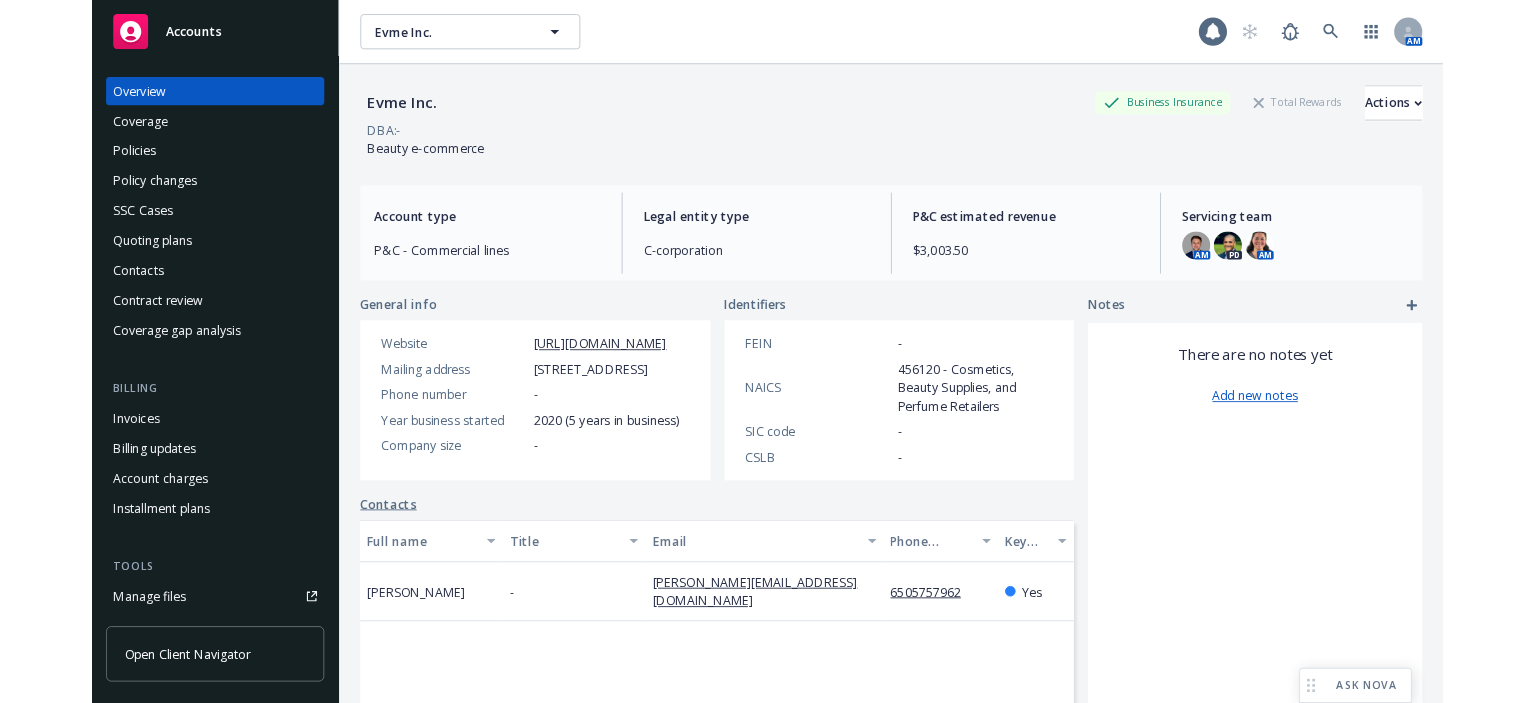 scroll, scrollTop: 0, scrollLeft: 0, axis: both 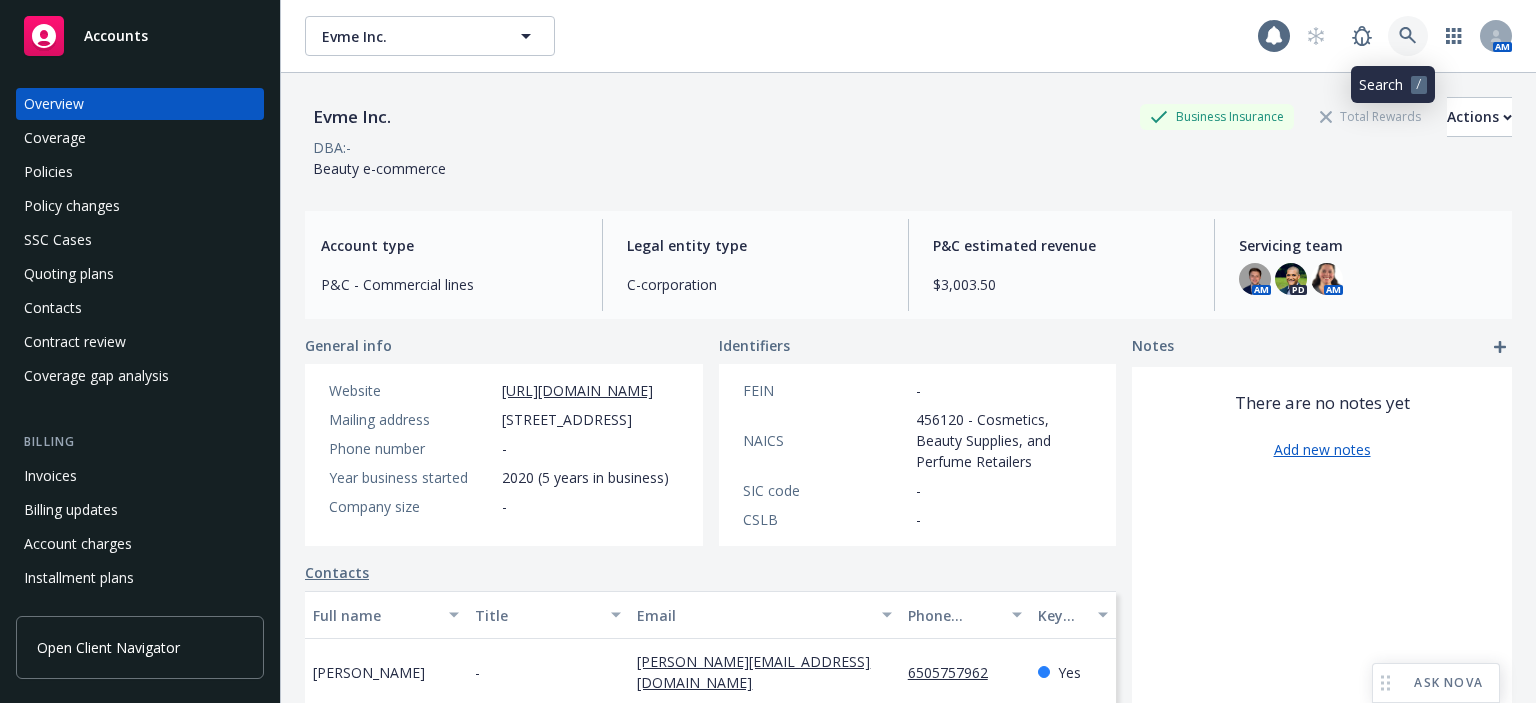 click at bounding box center [1408, 36] 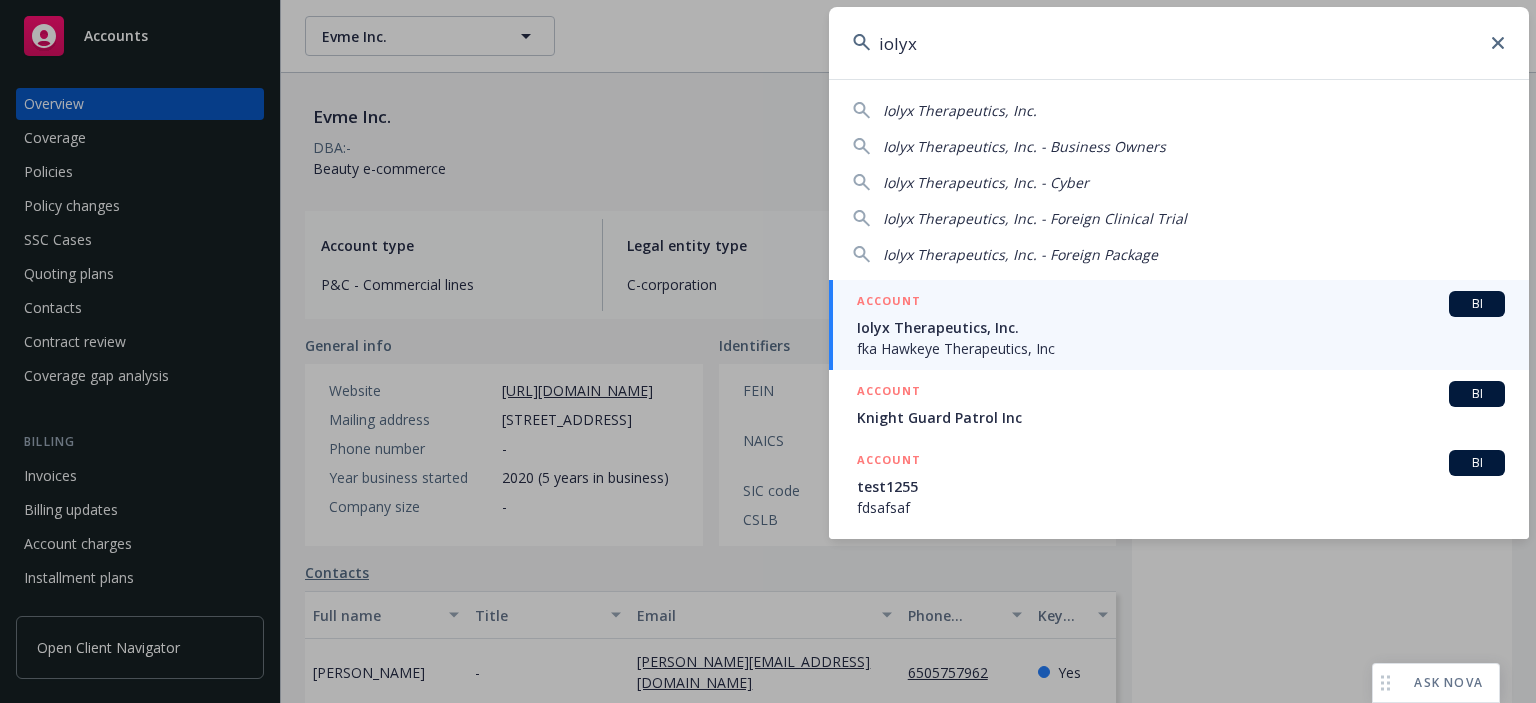 type on "iolyx" 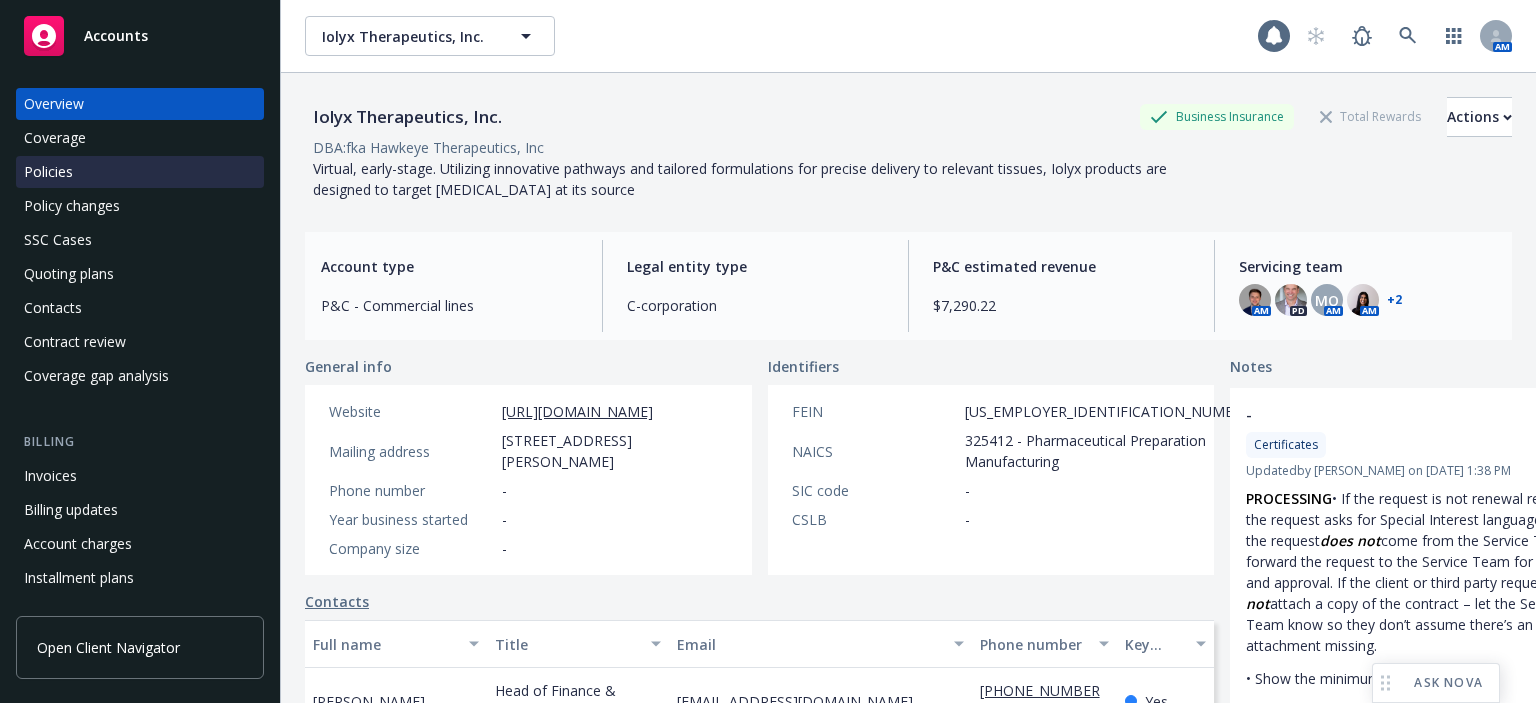 click on "Policies" at bounding box center [140, 172] 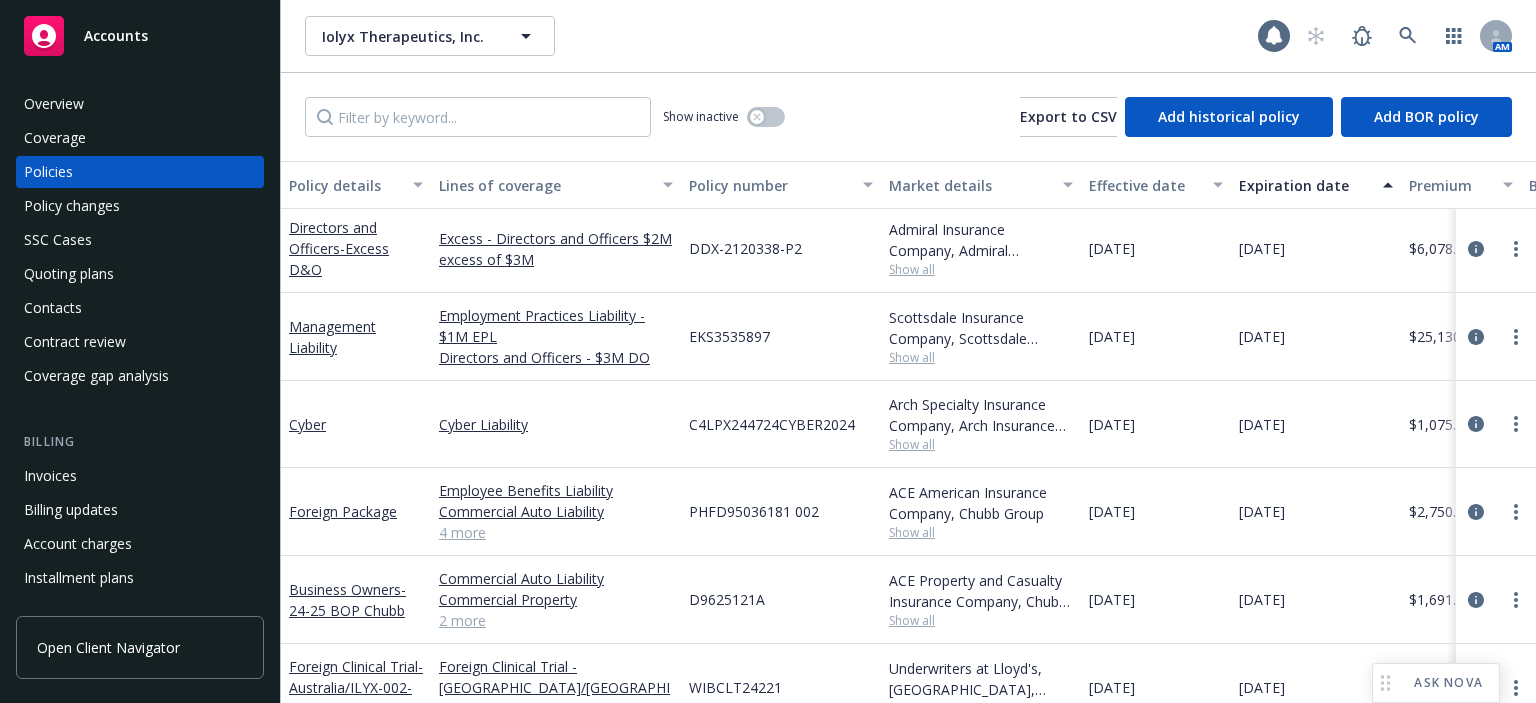 scroll, scrollTop: 0, scrollLeft: 0, axis: both 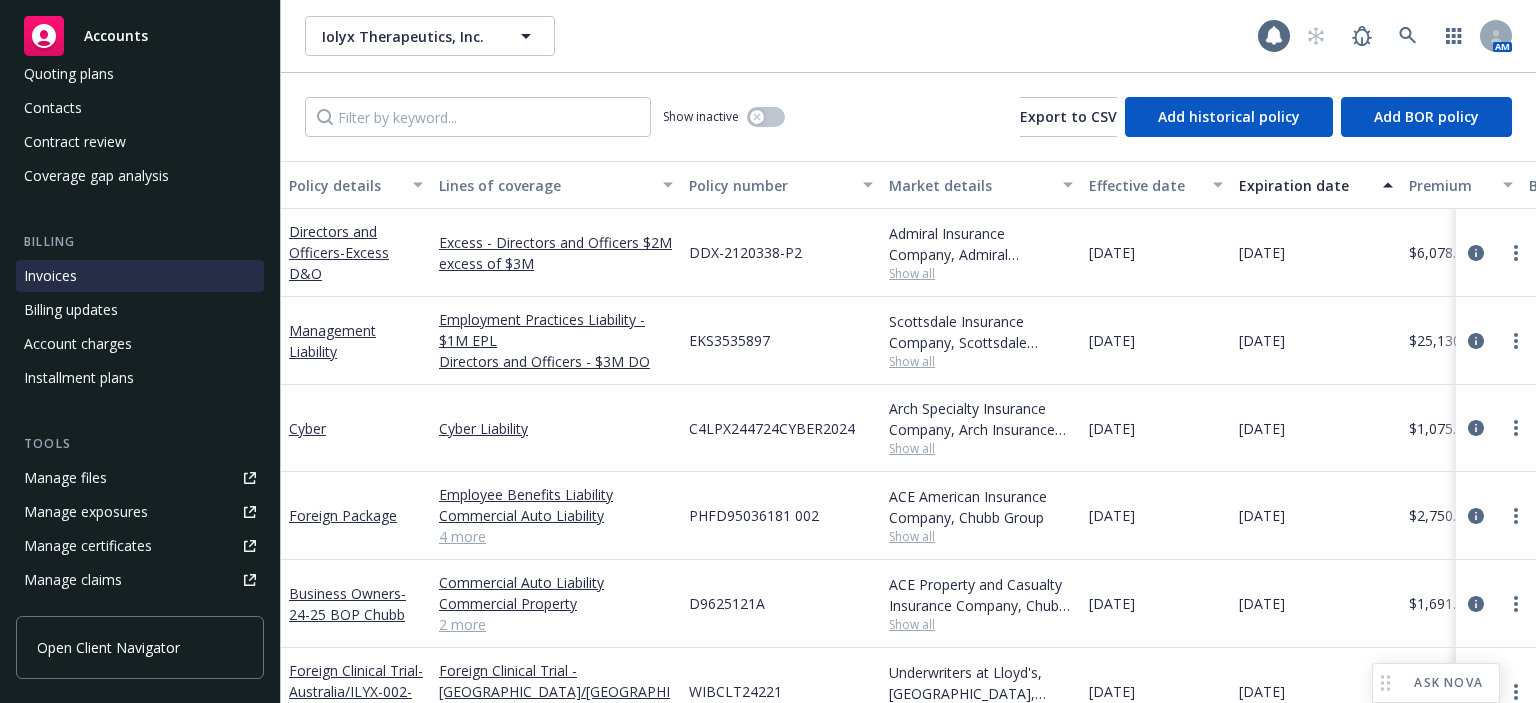 click on "Manage files" at bounding box center [140, 478] 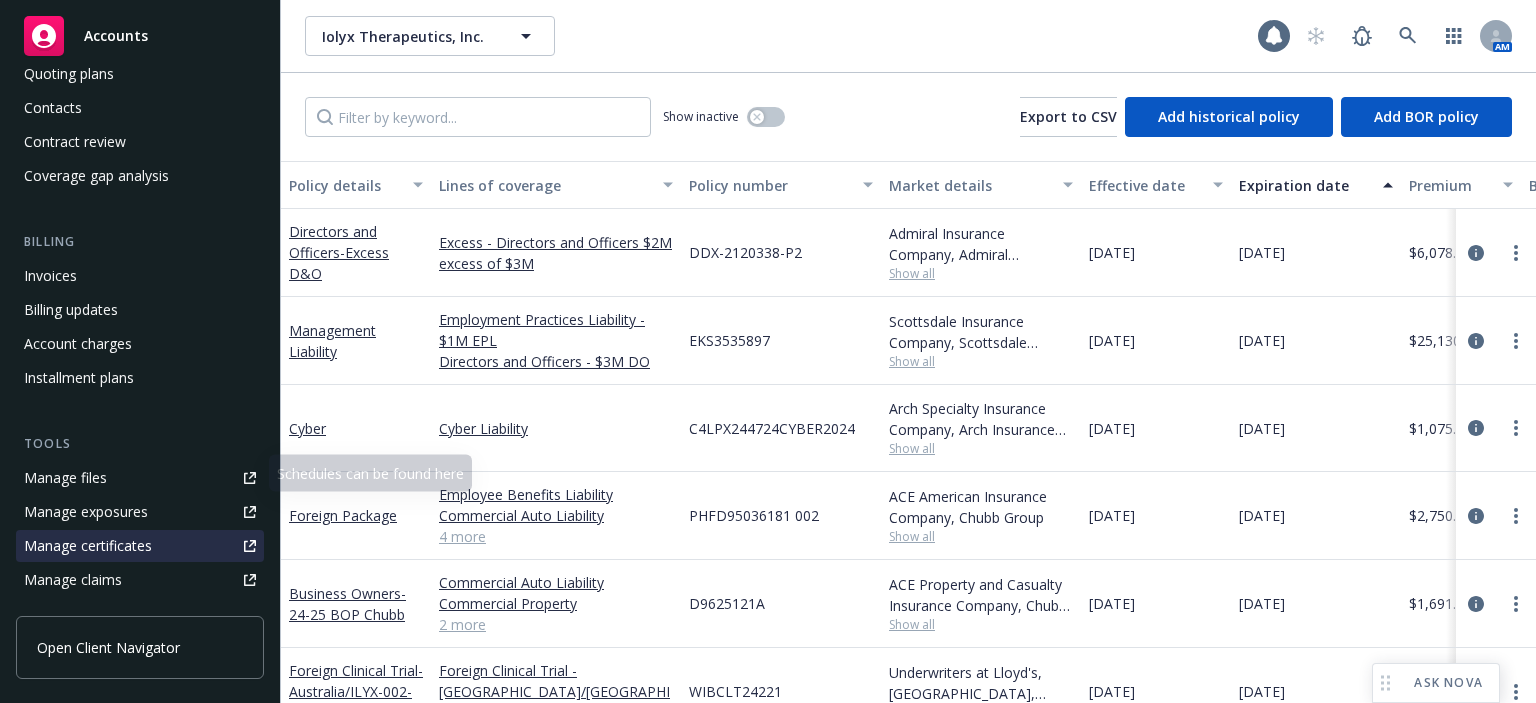 scroll, scrollTop: 599, scrollLeft: 0, axis: vertical 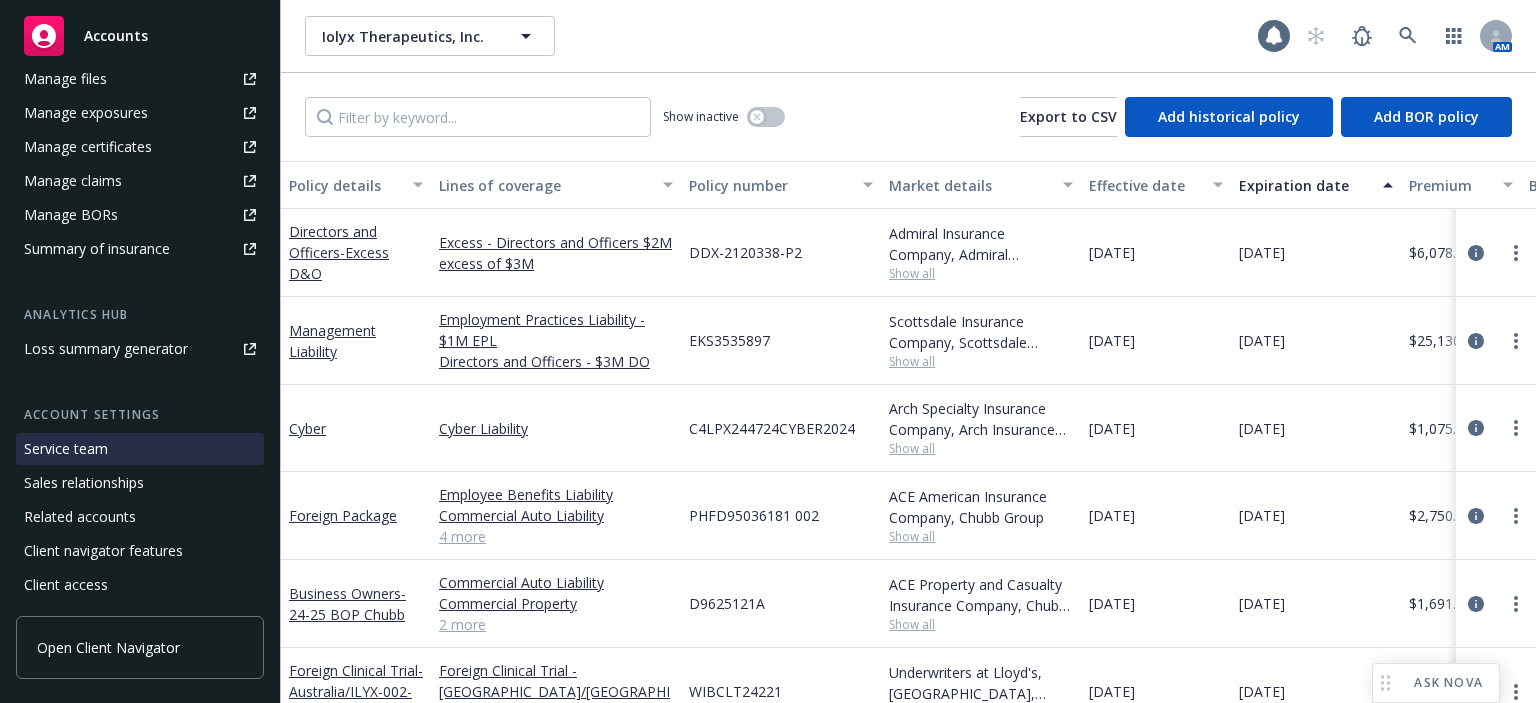 click on "Service team" at bounding box center (66, 449) 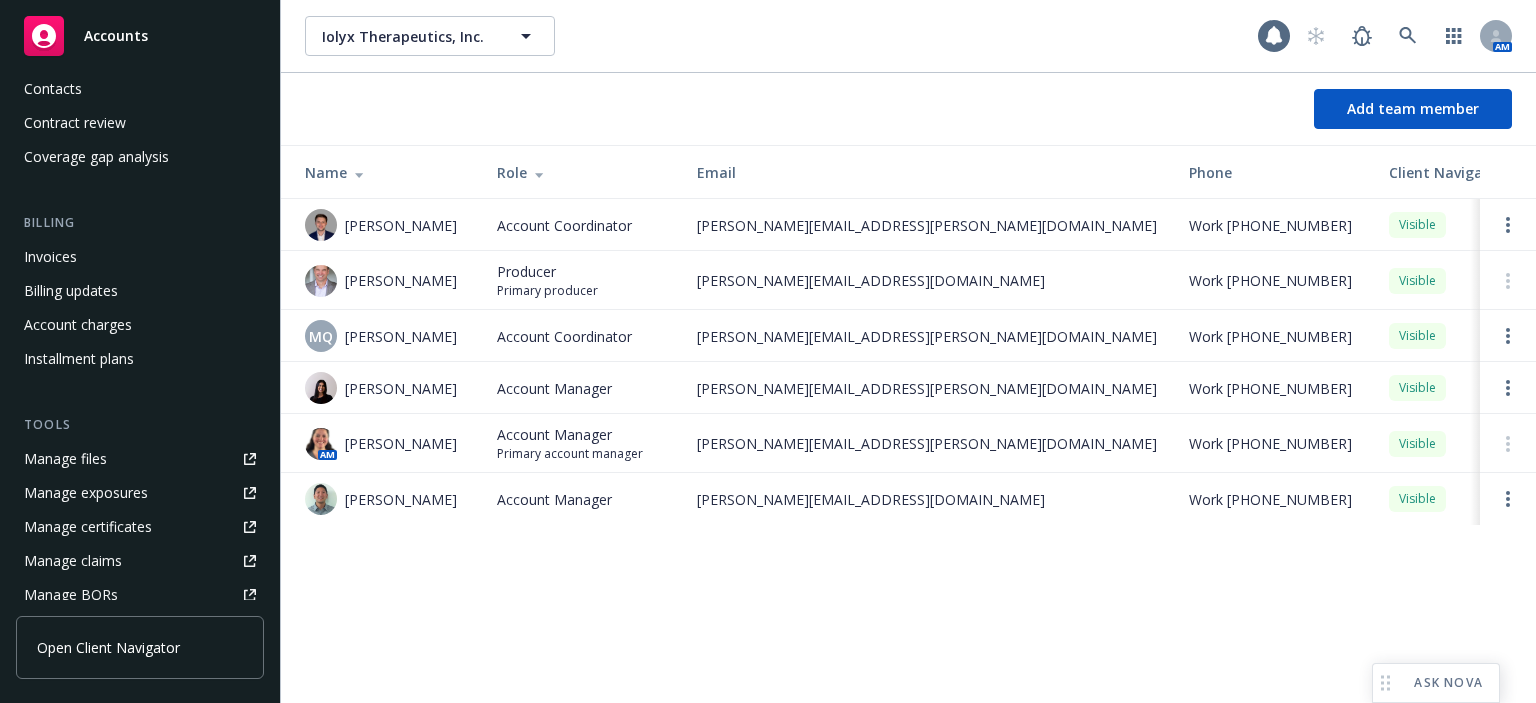 scroll, scrollTop: 0, scrollLeft: 0, axis: both 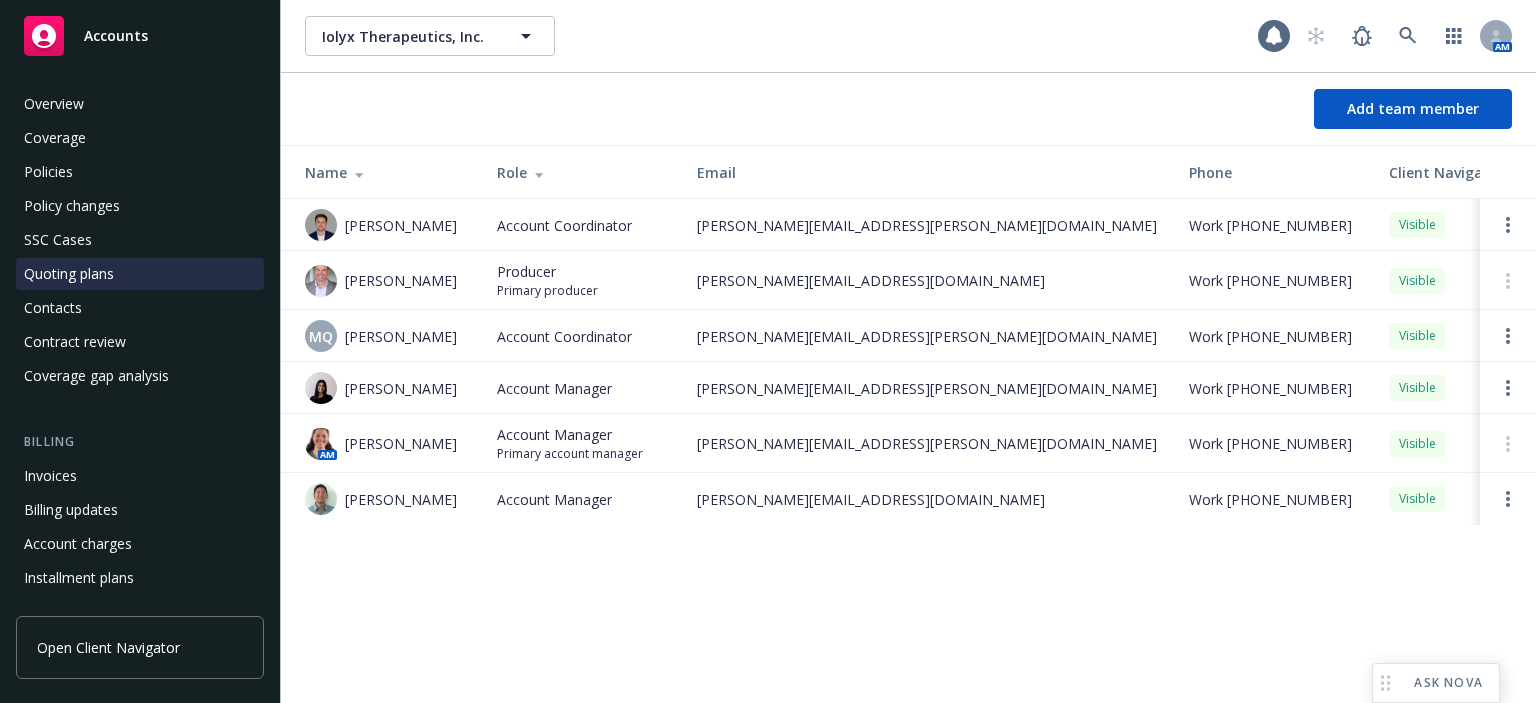 click on "Quoting plans" at bounding box center [140, 274] 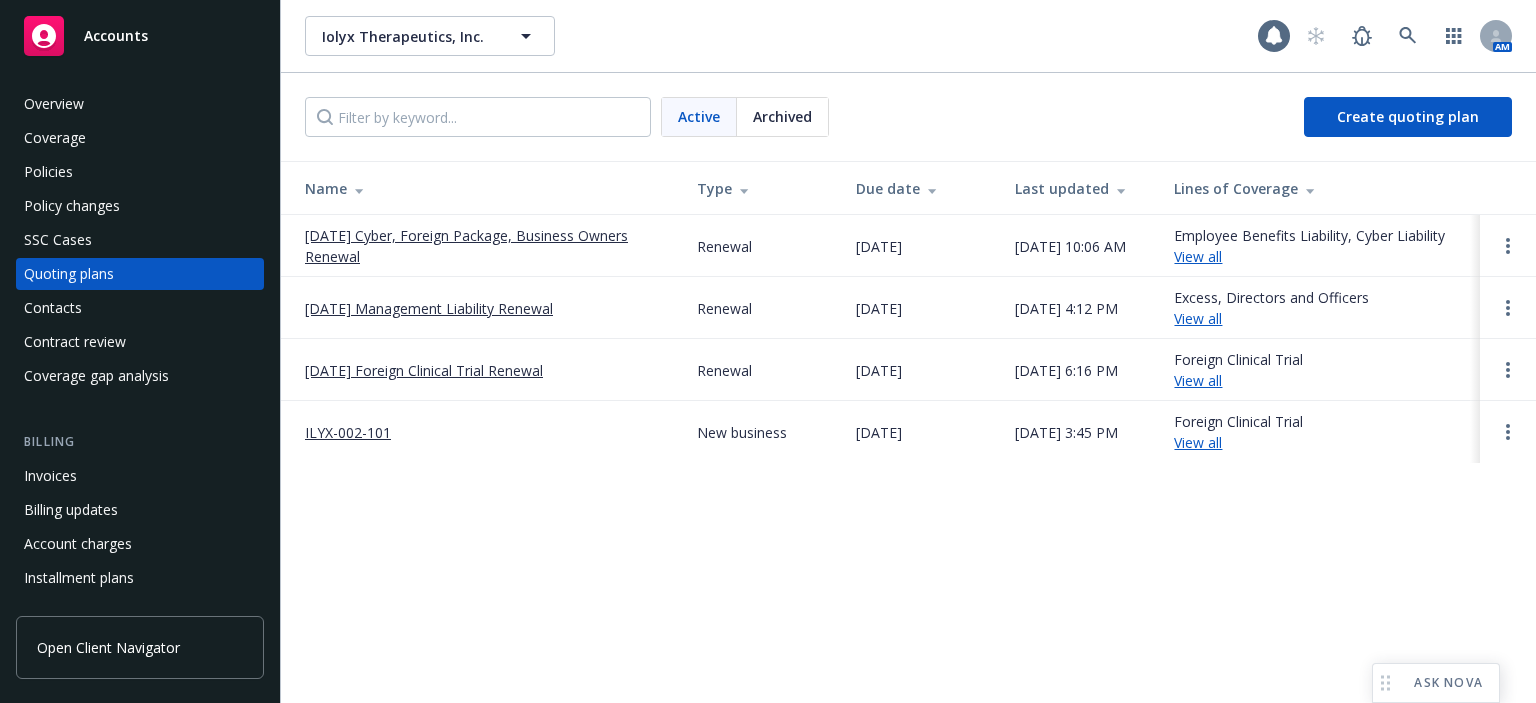 click on "Archived" at bounding box center (782, 117) 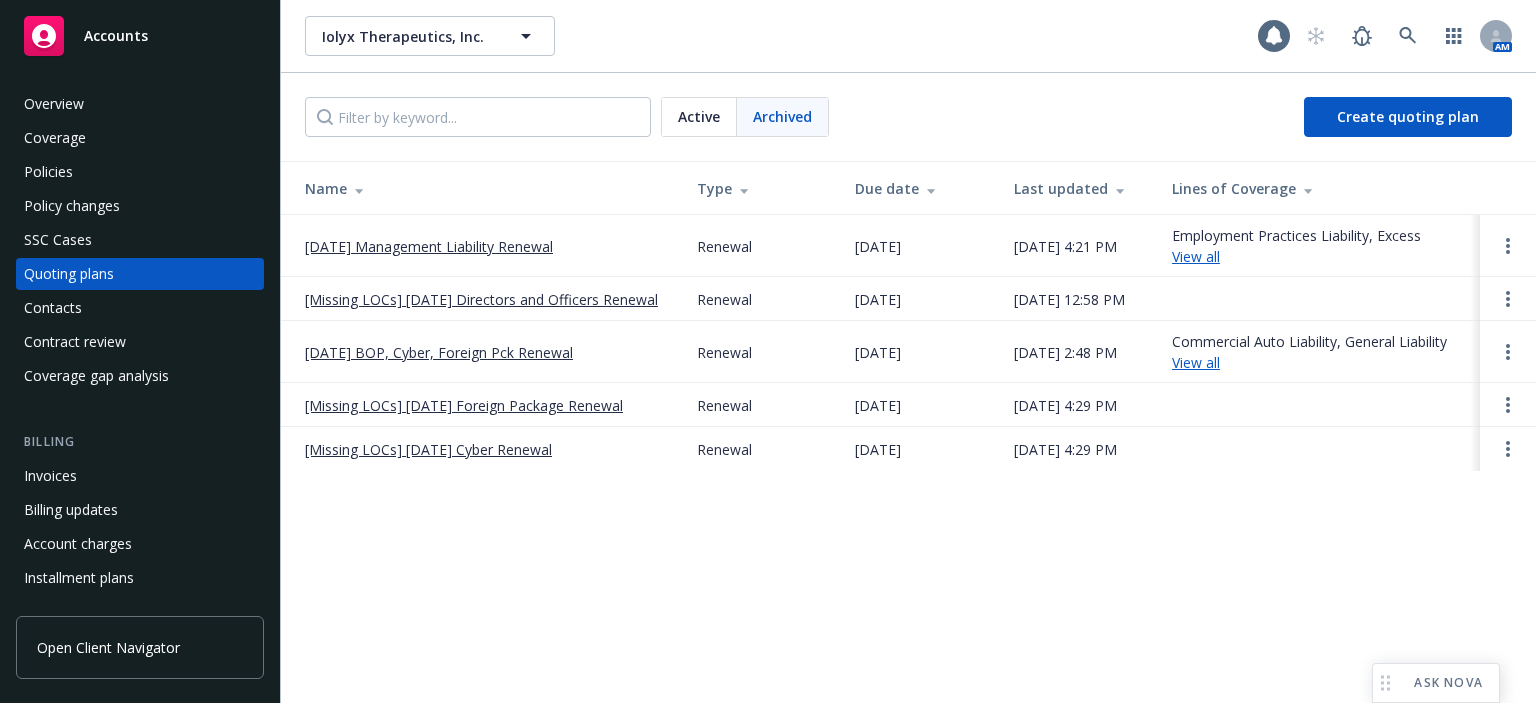 click on "07/28/24 BOP, Cyber, Foreign Pck Renewal" at bounding box center (439, 352) 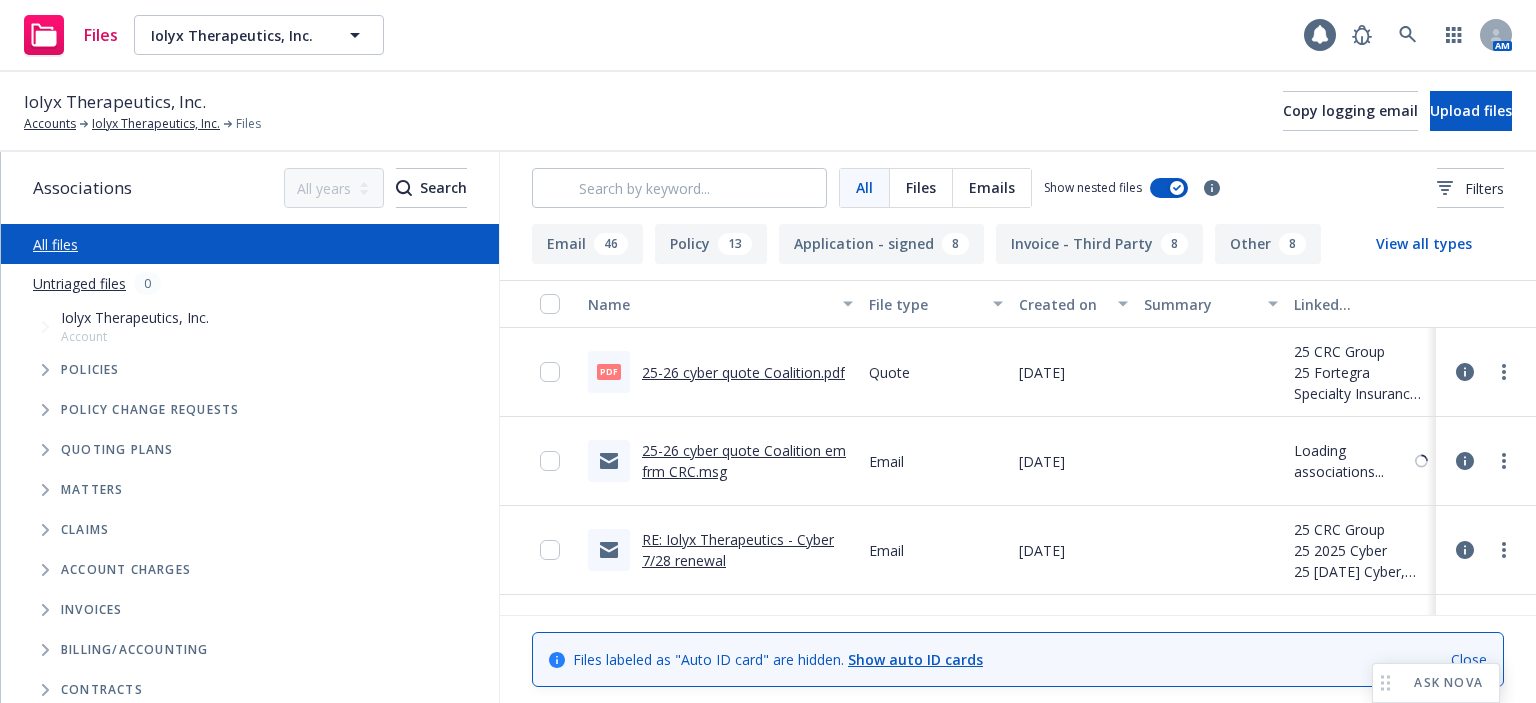 scroll, scrollTop: 0, scrollLeft: 0, axis: both 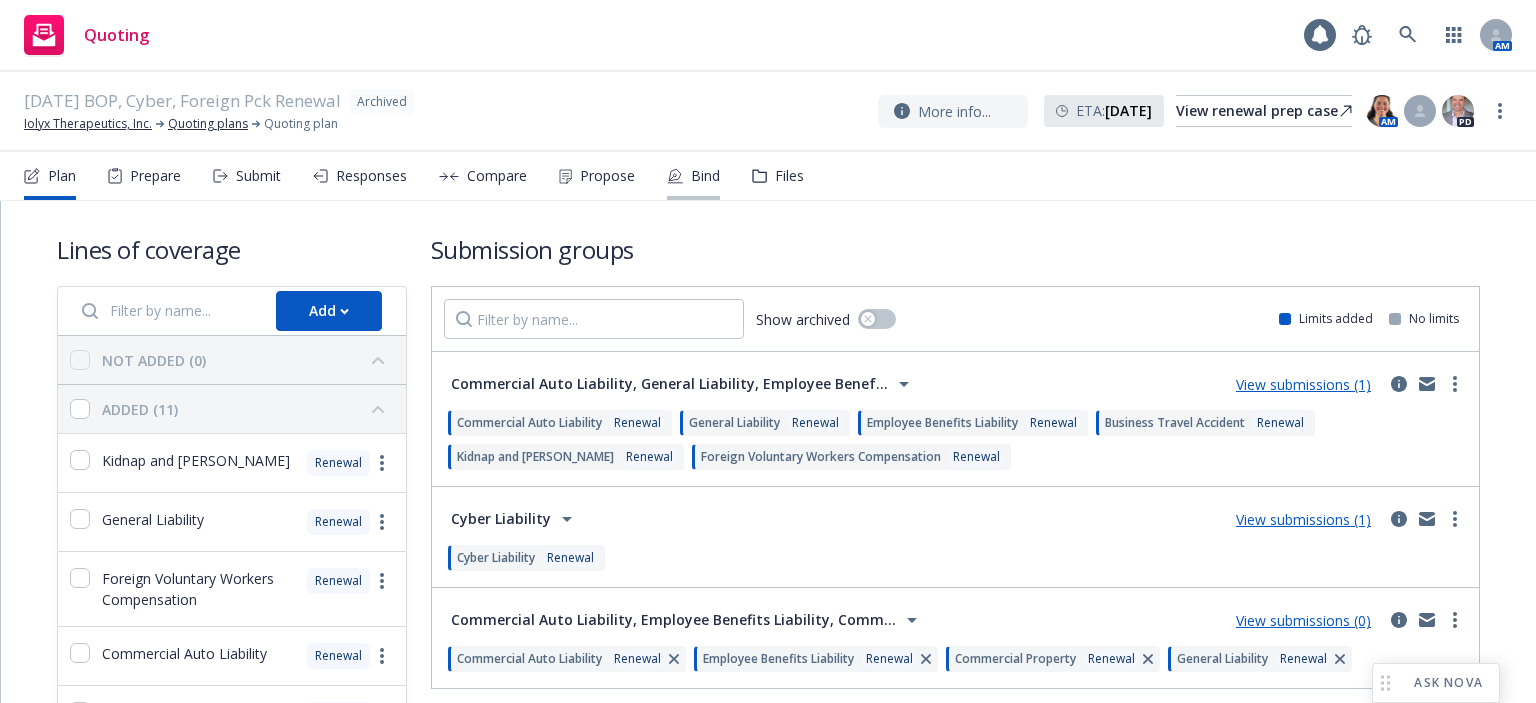 click on "Bind" at bounding box center [693, 176] 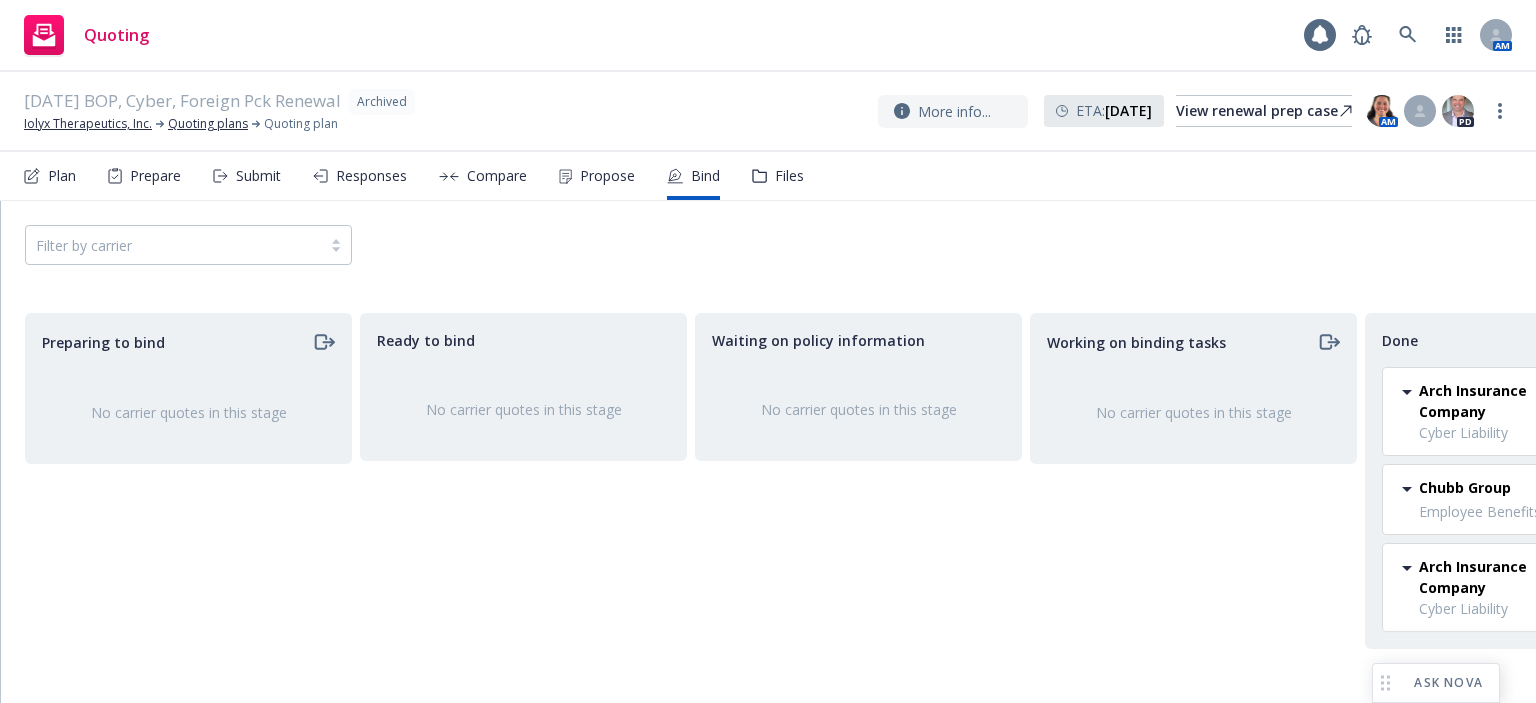 click on "Plan Prepare Submit Responses Compare Propose Bind Files" at bounding box center (414, 176) 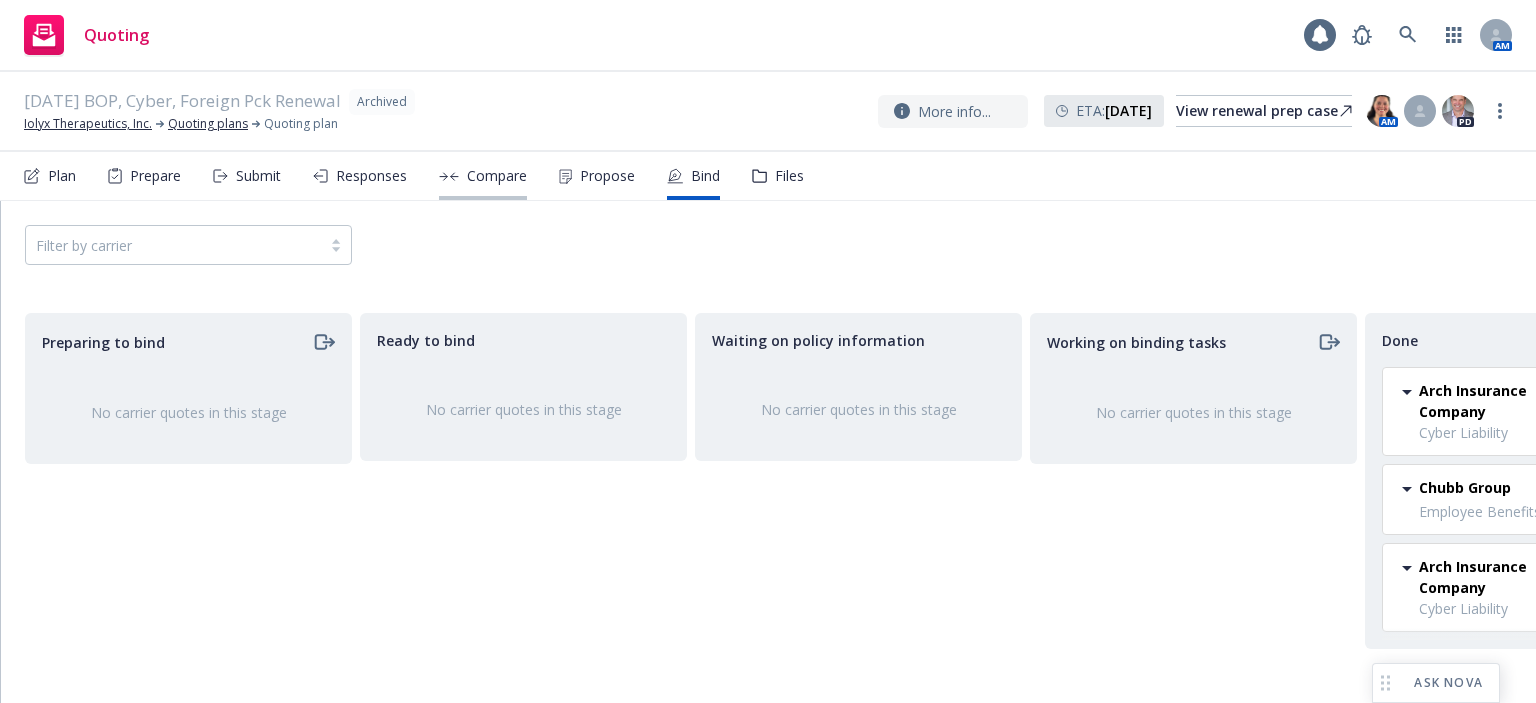 click on "Compare" at bounding box center (497, 176) 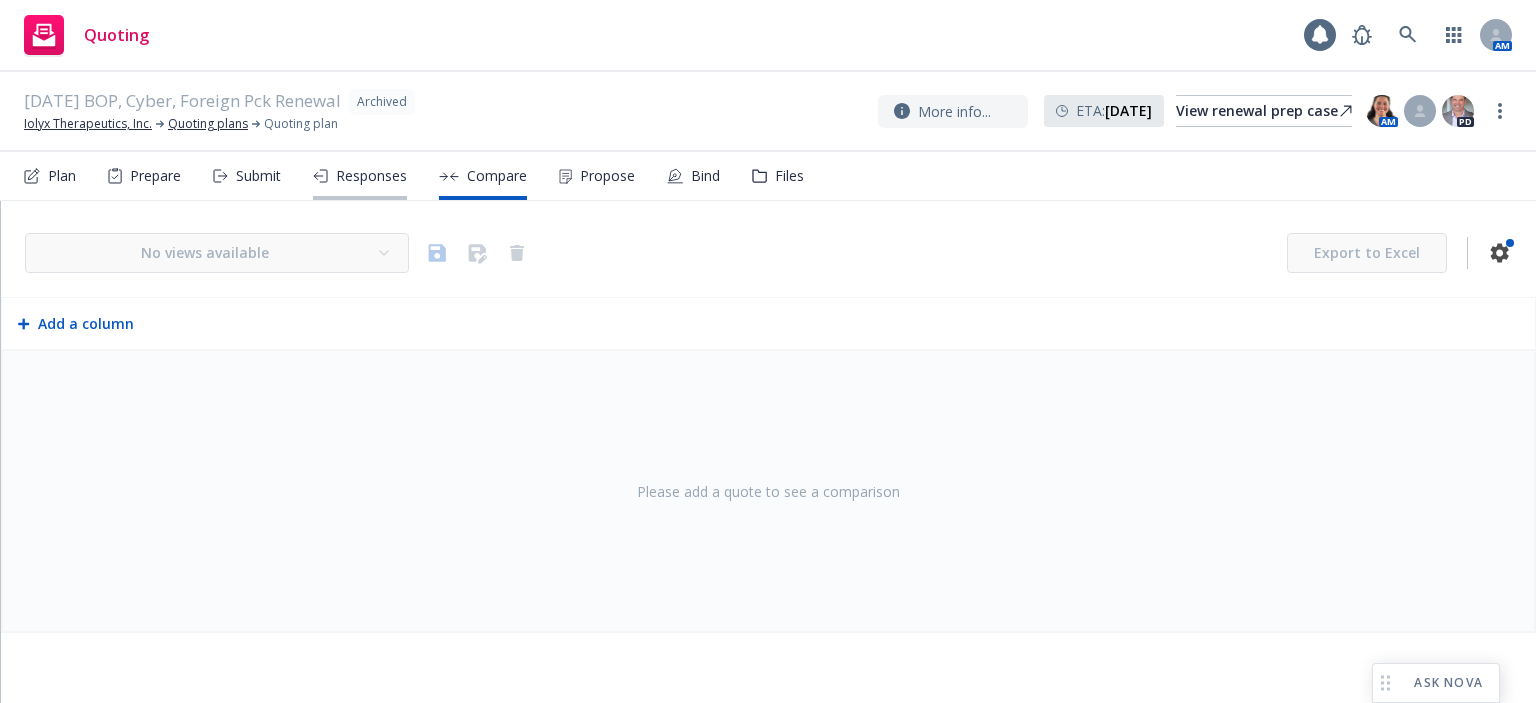 click on "Responses" at bounding box center [371, 176] 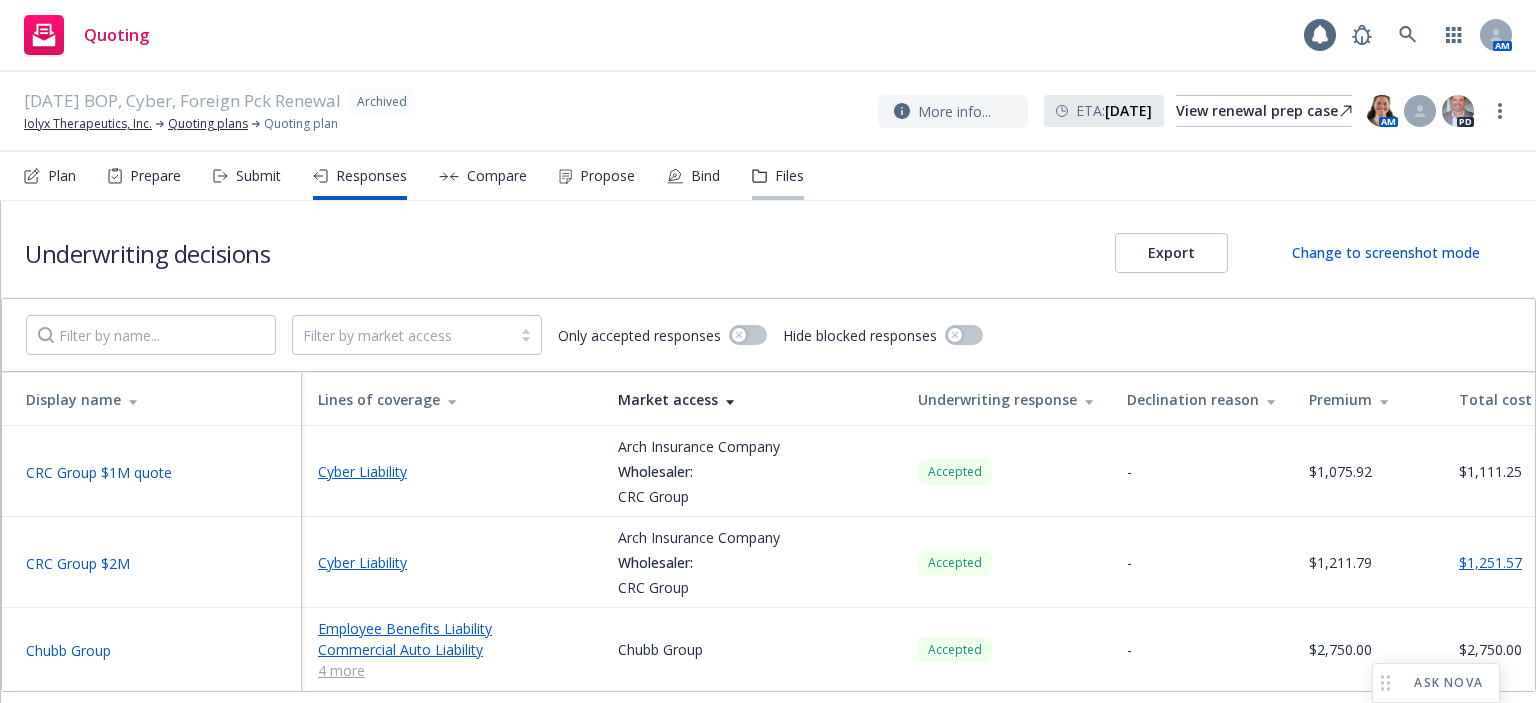 click on "Files" at bounding box center [789, 176] 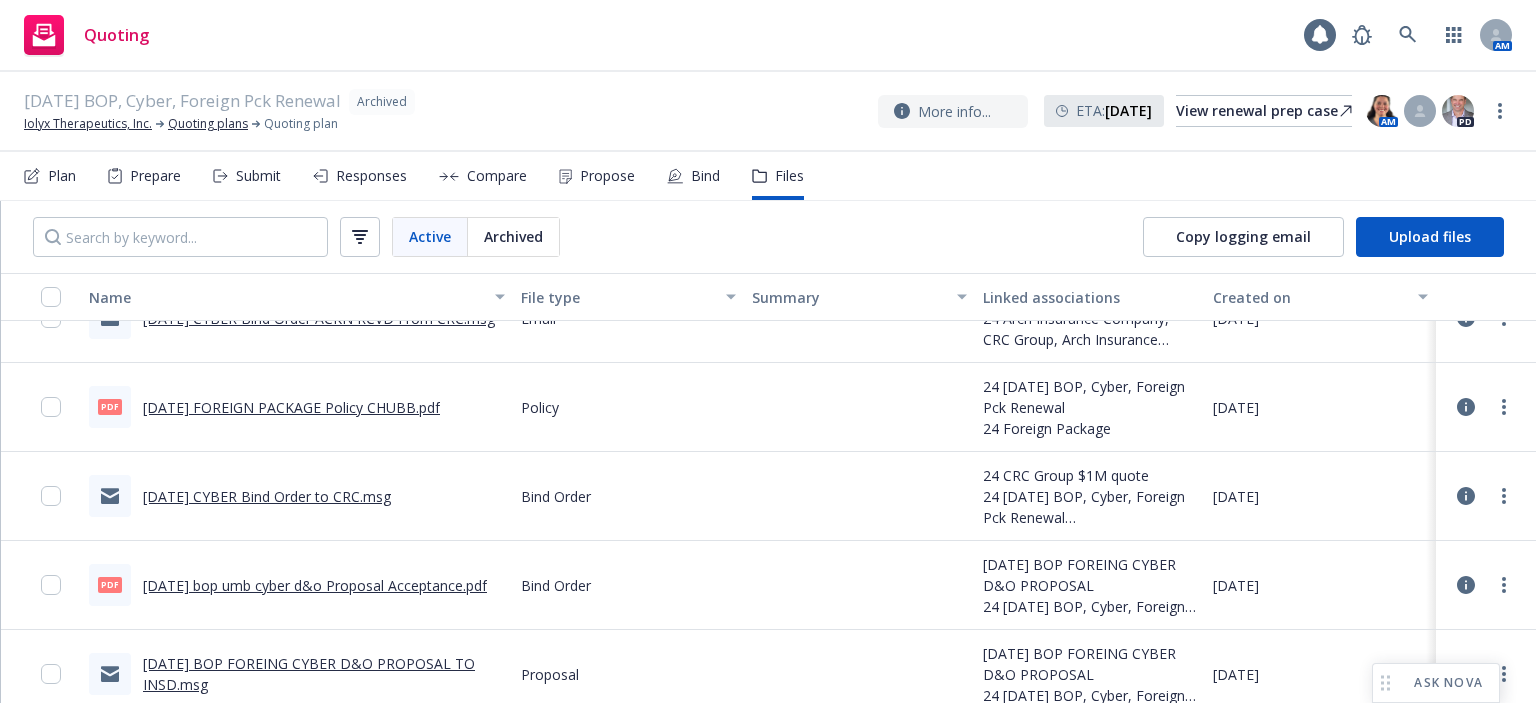 scroll, scrollTop: 600, scrollLeft: 0, axis: vertical 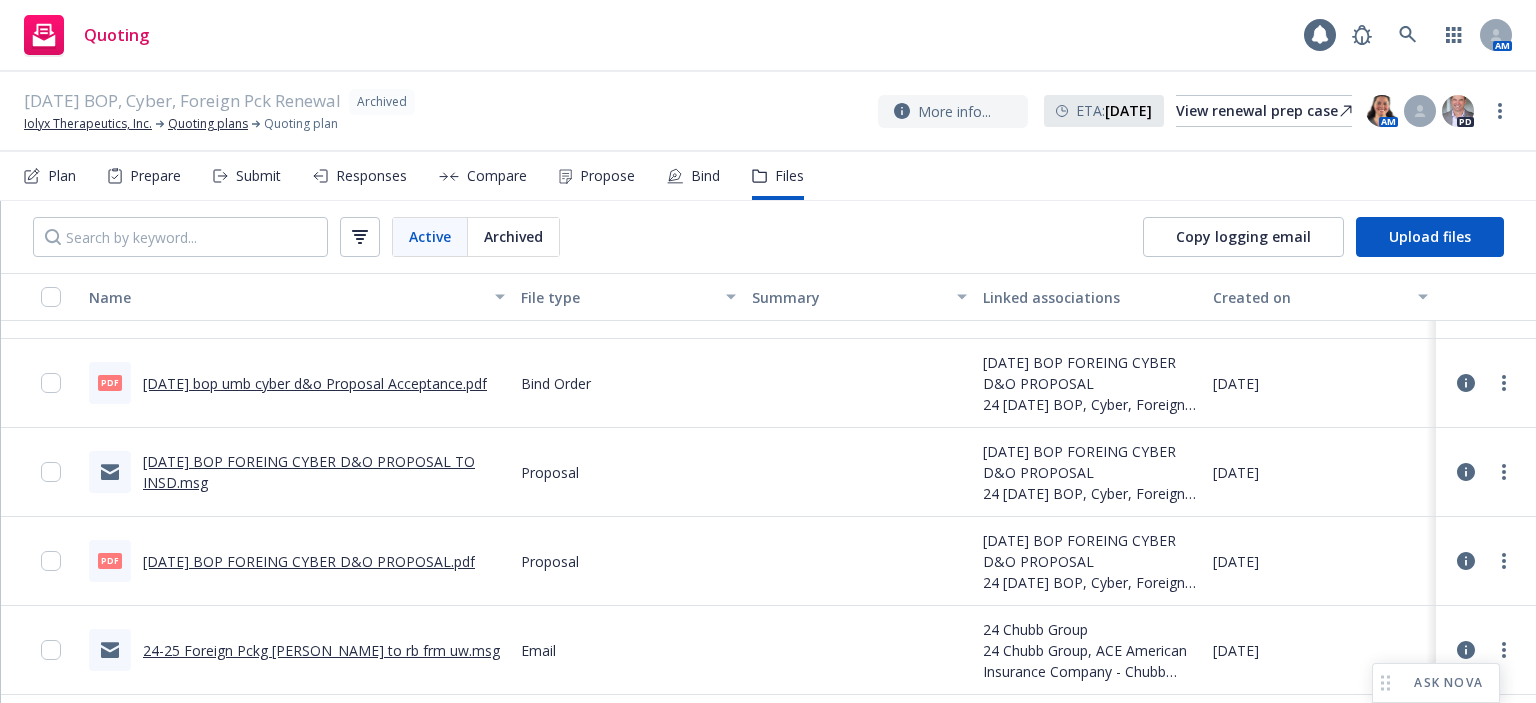 click on "7/28/2024 BOP FOREING CYBER D&O PROPOSAL.pdf" at bounding box center (309, 561) 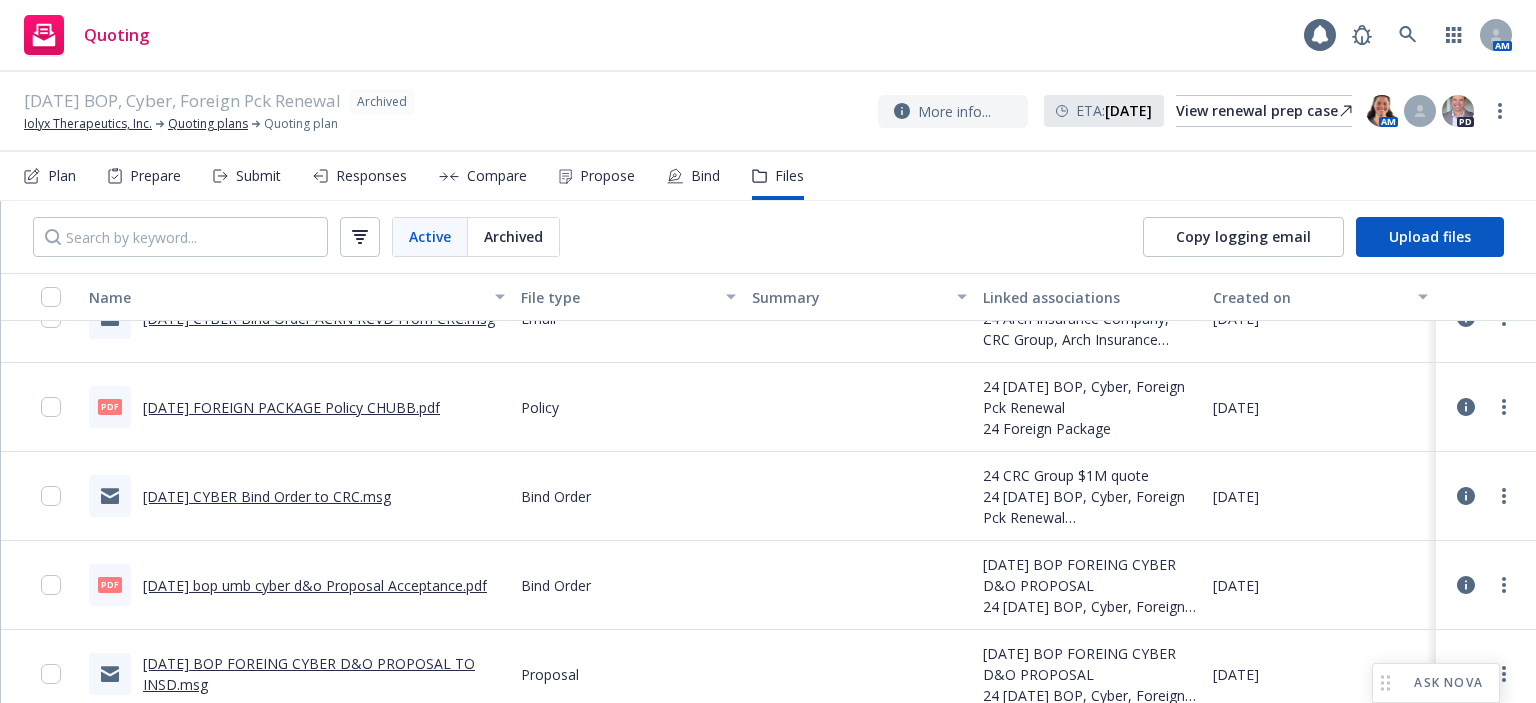 click on "7/28/2024 bop umb cyber d&o Proposal Acceptance.pdf" at bounding box center [315, 585] 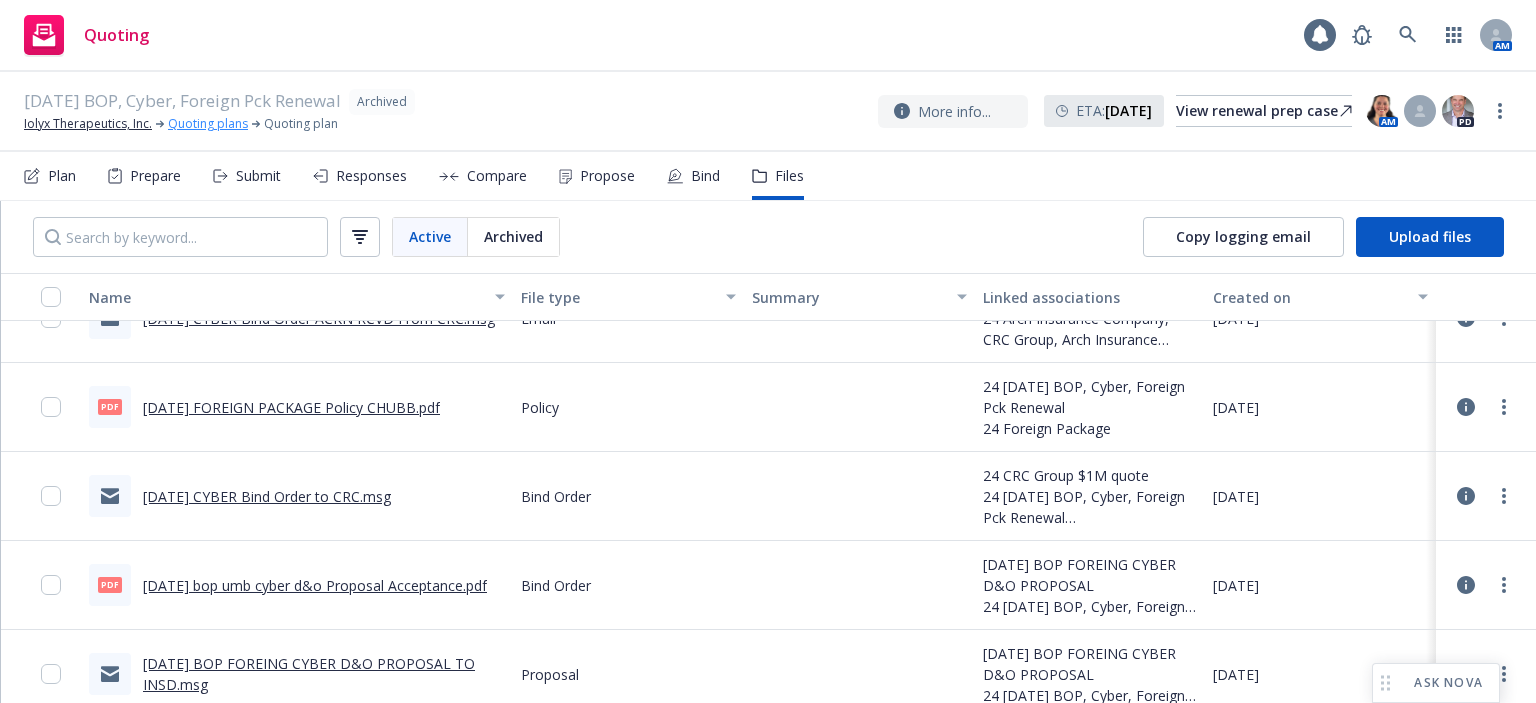 click on "Quoting plans" at bounding box center [208, 124] 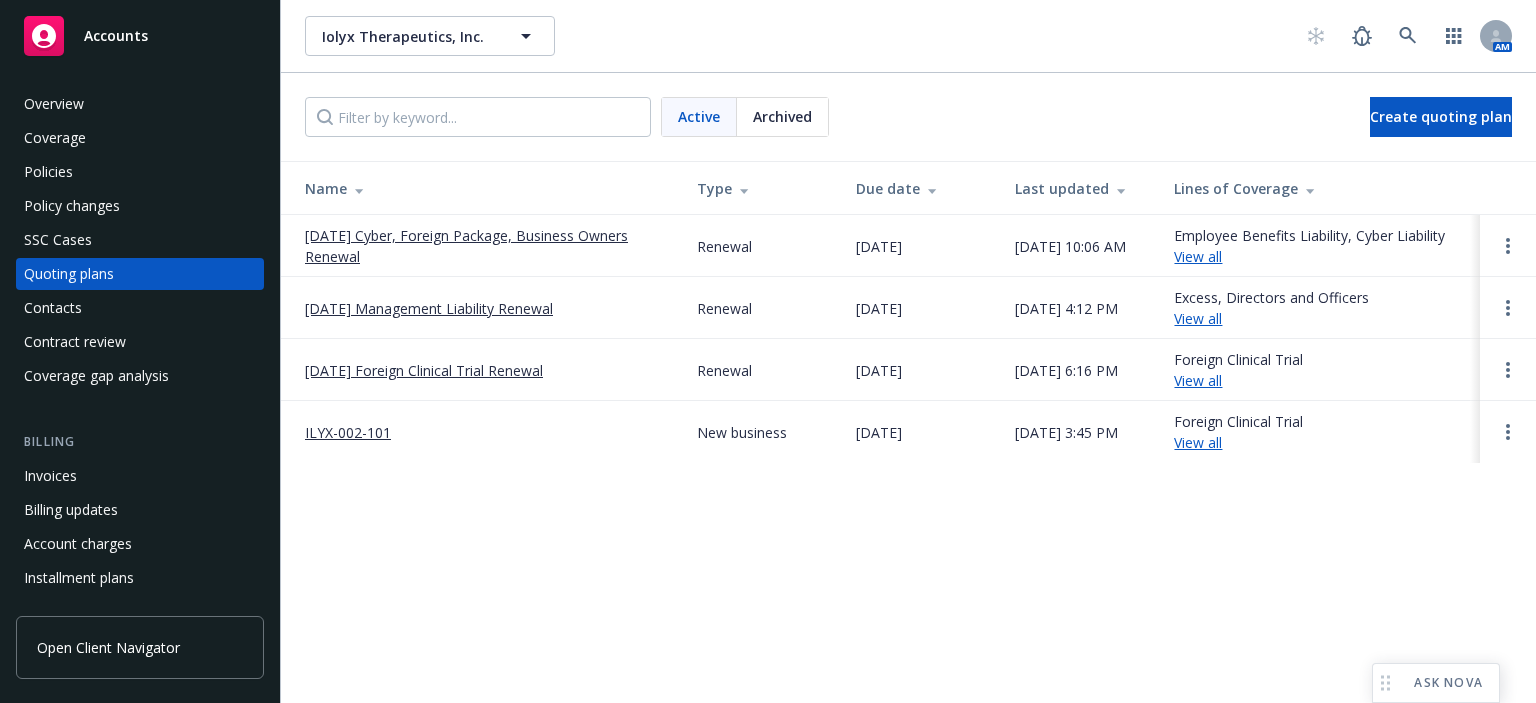 scroll, scrollTop: 0, scrollLeft: 0, axis: both 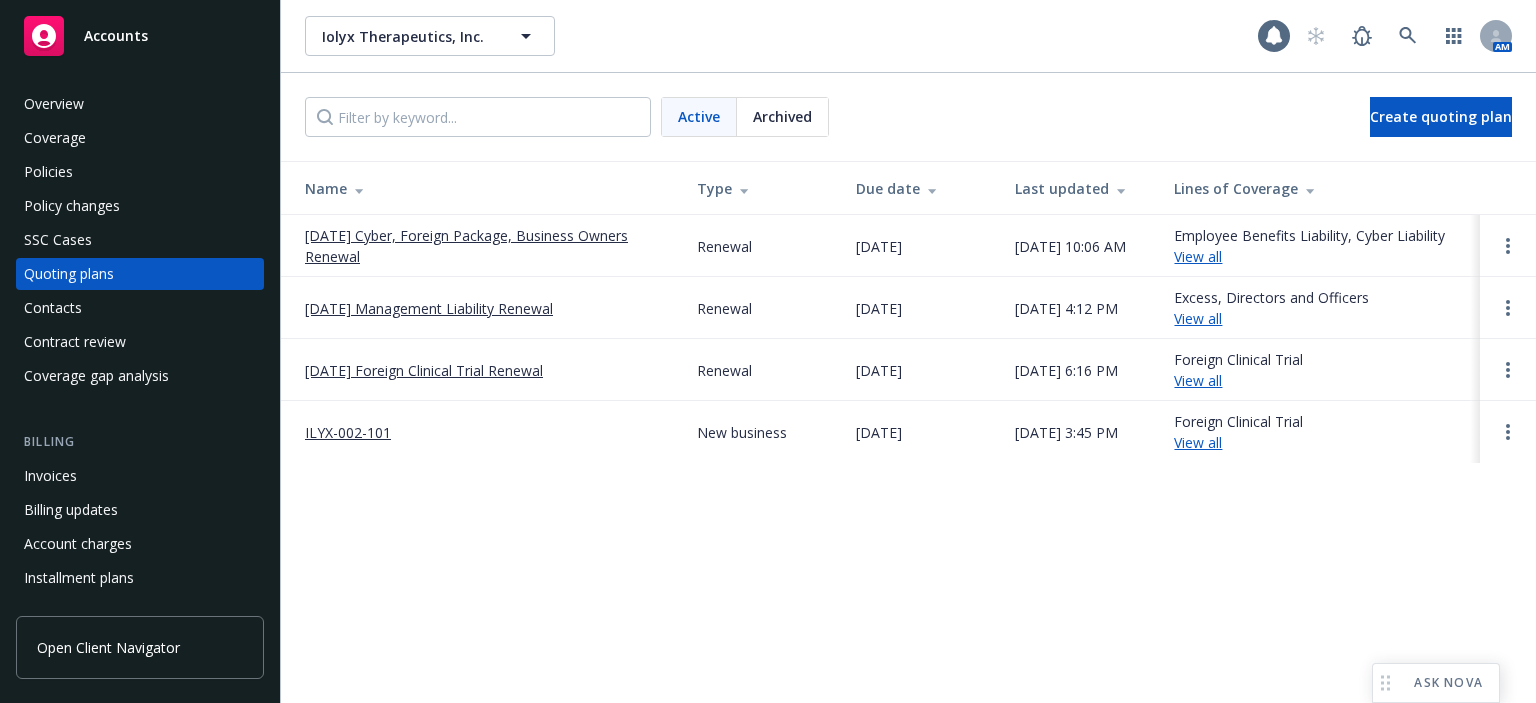 click on "07/28/25 Management Liability Renewal" at bounding box center (429, 308) 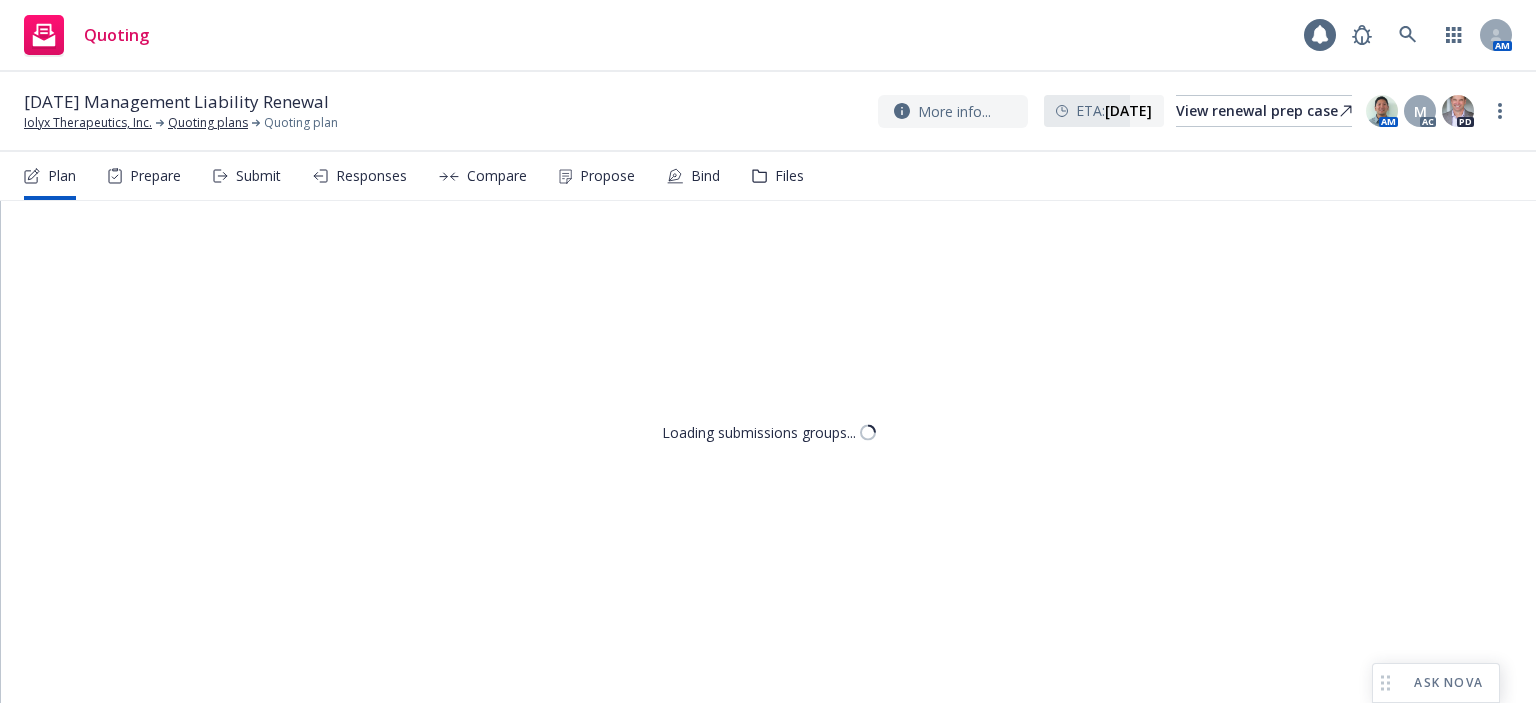 scroll, scrollTop: 0, scrollLeft: 0, axis: both 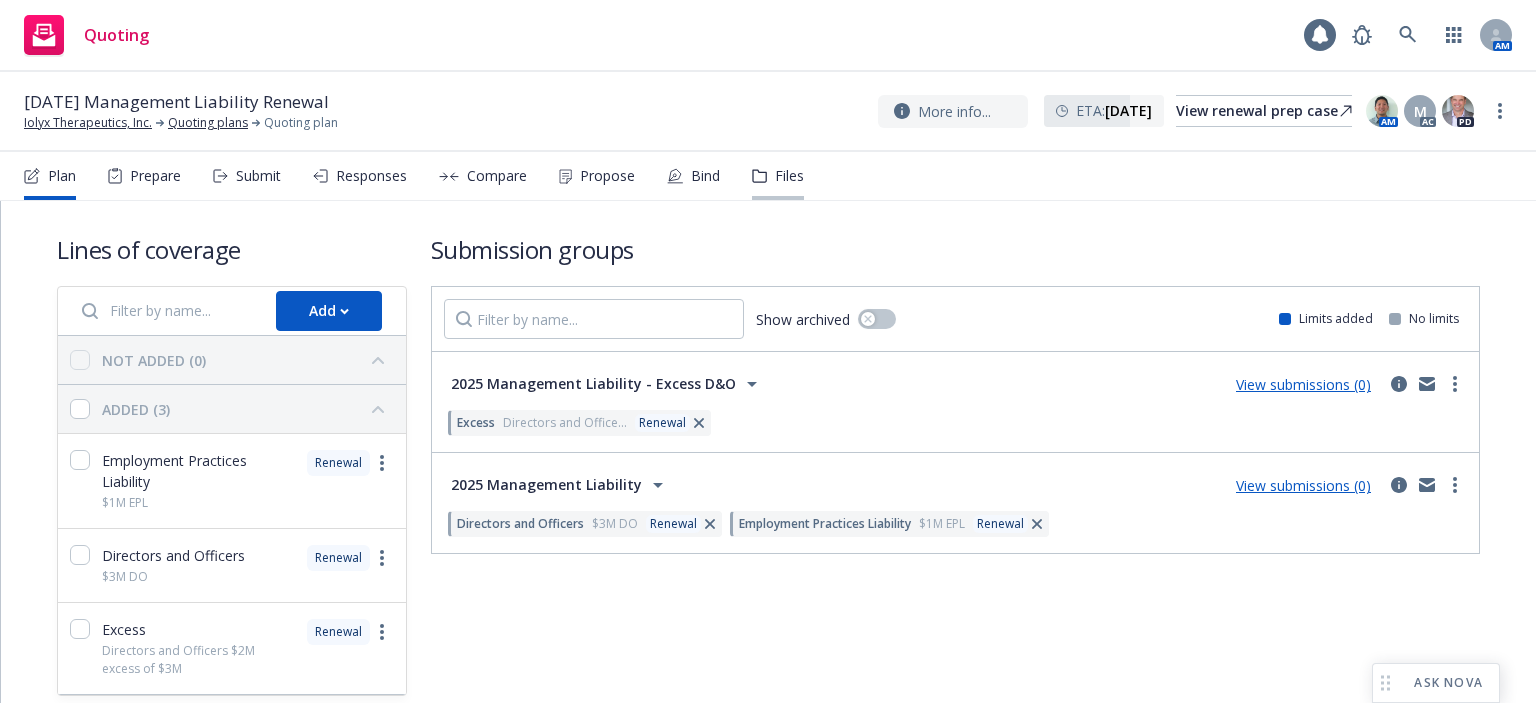 click on "Files" at bounding box center (789, 176) 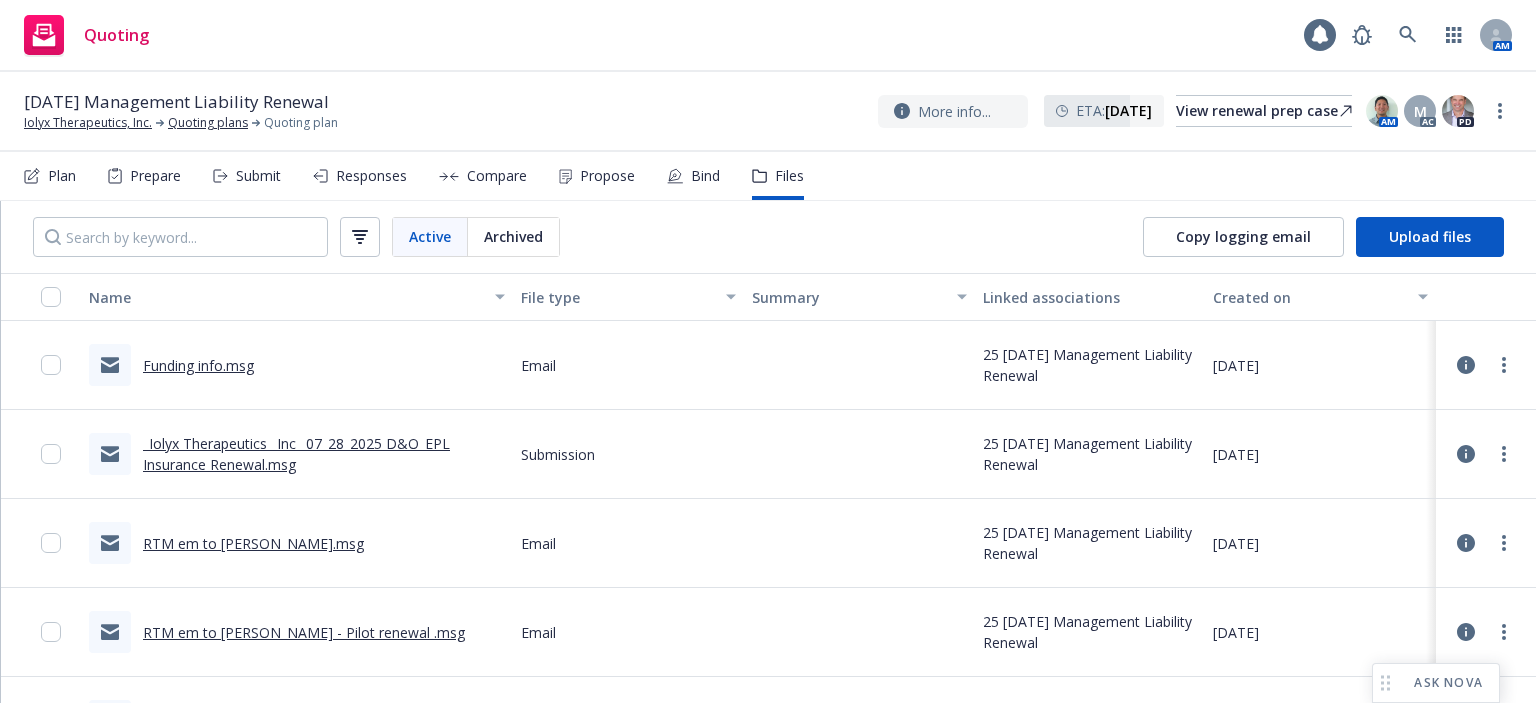 click on "Funding info.msg" at bounding box center [198, 365] 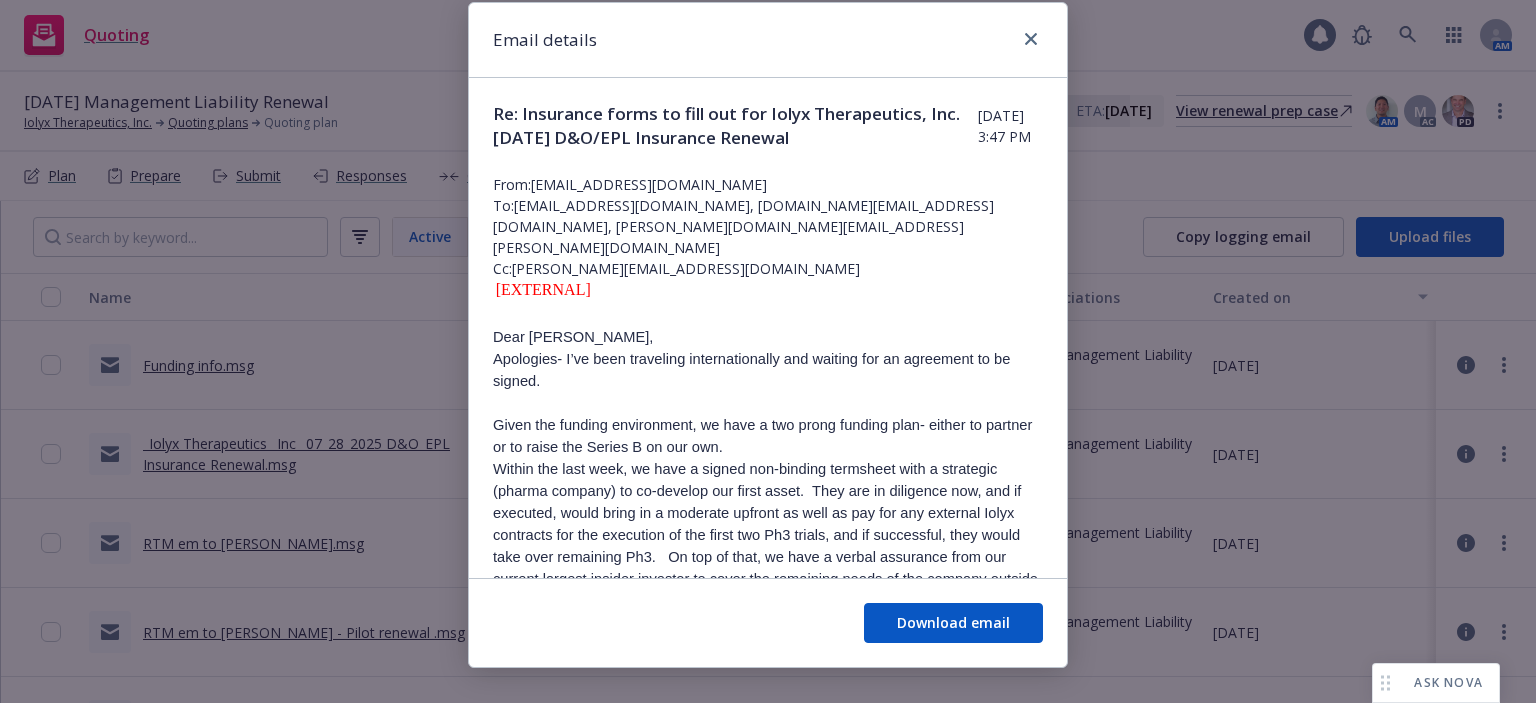 scroll, scrollTop: 89, scrollLeft: 0, axis: vertical 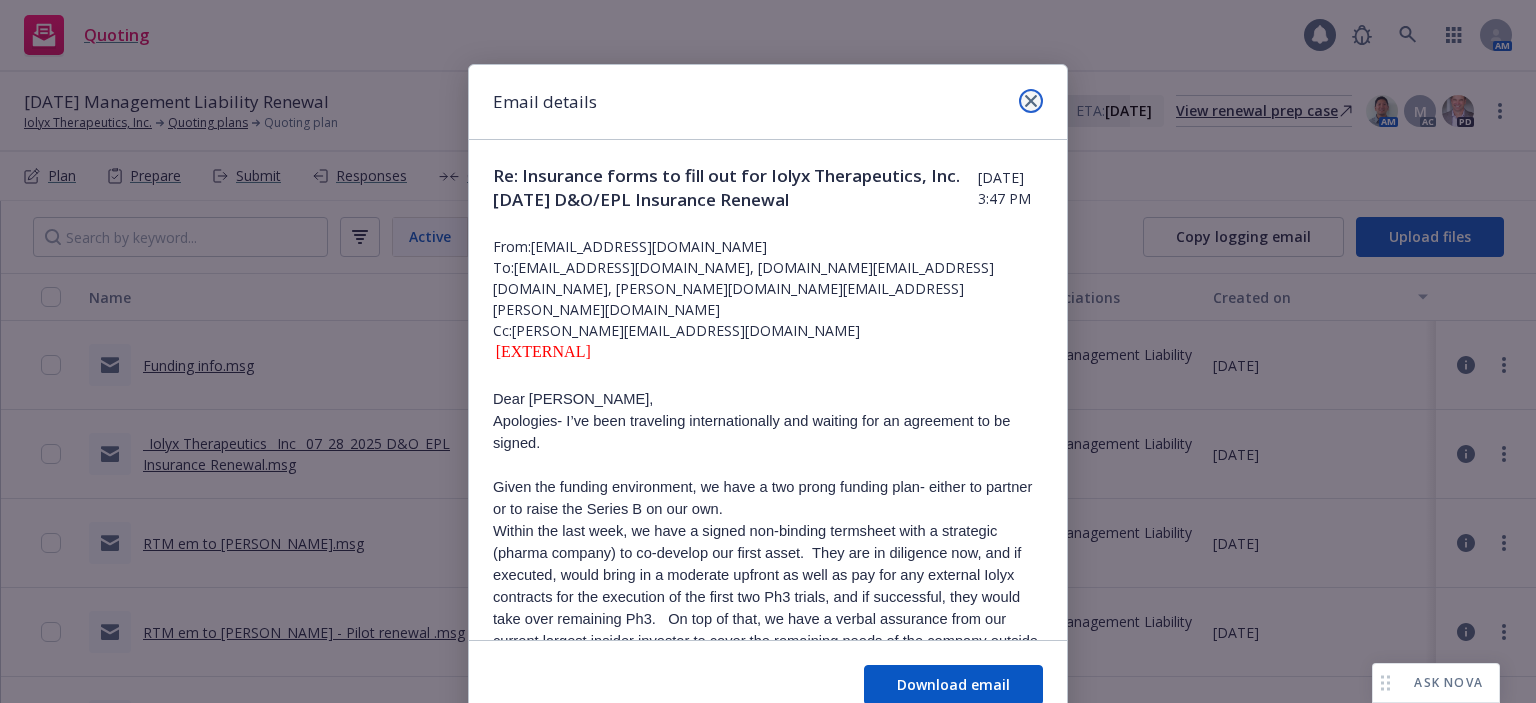click at bounding box center [1031, 101] 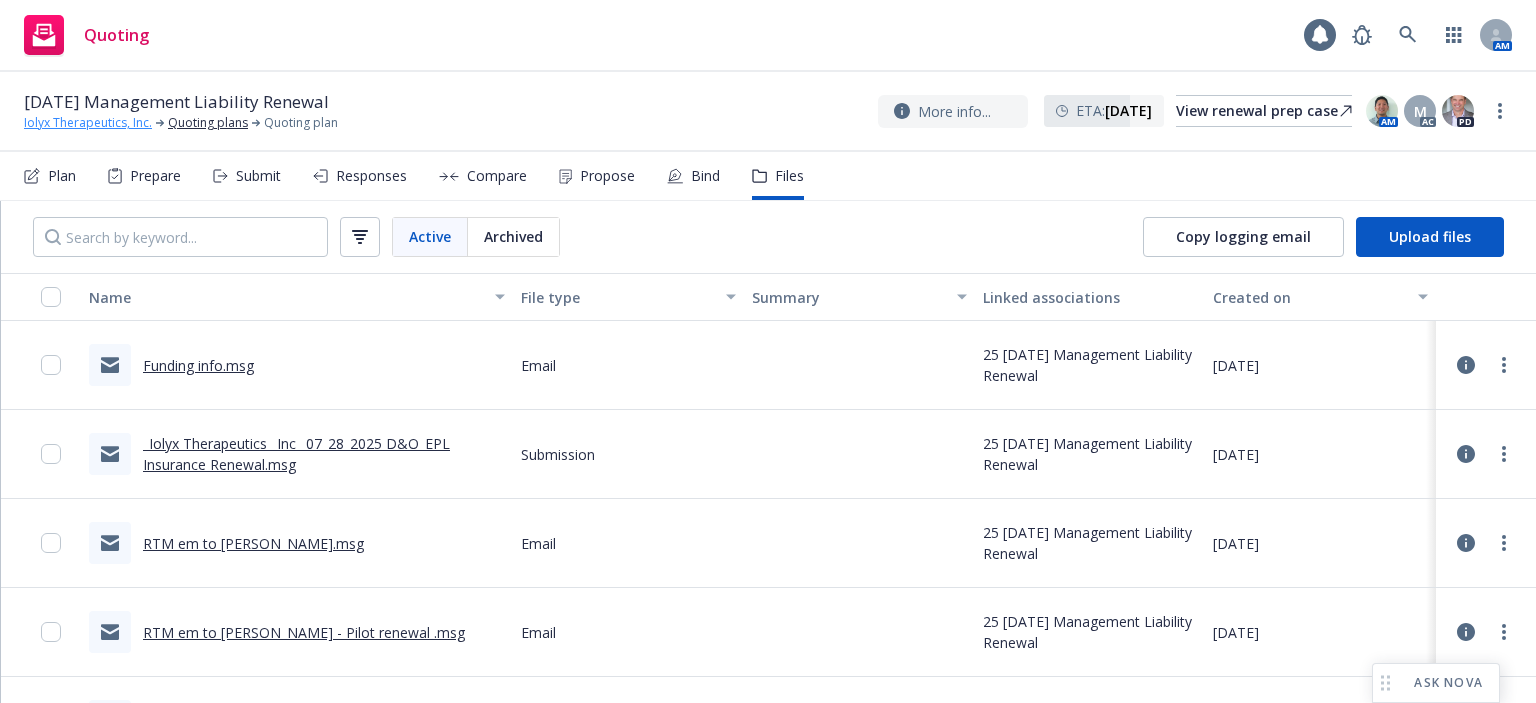 click on "Iolyx Therapeutics, Inc." at bounding box center (88, 123) 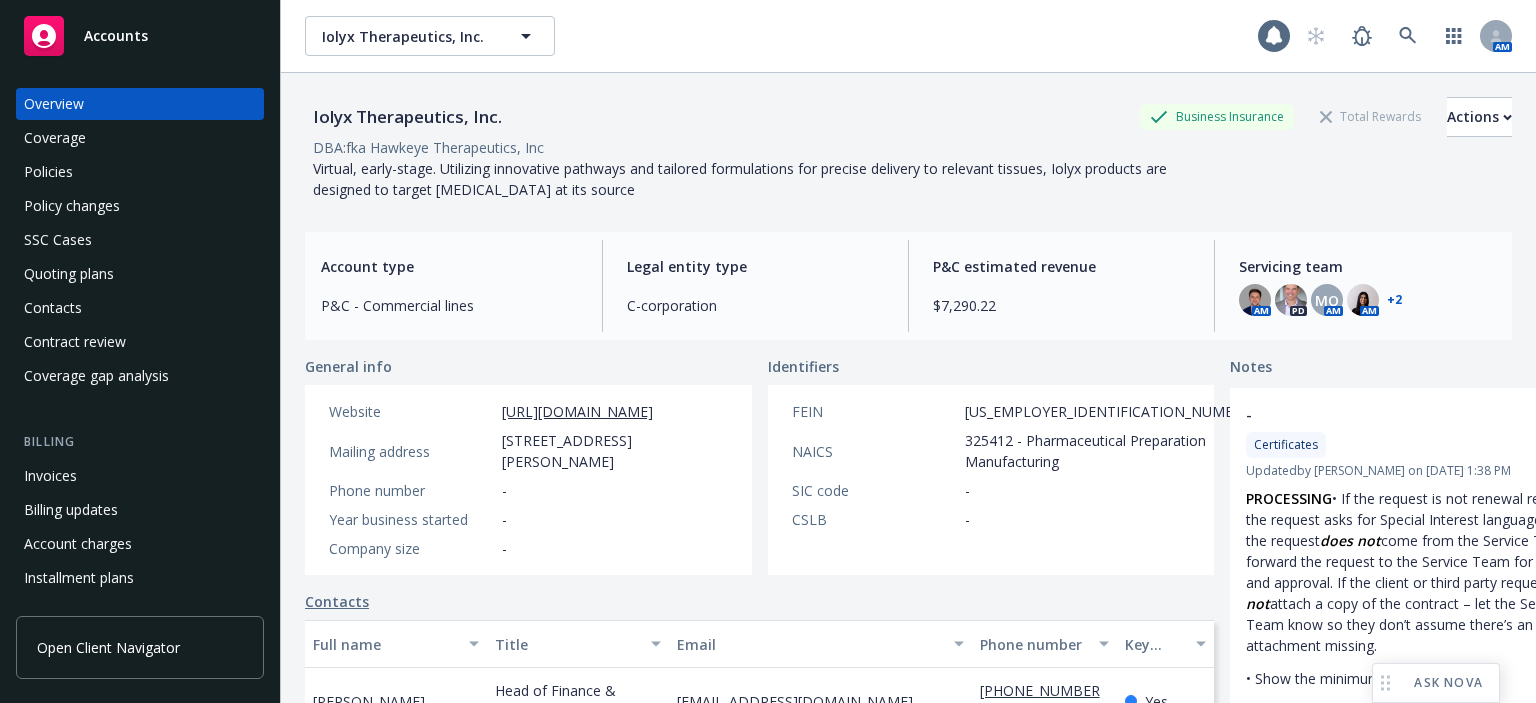 scroll, scrollTop: 0, scrollLeft: 0, axis: both 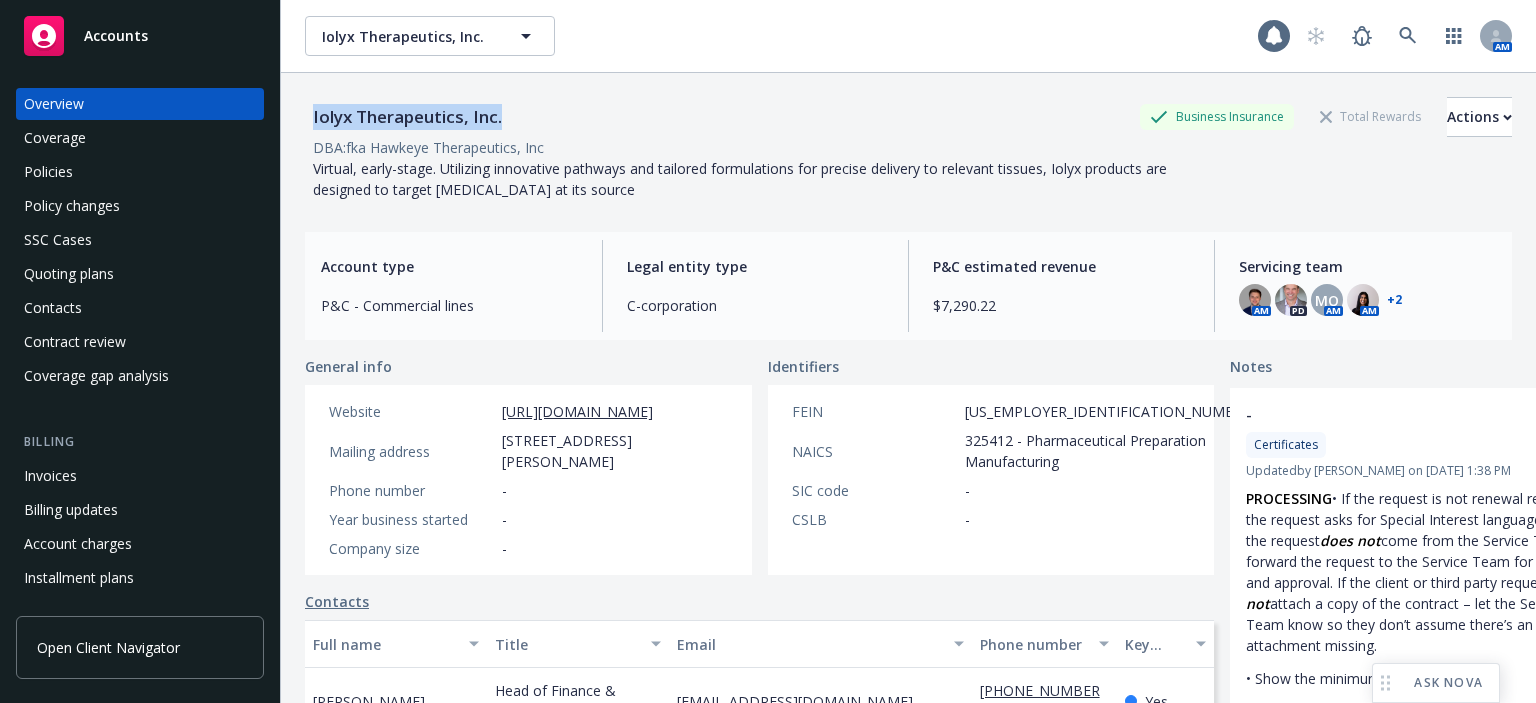 drag, startPoint x: 506, startPoint y: 118, endPoint x: 309, endPoint y: 116, distance: 197.01015 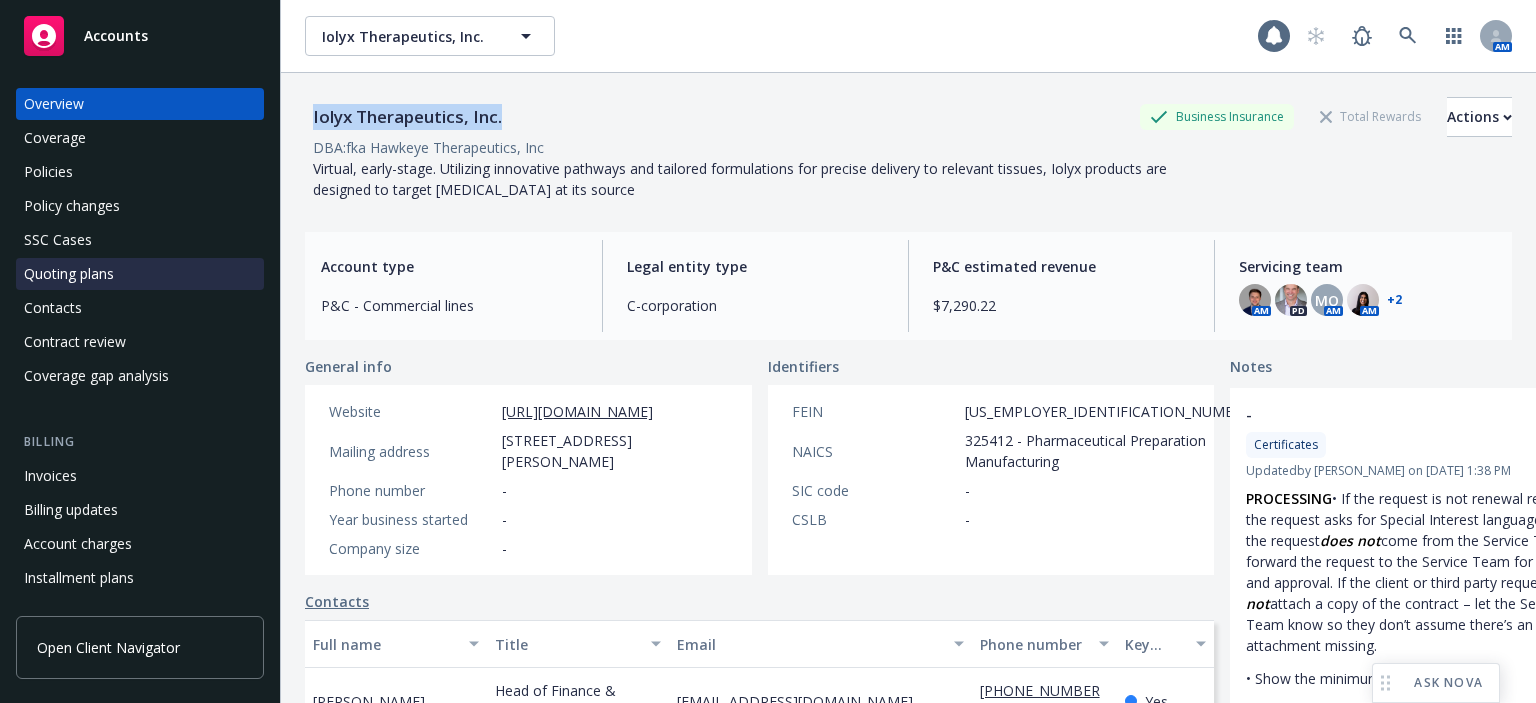 click on "Quoting plans" at bounding box center (69, 274) 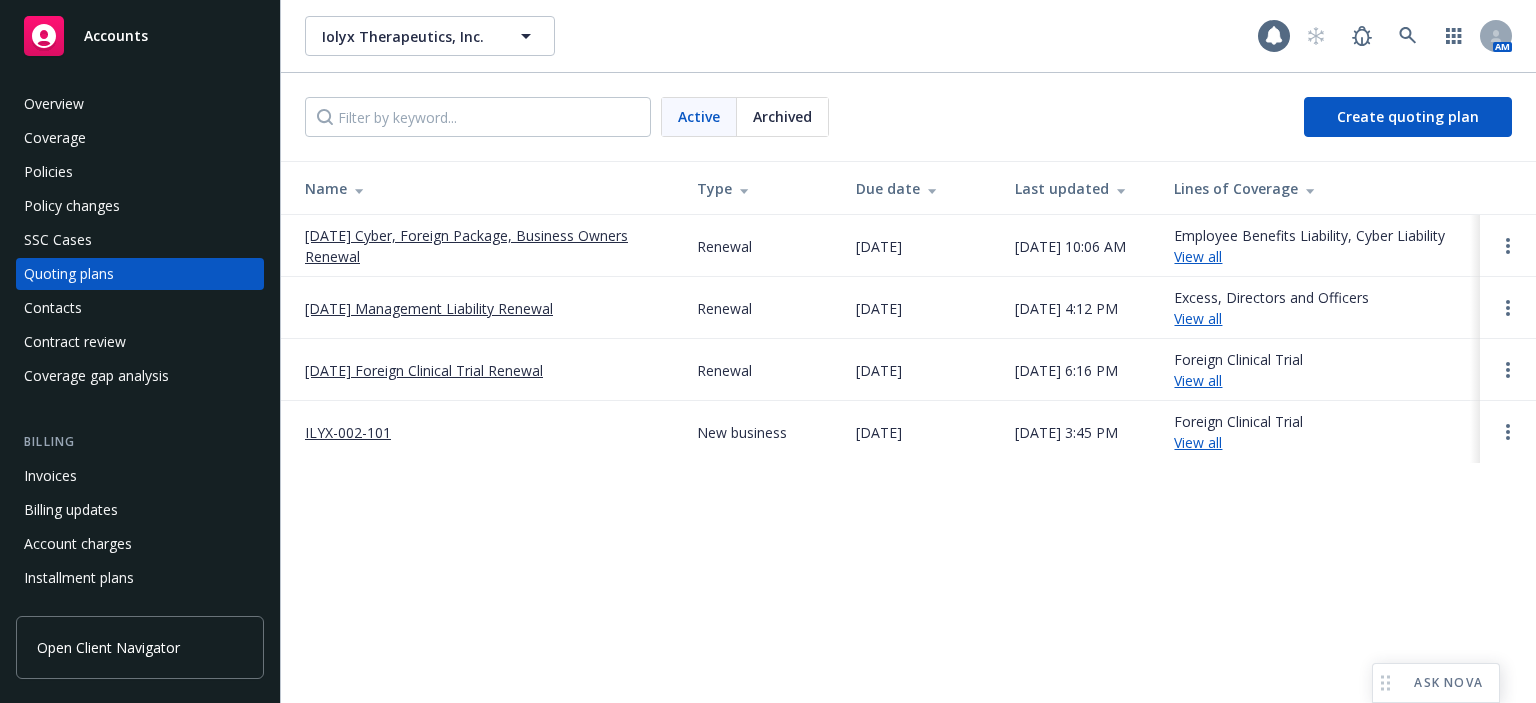 click on "07/28/25 Cyber, Foreign Package, Business Owners Renewal" at bounding box center (485, 246) 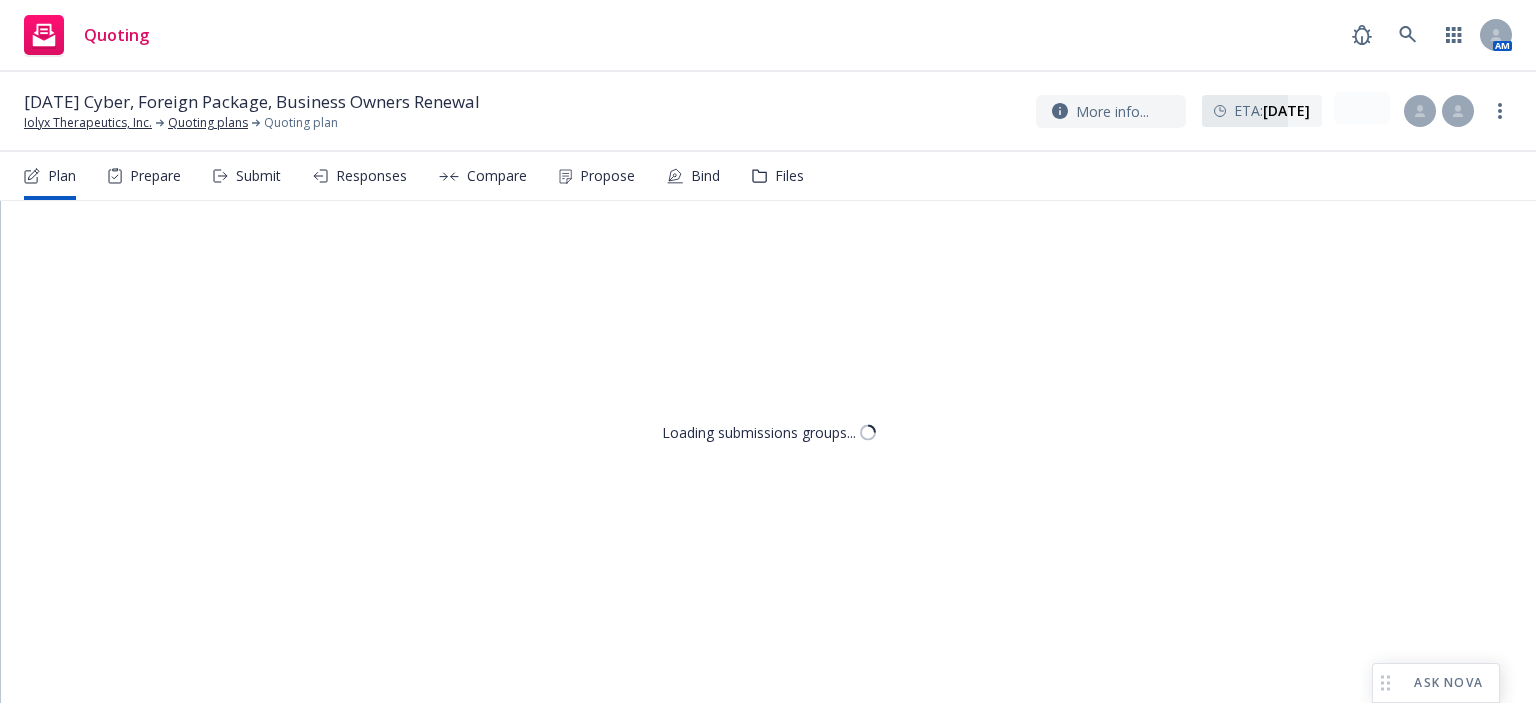 scroll, scrollTop: 0, scrollLeft: 0, axis: both 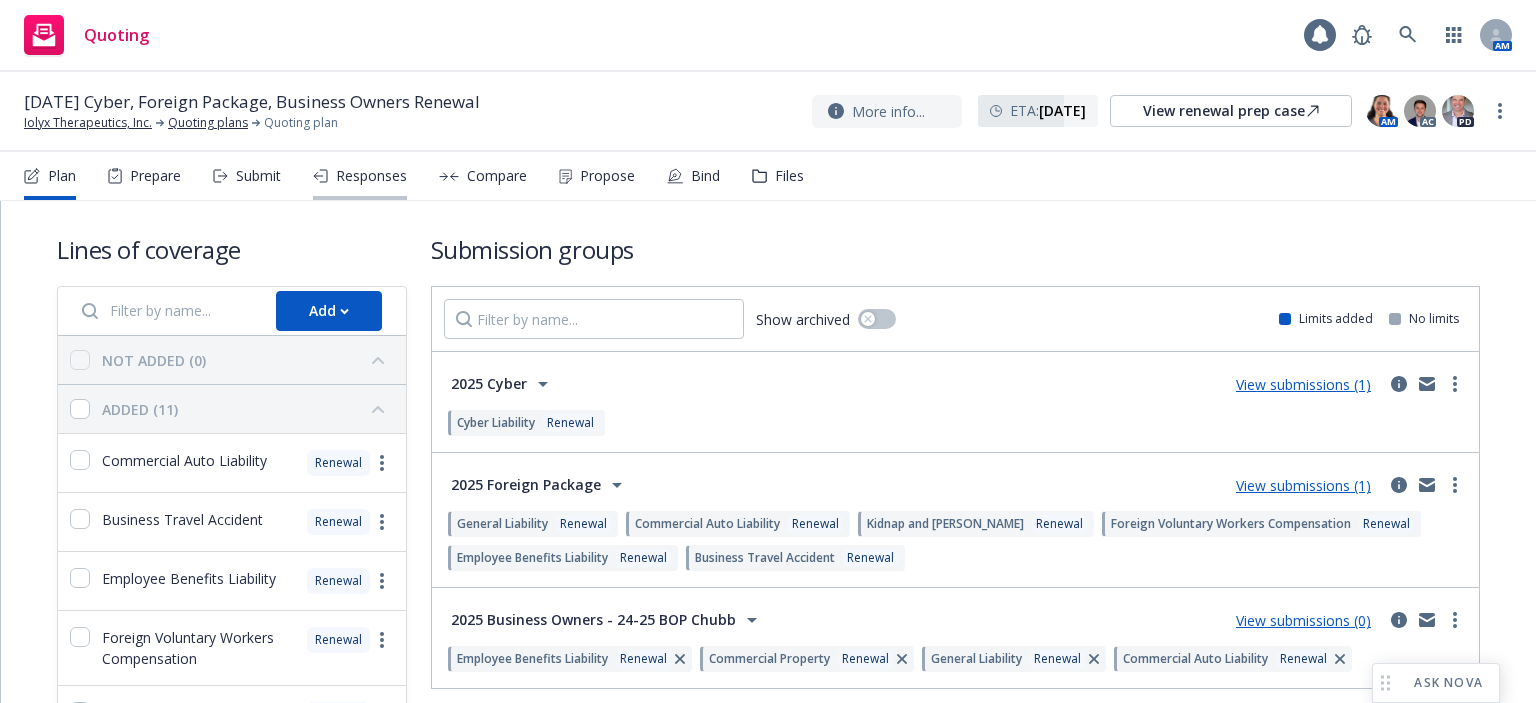 click on "Responses" at bounding box center (371, 176) 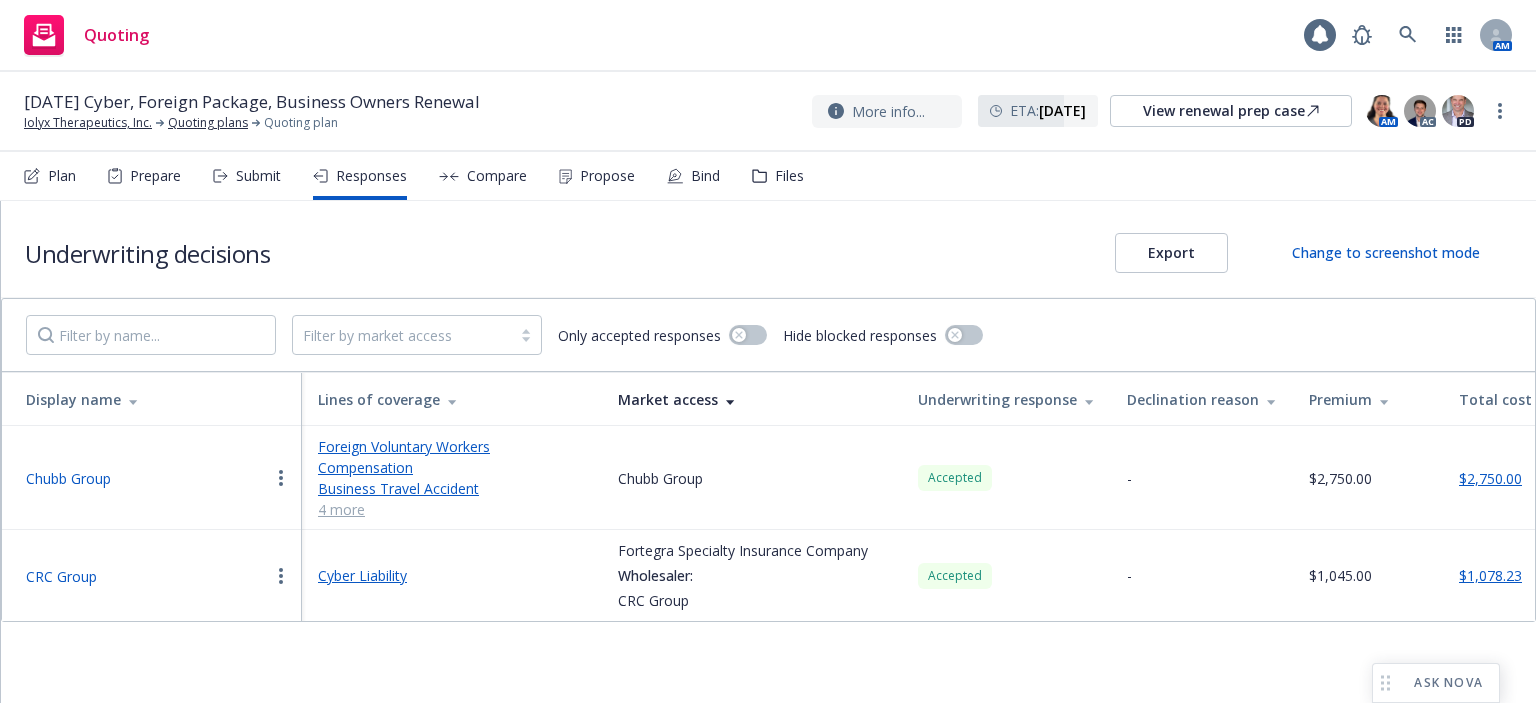 click on "Plan Prepare Submit Responses Compare Propose Bind Files" at bounding box center [414, 176] 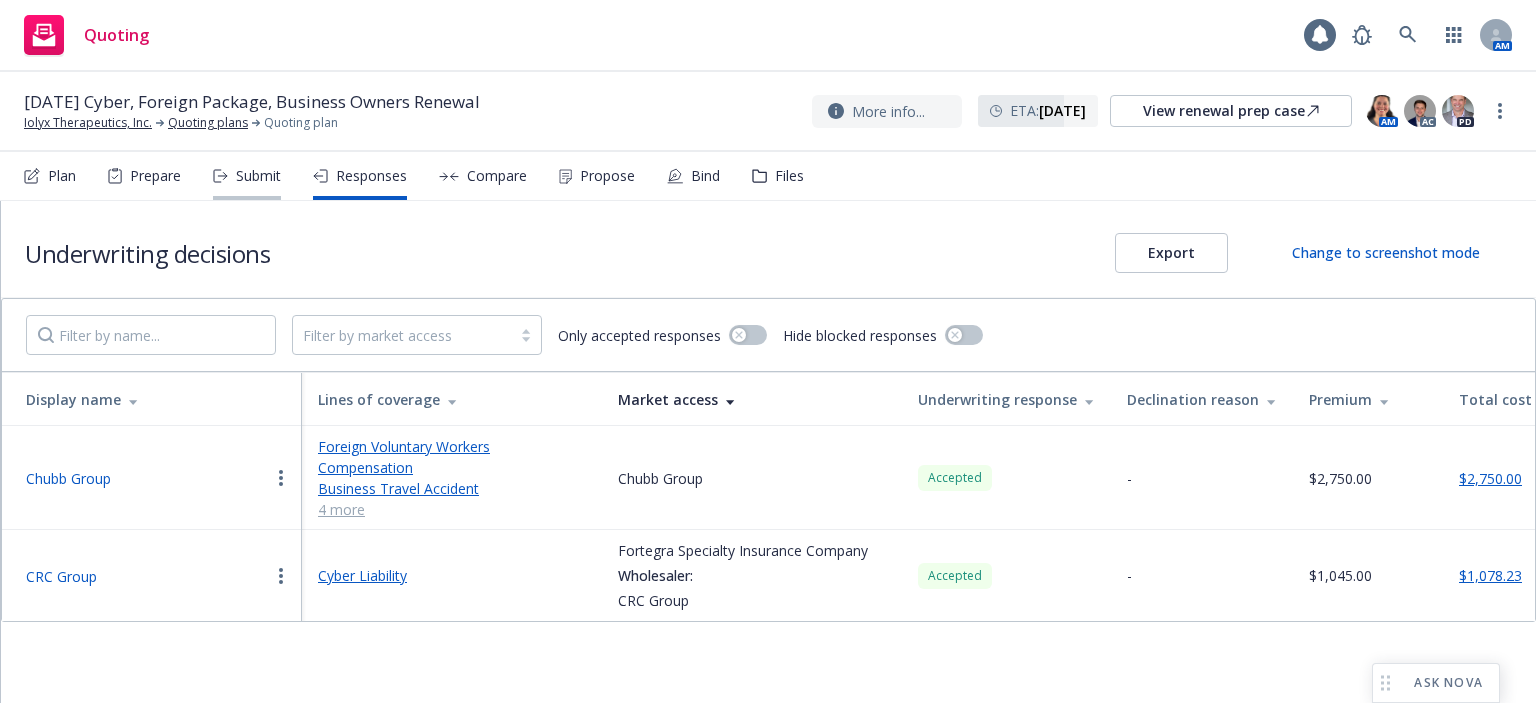 click on "Plan Prepare Submit Responses Compare Propose Bind Files" at bounding box center [414, 176] 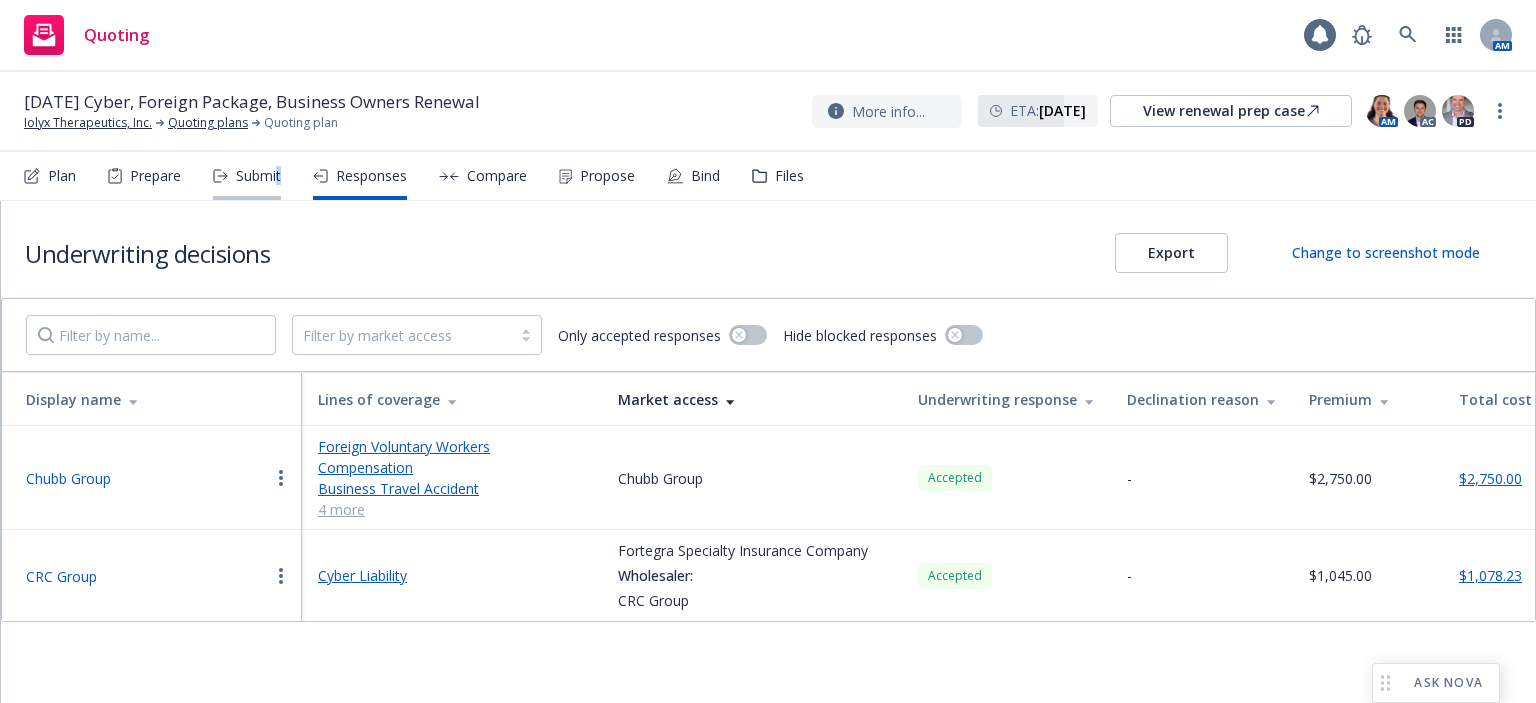 click on "Submit" at bounding box center [258, 176] 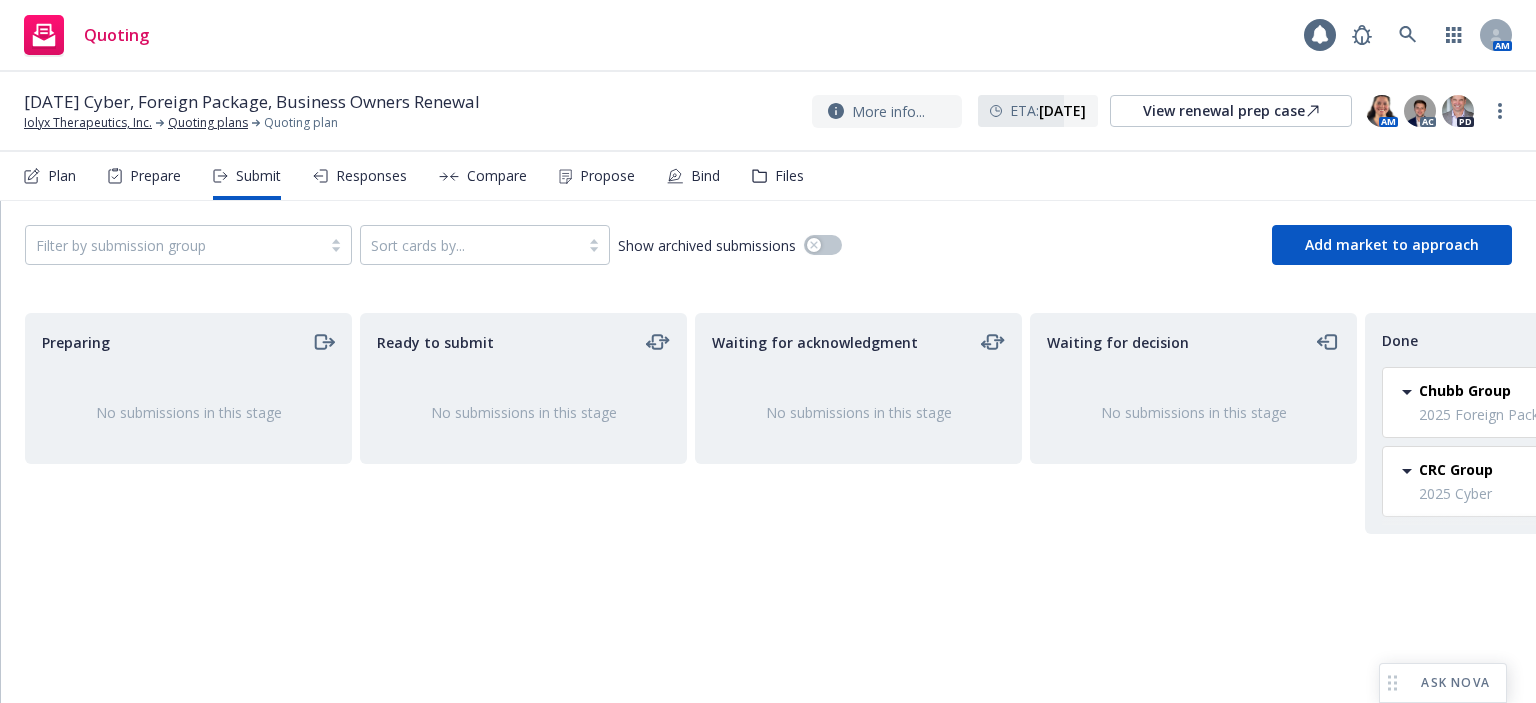 drag, startPoint x: 1384, startPoint y: 683, endPoint x: 1391, endPoint y: 550, distance: 133.18408 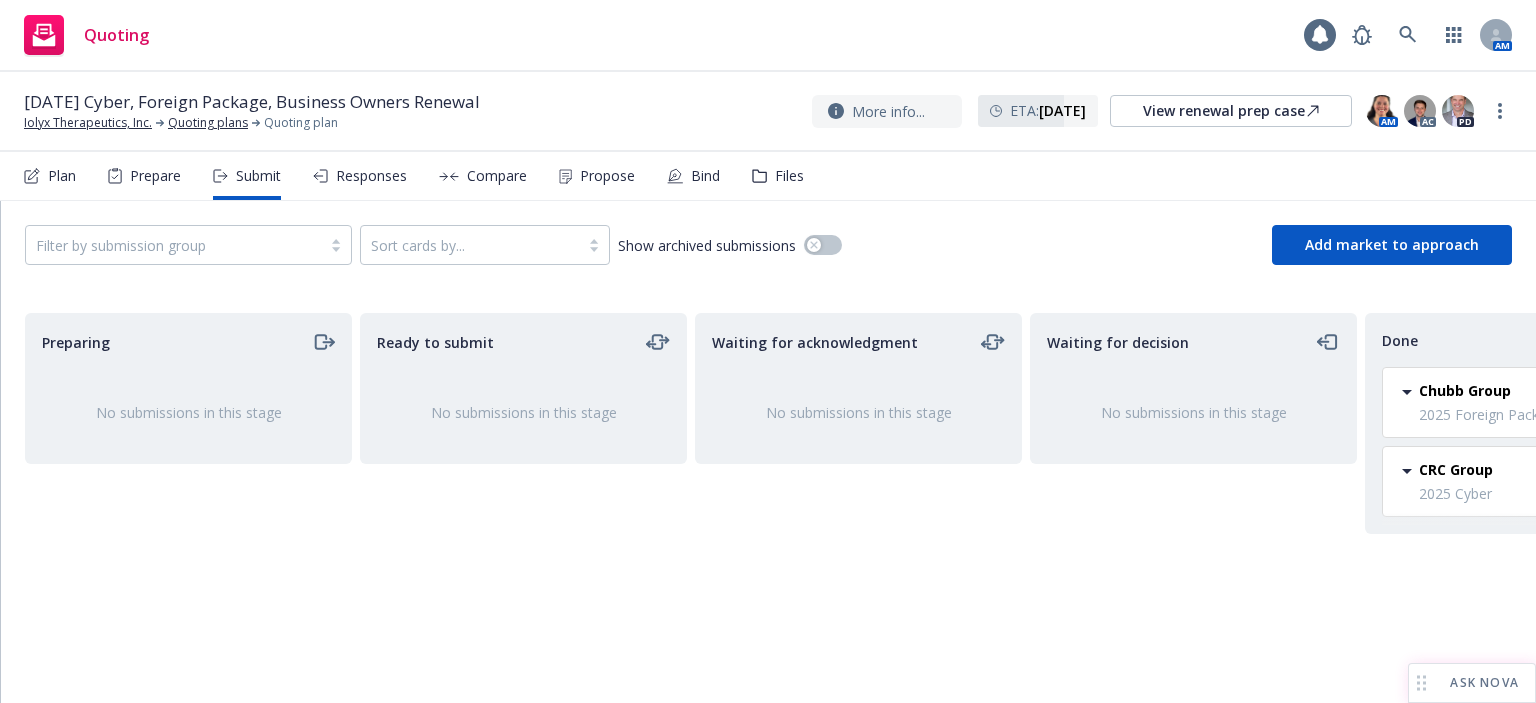 drag, startPoint x: 1389, startPoint y: 687, endPoint x: 1535, endPoint y: 687, distance: 146 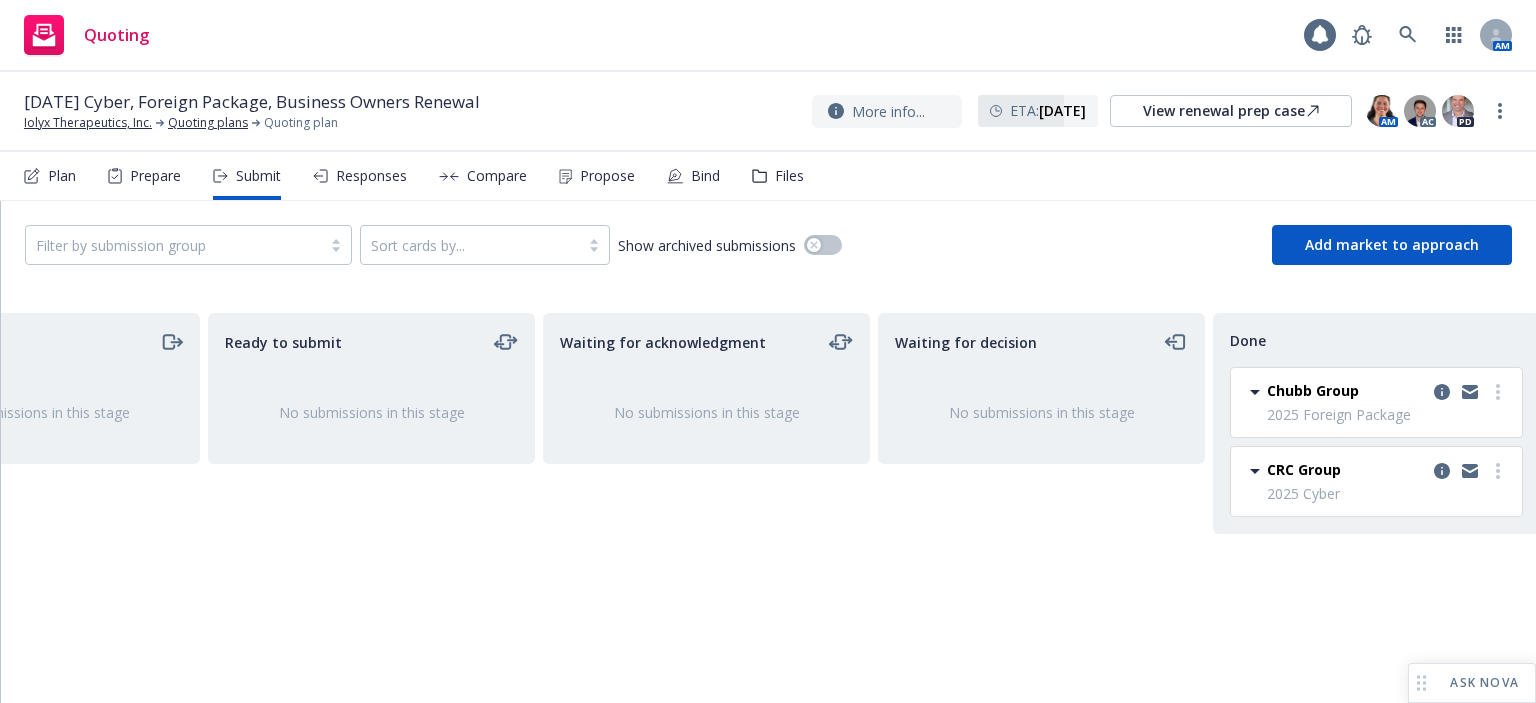 scroll, scrollTop: 0, scrollLeft: 180, axis: horizontal 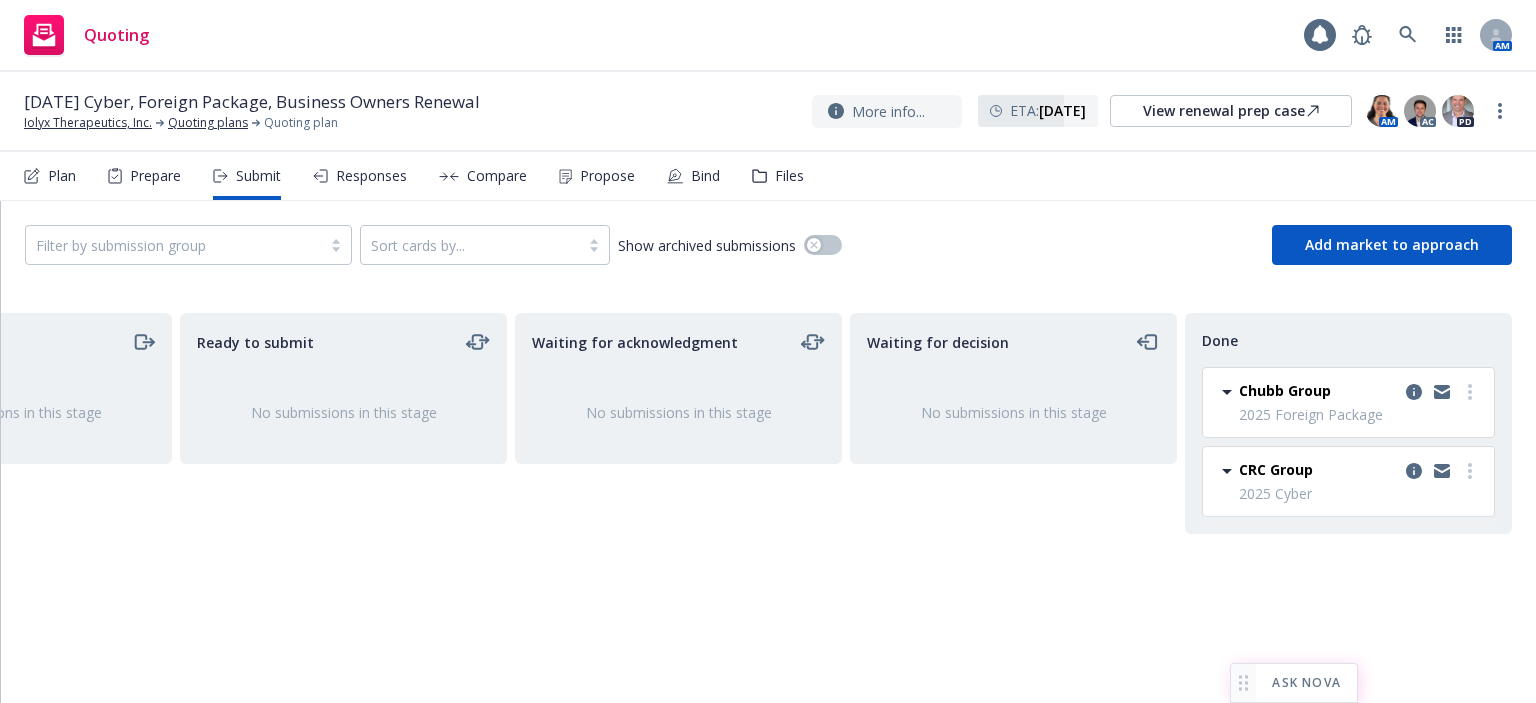drag, startPoint x: 1425, startPoint y: 690, endPoint x: 1191, endPoint y: 684, distance: 234.0769 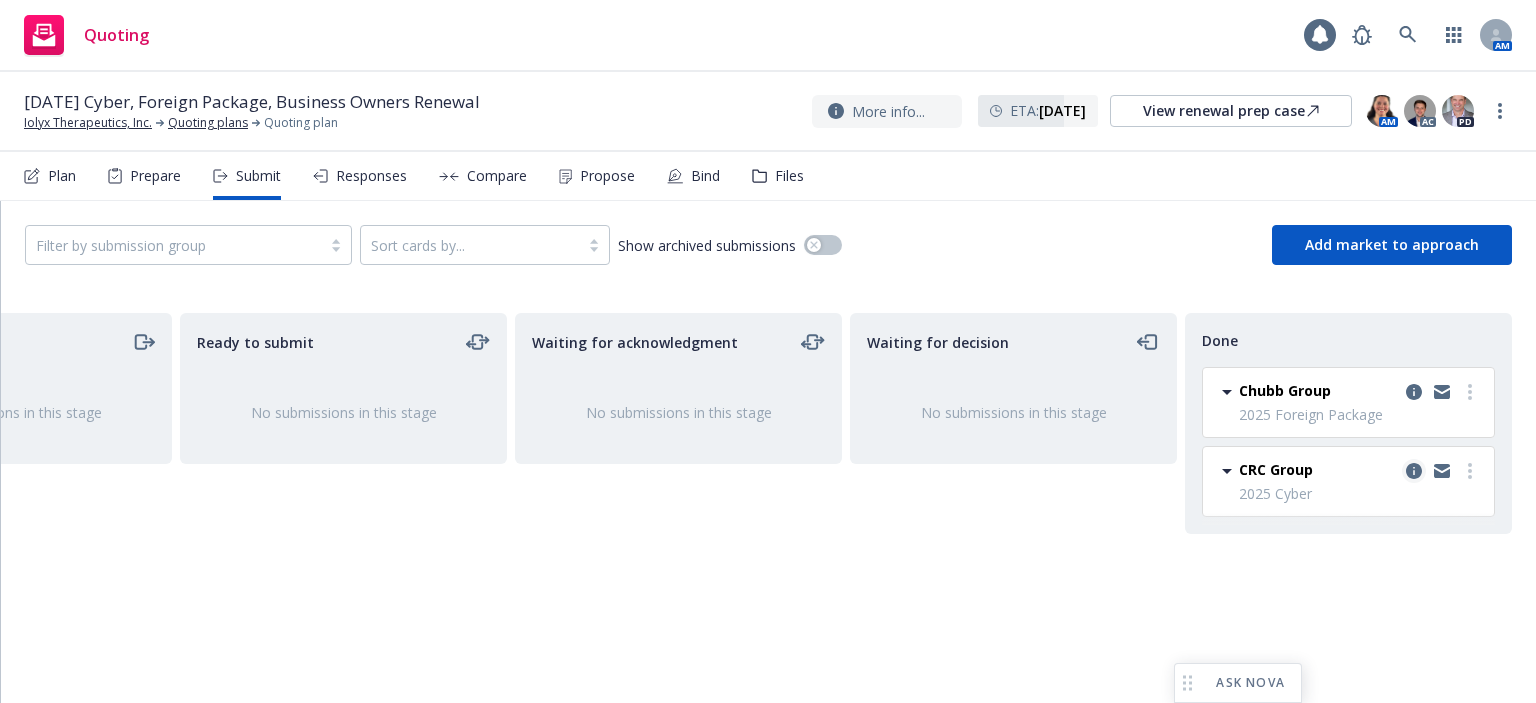 click 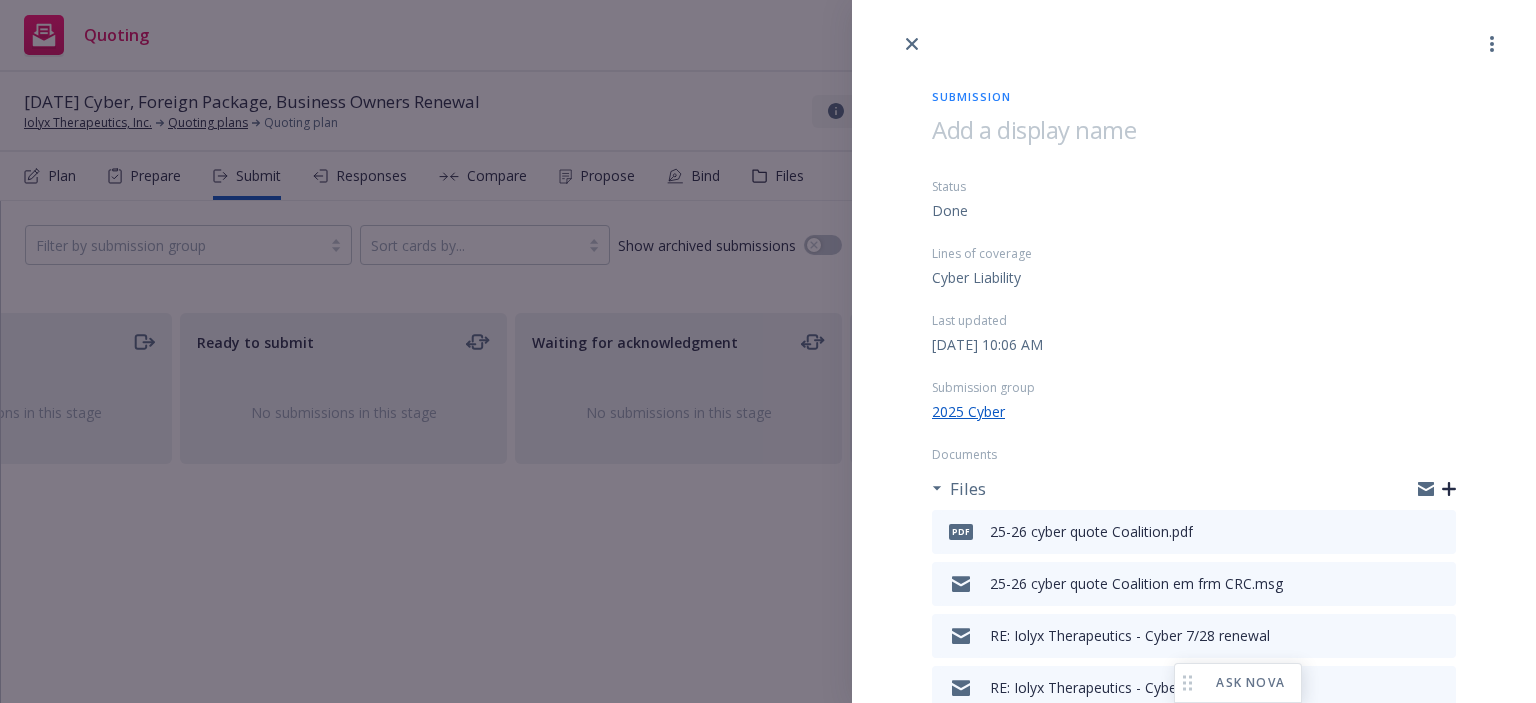 click 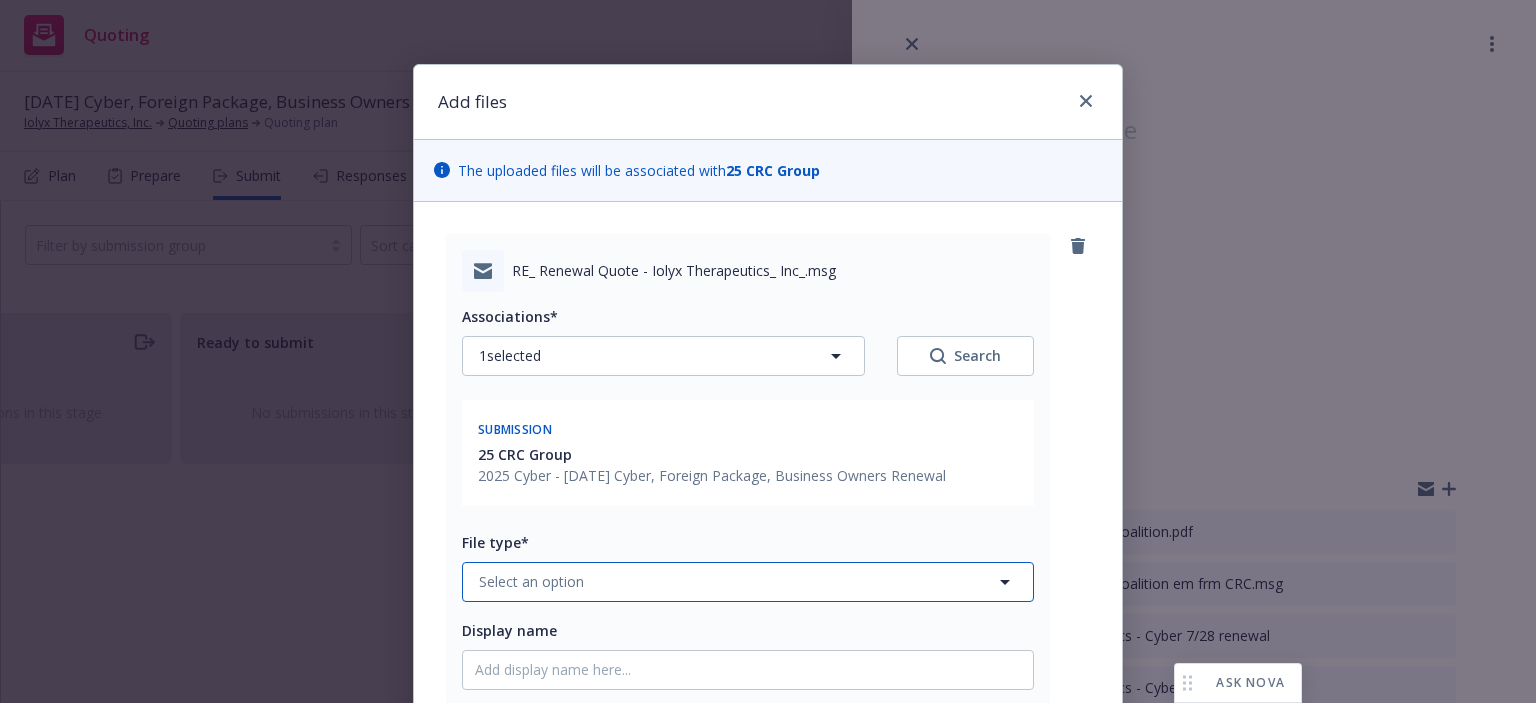 click on "Select an option" at bounding box center [748, 582] 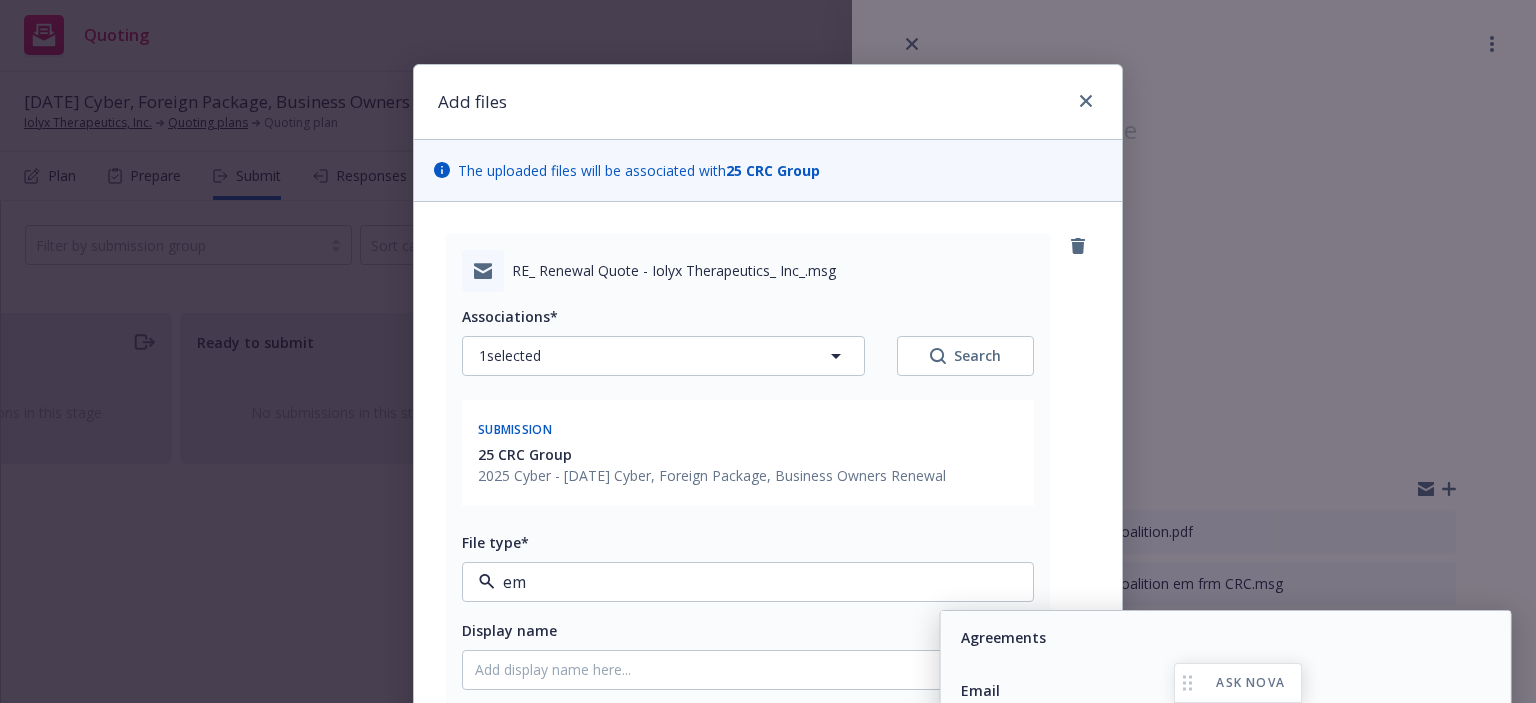type on "ema" 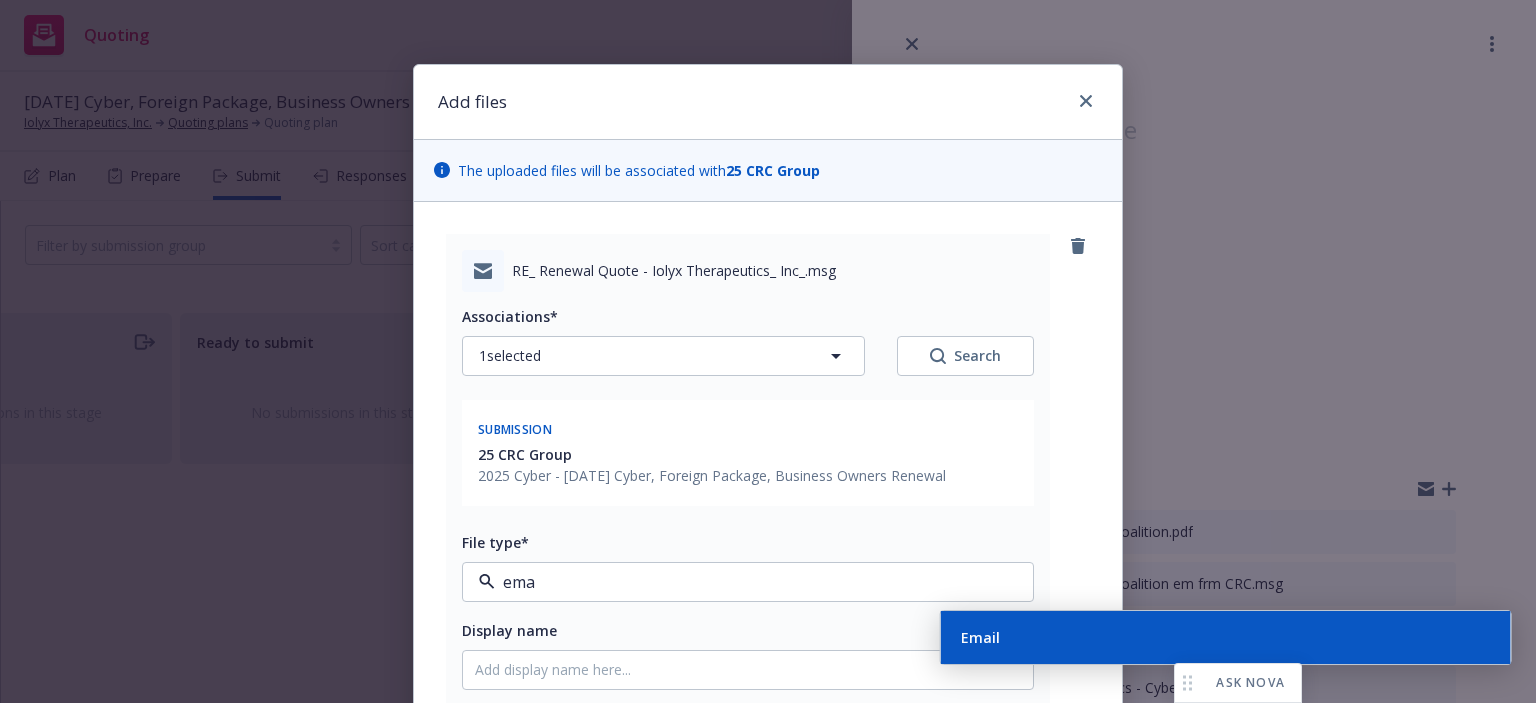 click on "Email" at bounding box center (978, 637) 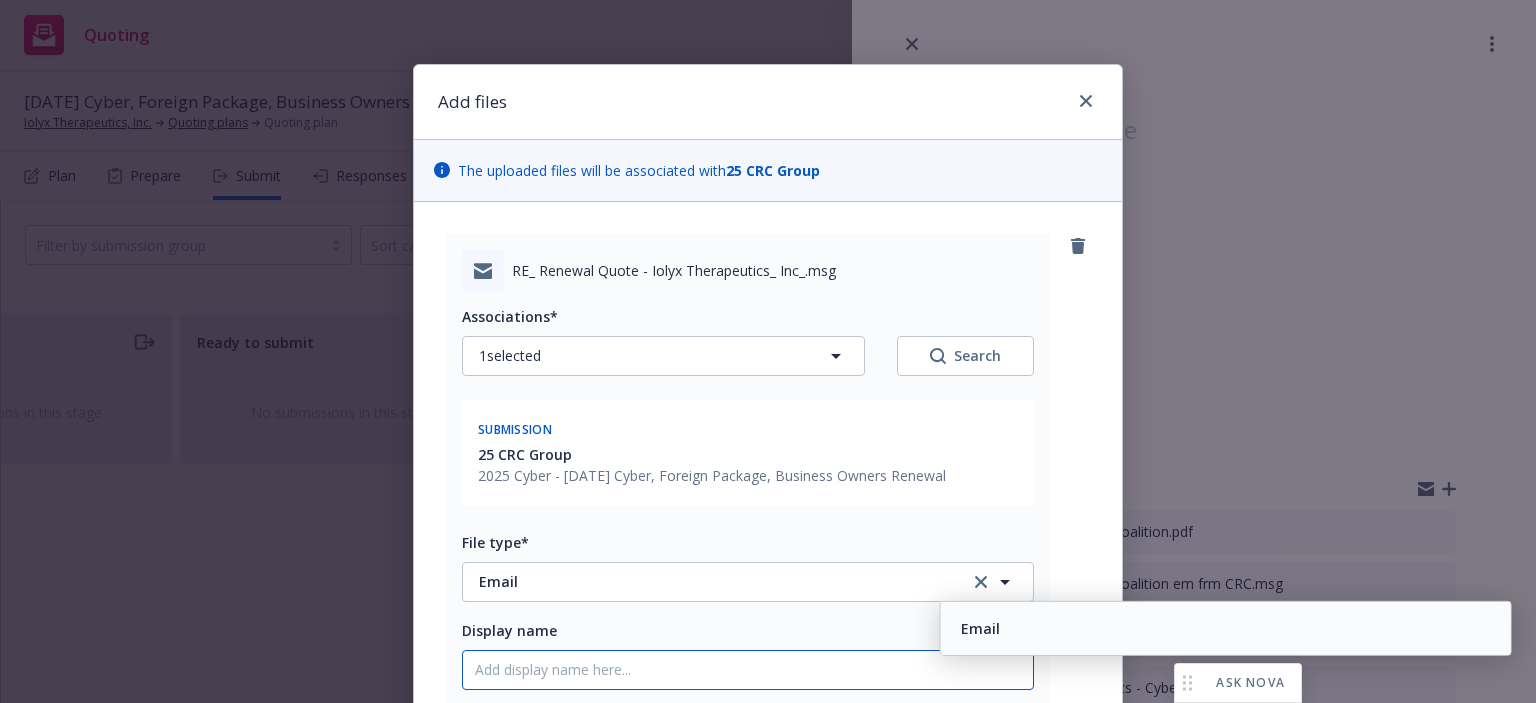 click on "Display name" at bounding box center [748, 670] 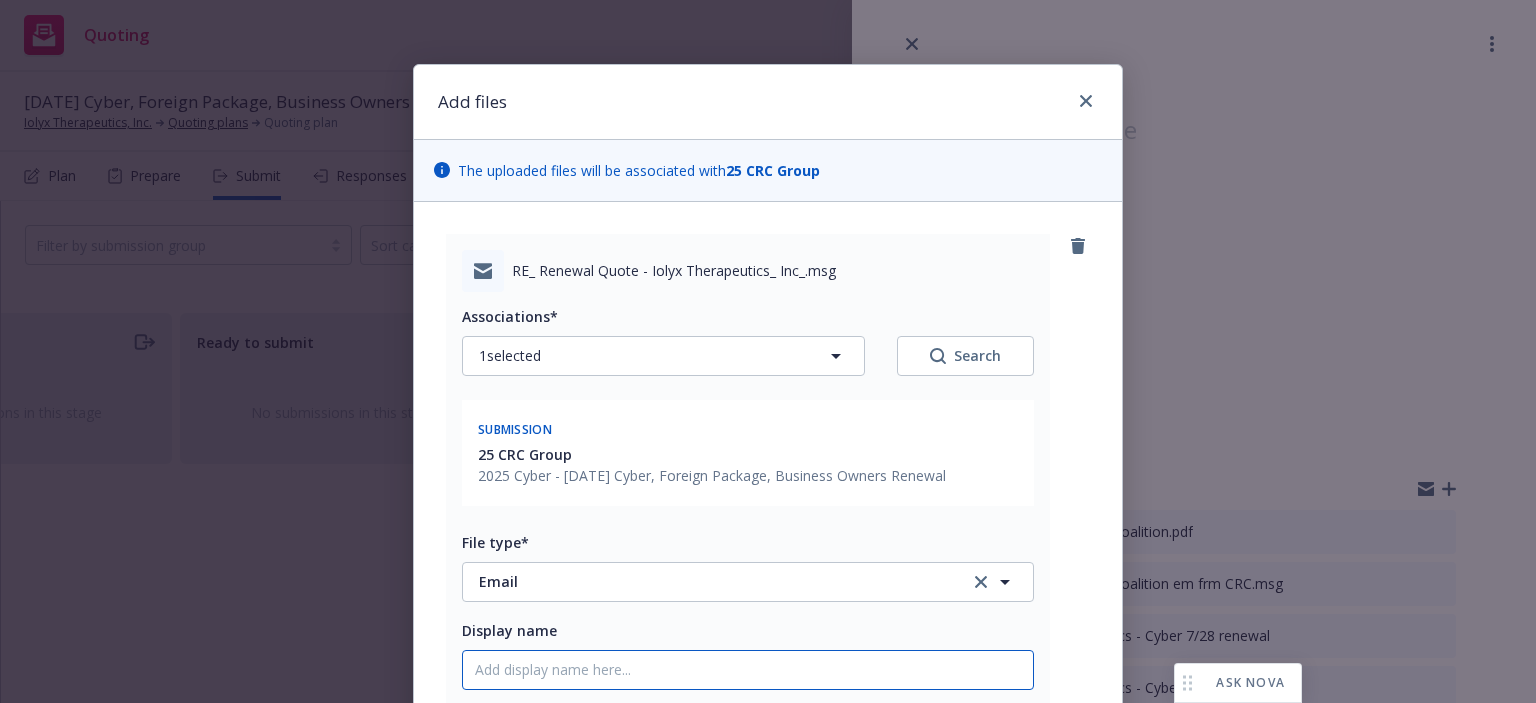 type on "x" 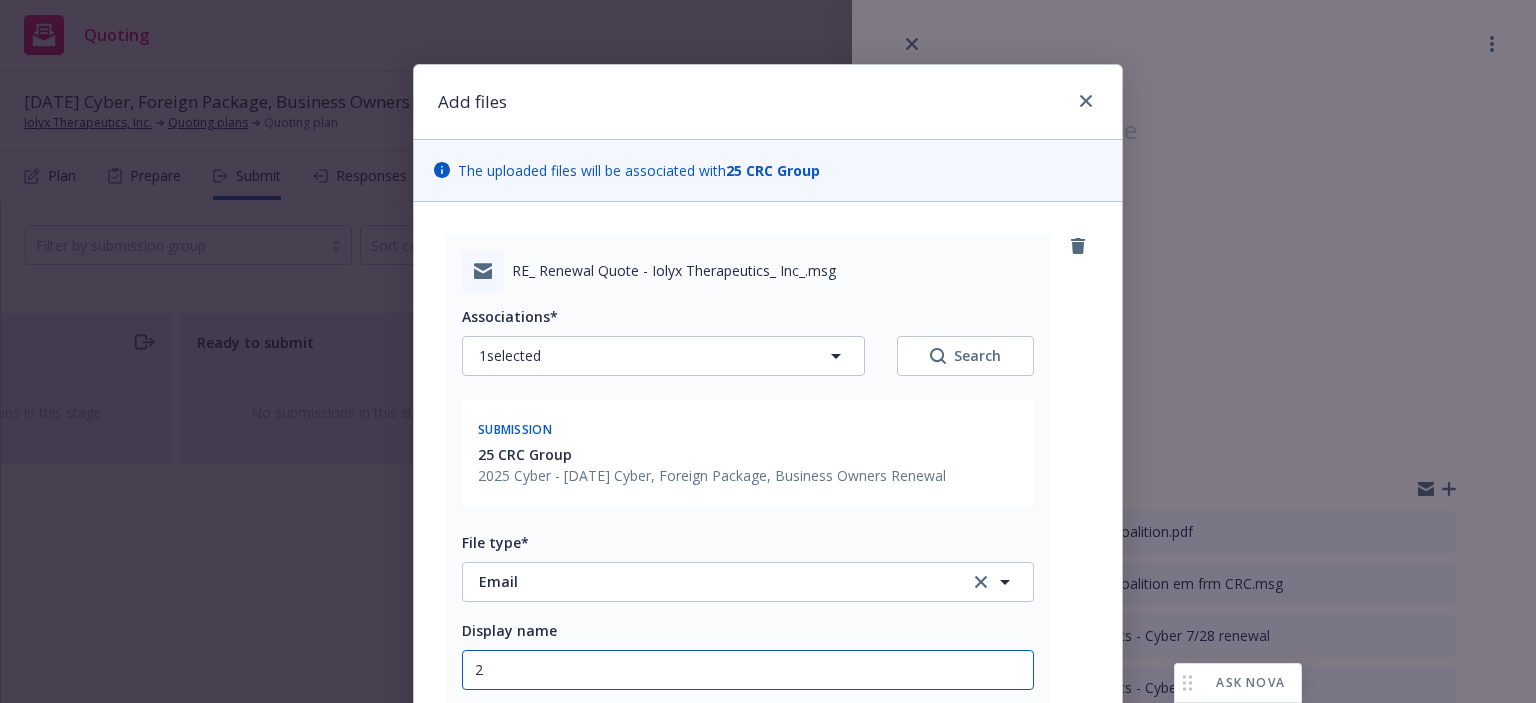 type on "x" 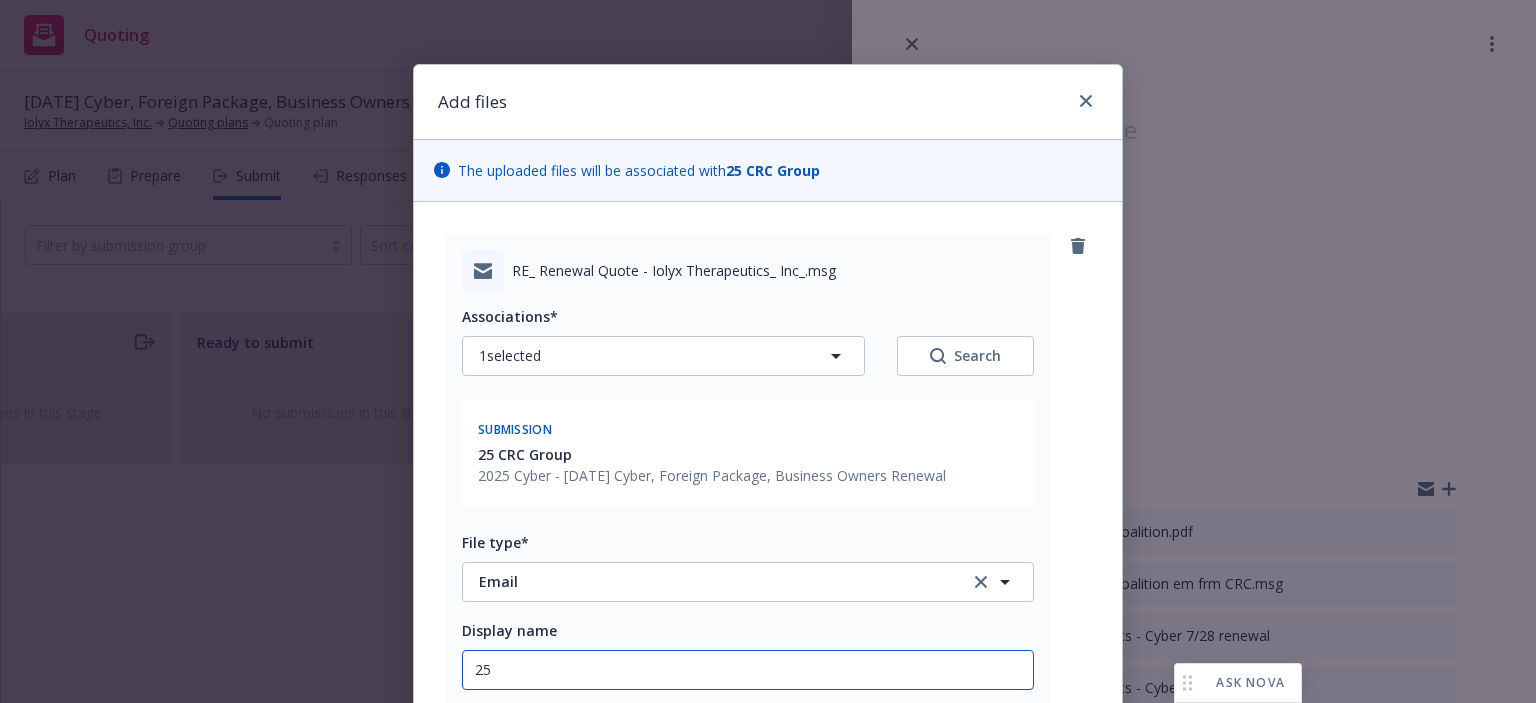type on "x" 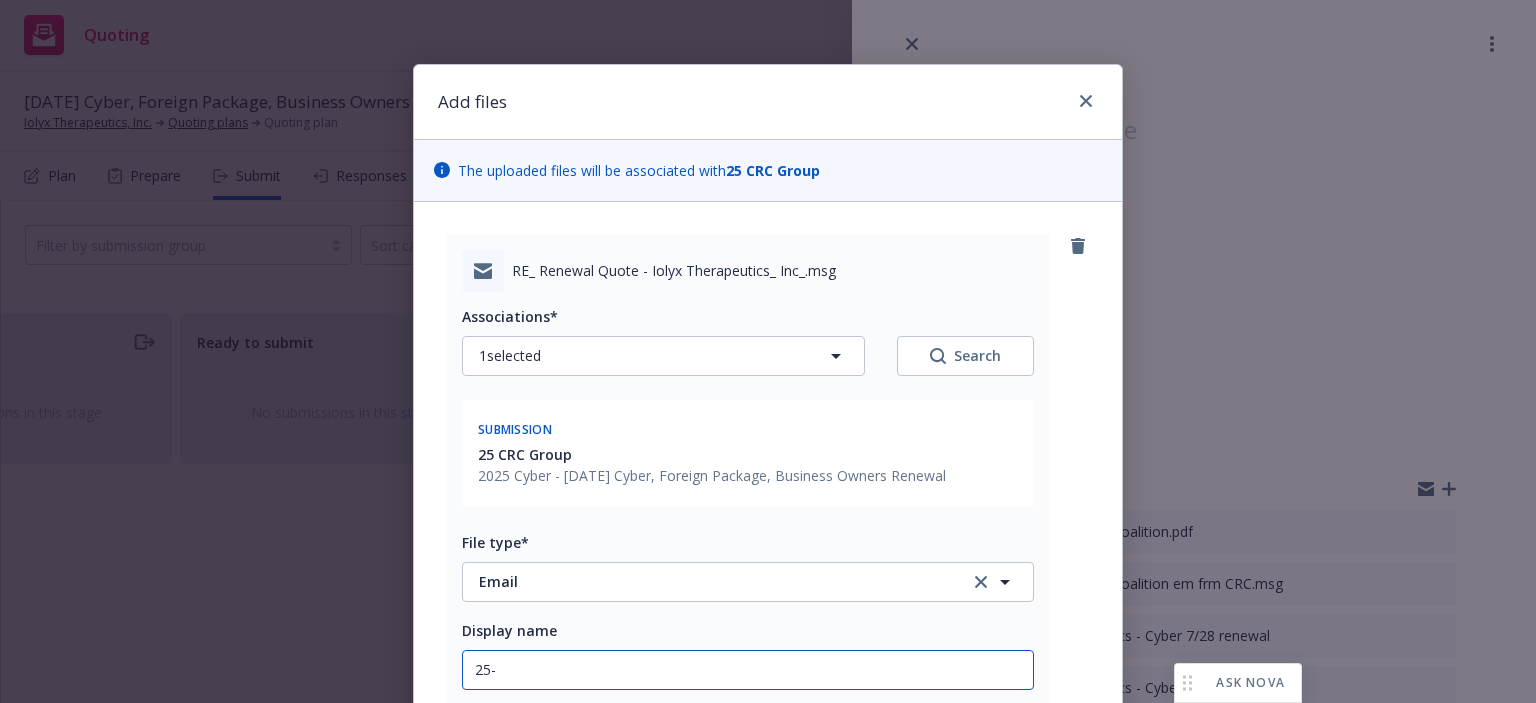 type on "x" 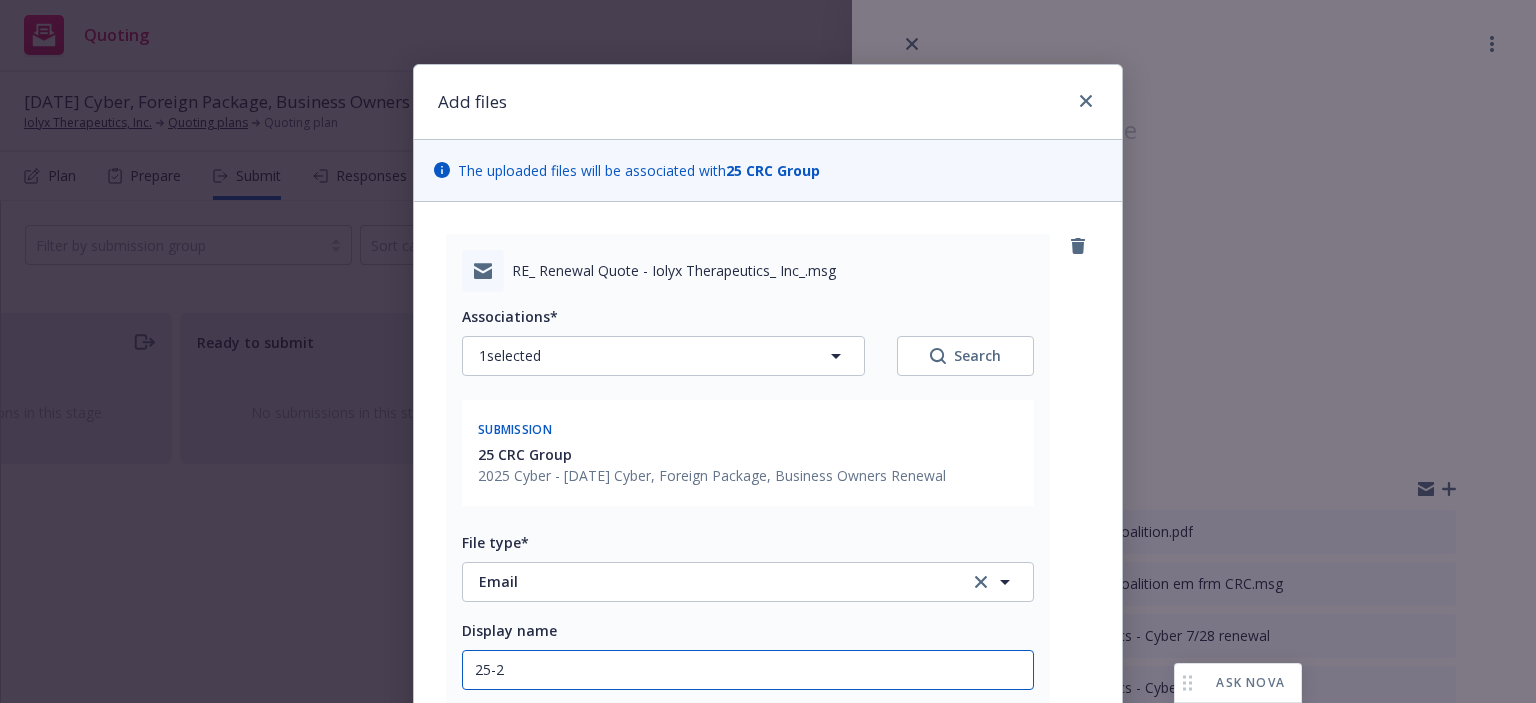 type on "x" 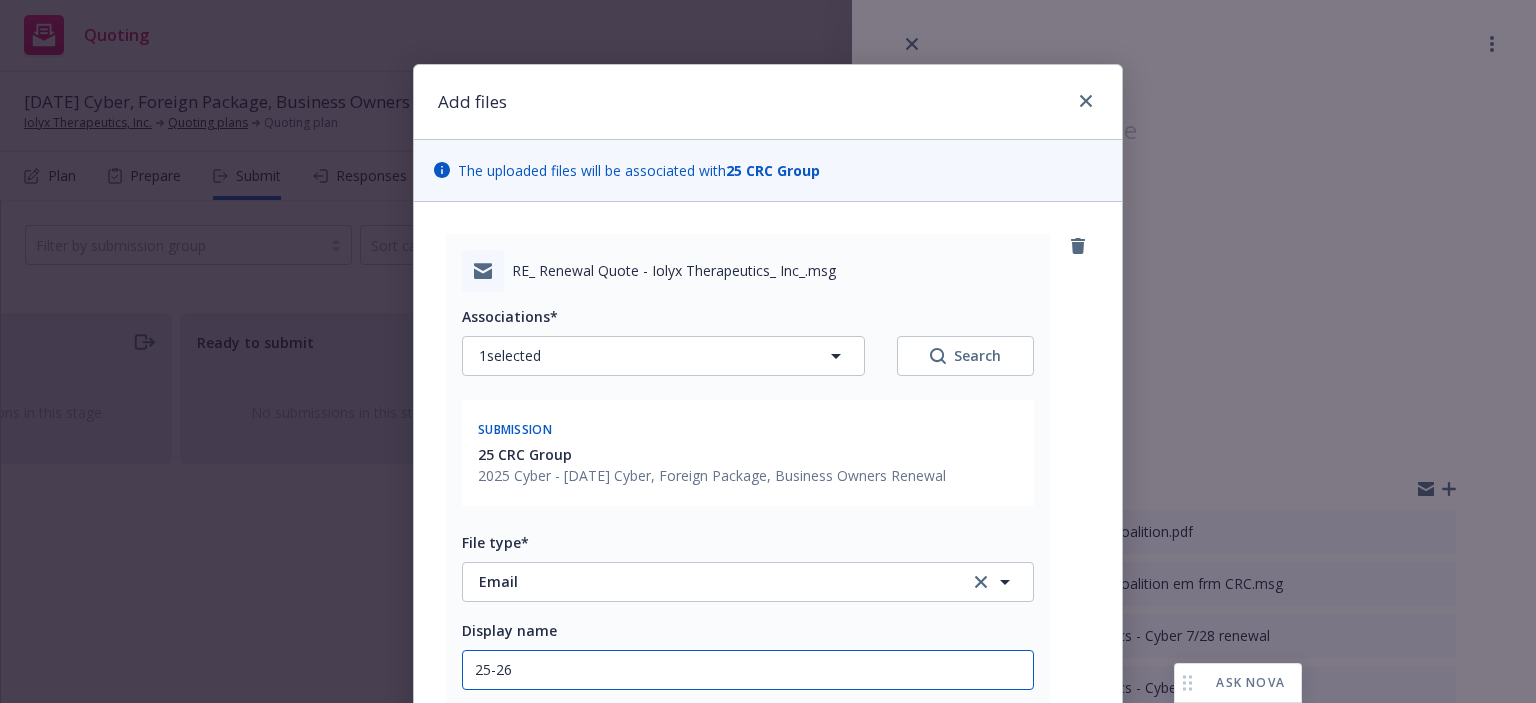 type on "x" 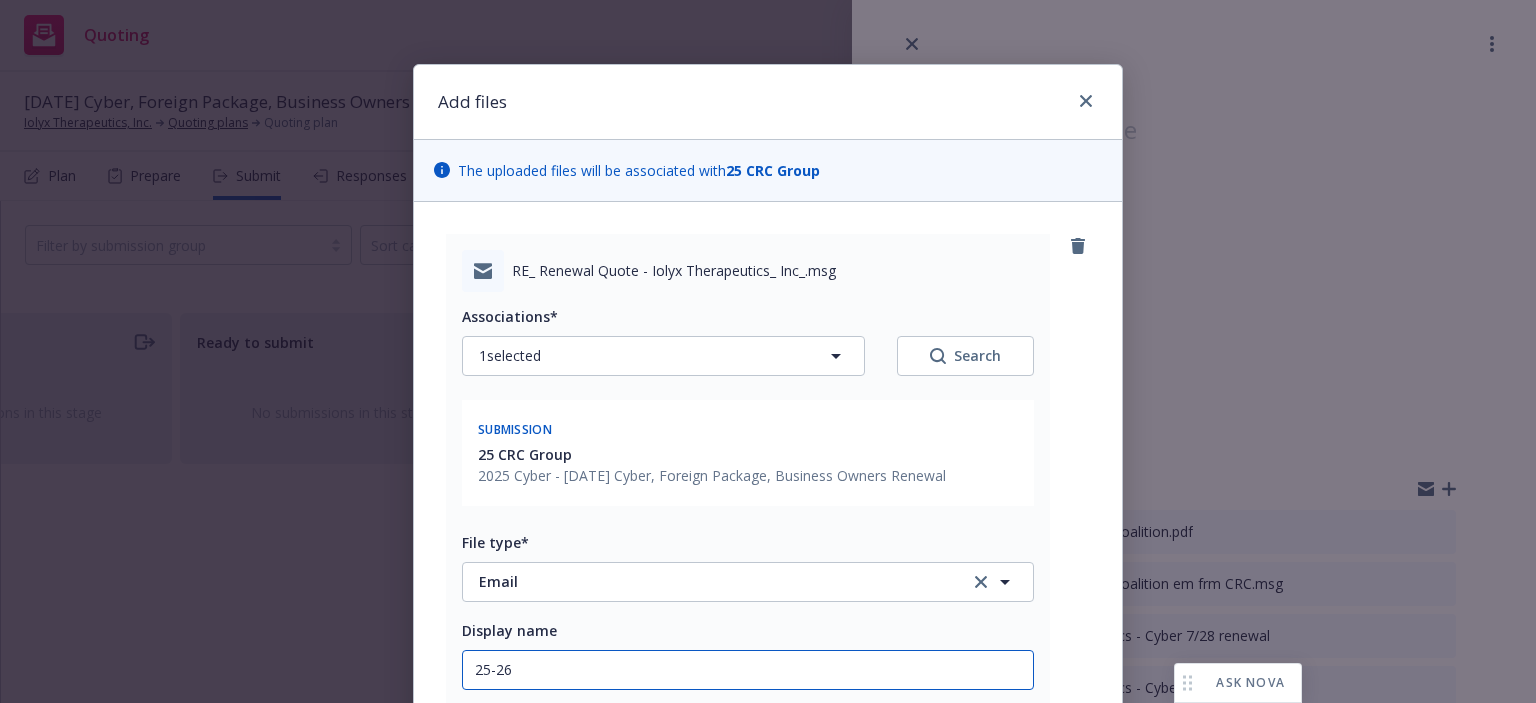 type on "x" 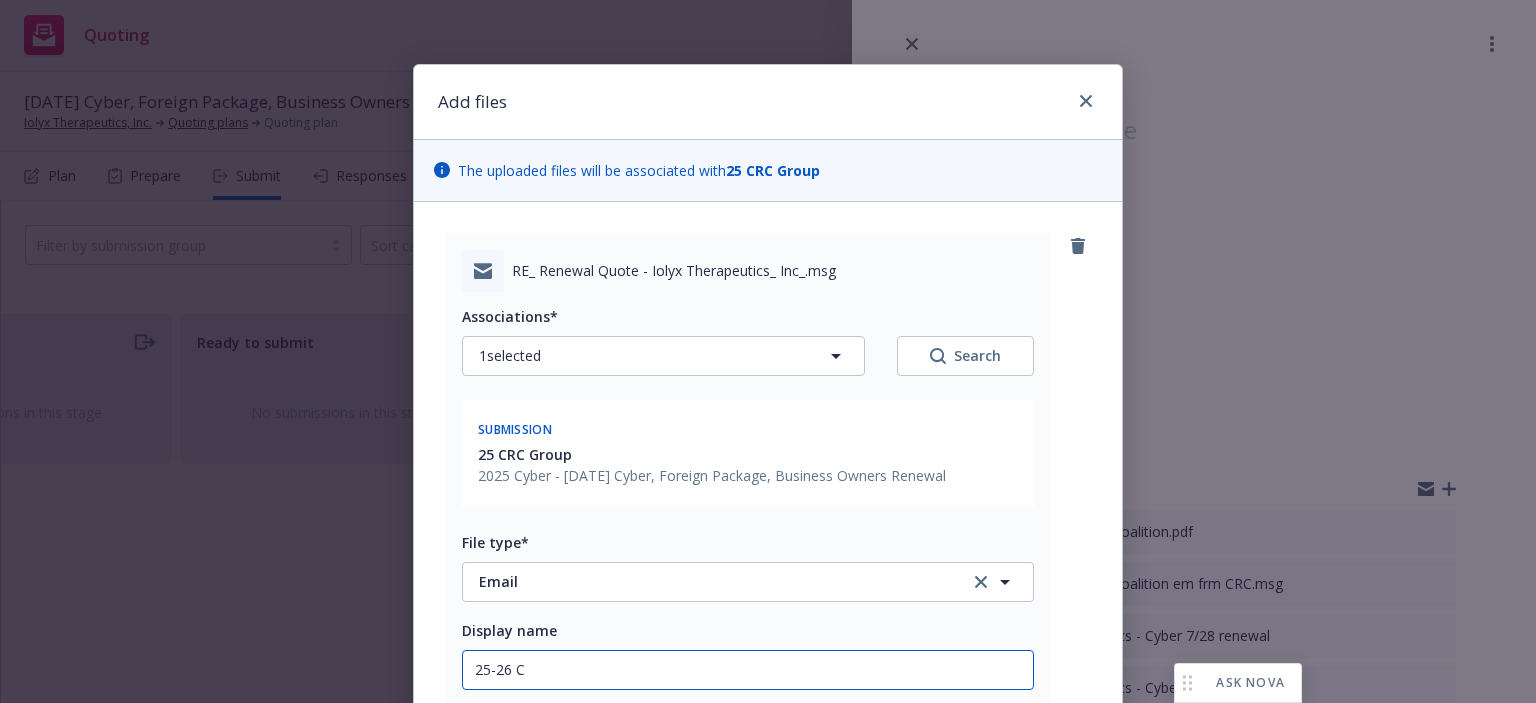 type on "x" 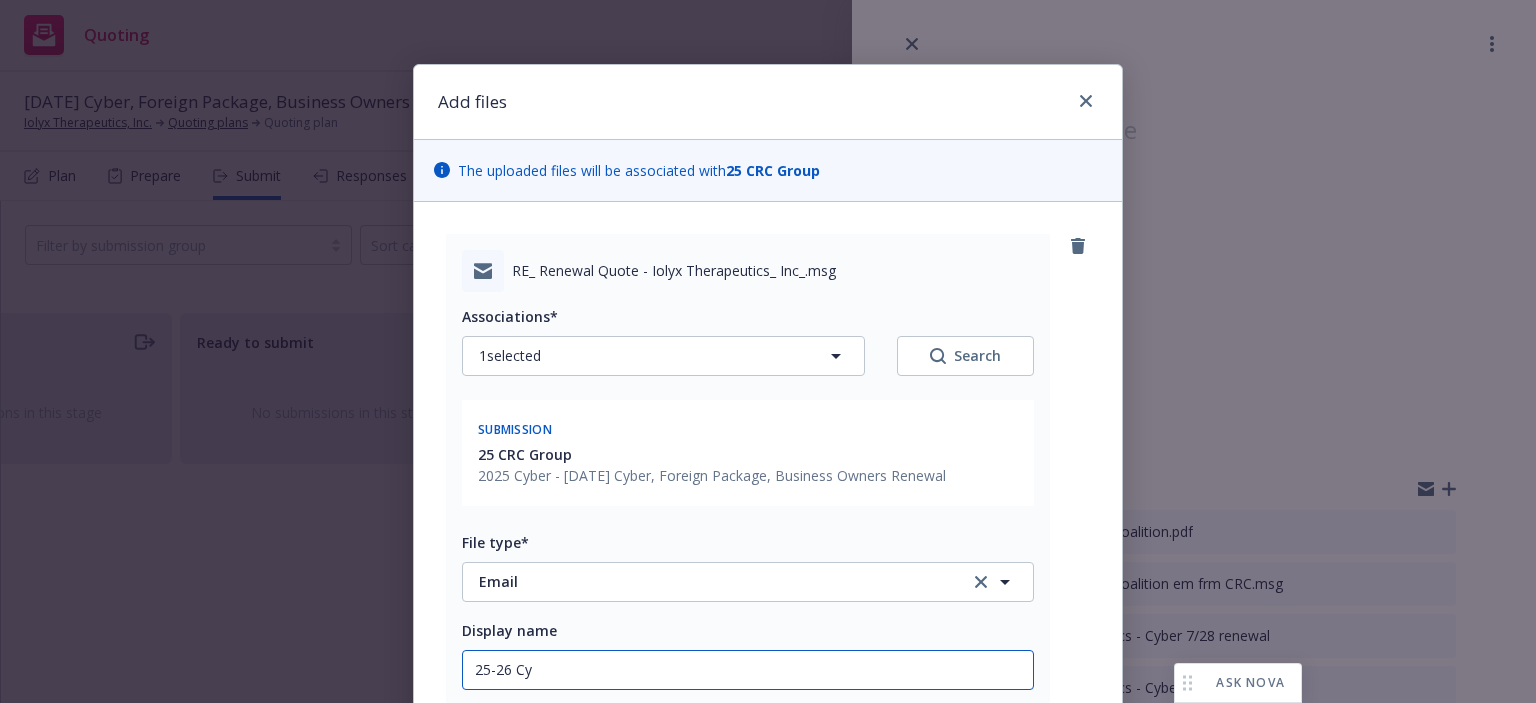 type on "x" 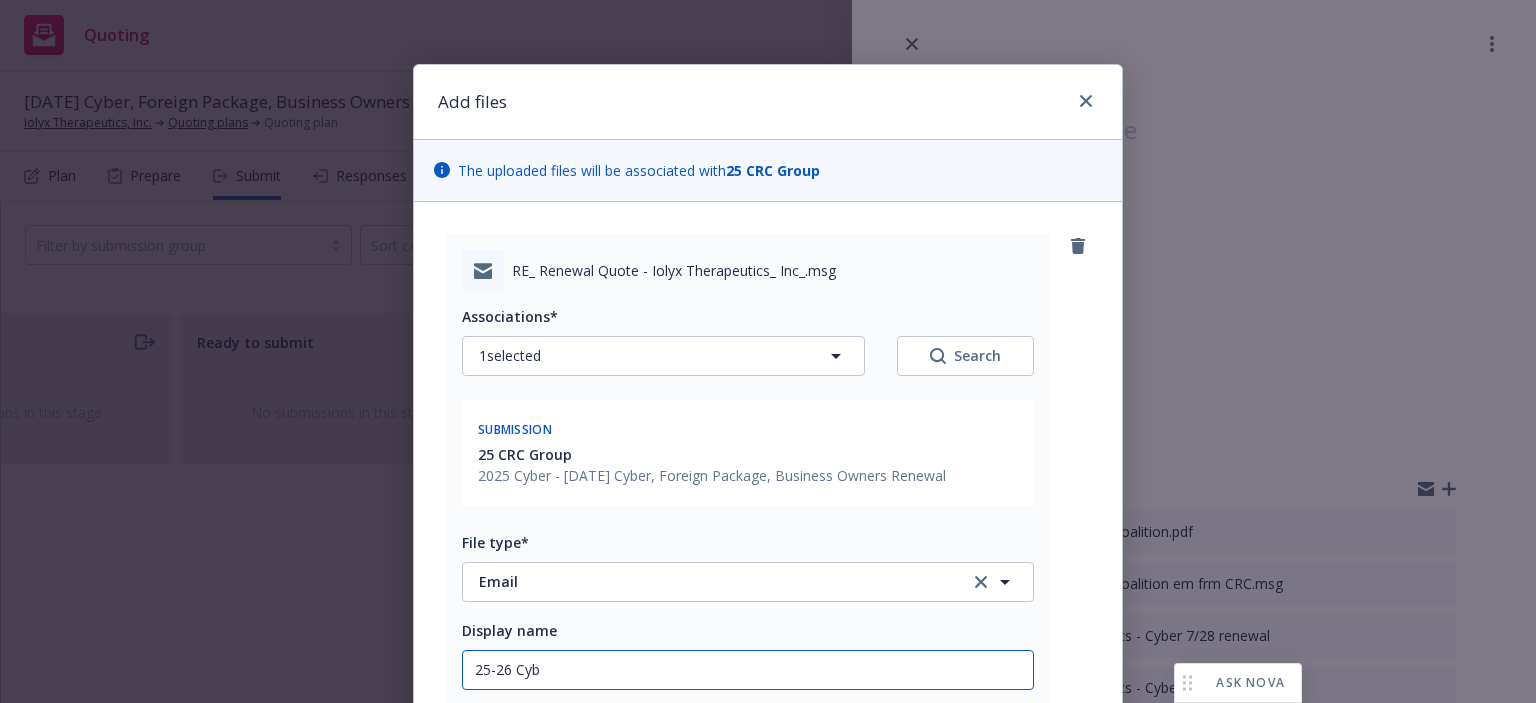 type on "x" 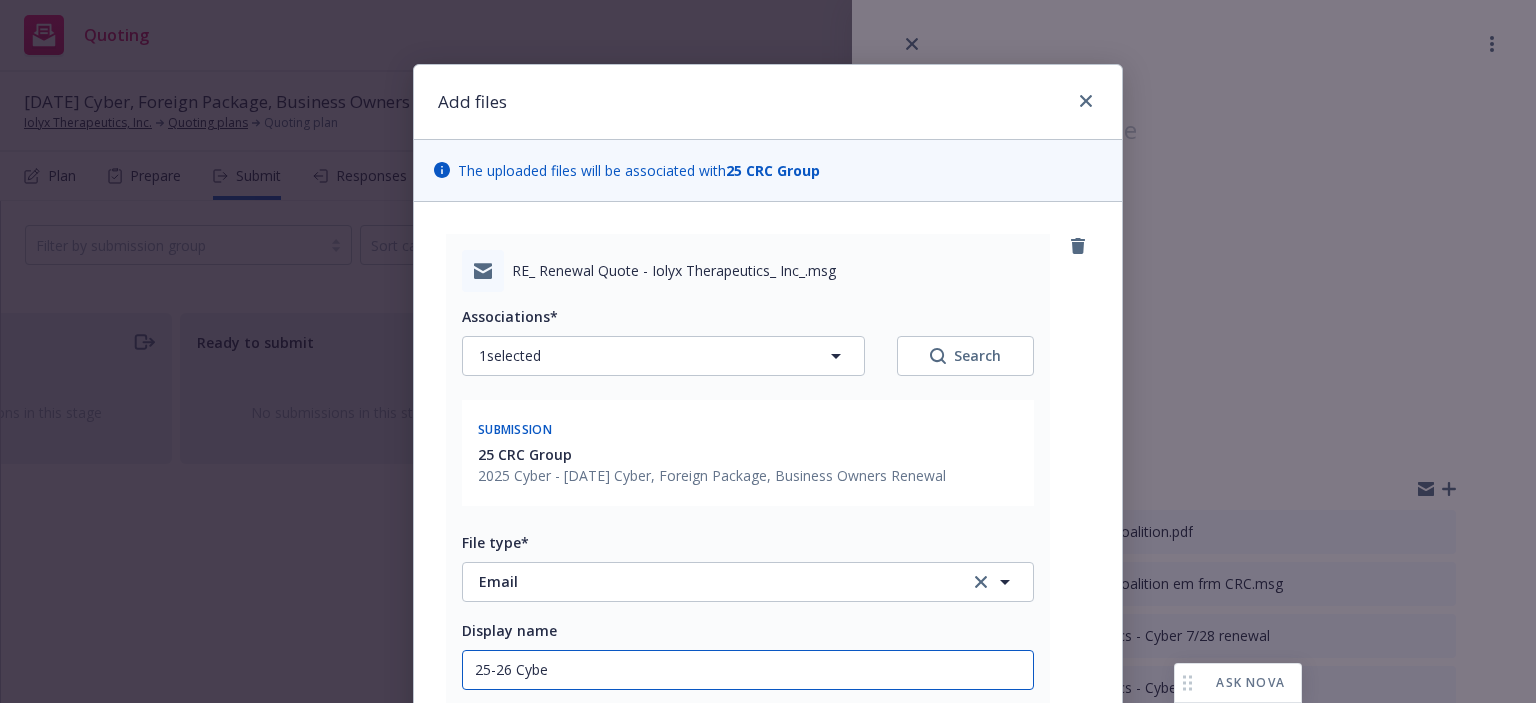 type on "x" 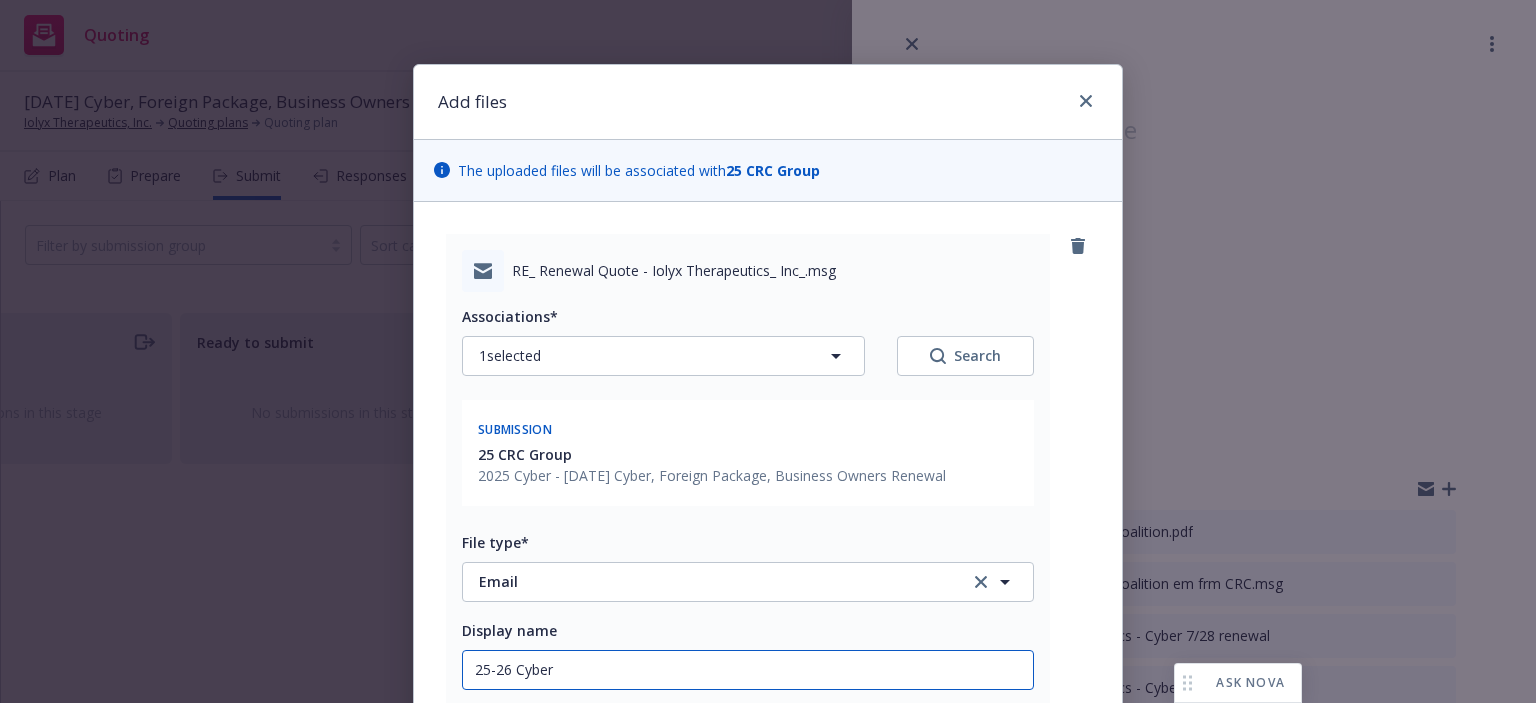 type on "x" 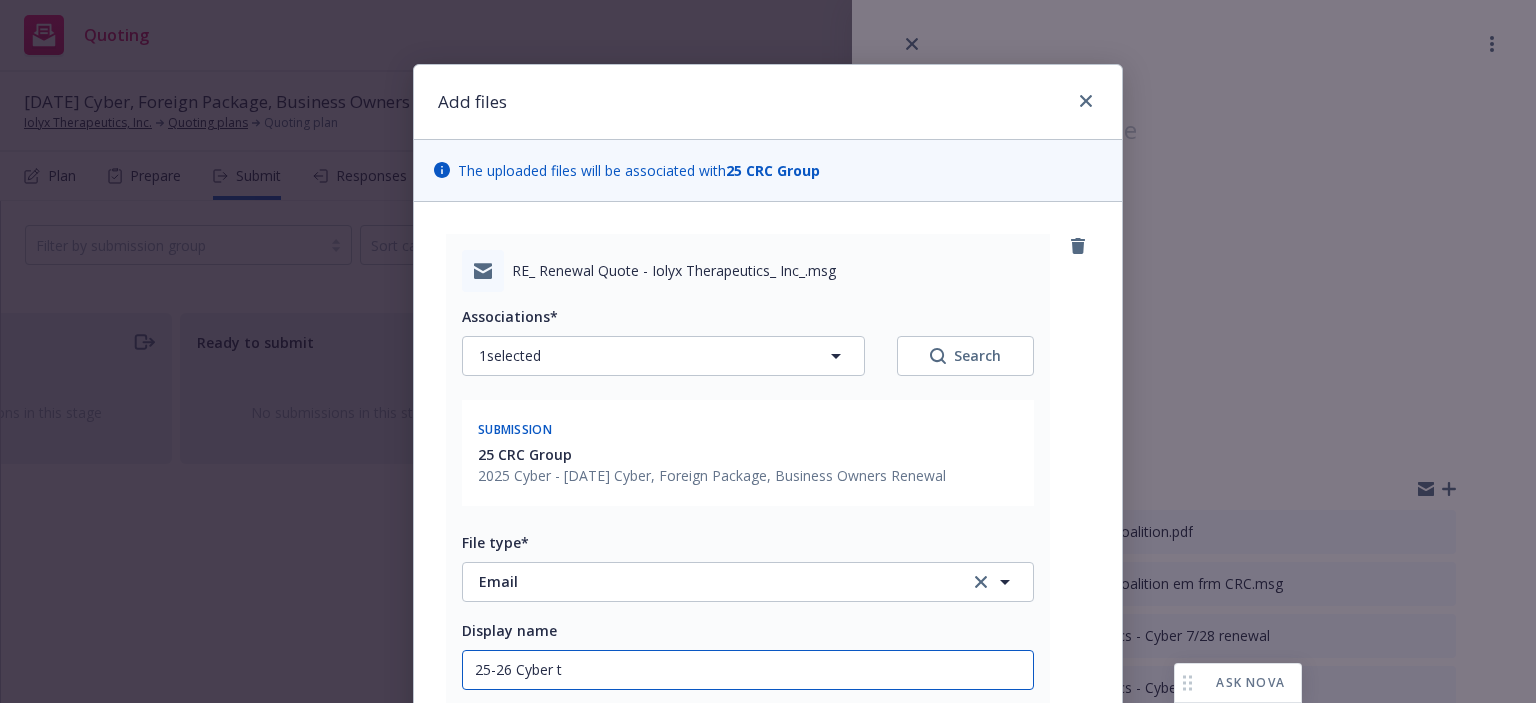 type on "25-26 Cyber te" 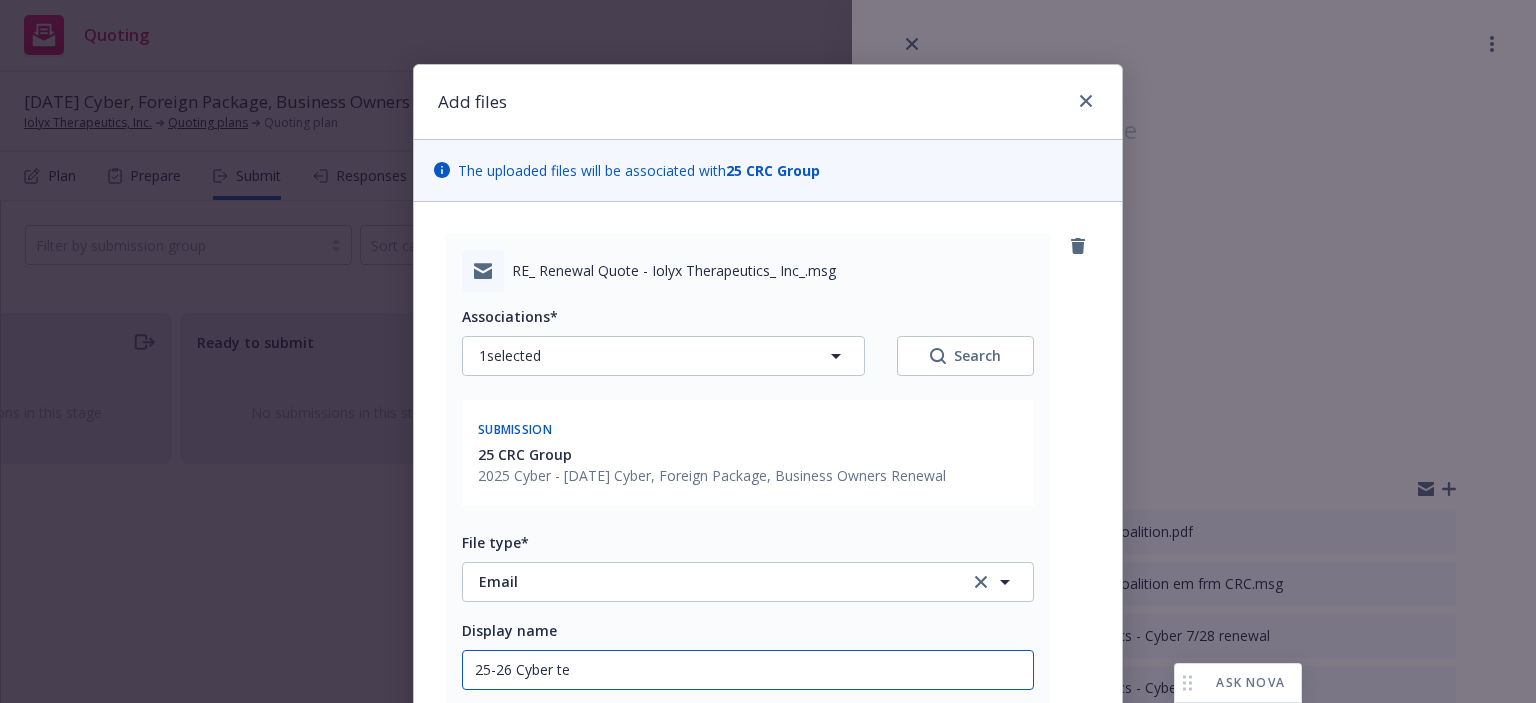 type on "x" 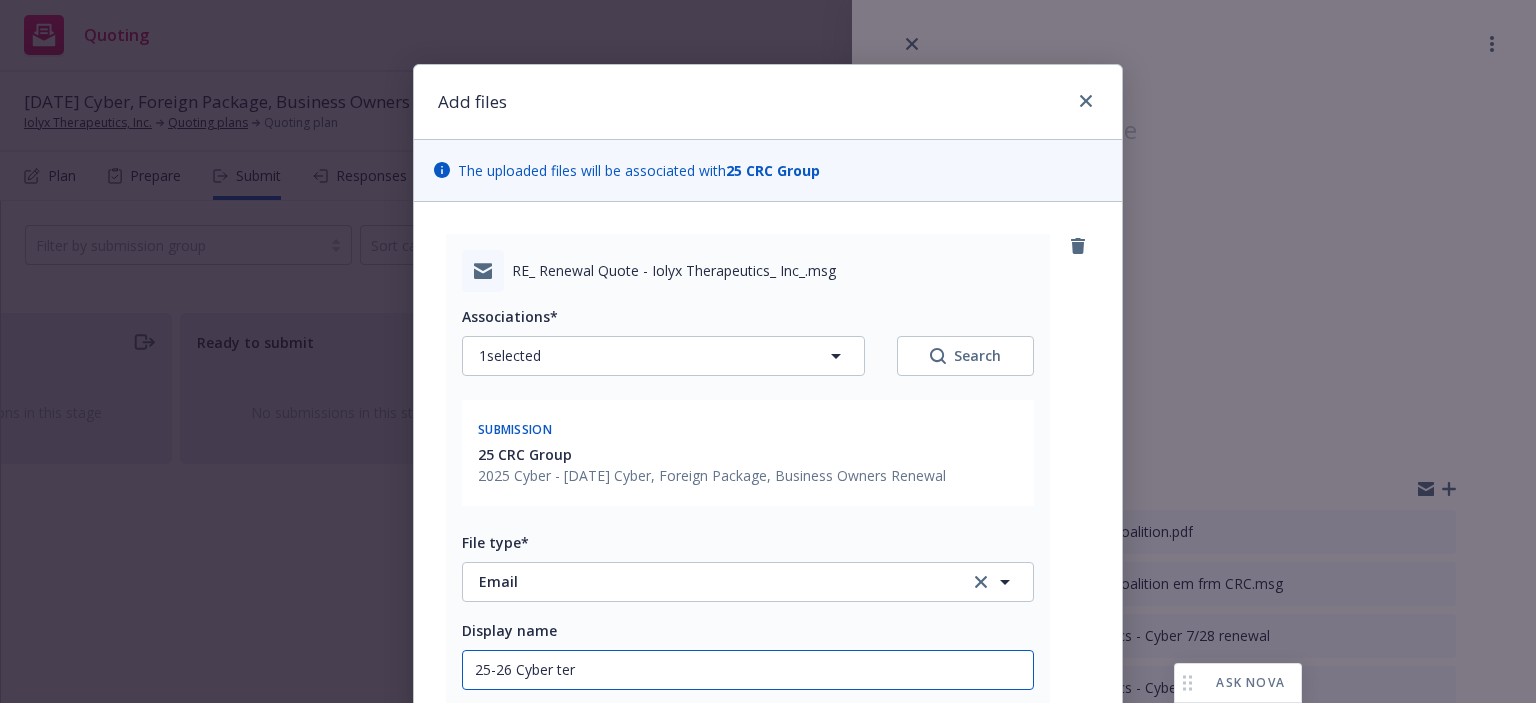 type on "x" 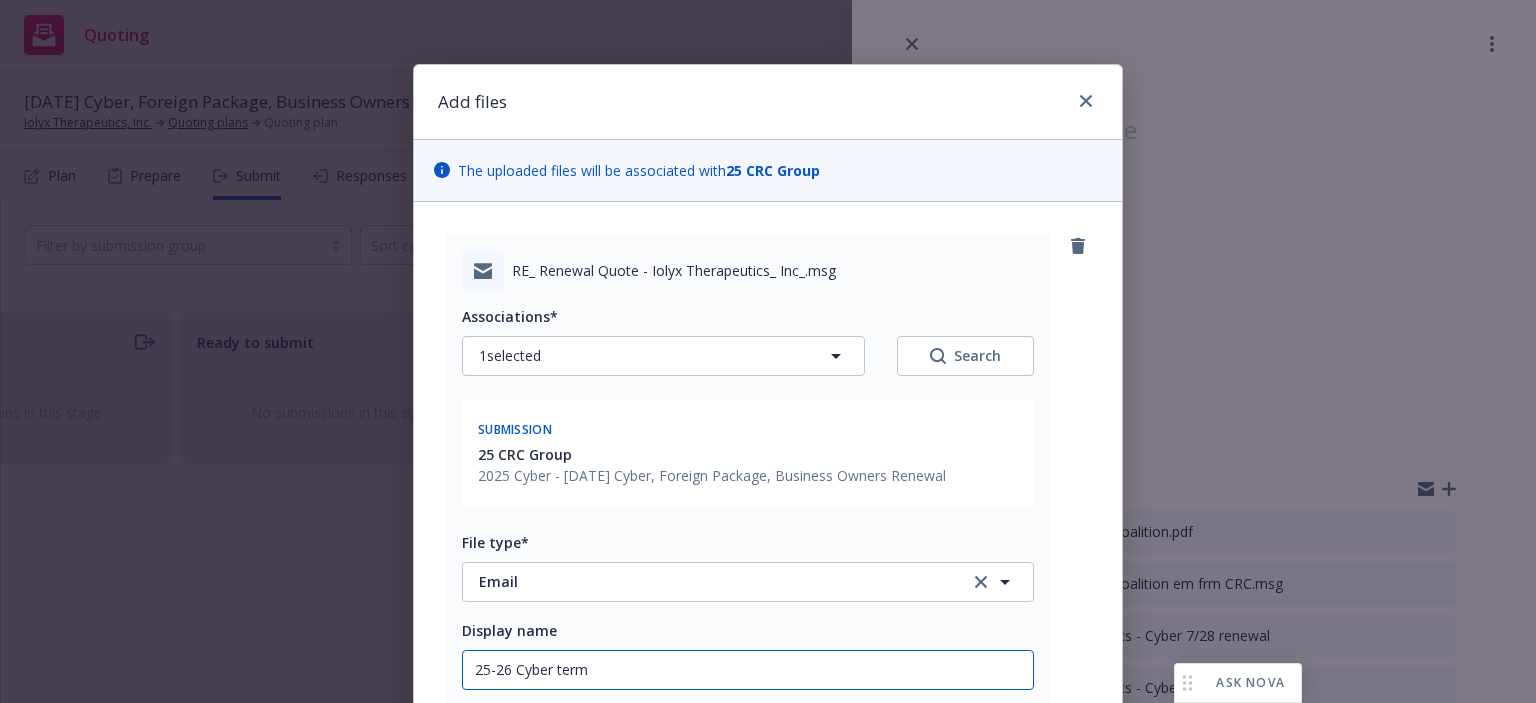 type on "x" 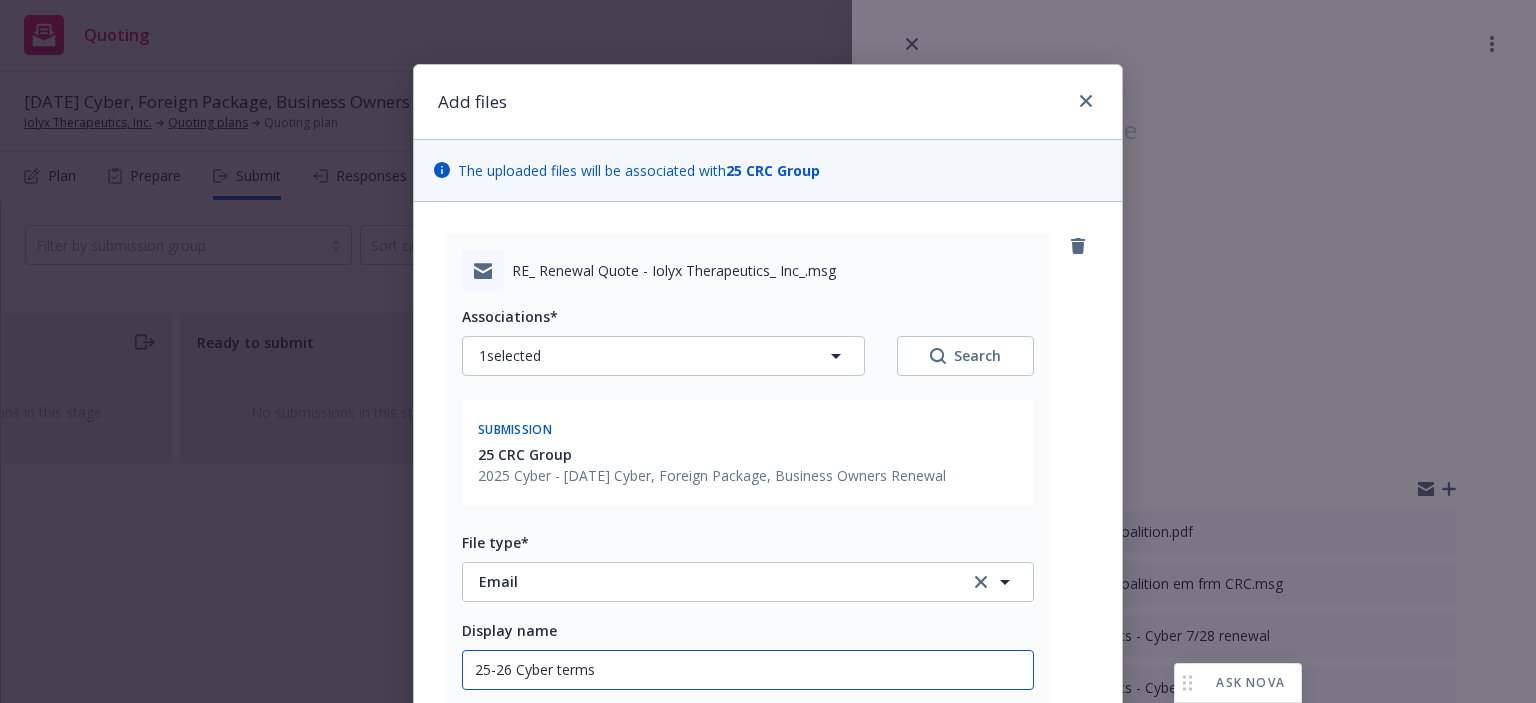 type on "x" 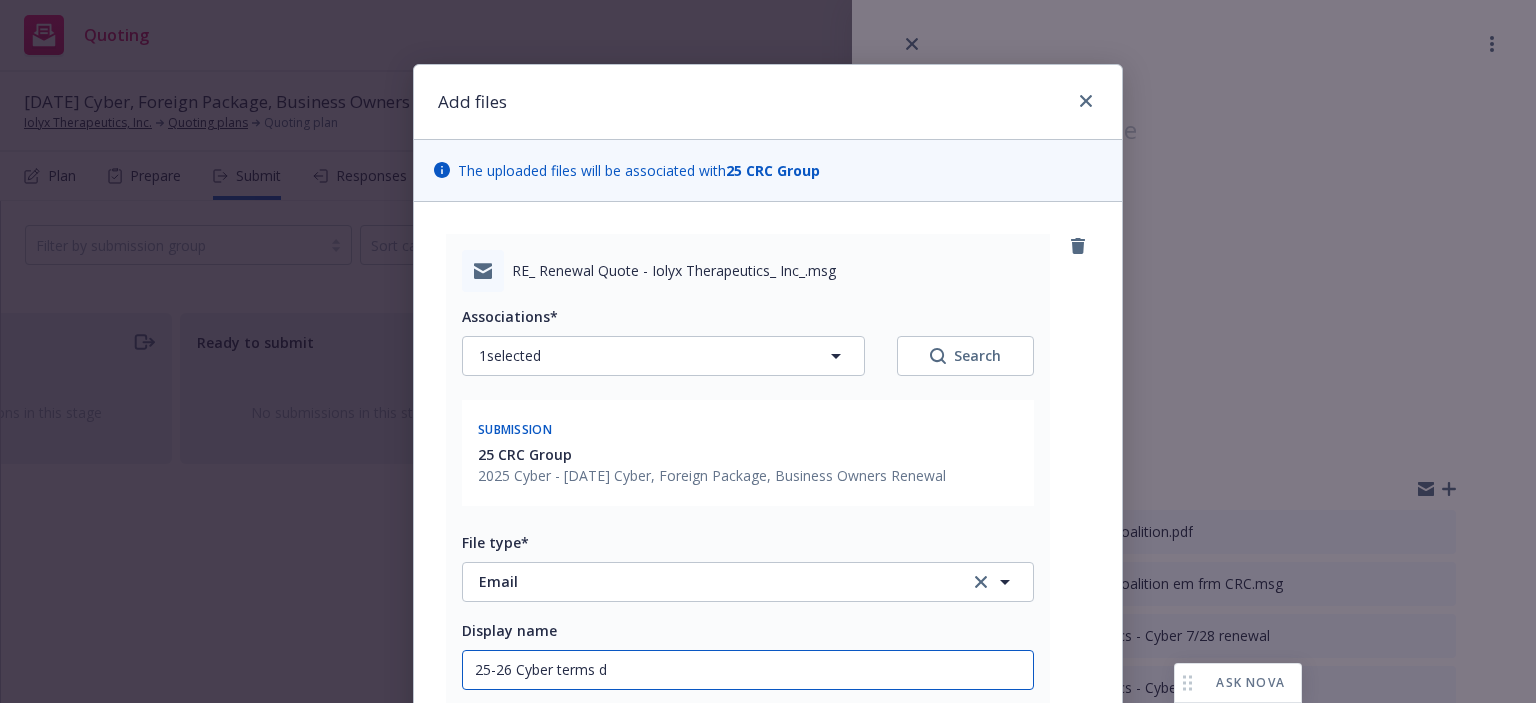 type on "x" 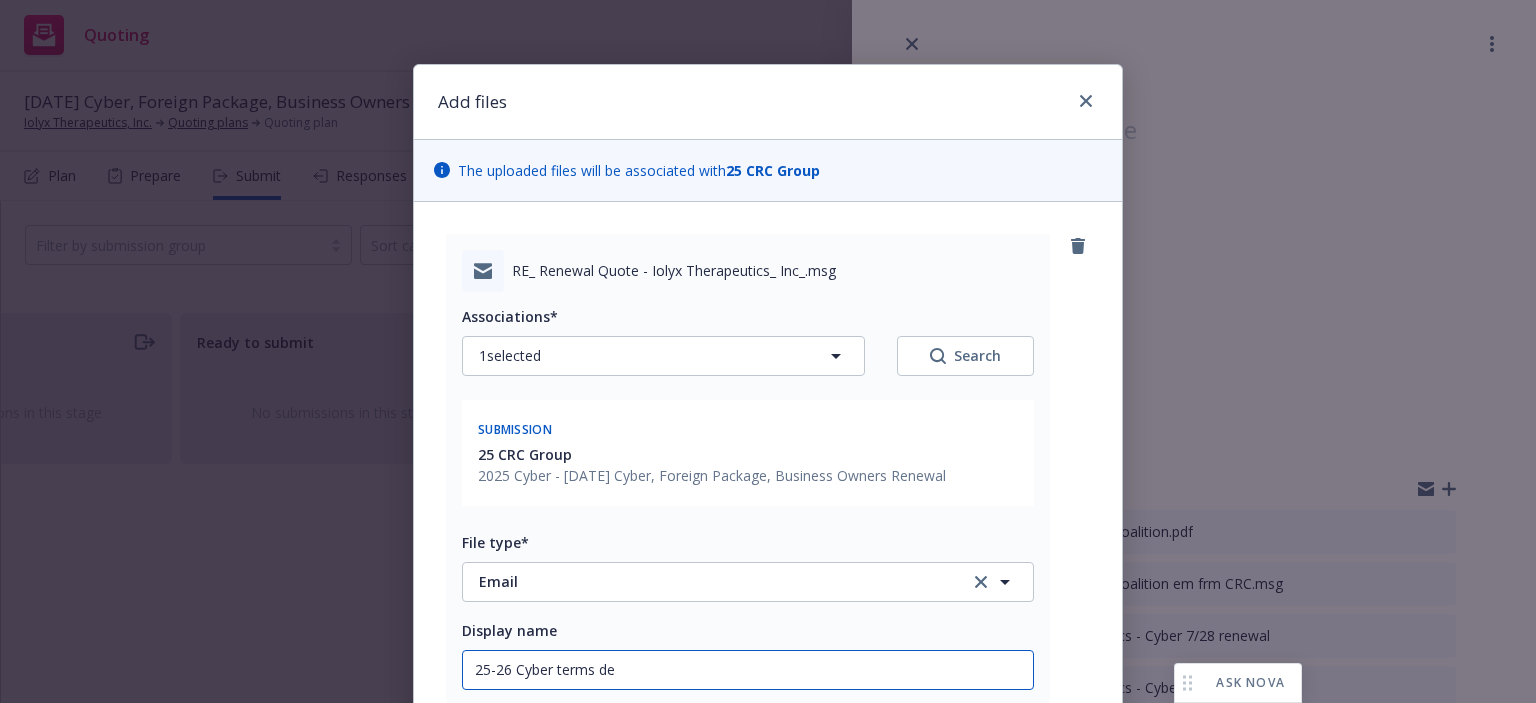 type on "x" 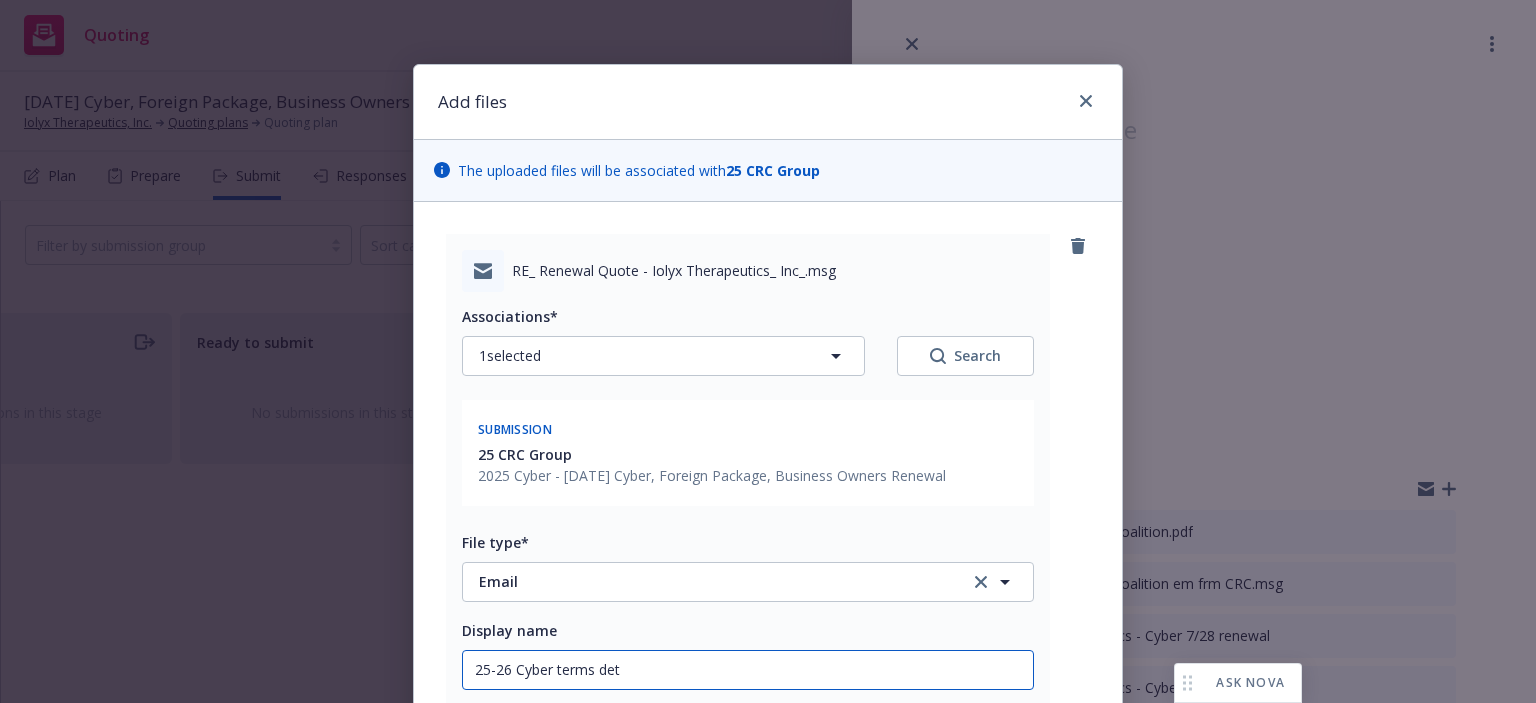 type on "x" 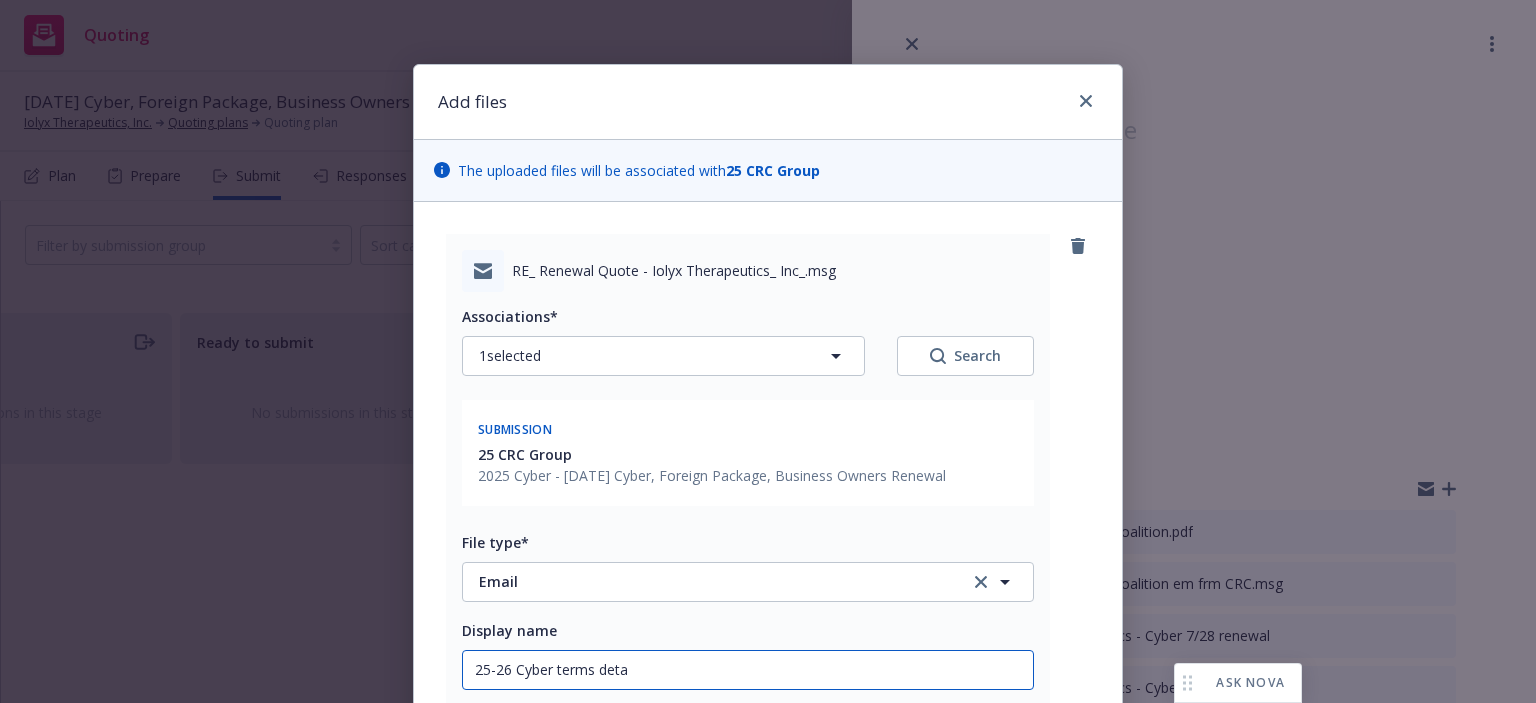 type on "x" 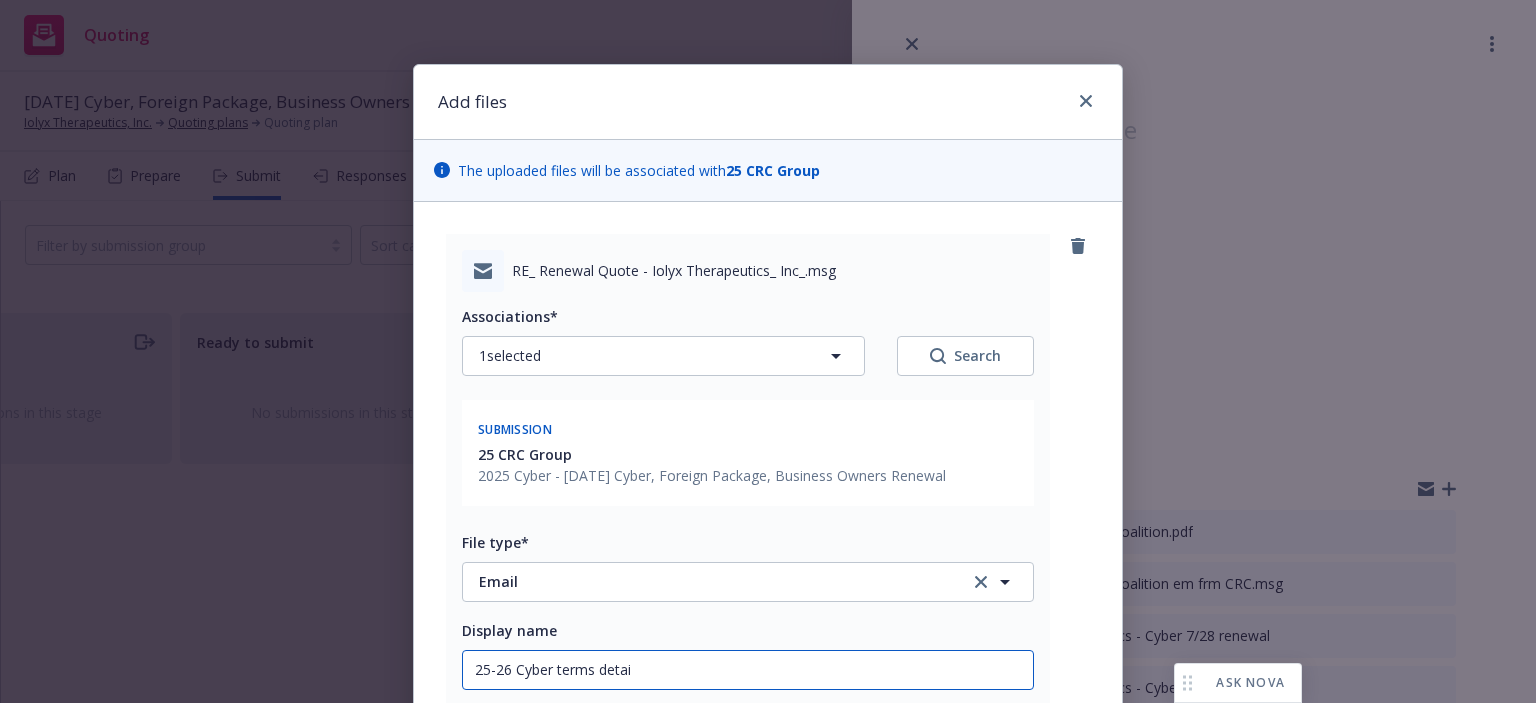 type on "x" 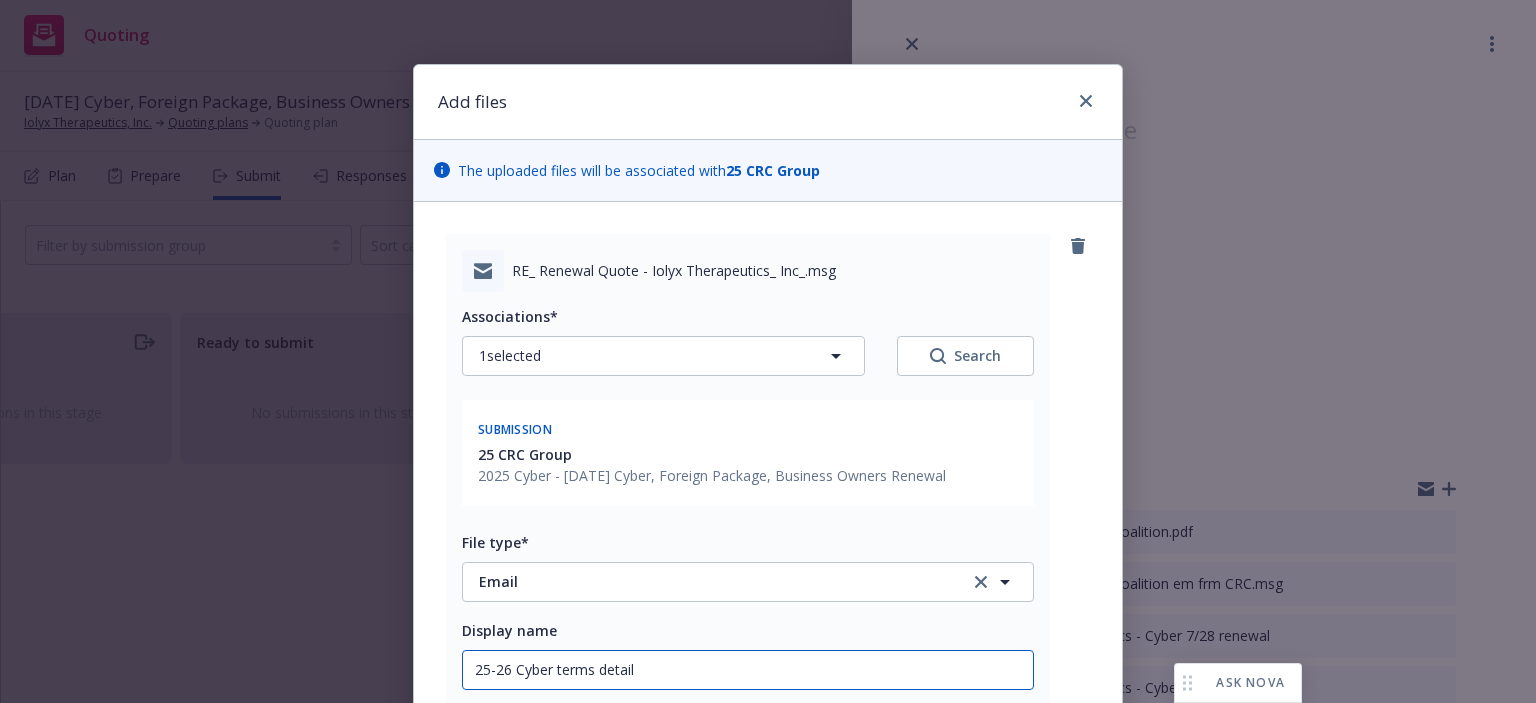 type on "x" 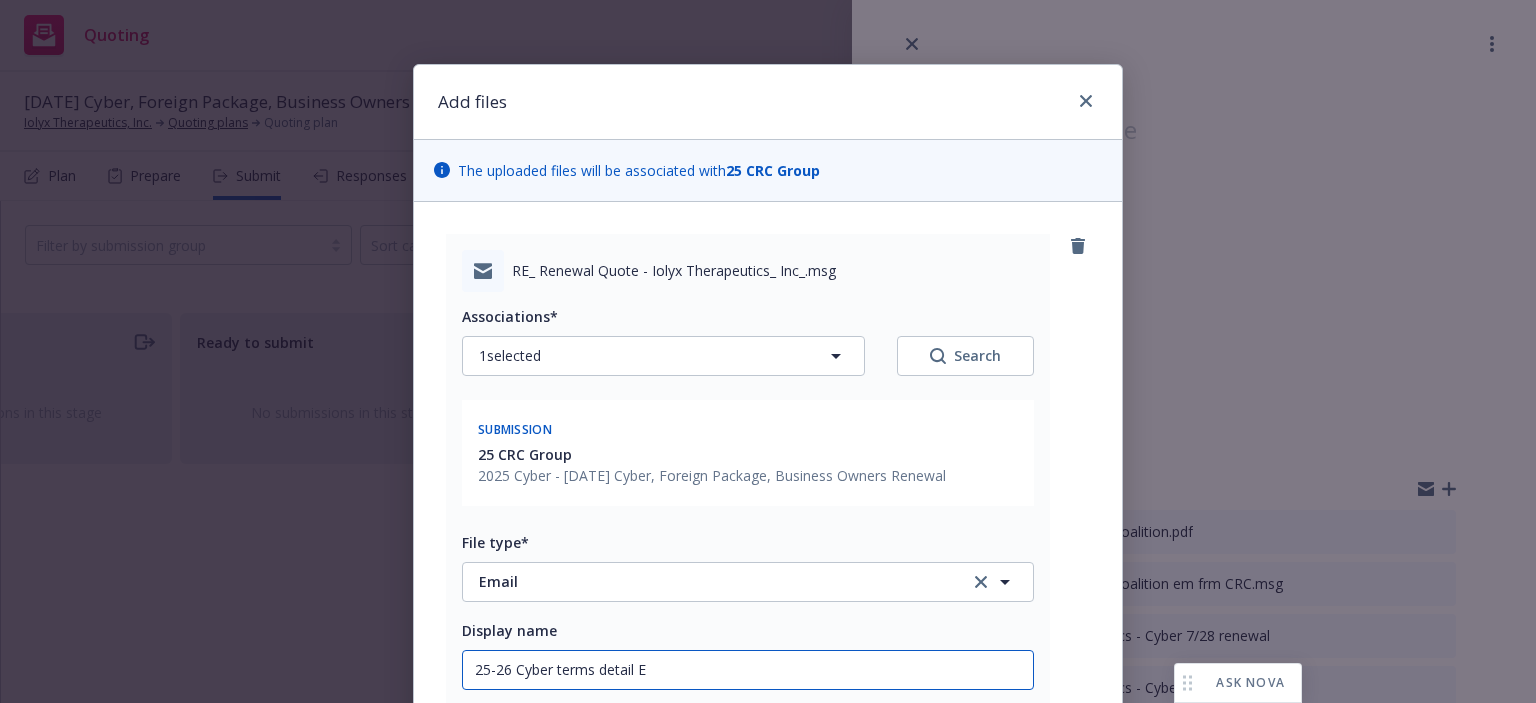type on "x" 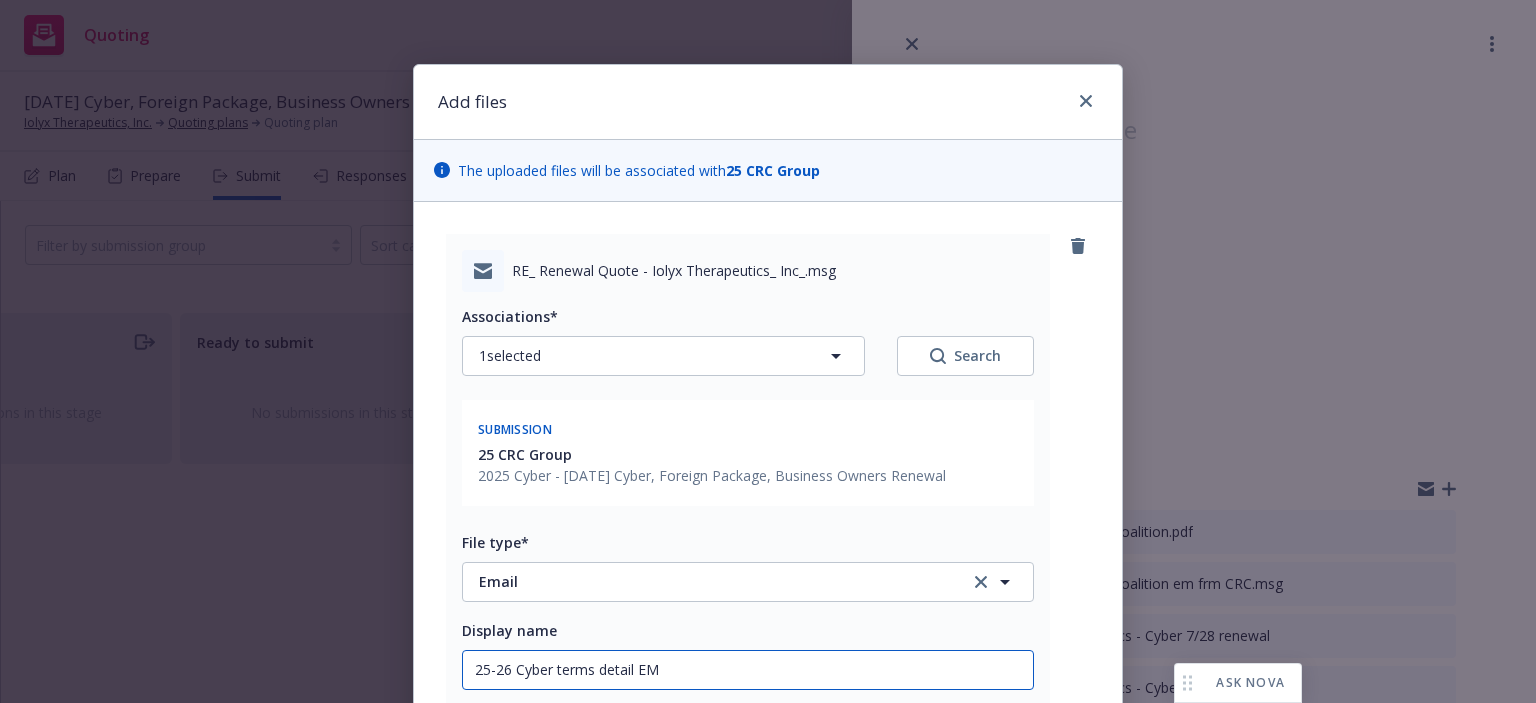 type on "25-26 Cyber terms detail EM" 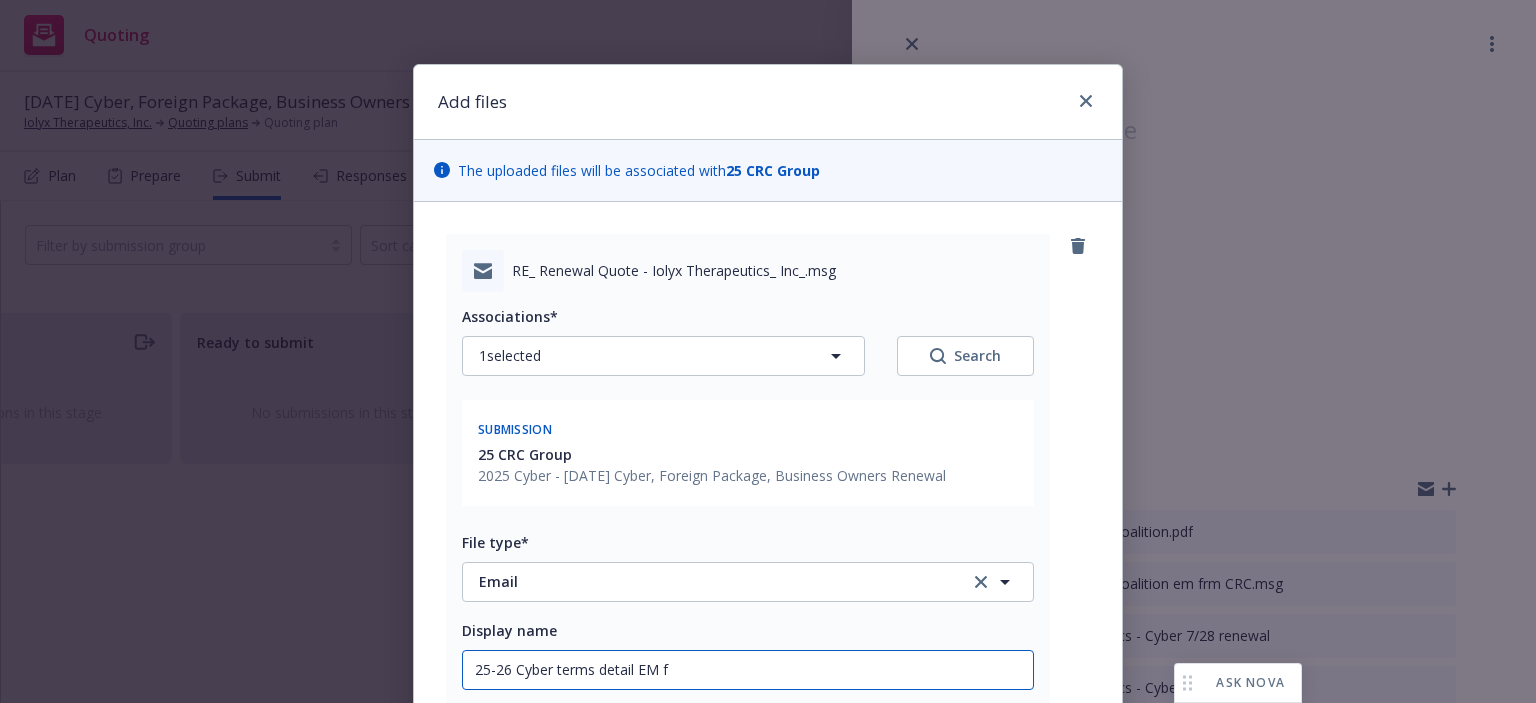 type on "x" 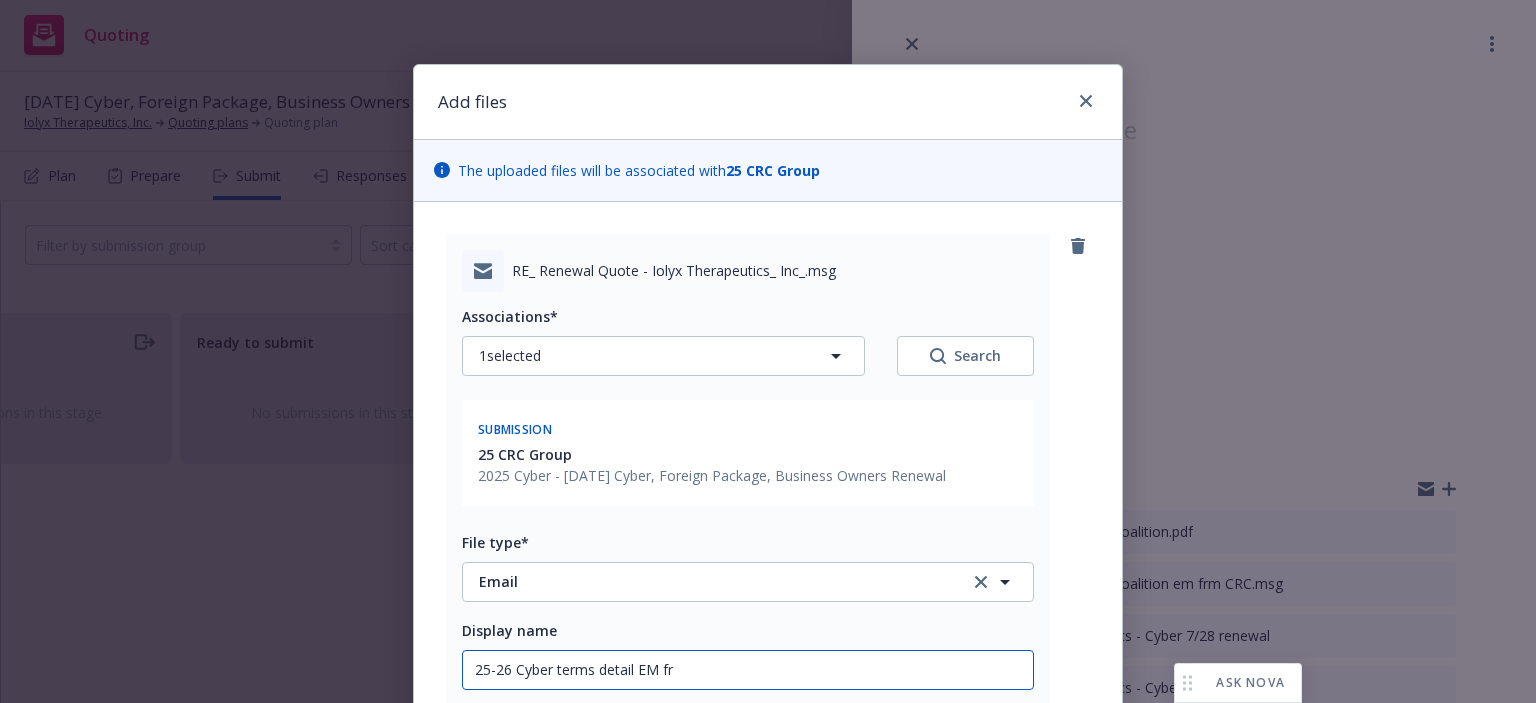 type on "25-26 Cyber terms detail EM fro" 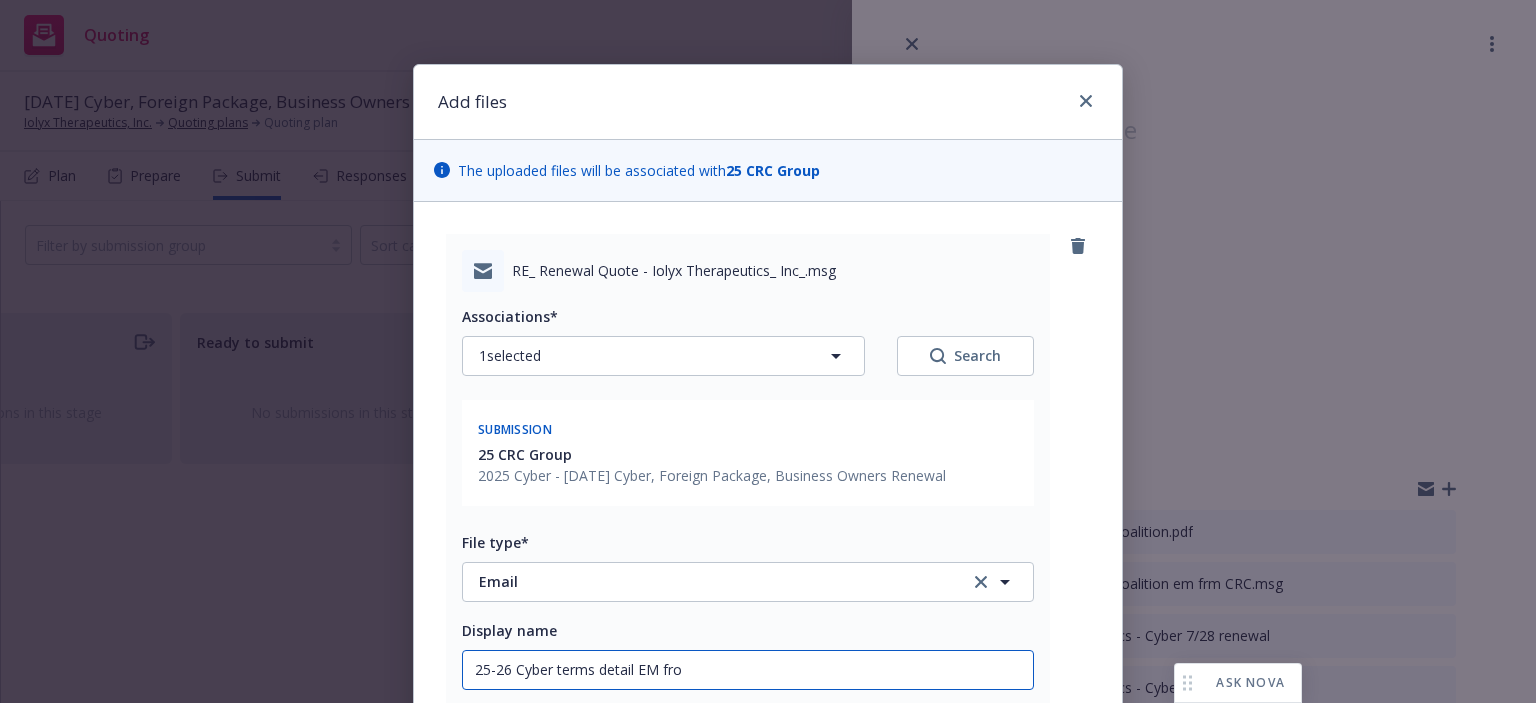 type on "x" 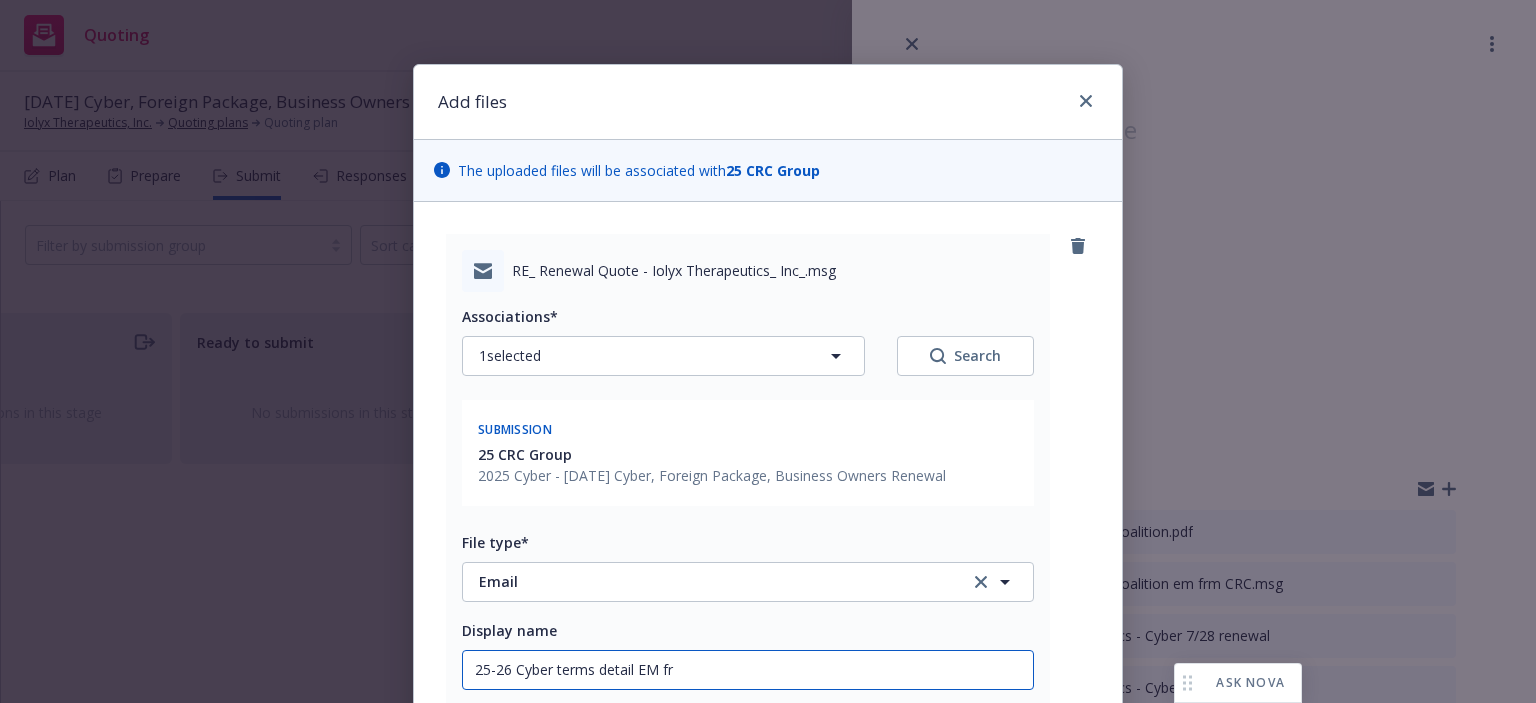 type on "x" 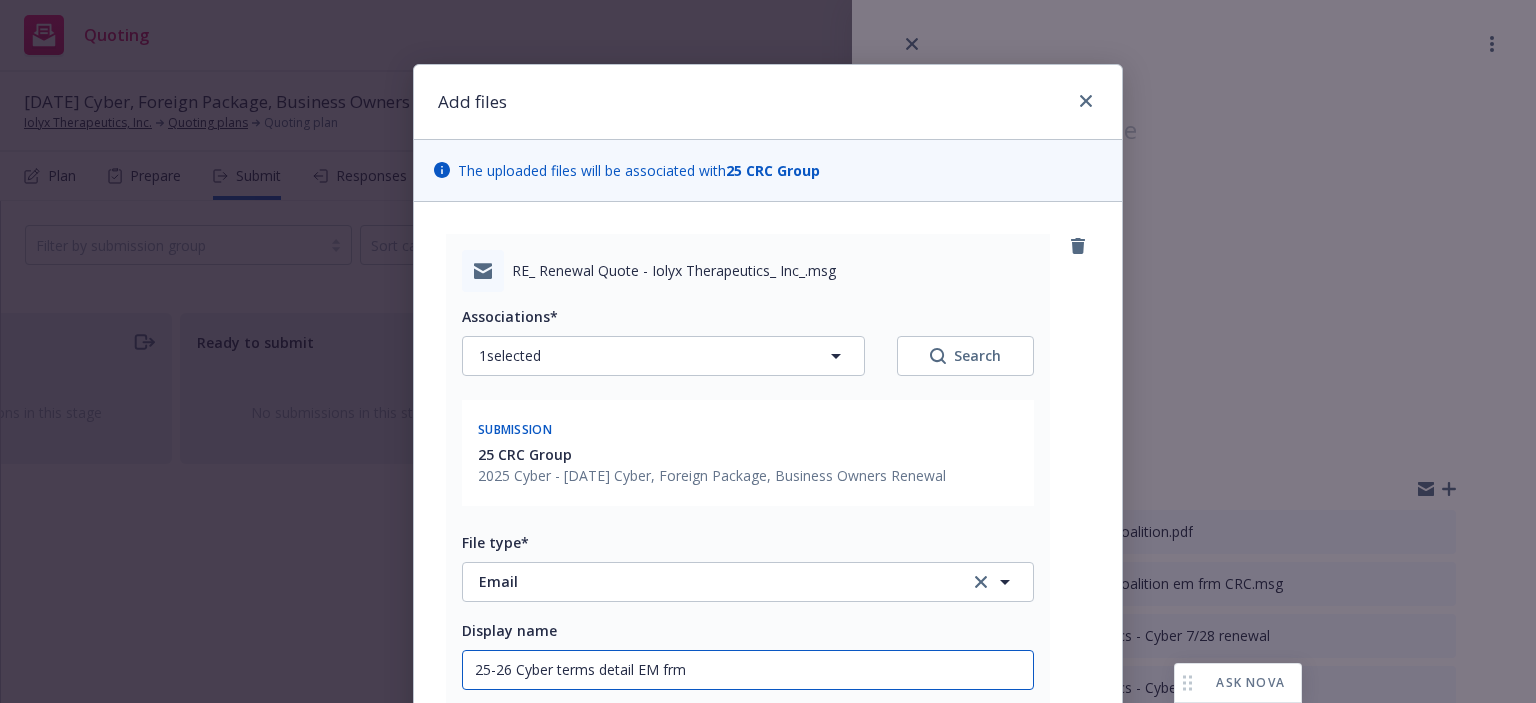 type on "x" 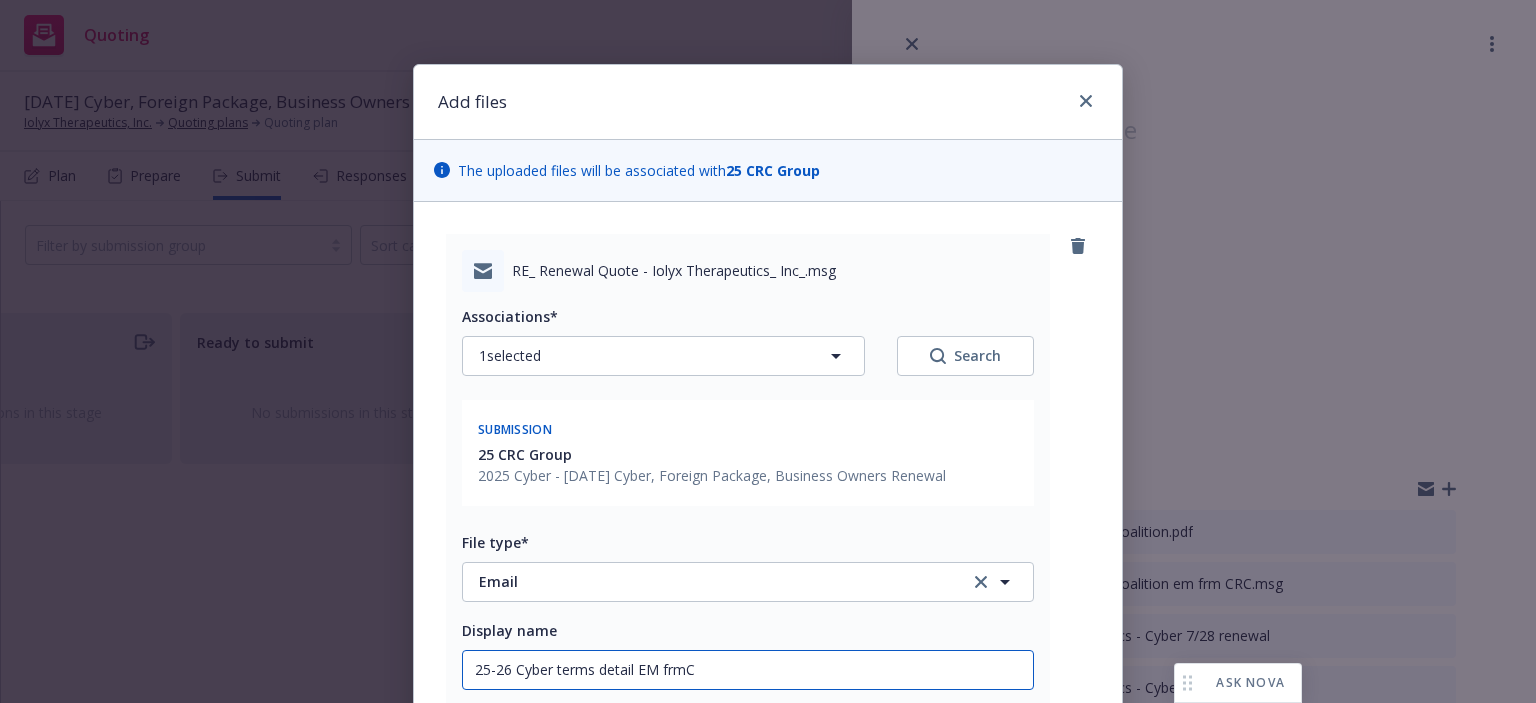 type on "x" 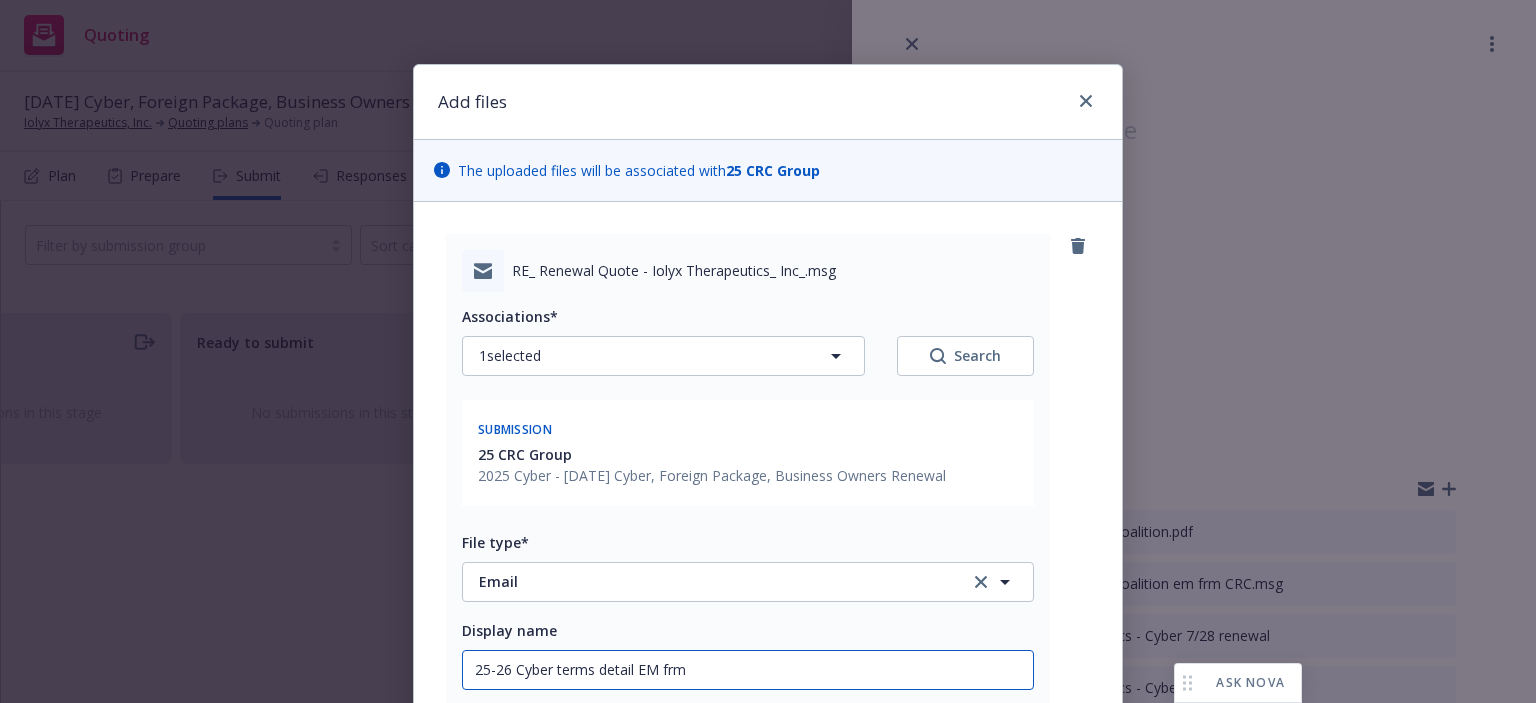 type on "x" 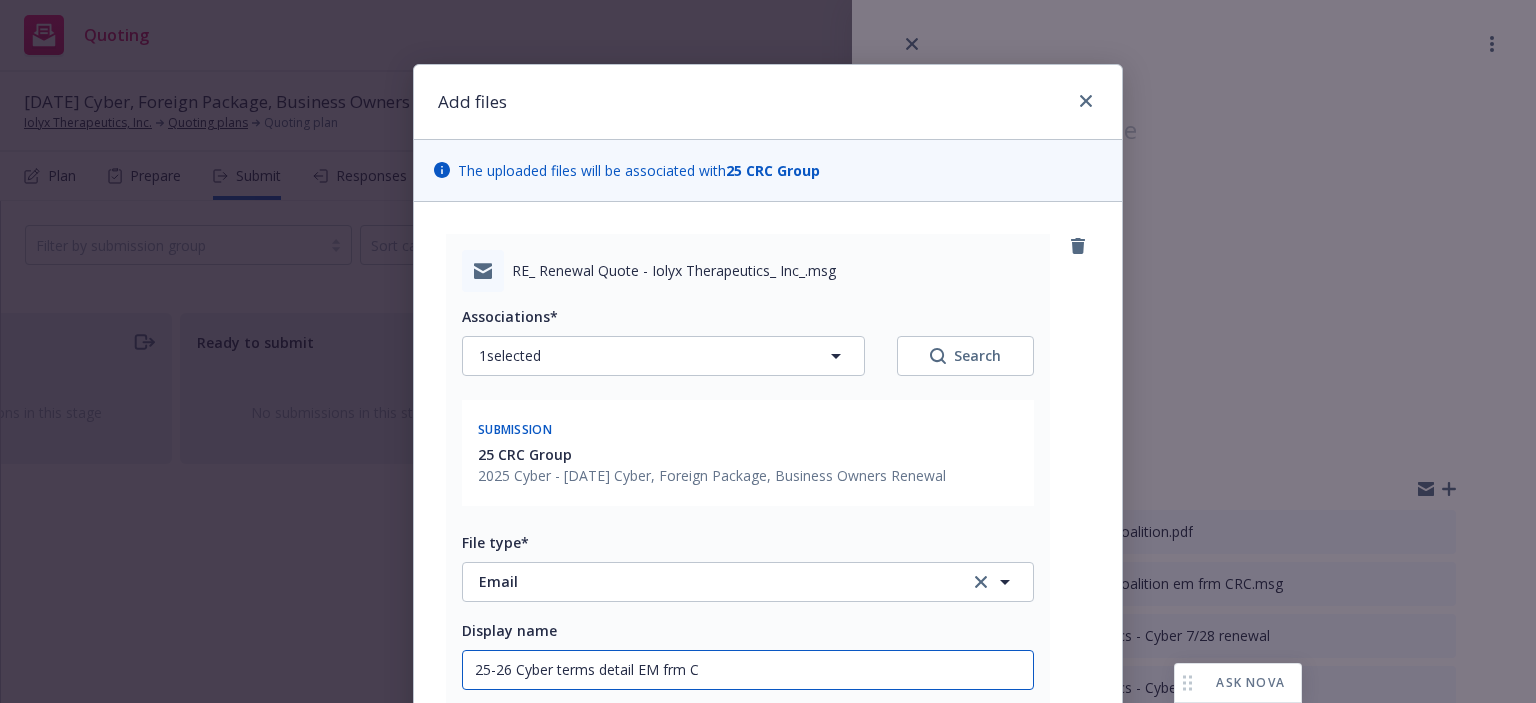 type on "x" 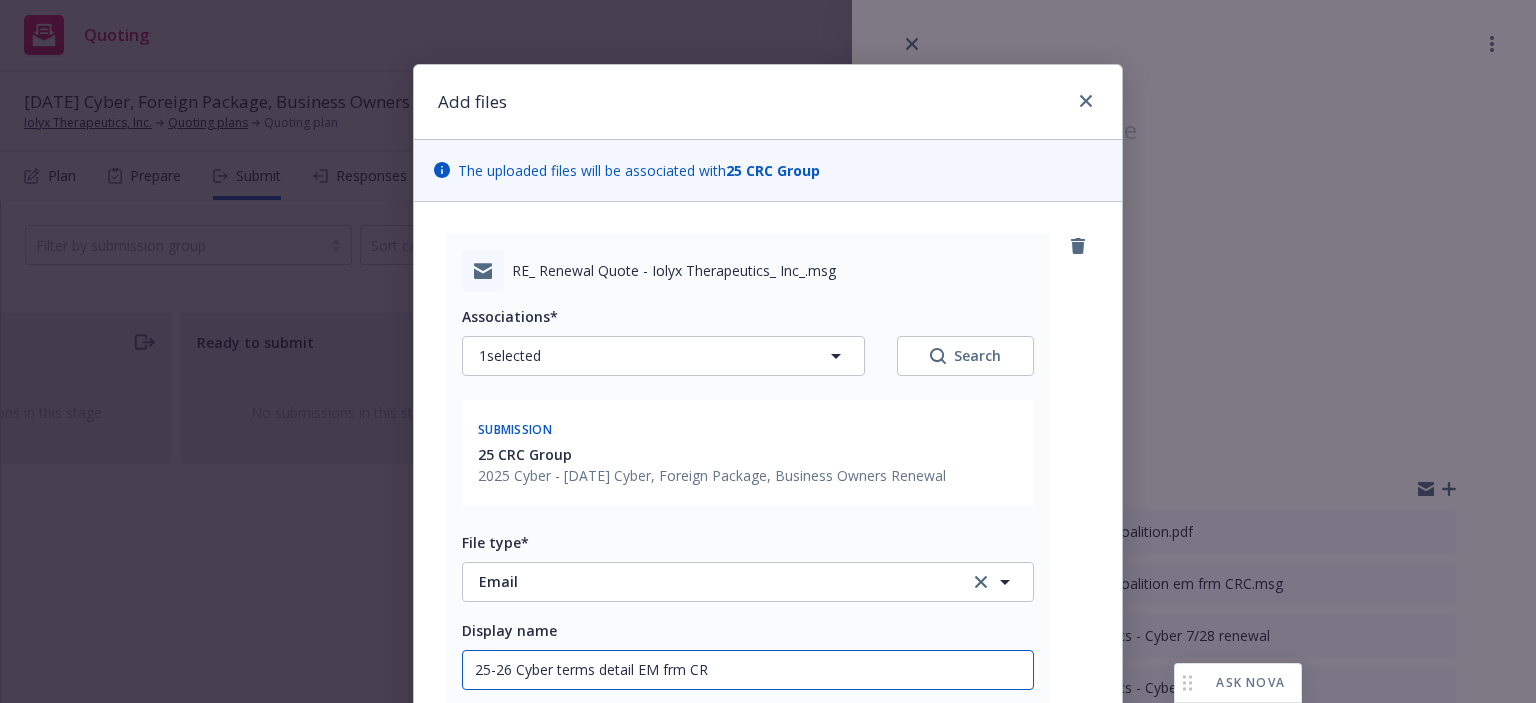 type on "x" 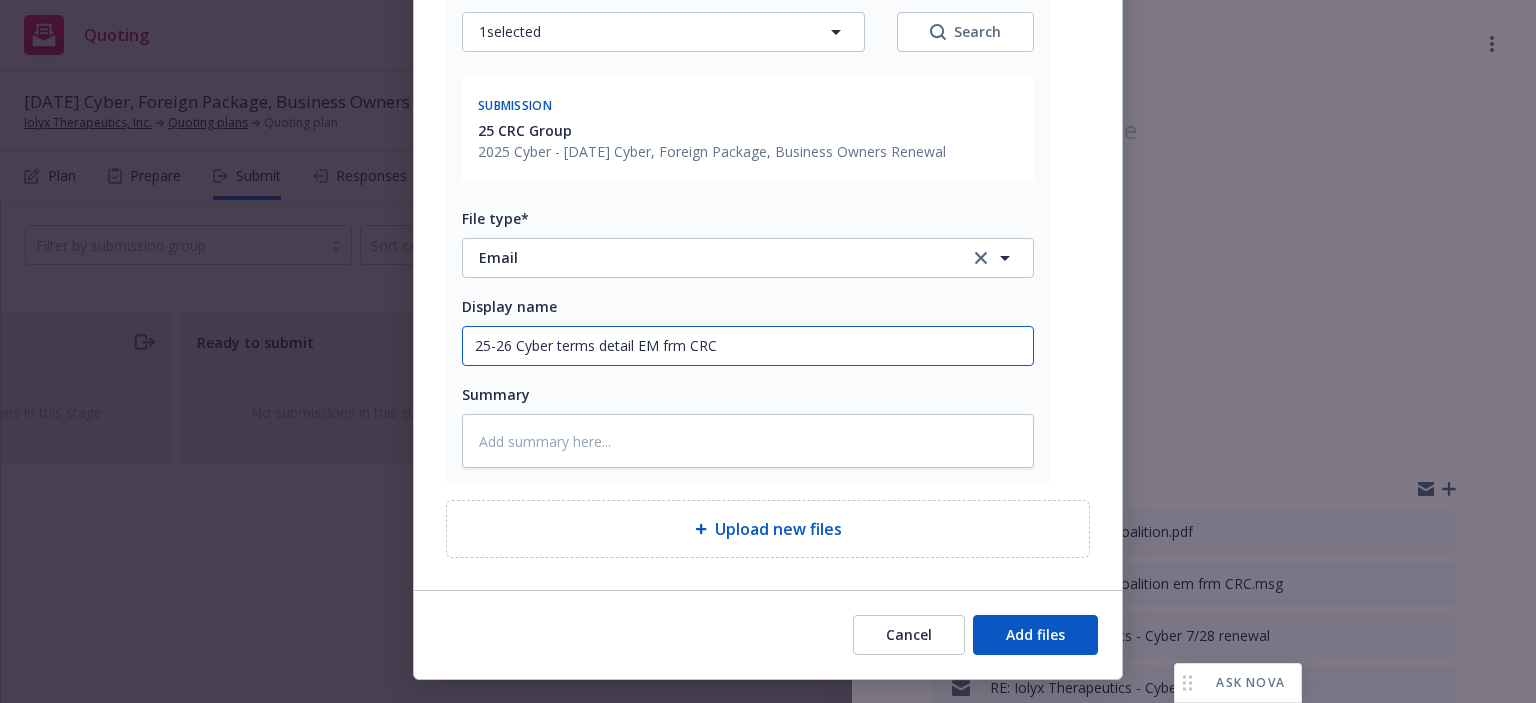 scroll, scrollTop: 363, scrollLeft: 0, axis: vertical 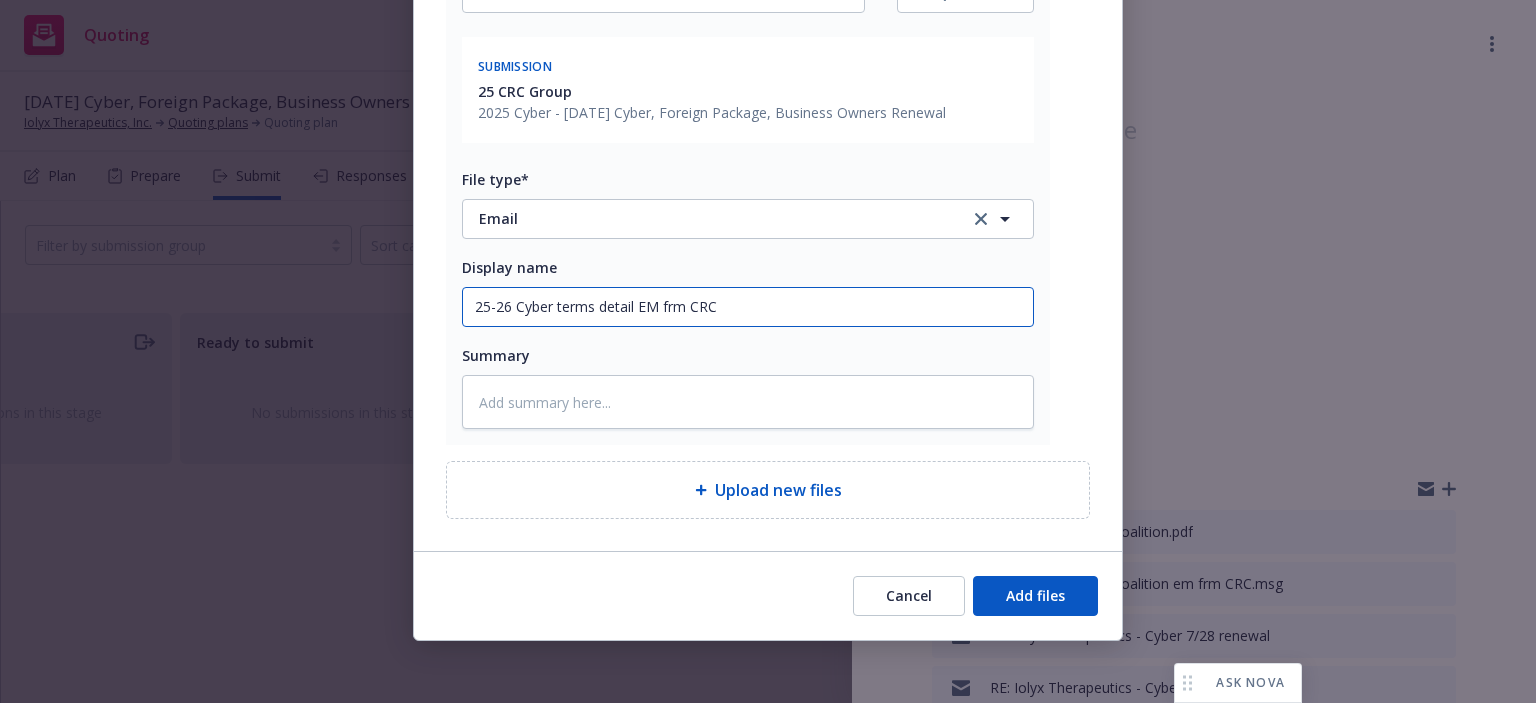 type on "25-26 Cyber terms detail EM frm CRC" 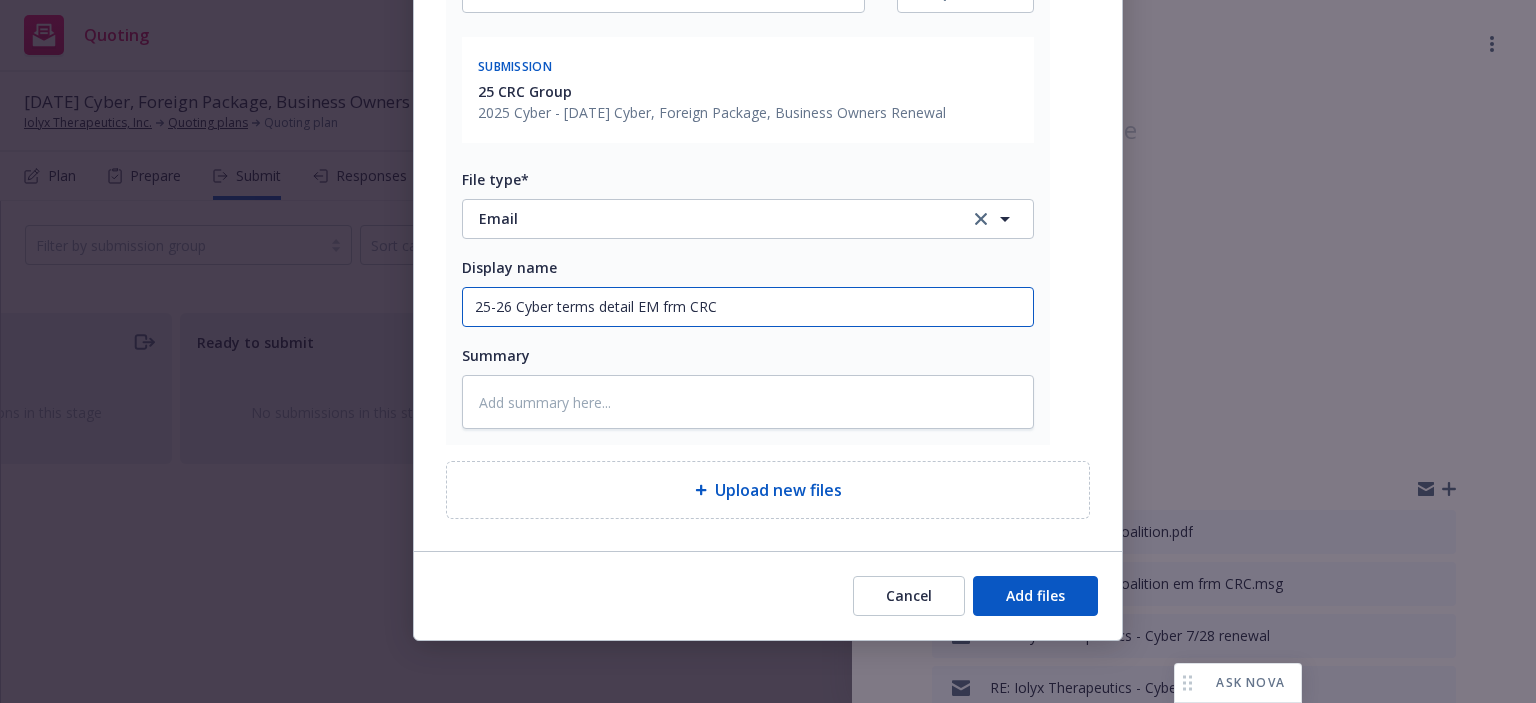 type on "x" 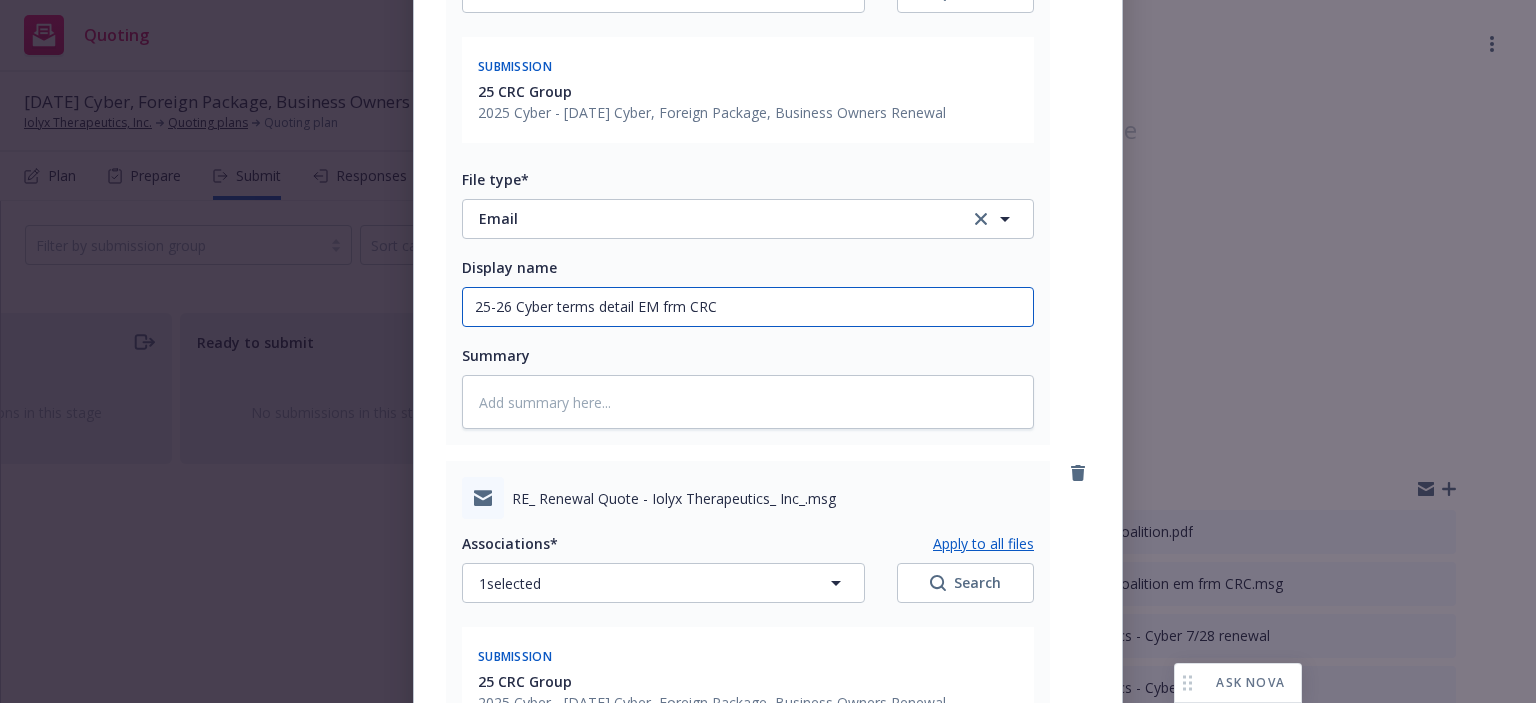 scroll, scrollTop: 563, scrollLeft: 0, axis: vertical 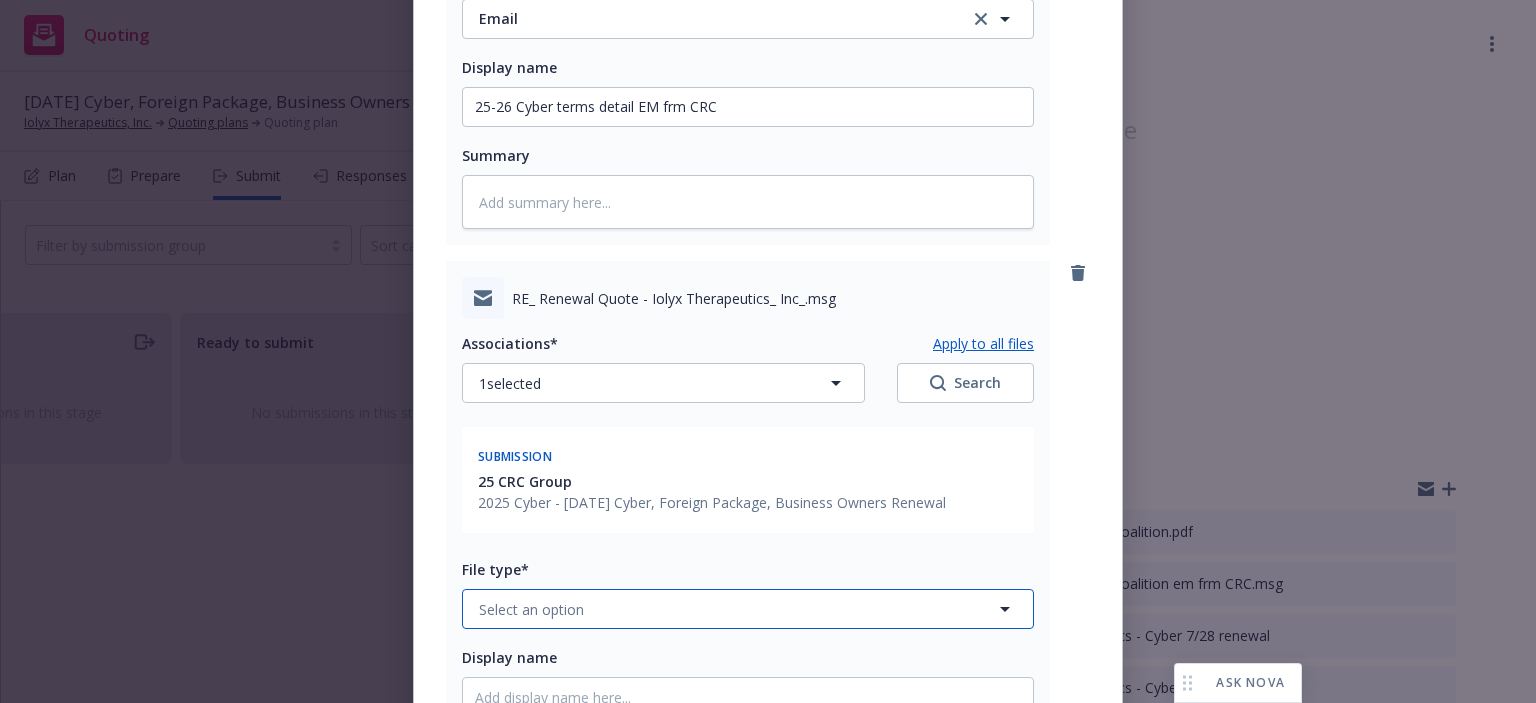 click on "Select an option" at bounding box center [531, 609] 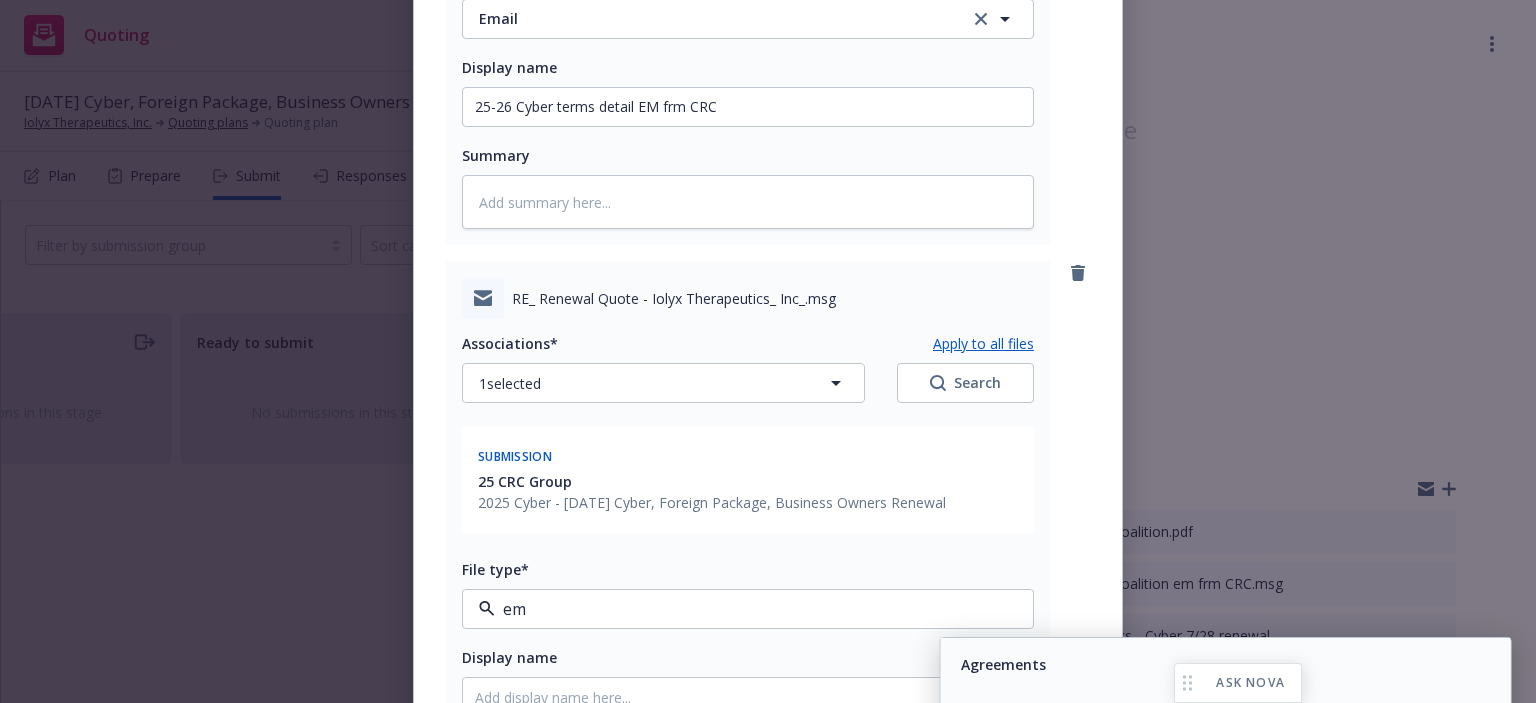 type on "ema" 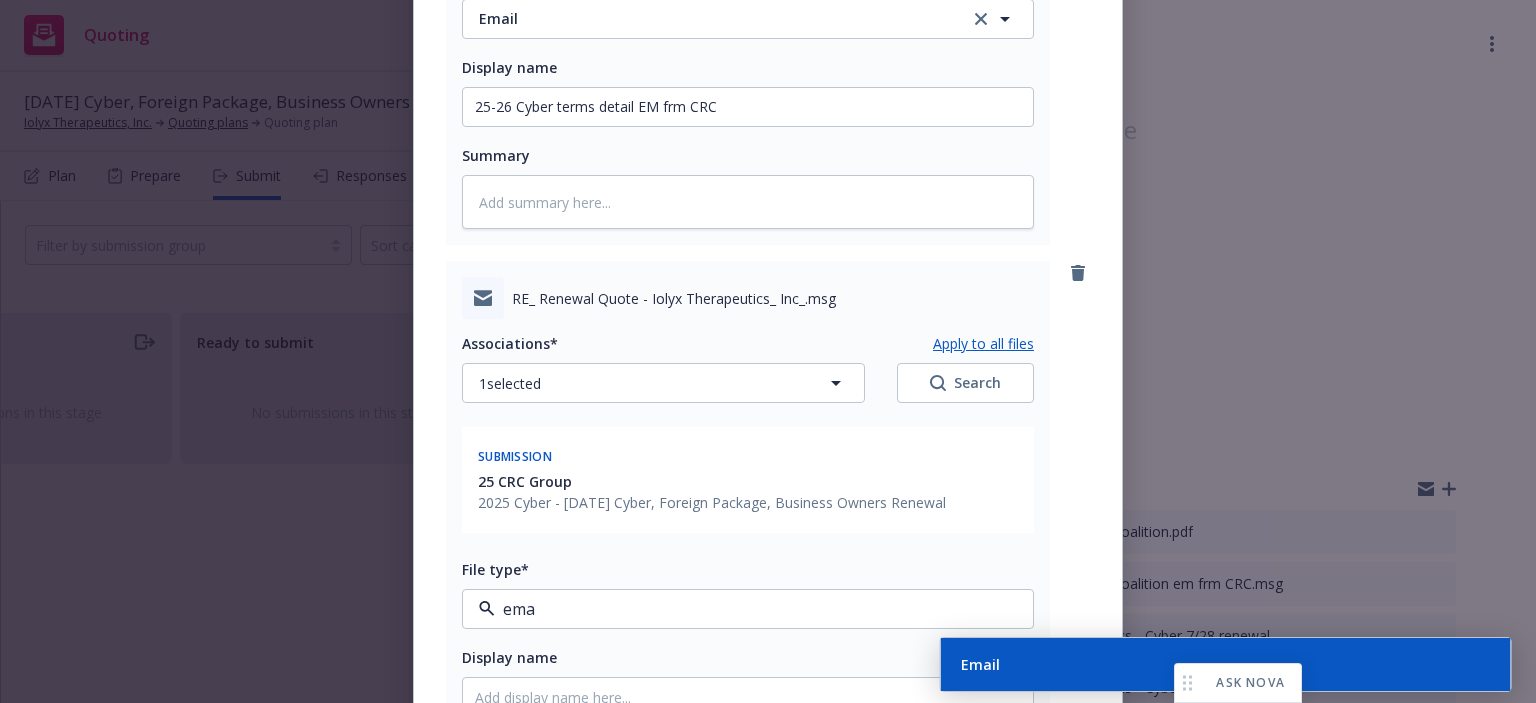 click on "Email" at bounding box center [1226, 664] 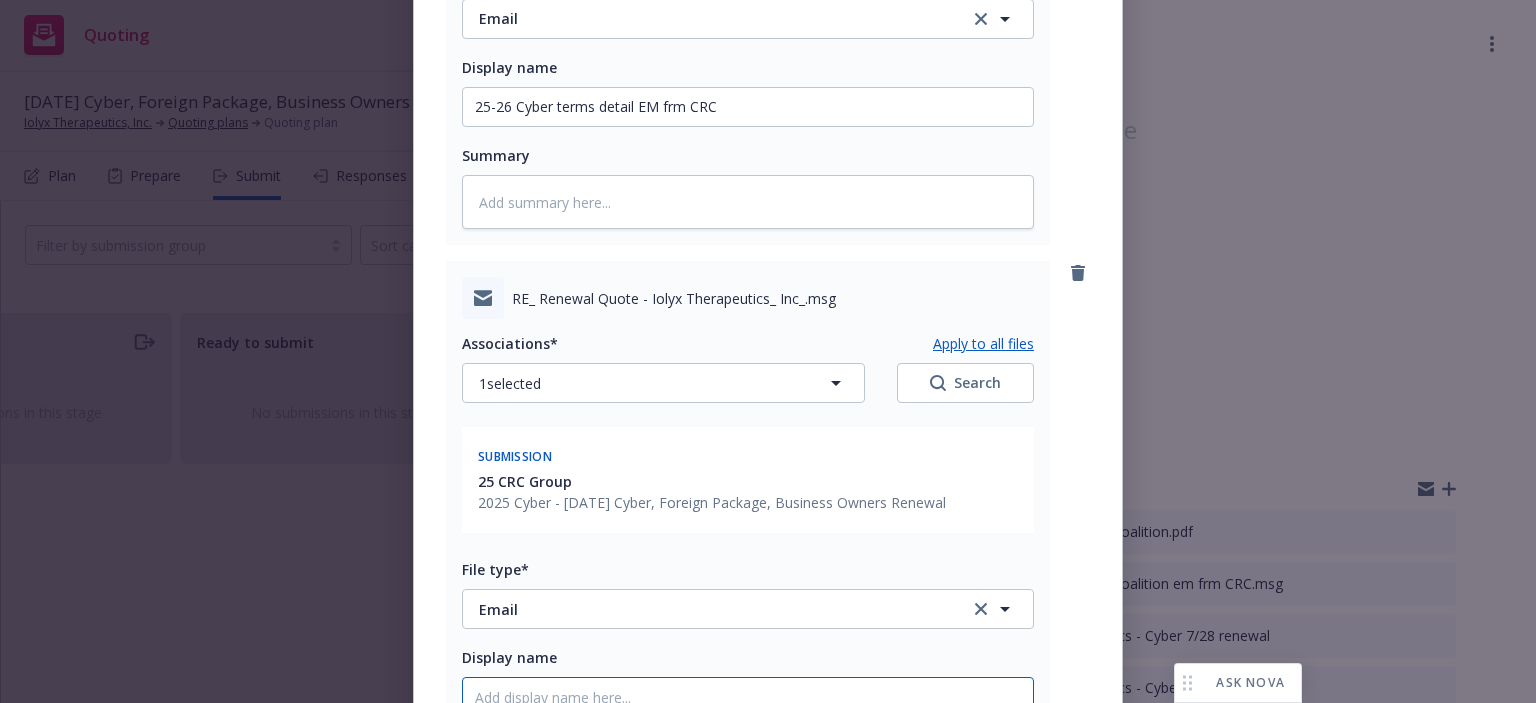 click on "Display name" at bounding box center [748, 107] 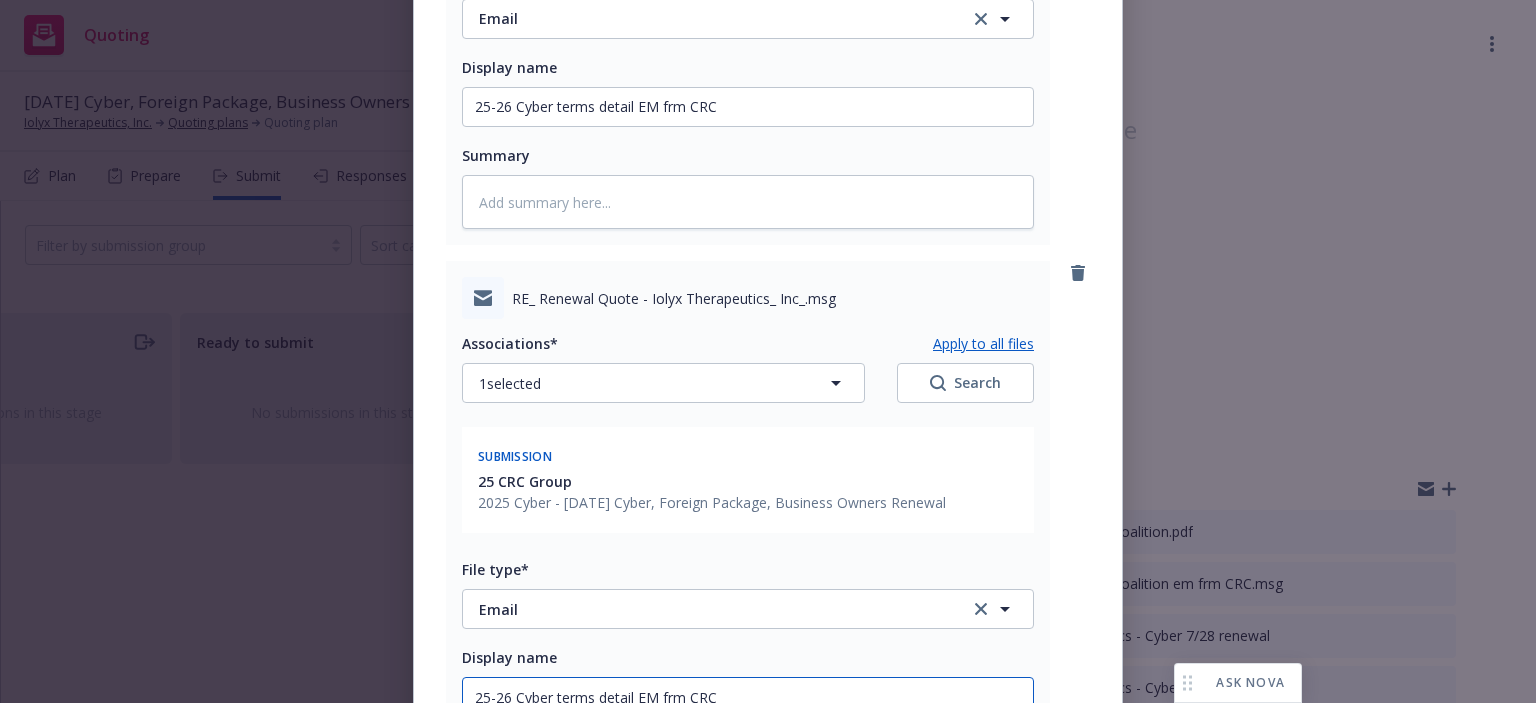 scroll, scrollTop: 566, scrollLeft: 0, axis: vertical 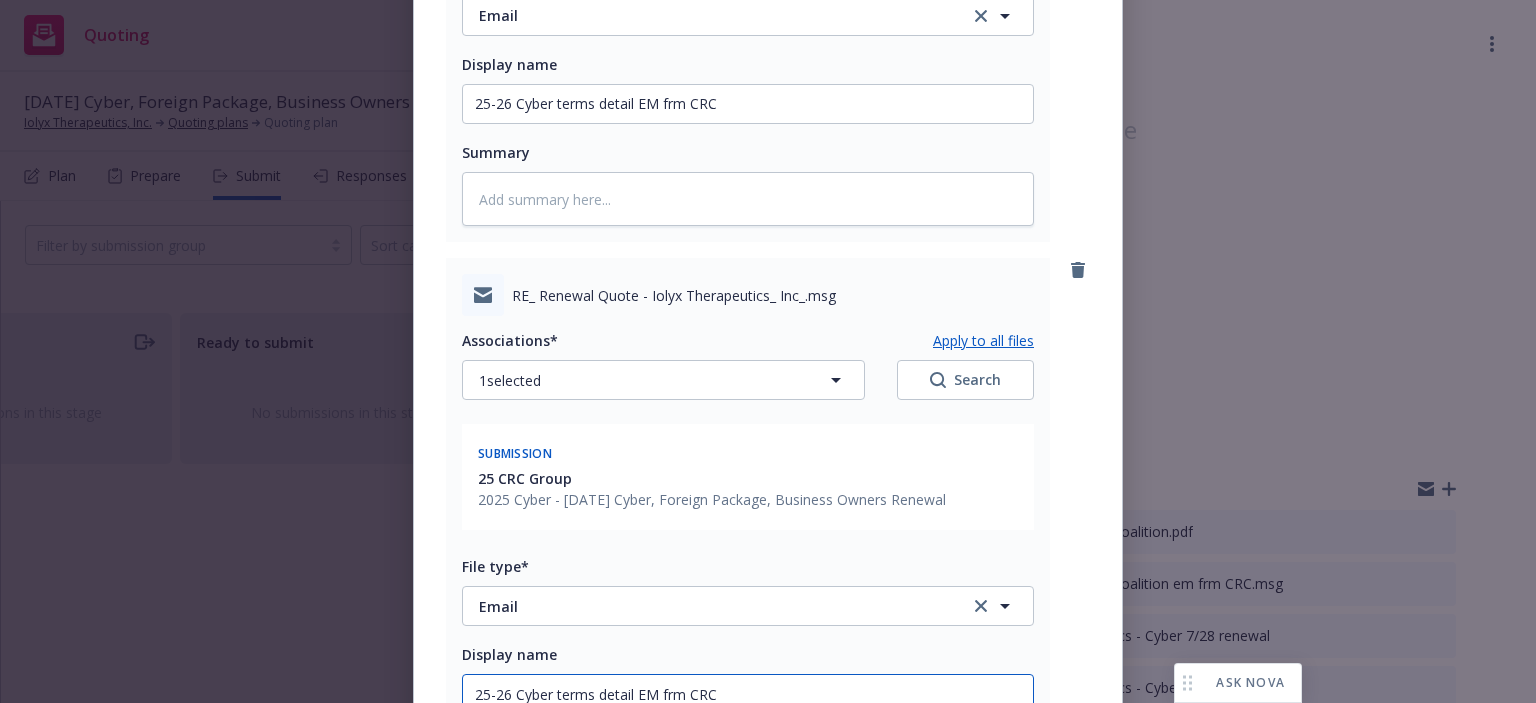click on "25-26 Cyber terms detail EM frm CRC" at bounding box center (748, 104) 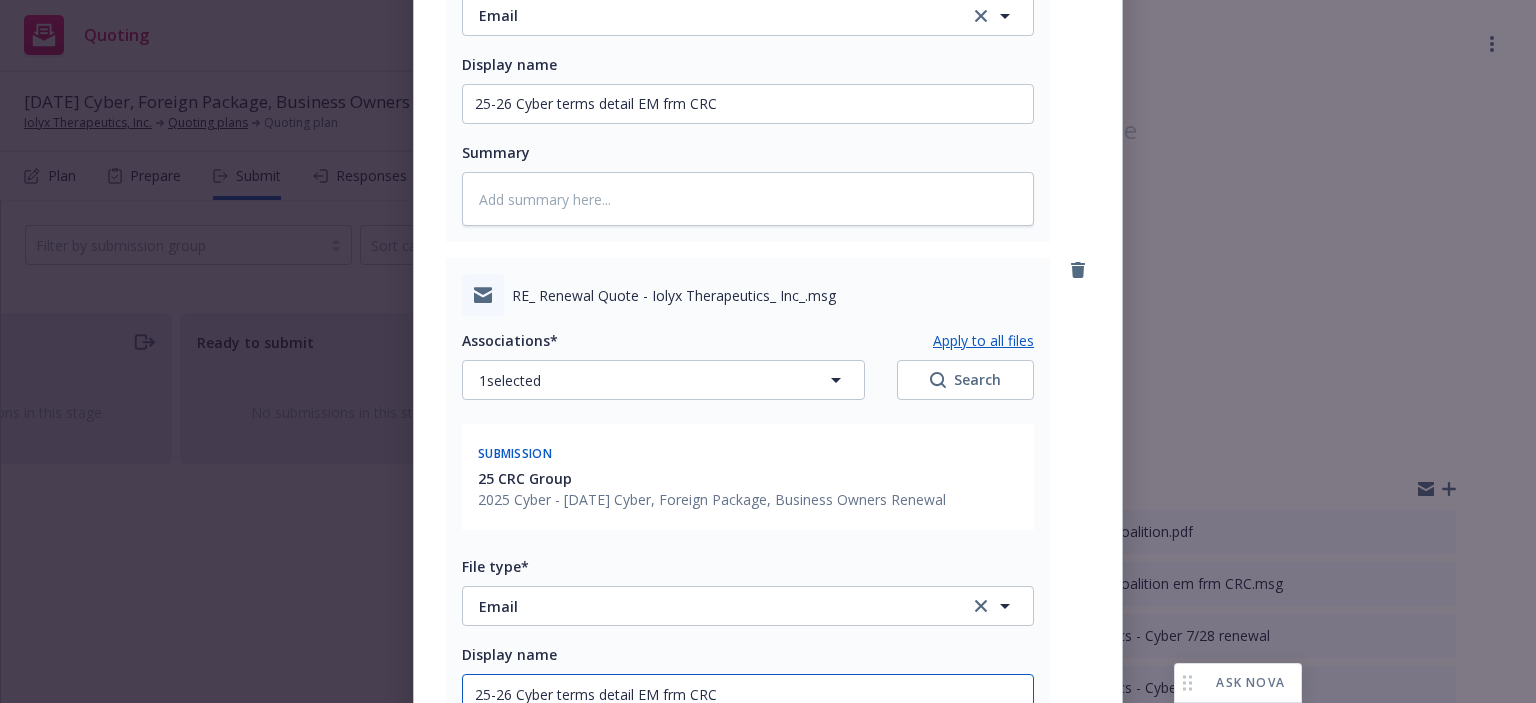 type on "x" 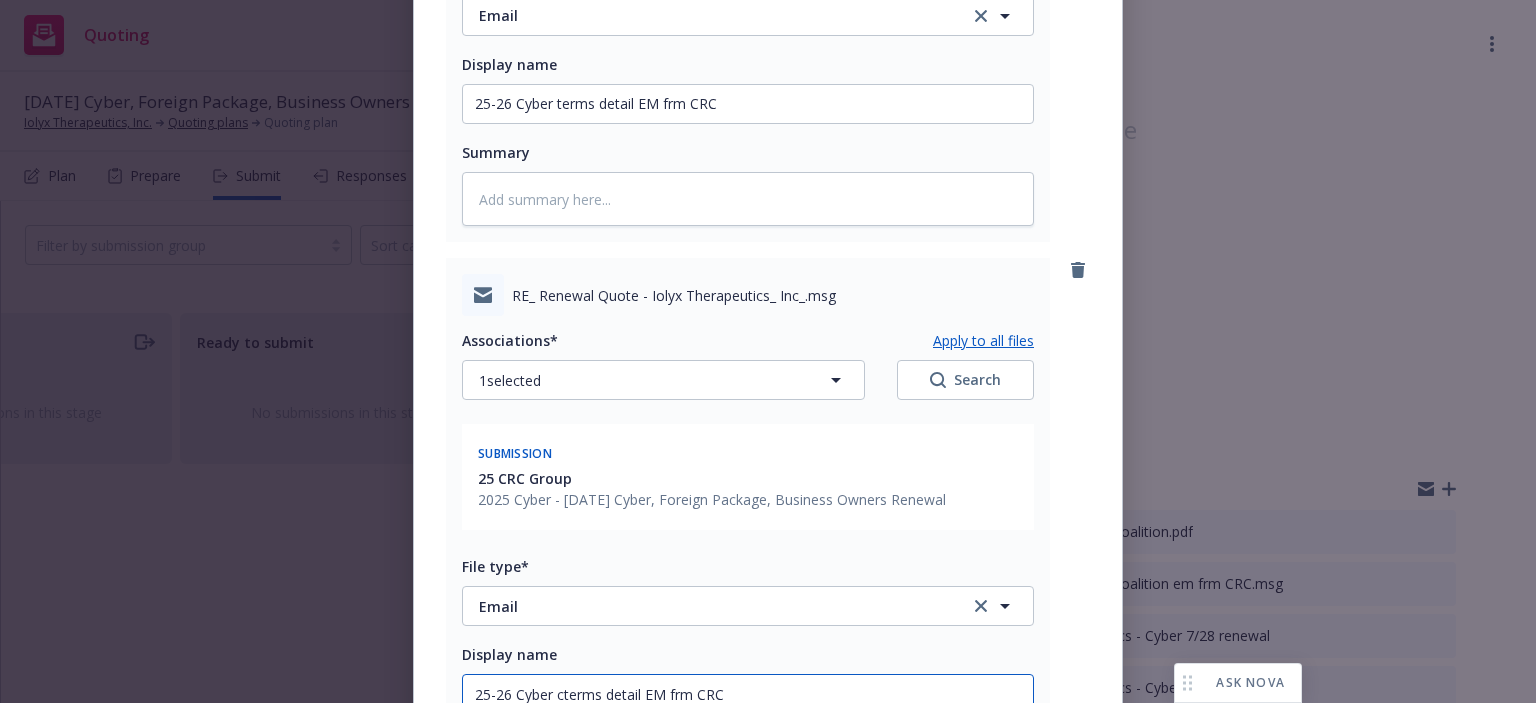 type on "x" 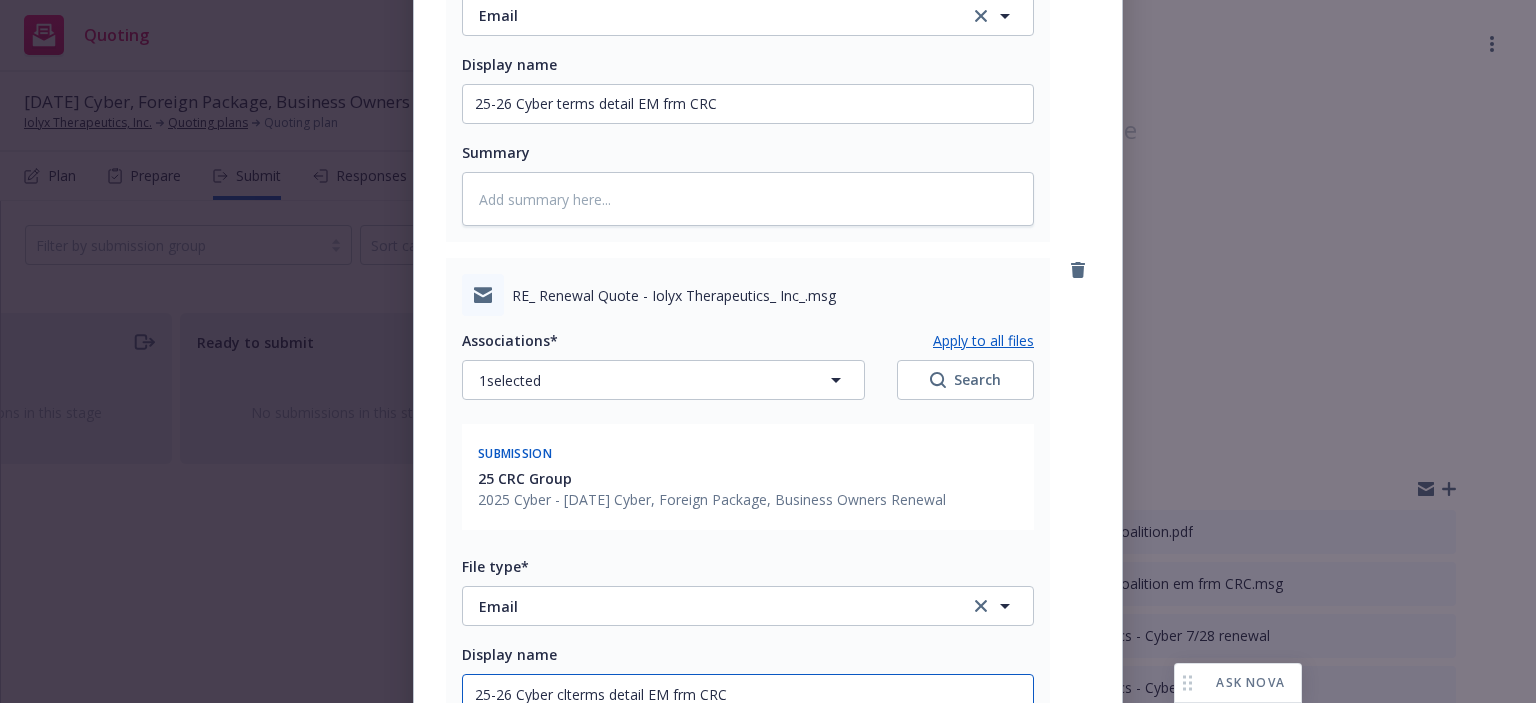 type on "x" 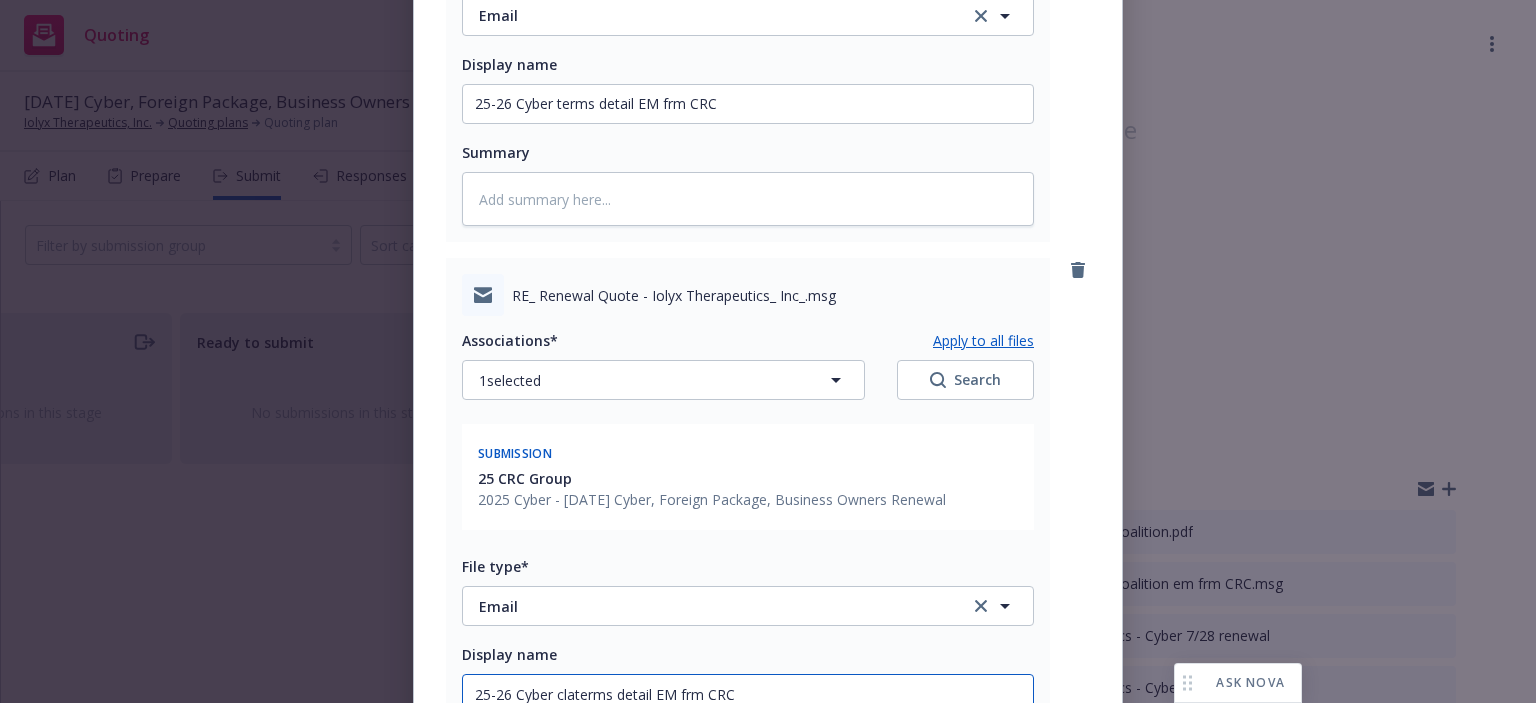 type on "x" 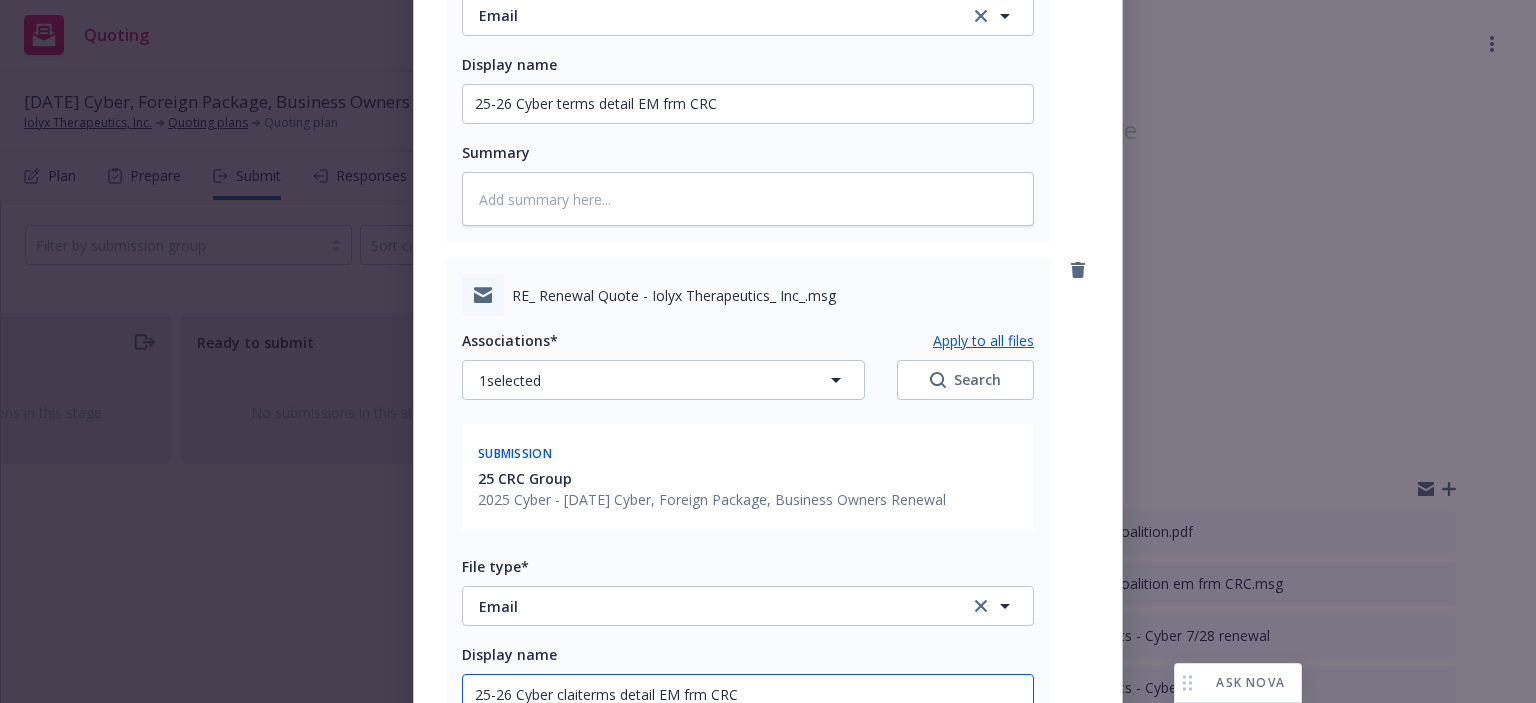 type on "x" 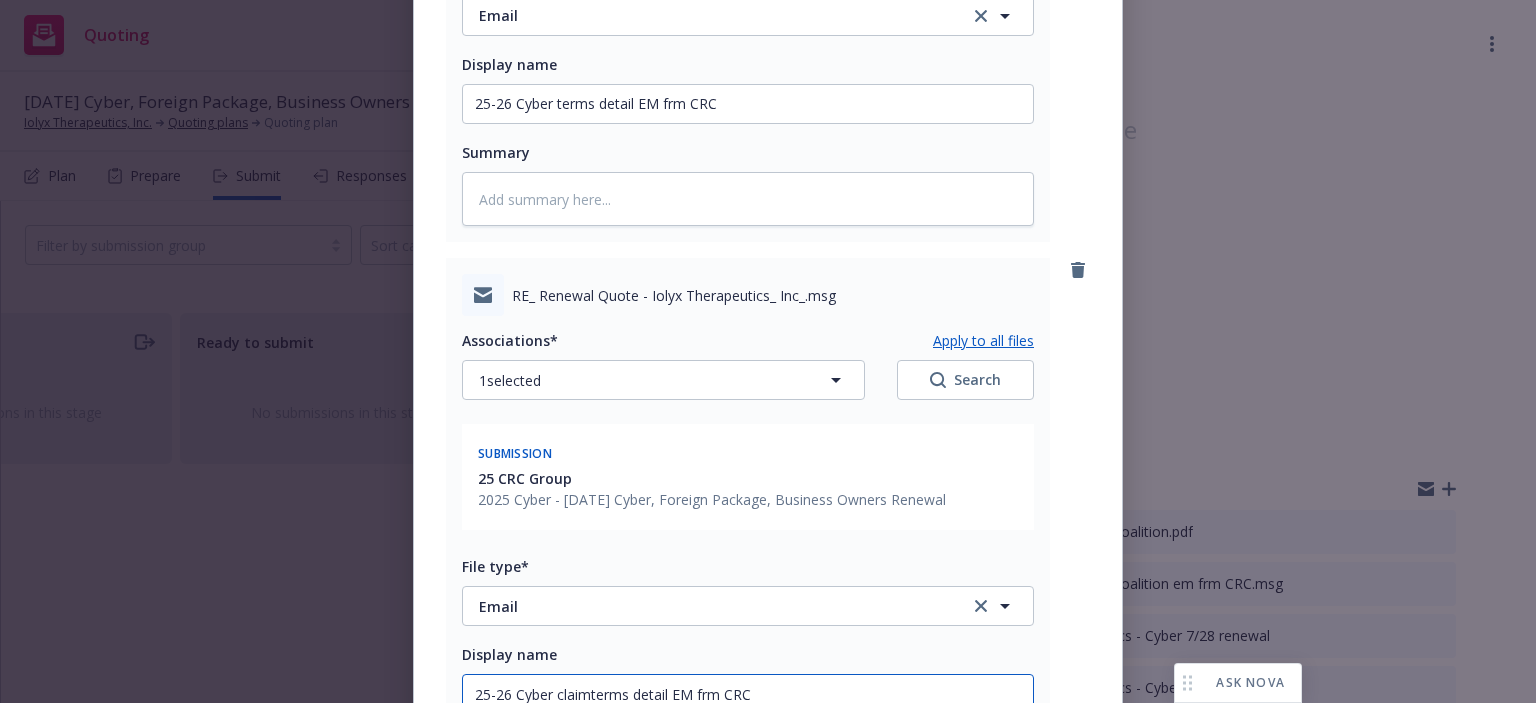 type on "x" 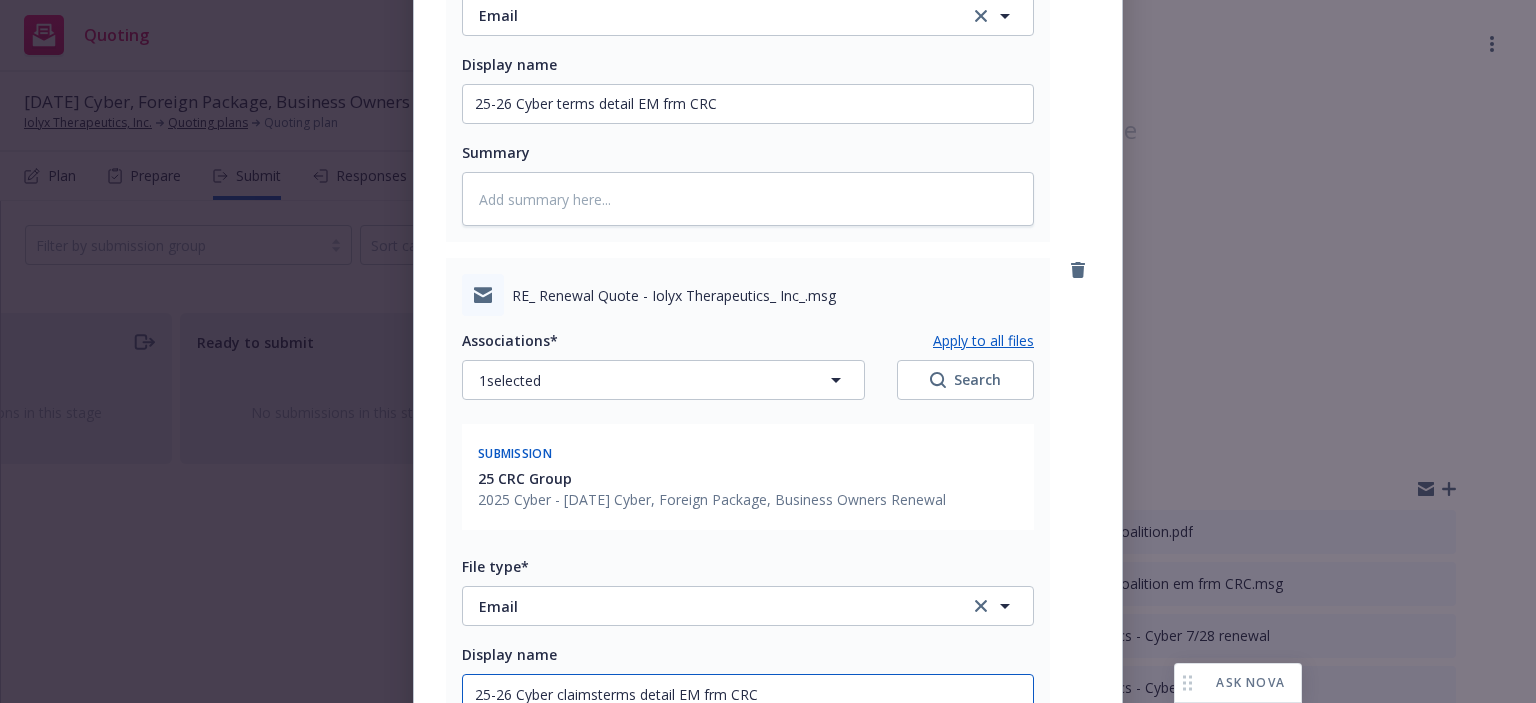 type on "25-26 Cyber claims terms detail EM frm CRC" 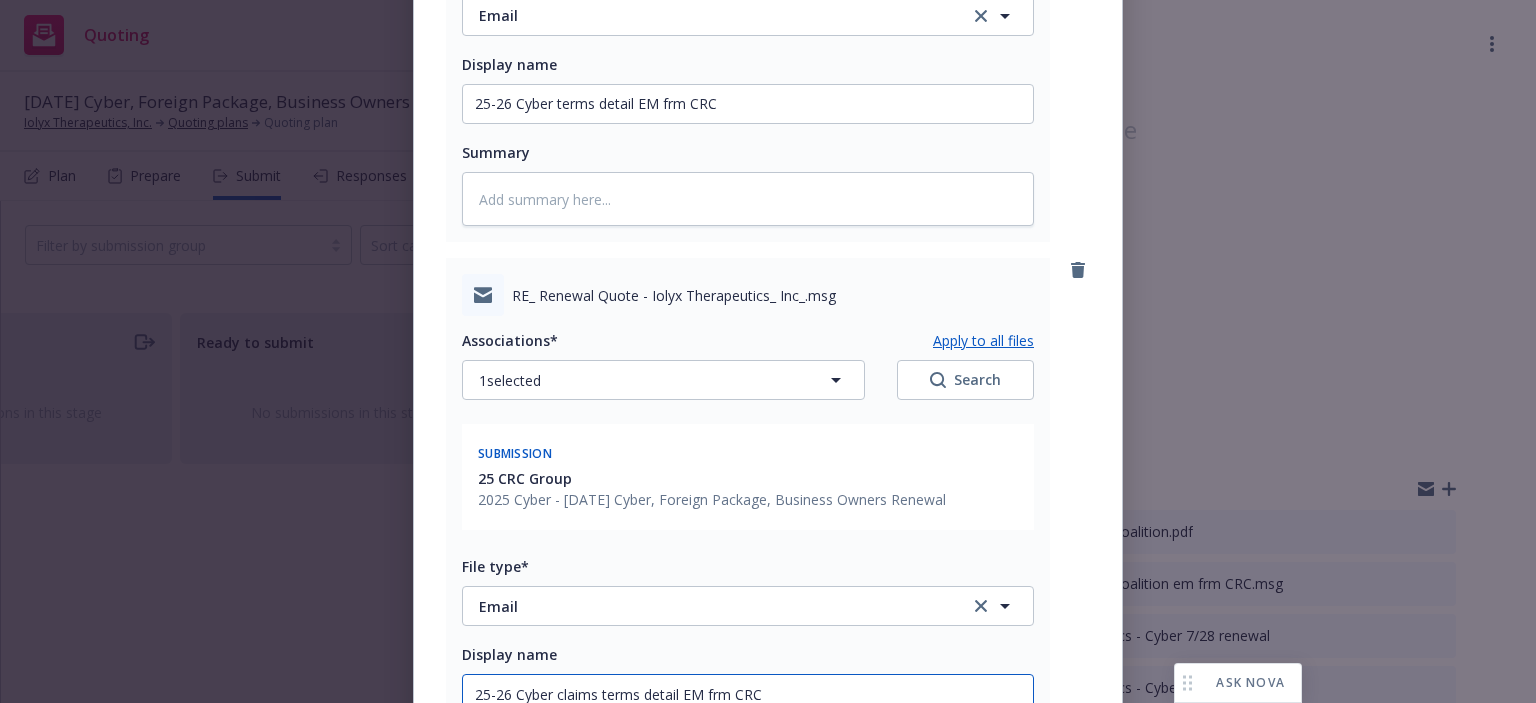 type on "x" 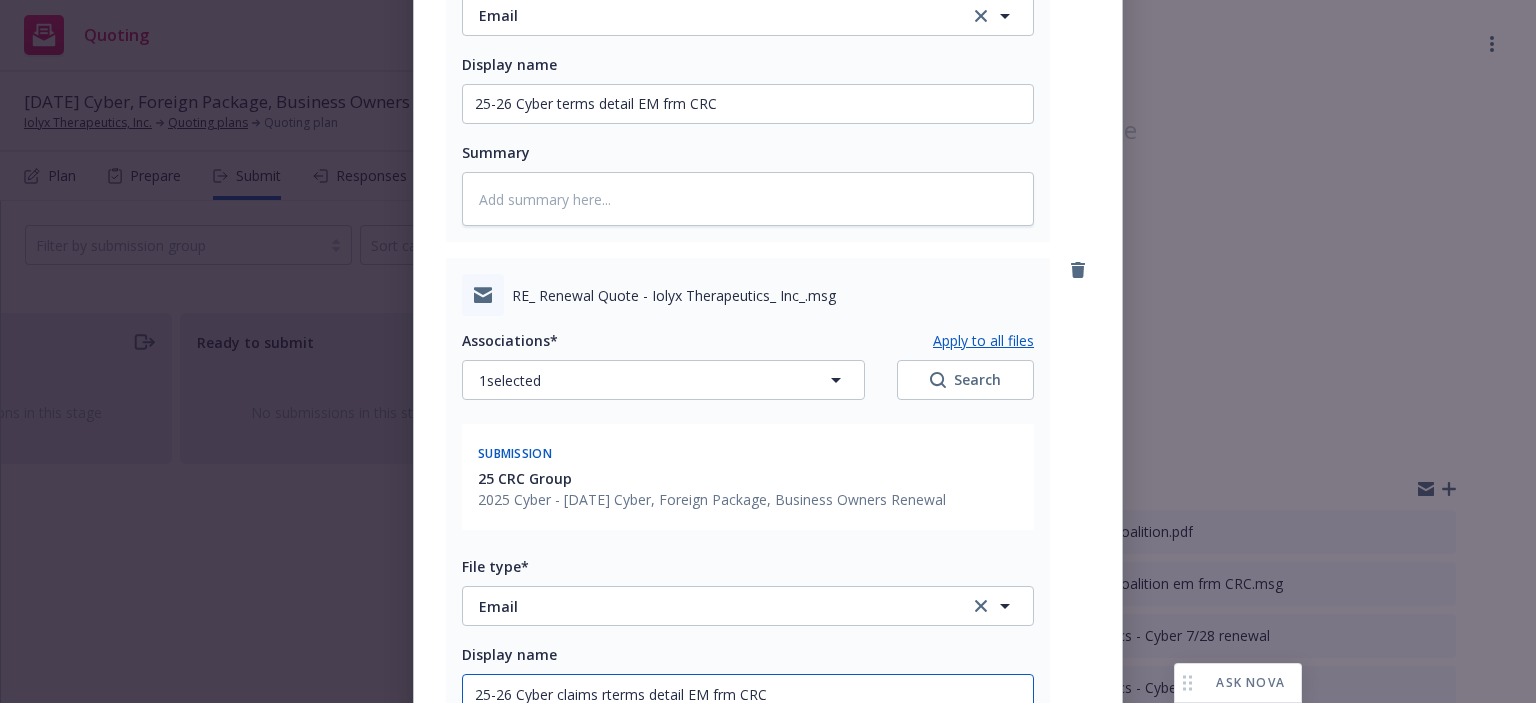 type on "x" 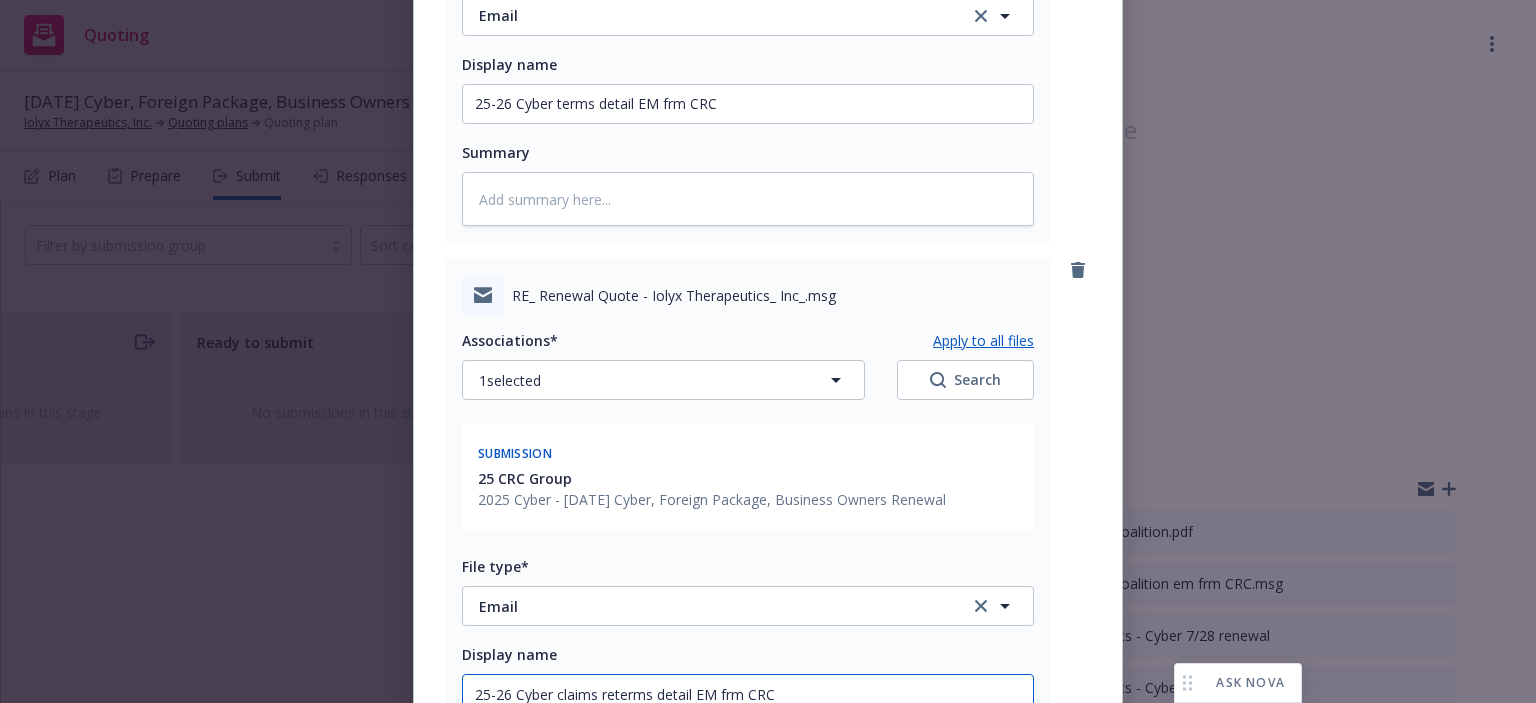 type on "x" 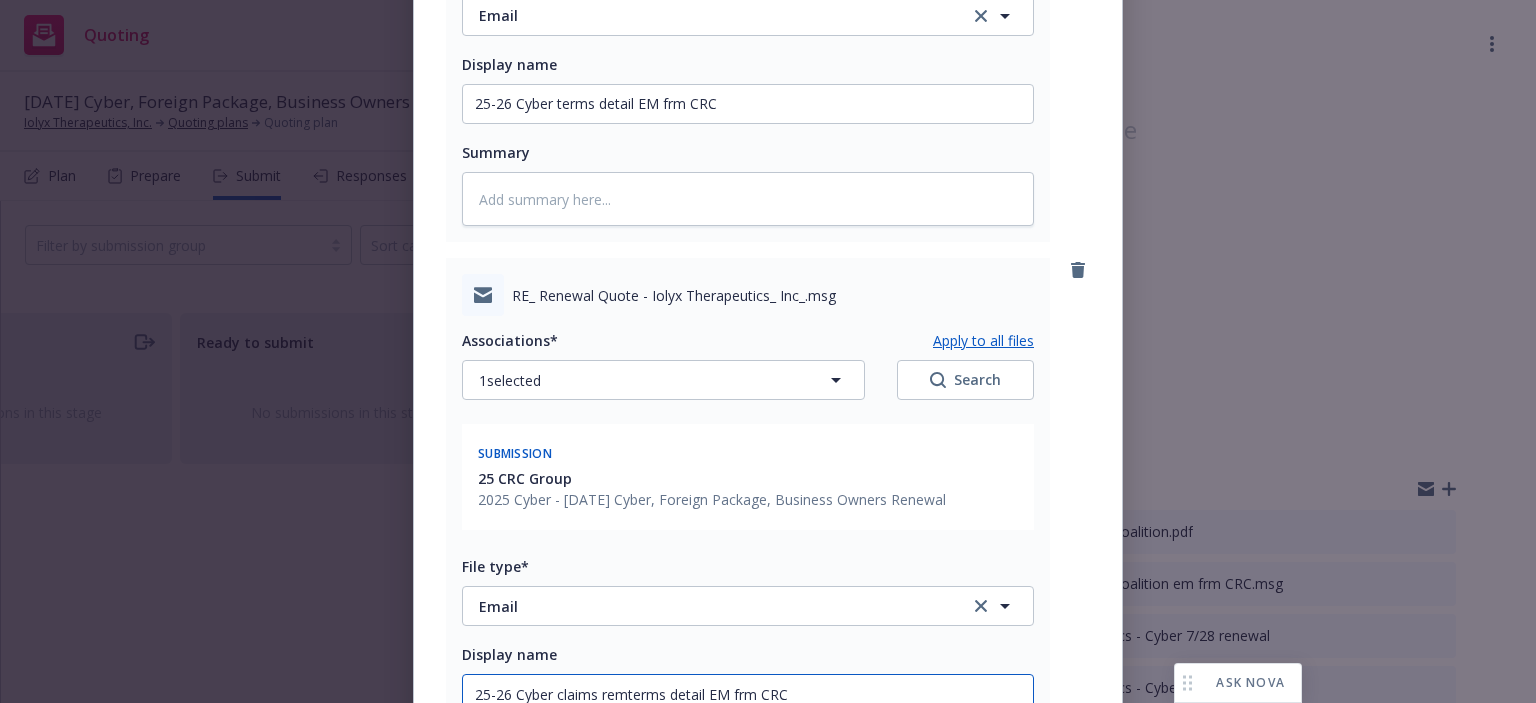 type on "x" 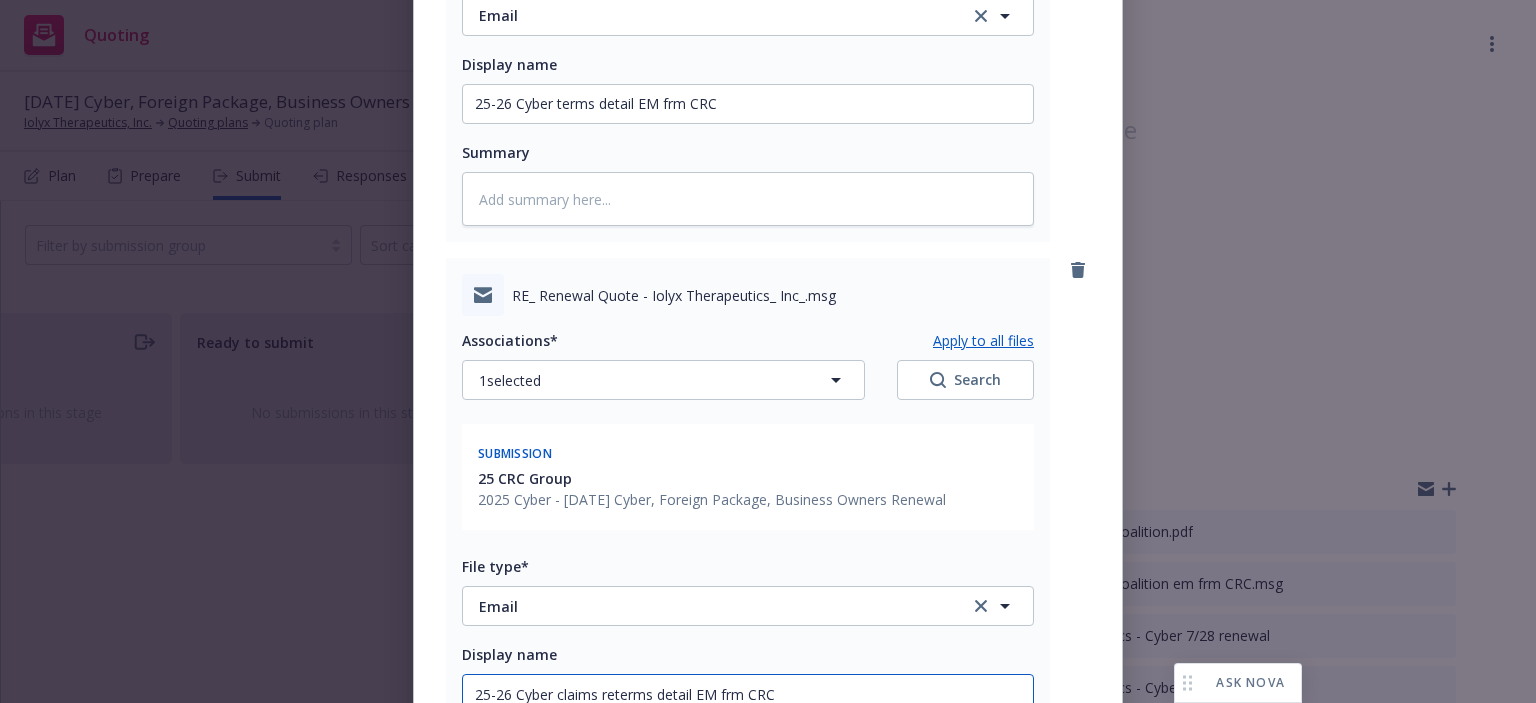 type on "x" 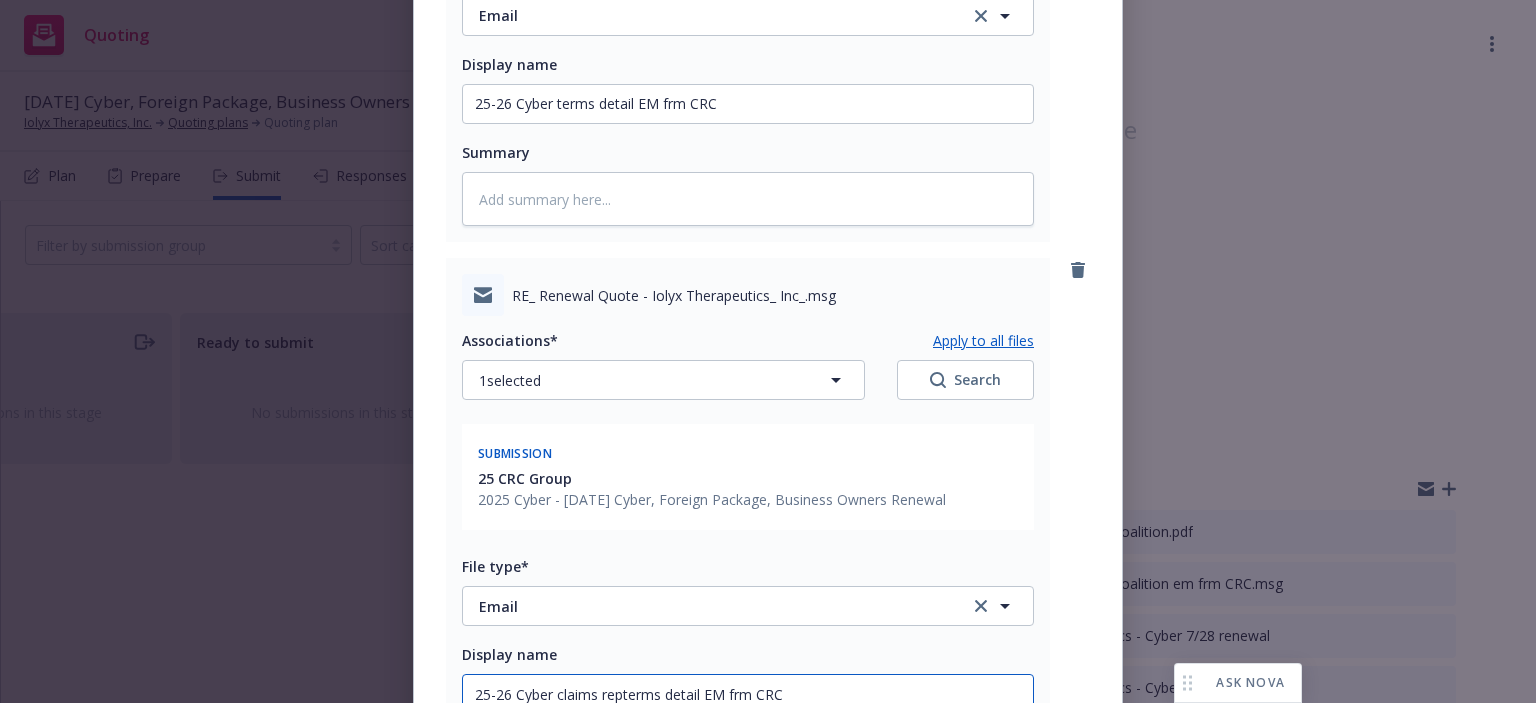 type on "x" 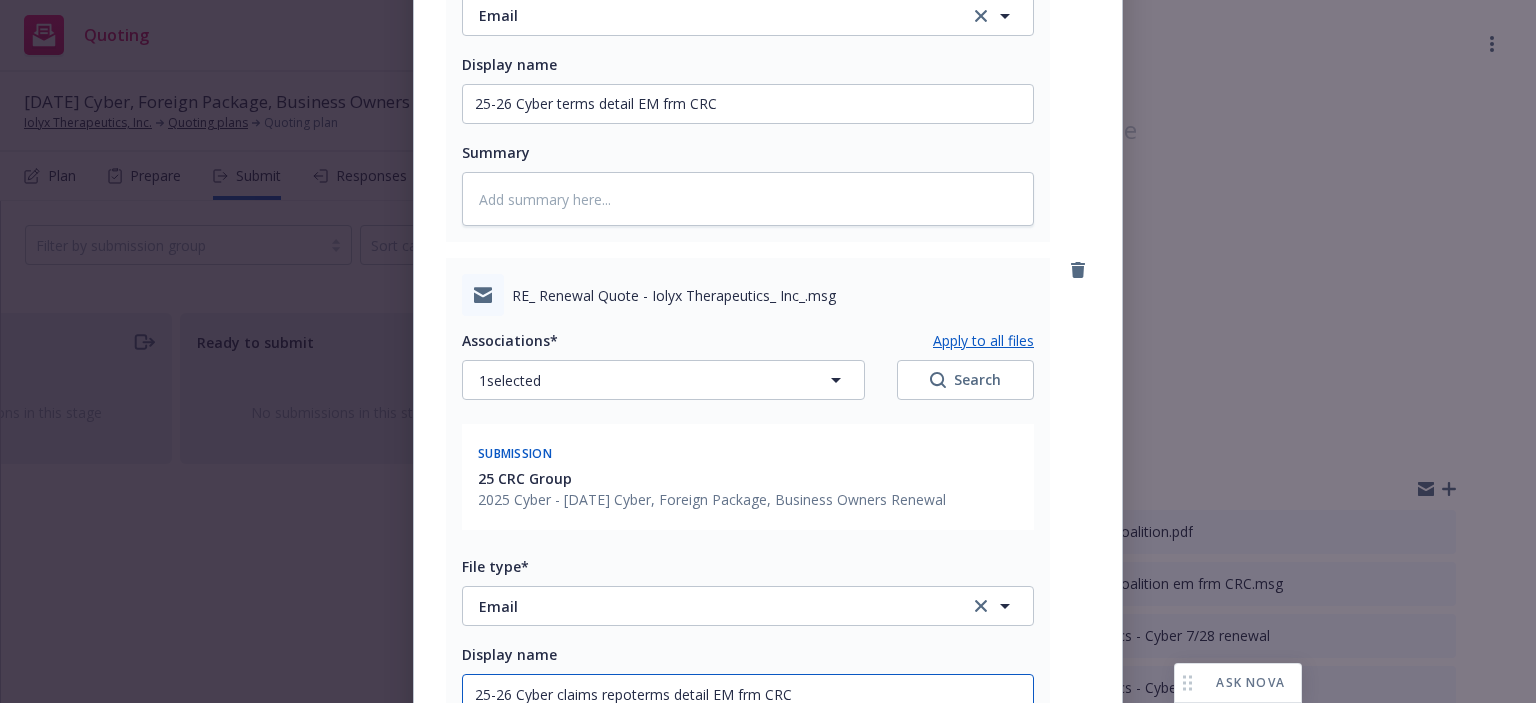 type on "x" 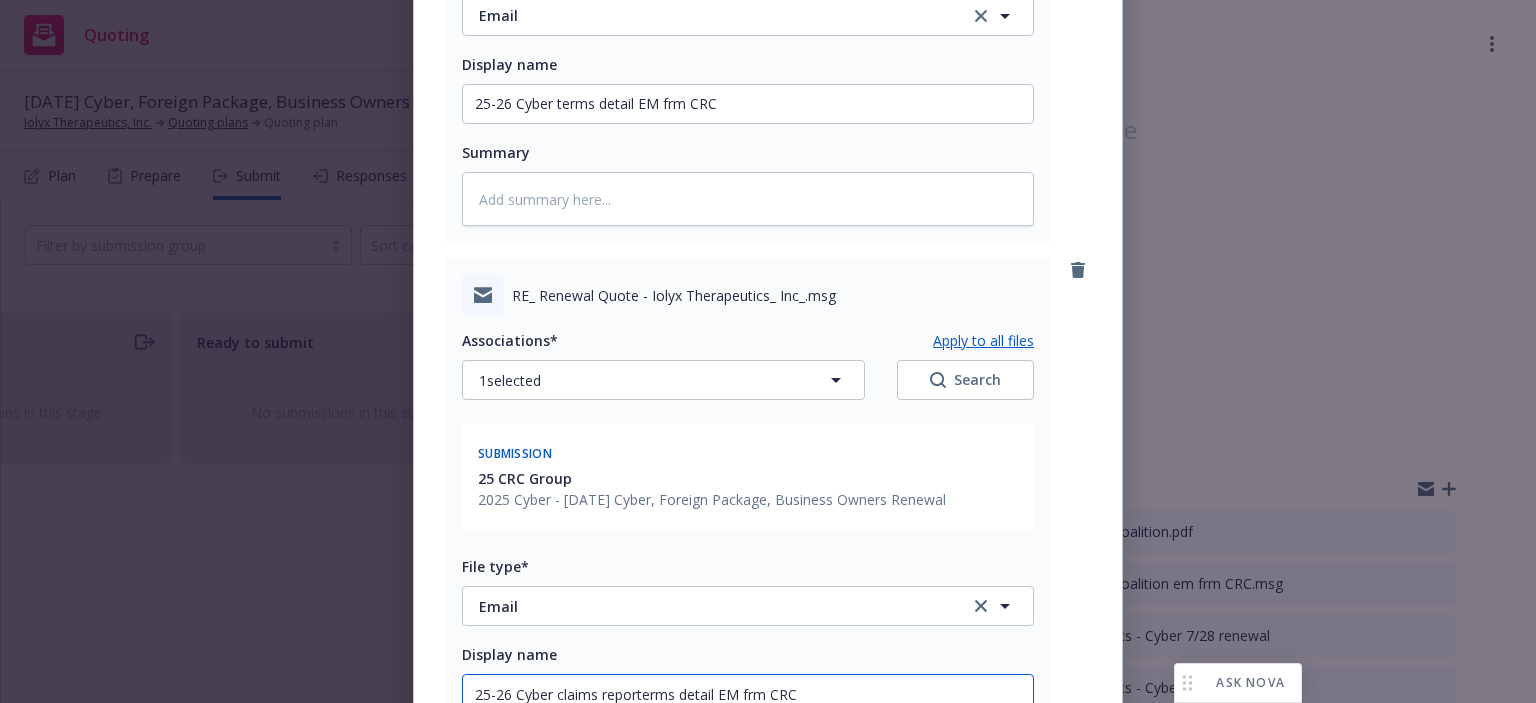 type on "x" 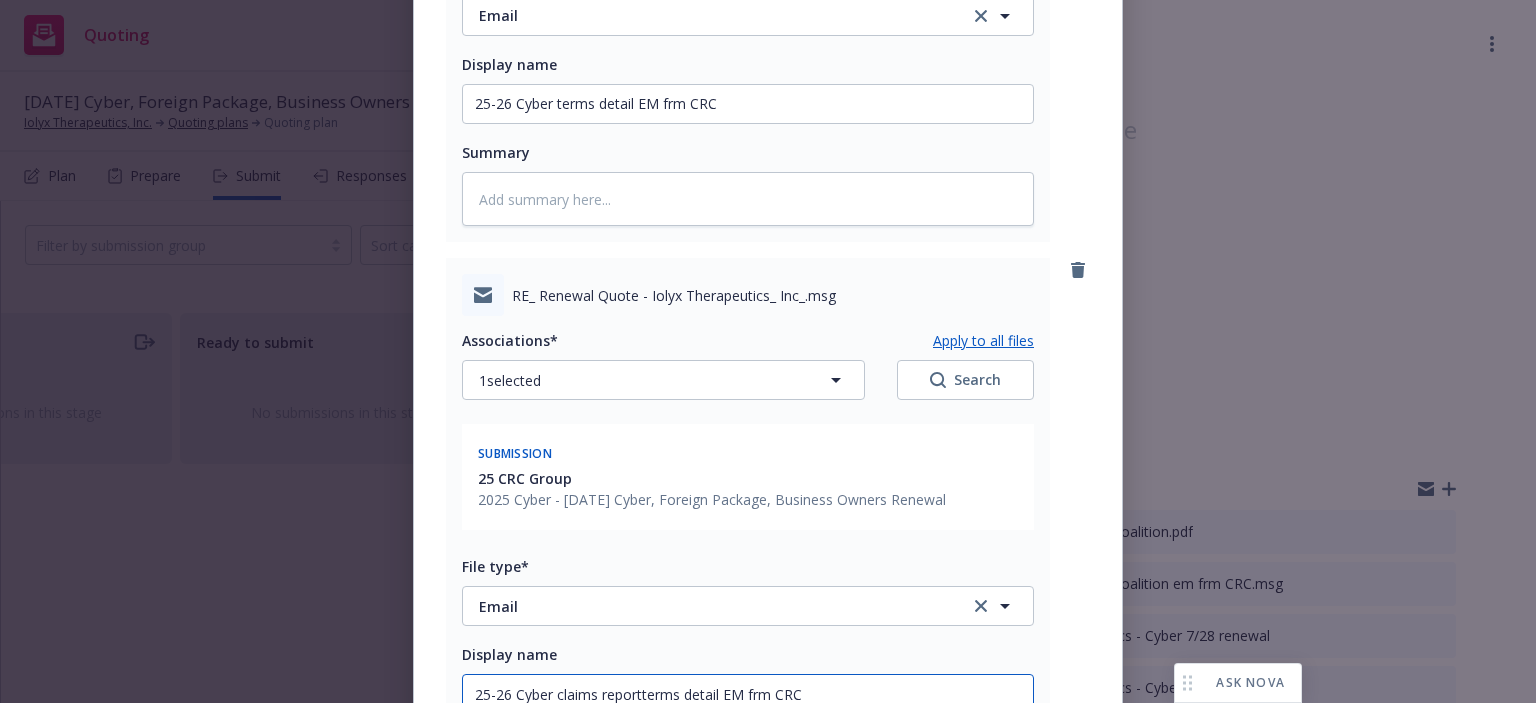 type on "25-26 Cyber claims reportiterms detail EM frm CRC" 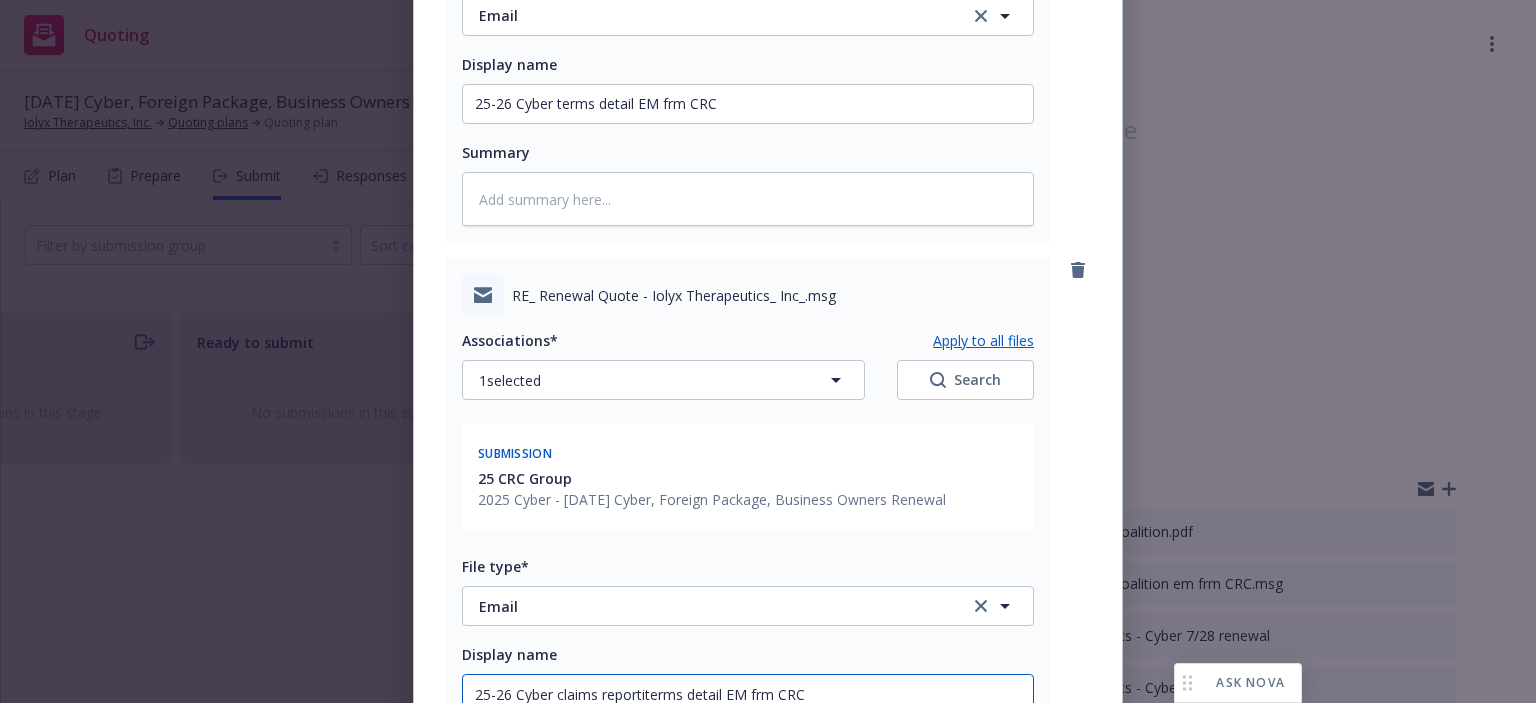 type on "x" 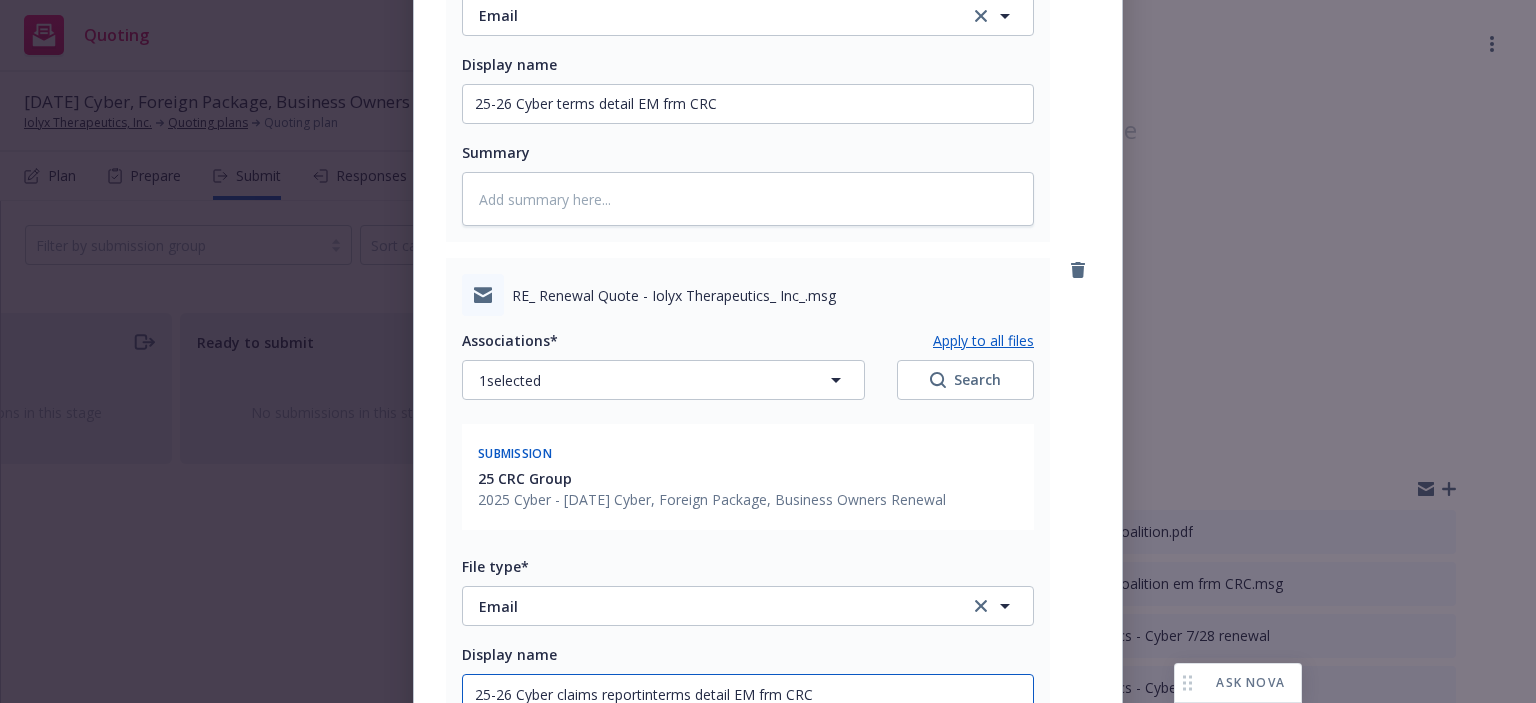 type on "x" 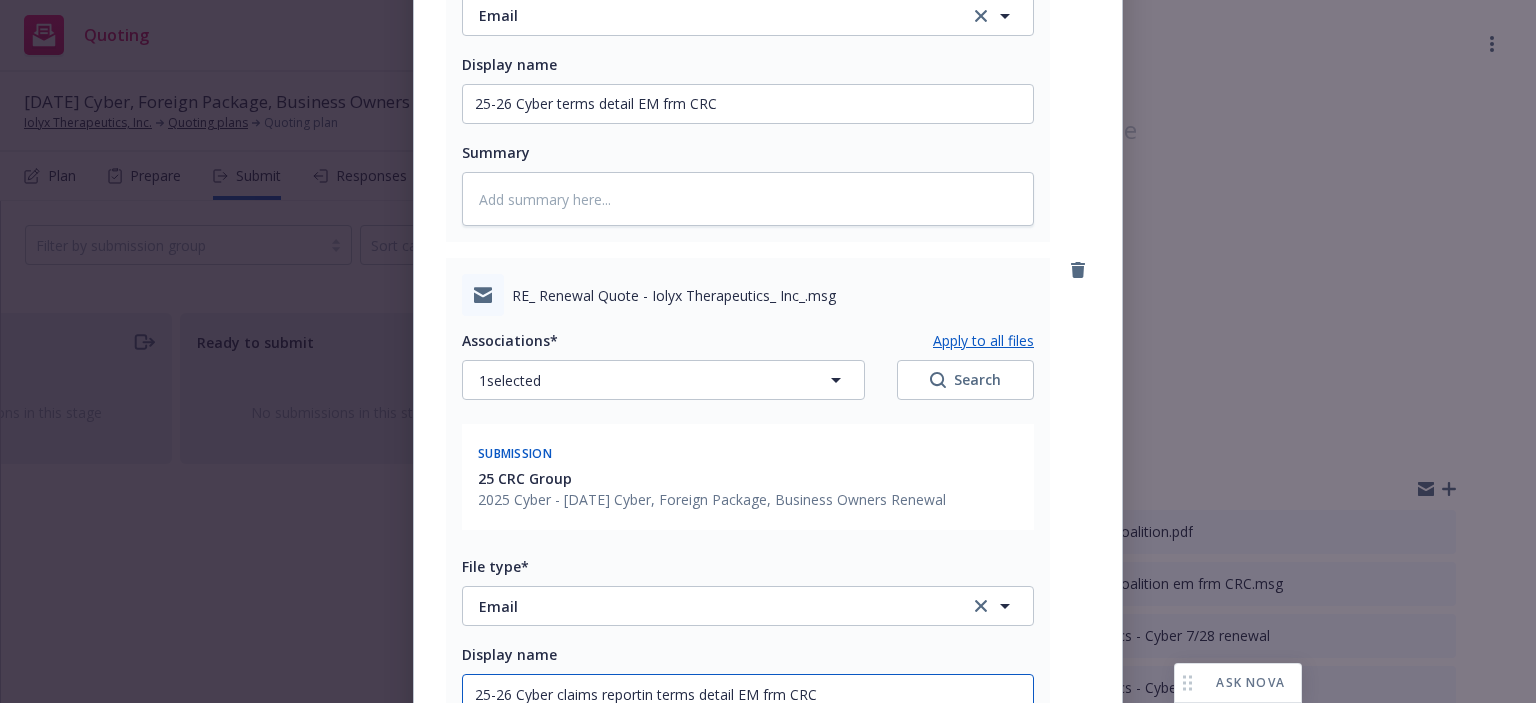 type on "x" 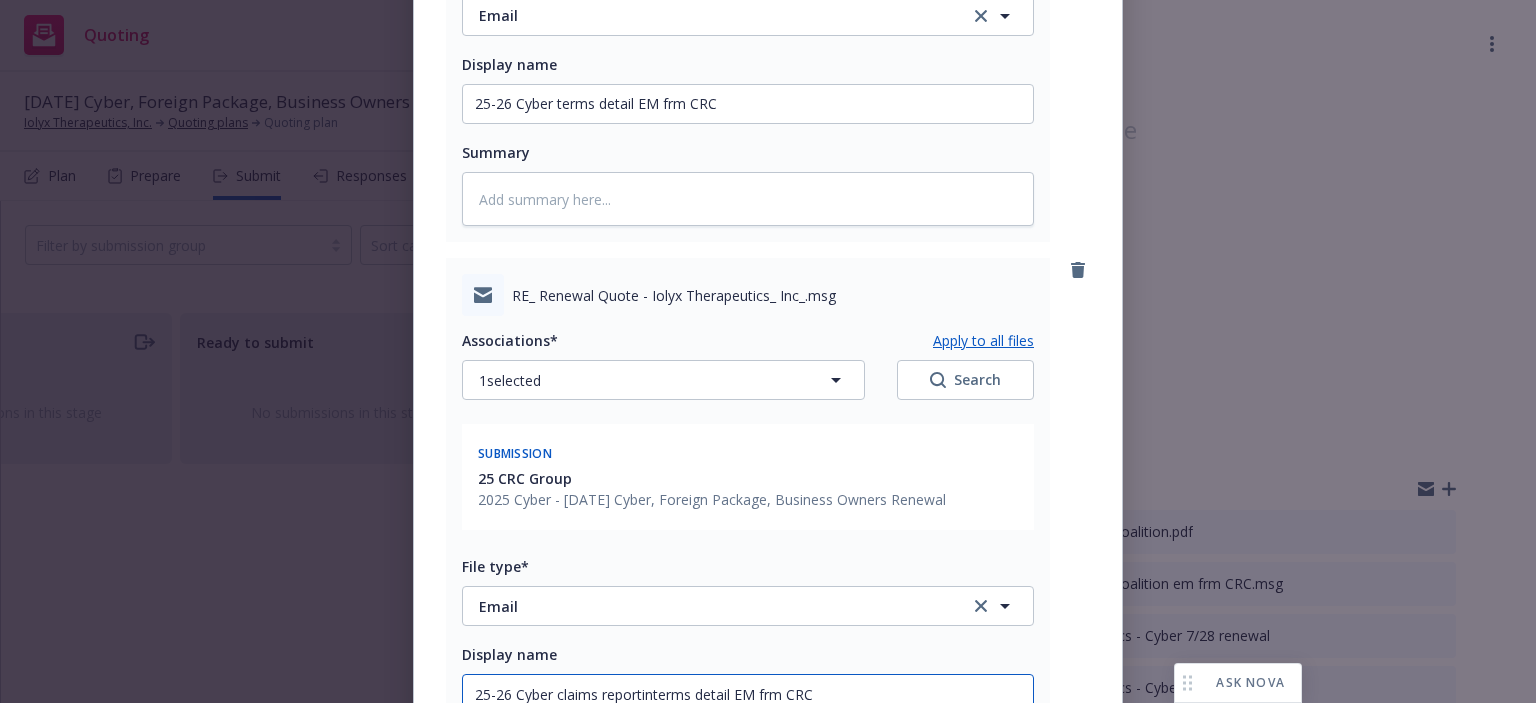 type on "x" 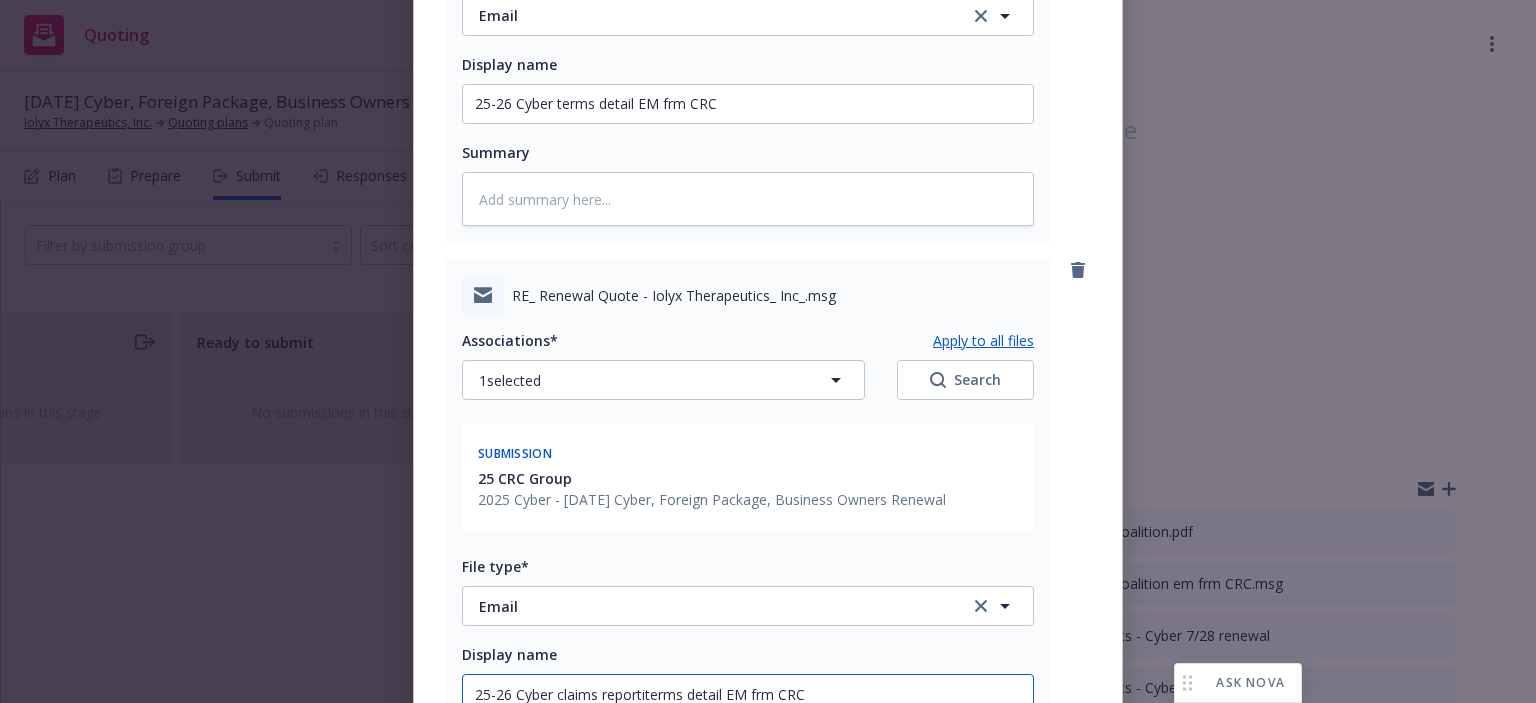 type on "x" 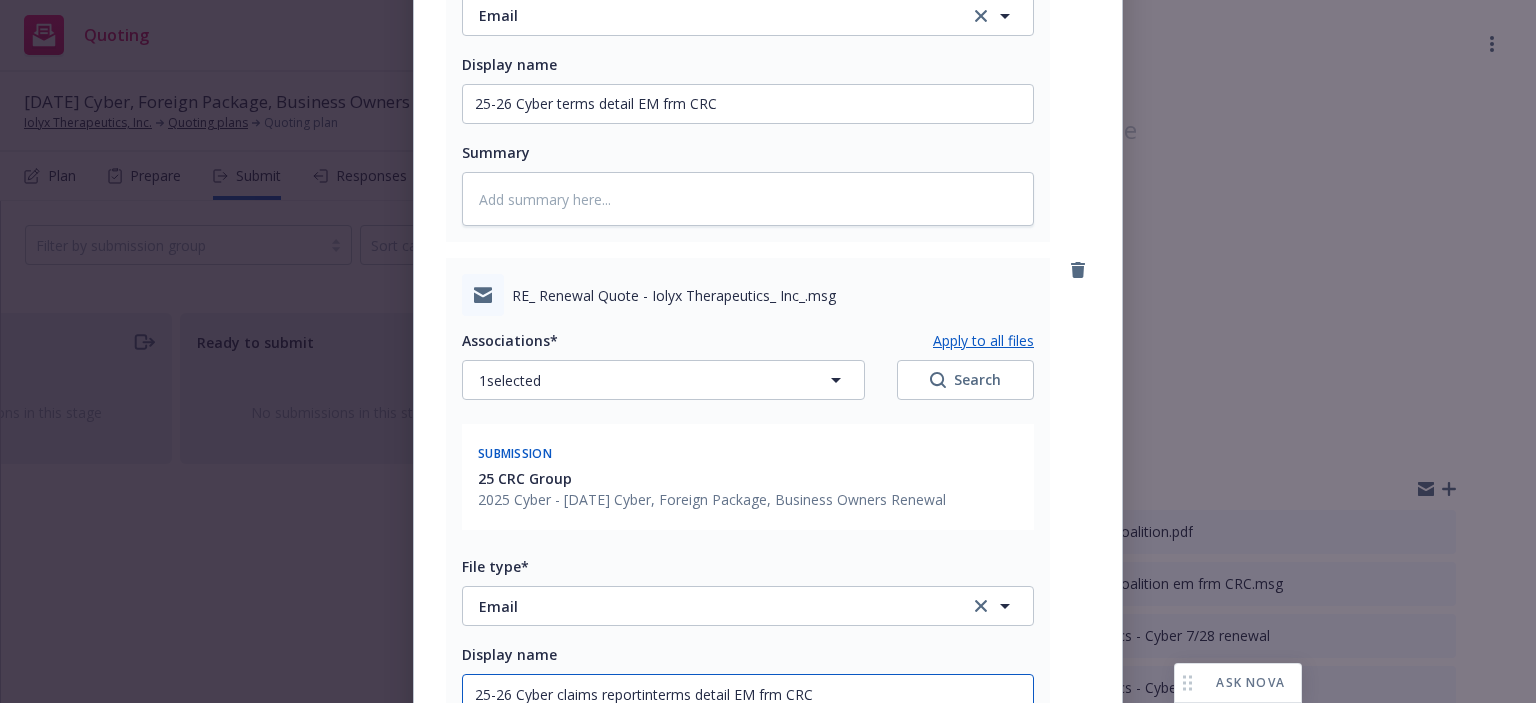 type on "x" 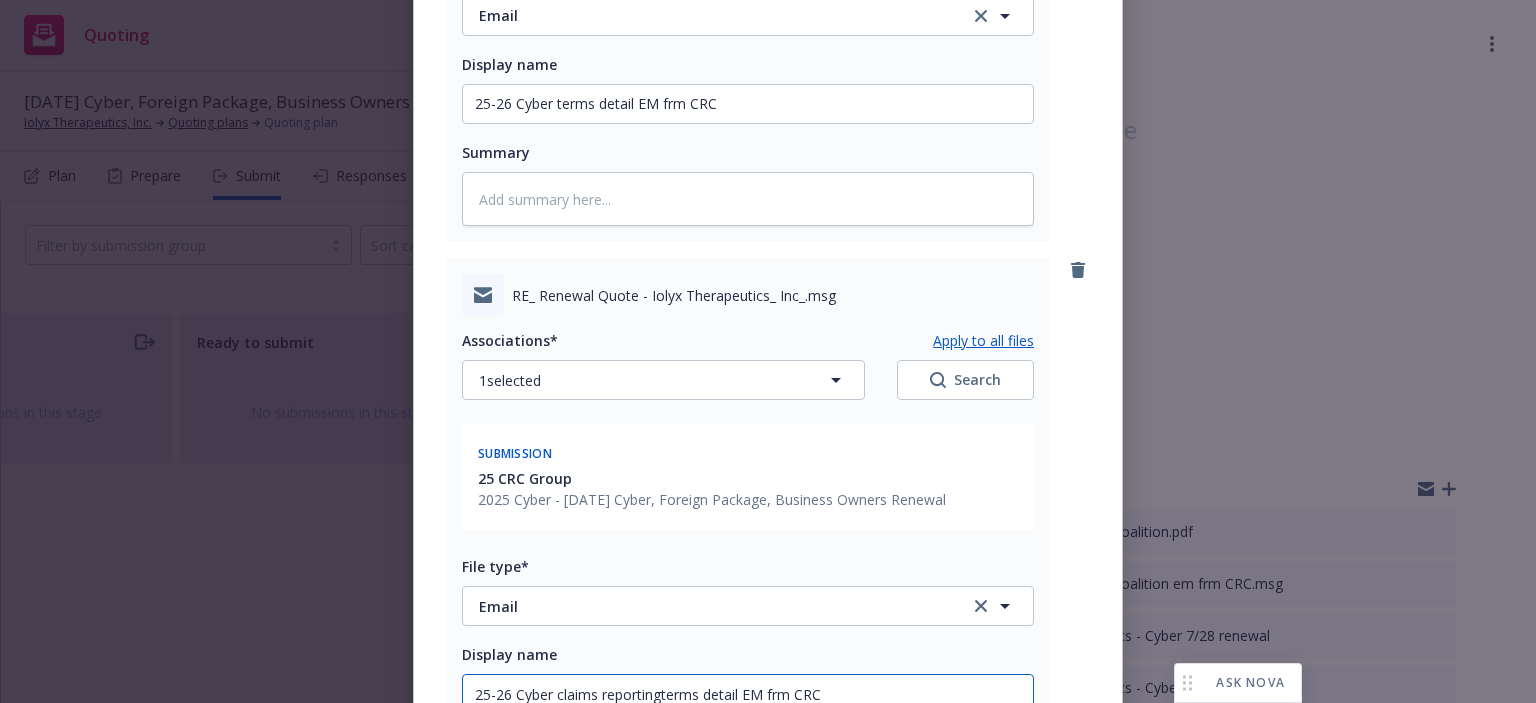 type on "25-26 Cyber claims reporting terms detail EM frm CRC" 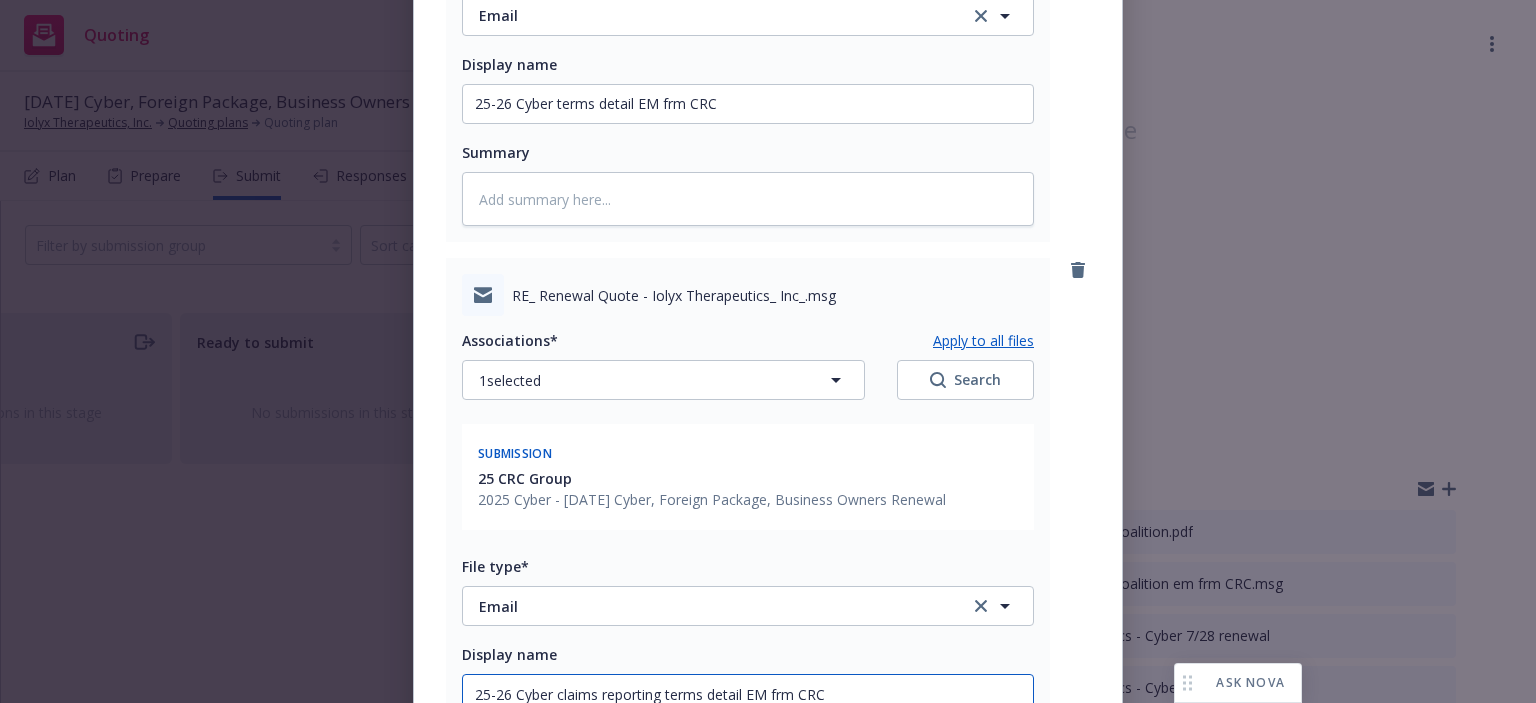 type on "x" 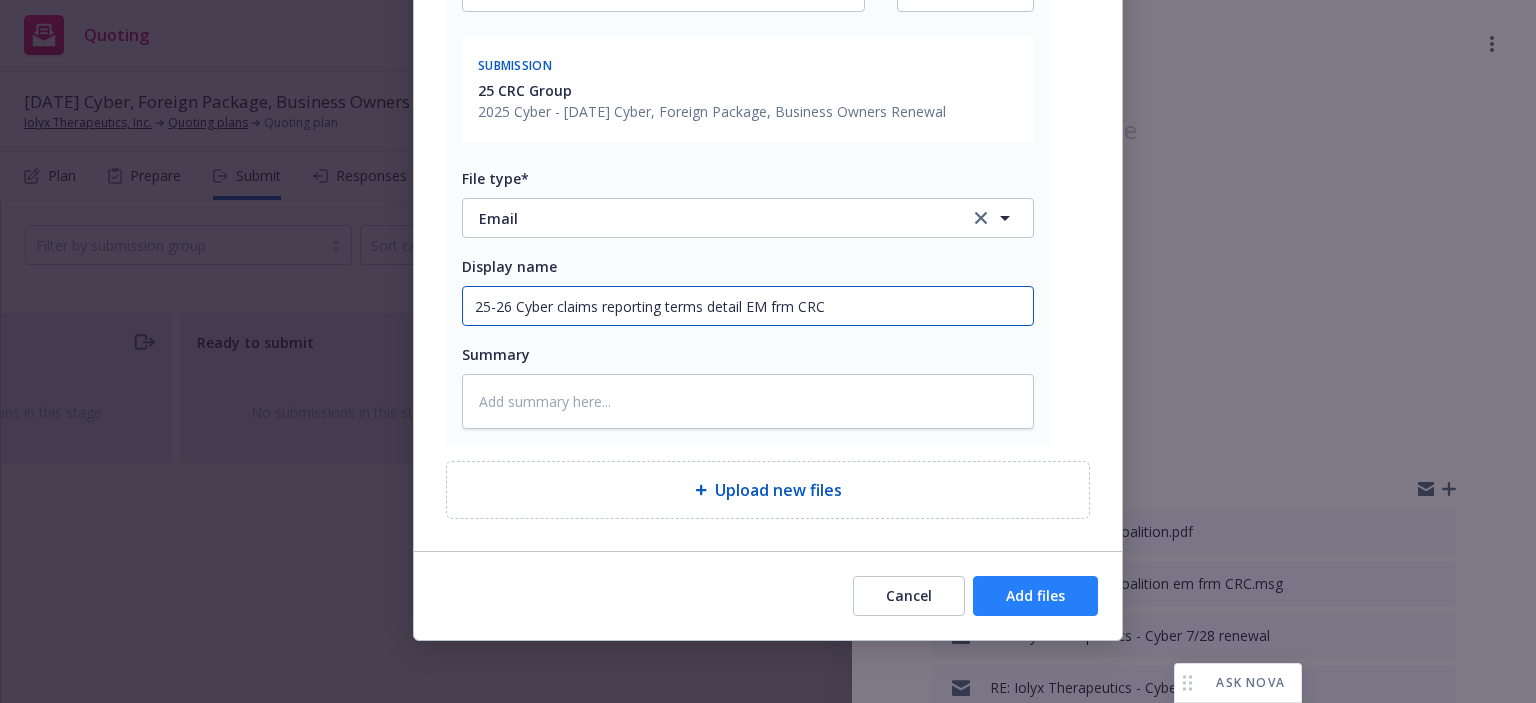 type on "25-26 Cyber claims reporting terms detail EM frm CRC" 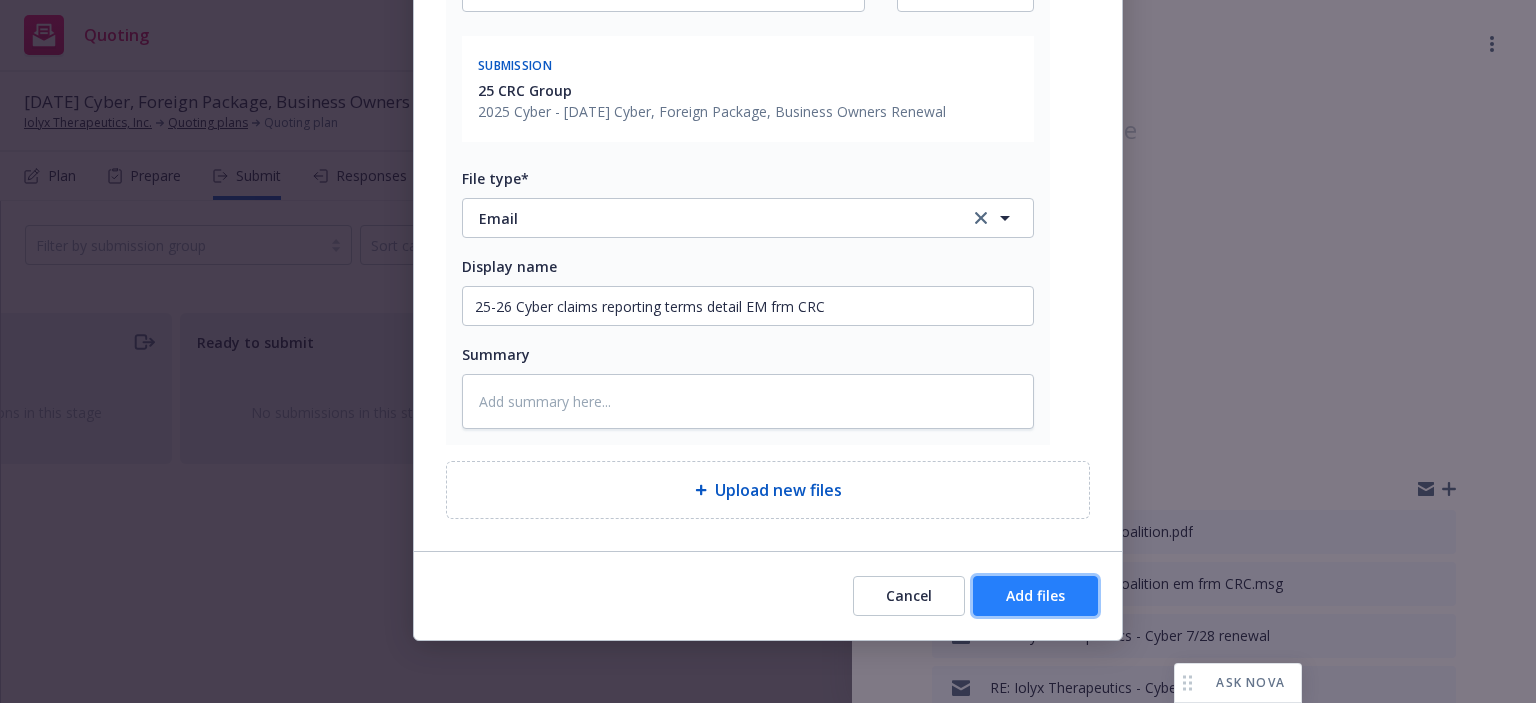click on "Add files" at bounding box center (1035, 596) 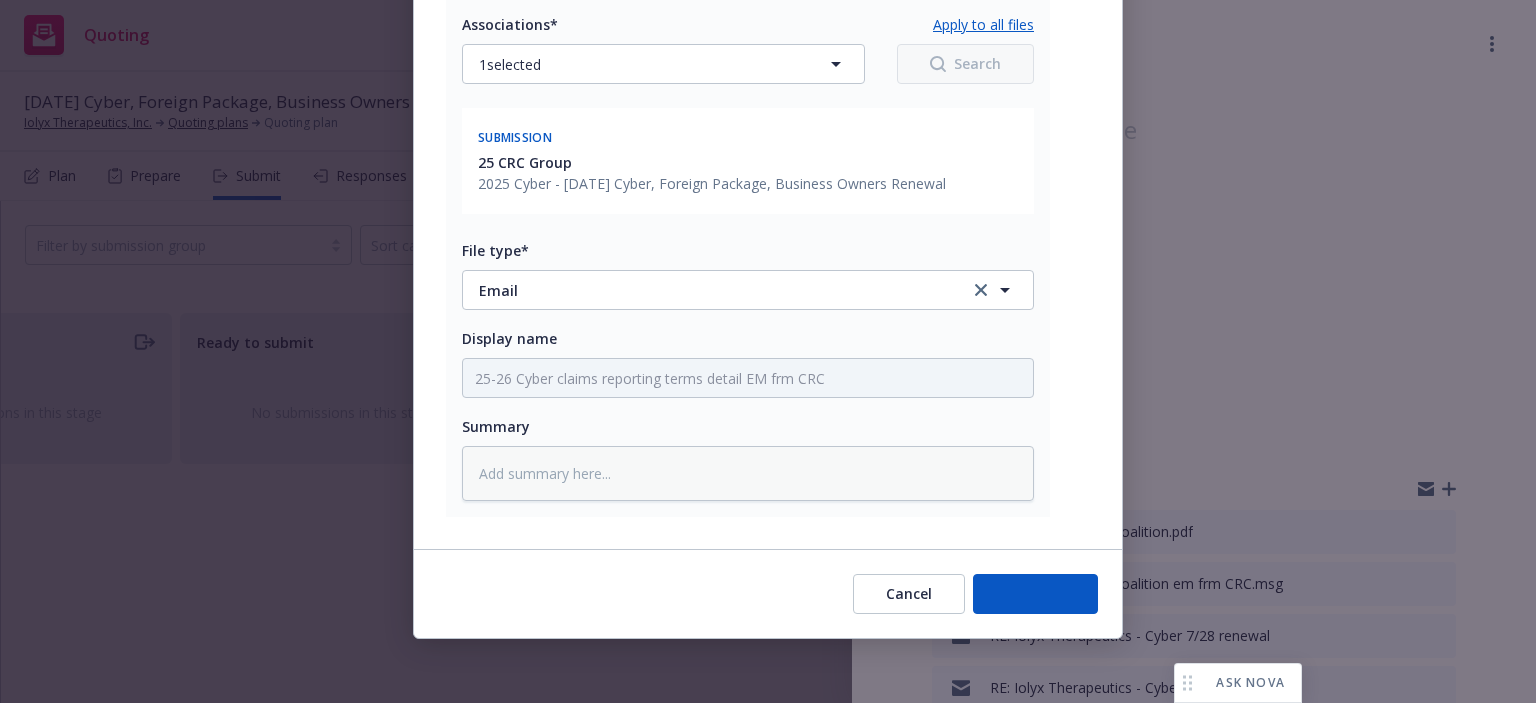 scroll, scrollTop: 880, scrollLeft: 0, axis: vertical 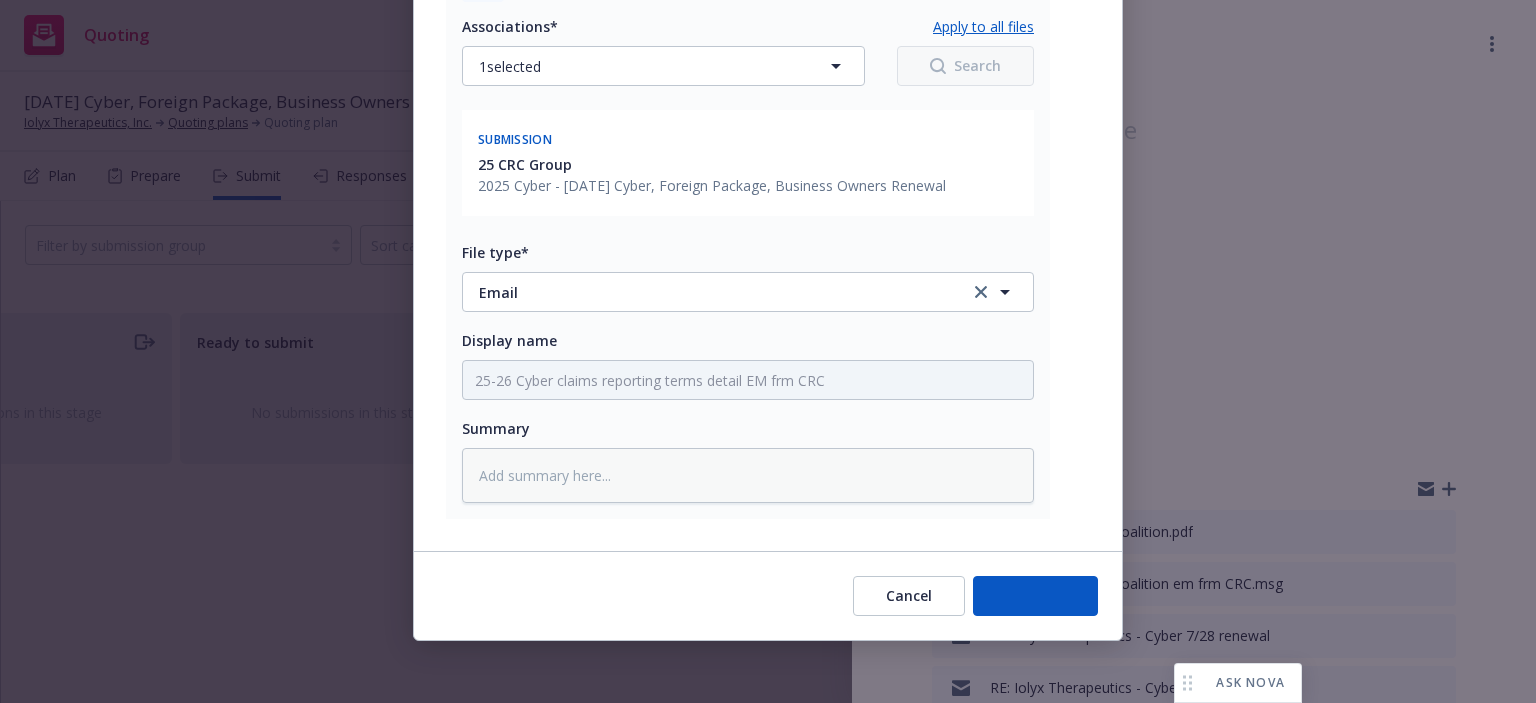 type on "x" 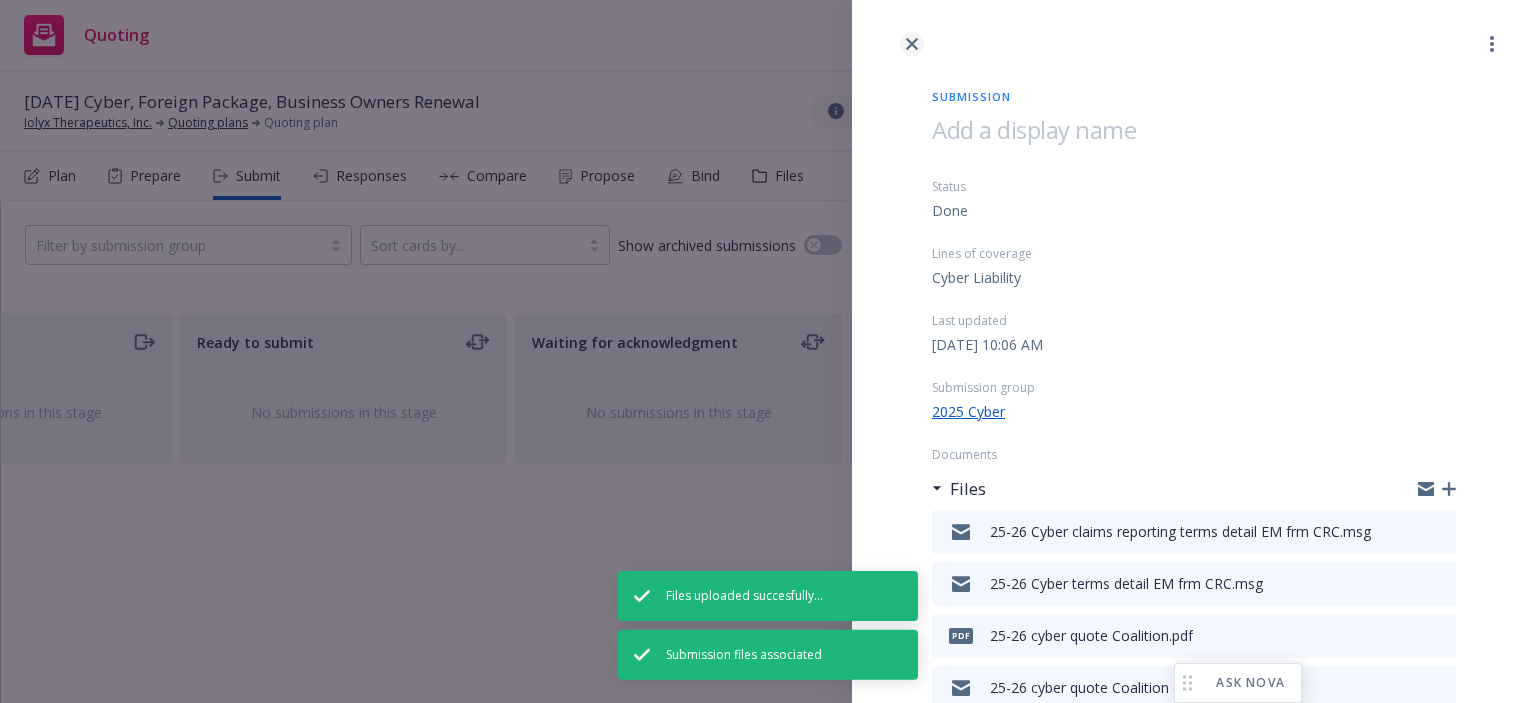 click 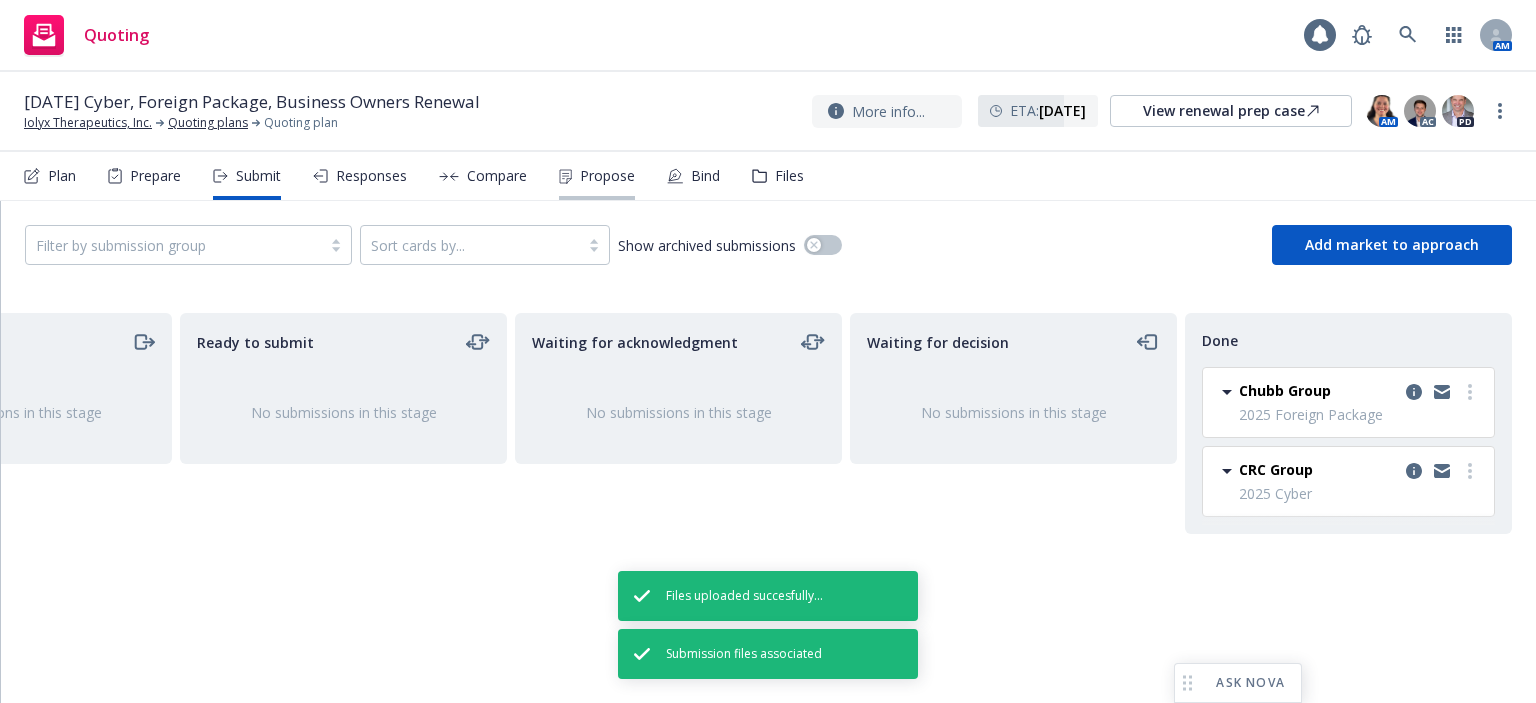 click on "Propose" at bounding box center [607, 176] 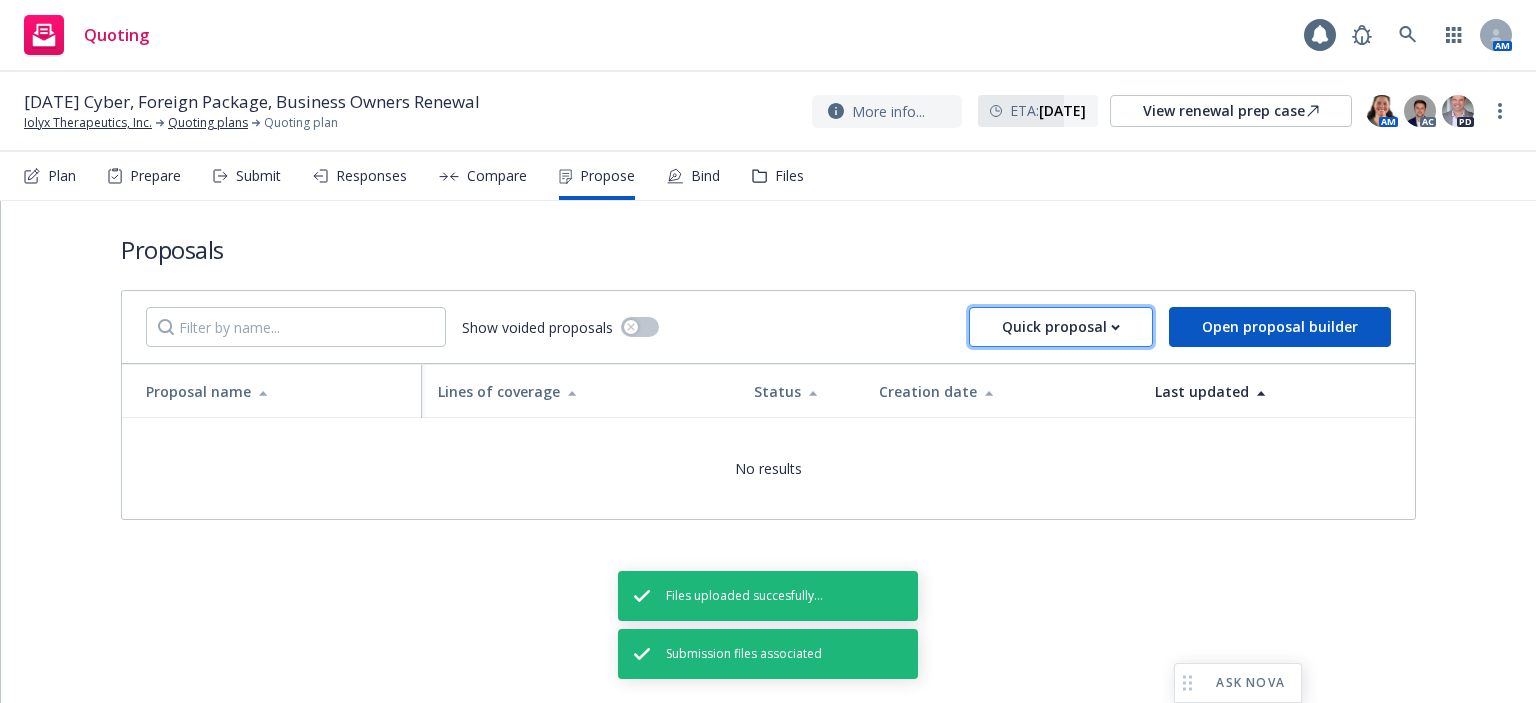click on "Quick proposal" at bounding box center (1061, 327) 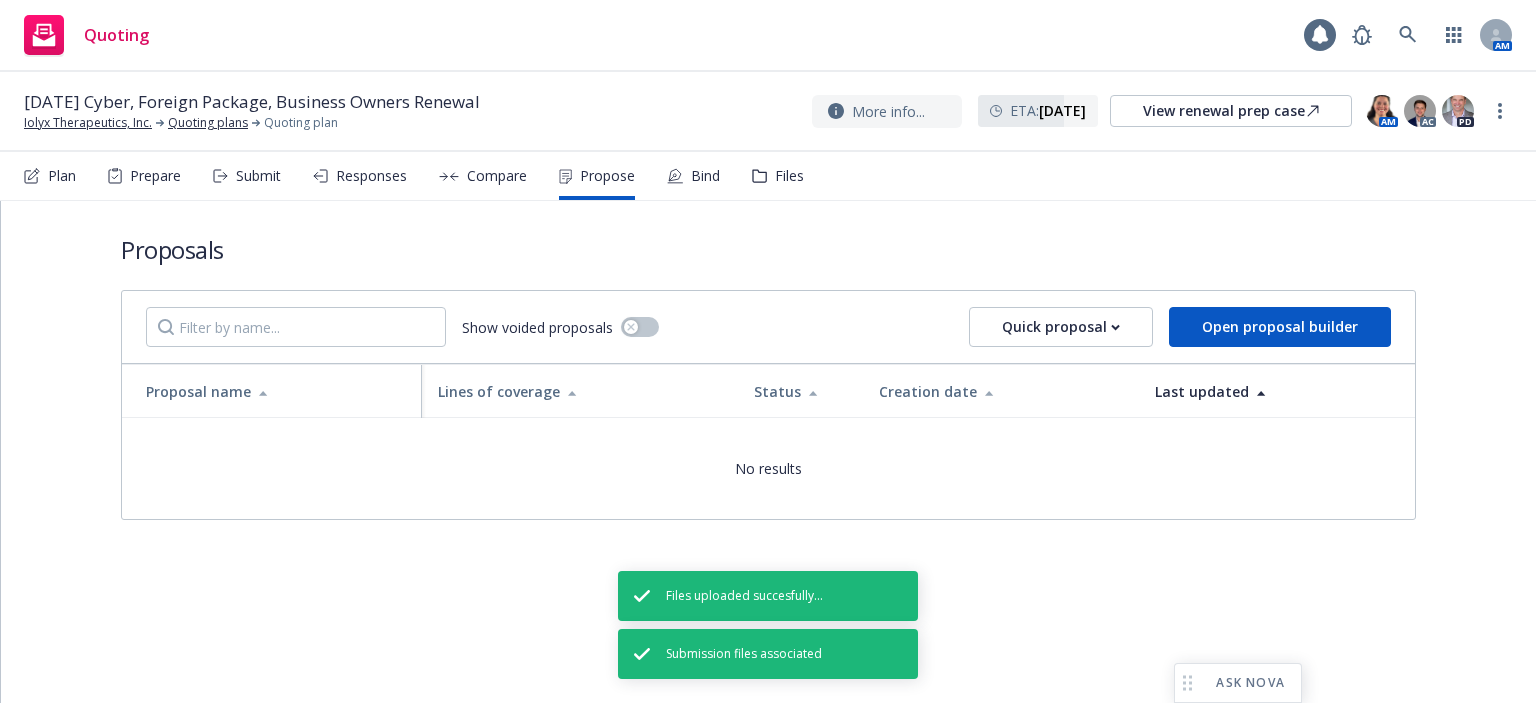 click on "Upload quick proposal" at bounding box center [1075, 378] 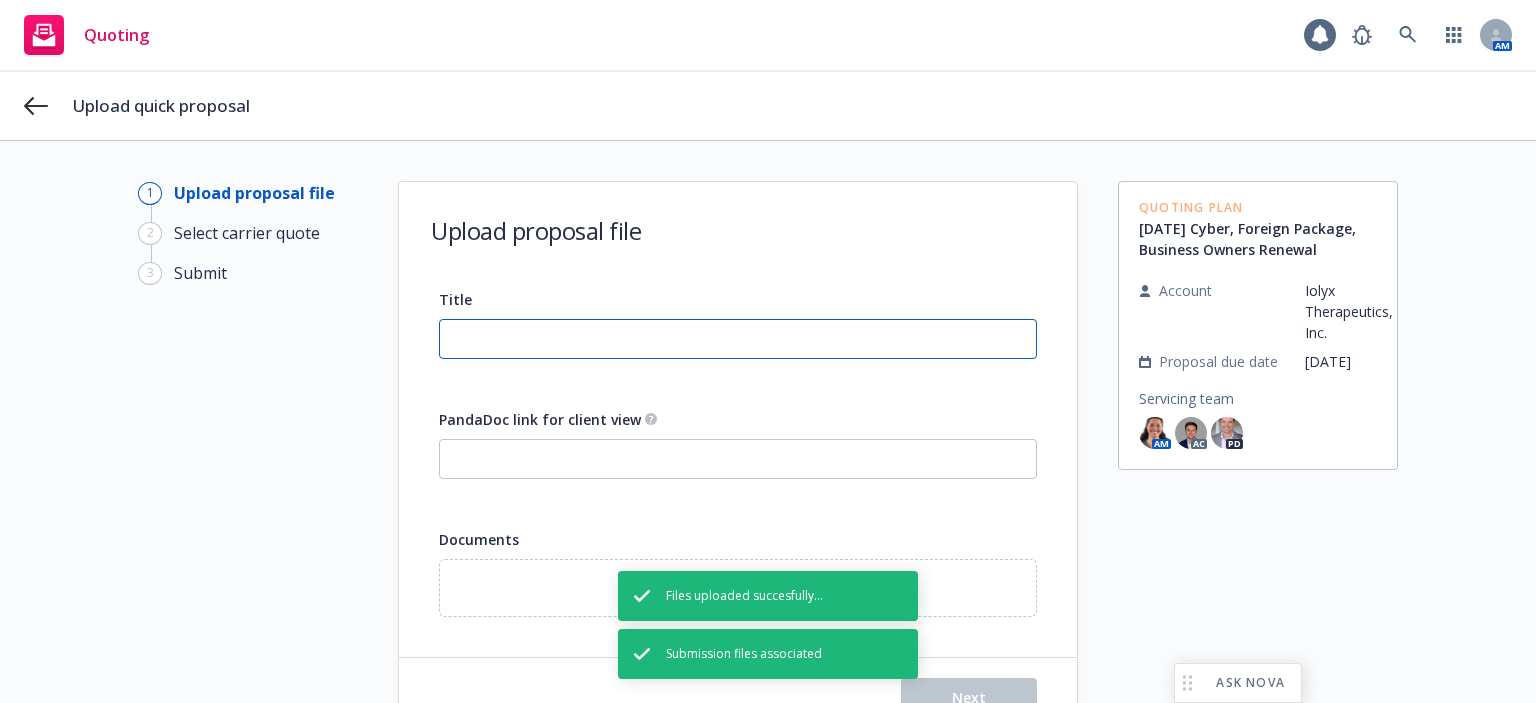 click on "Title" at bounding box center [738, 339] 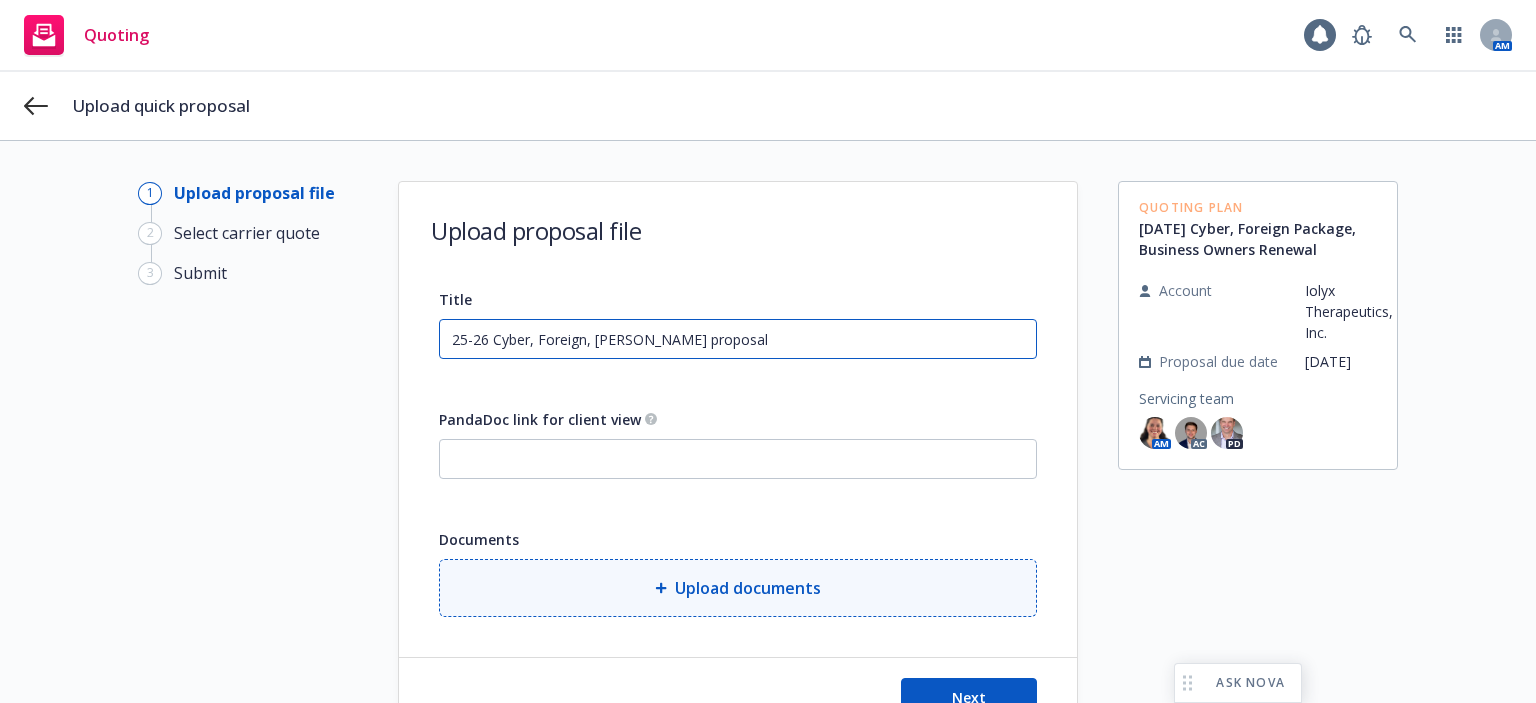 type on "25-26 Cyber, Foreign, Pckage proposal" 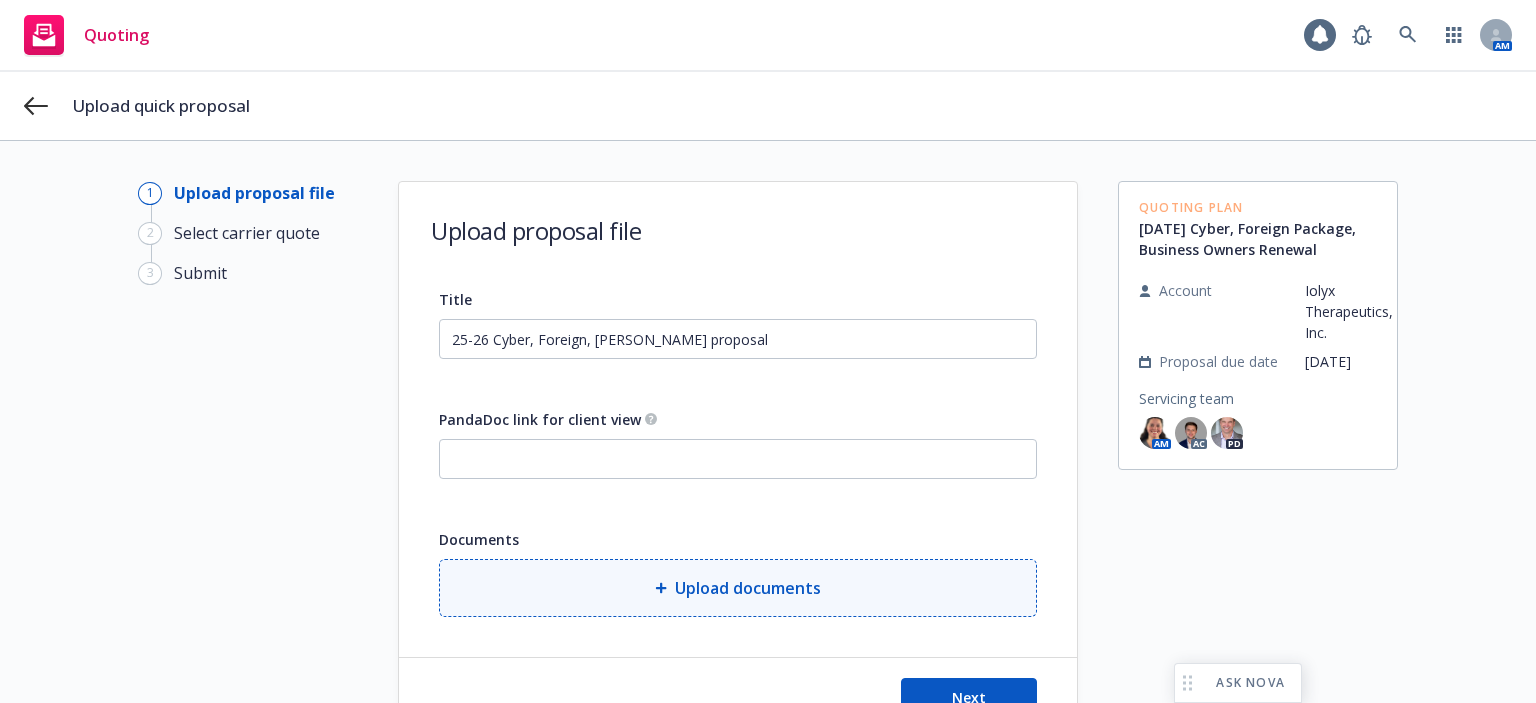 click on "Upload documents" at bounding box center (748, 588) 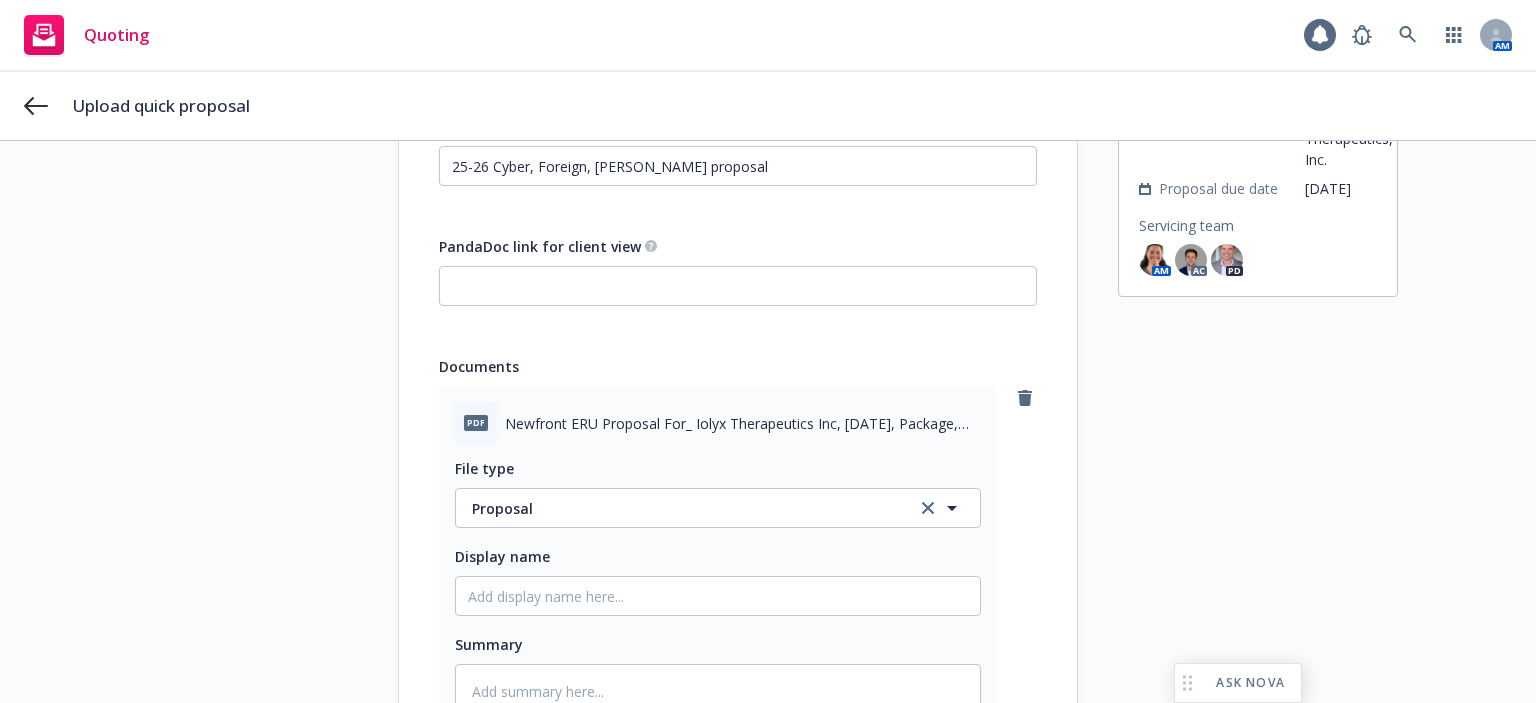 scroll, scrollTop: 200, scrollLeft: 0, axis: vertical 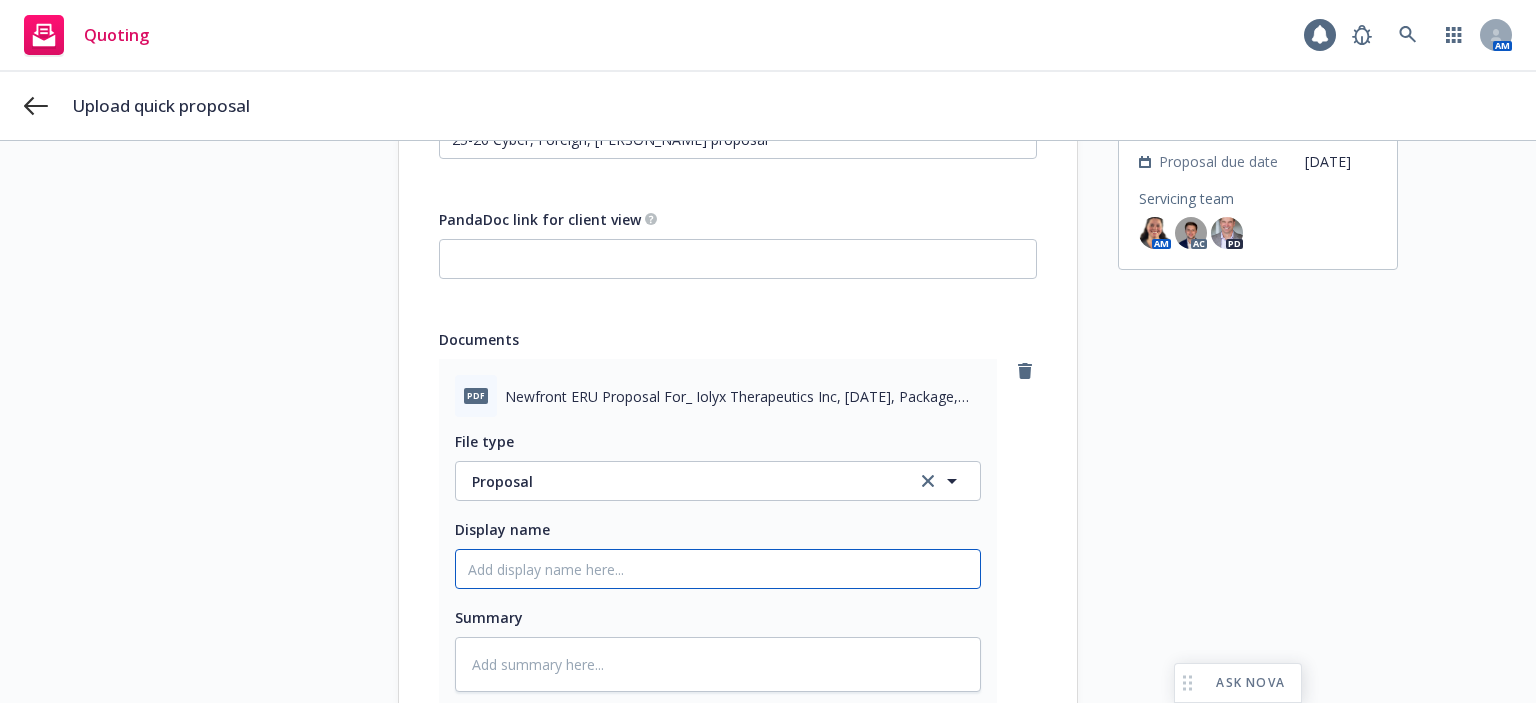click on "Display name" at bounding box center [718, 569] 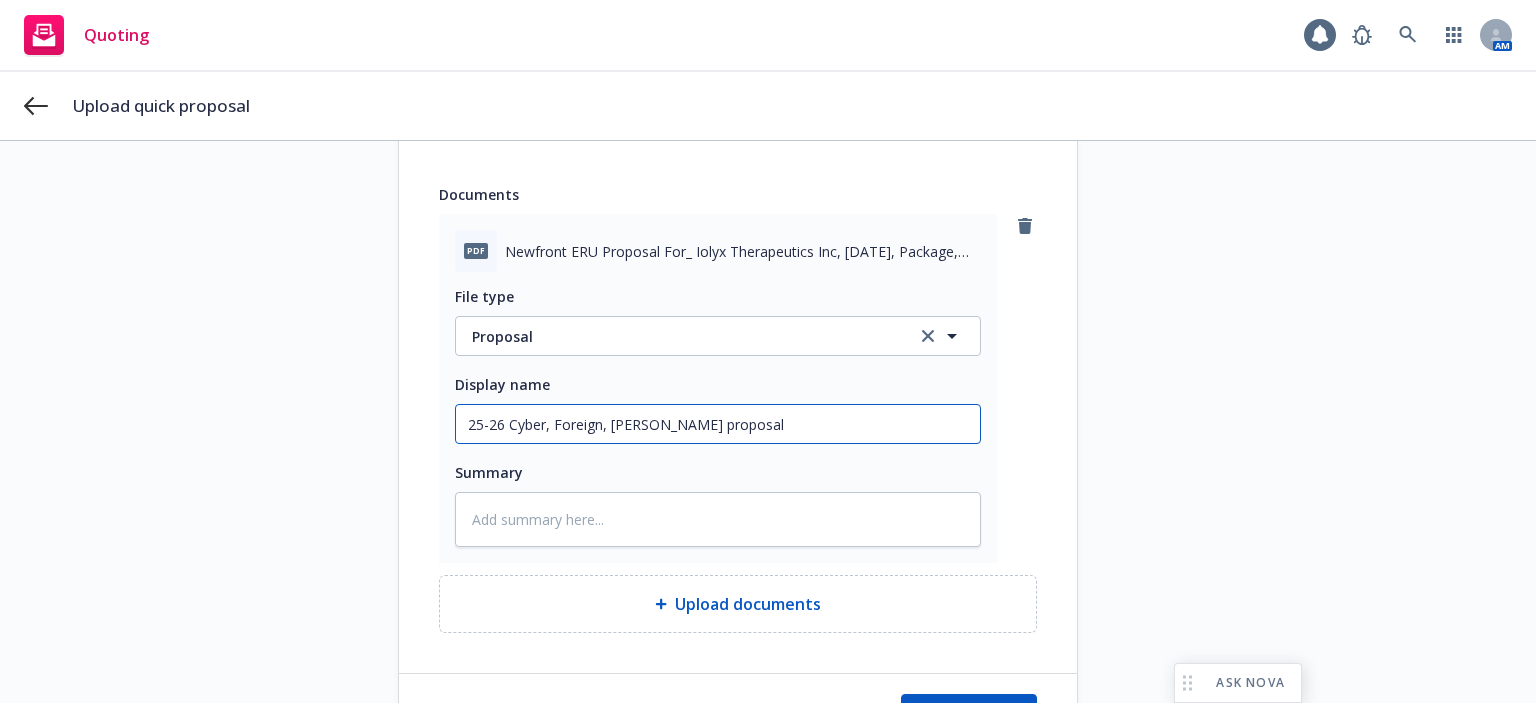 scroll, scrollTop: 400, scrollLeft: 0, axis: vertical 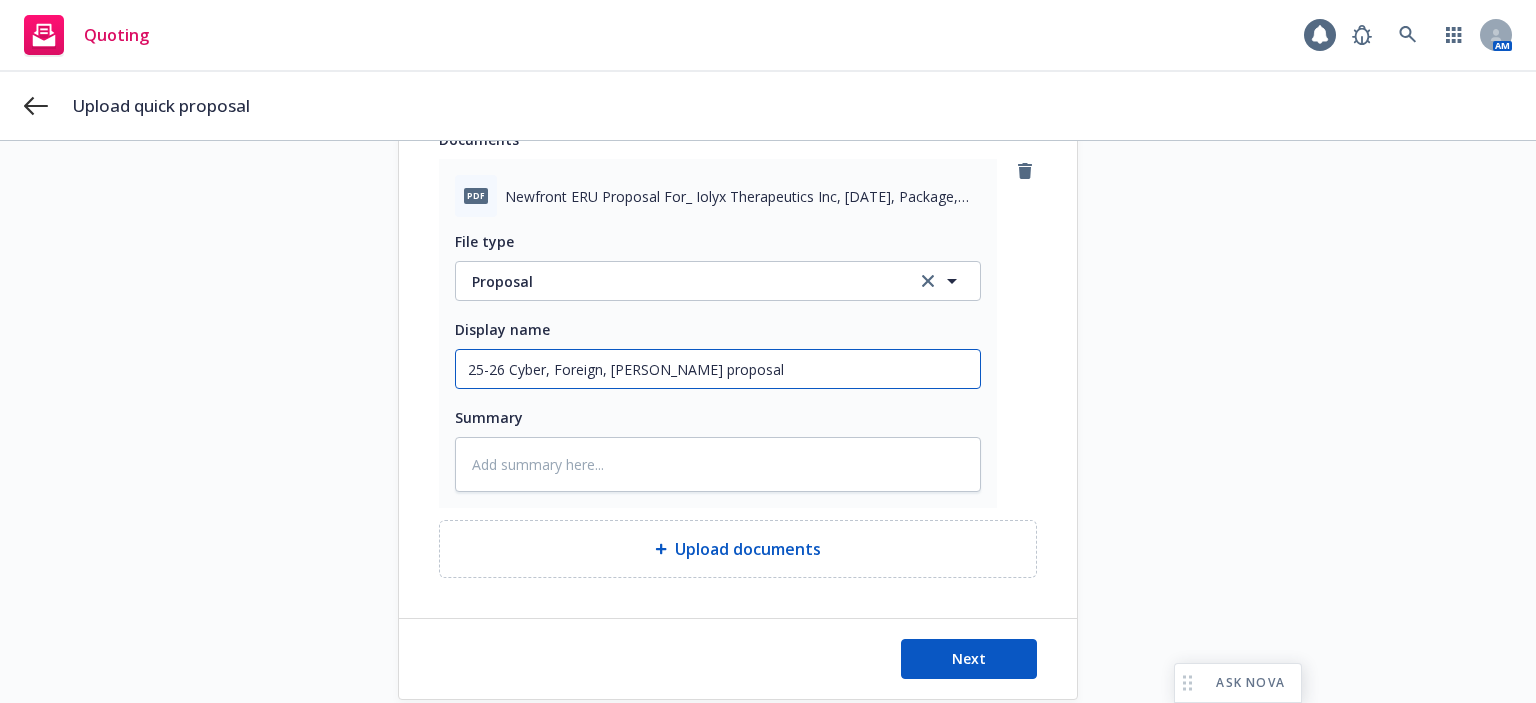 type on "25-26 Cyber, Foreign, Pckage proposal" 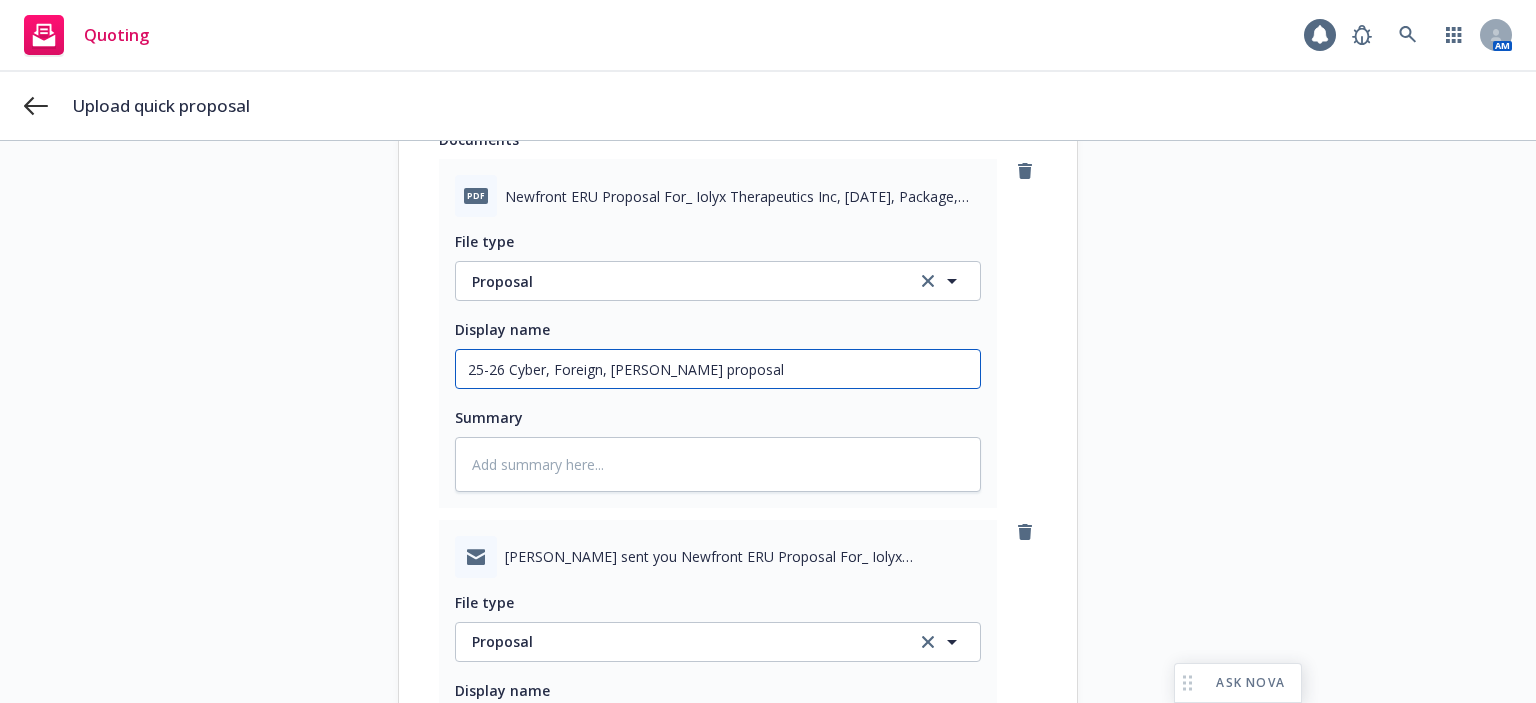 scroll, scrollTop: 600, scrollLeft: 0, axis: vertical 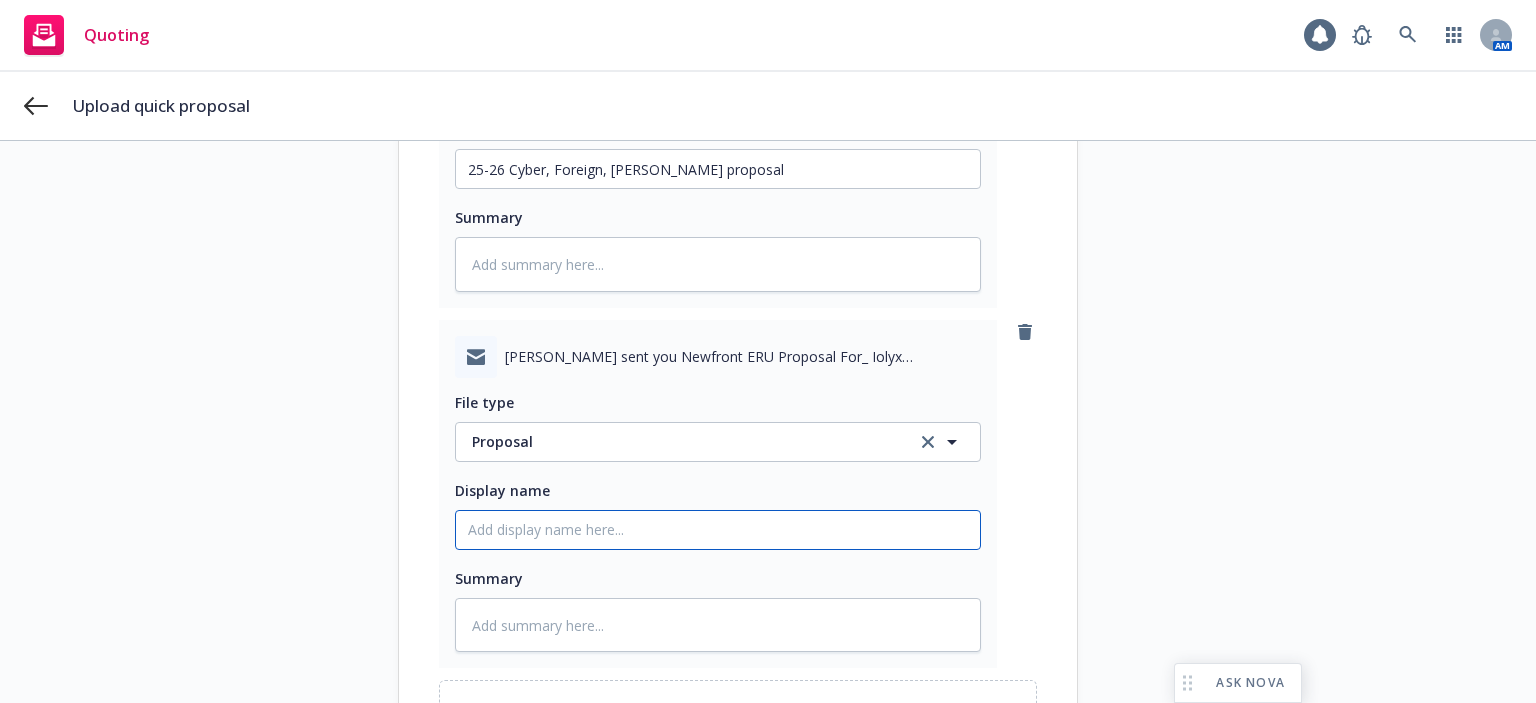 click on "Display name" at bounding box center (718, 169) 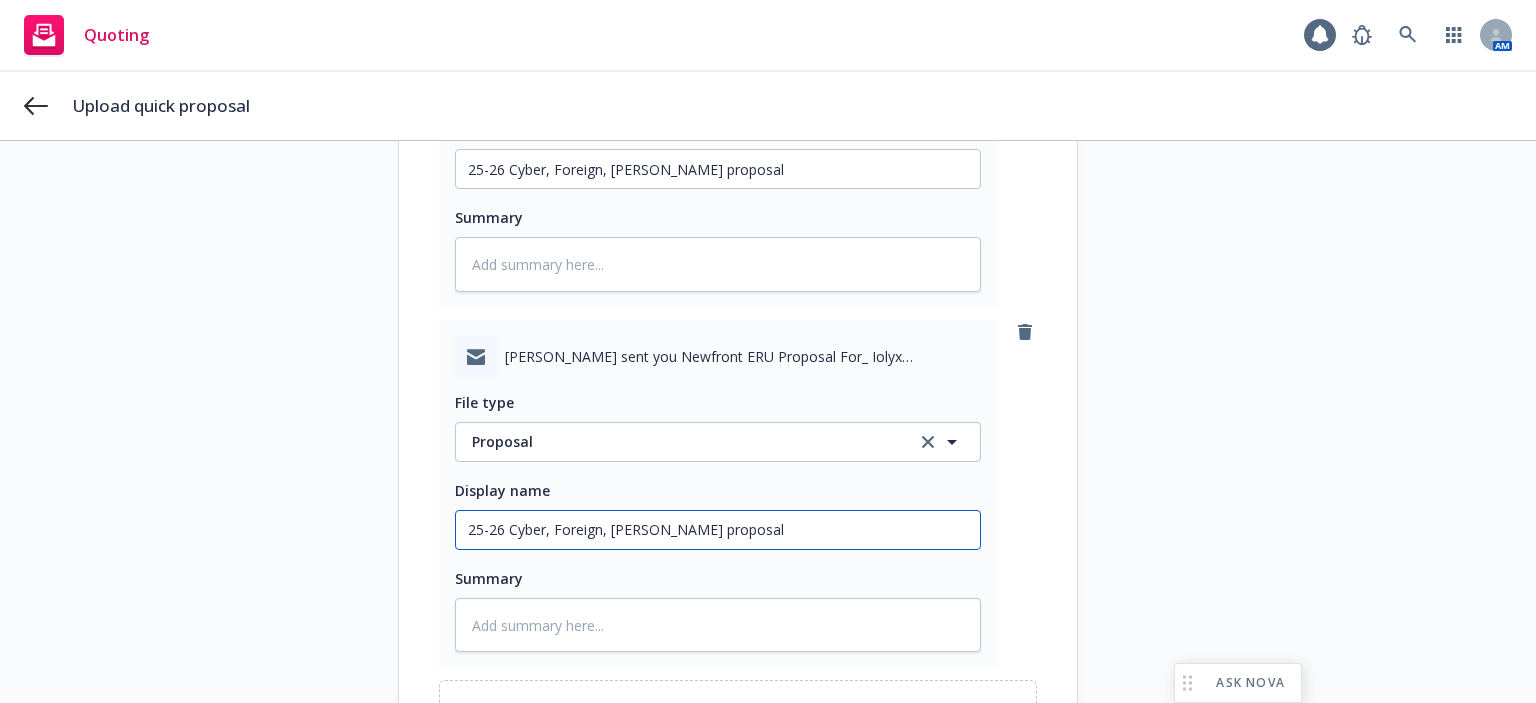 type on "x" 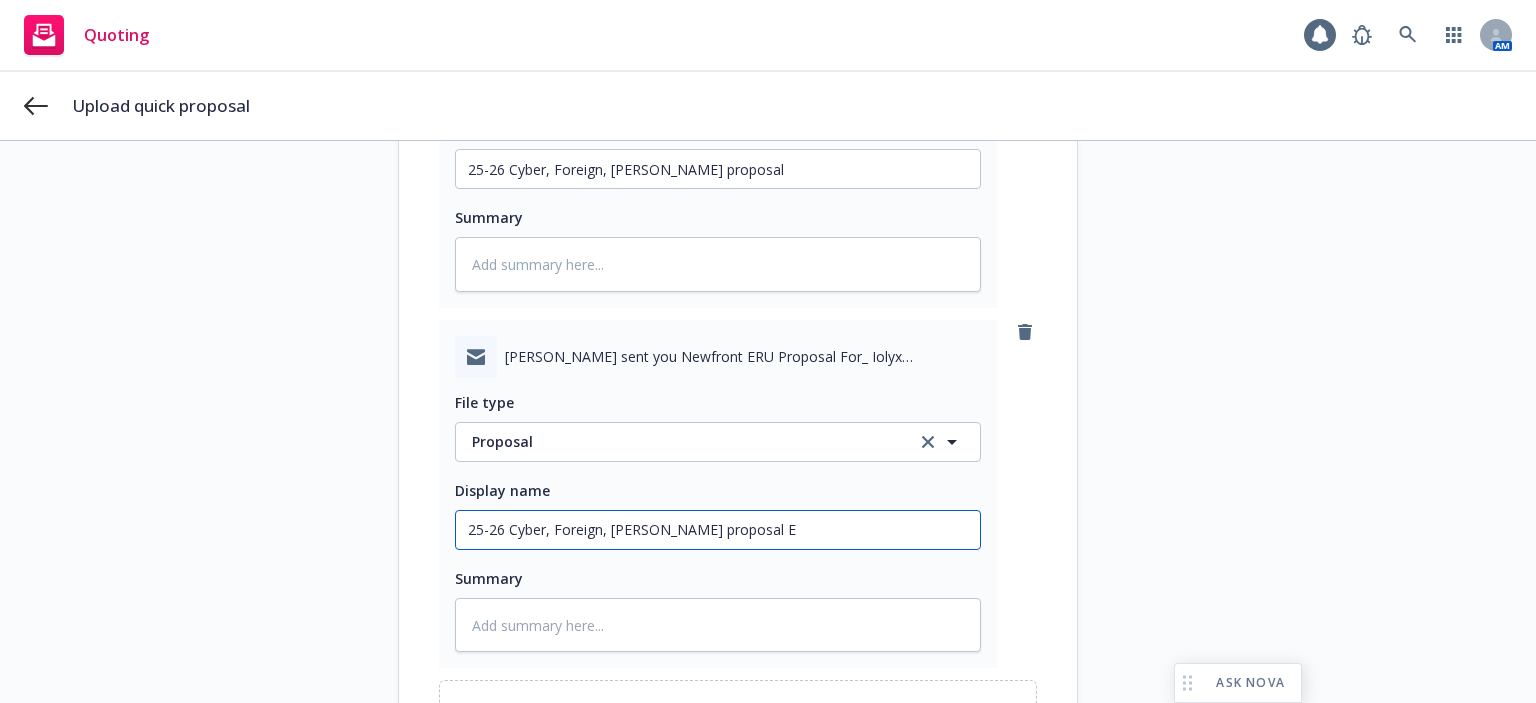 type on "x" 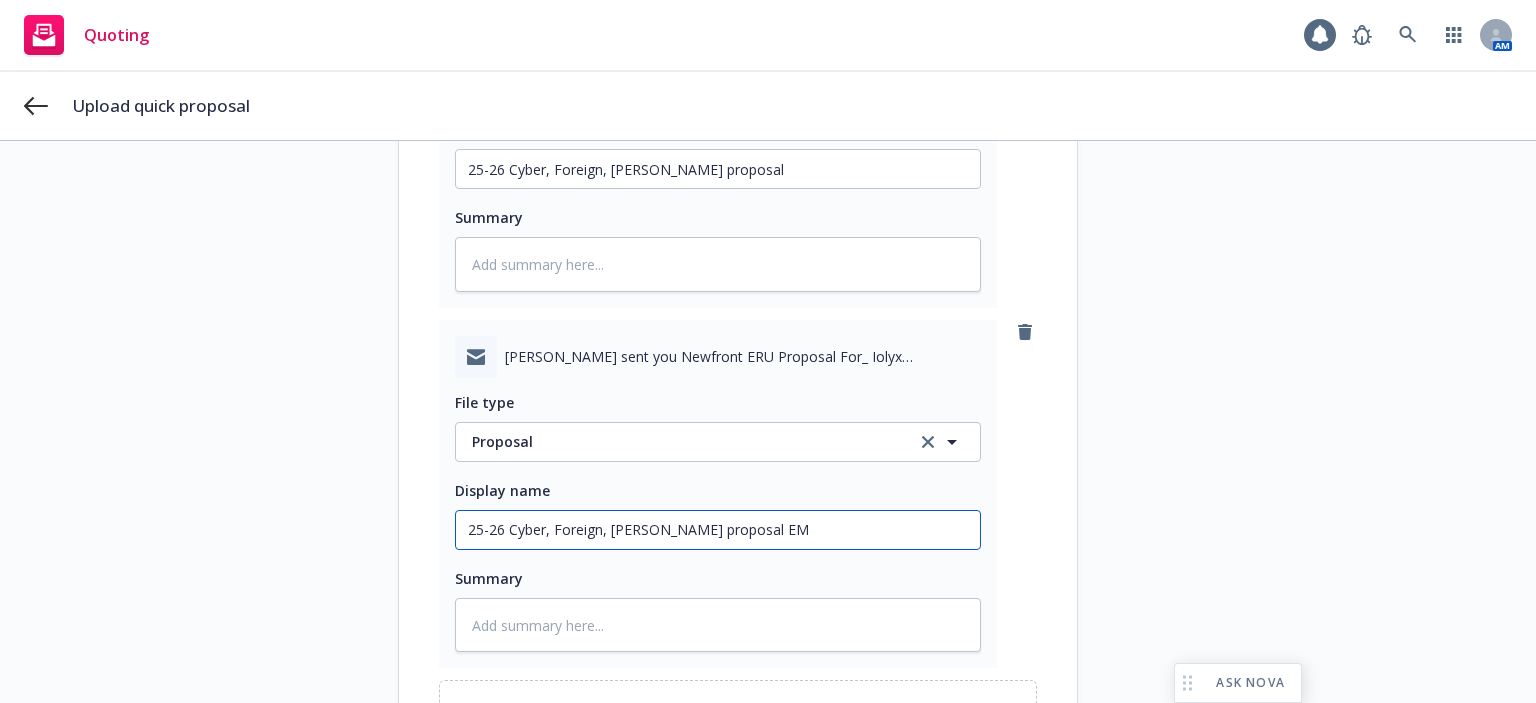 type on "x" 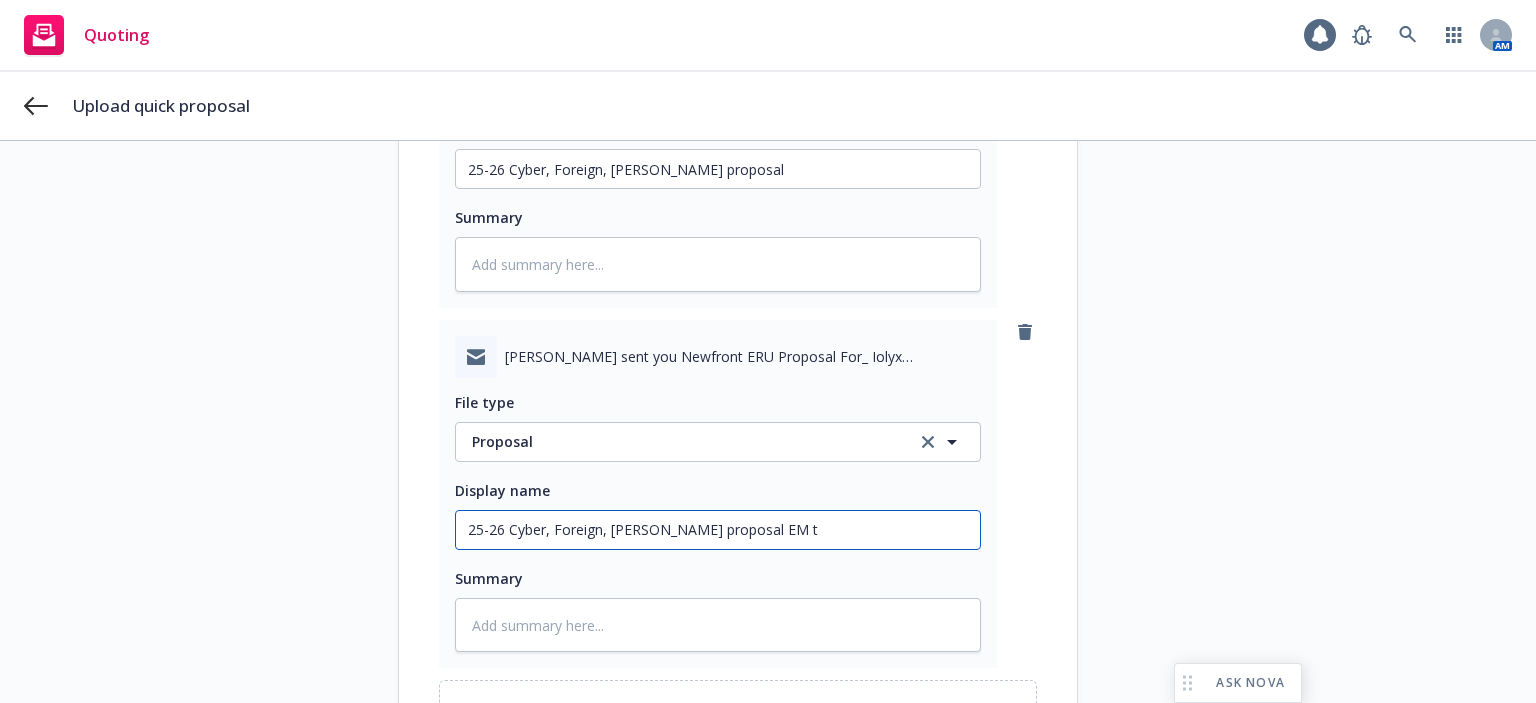 type on "25-26 Cyber, Foreign, Pckage proposal EM to" 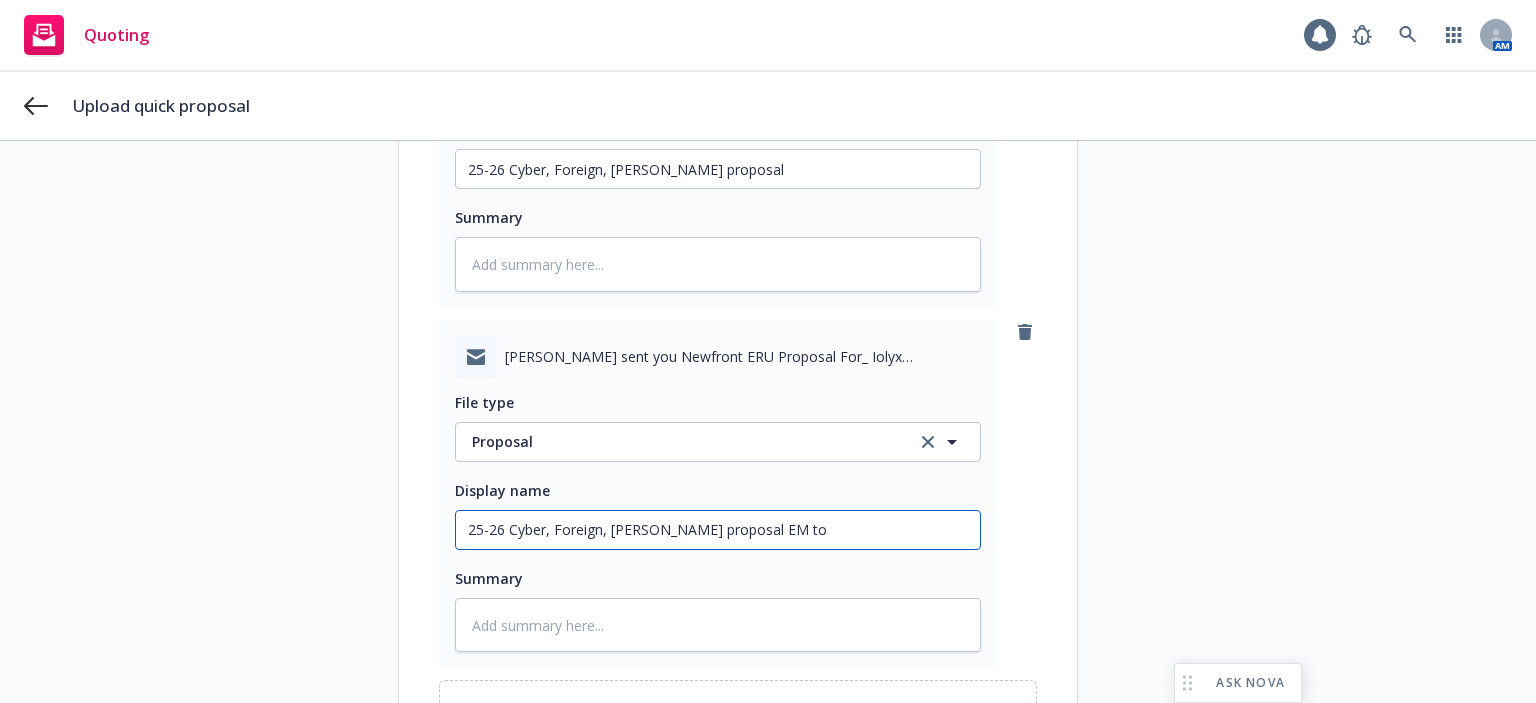 type on "x" 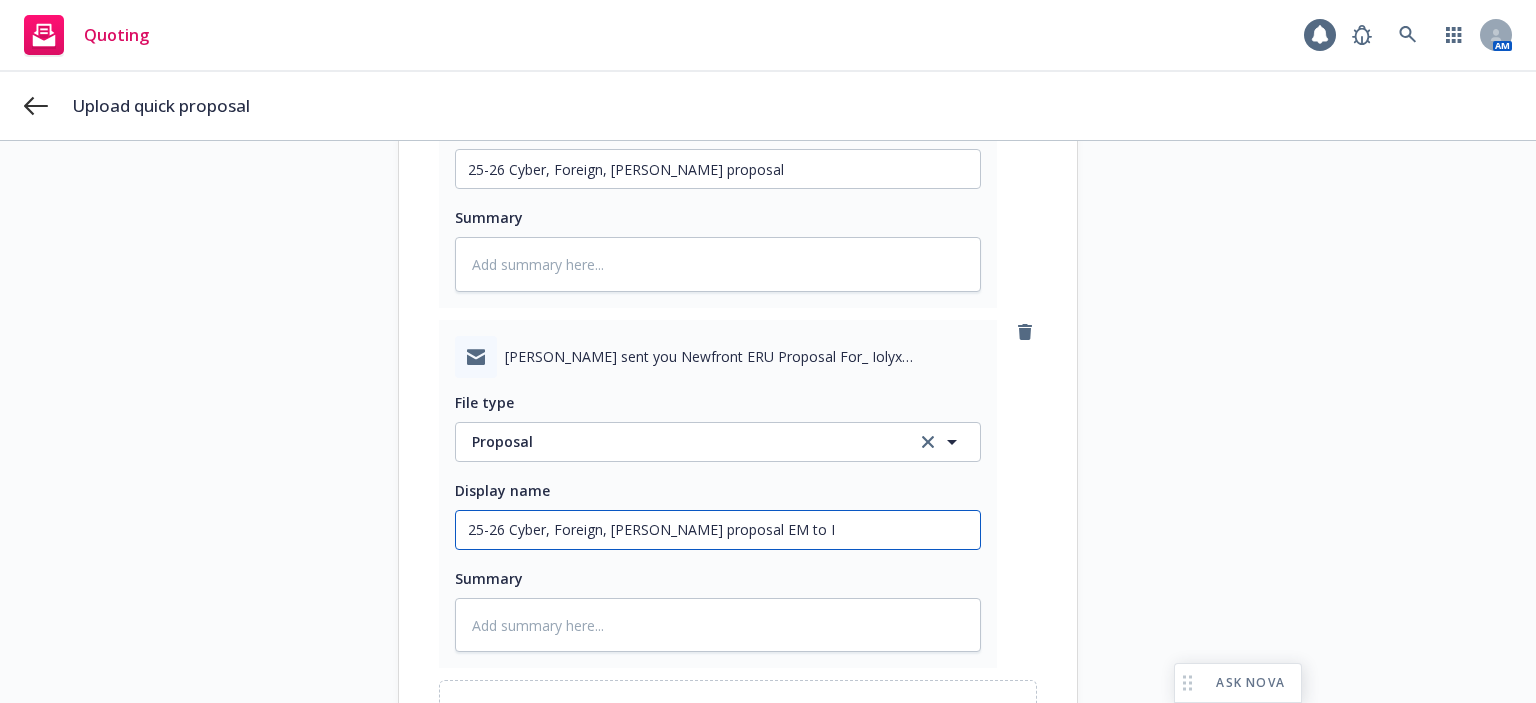 type on "x" 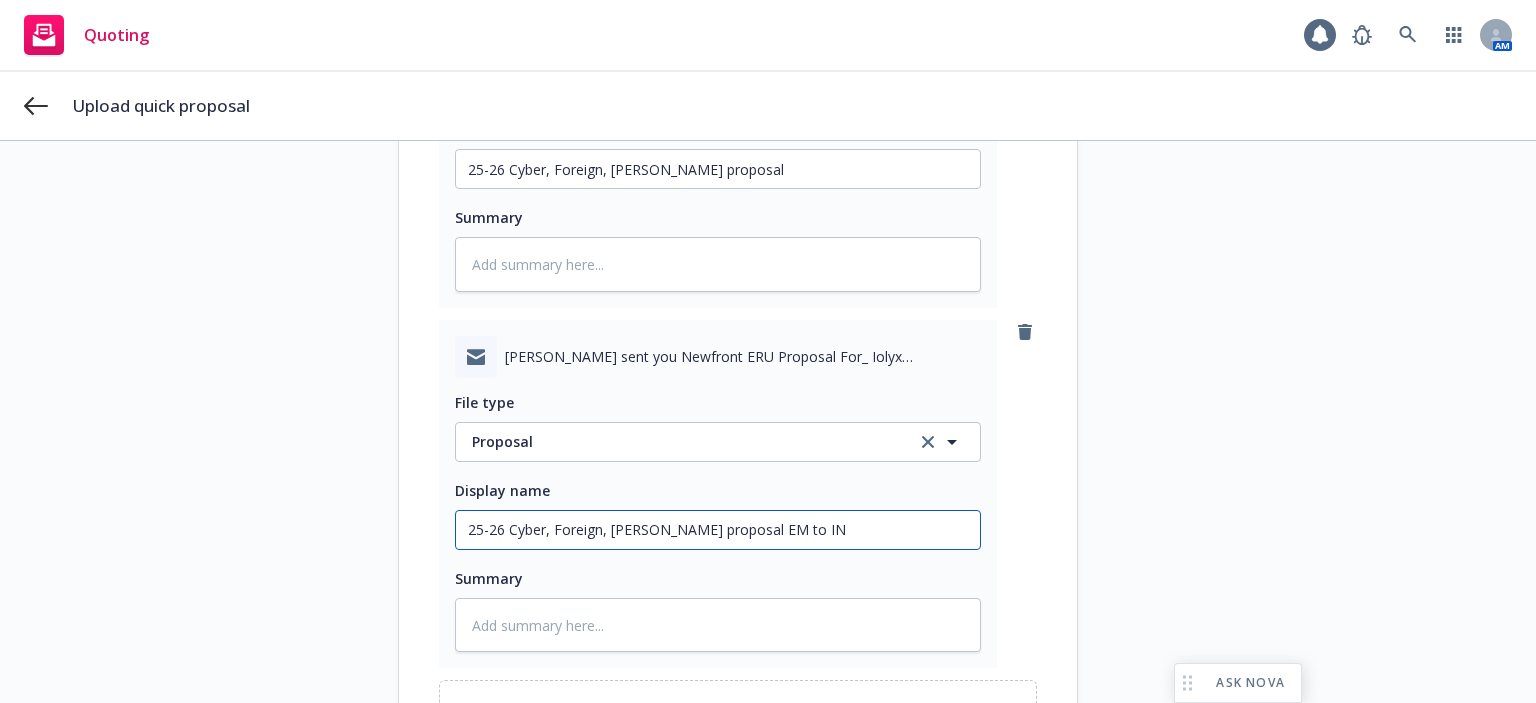type on "x" 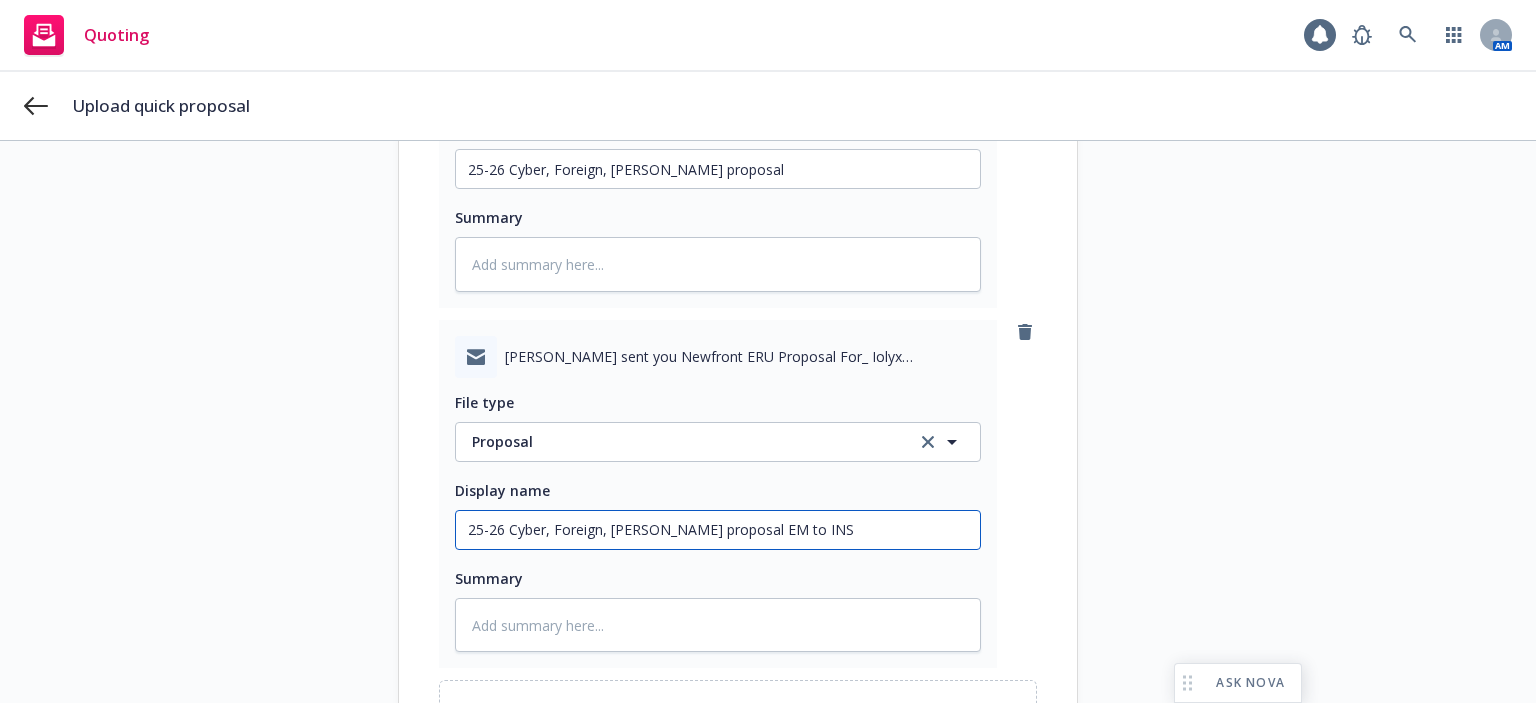 type on "x" 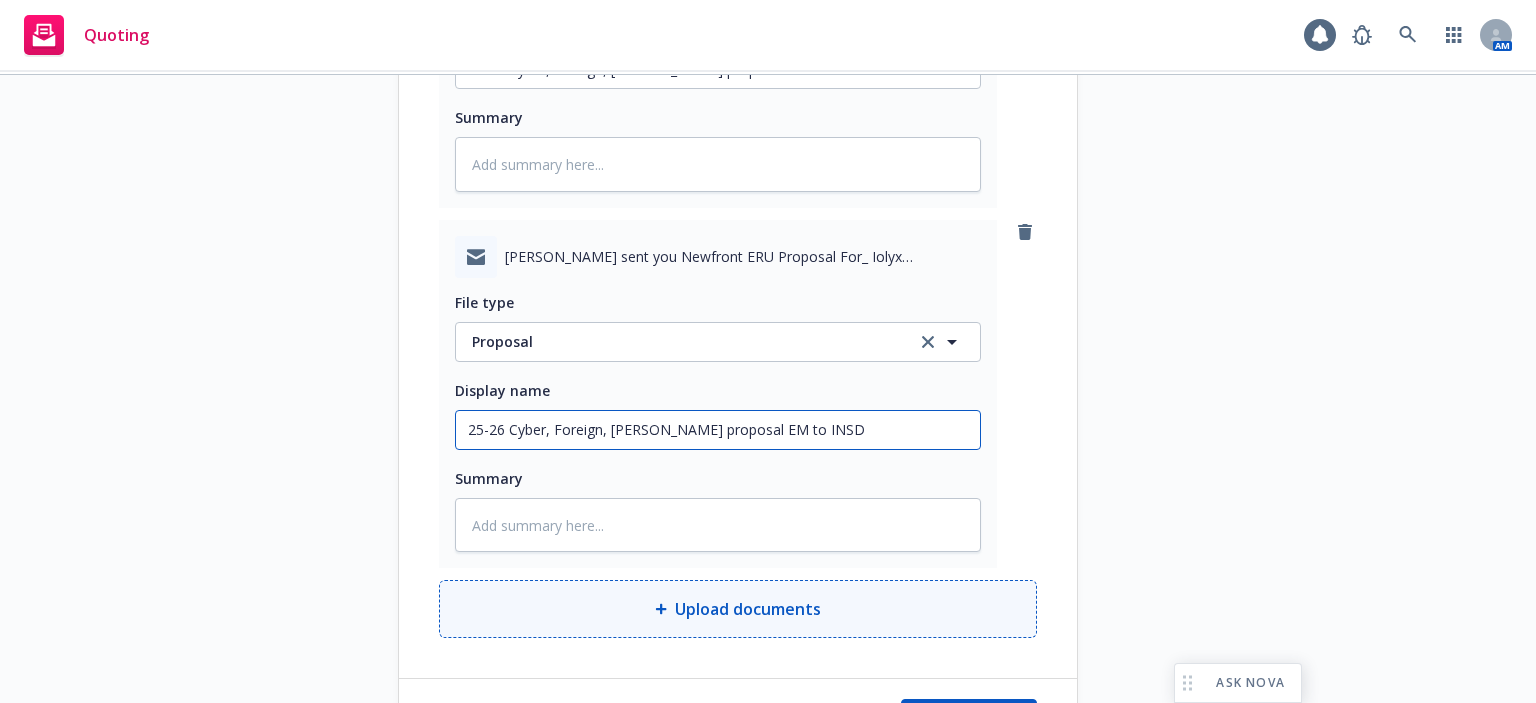 scroll, scrollTop: 796, scrollLeft: 0, axis: vertical 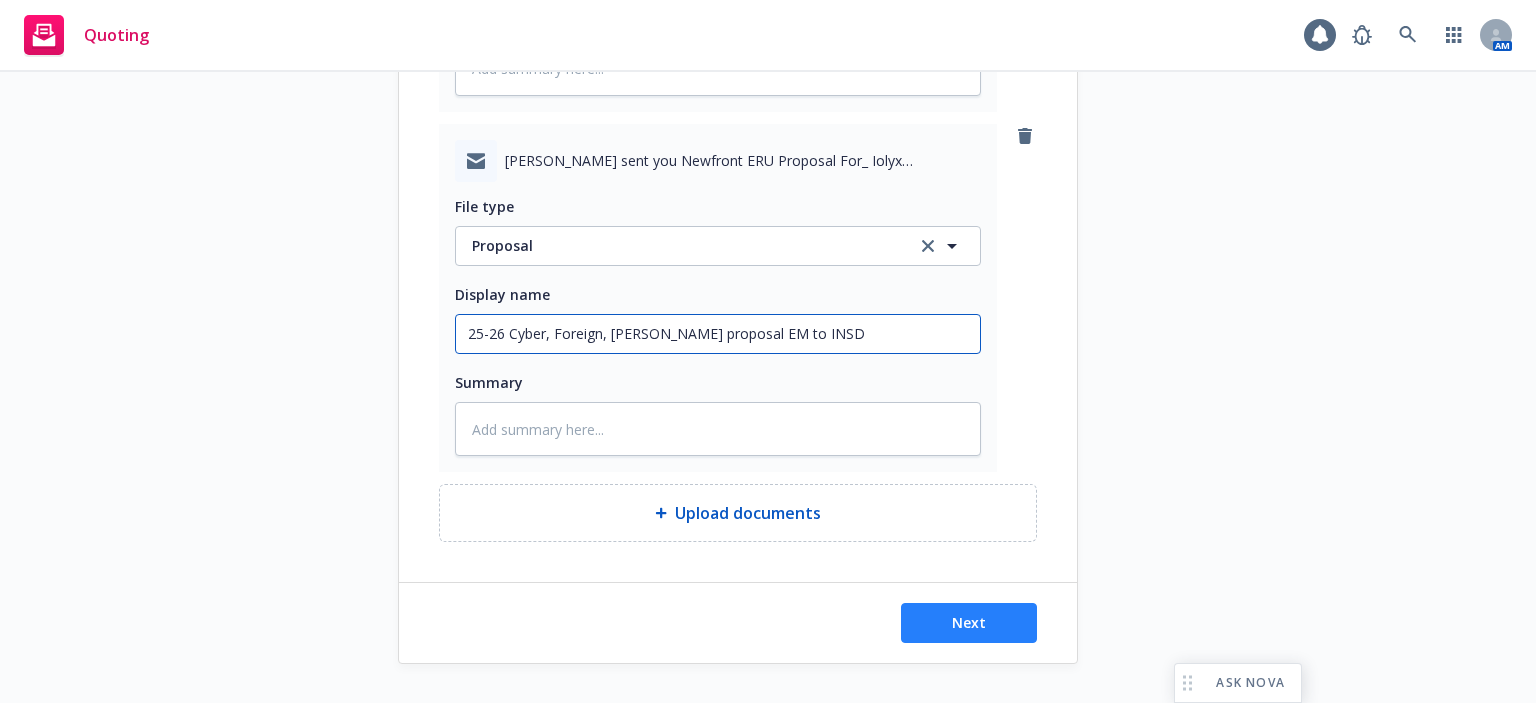type on "25-26 Cyber, Foreign, Pckage proposal EM to INSD" 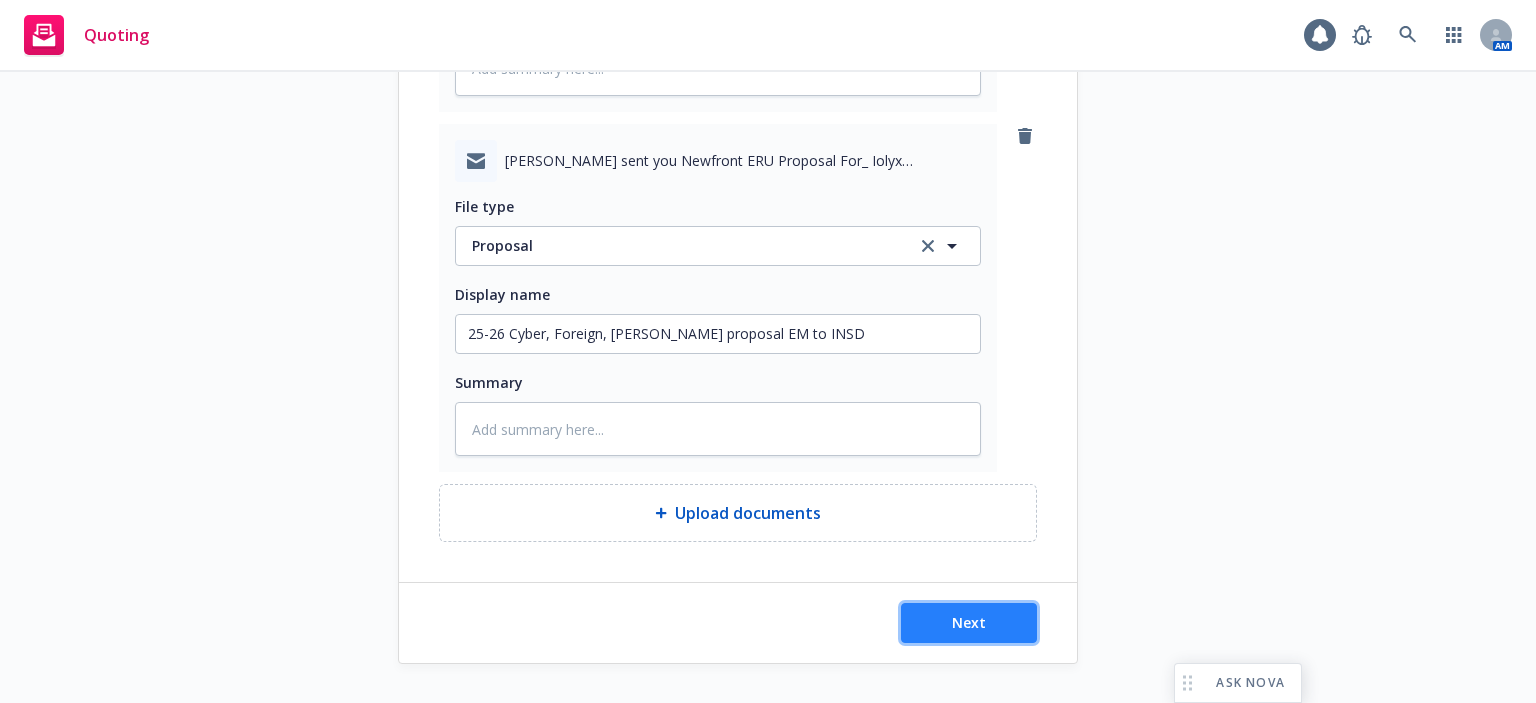 click on "Next" at bounding box center [969, 623] 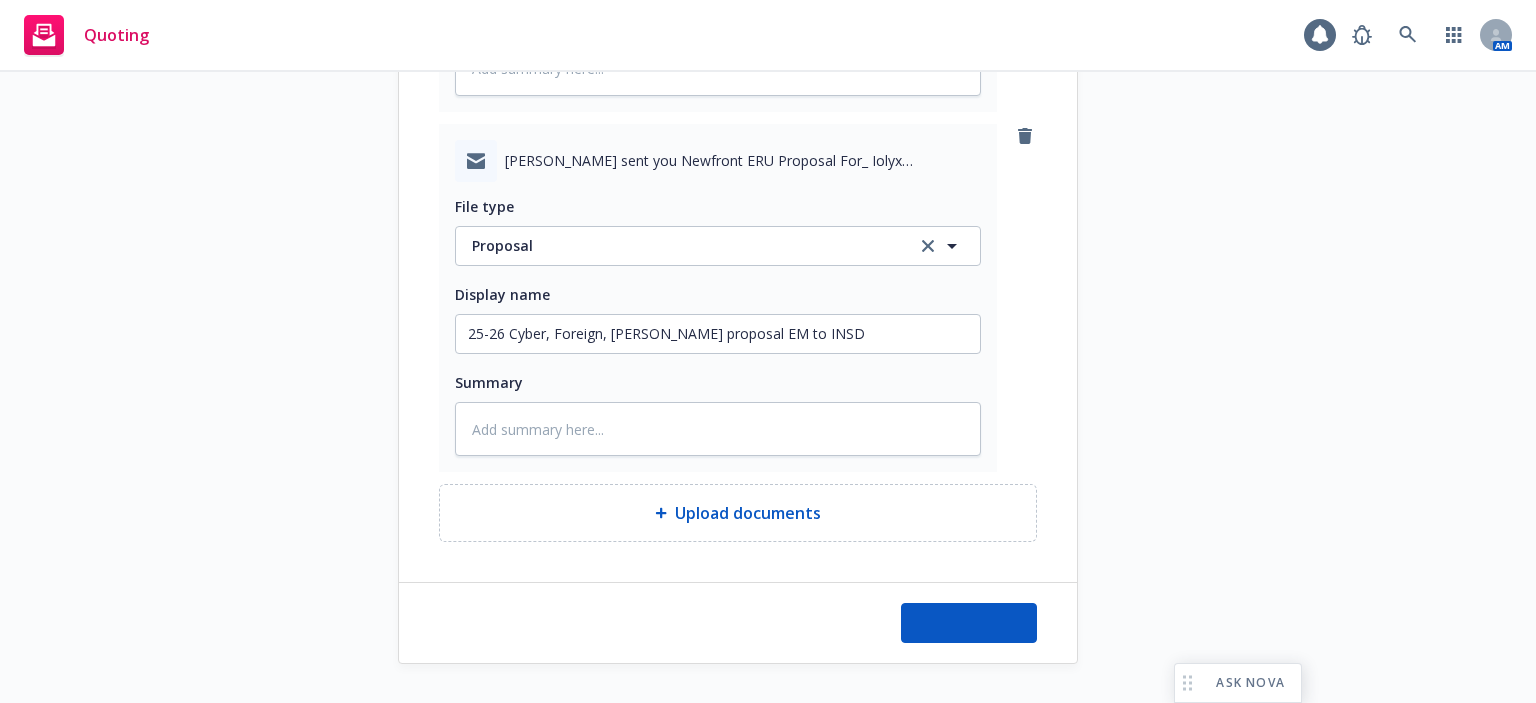 type on "x" 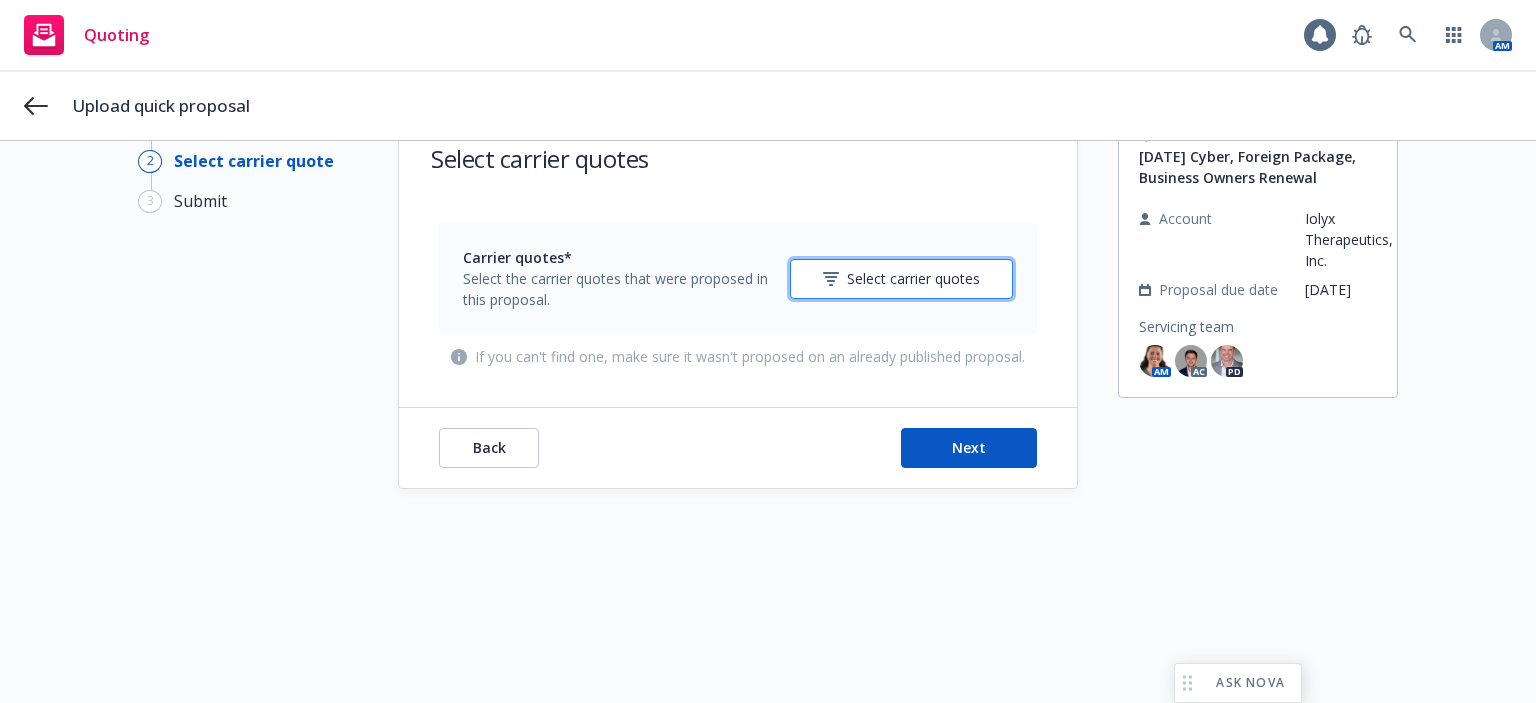 click on "Select carrier quotes" at bounding box center [913, 278] 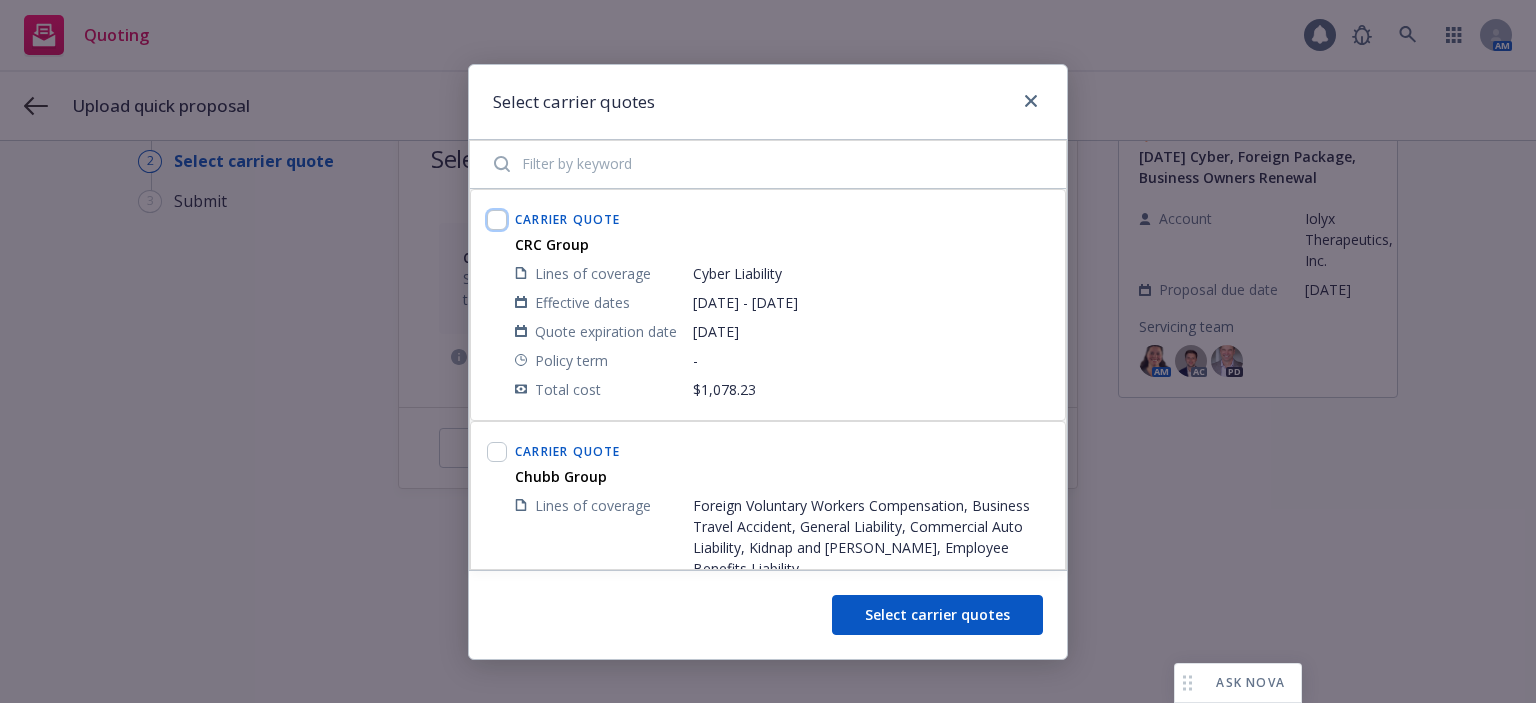 click at bounding box center [497, 220] 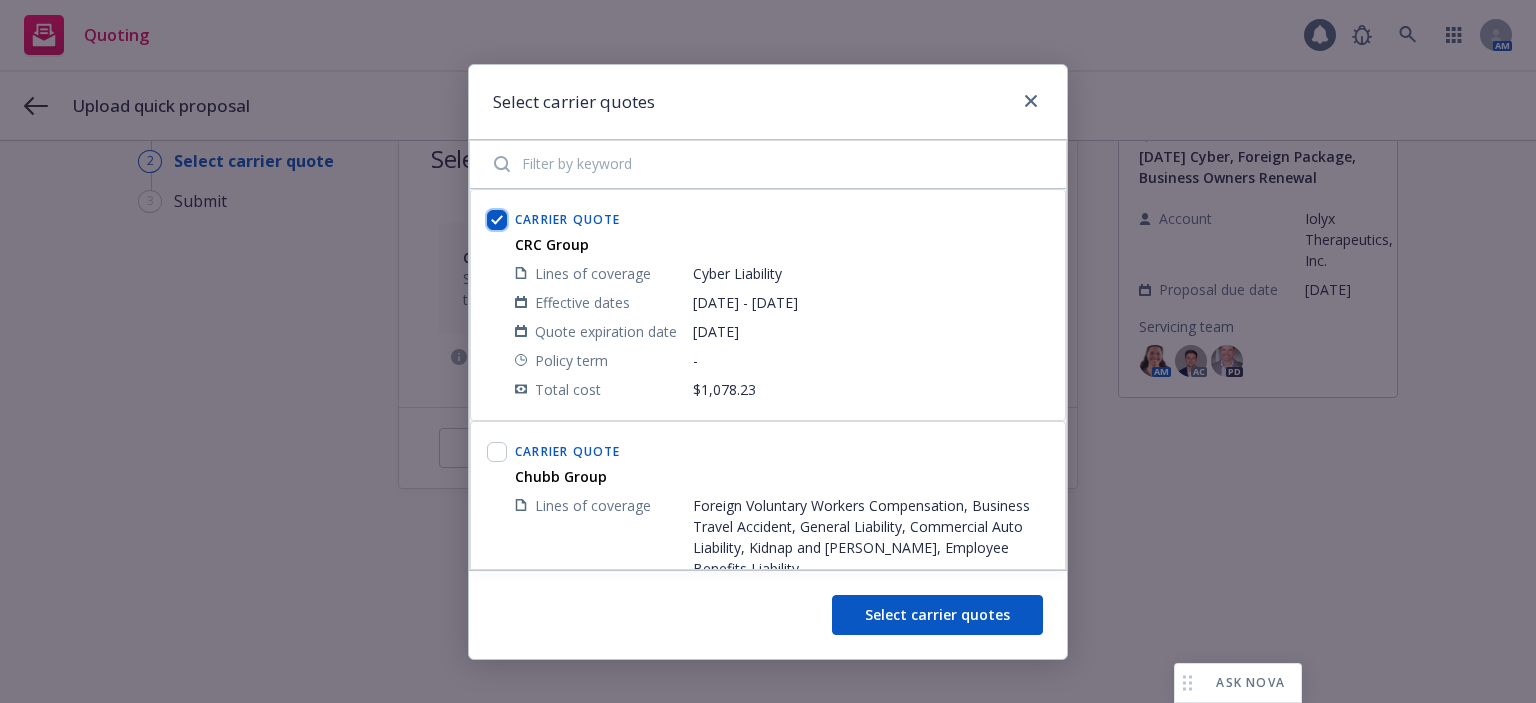 checkbox on "true" 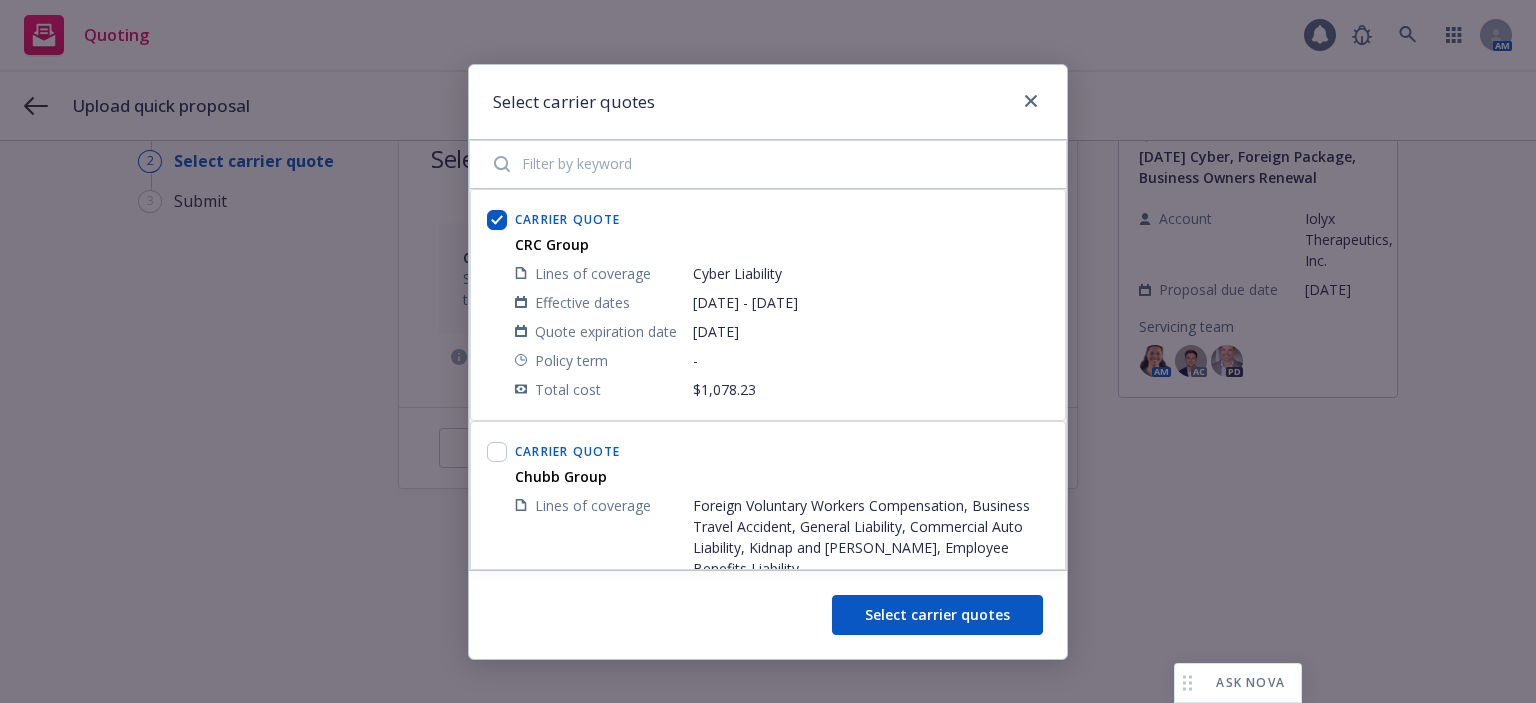 click at bounding box center (497, 452) 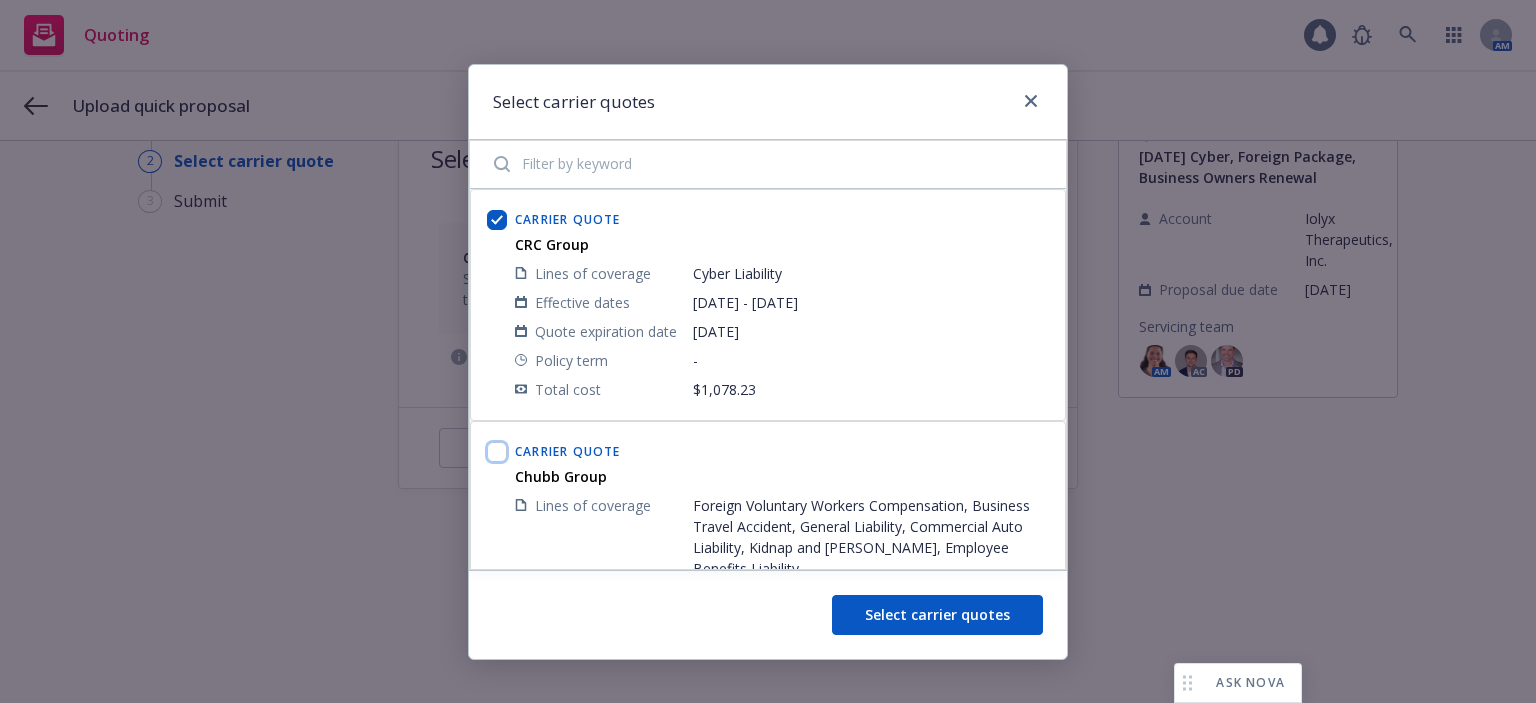 click at bounding box center [497, 452] 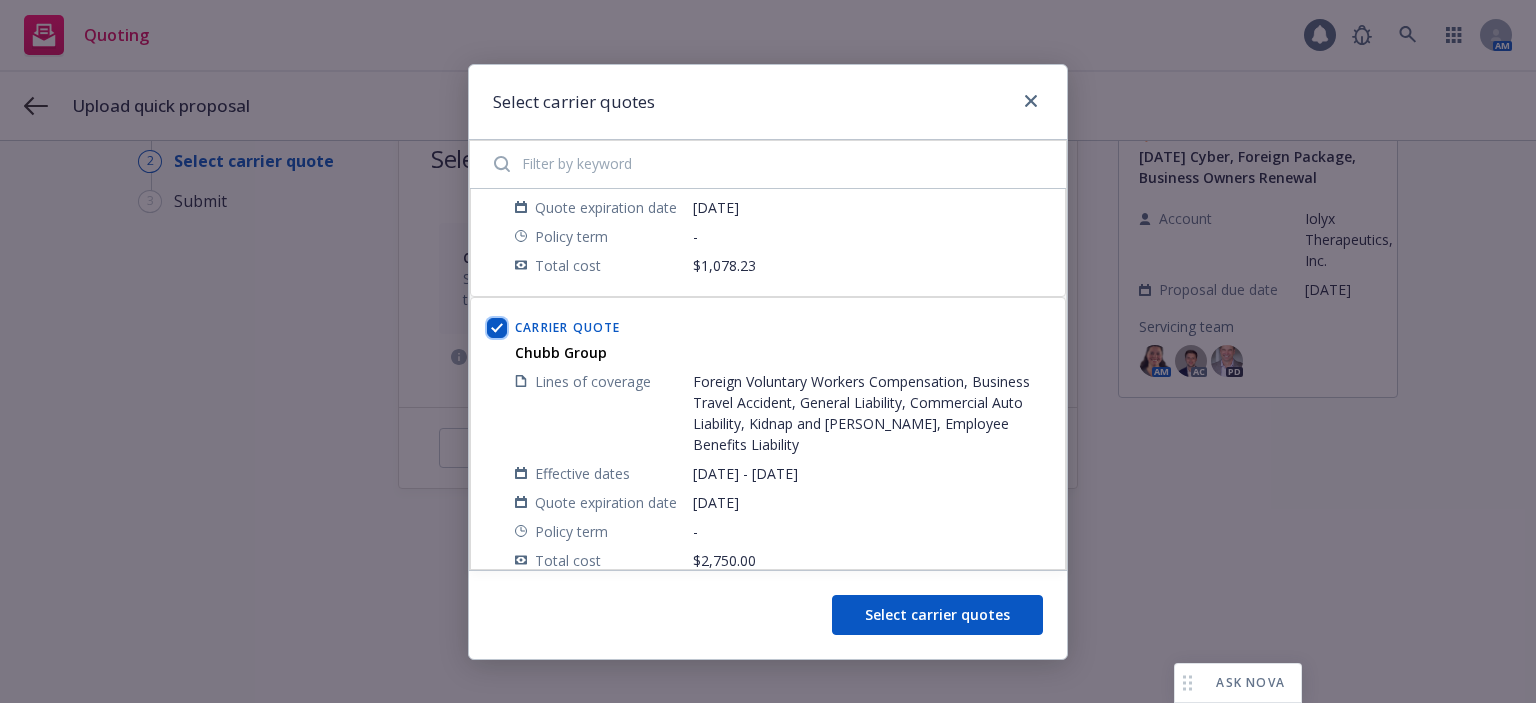 scroll, scrollTop: 145, scrollLeft: 0, axis: vertical 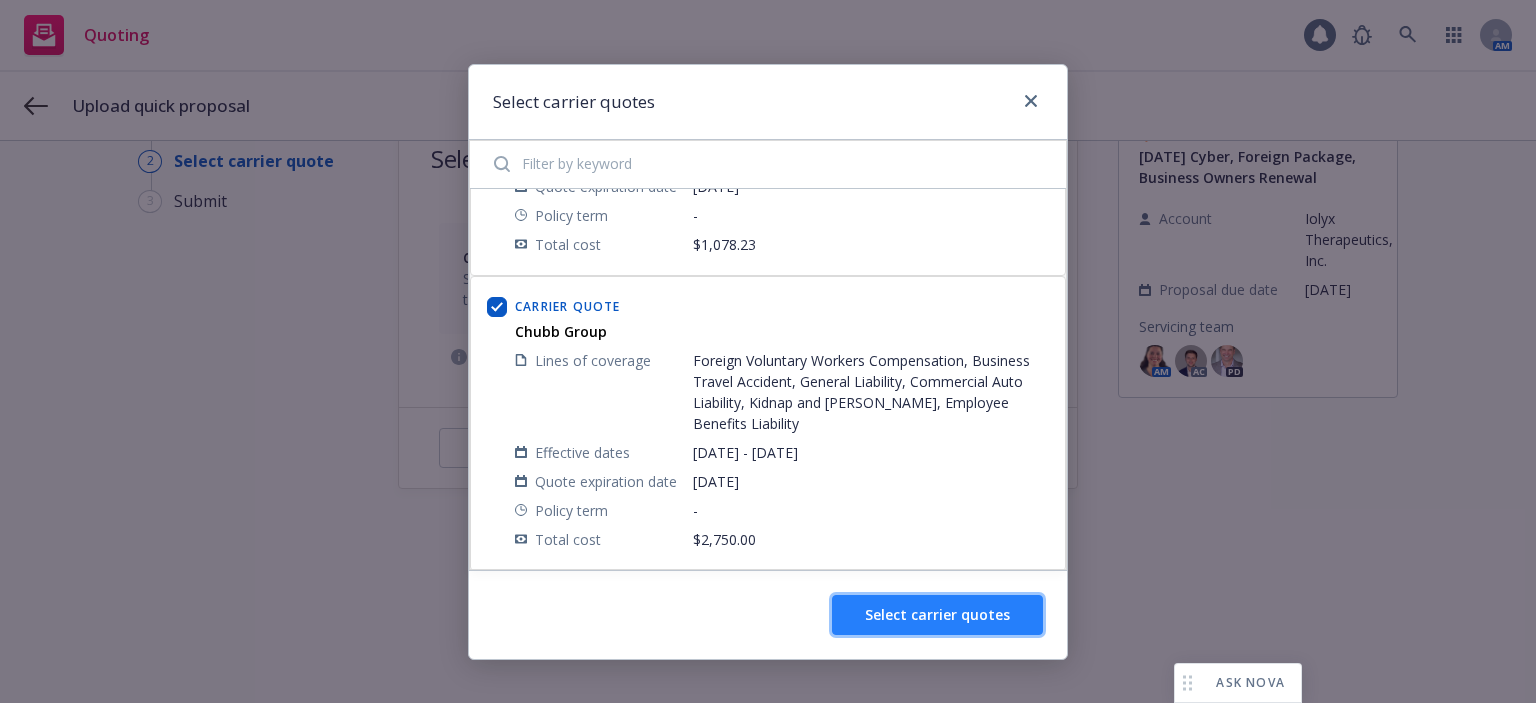 click on "Select carrier quotes" at bounding box center [937, 615] 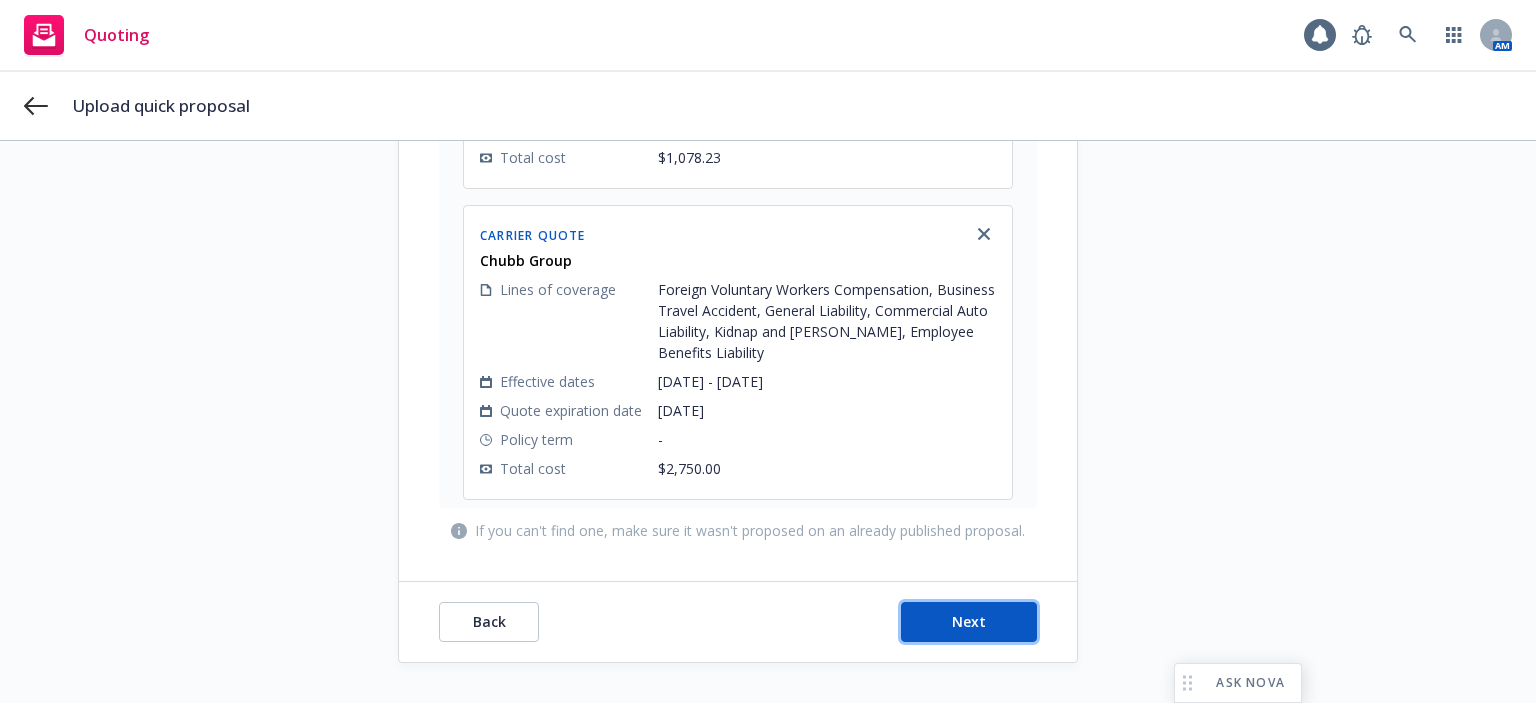 click on "Next" at bounding box center [969, 621] 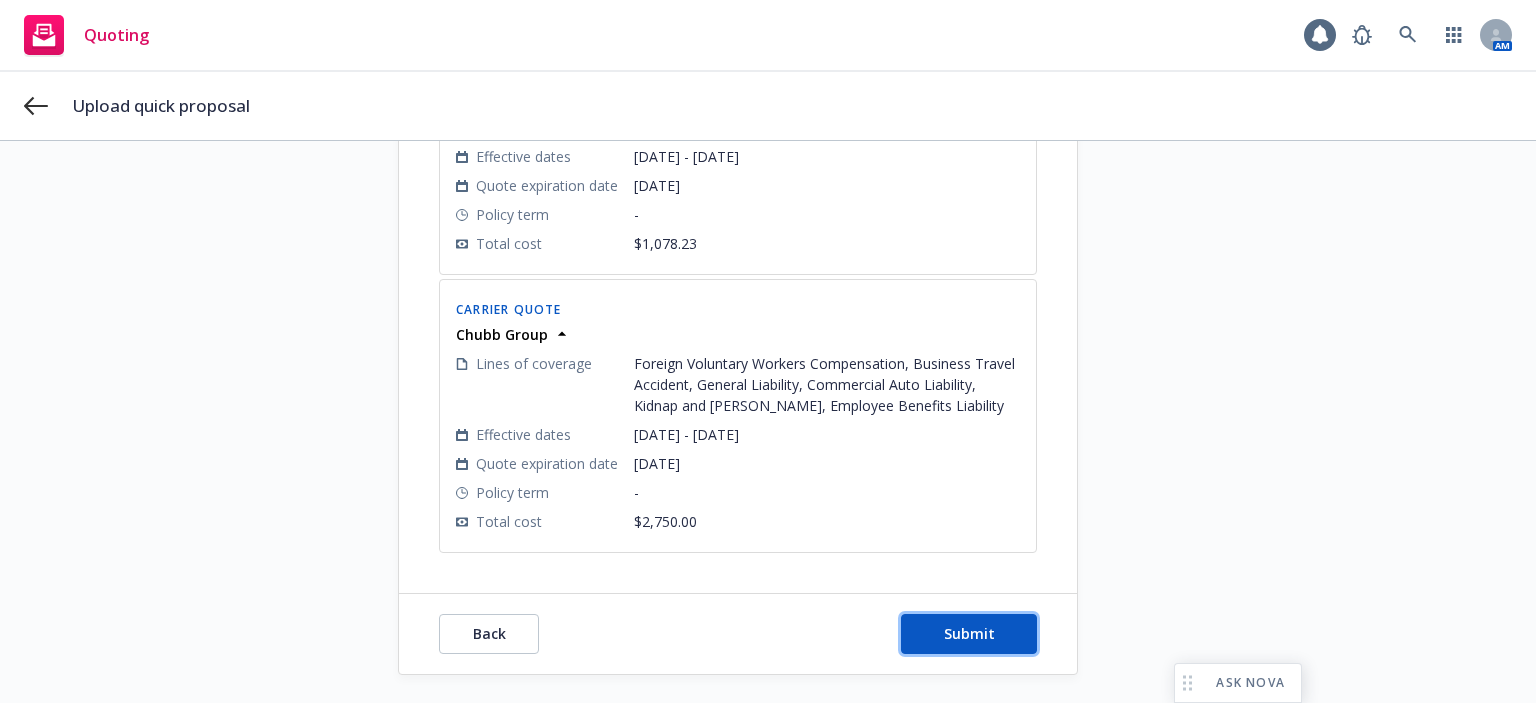 click on "Submit" at bounding box center [969, 633] 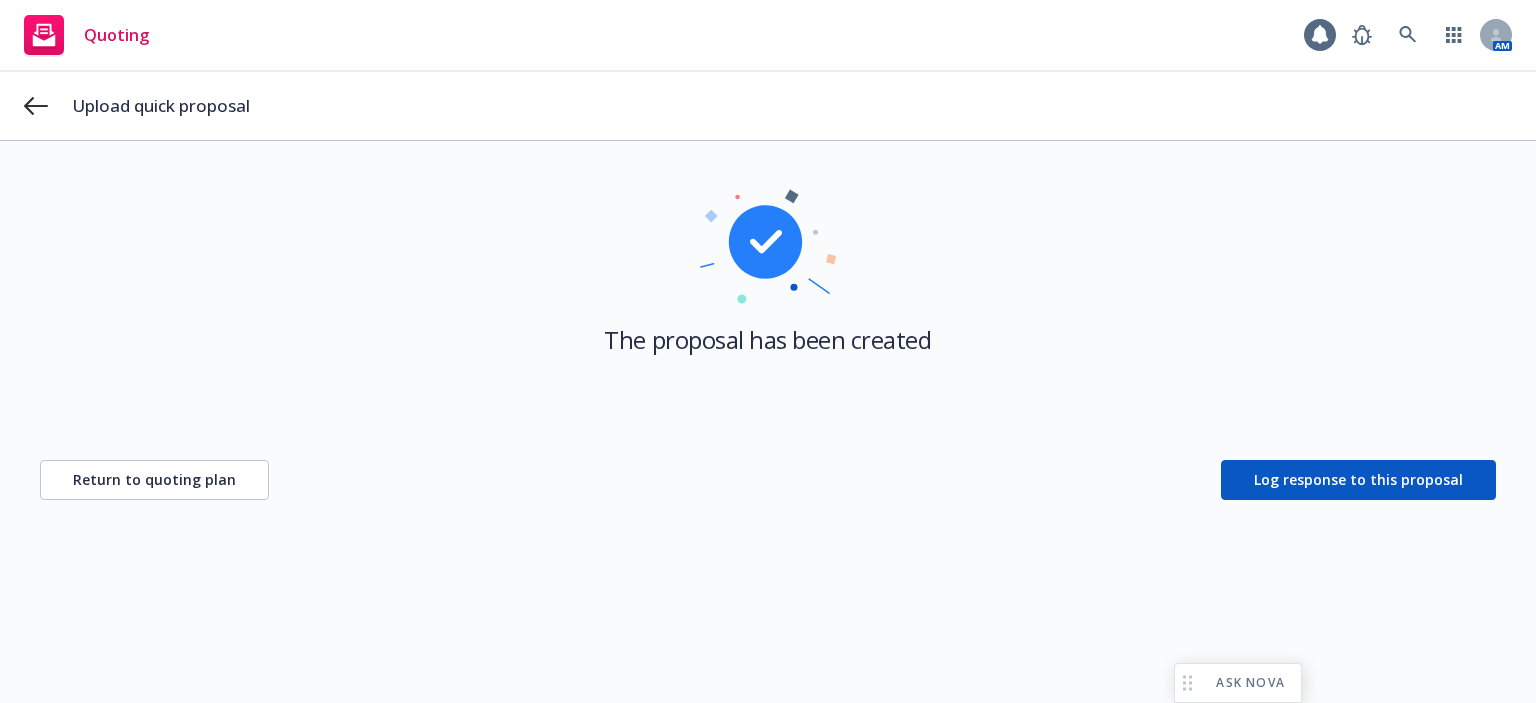 scroll, scrollTop: 72, scrollLeft: 0, axis: vertical 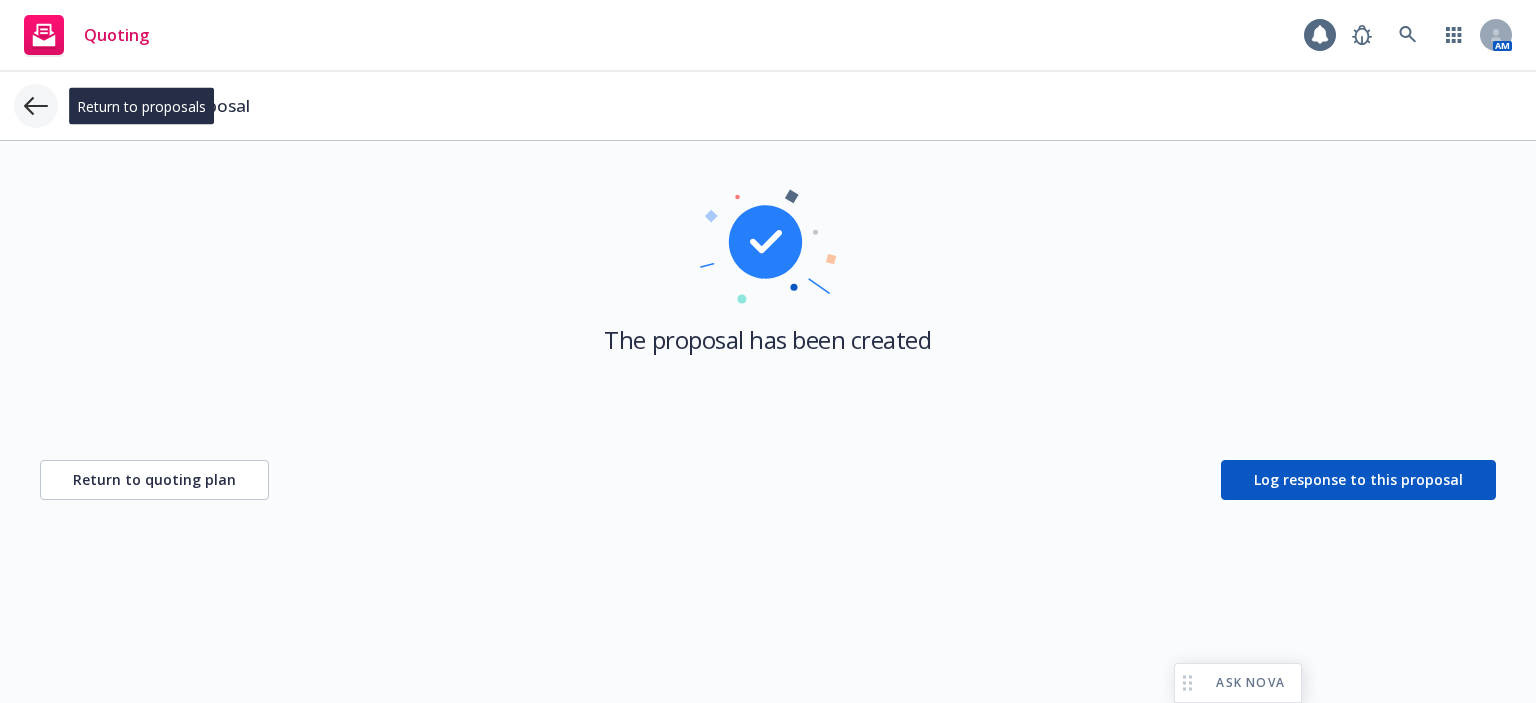 click 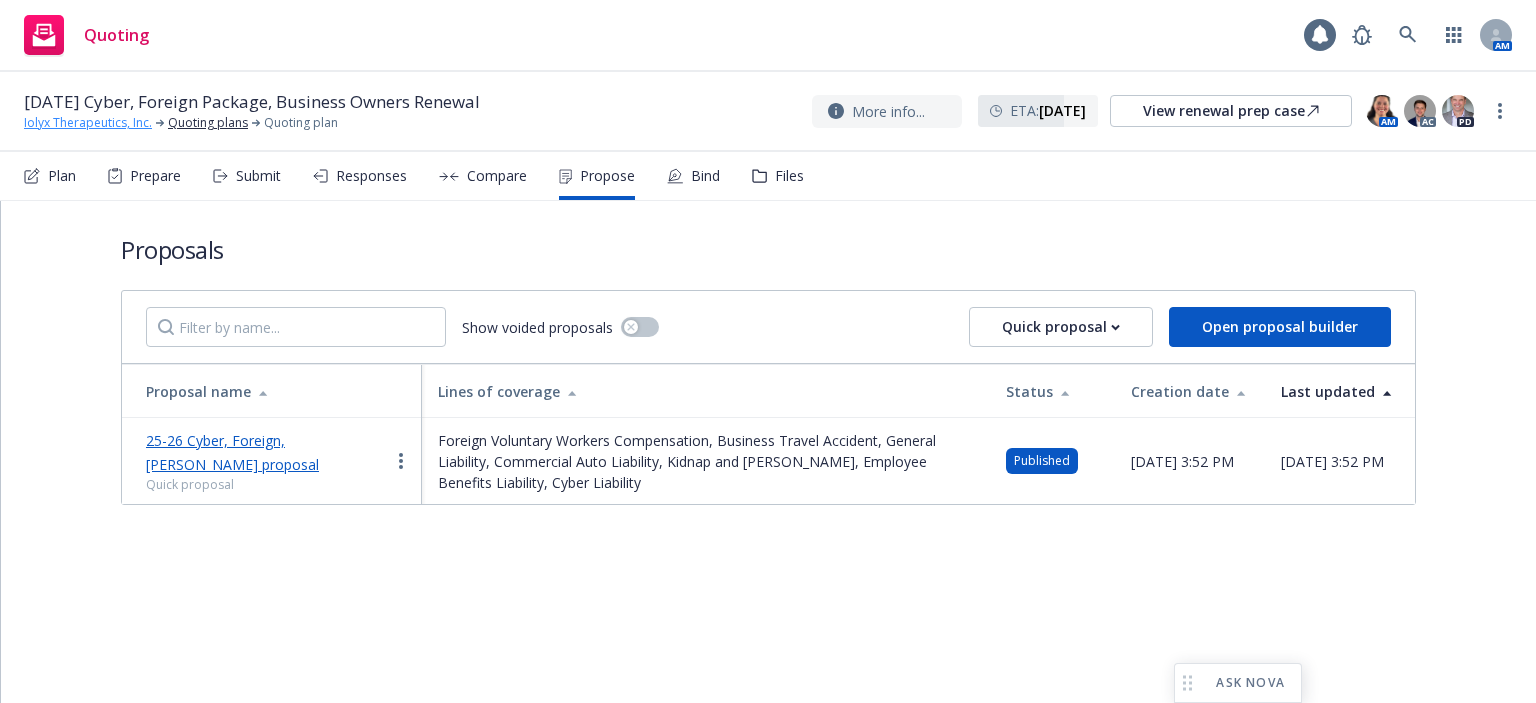 click on "Iolyx Therapeutics, Inc." at bounding box center (88, 123) 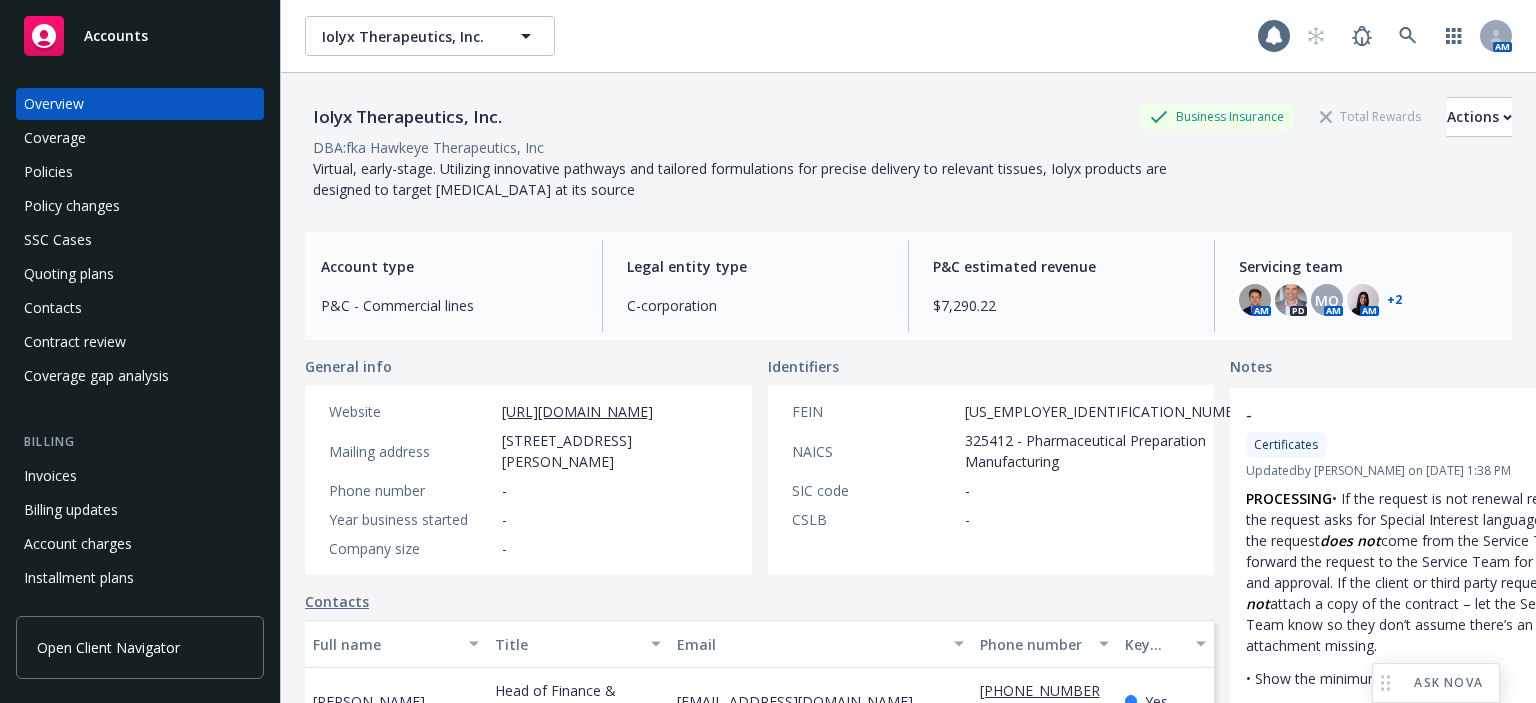scroll, scrollTop: 0, scrollLeft: 0, axis: both 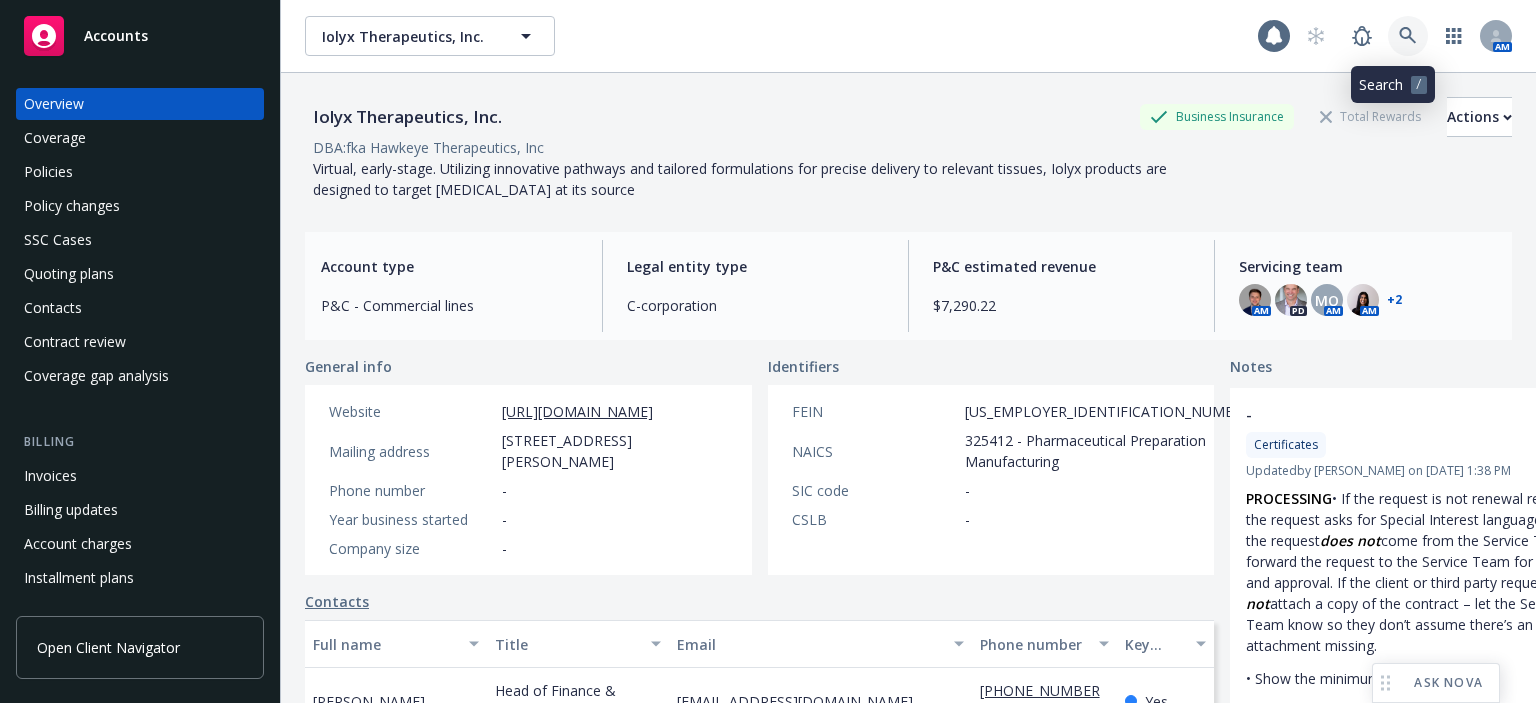 click 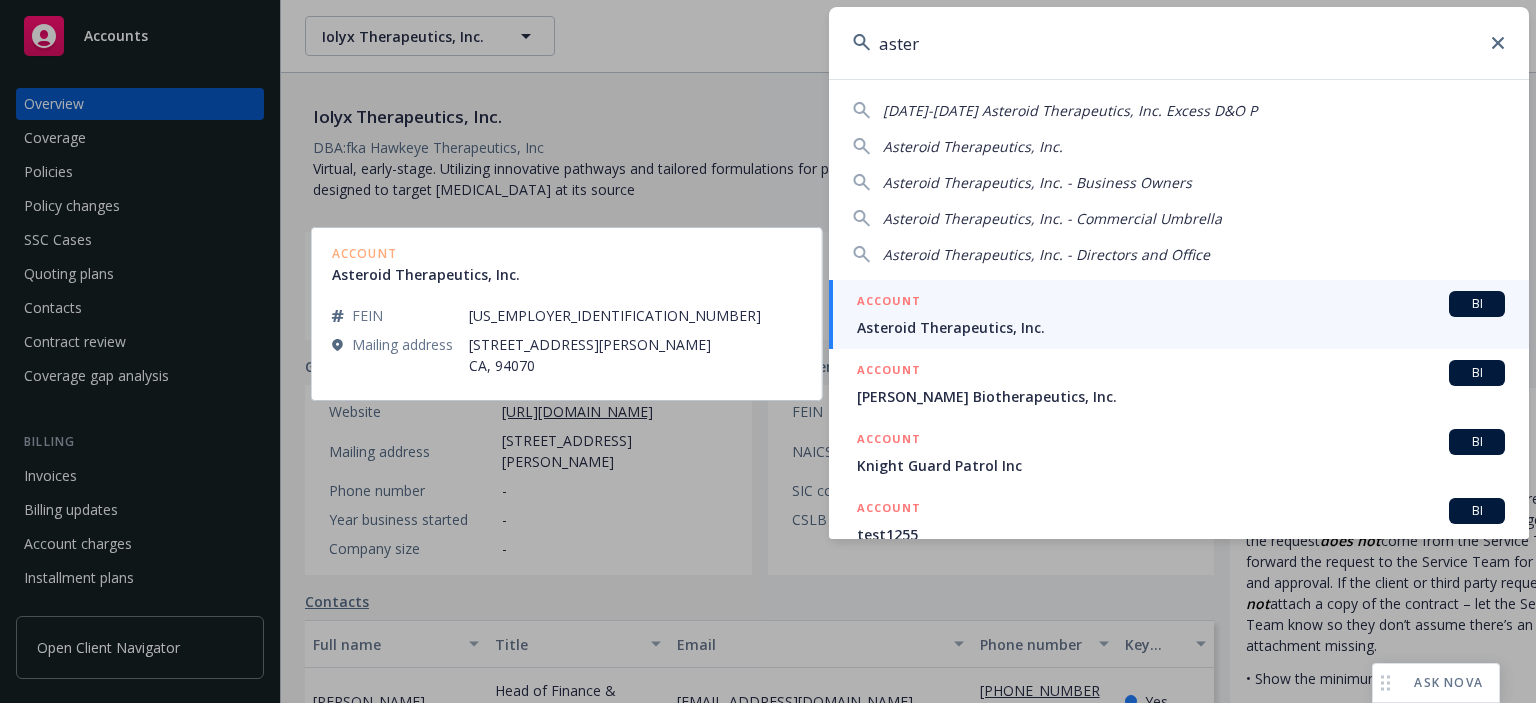 type on "aster" 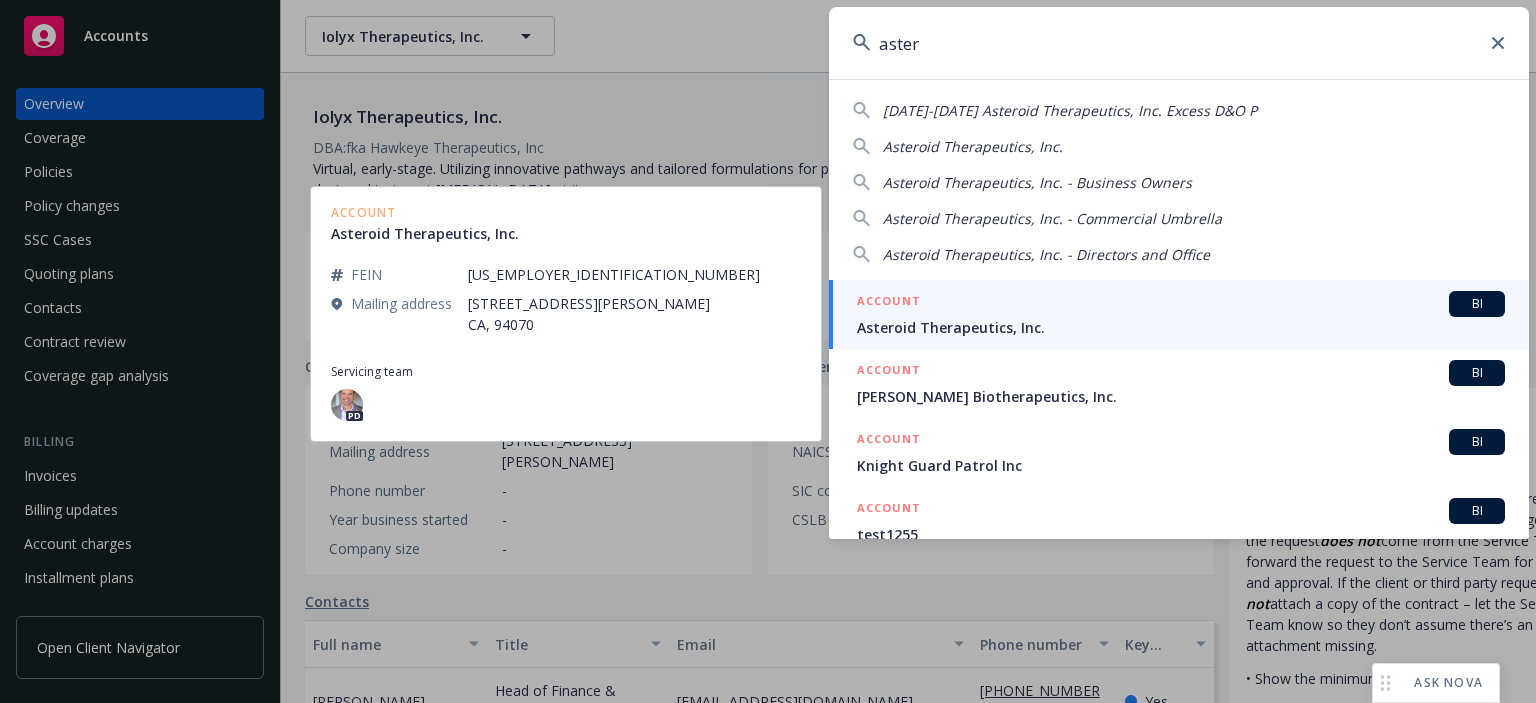 click on "Asteroid Therapeutics, Inc." at bounding box center [1181, 327] 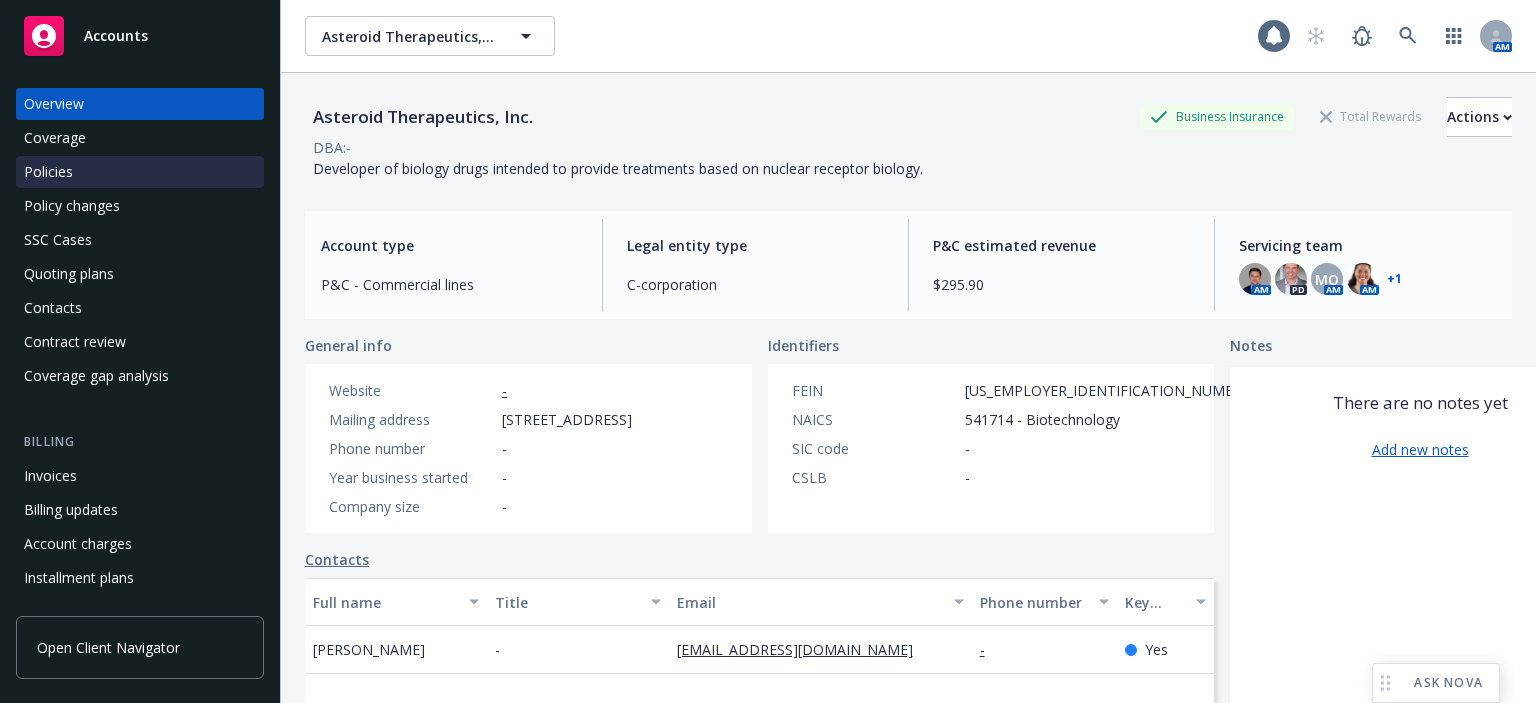 click on "Policies" at bounding box center [48, 172] 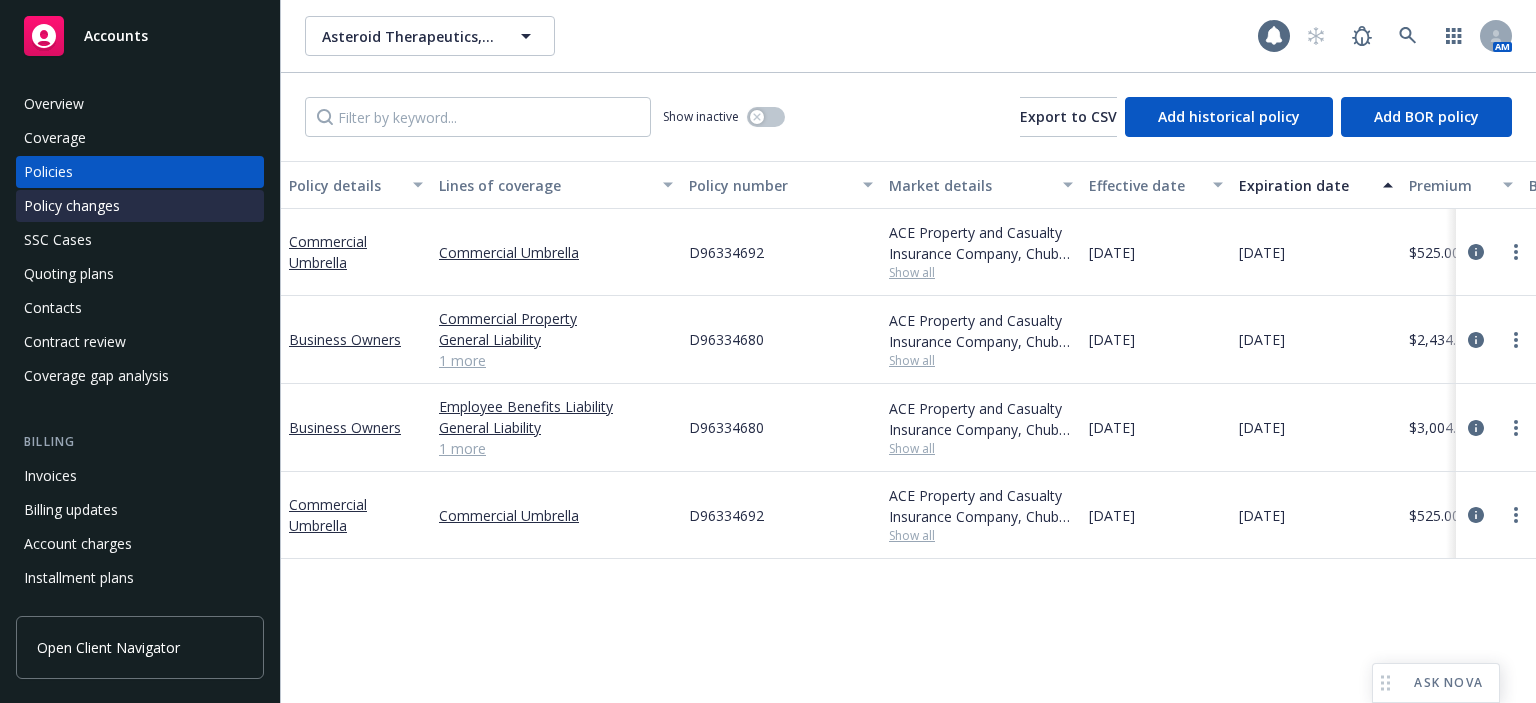 click on "Policy changes" at bounding box center [72, 206] 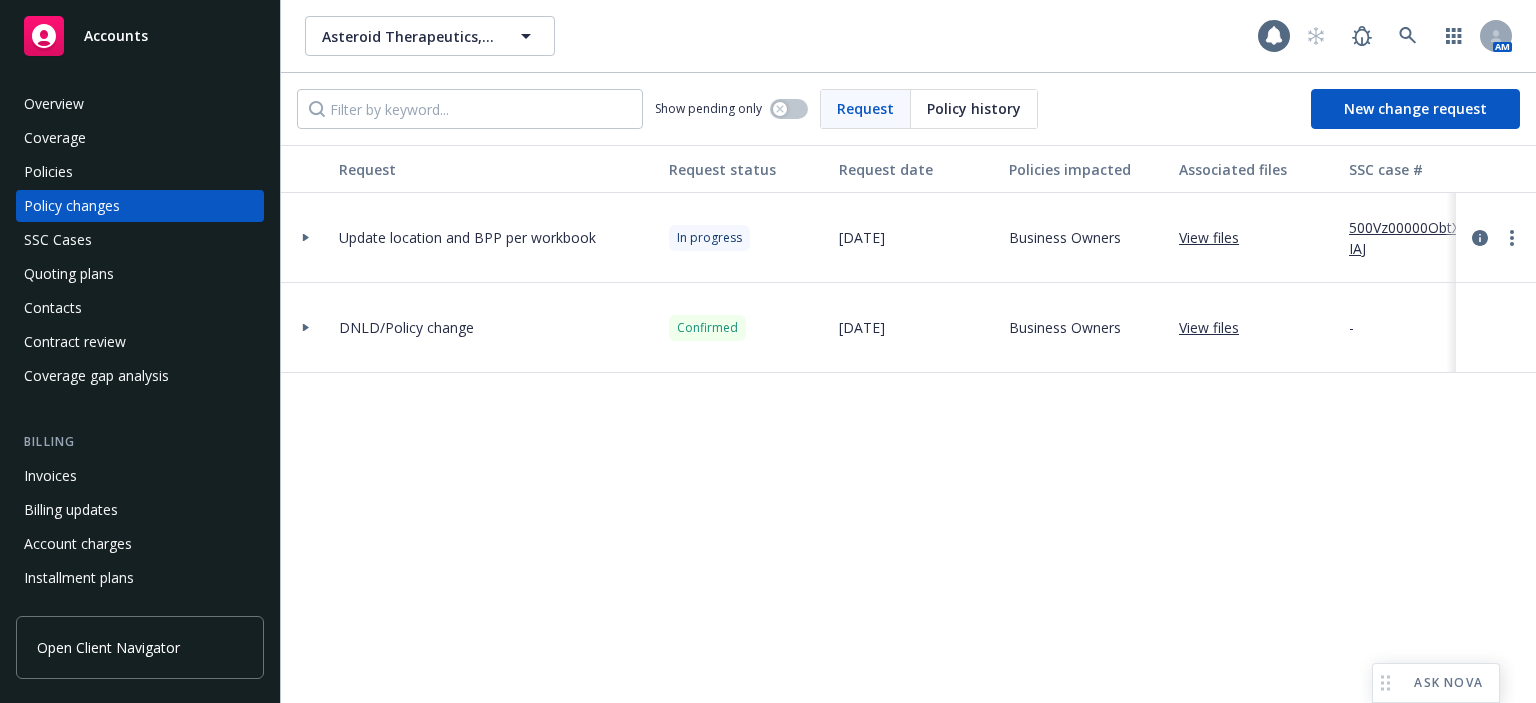 click on "Update location and BPP per workbook" at bounding box center [496, 238] 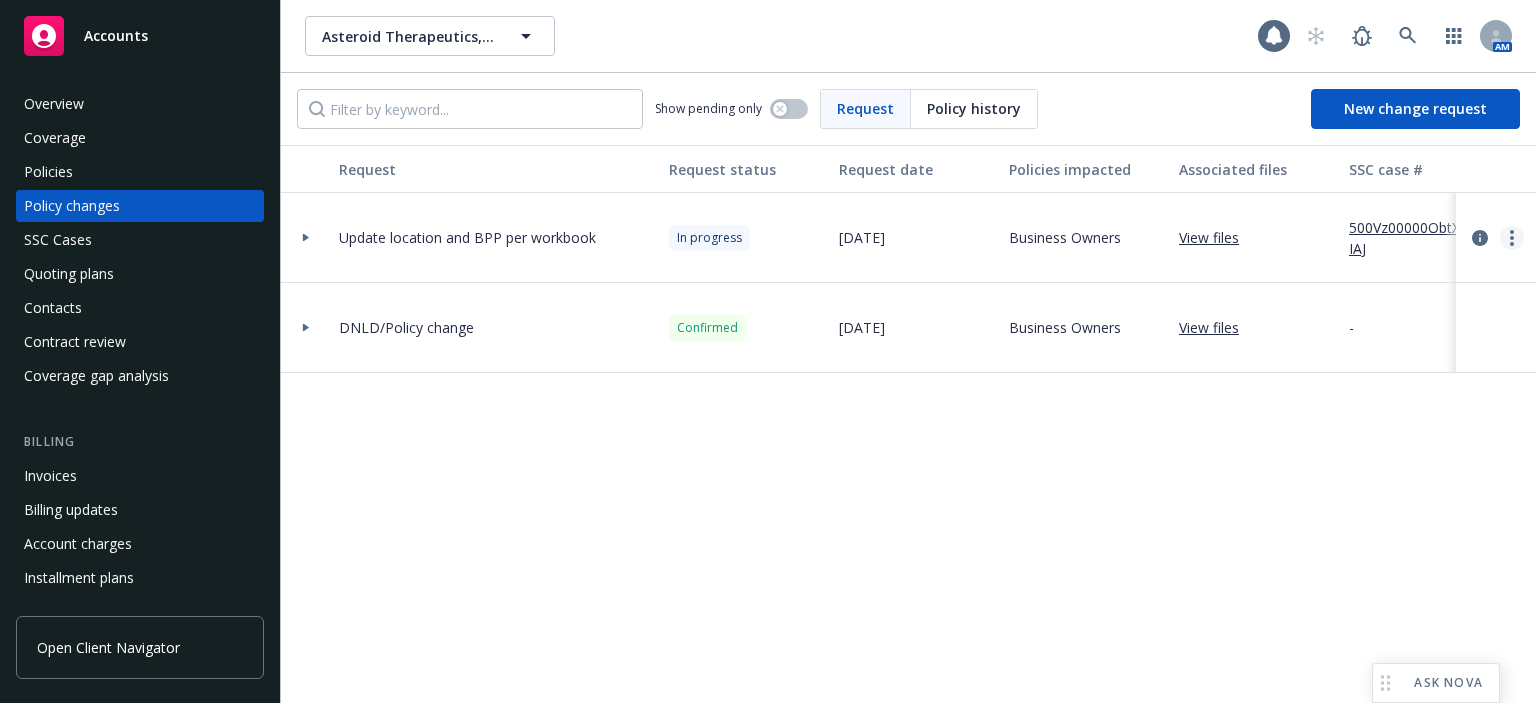 click at bounding box center (1512, 238) 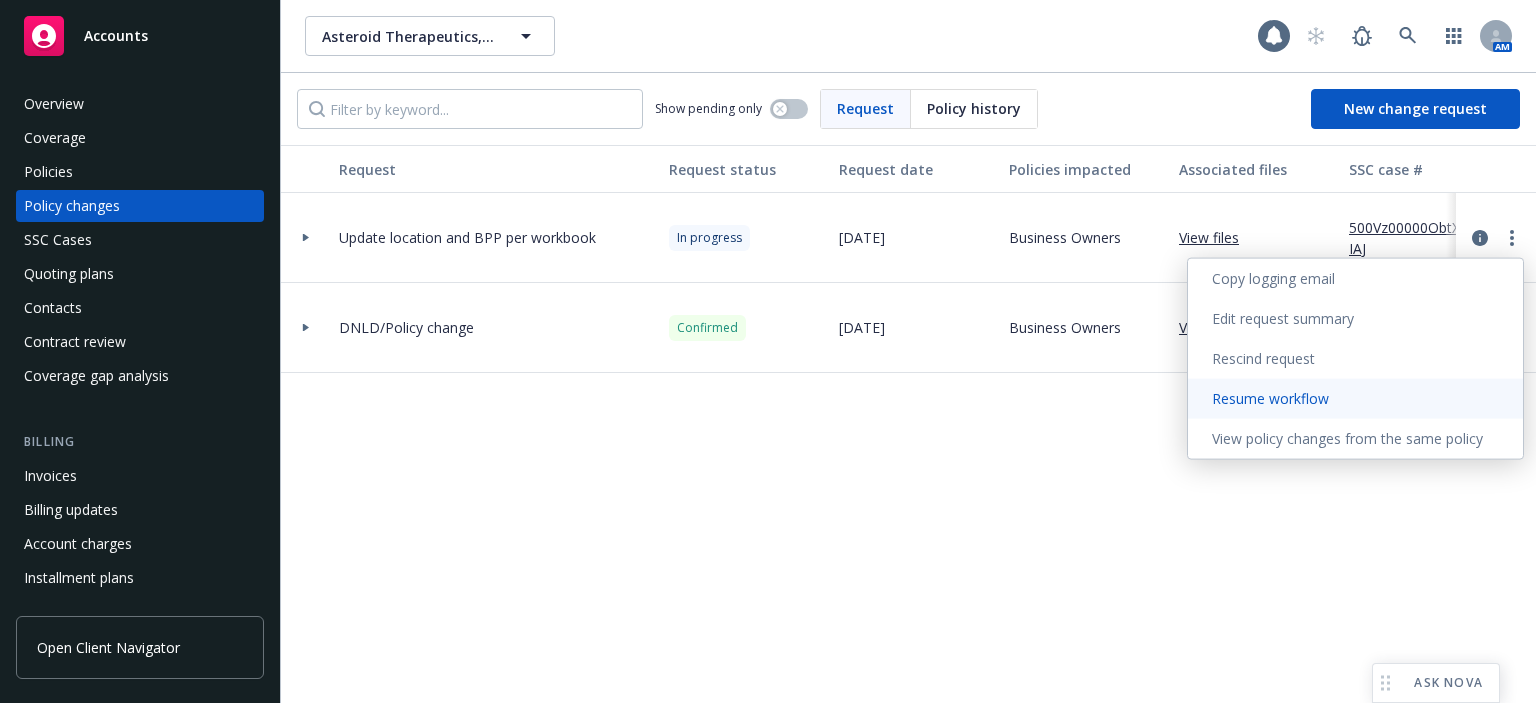 click on "Resume workflow" at bounding box center (1355, 399) 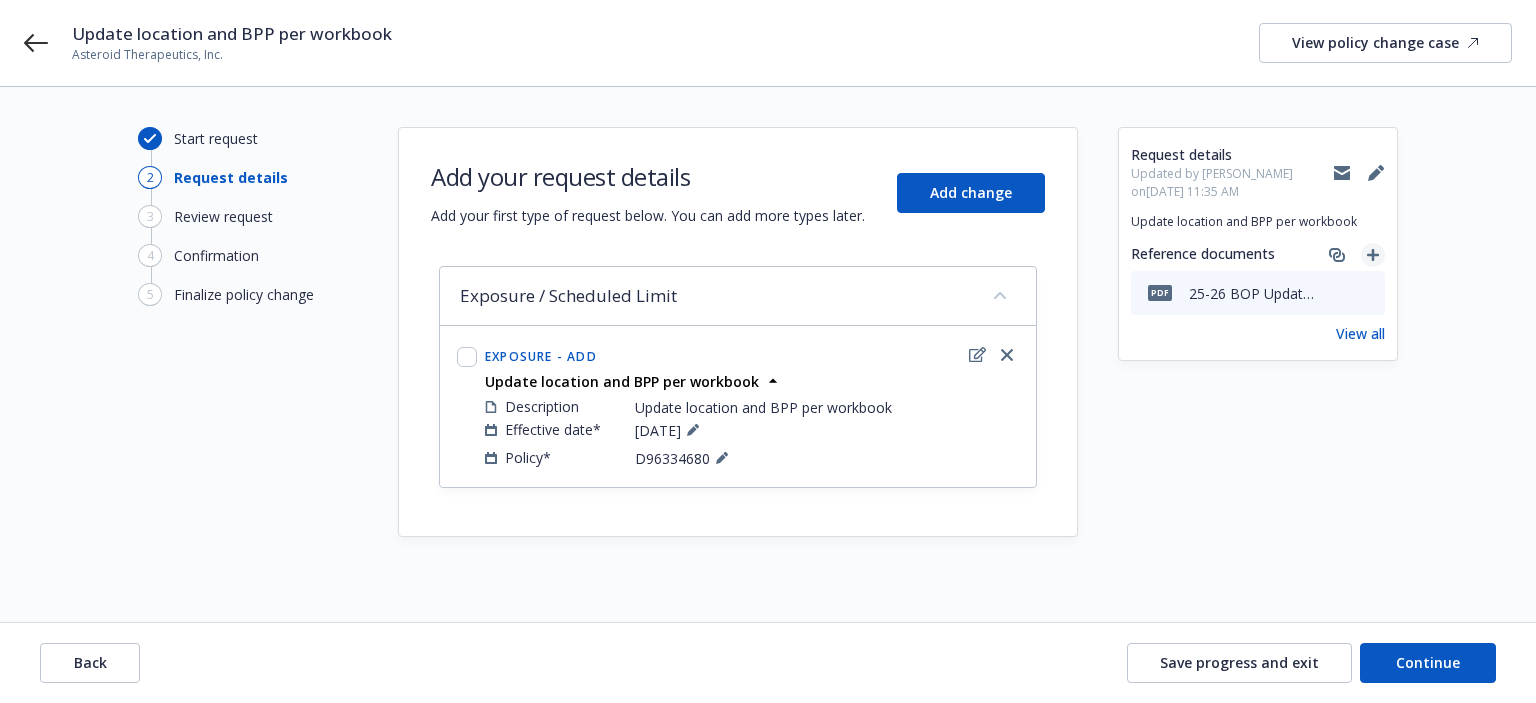 click 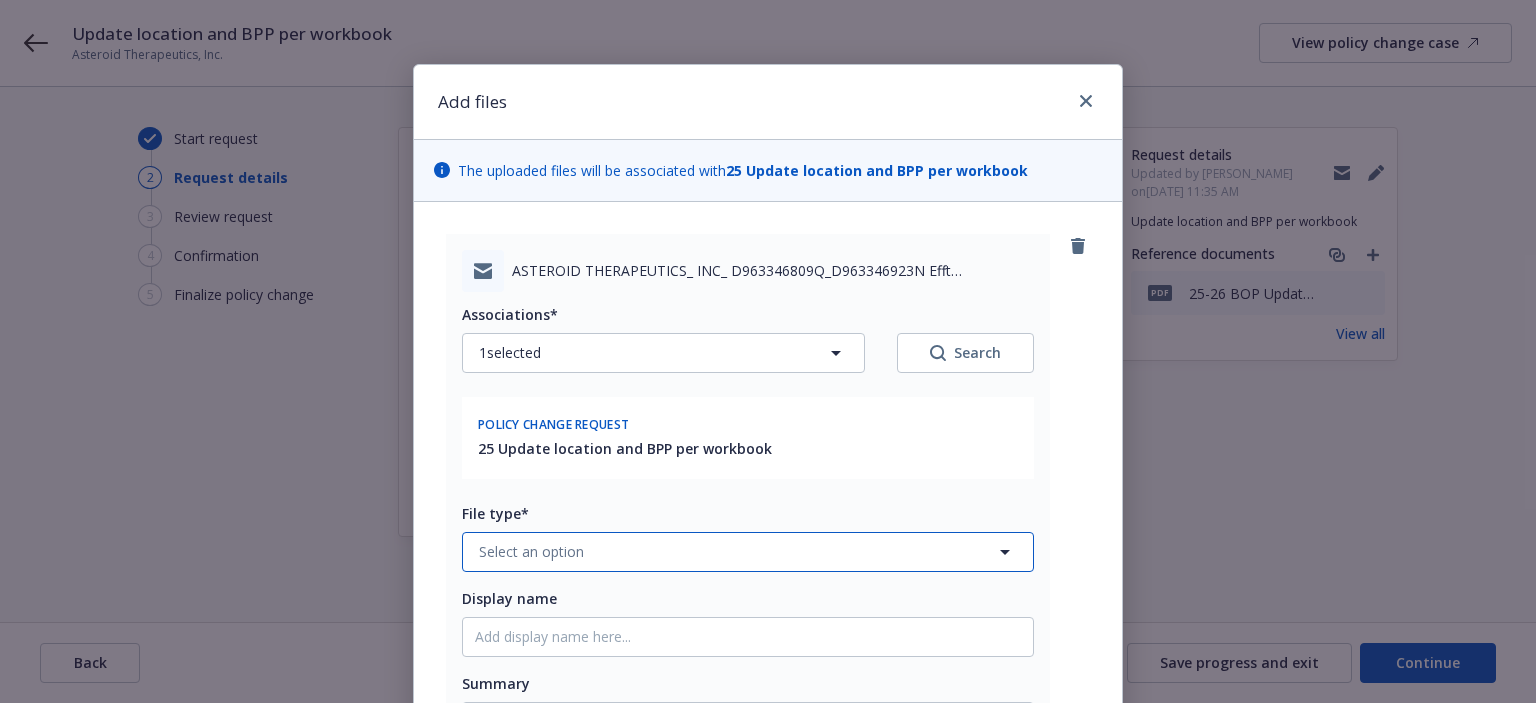 click on "Select an option" at bounding box center [748, 552] 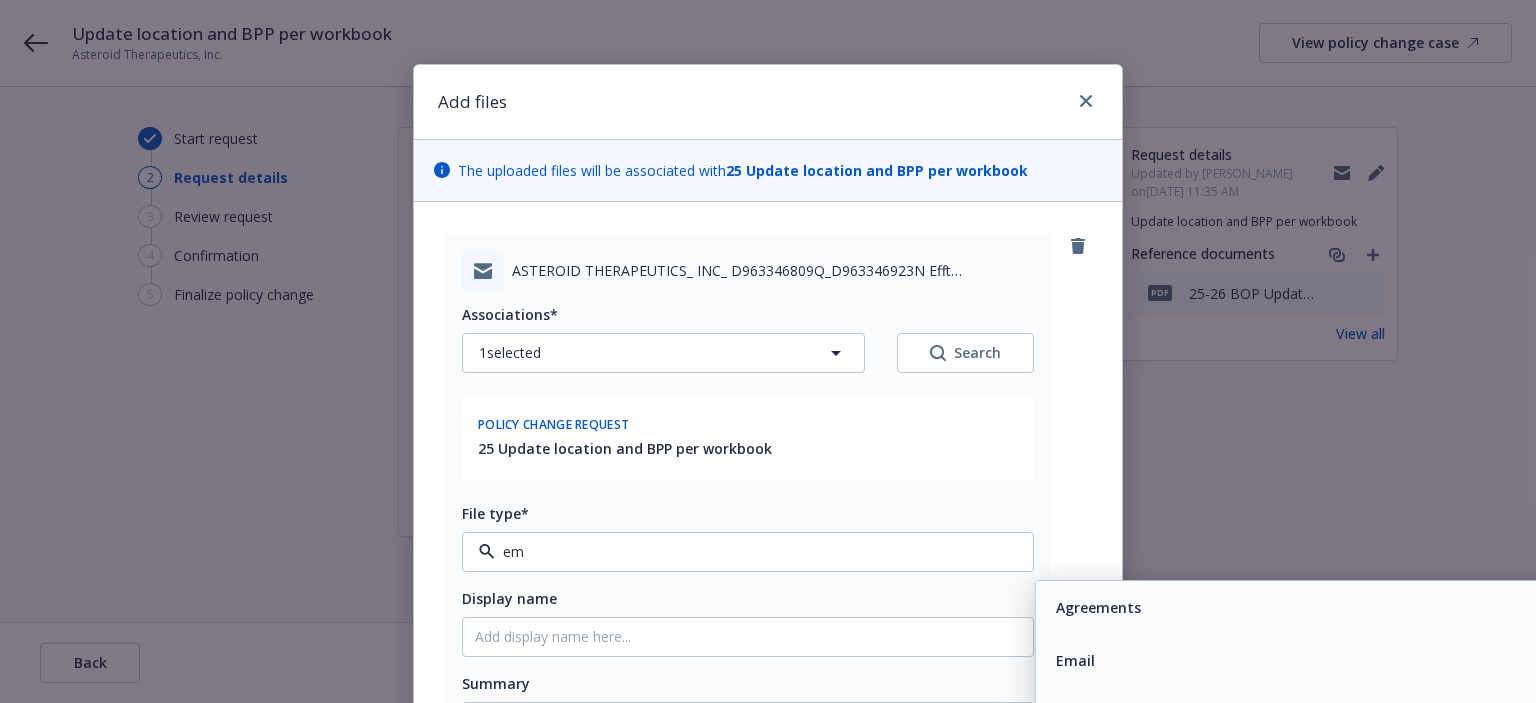 type on "ema" 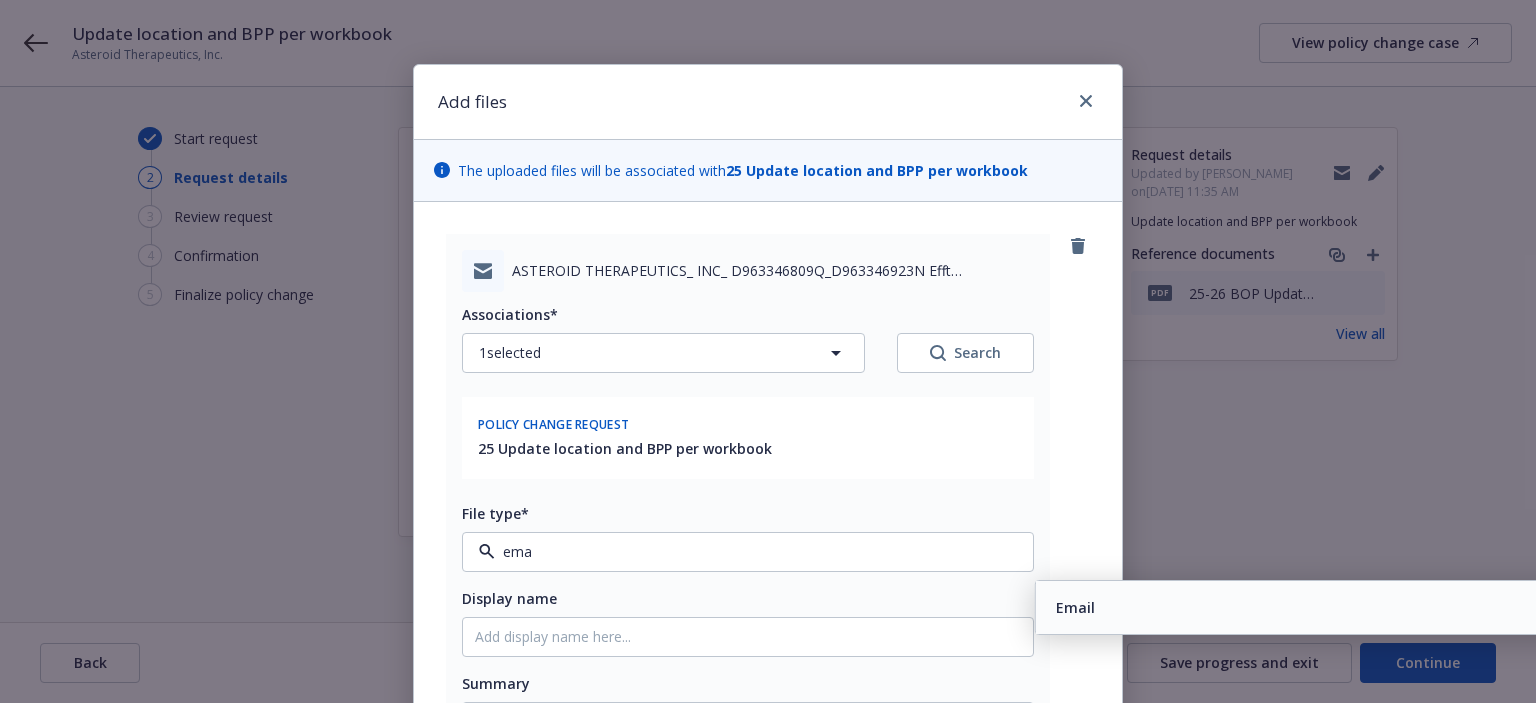 click on "Email" at bounding box center [1075, 607] 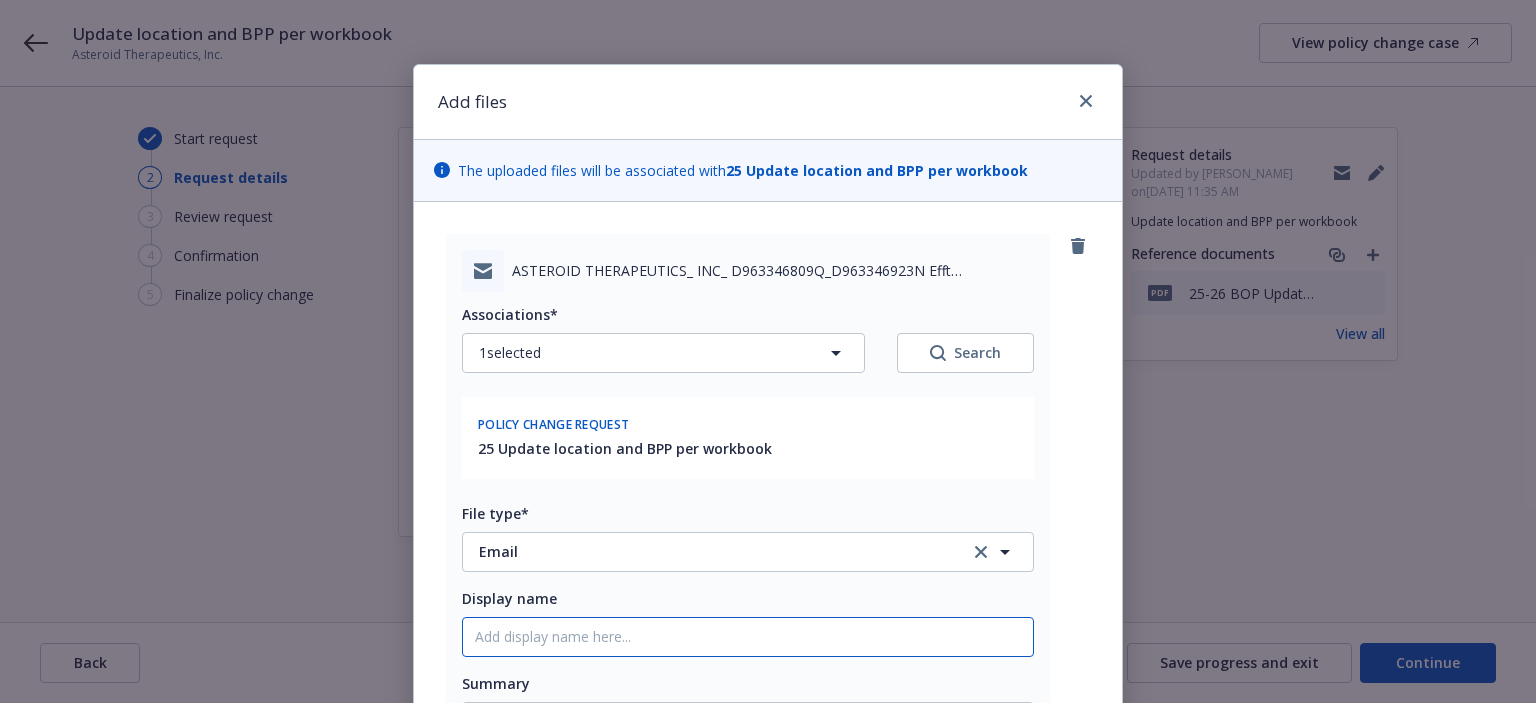 click on "Display name" at bounding box center (748, 637) 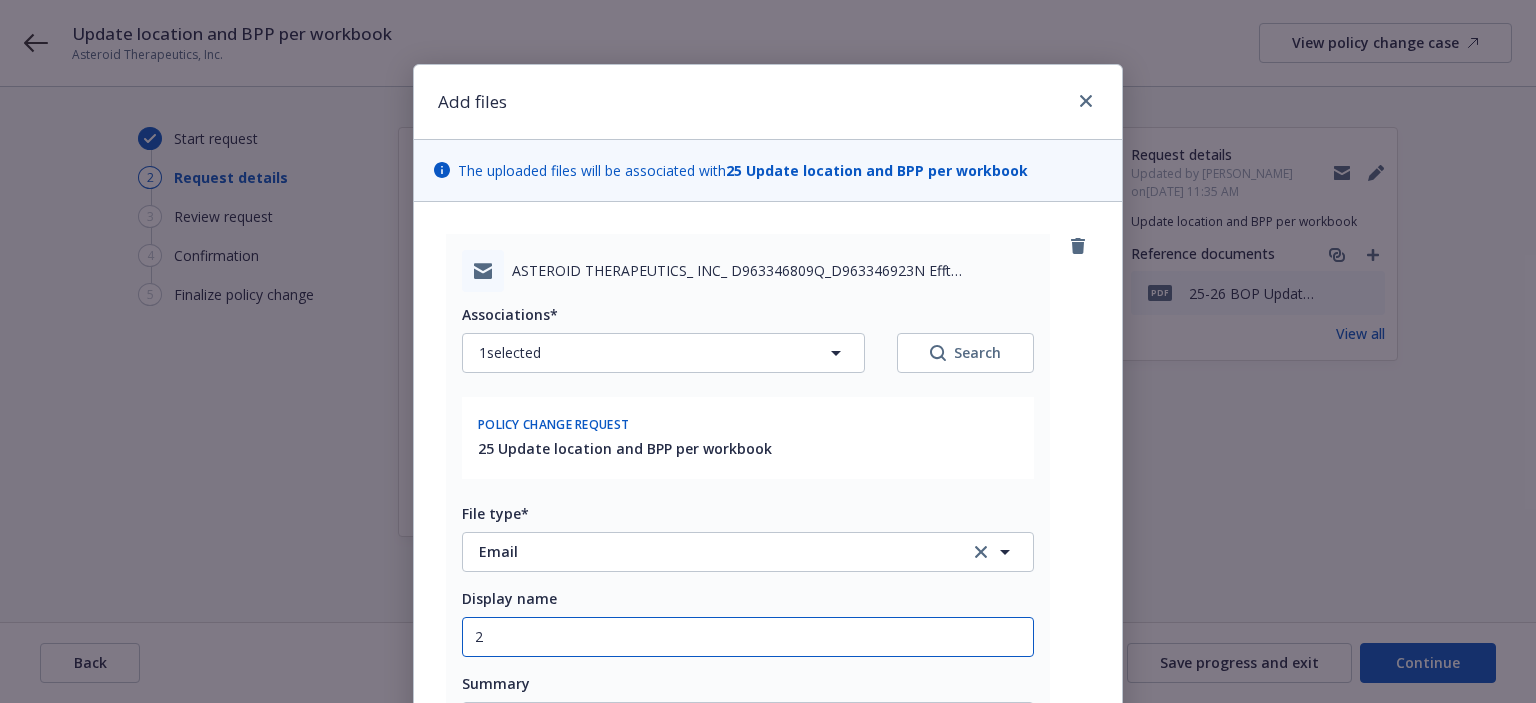 type on "x" 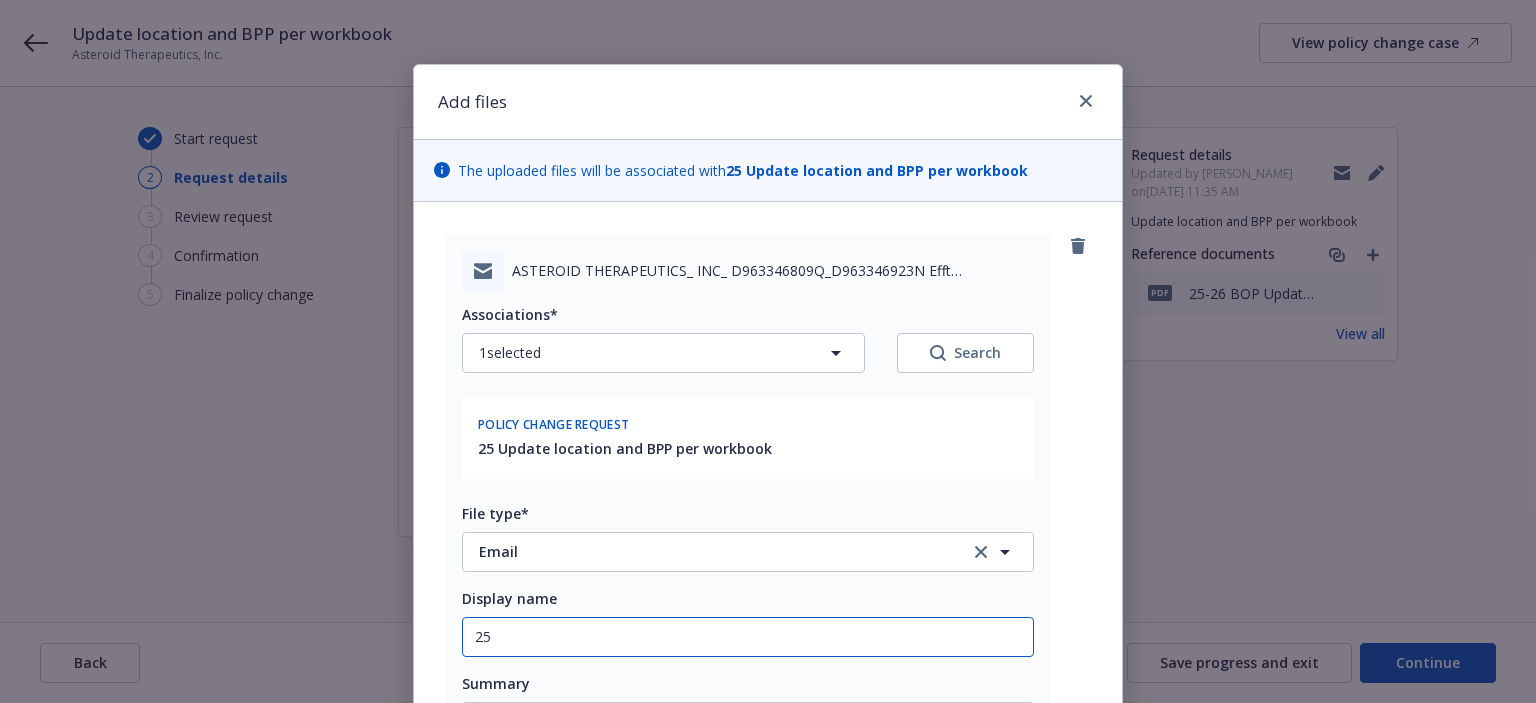type on "x" 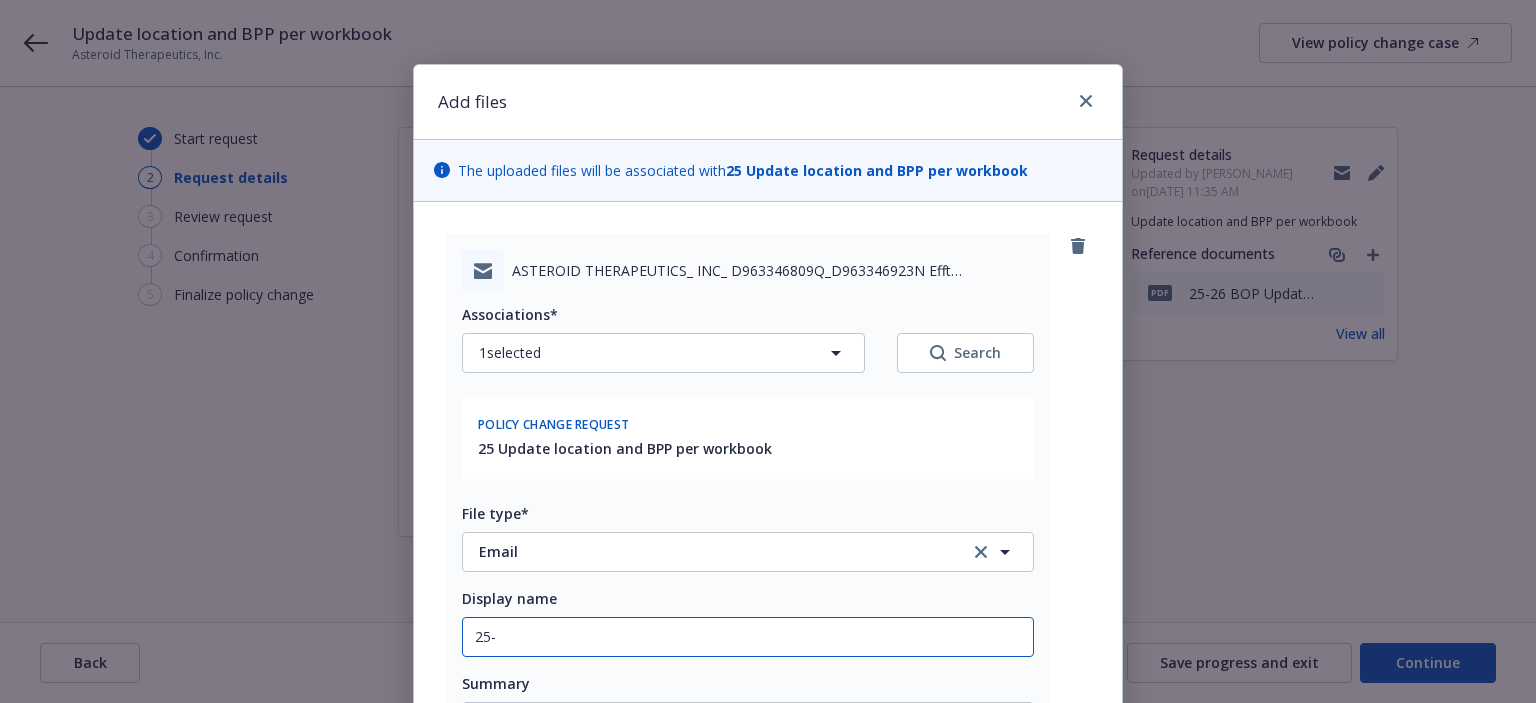 type on "x" 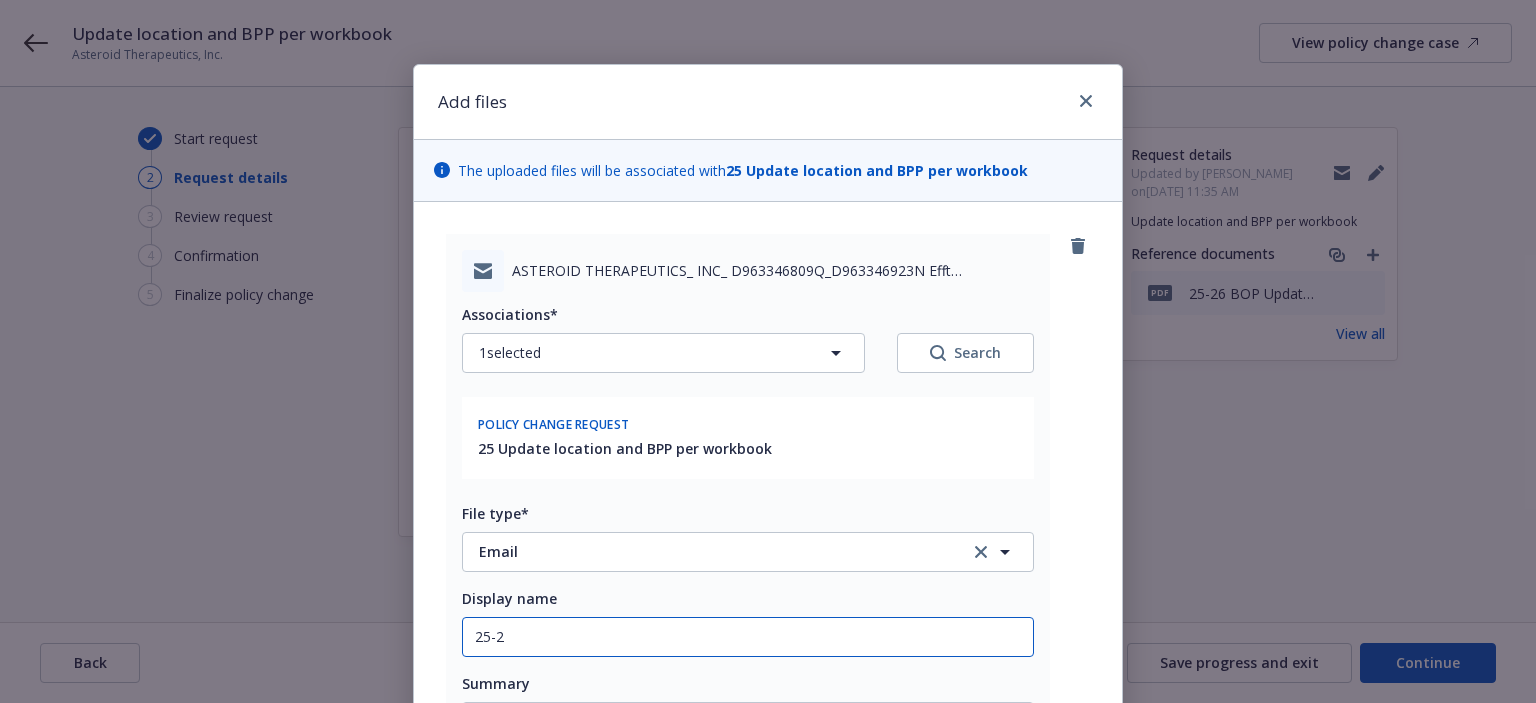 type on "x" 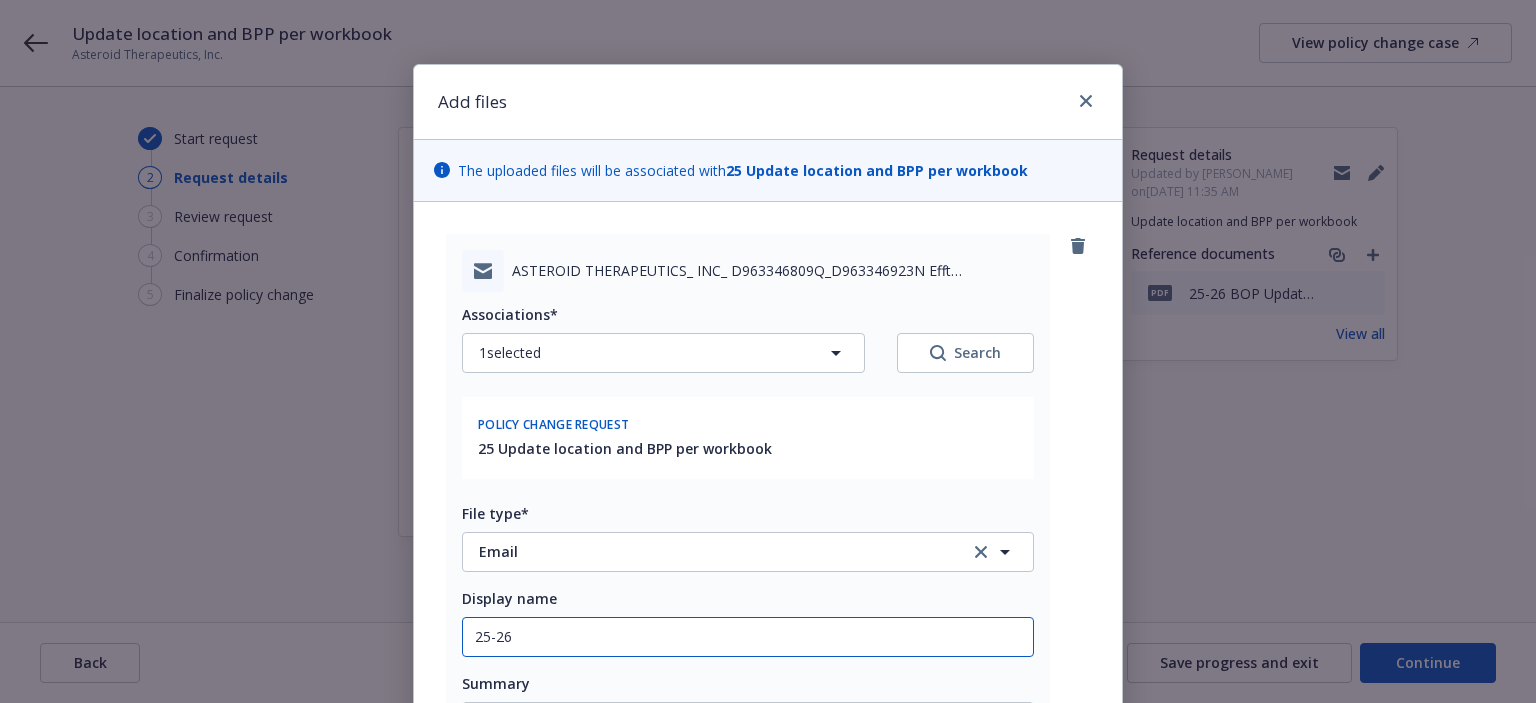 type on "x" 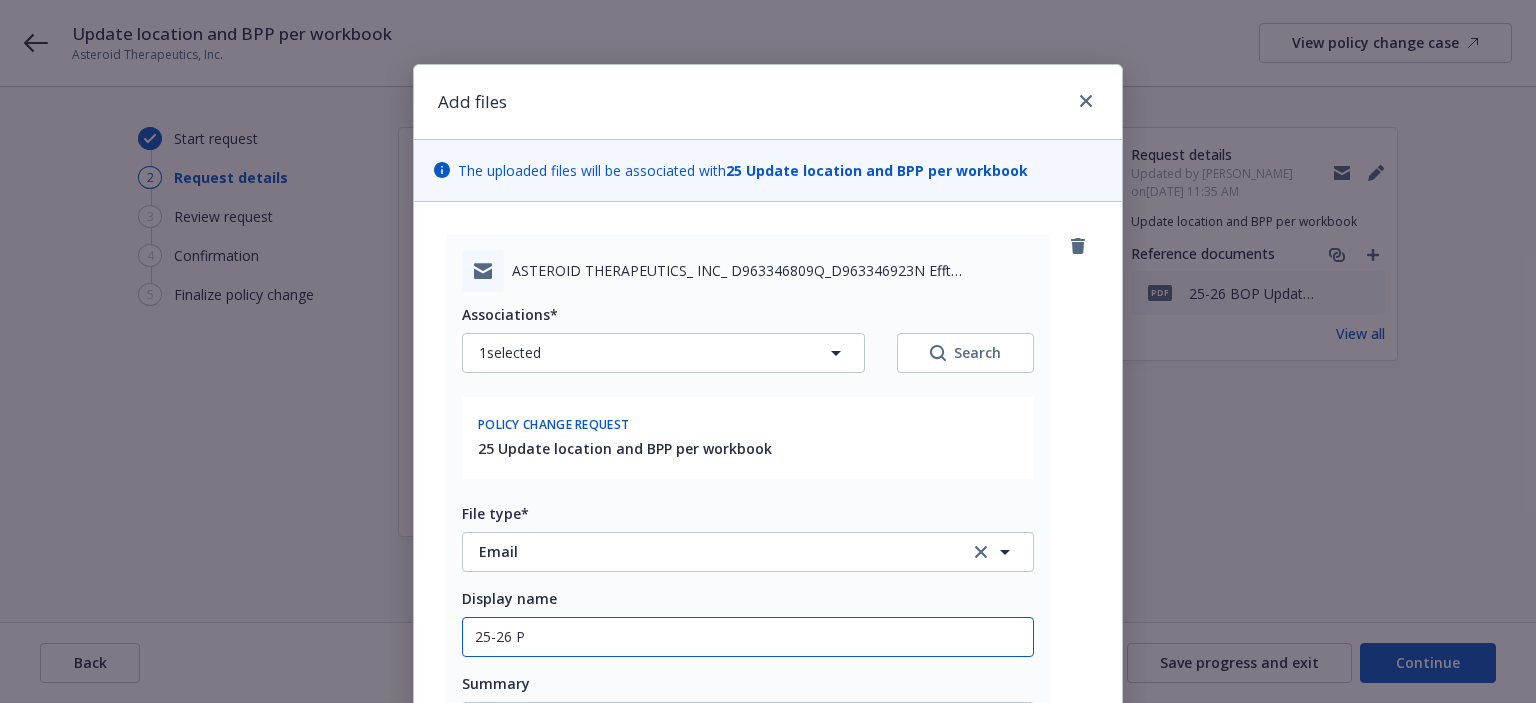 type on "x" 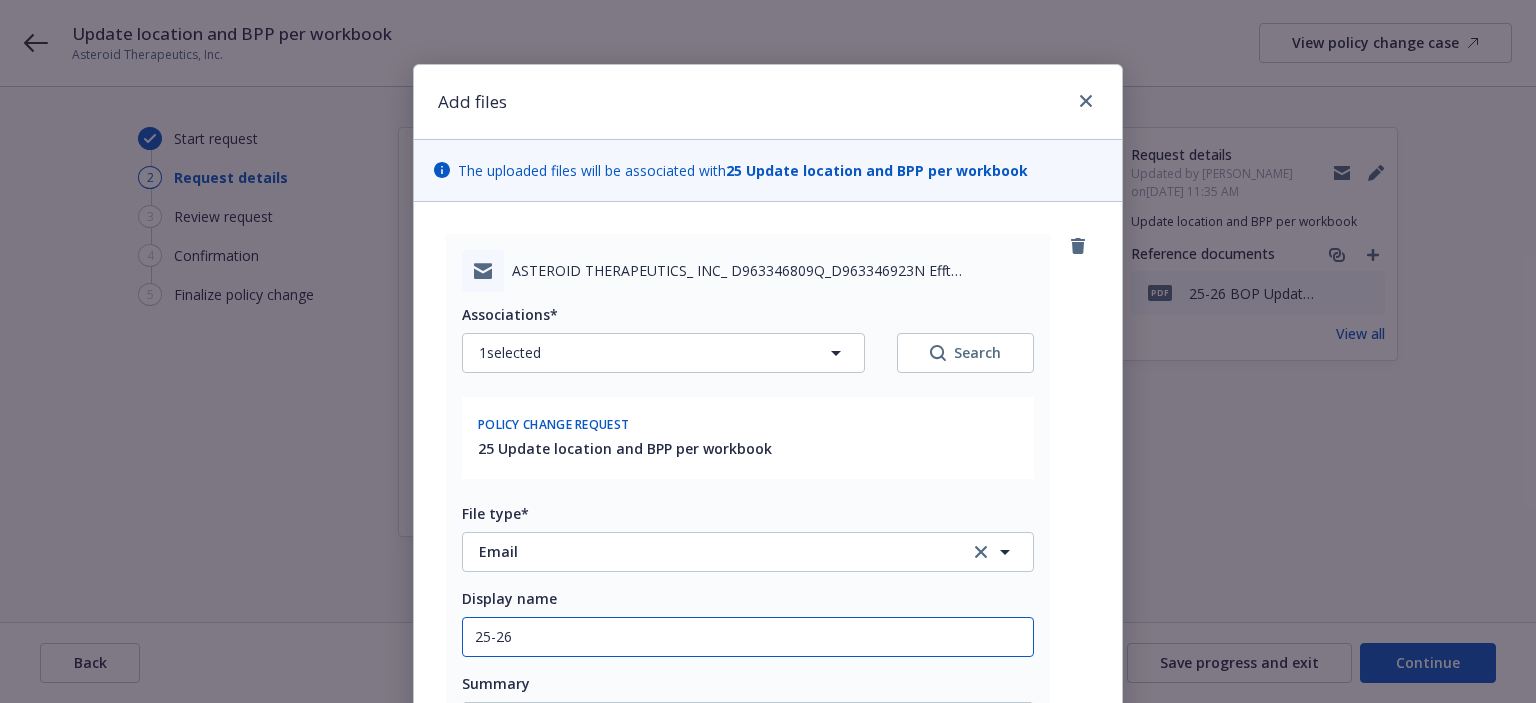 type on "x" 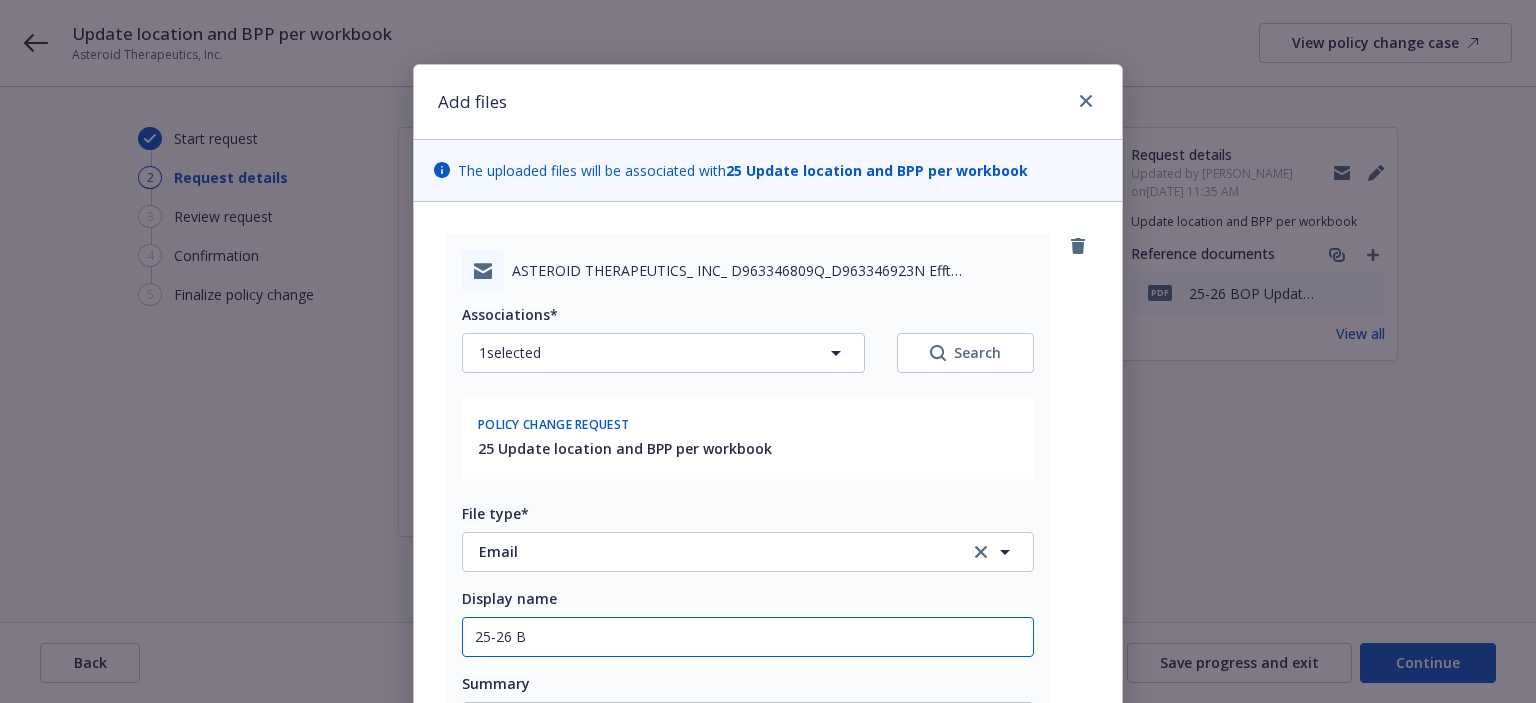 type on "x" 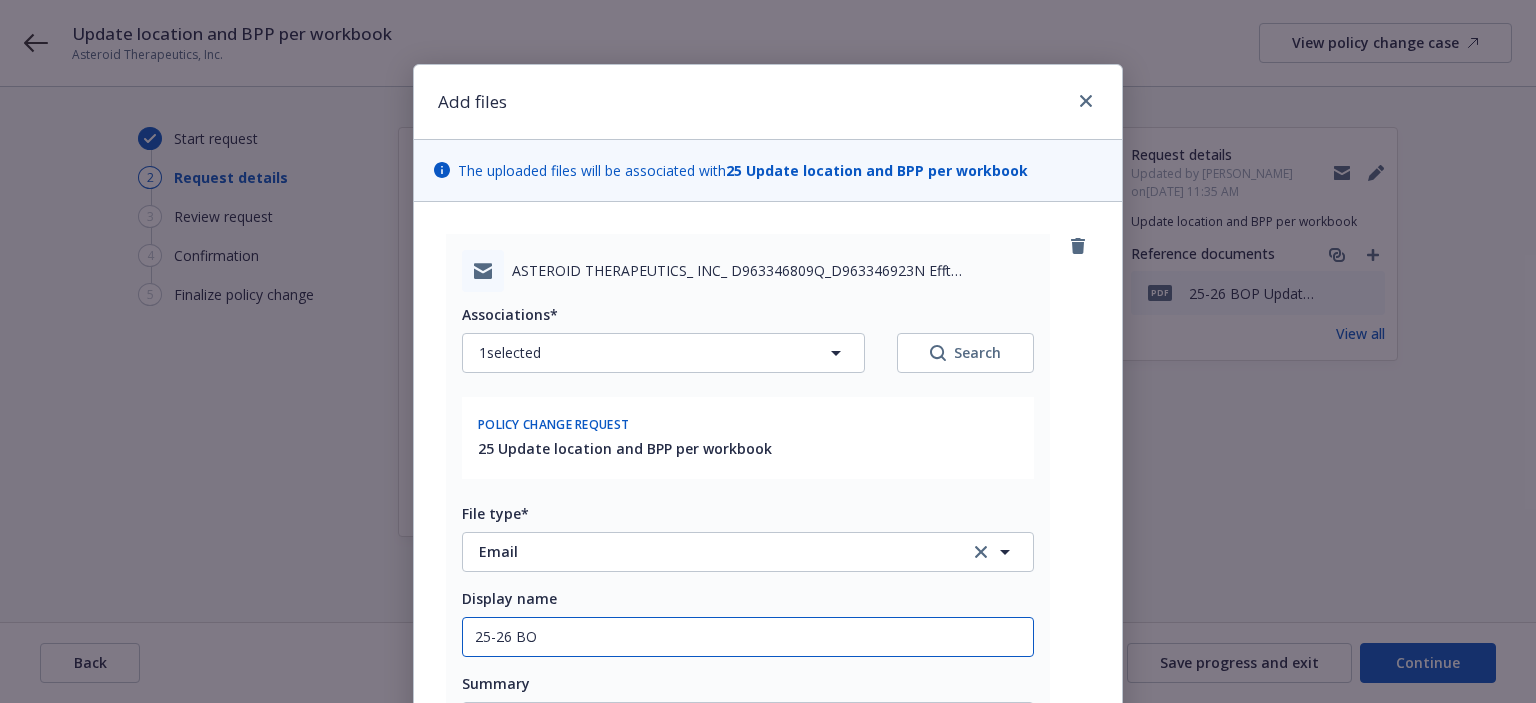 type on "x" 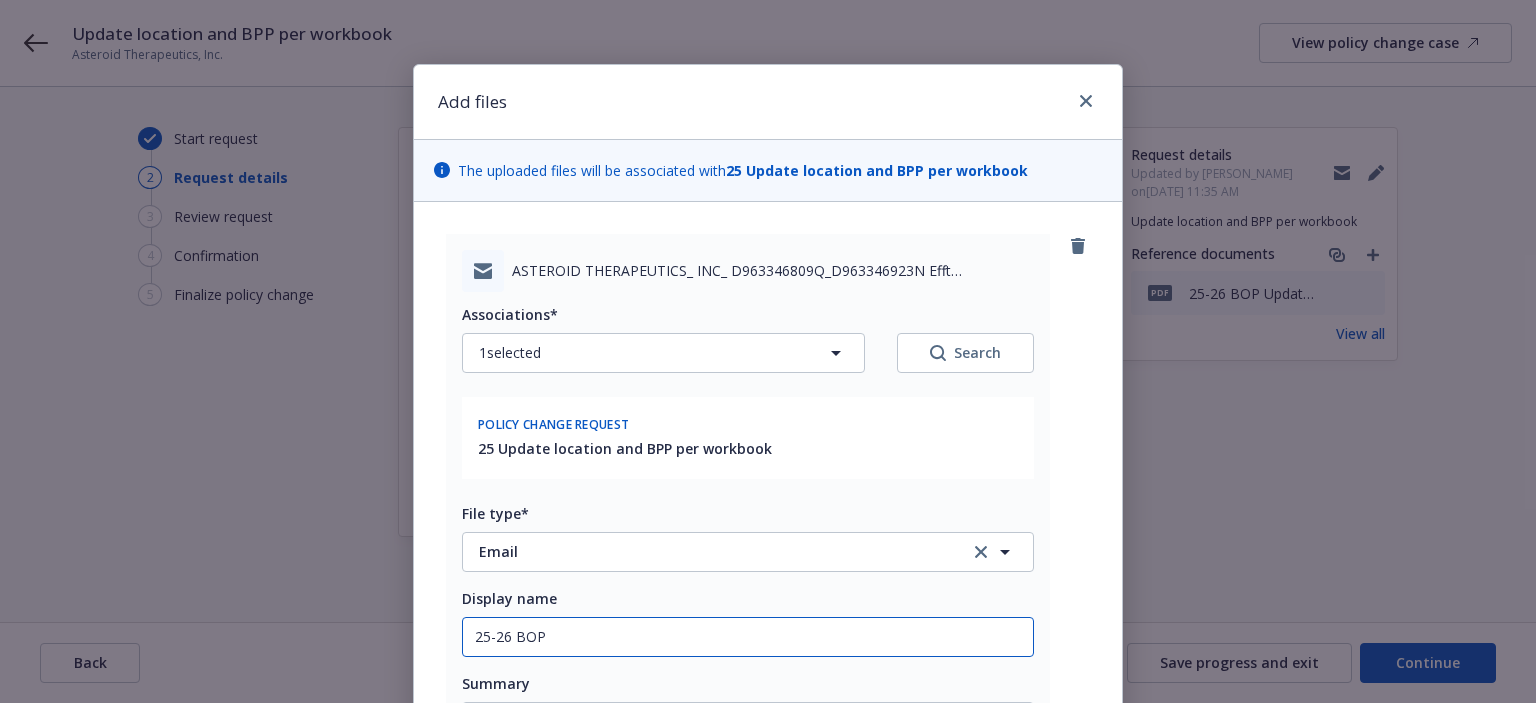 type on "x" 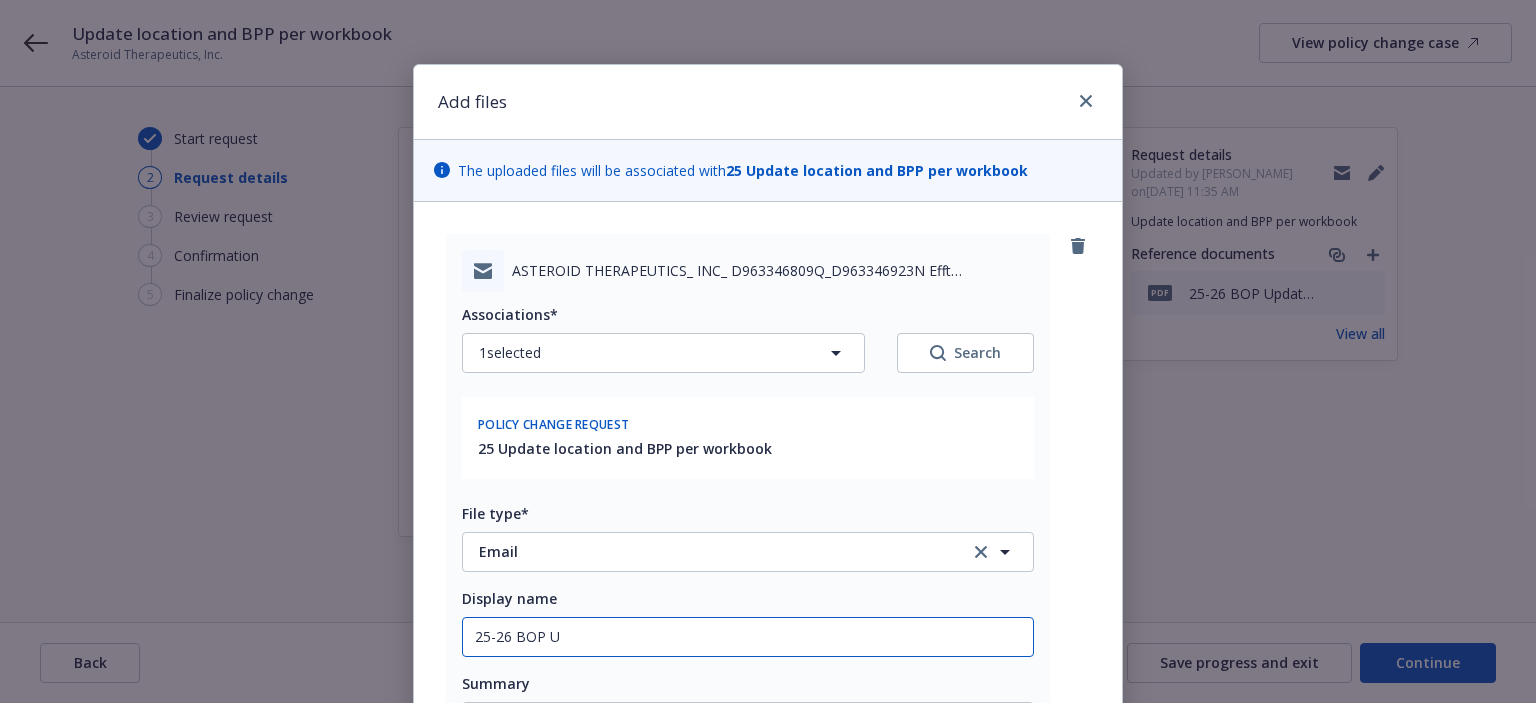 type on "x" 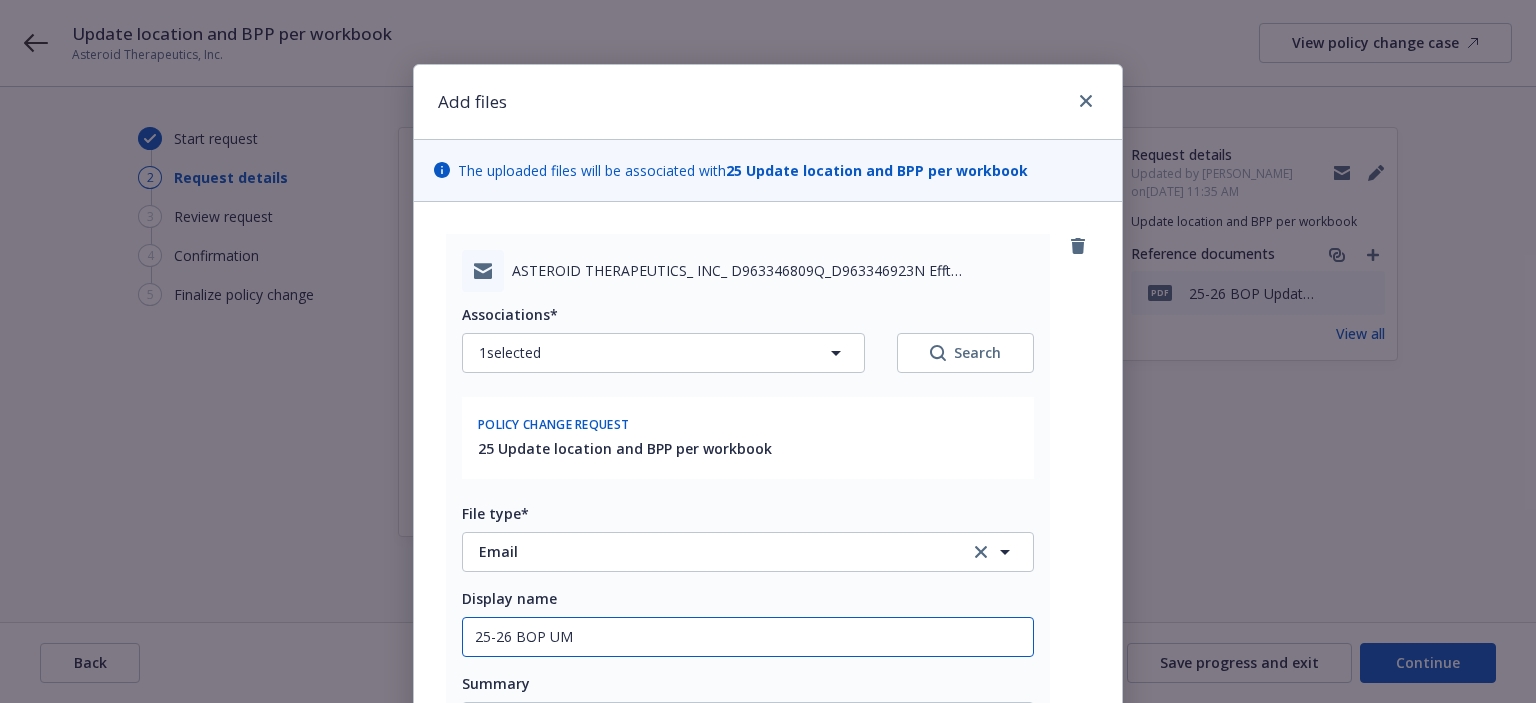 type on "x" 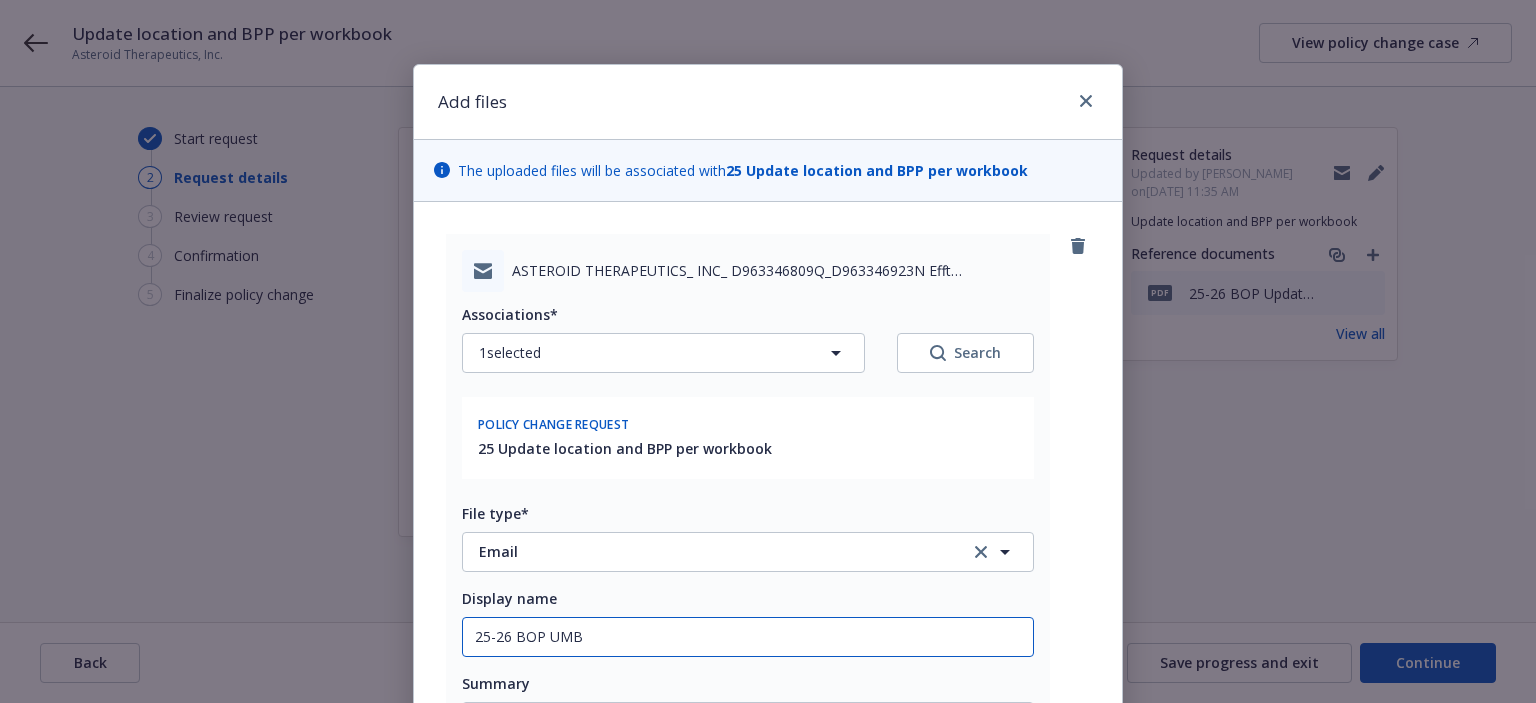 type on "x" 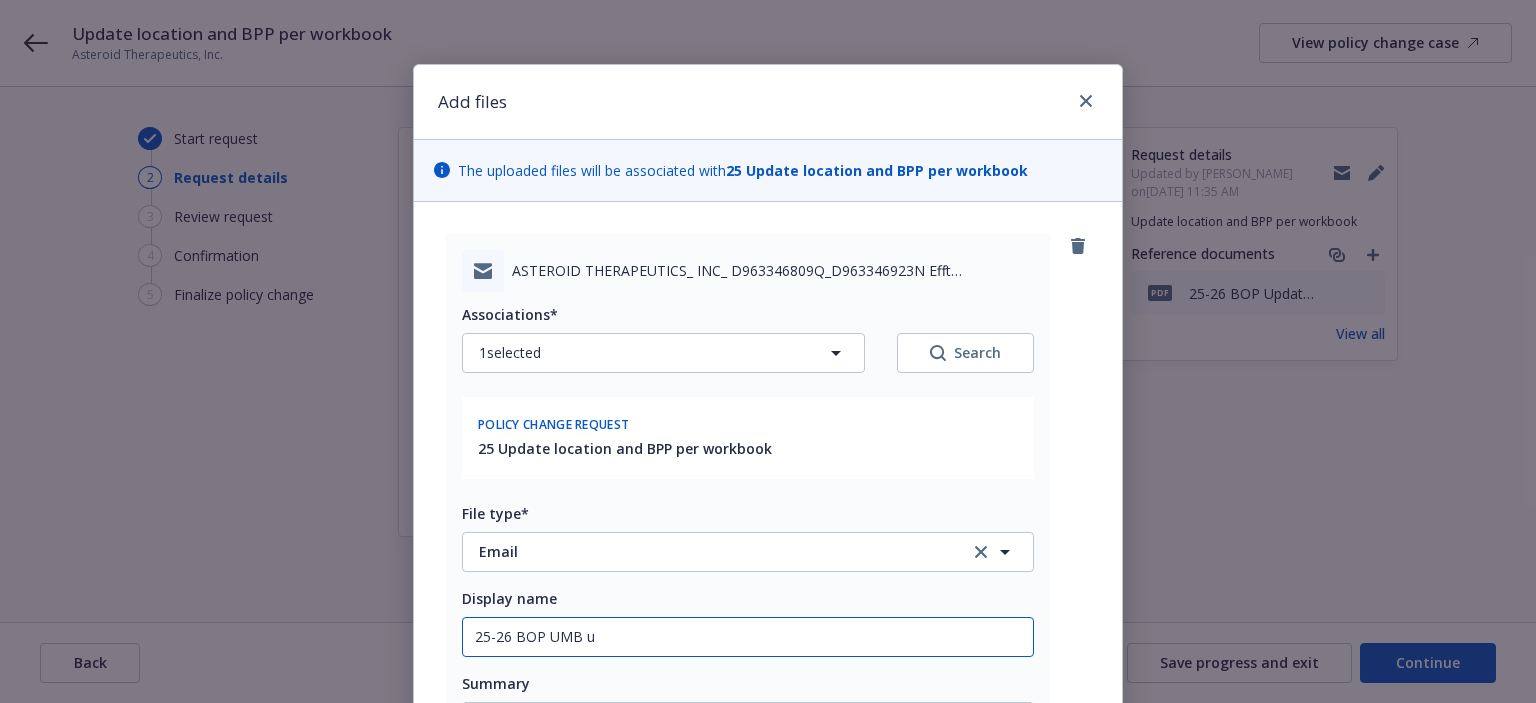 type on "25-26 BOP UMB up" 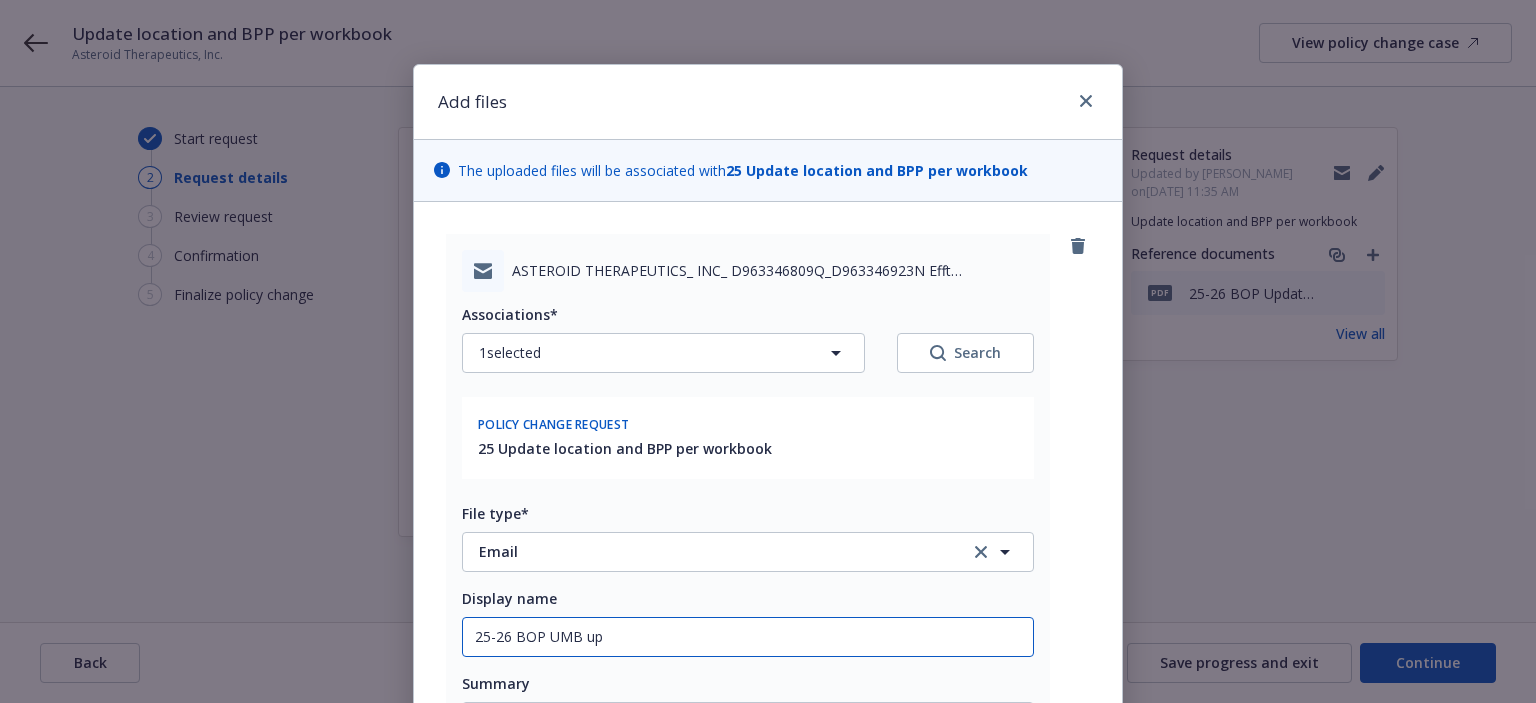 type on "x" 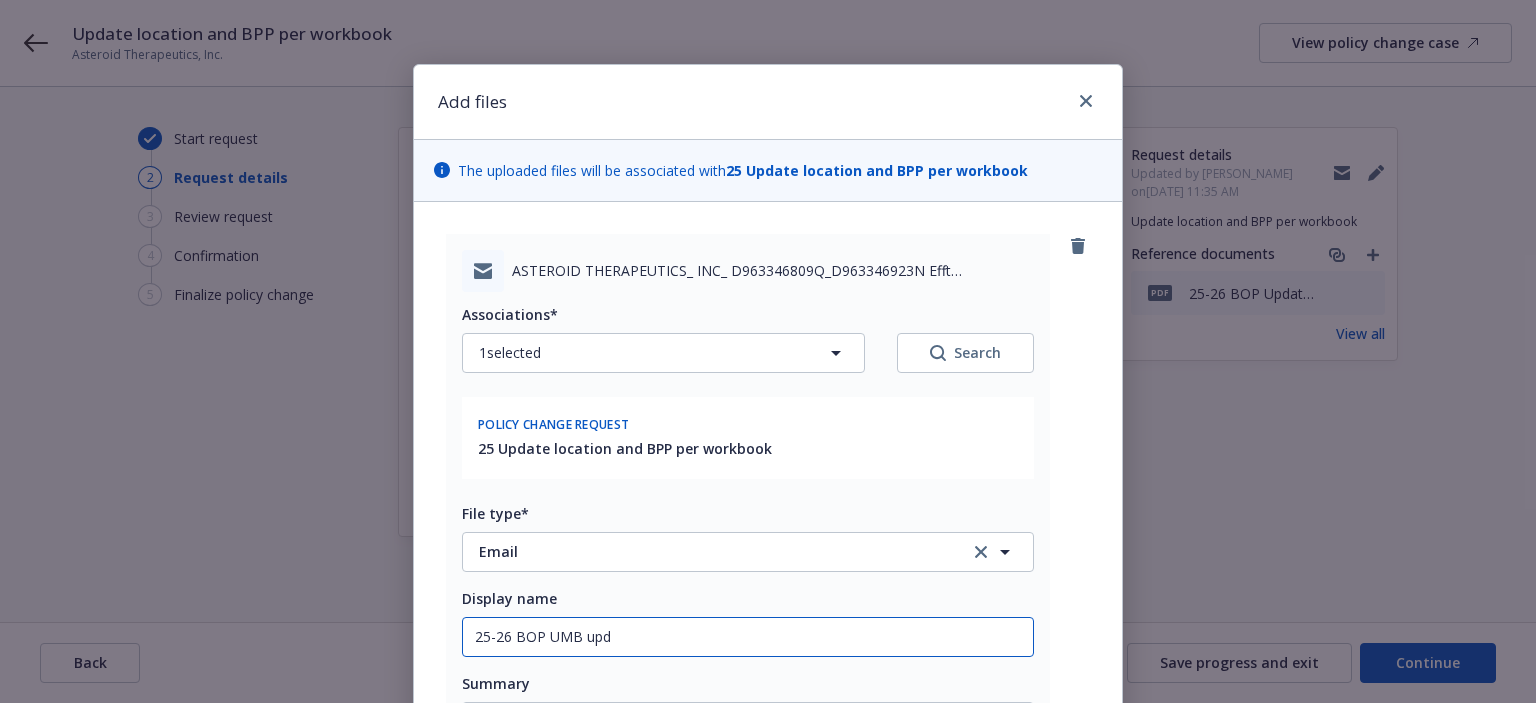 type on "25-26 BOP UMB upda" 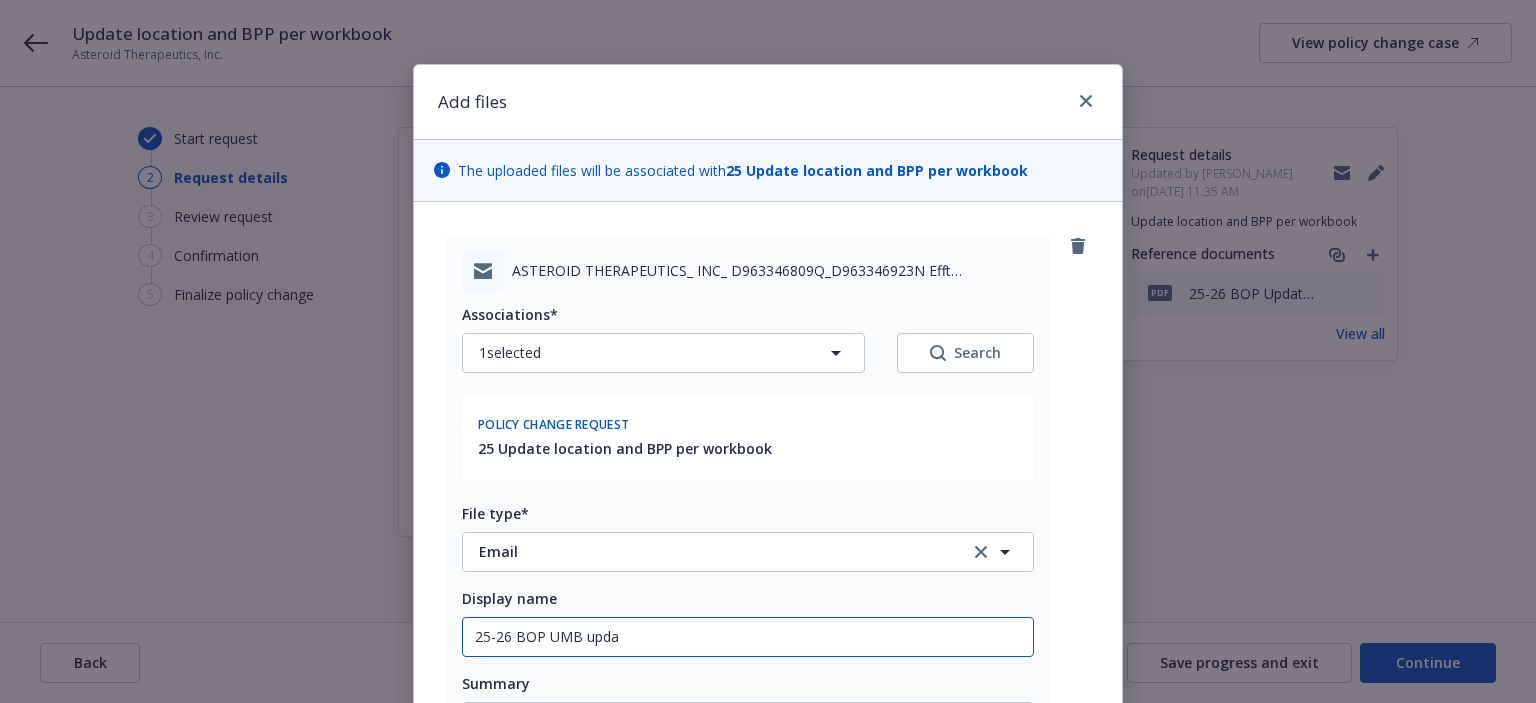 type on "x" 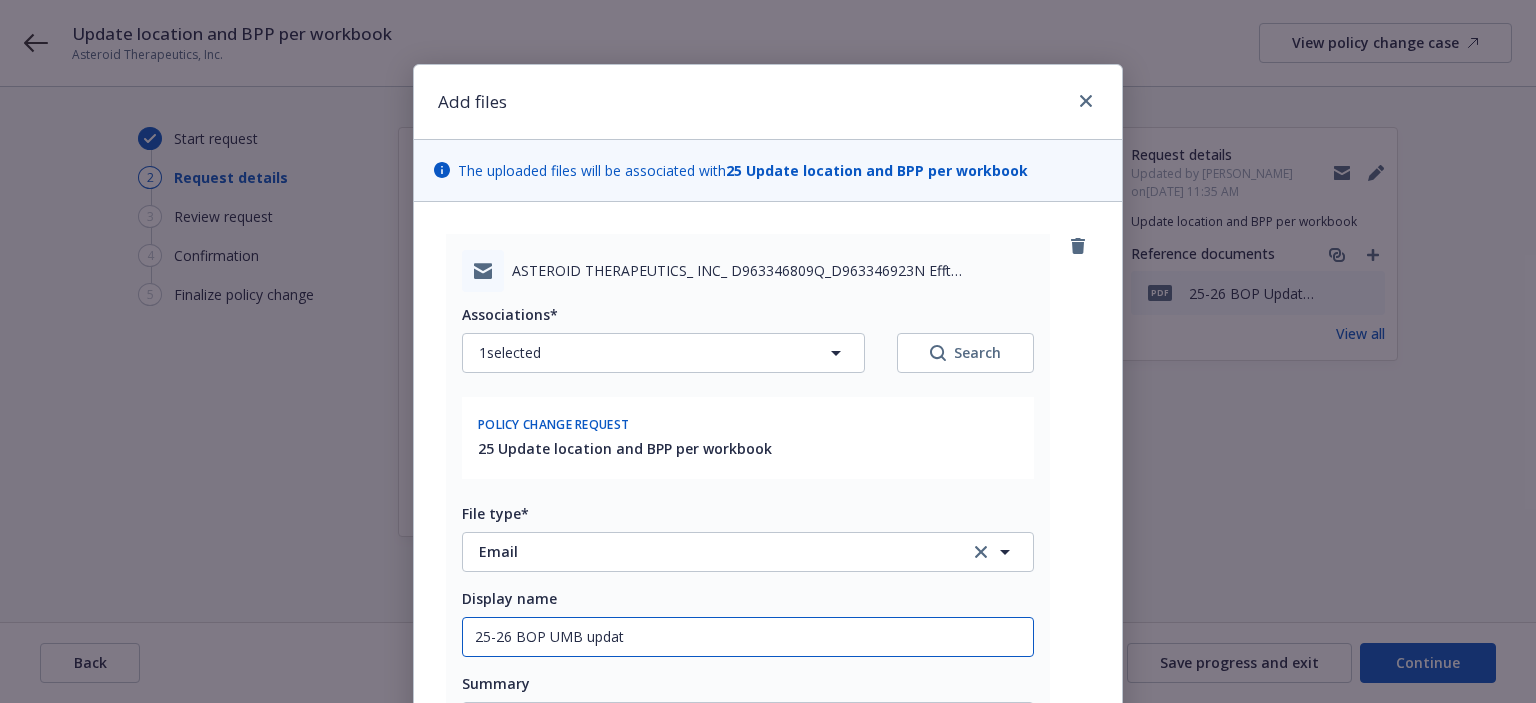 type on "25-26 BOP UMB update" 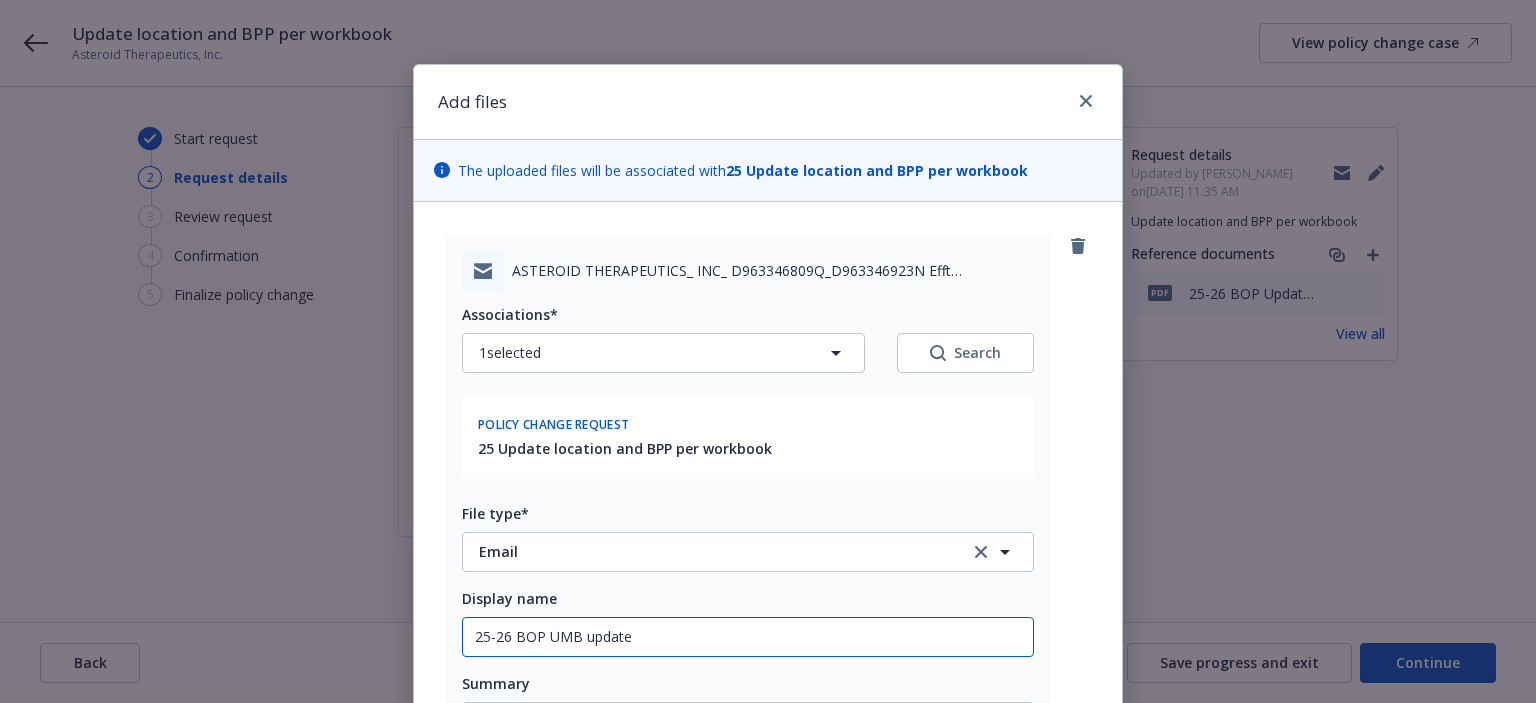 type on "x" 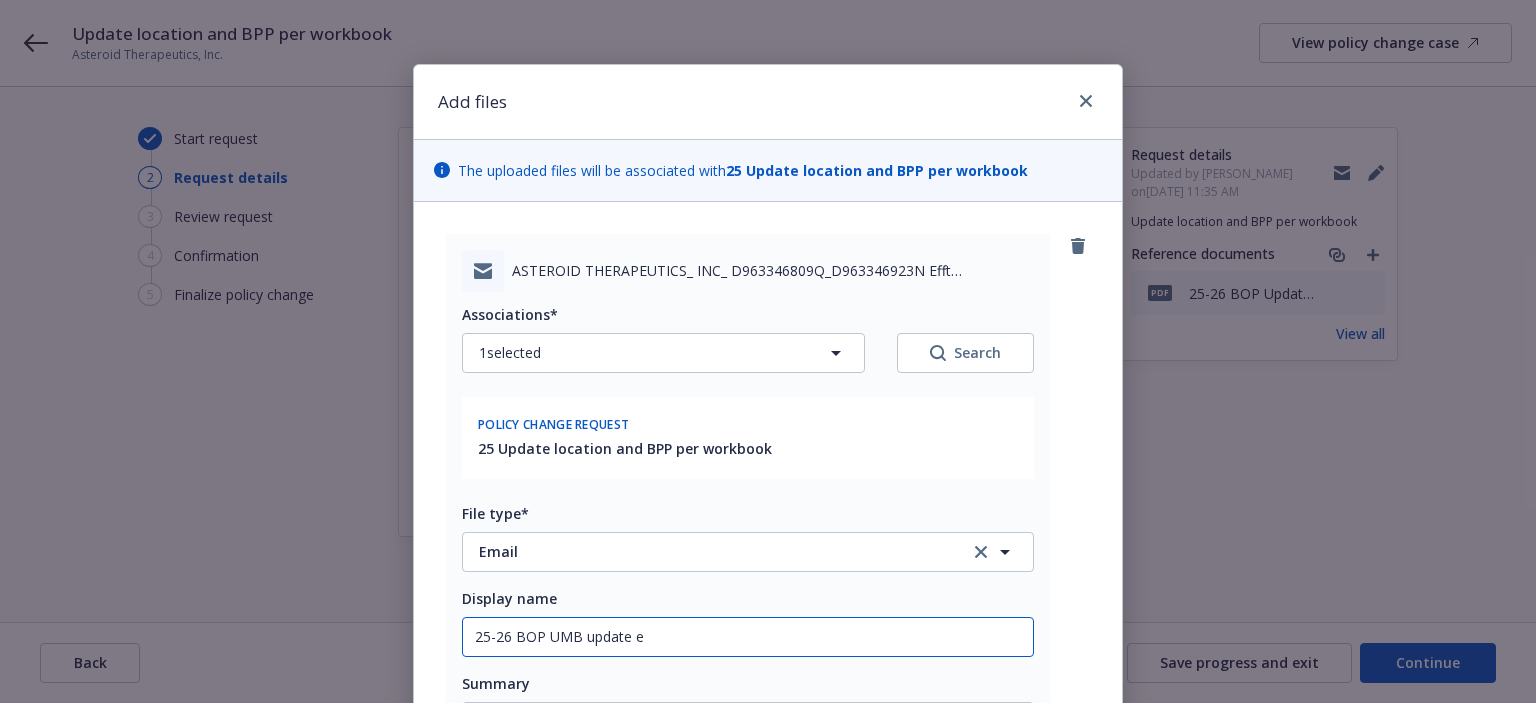 type on "25-26 BOP UMB update em" 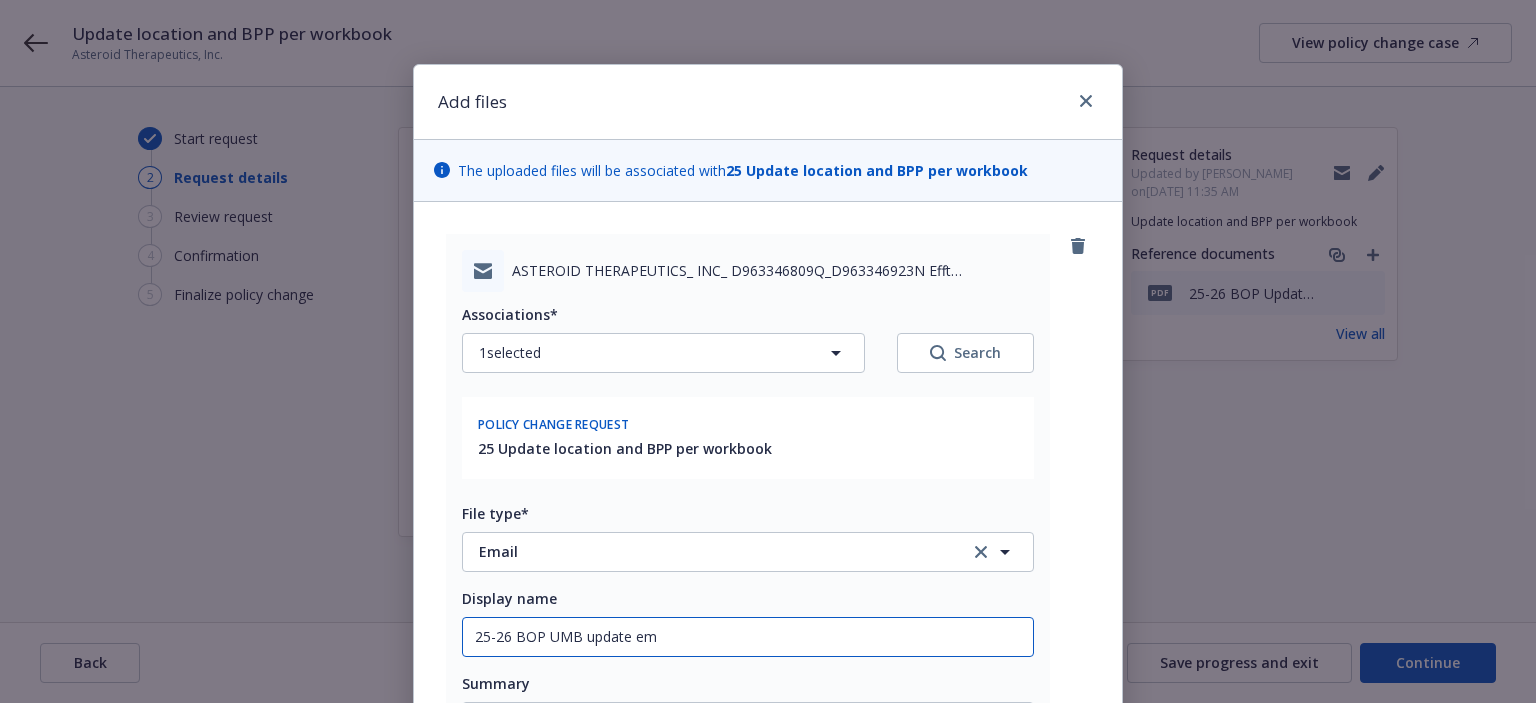 type on "x" 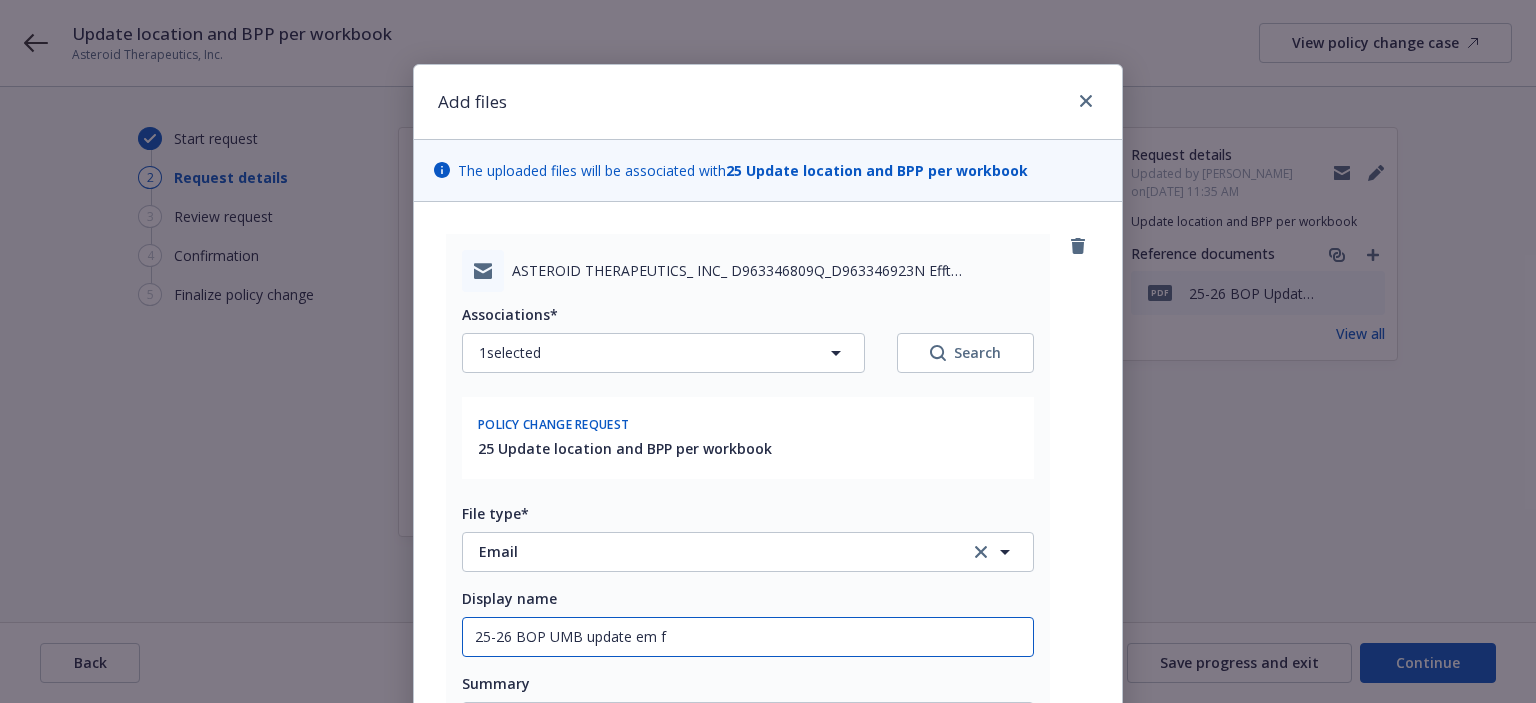 type on "x" 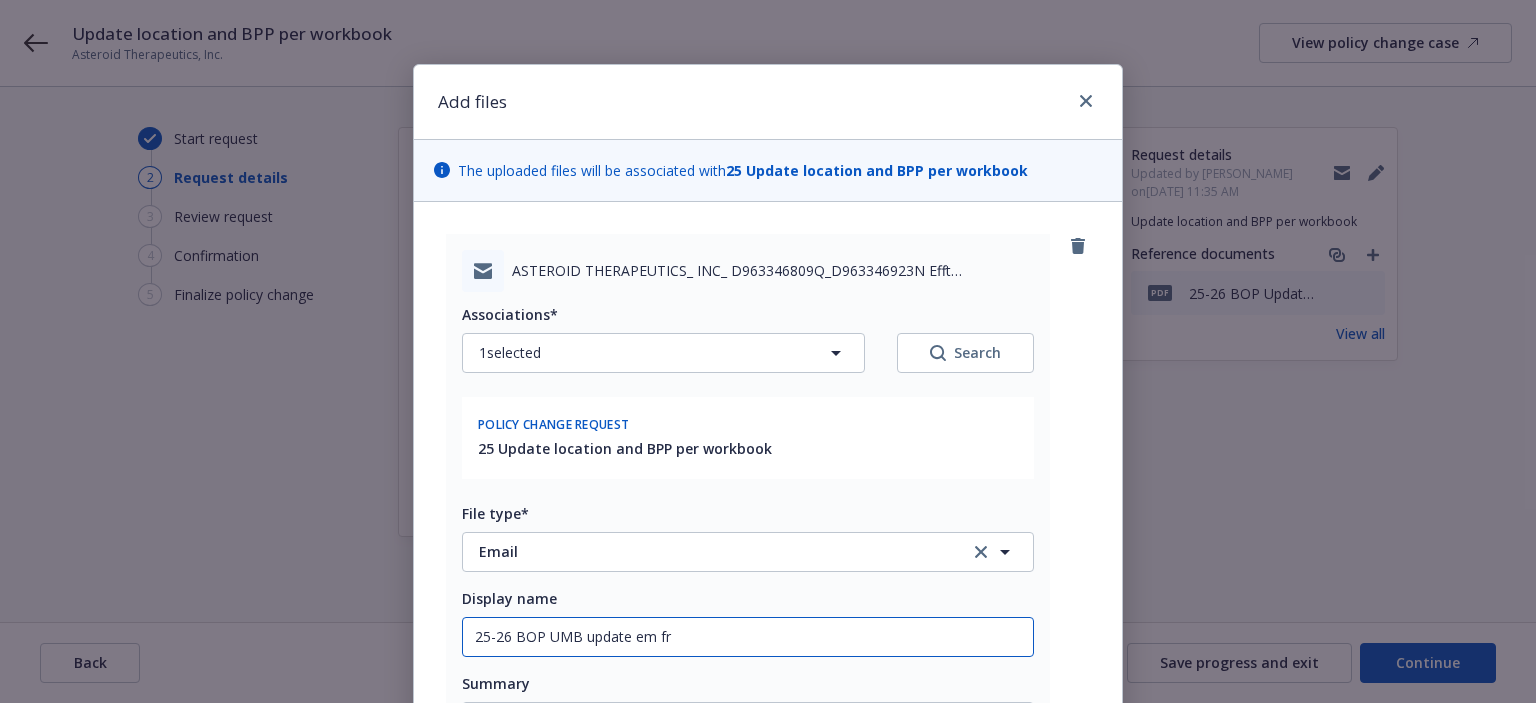 type on "x" 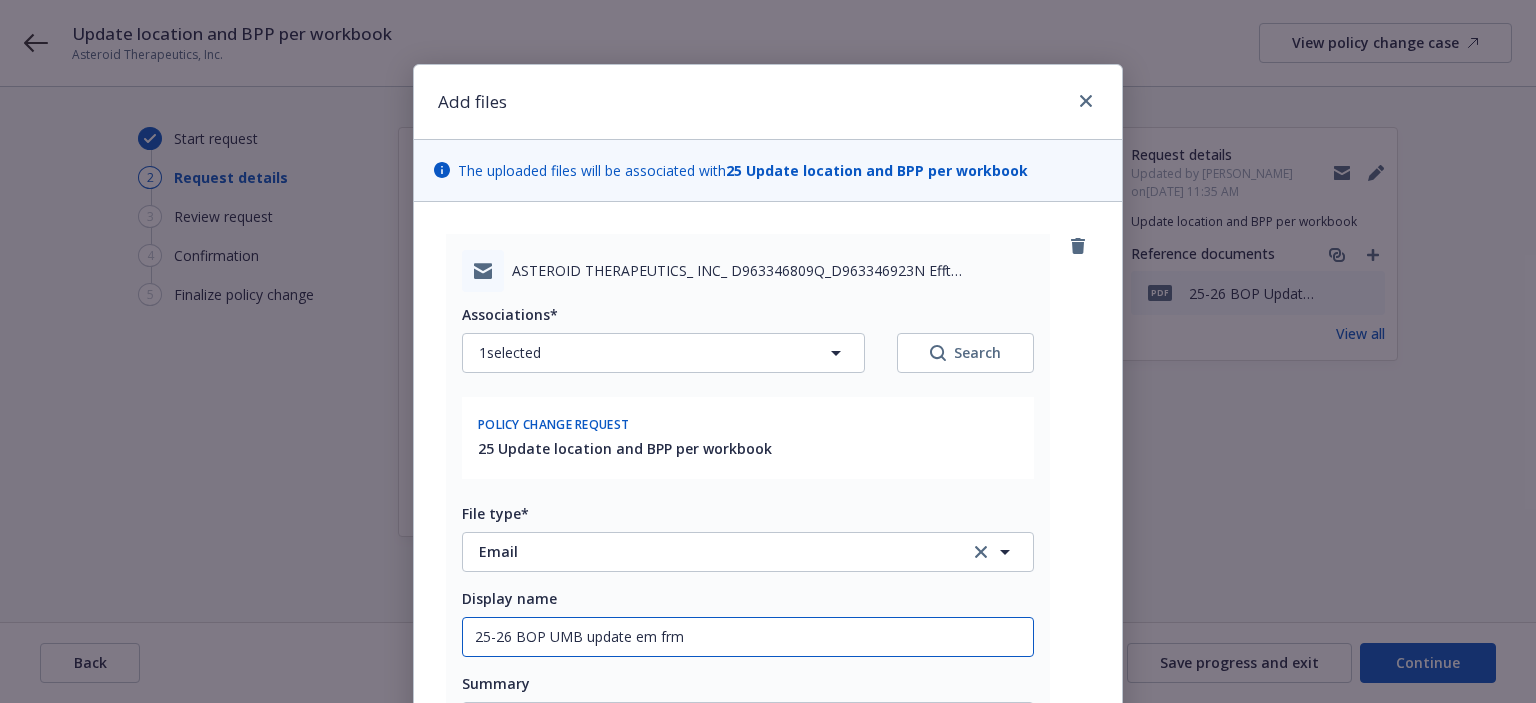 type on "x" 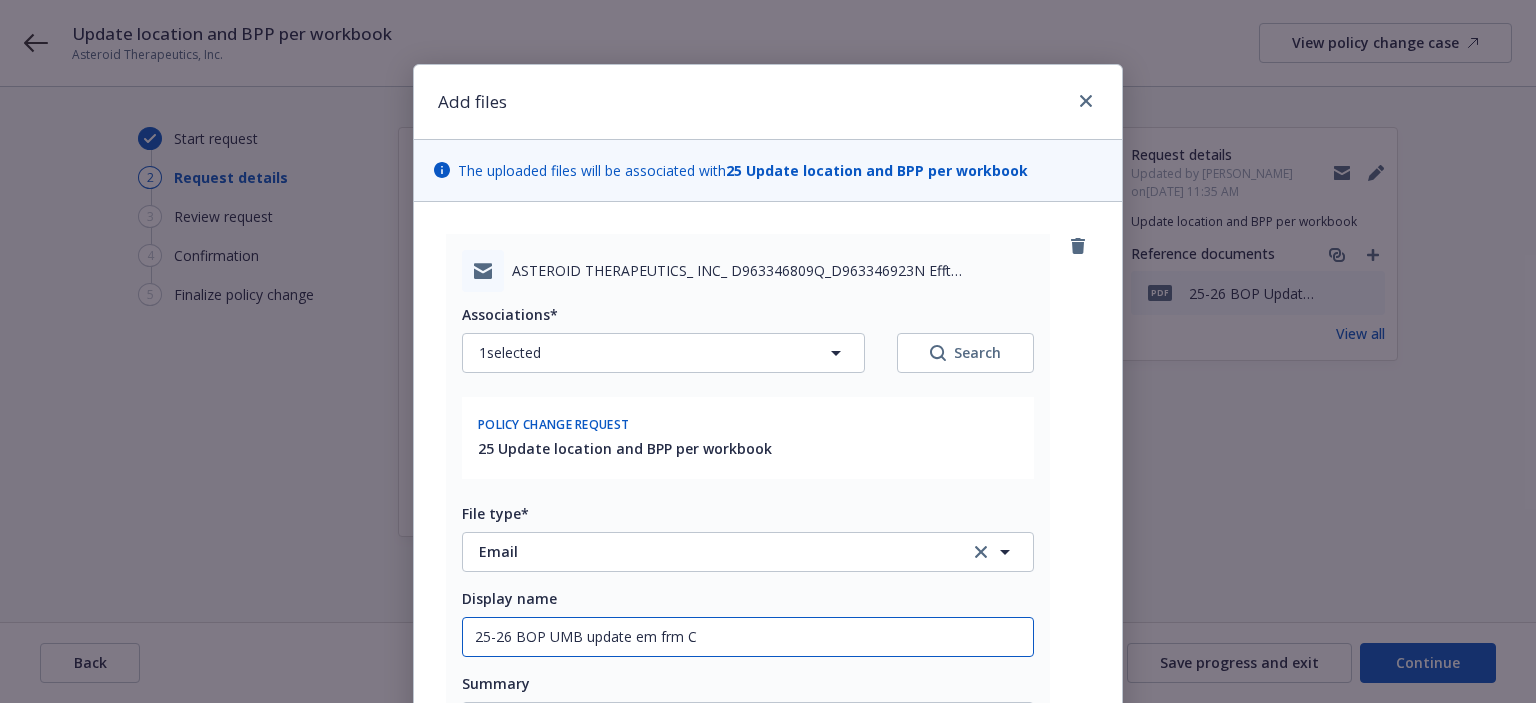 type on "25-26 BOP UMB update em frm Ch" 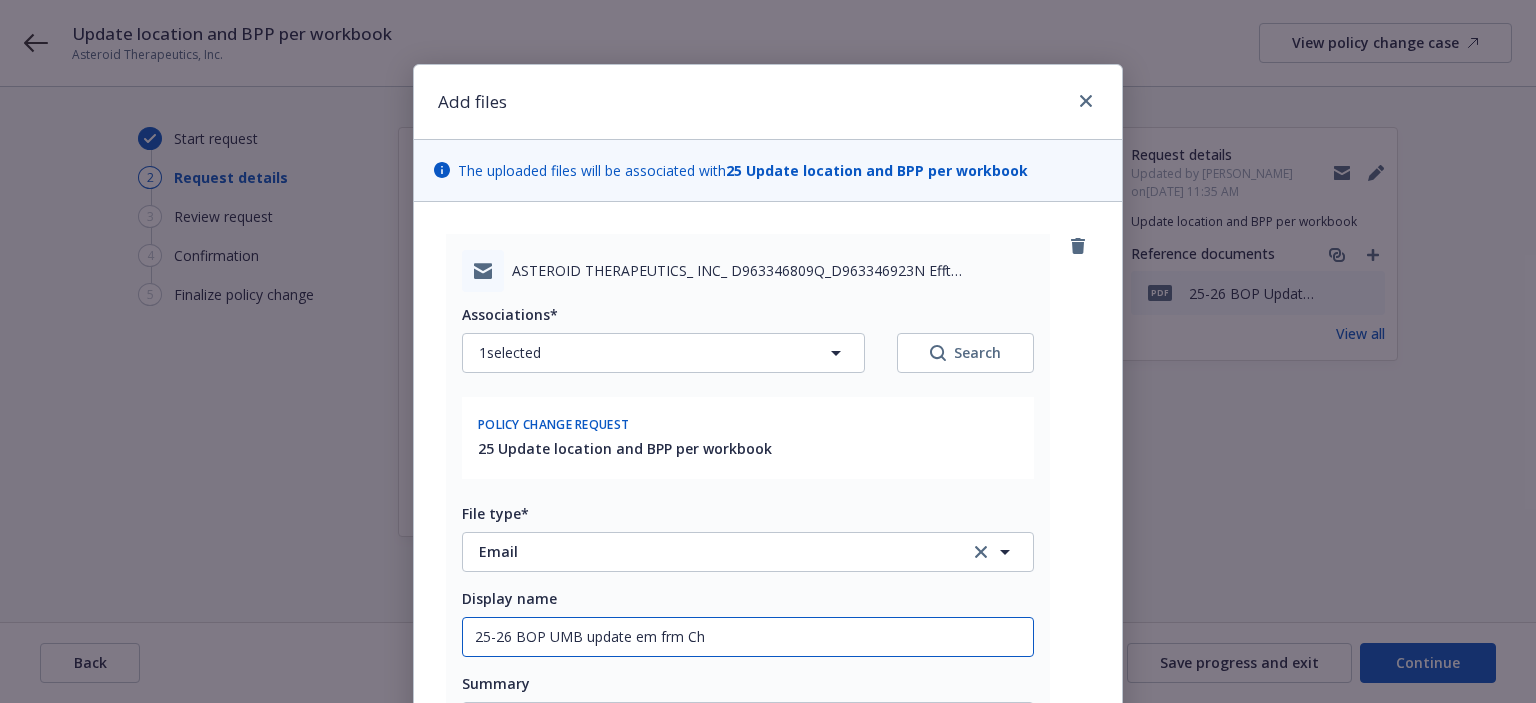 type on "x" 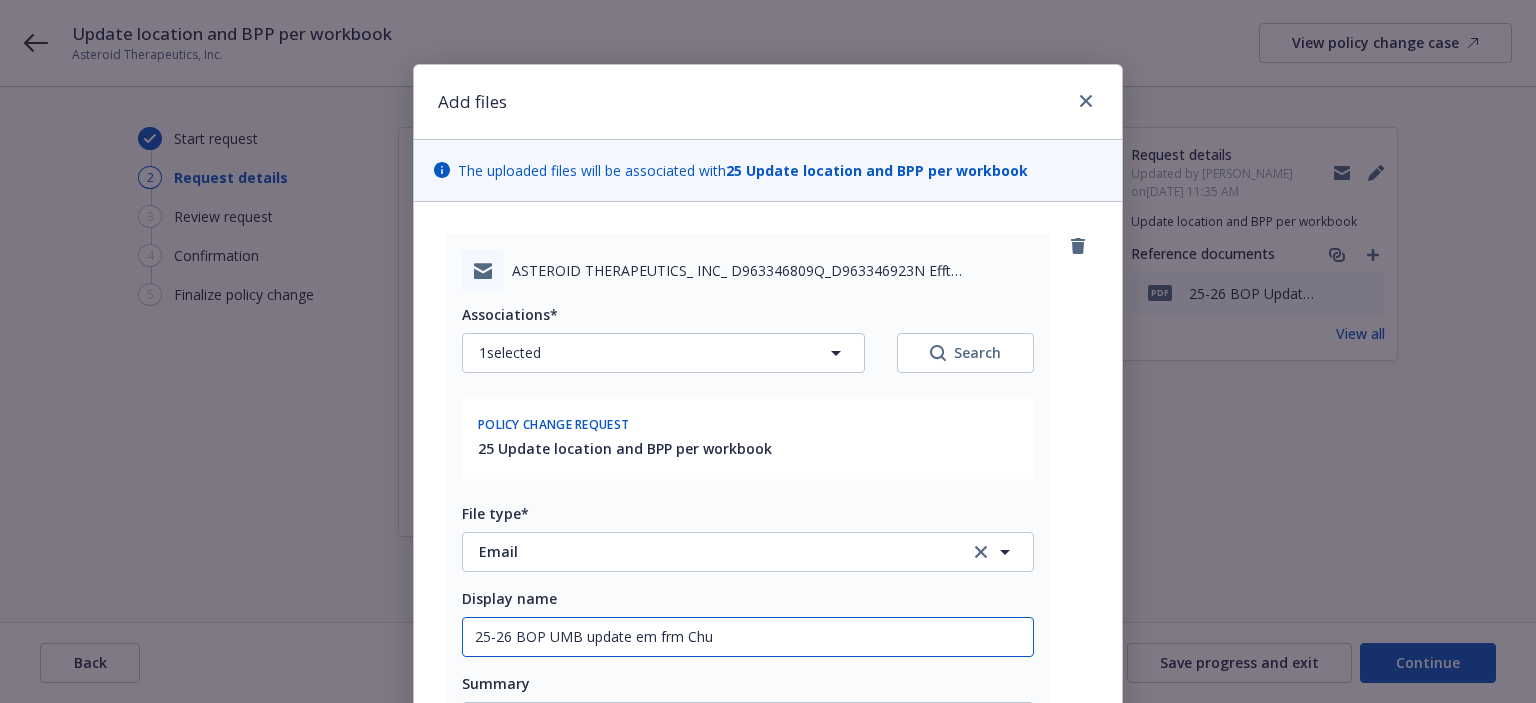 type on "x" 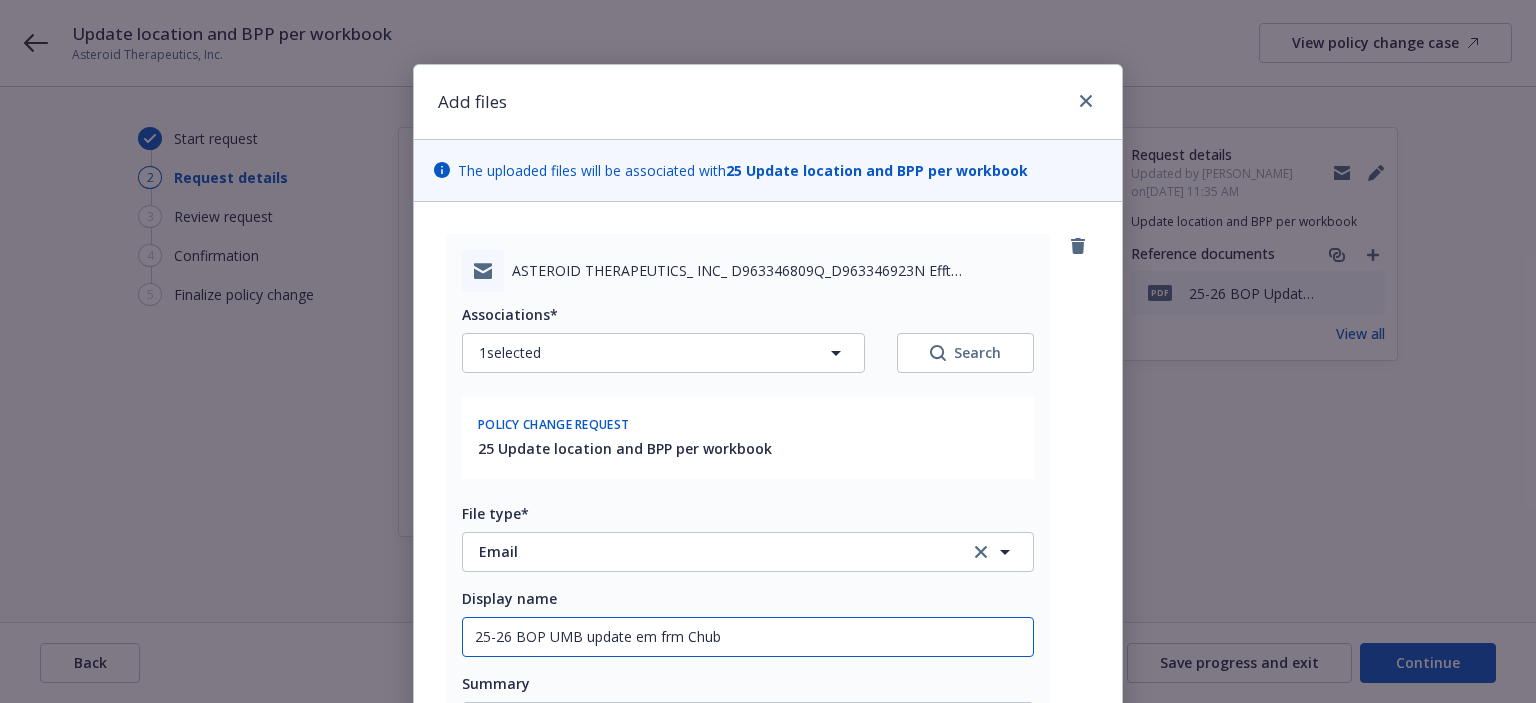 type on "x" 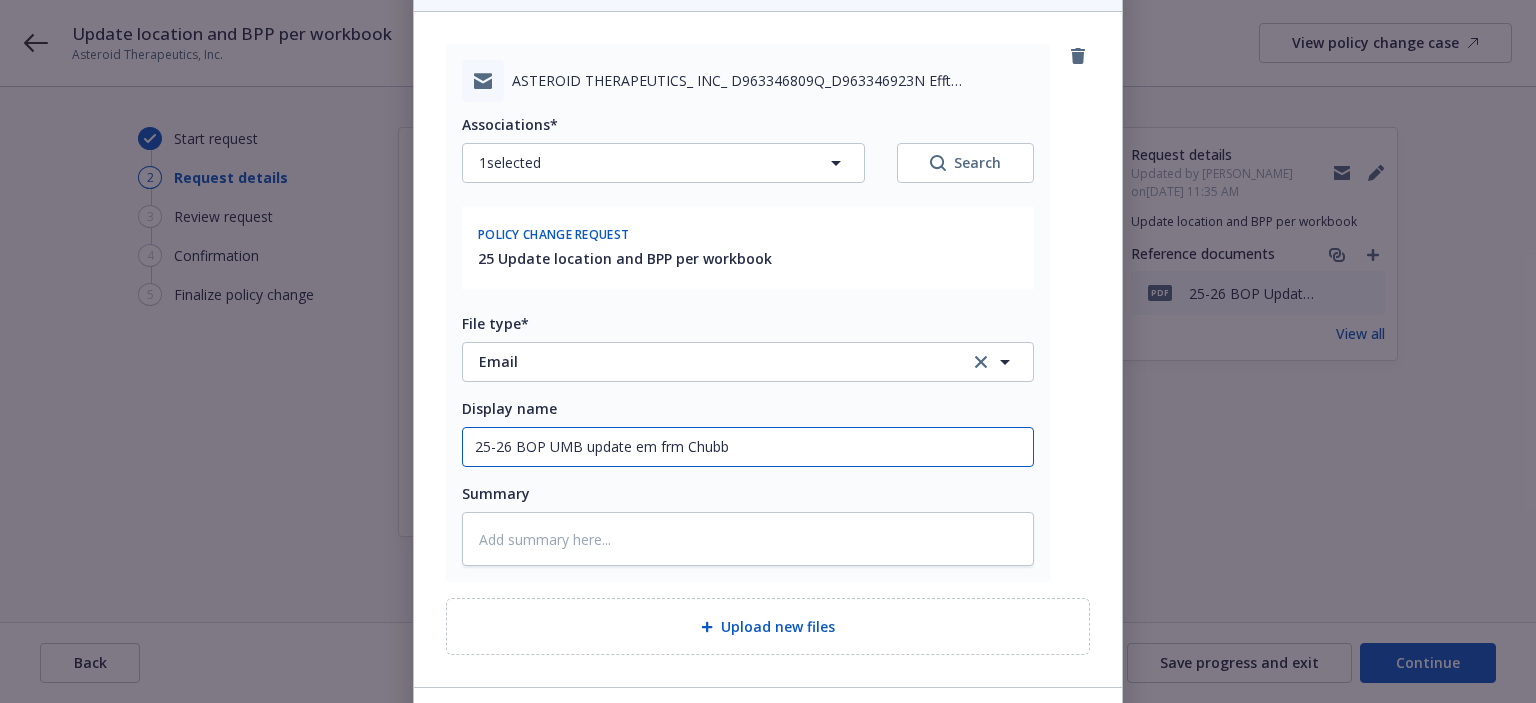 scroll, scrollTop: 326, scrollLeft: 0, axis: vertical 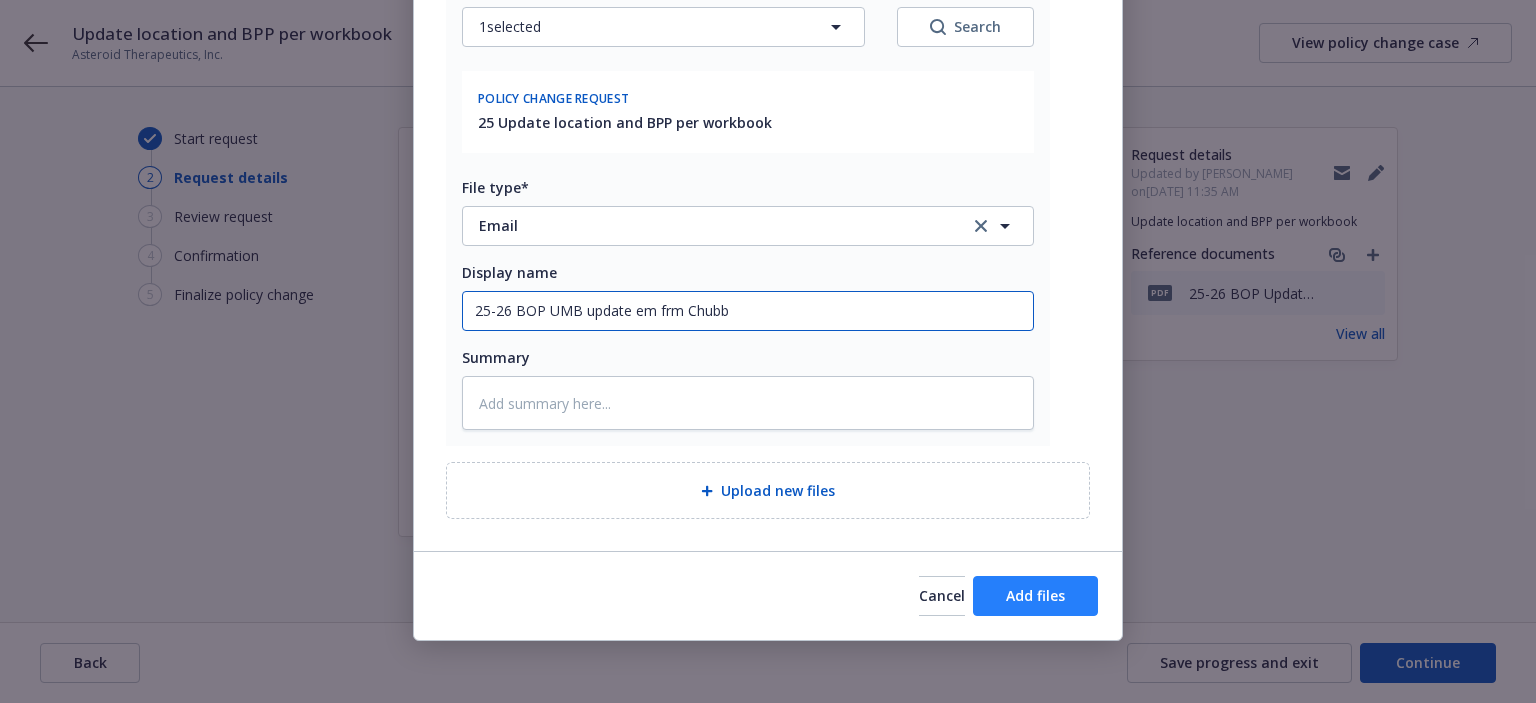 type on "25-26 BOP UMB update em frm Chubb" 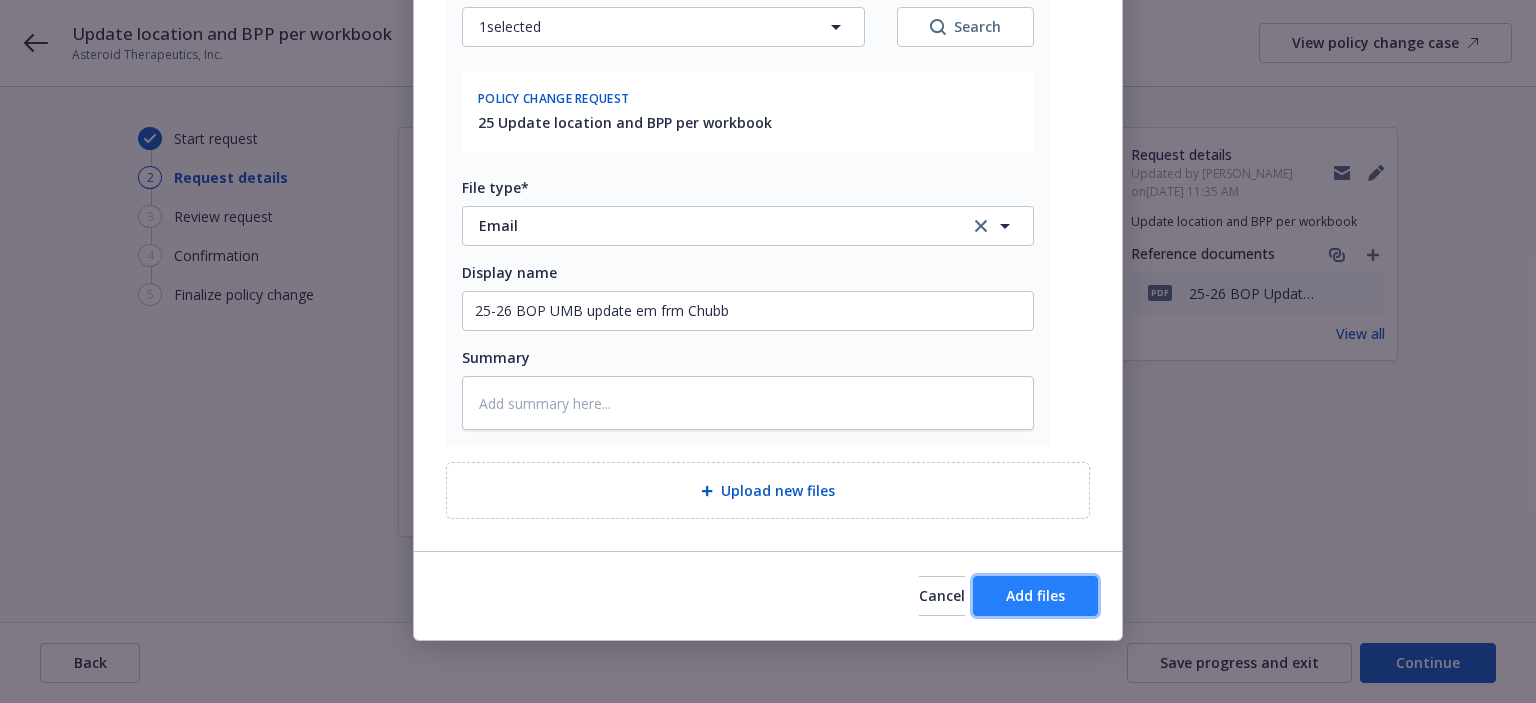 click on "Add files" at bounding box center [1035, 596] 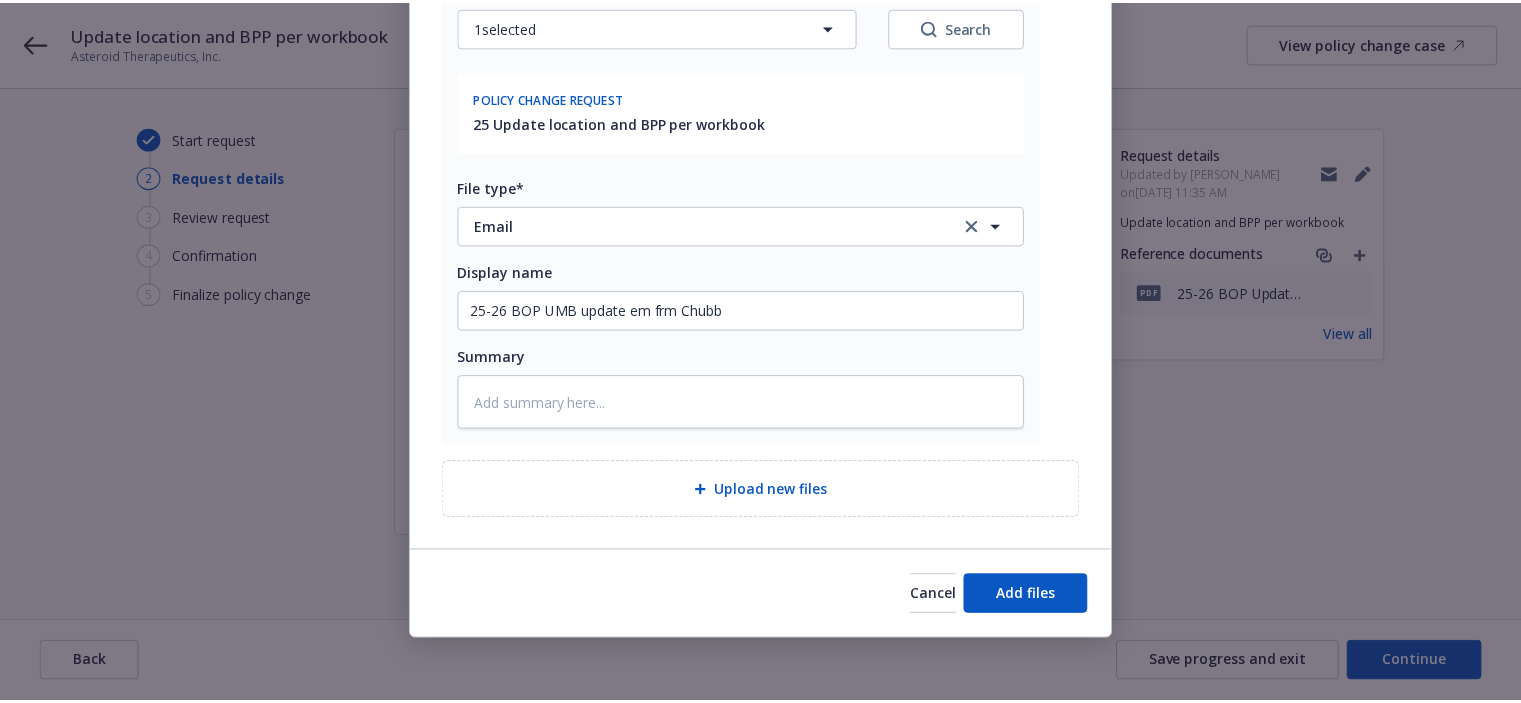 scroll, scrollTop: 253, scrollLeft: 0, axis: vertical 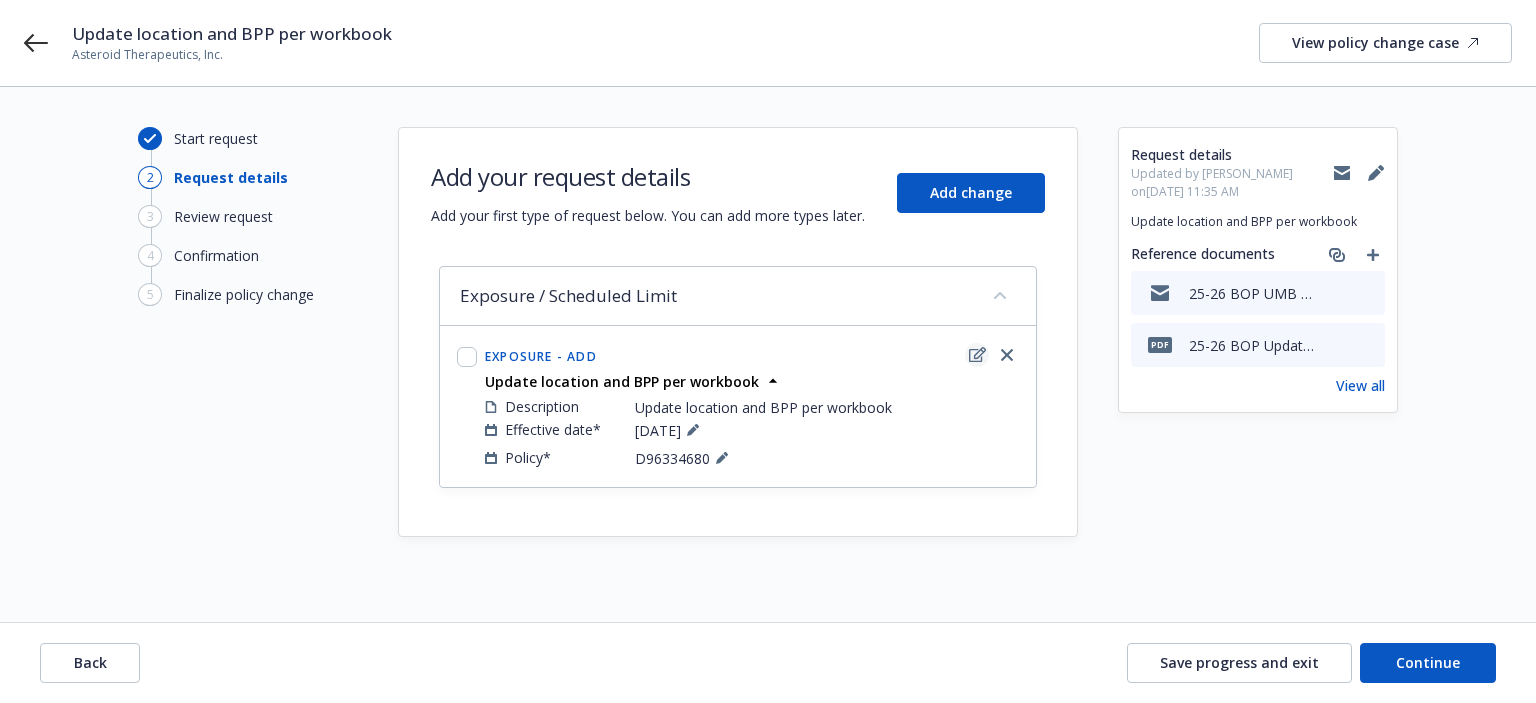 click 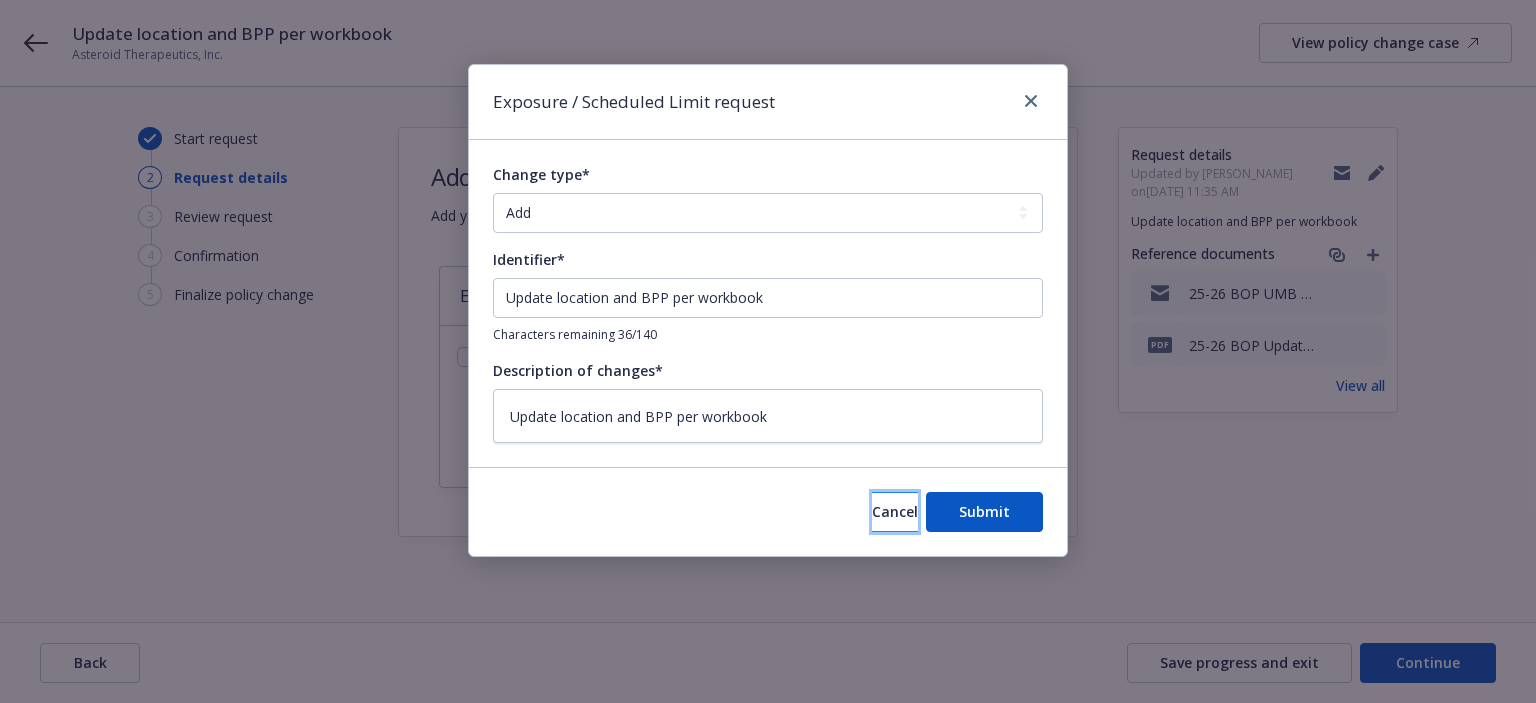 click on "Cancel" at bounding box center [895, 511] 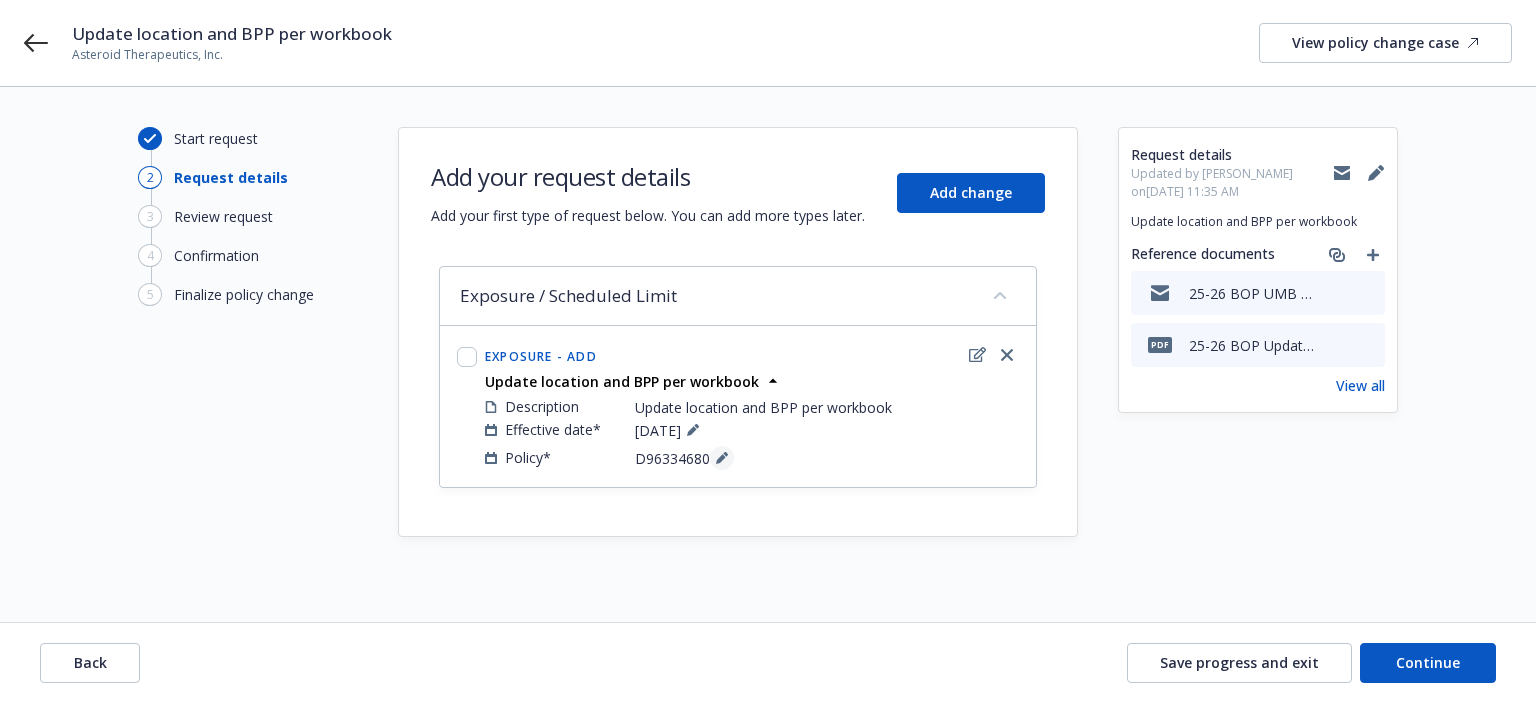 click 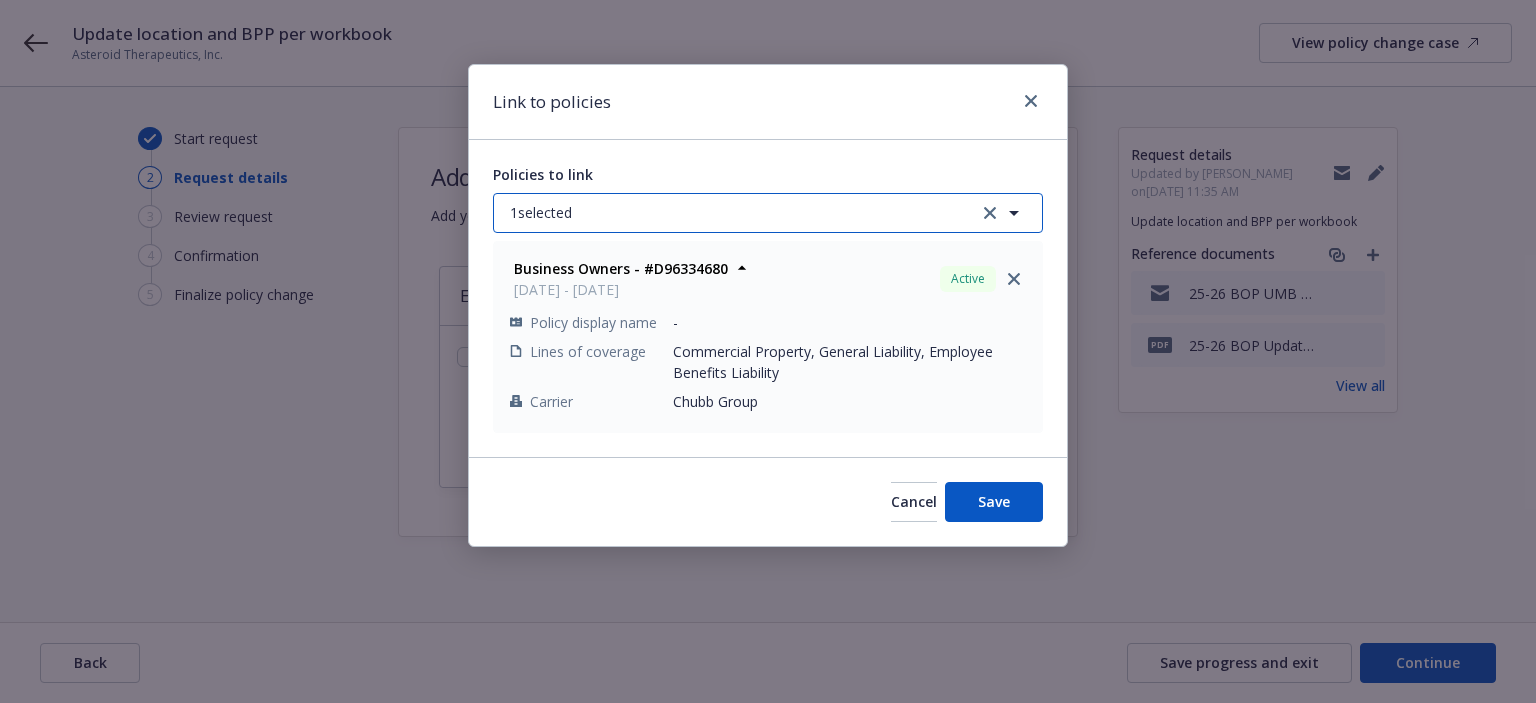 click on "1  selected" at bounding box center [768, 213] 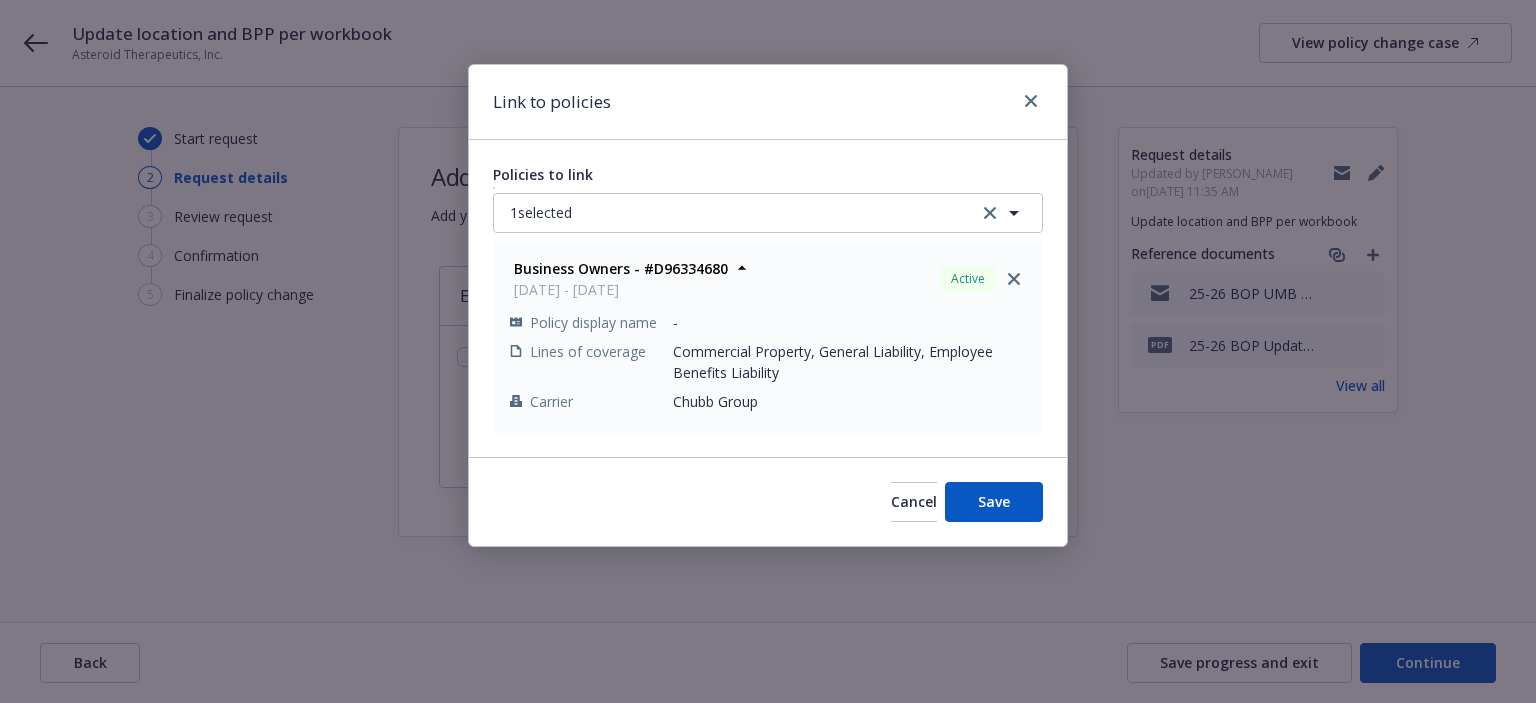 select on "ACTIVE" 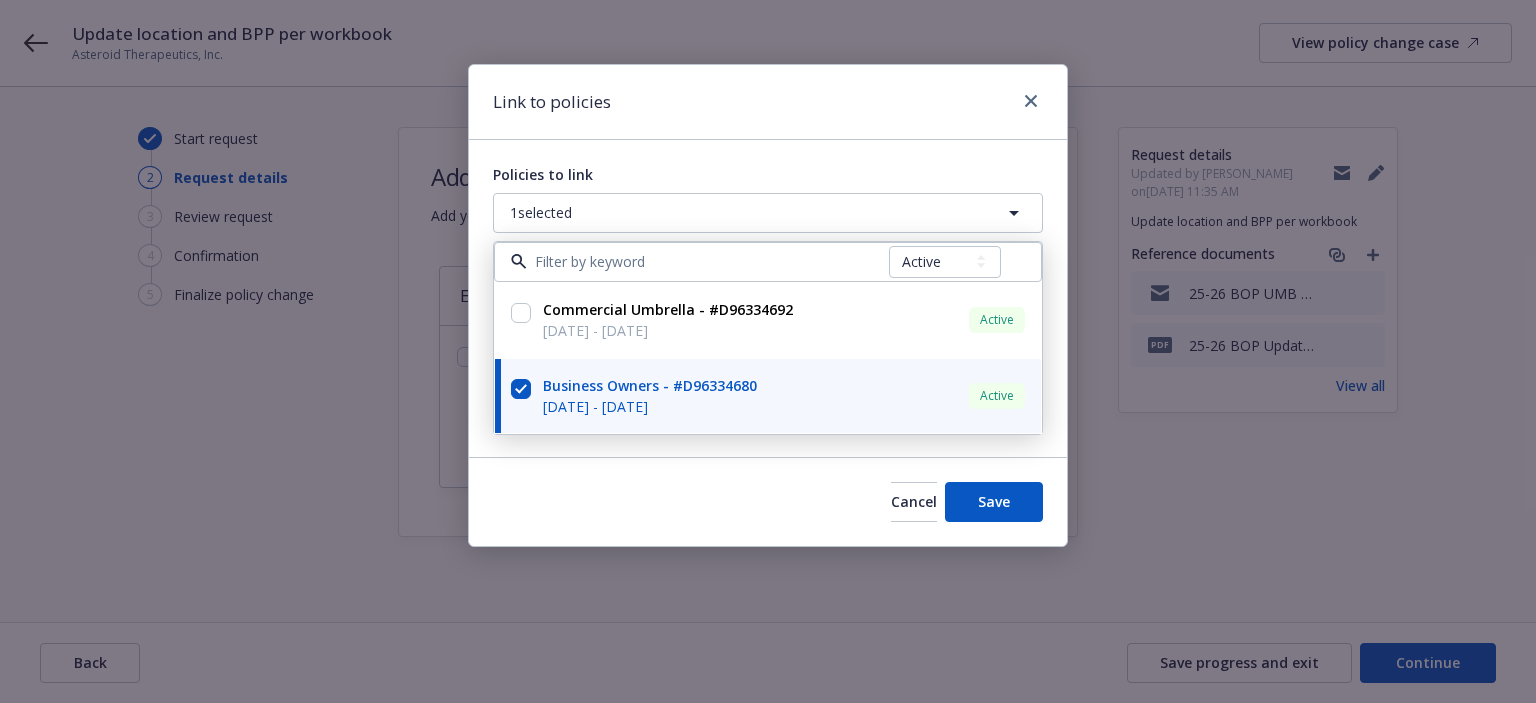 click on "Policies to link 1  selected All Active Upcoming Expired Cancelled Commercial Umbrella - #D96334692 07/22/2024 - 07/22/2025 Active Policy display name - Lines of coverage Commercial Umbrella Carrier Chubb Group Business Owners - #D96334680 07/22/2024 - 07/22/2025 Active Policy display name - Lines of coverage Commercial Property, General Liability, Employee Benefits Liability Carrier Chubb Group Business Owners - #D96334680 07/22/2024 - 07/22/2025 Active Policy display name - Lines of coverage Commercial Property, General Liability, Employee Benefits Liability Carrier Chubb Group" at bounding box center [768, 298] 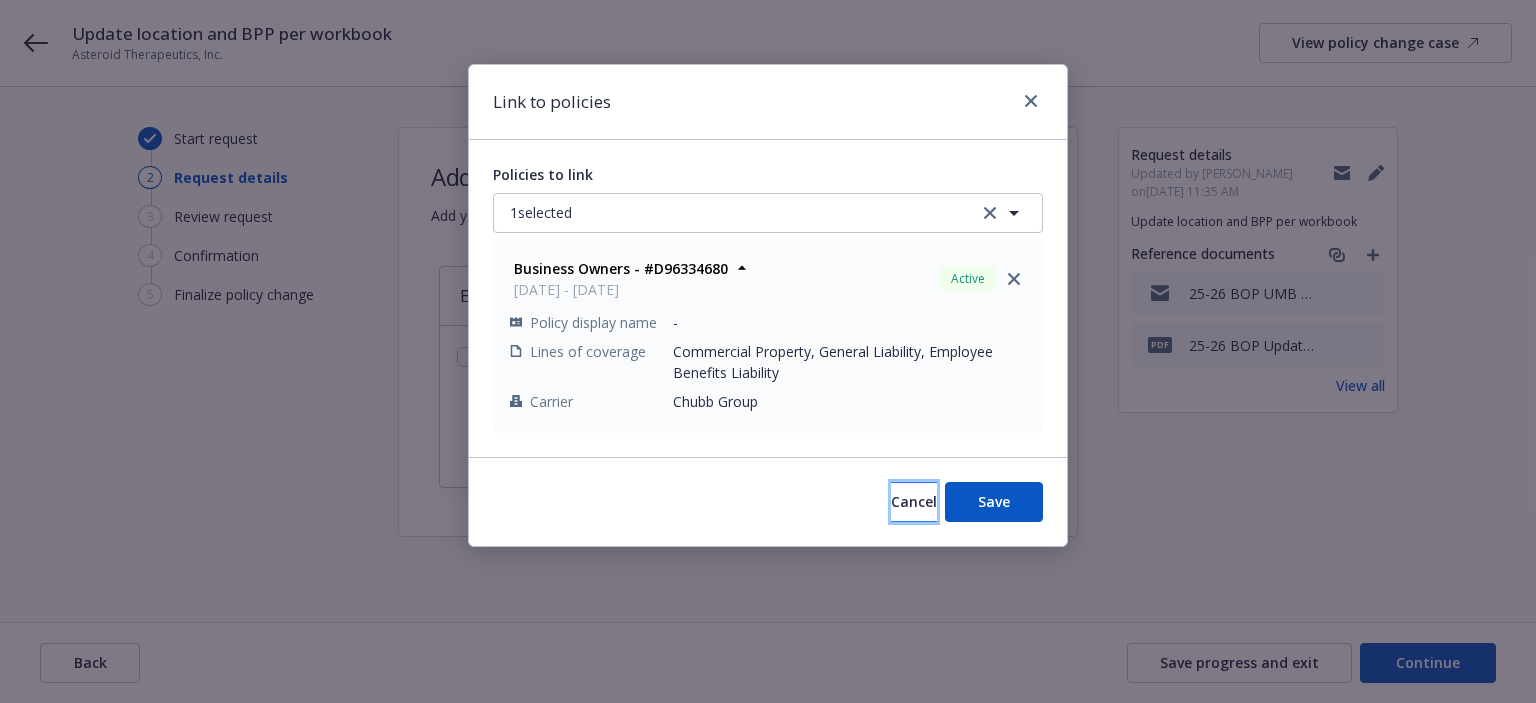 click on "Cancel" at bounding box center (914, 502) 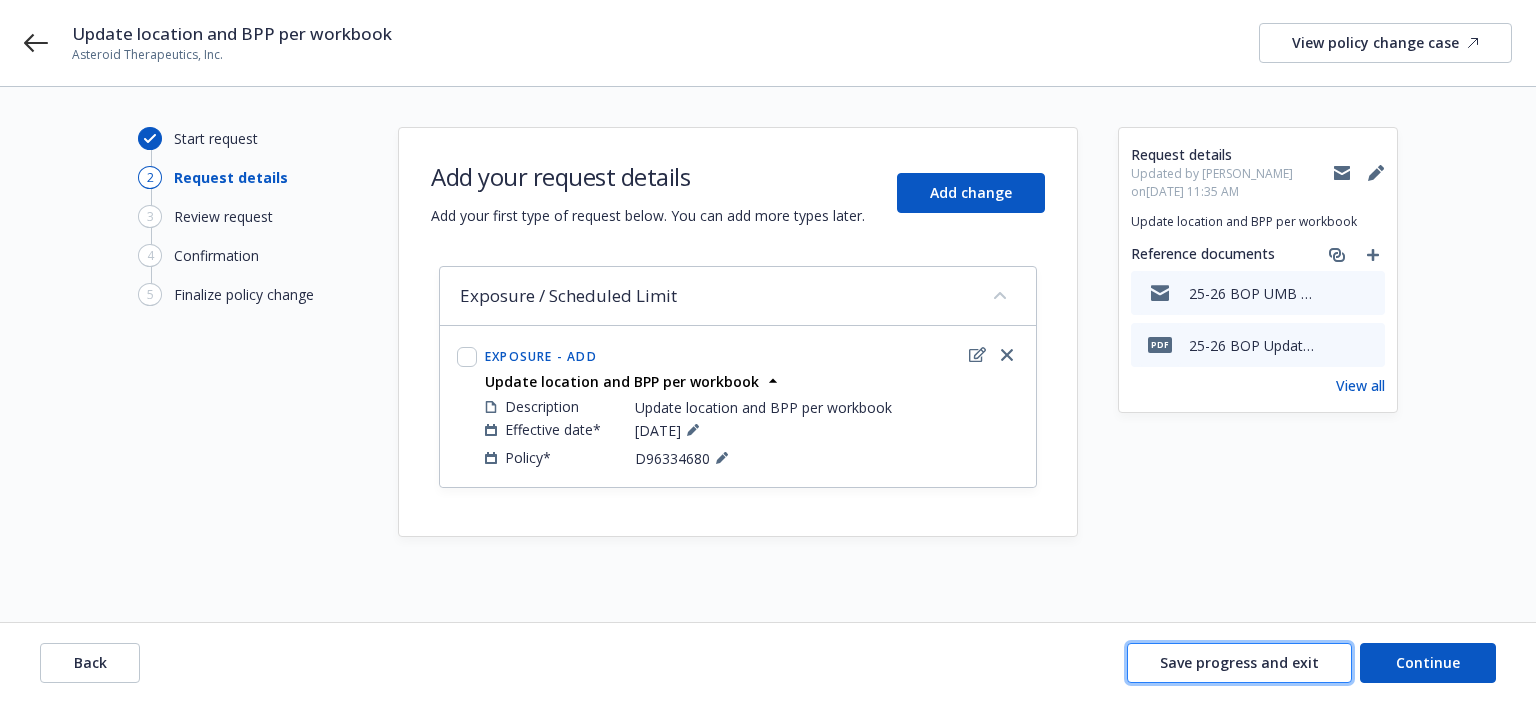 click on "Save progress and exit" at bounding box center [1239, 662] 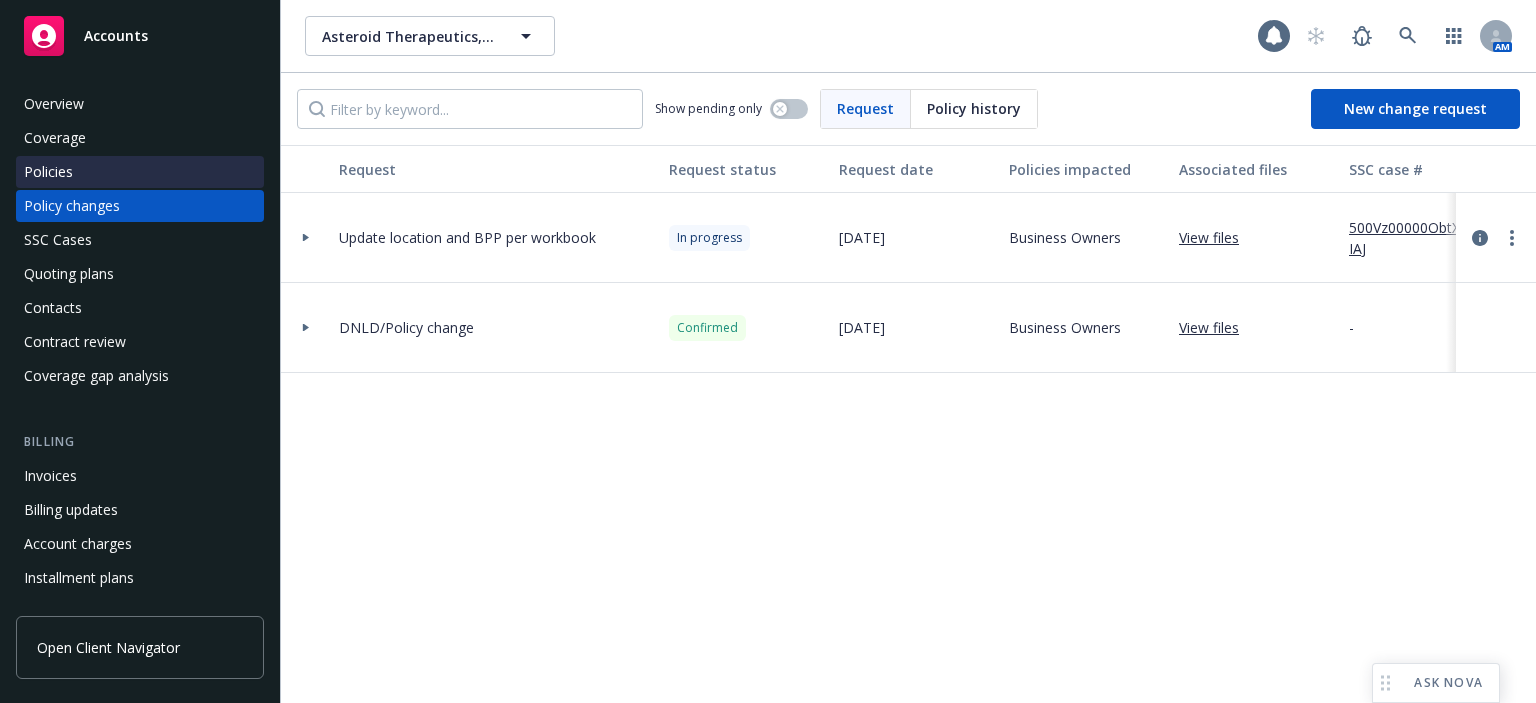 click on "Policies" at bounding box center [140, 172] 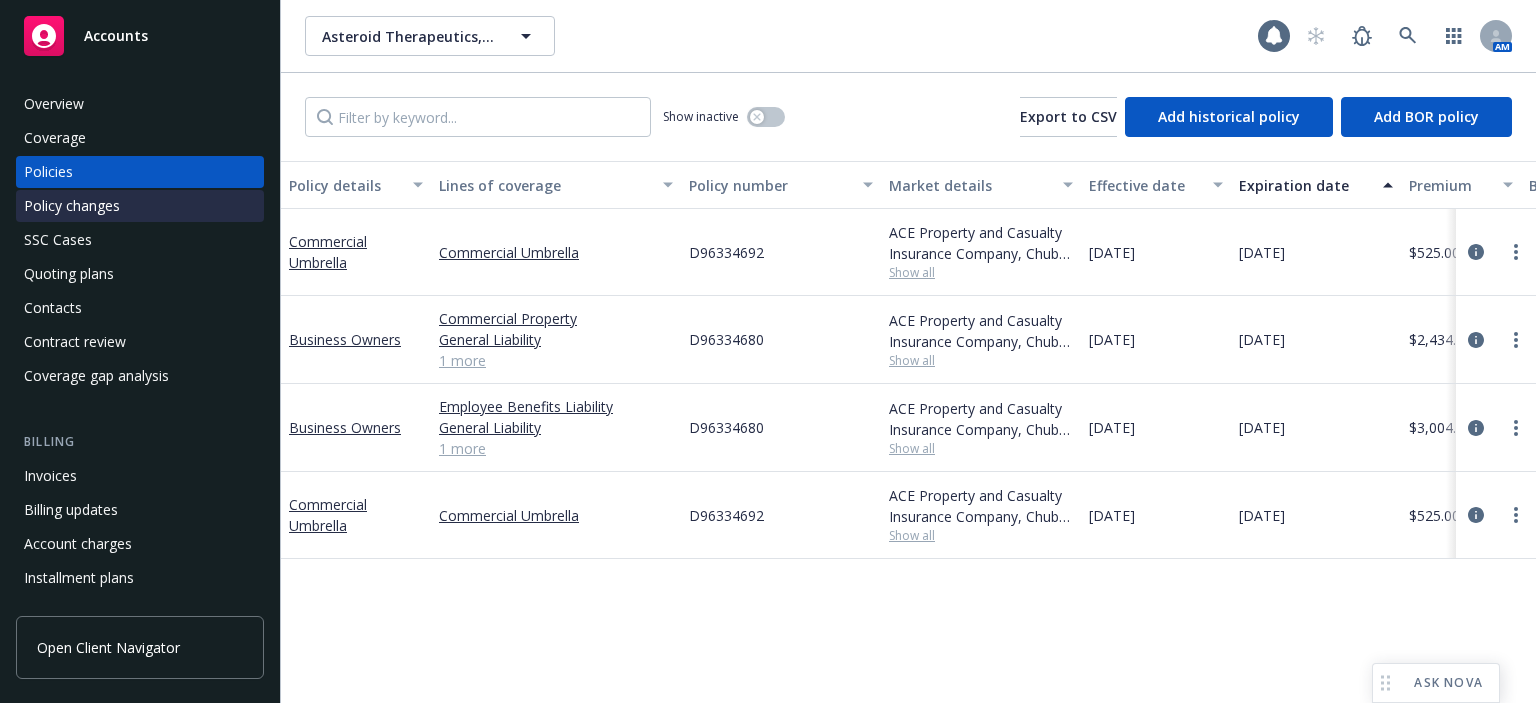 click on "Policy changes" at bounding box center [72, 206] 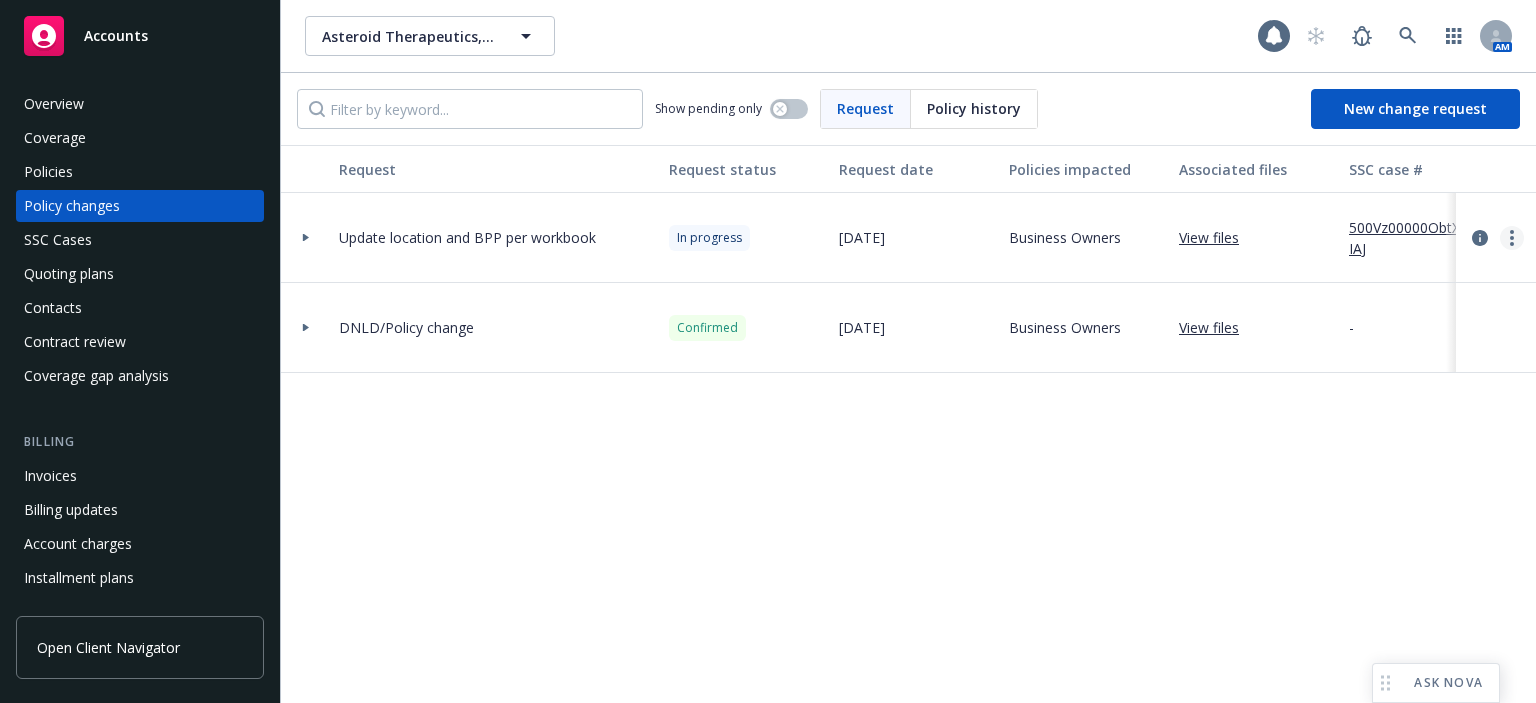 click at bounding box center (1512, 238) 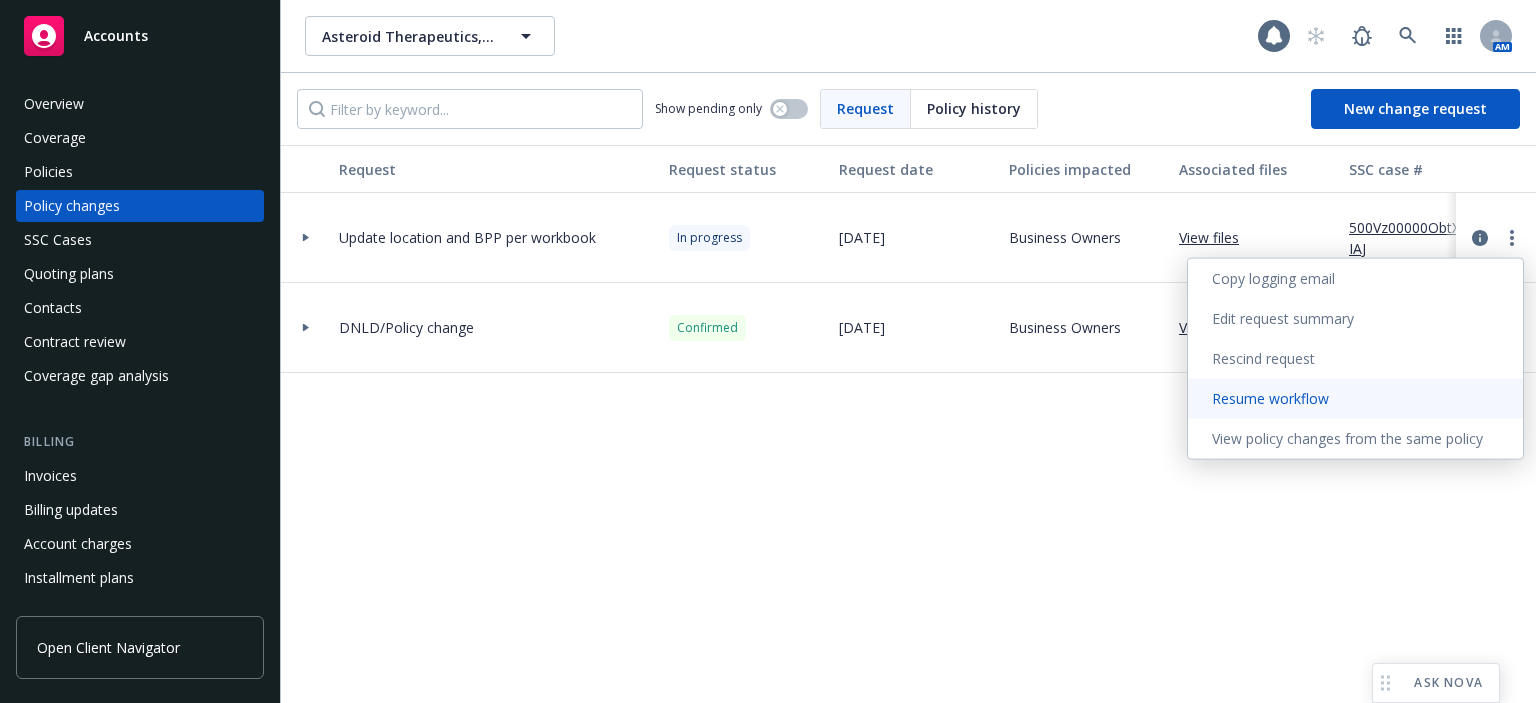 click on "Resume workflow" at bounding box center [1355, 399] 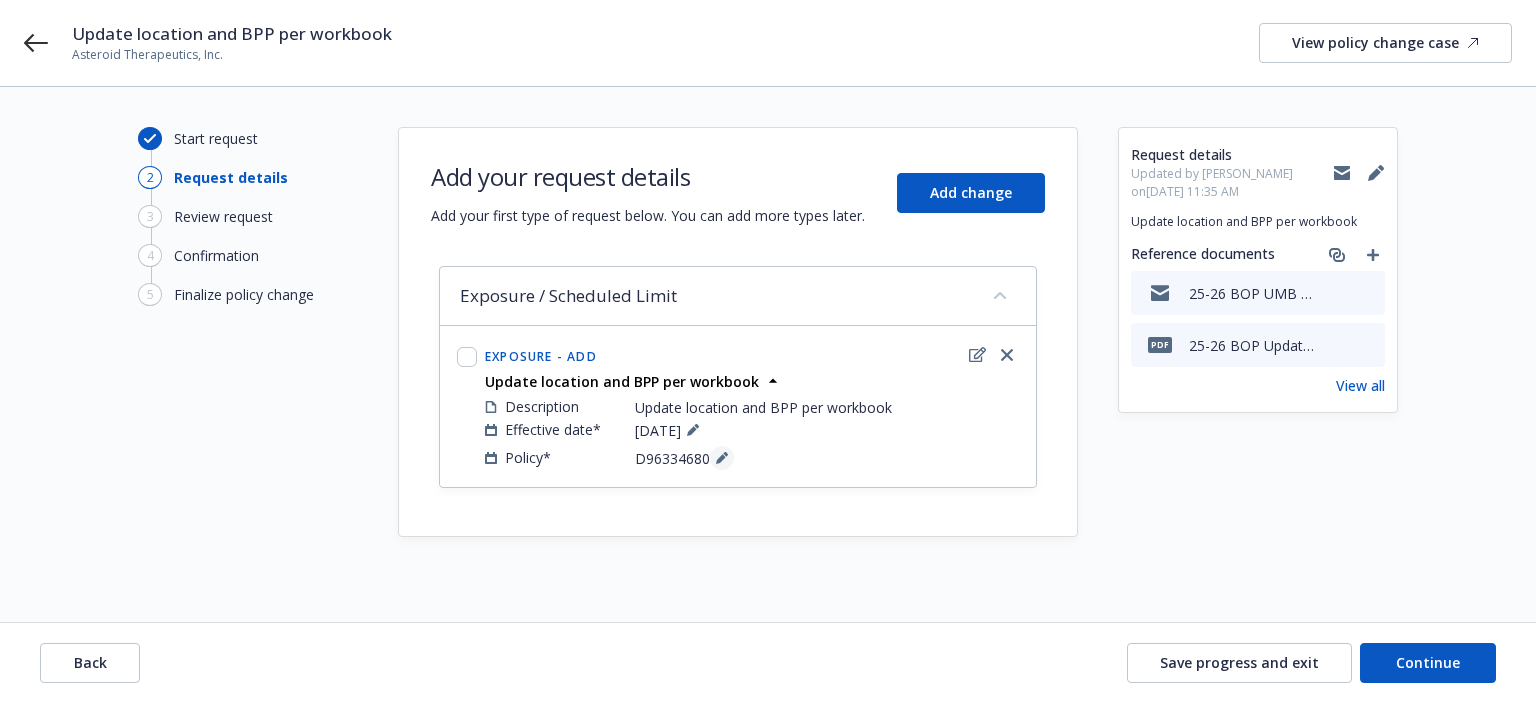 click 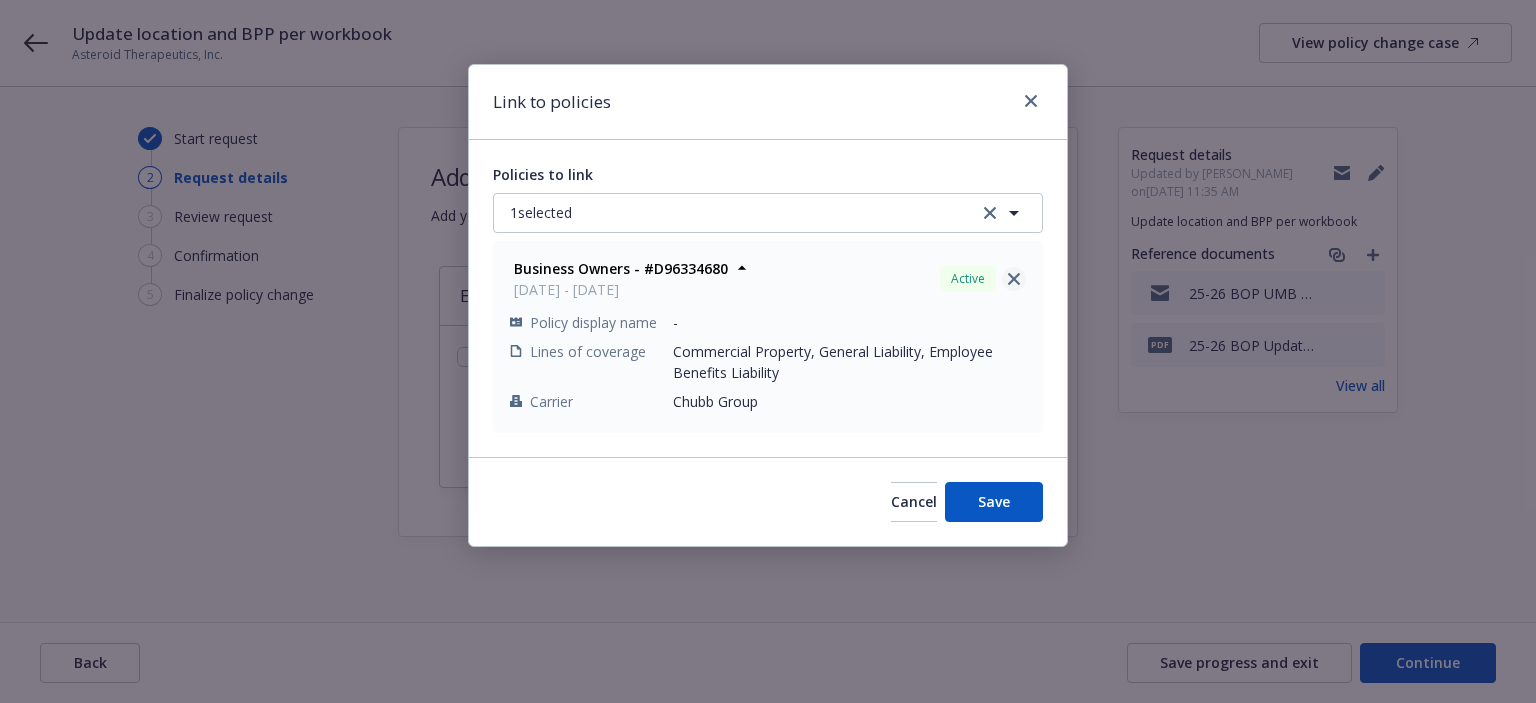click 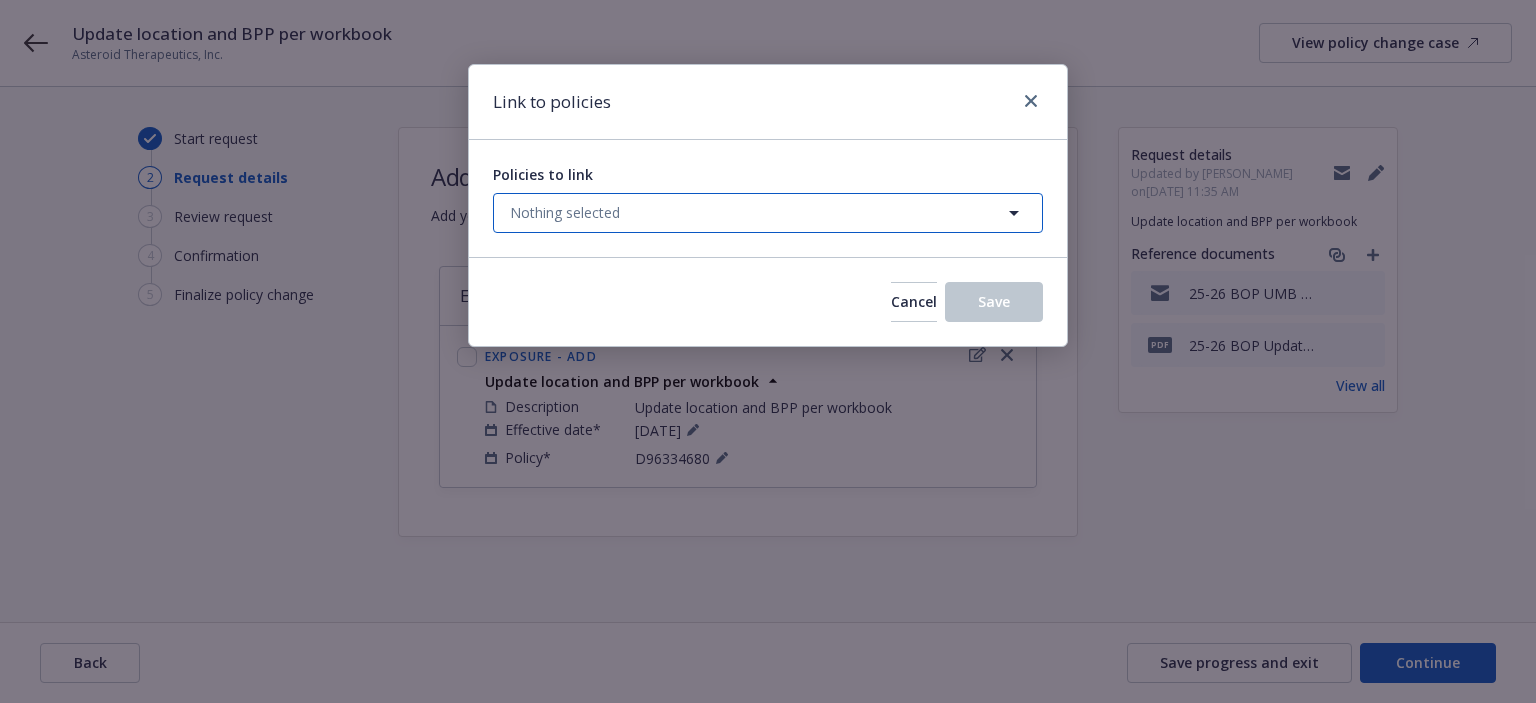 click on "Nothing selected" at bounding box center [768, 213] 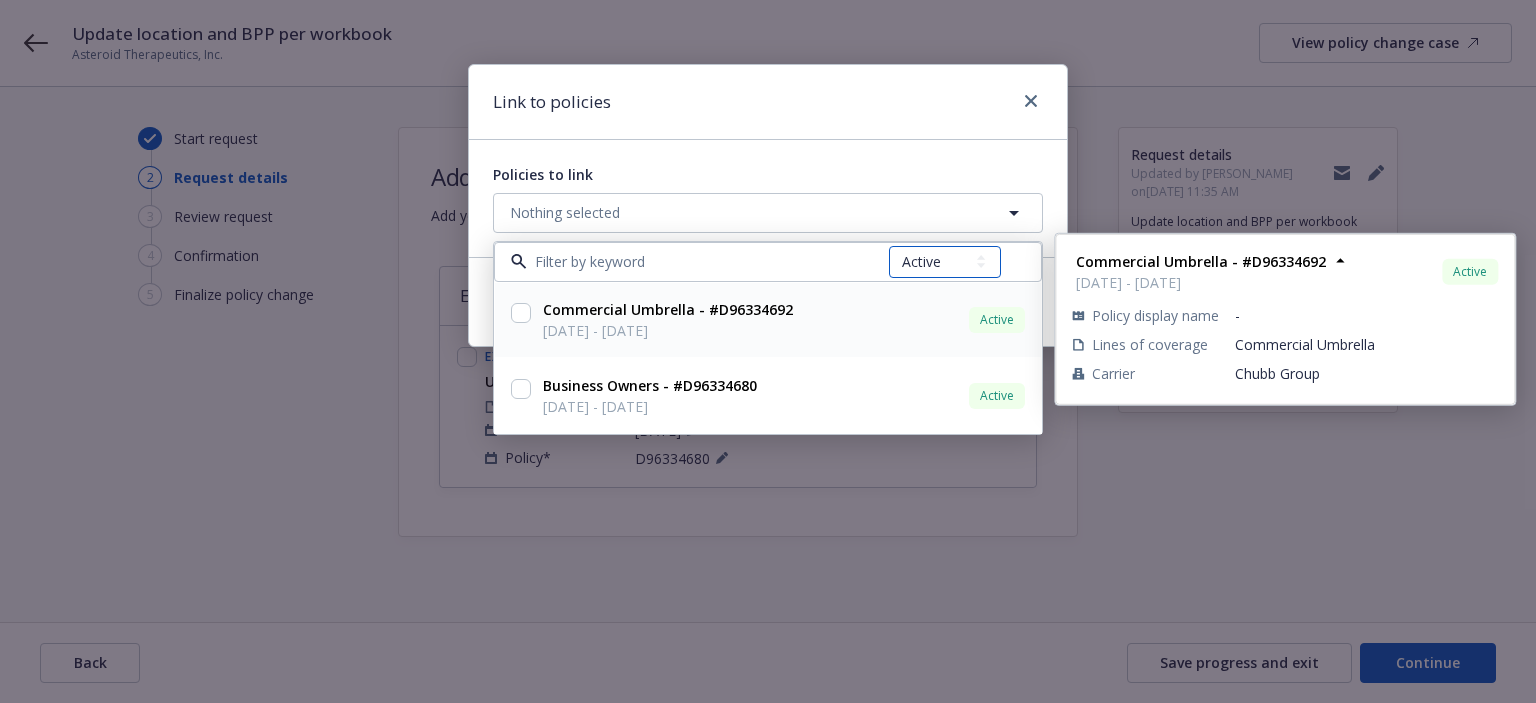 click on "All Active Upcoming Expired Cancelled" at bounding box center (945, 262) 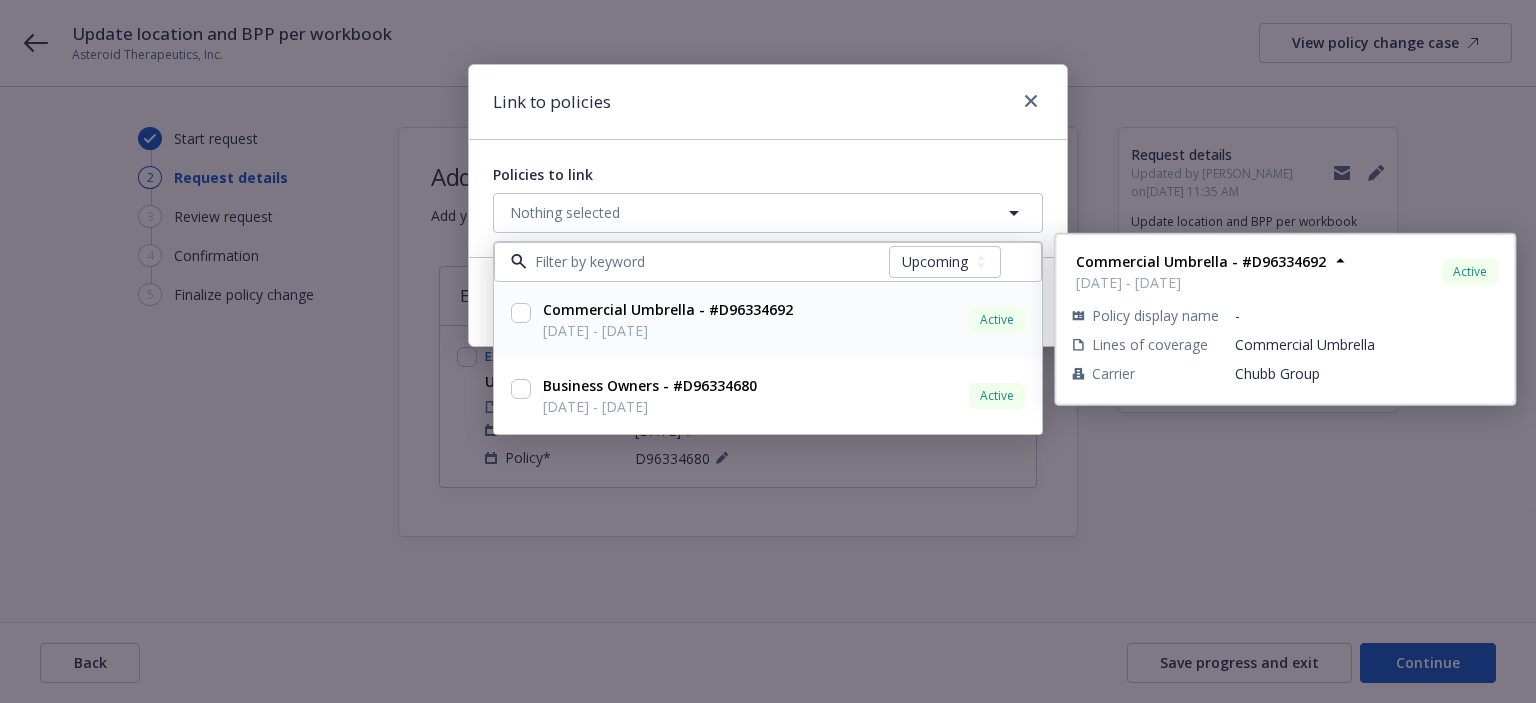 click on "All Active Upcoming Expired Cancelled" at bounding box center [945, 262] 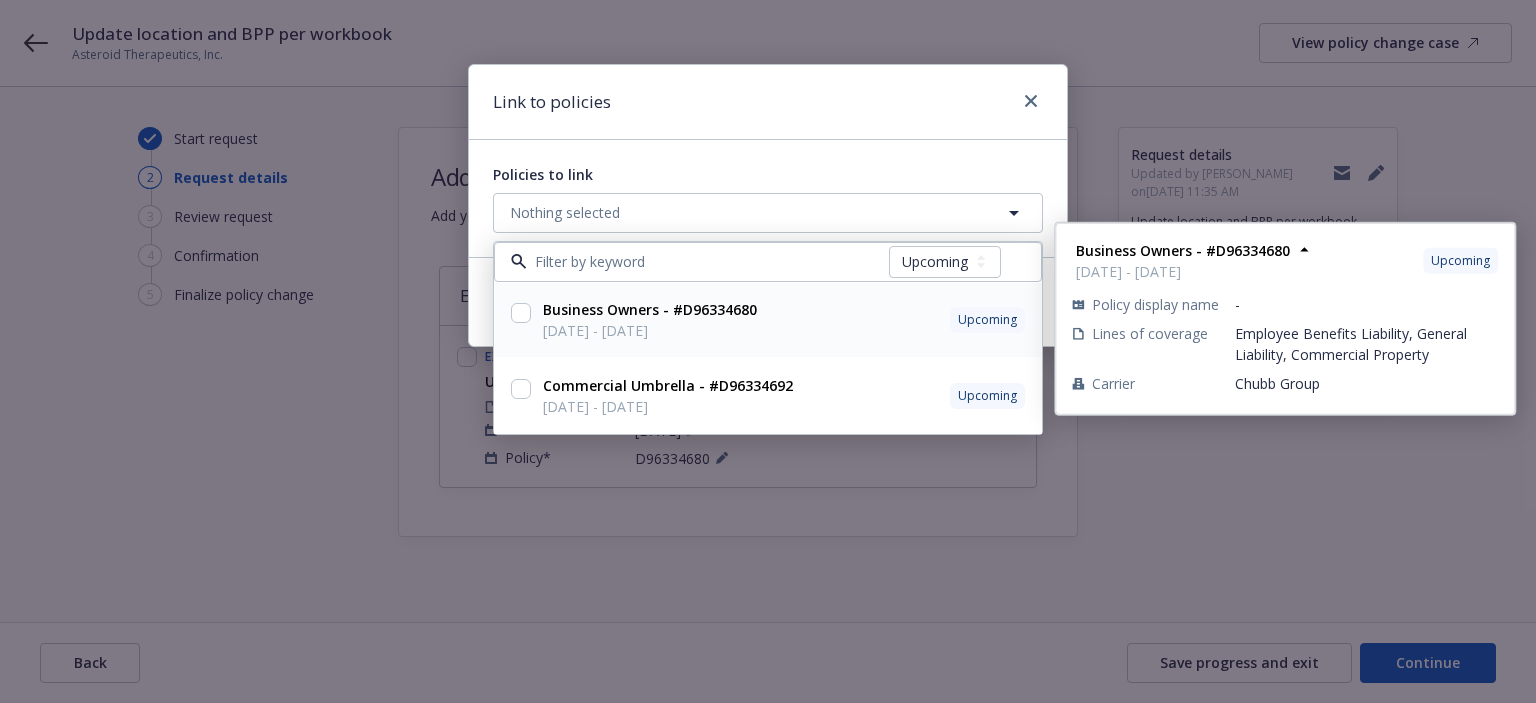 click at bounding box center [521, 313] 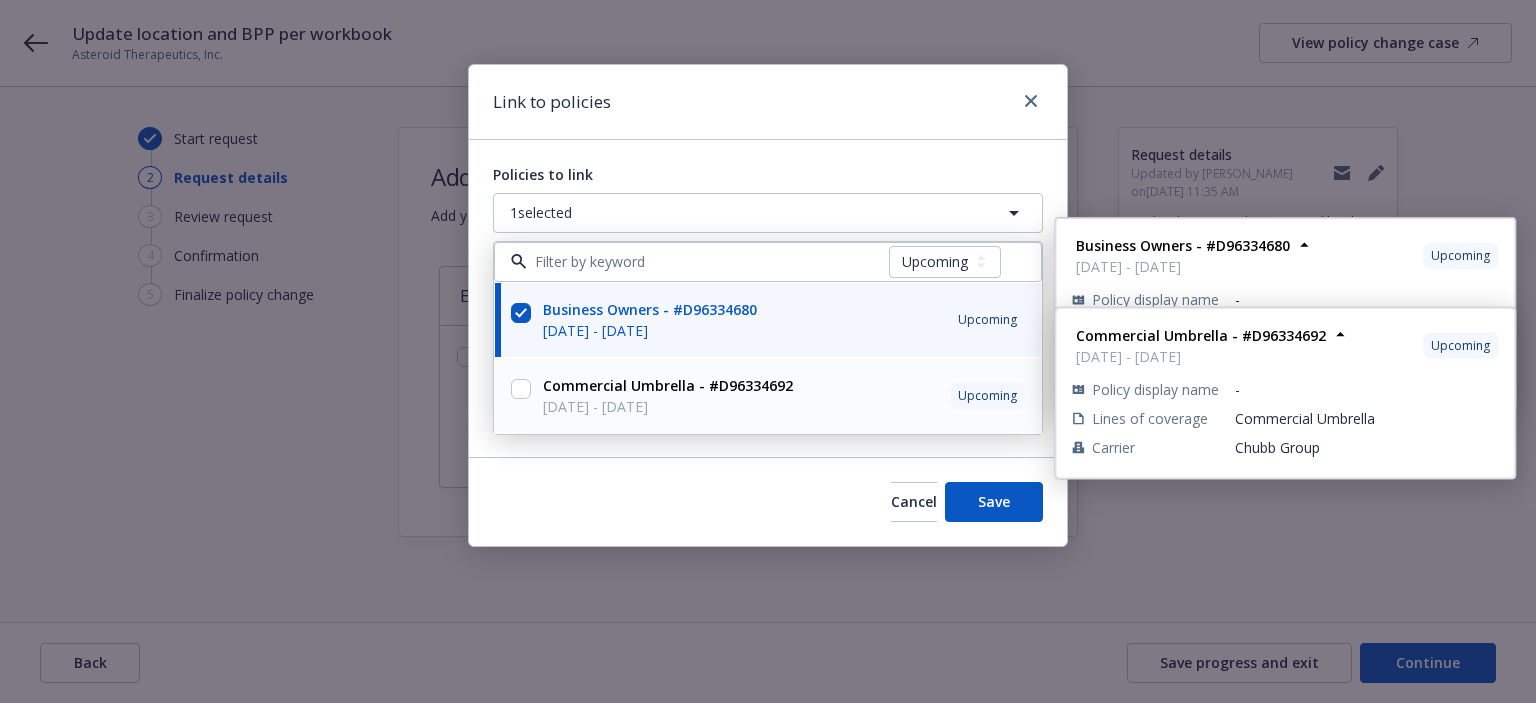 click at bounding box center [521, 389] 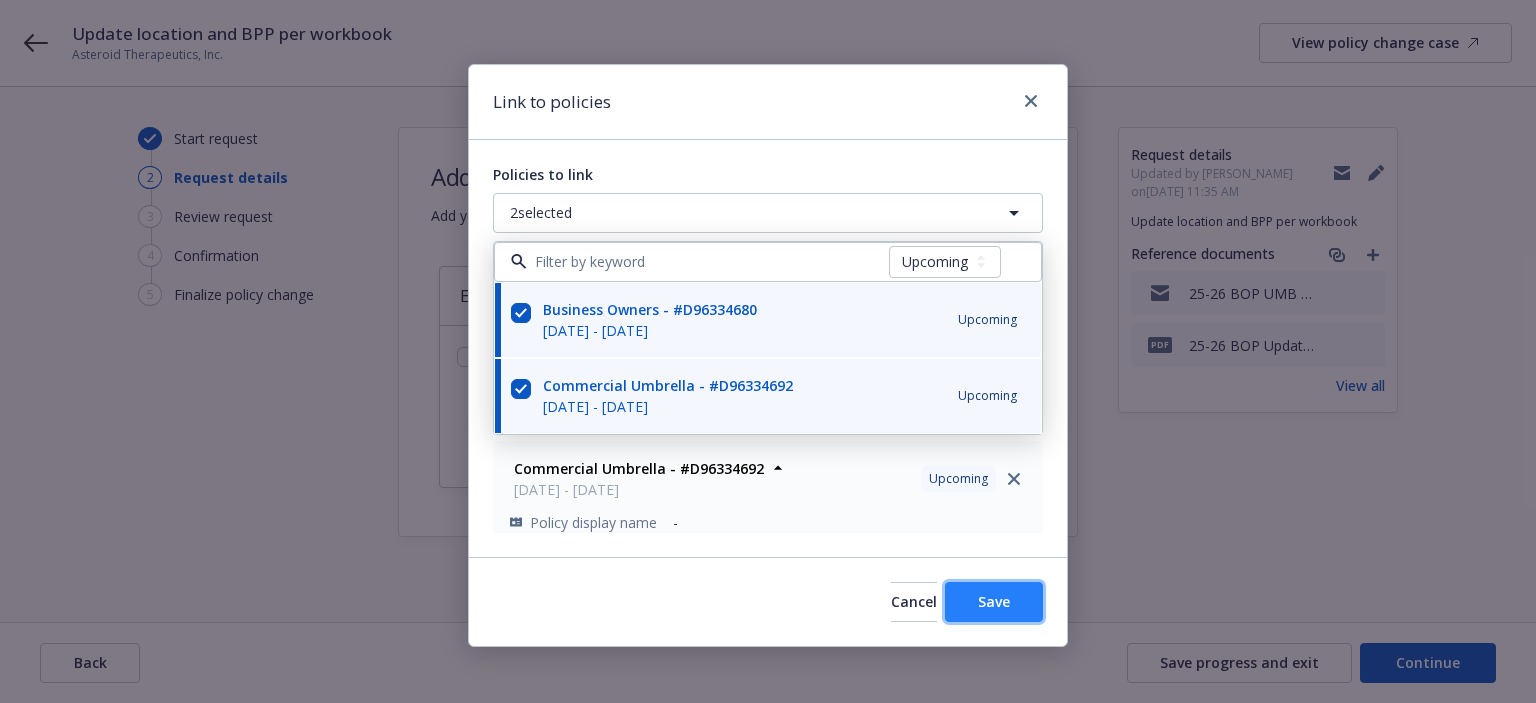 click on "Save" at bounding box center [994, 601] 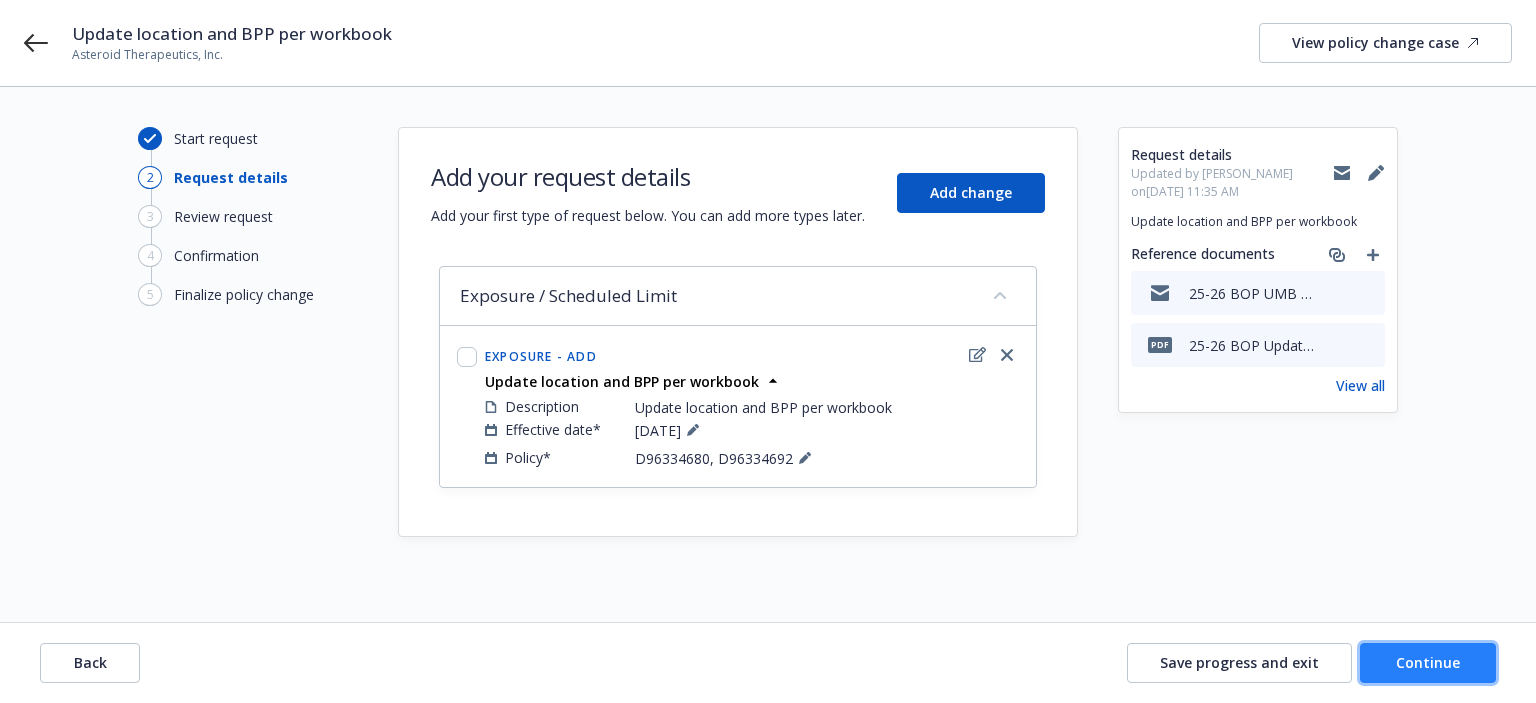 click on "Continue" at bounding box center (1428, 662) 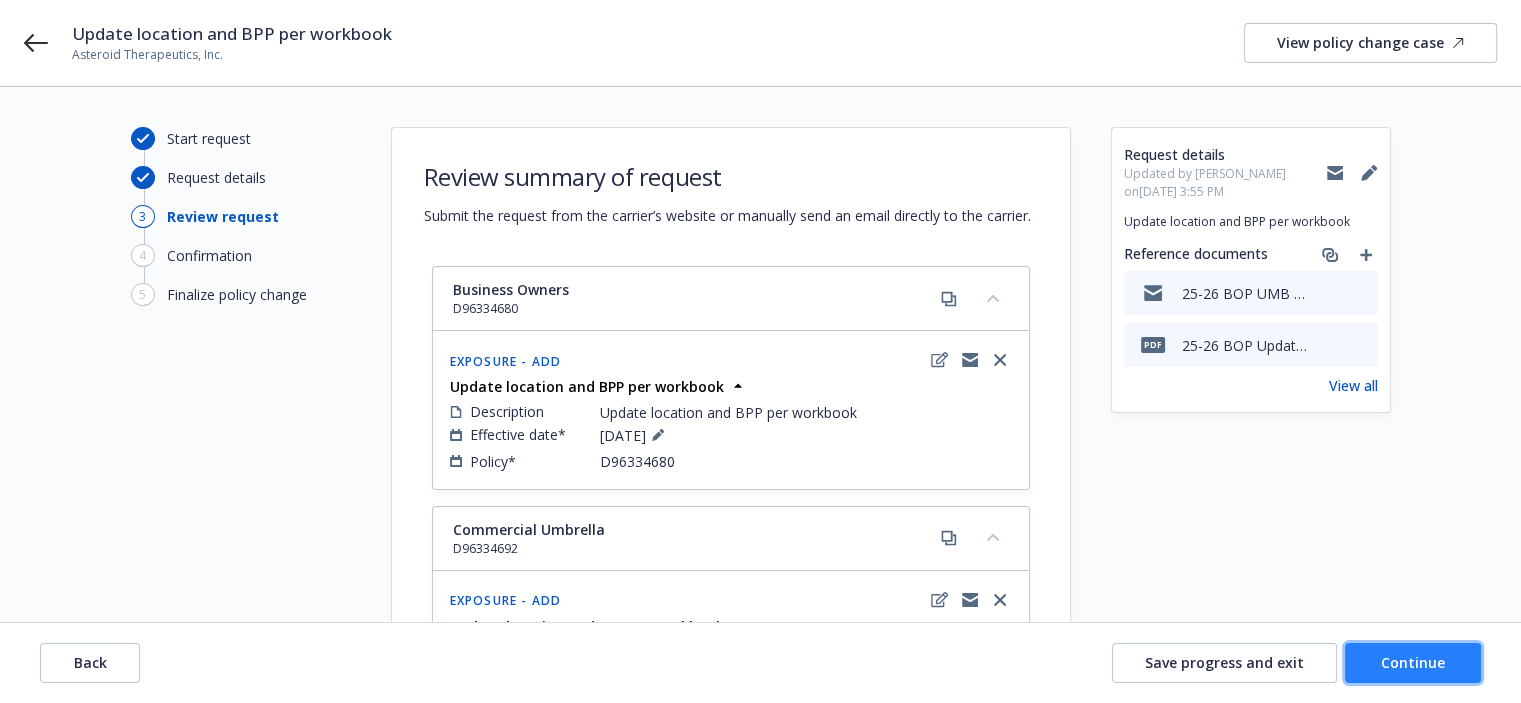 click on "Continue" at bounding box center [1413, 662] 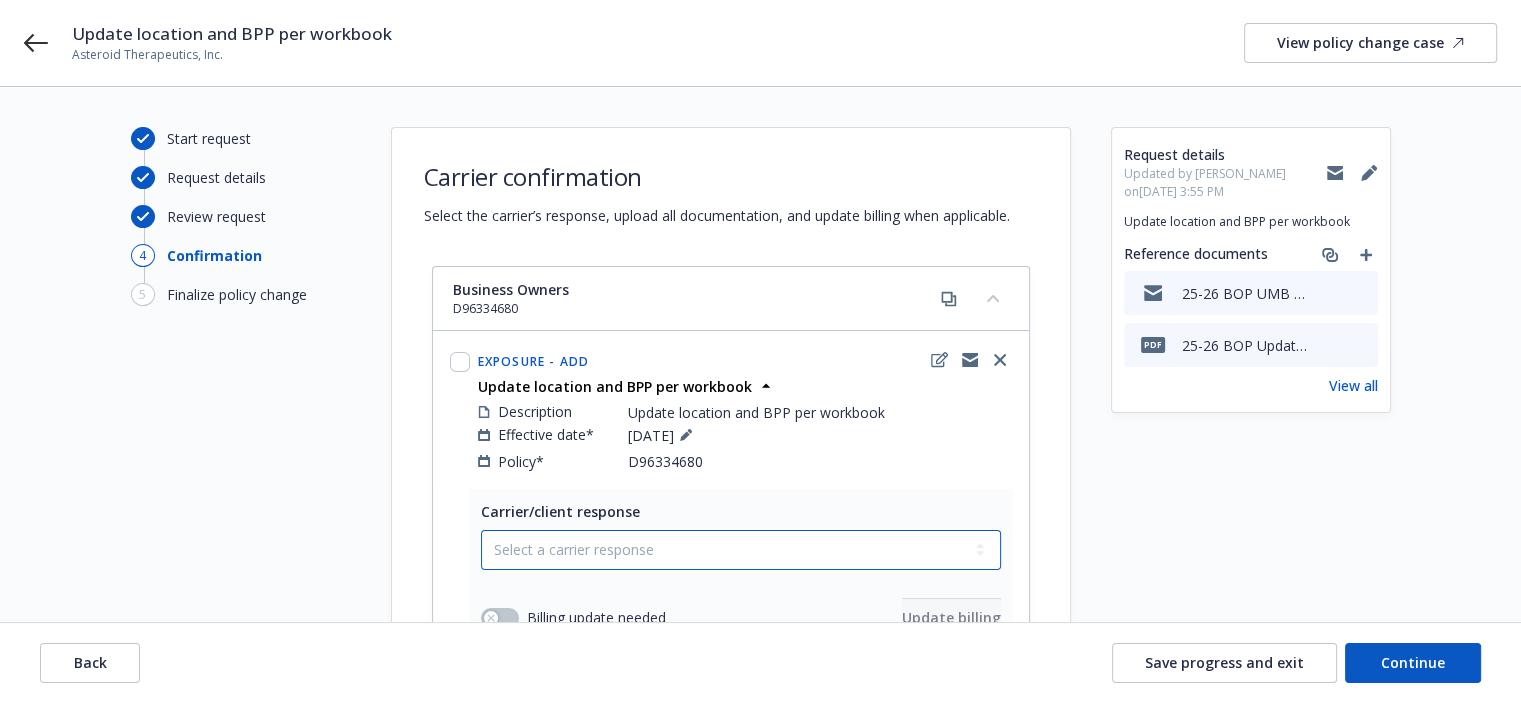 click on "Select a carrier response Accepted Accepted with revision No endorsement needed Declined by carrier Rejected by client" at bounding box center (741, 550) 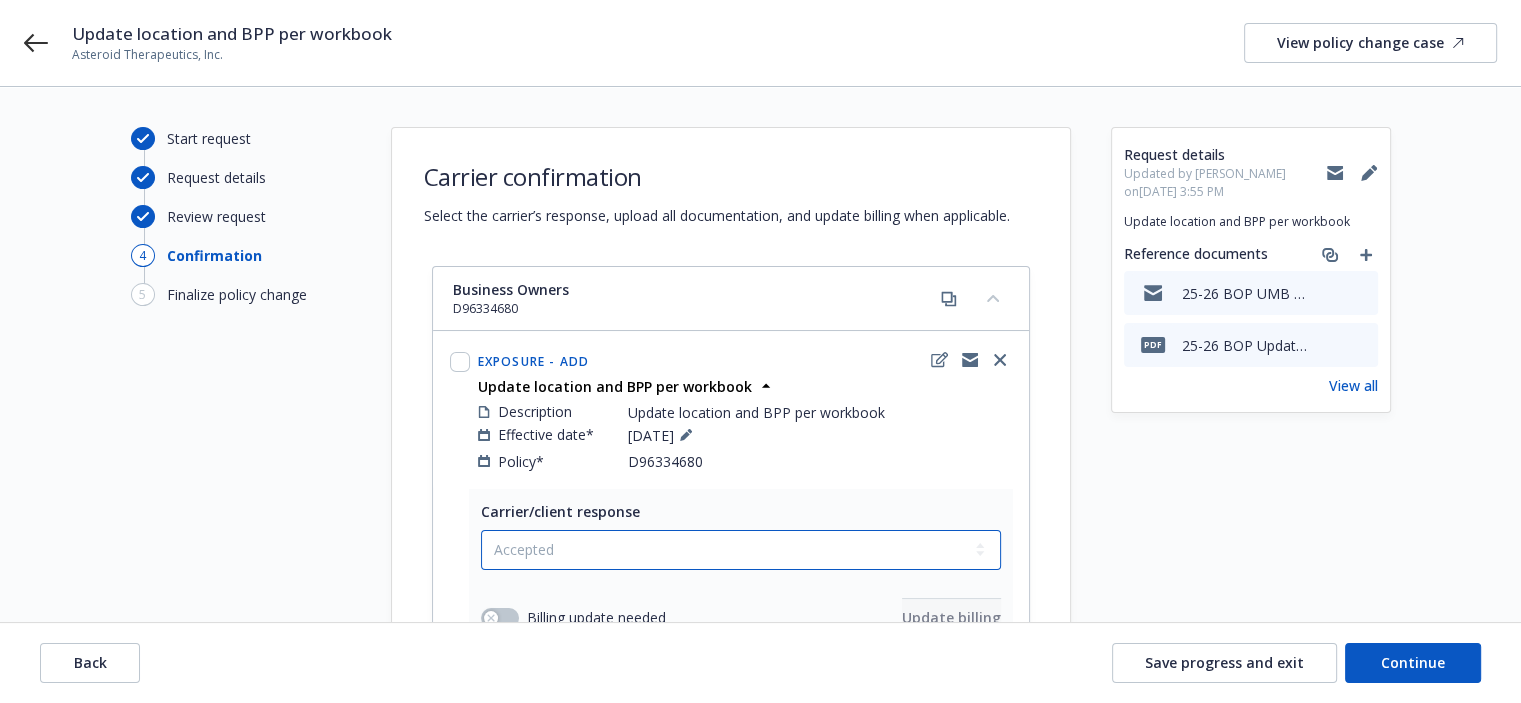 click on "Select a carrier response Accepted Accepted with revision No endorsement needed Declined by carrier Rejected by client" at bounding box center (741, 550) 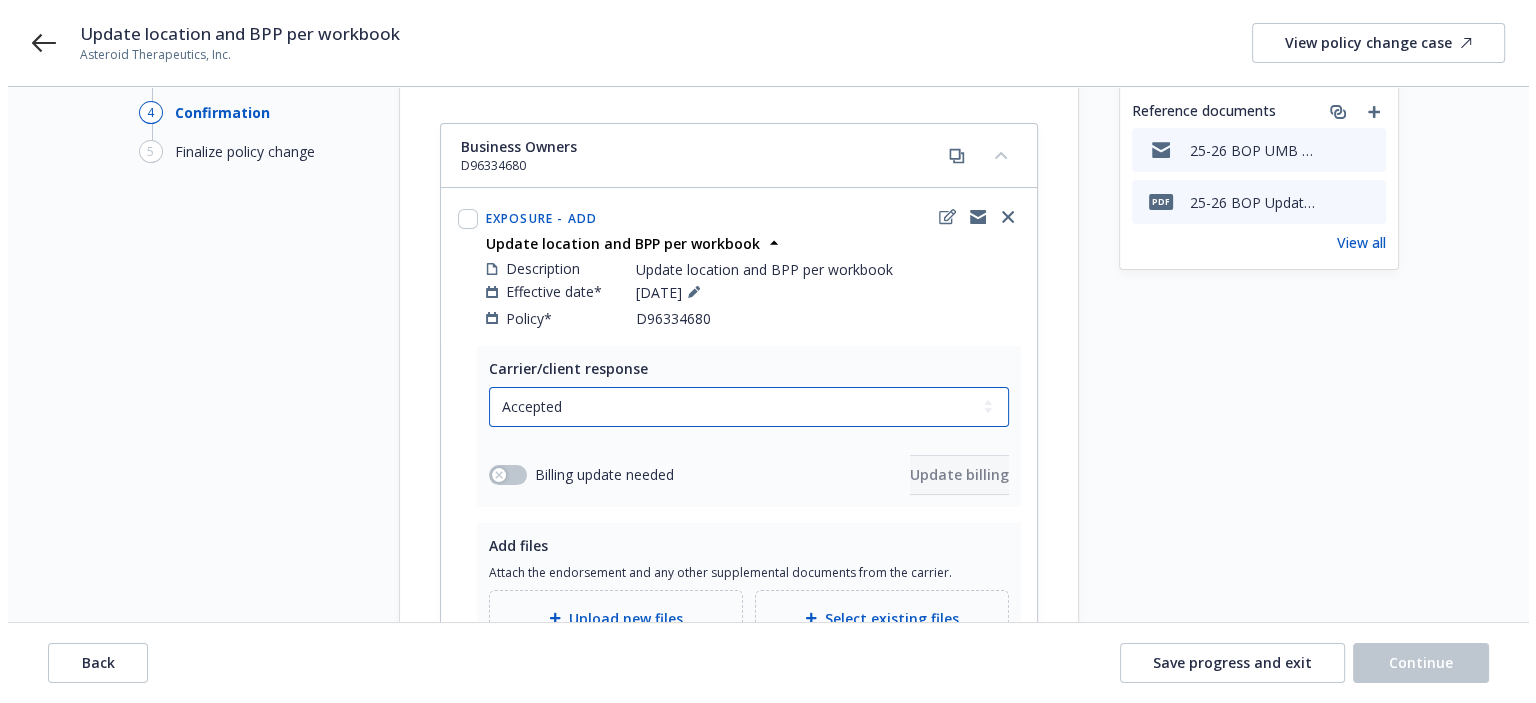 scroll, scrollTop: 200, scrollLeft: 0, axis: vertical 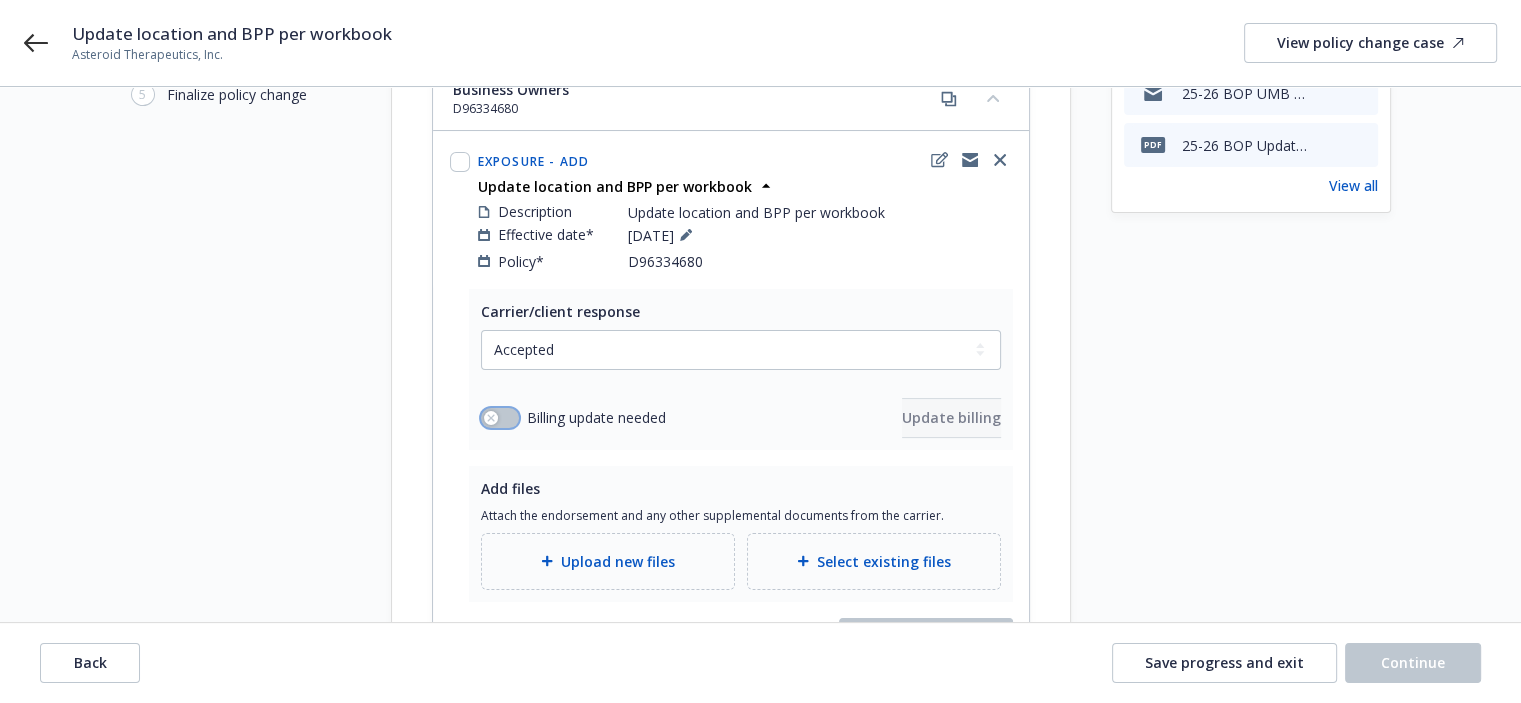 click at bounding box center [500, 418] 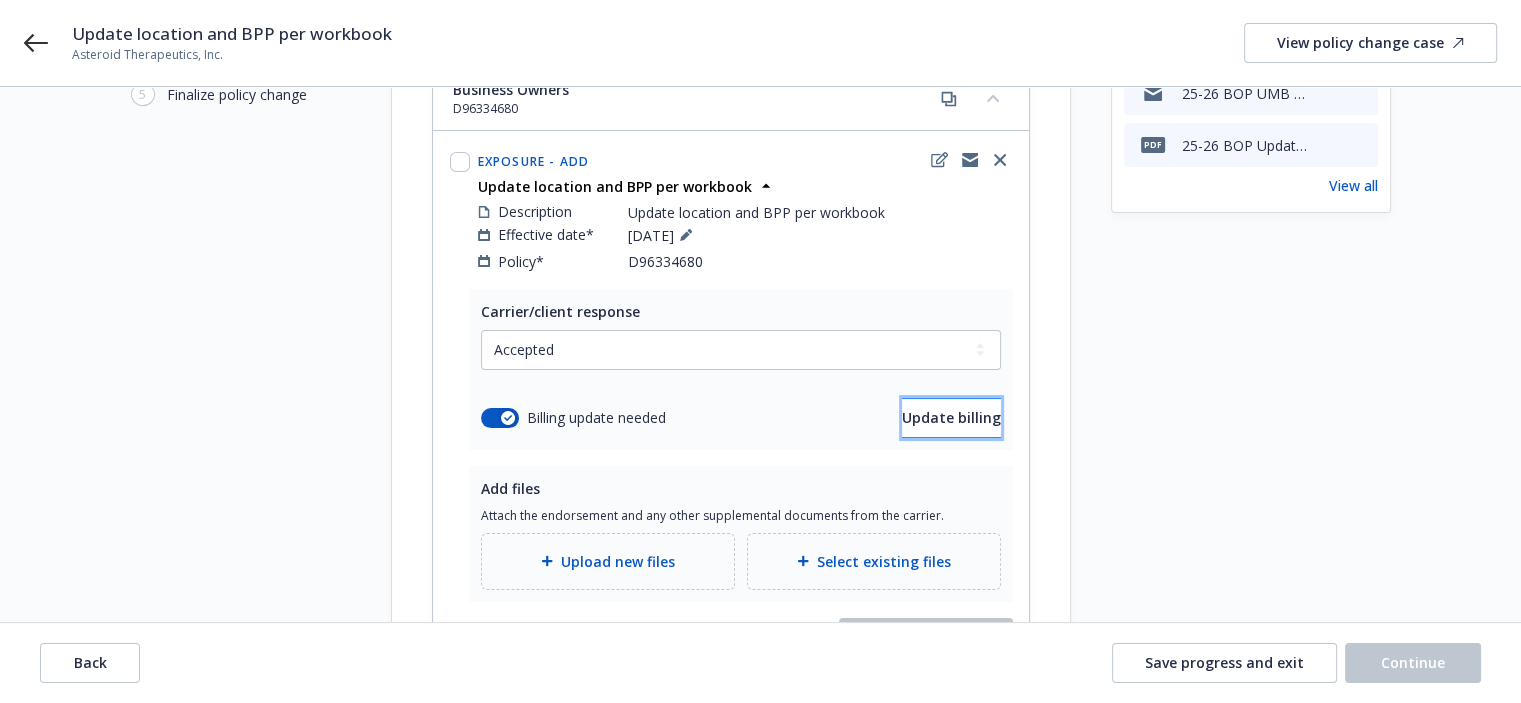 click on "Update billing" at bounding box center [951, 417] 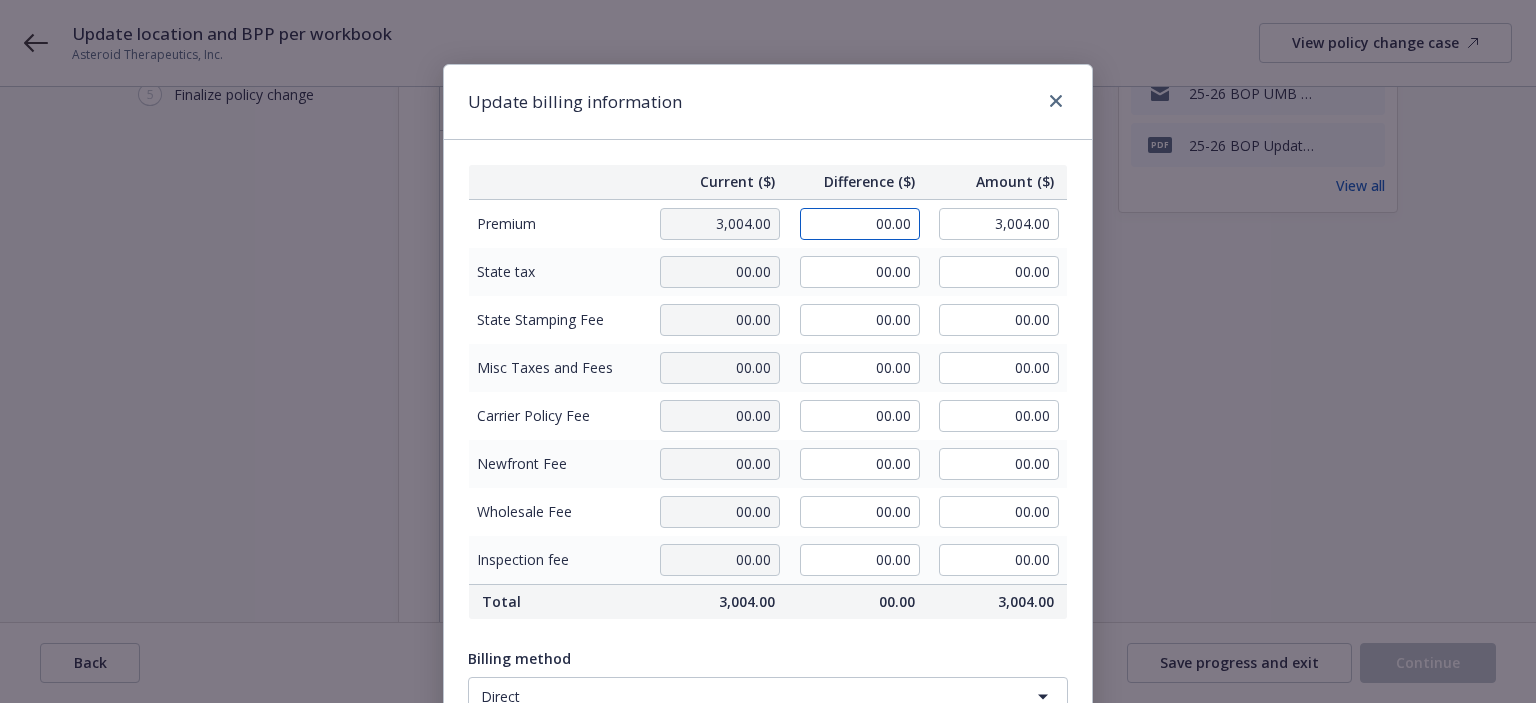 click on "00.00" at bounding box center [860, 224] 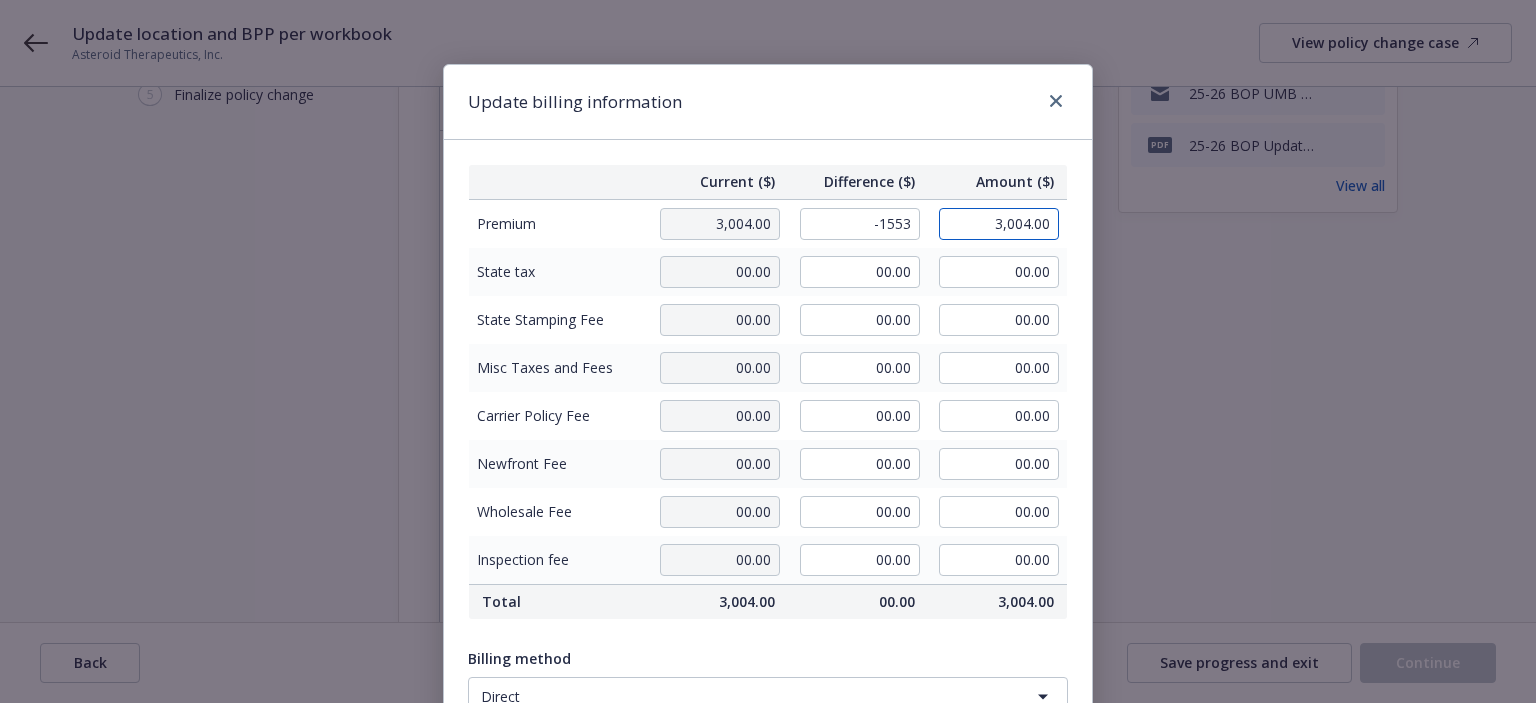 type on "-1,553.00" 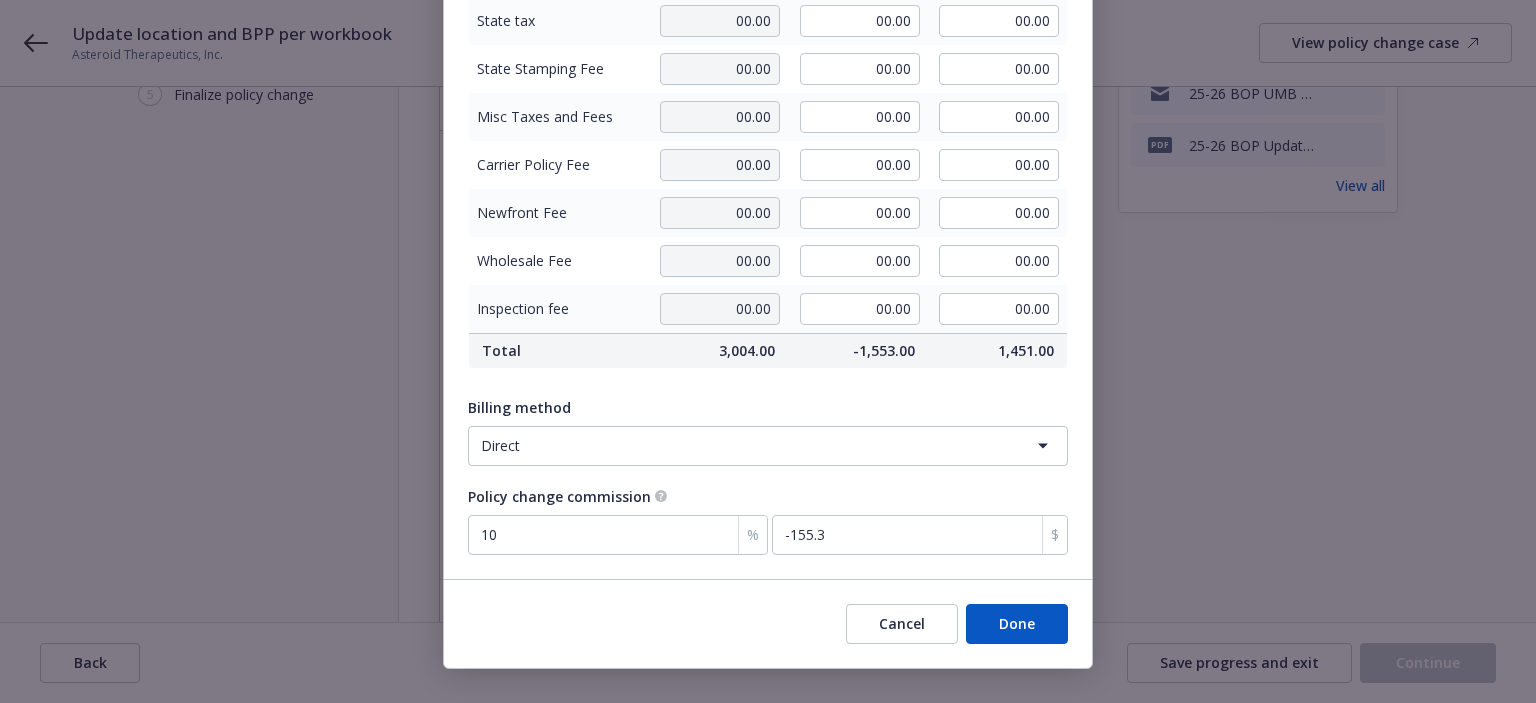scroll, scrollTop: 279, scrollLeft: 0, axis: vertical 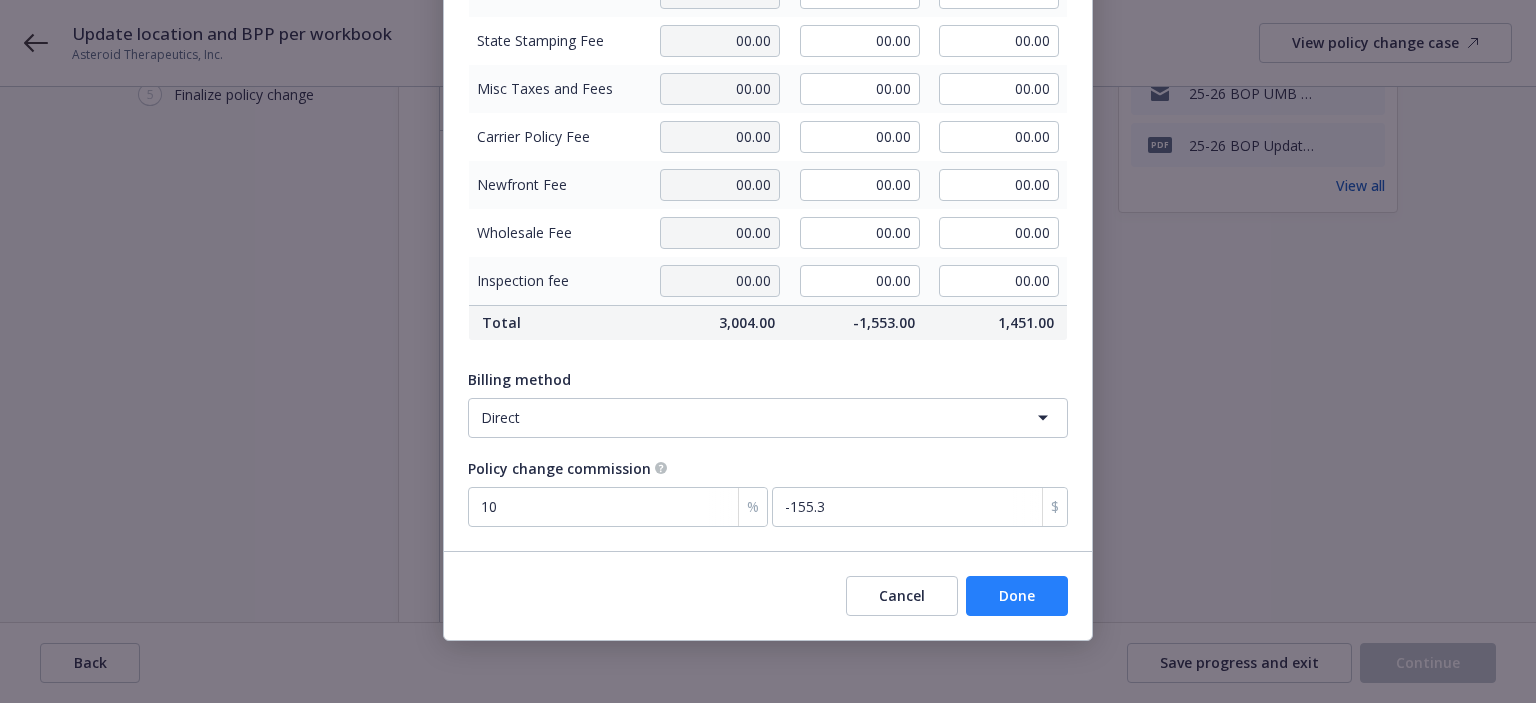 click on "Done" at bounding box center (1017, 596) 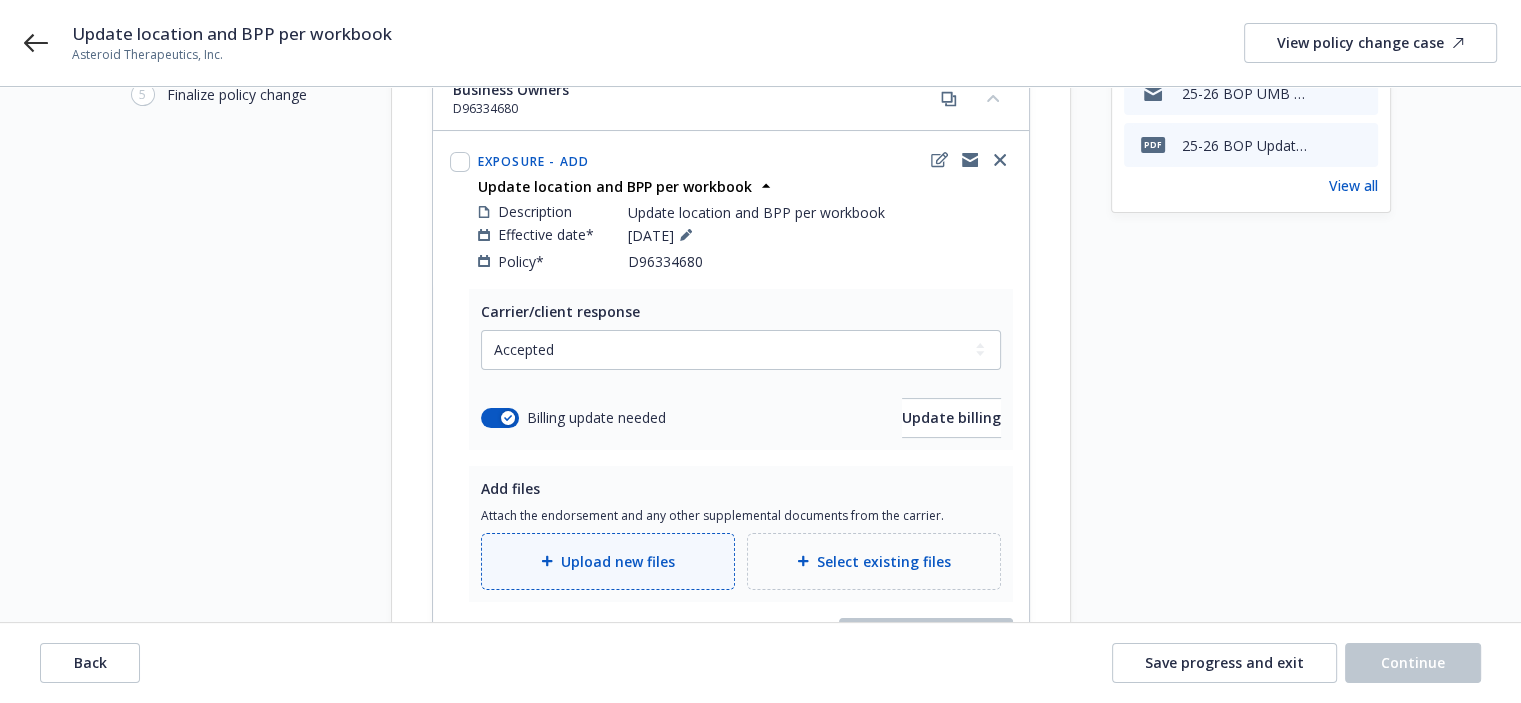 click on "Upload new files" at bounding box center (618, 561) 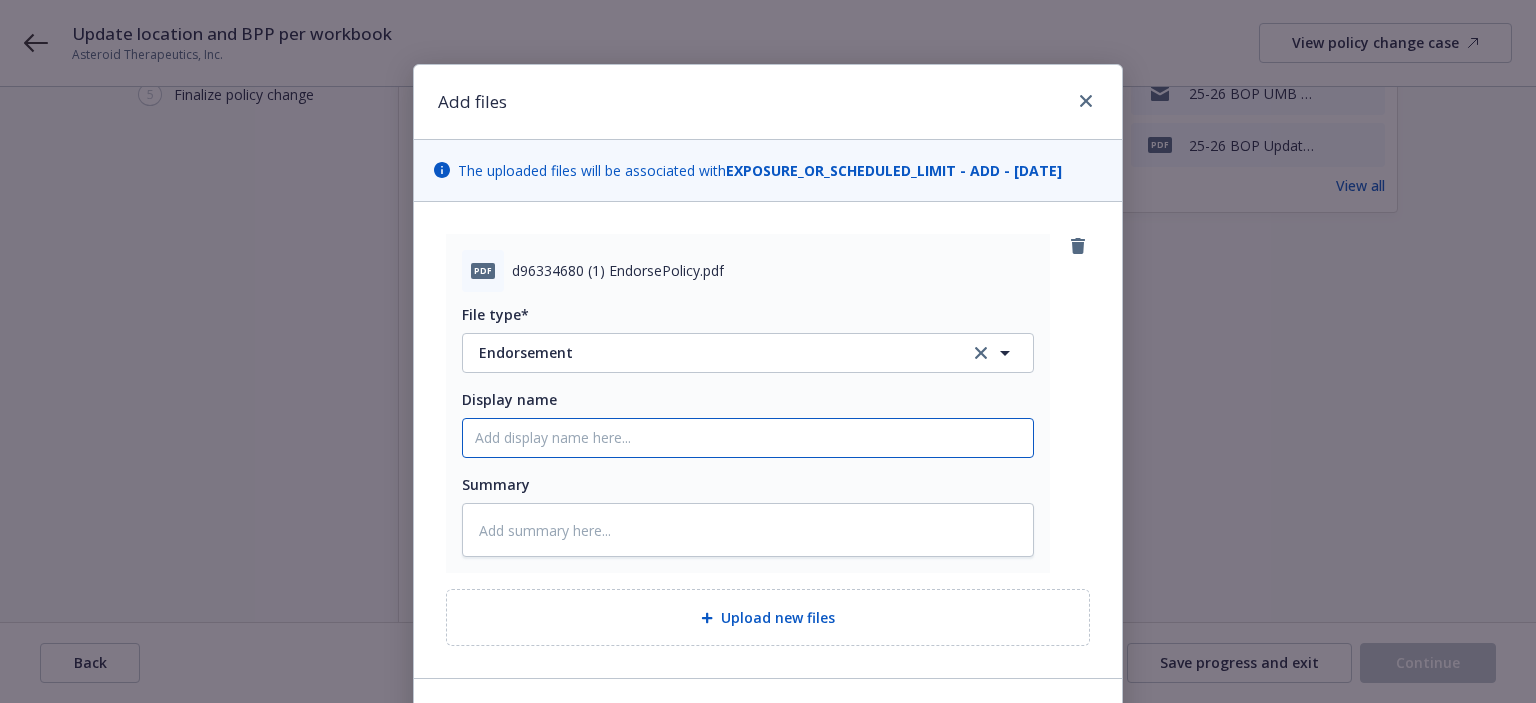 click on "Display name" at bounding box center (748, 438) 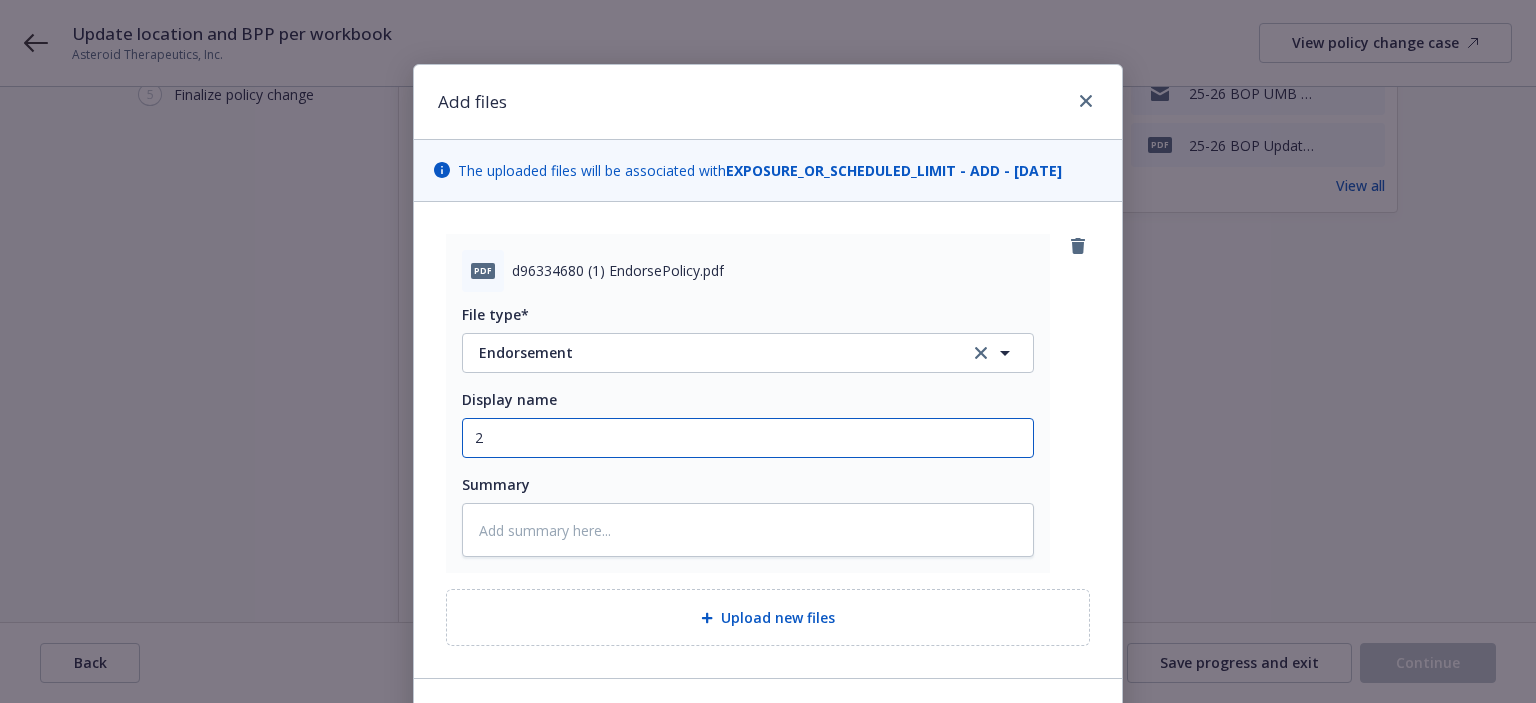 type on "x" 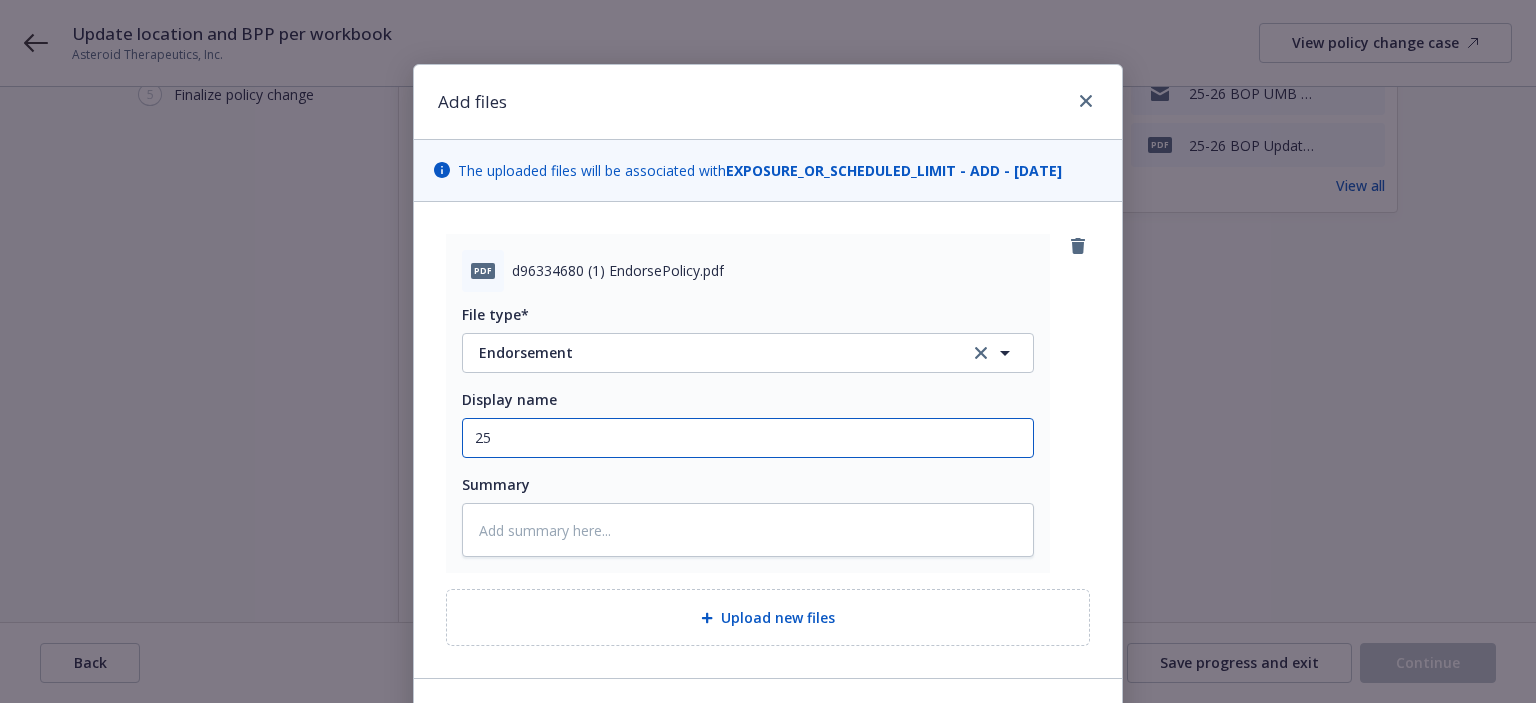 type on "x" 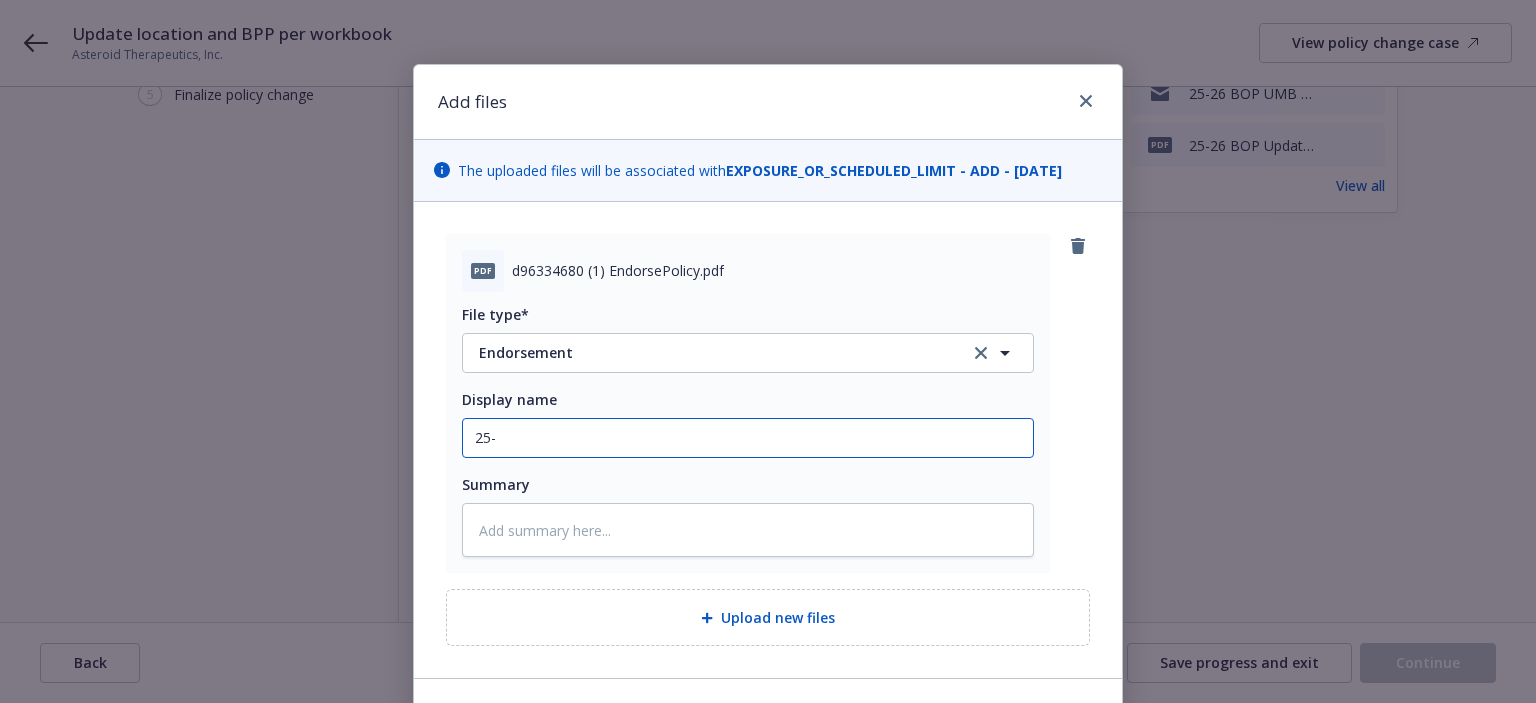 type on "x" 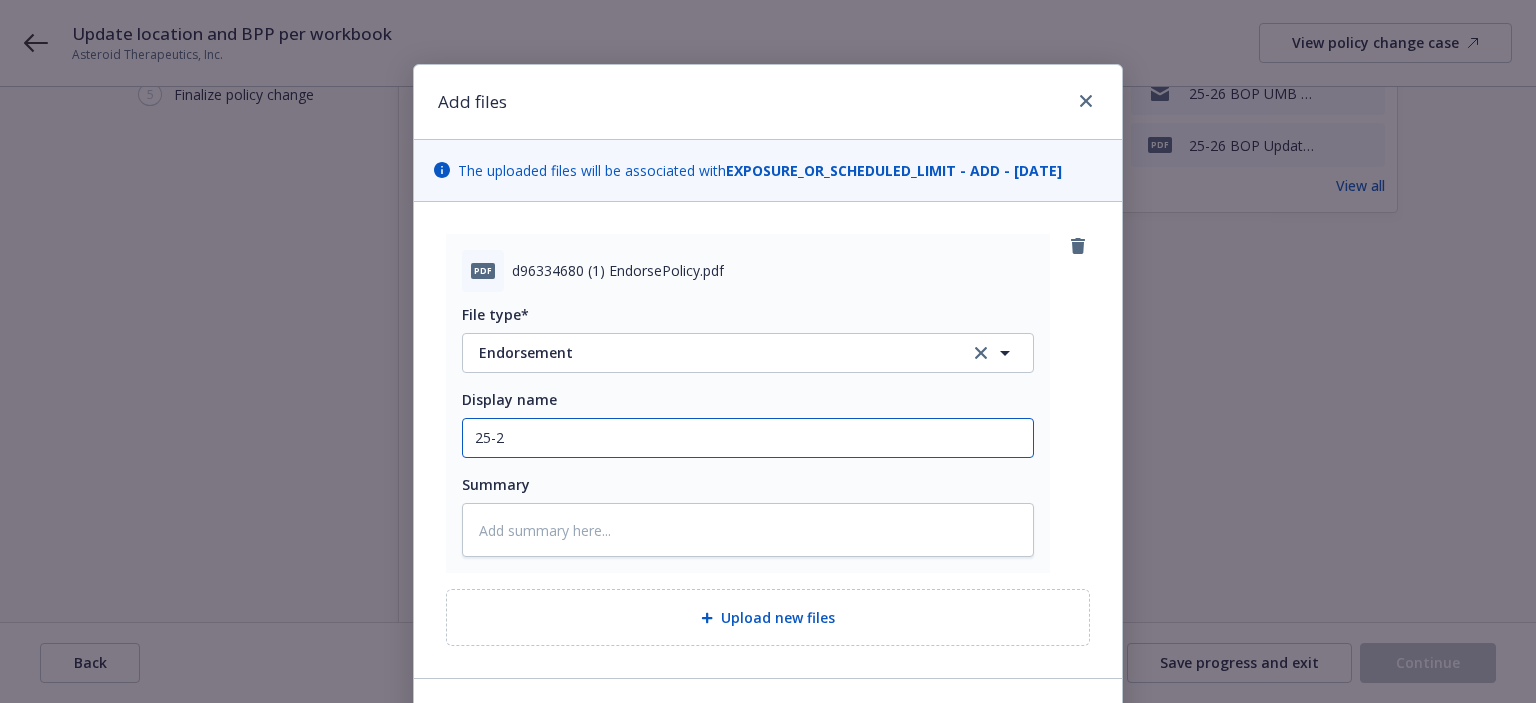 type on "x" 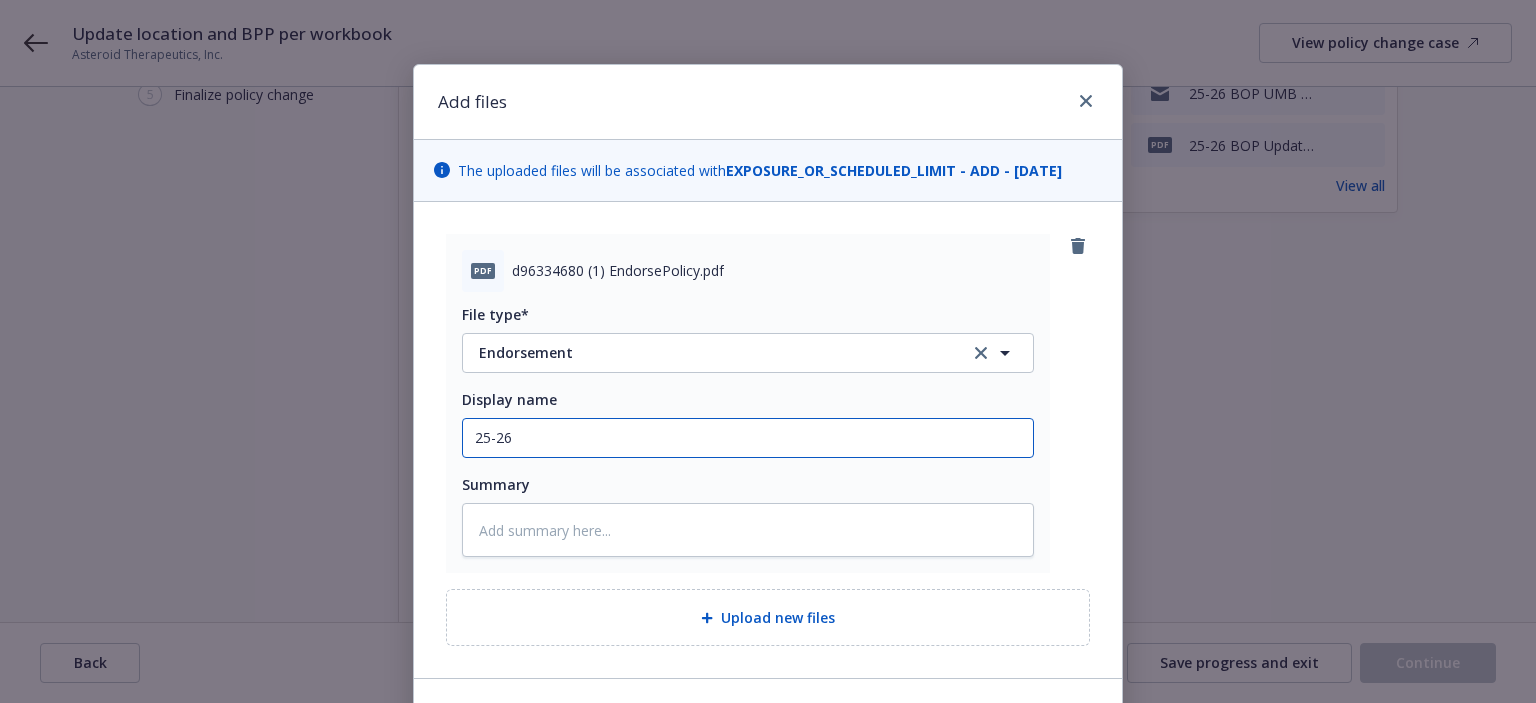 type on "x" 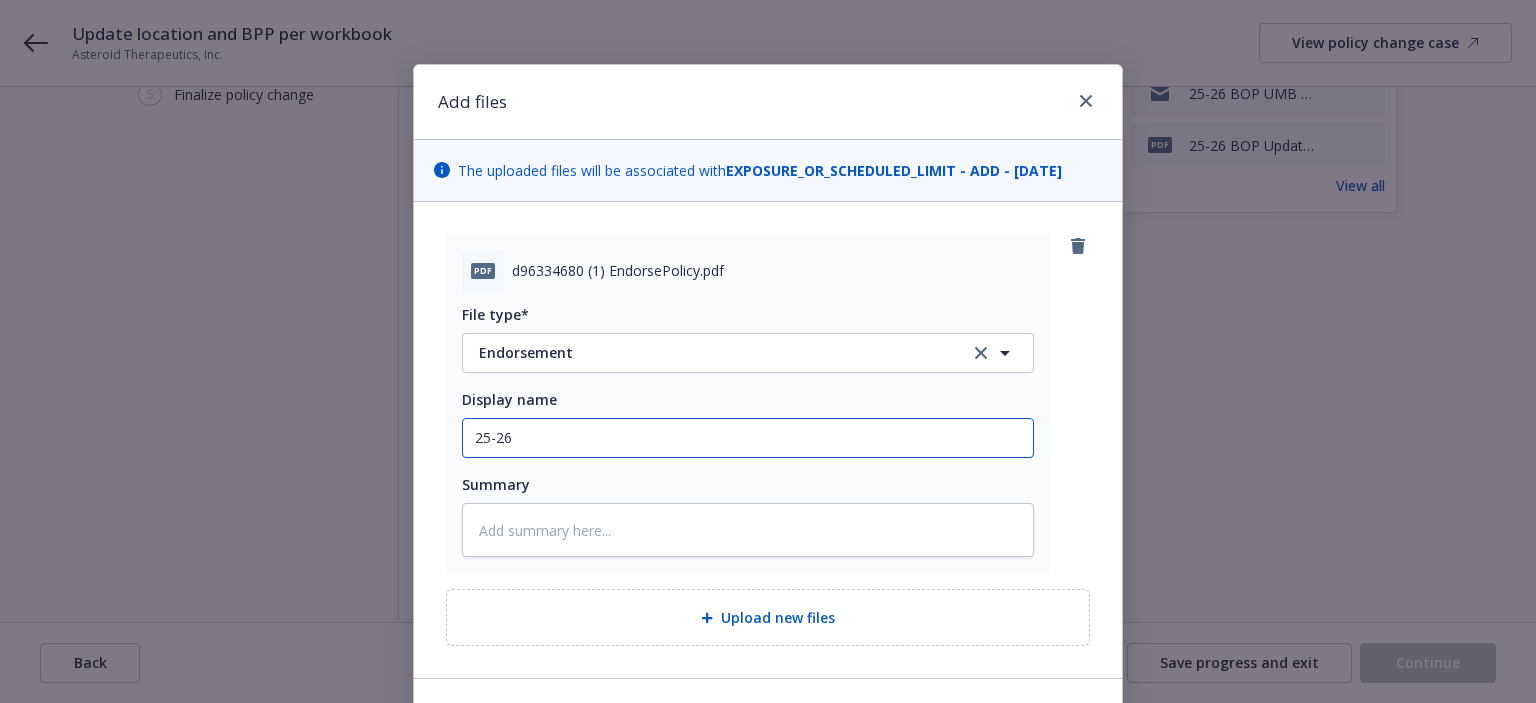type on "x" 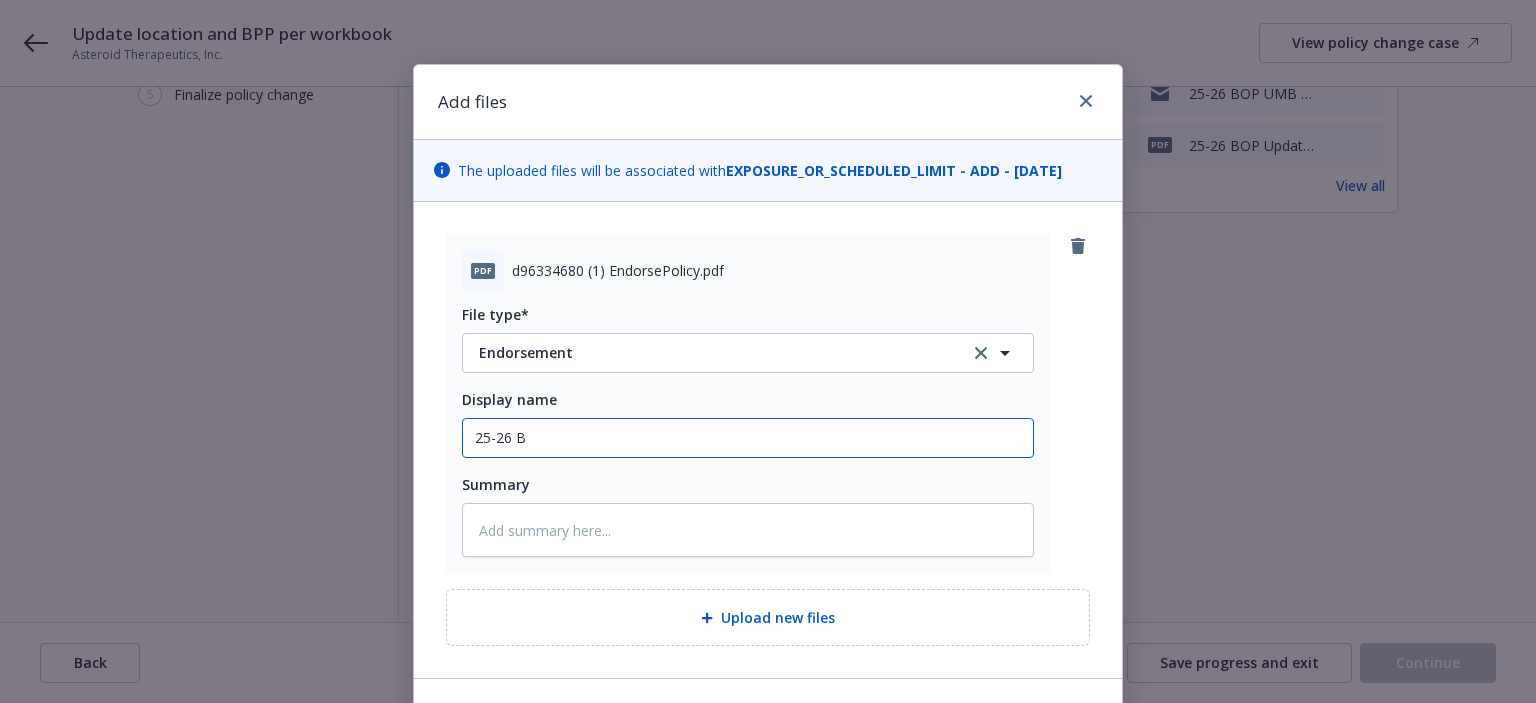 type on "x" 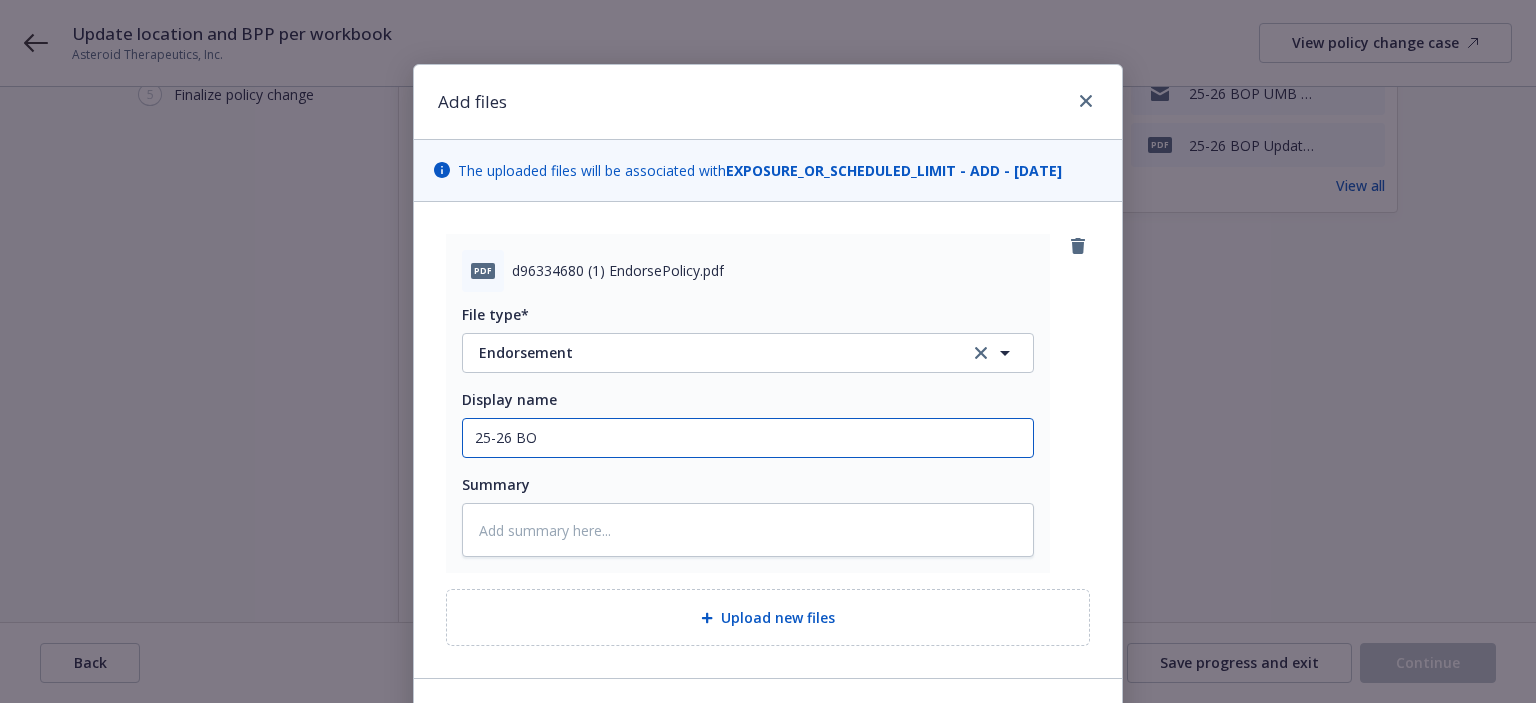 type on "x" 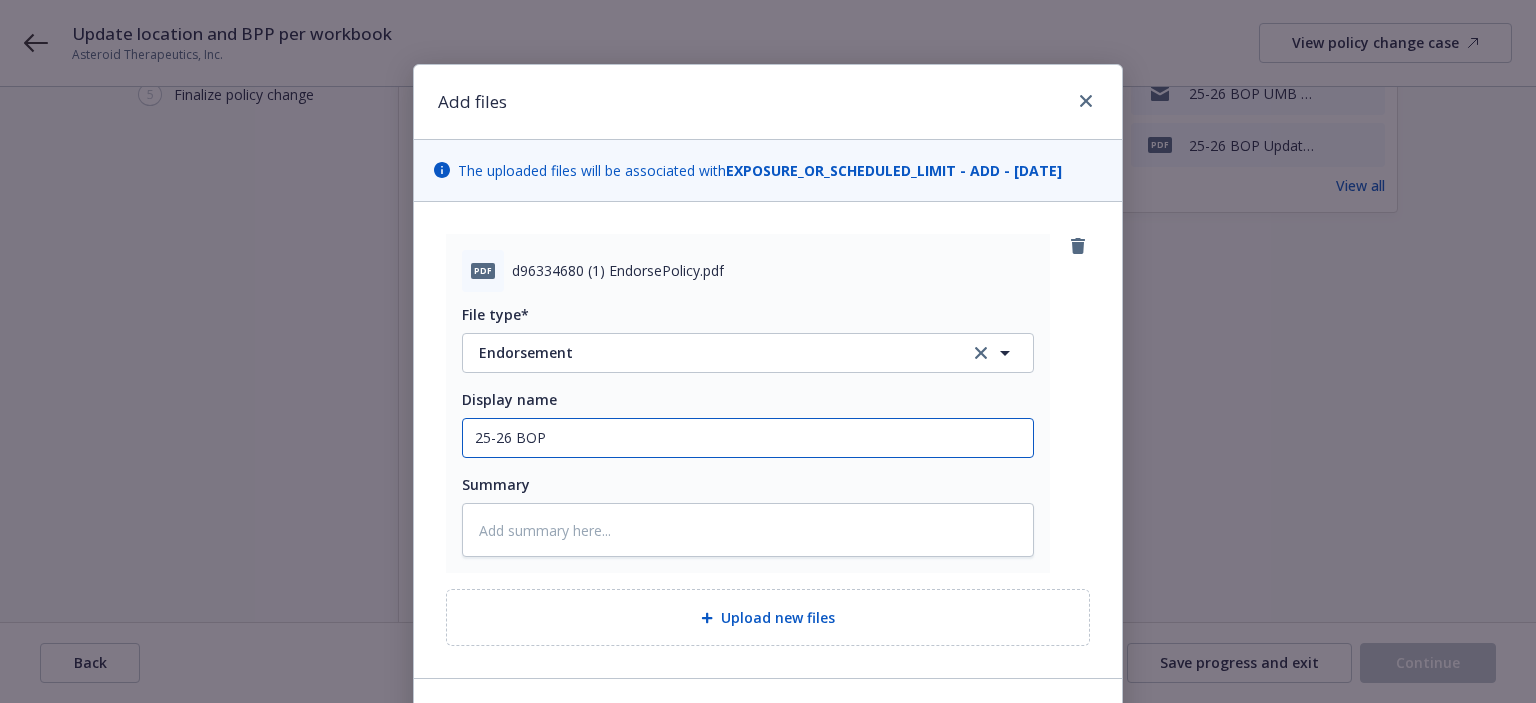 type on "x" 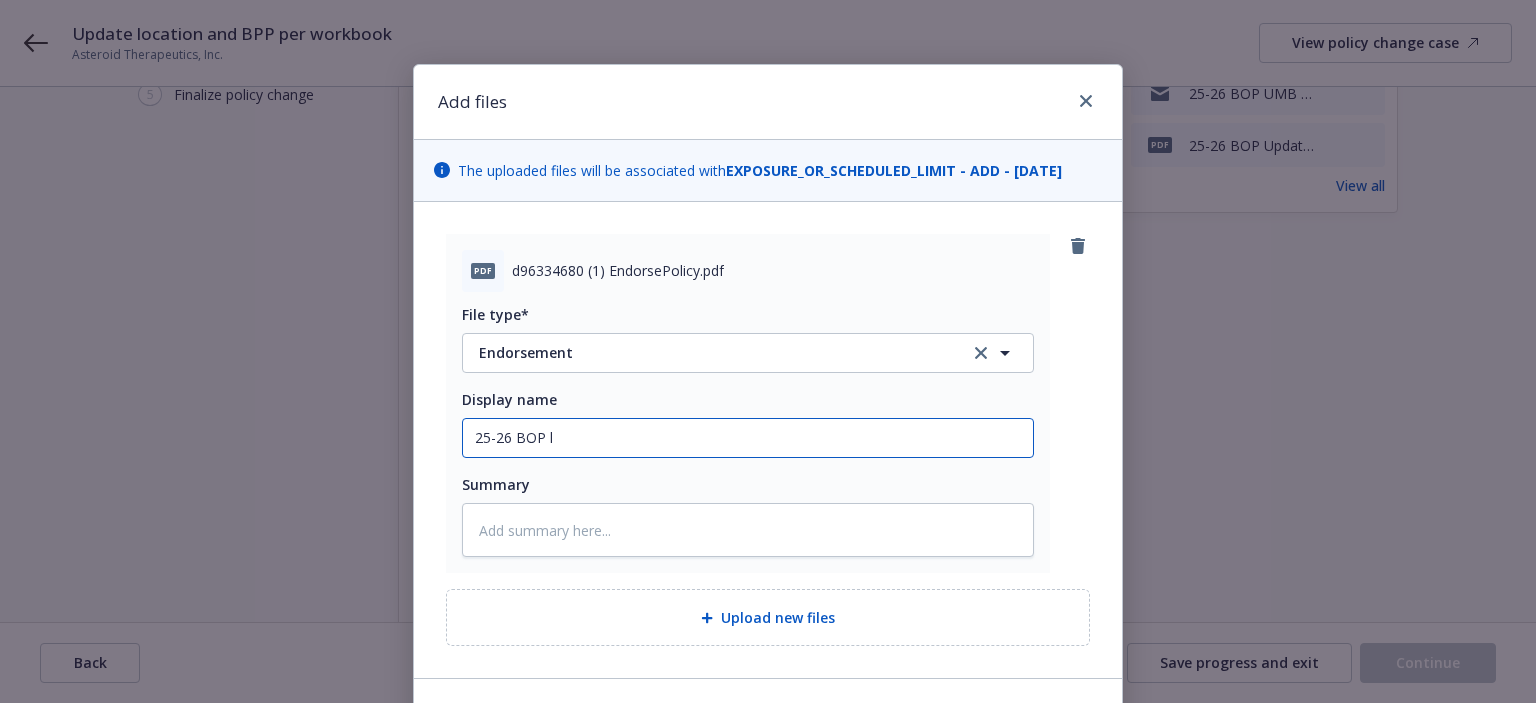 type on "x" 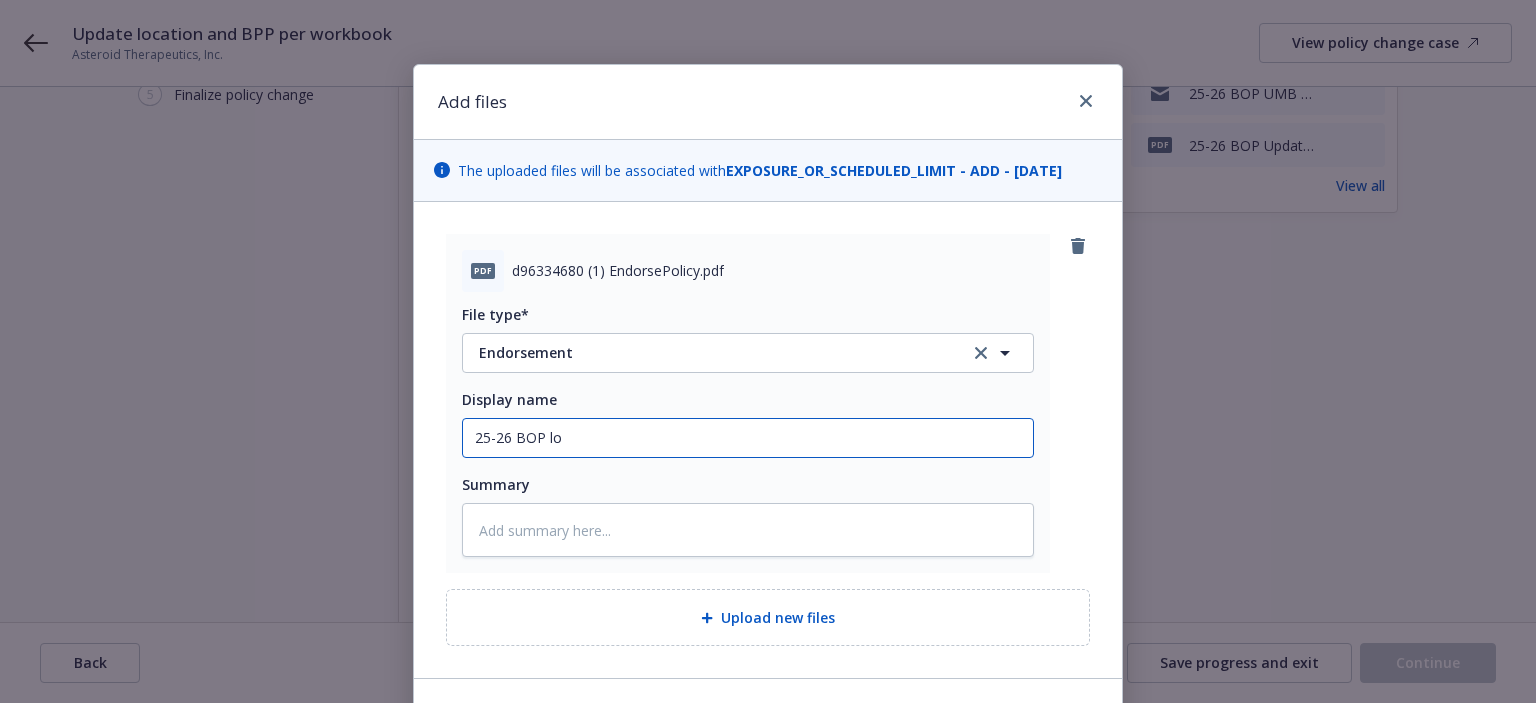 type on "x" 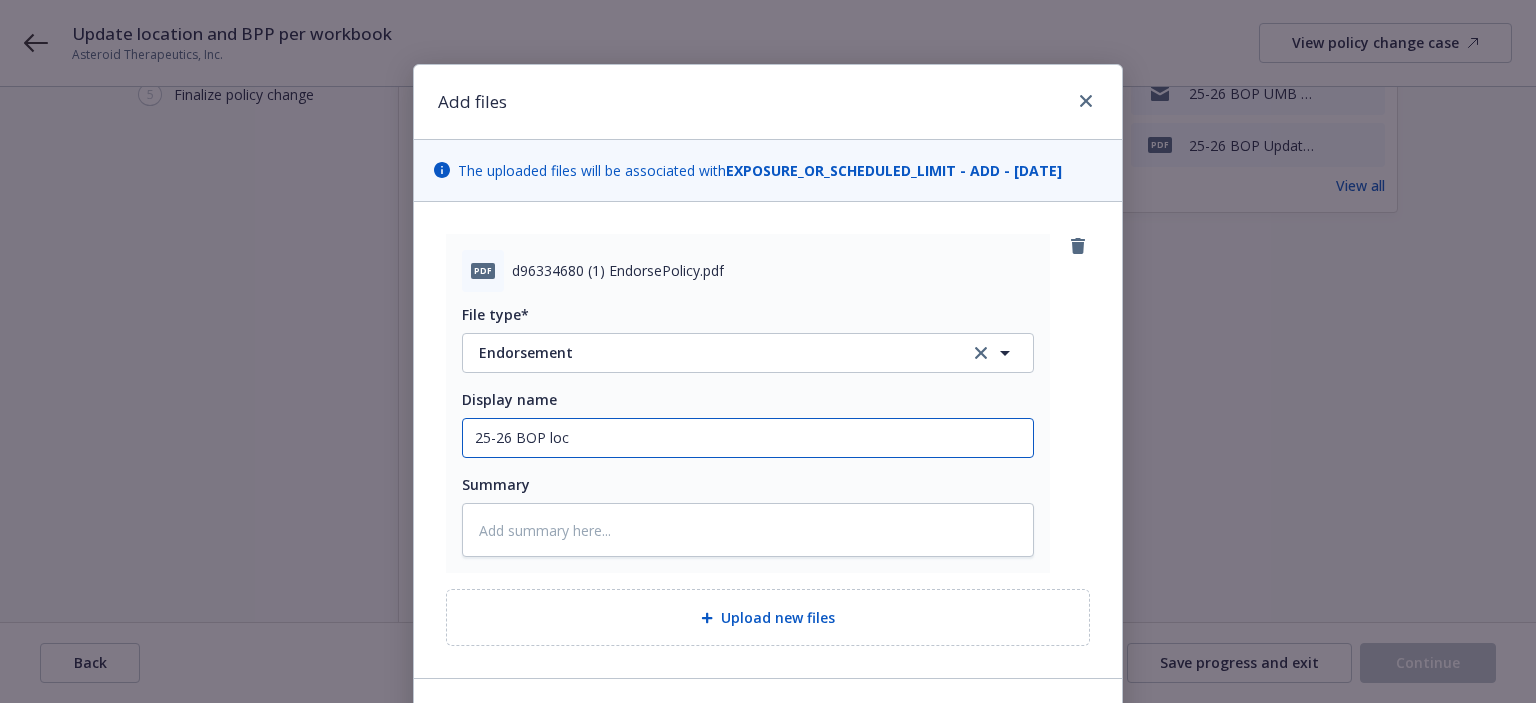 type on "x" 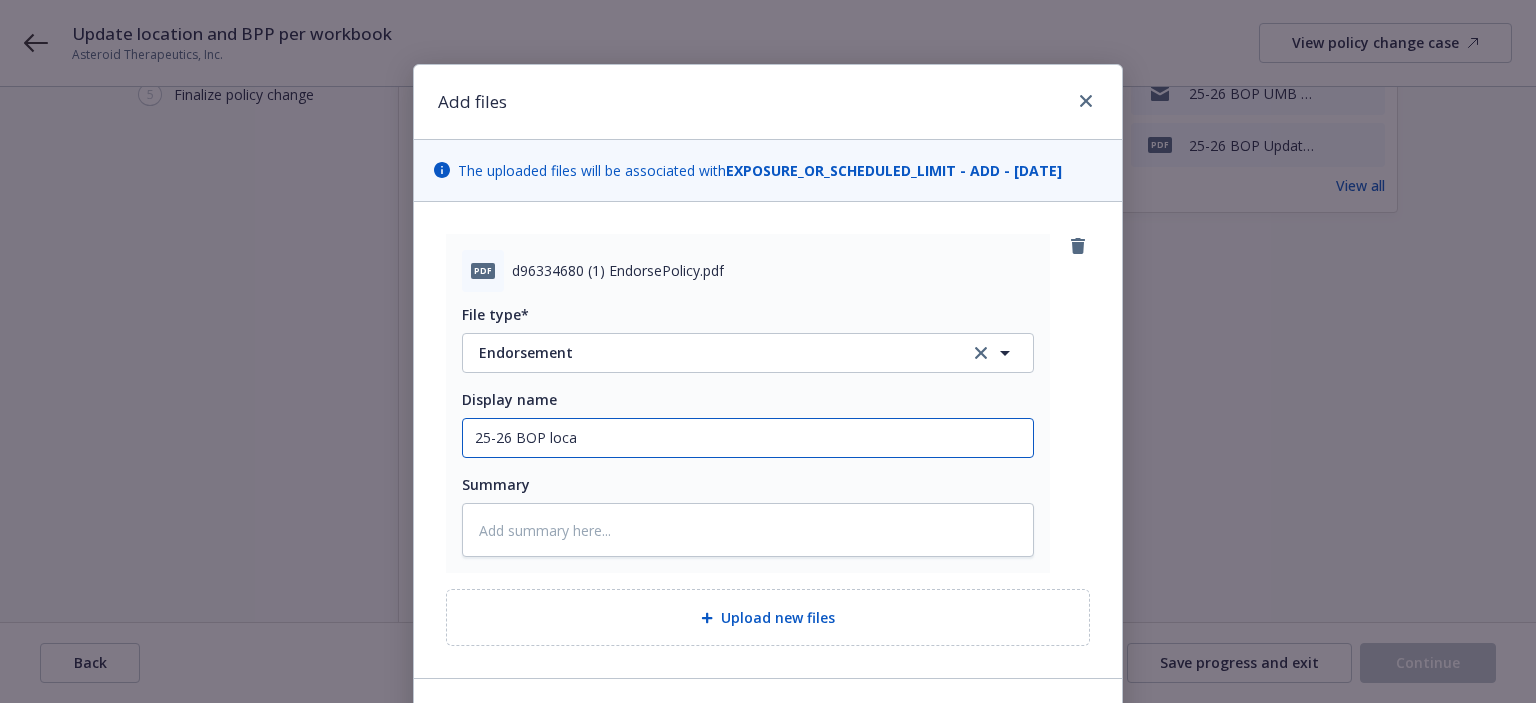 type on "x" 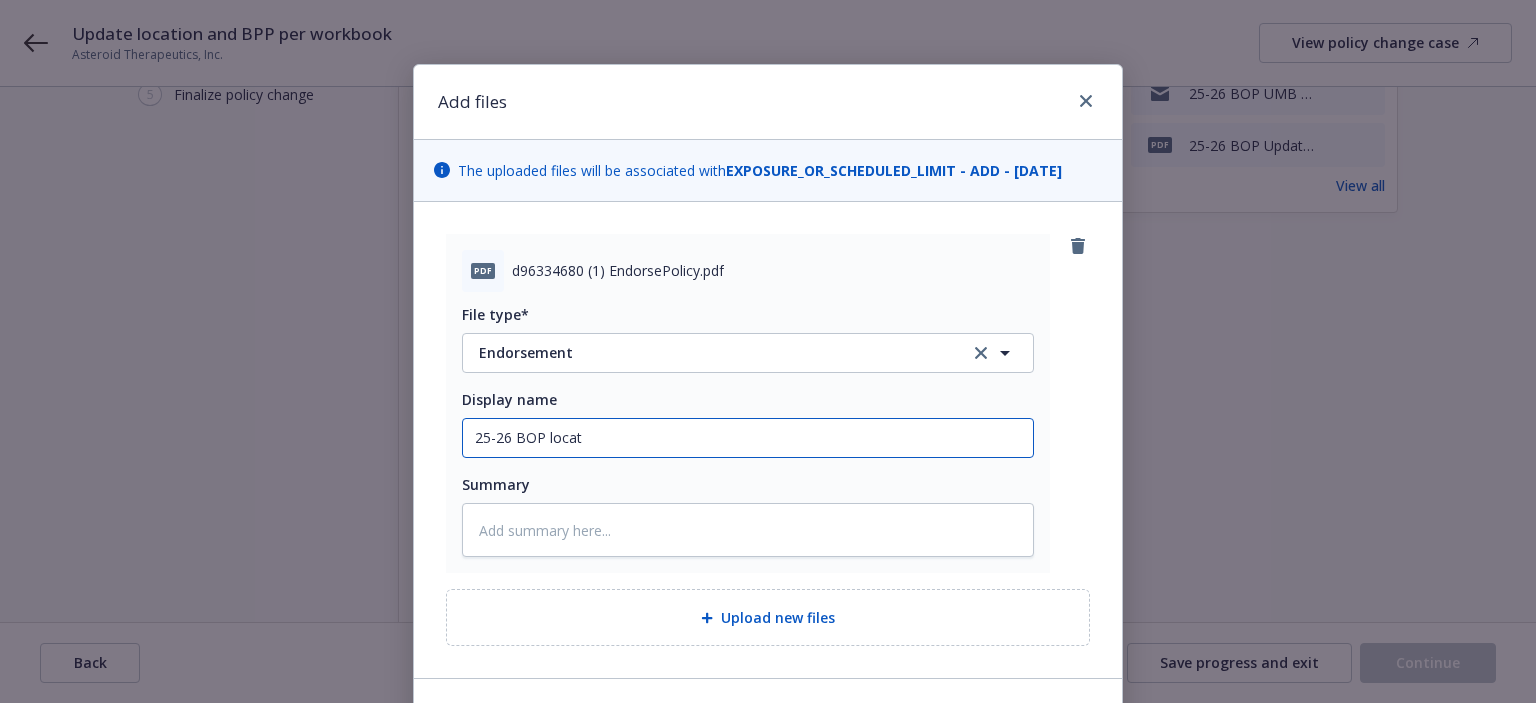 type on "x" 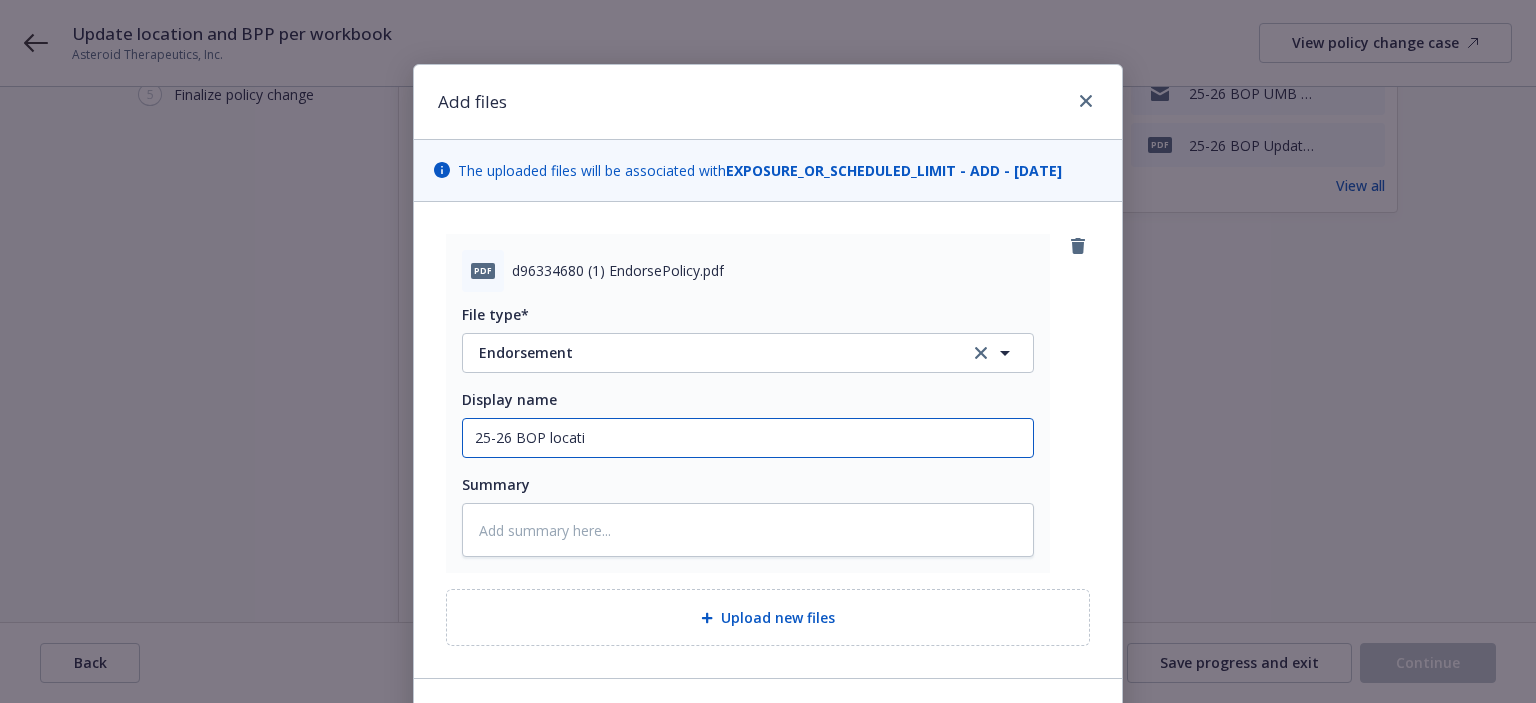 type on "25-26 BOP locatio" 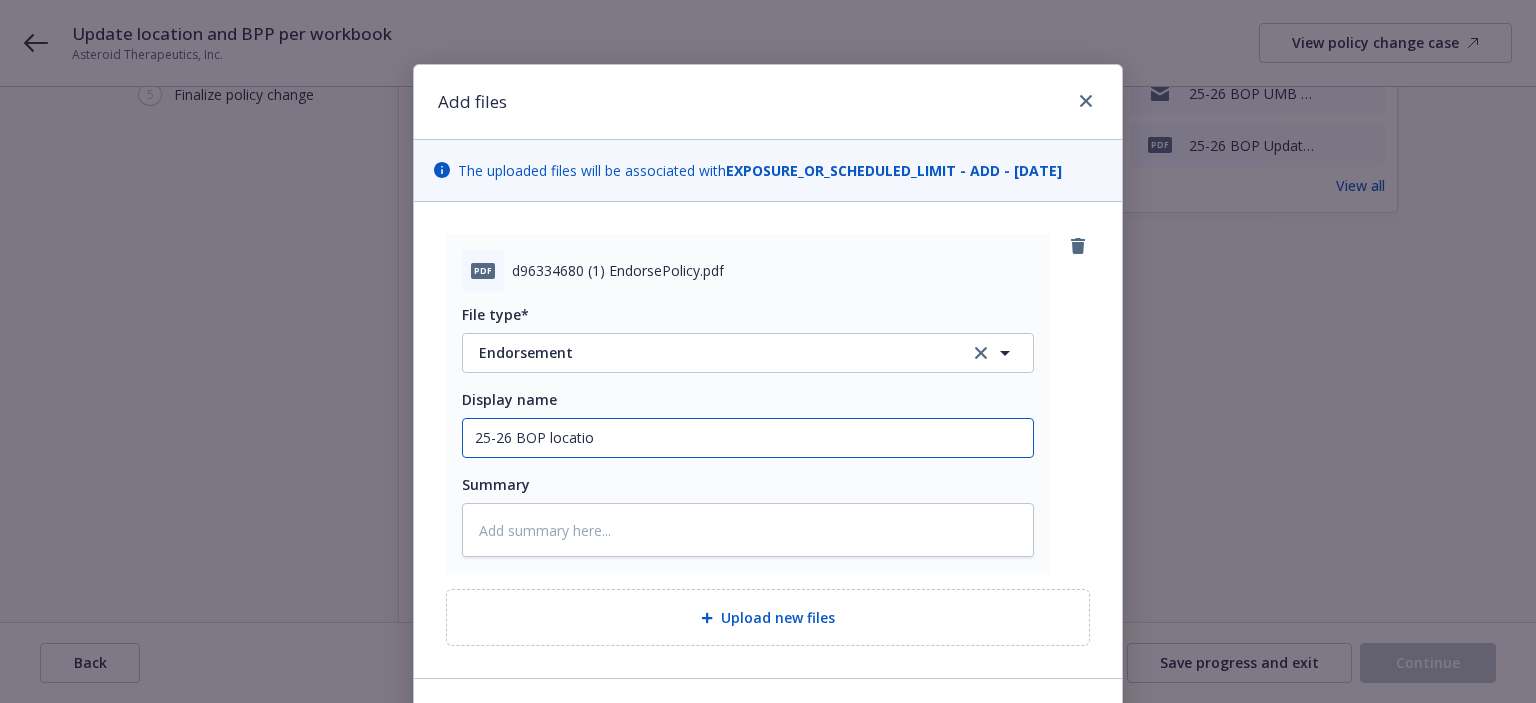 type on "x" 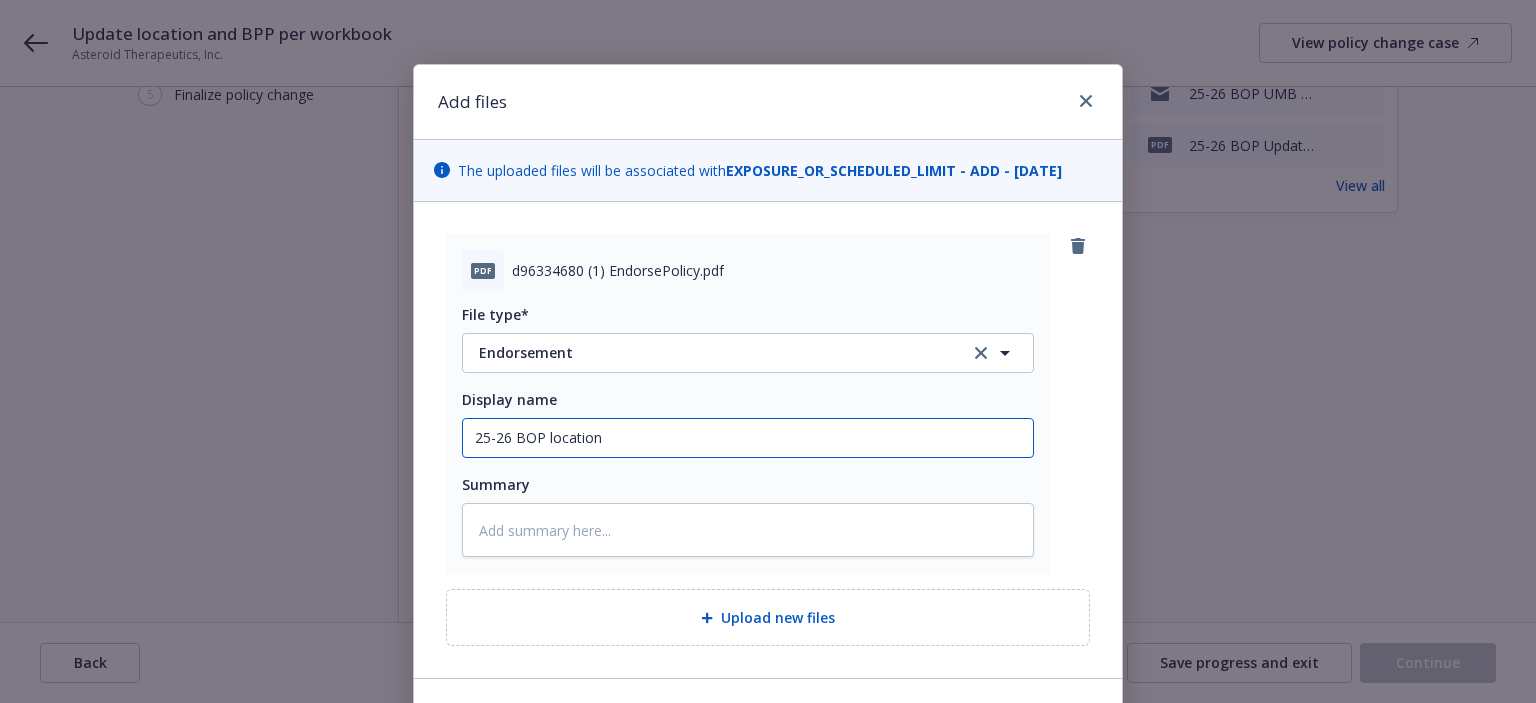 type on "x" 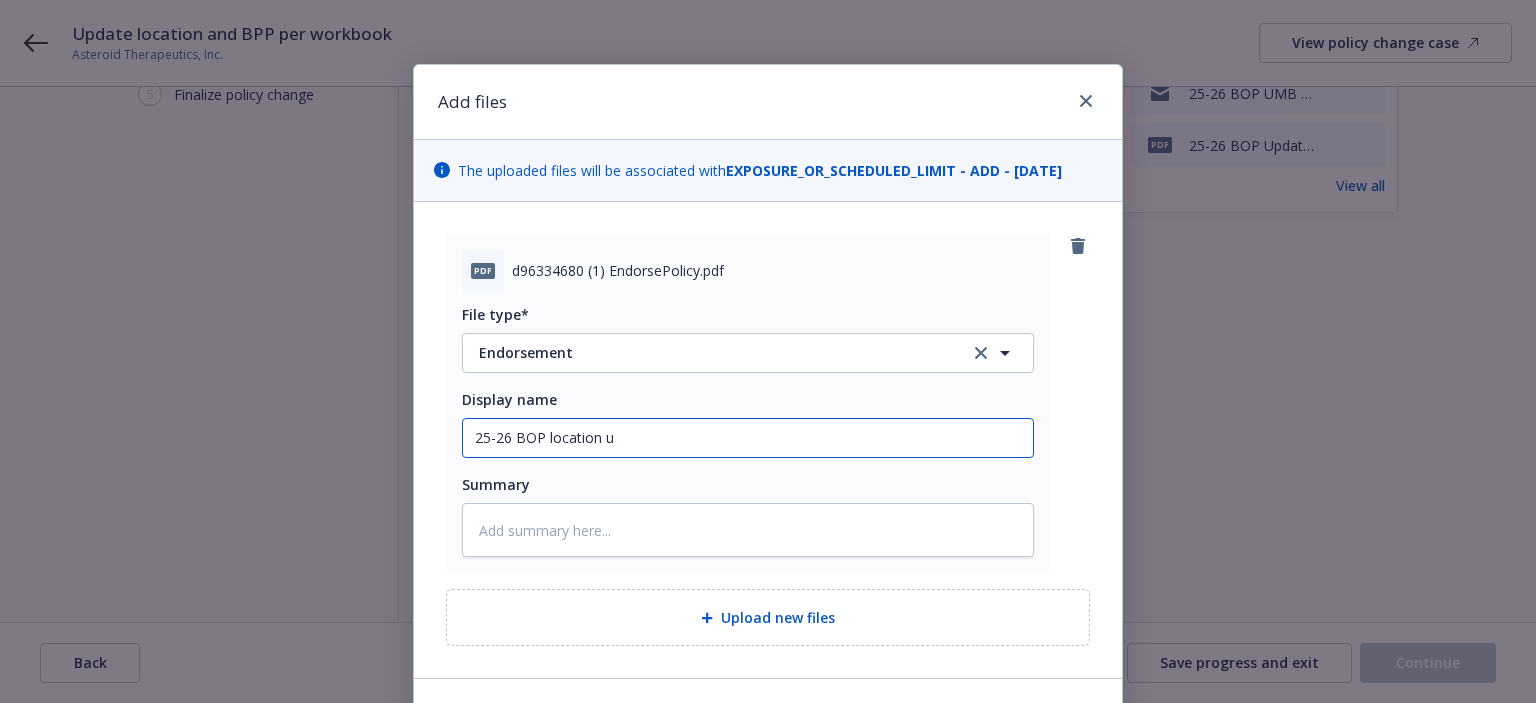 type on "x" 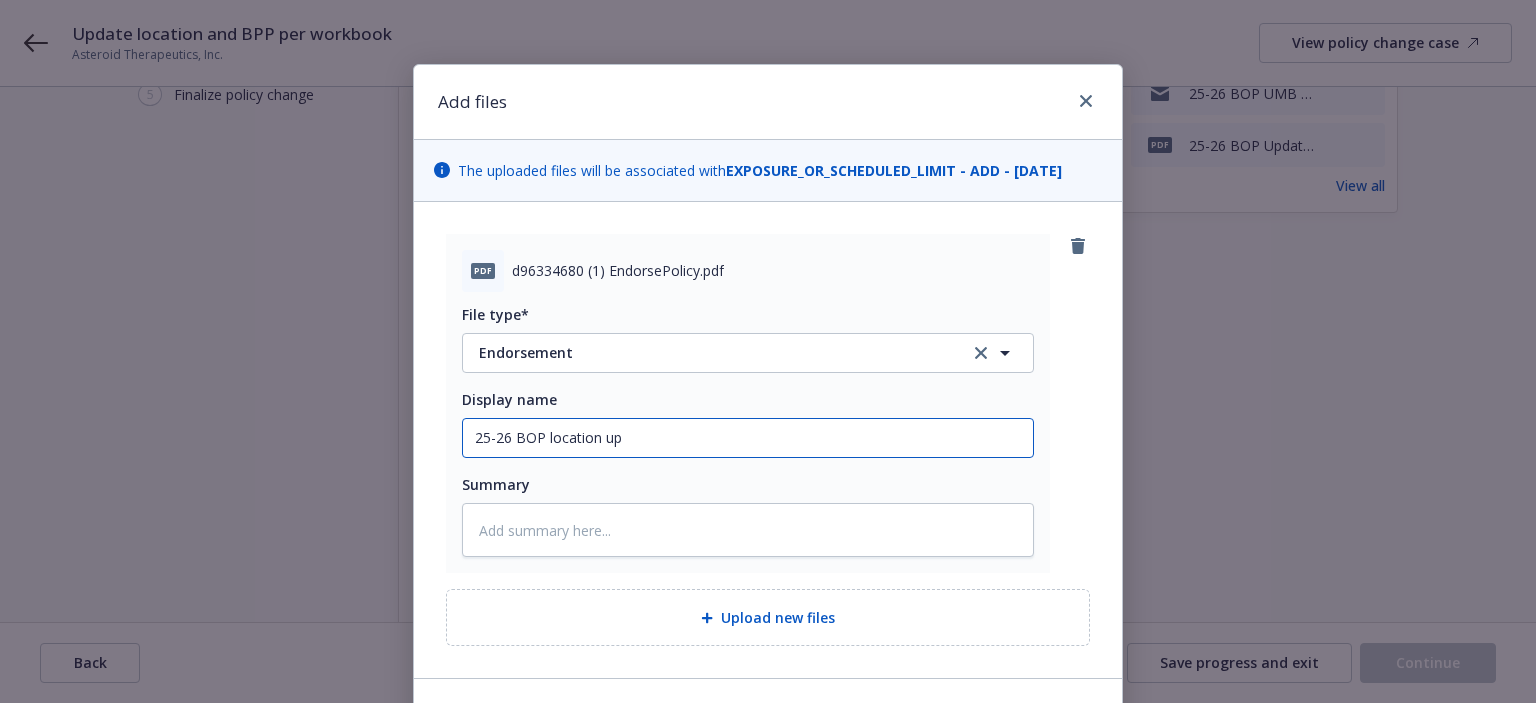 type on "x" 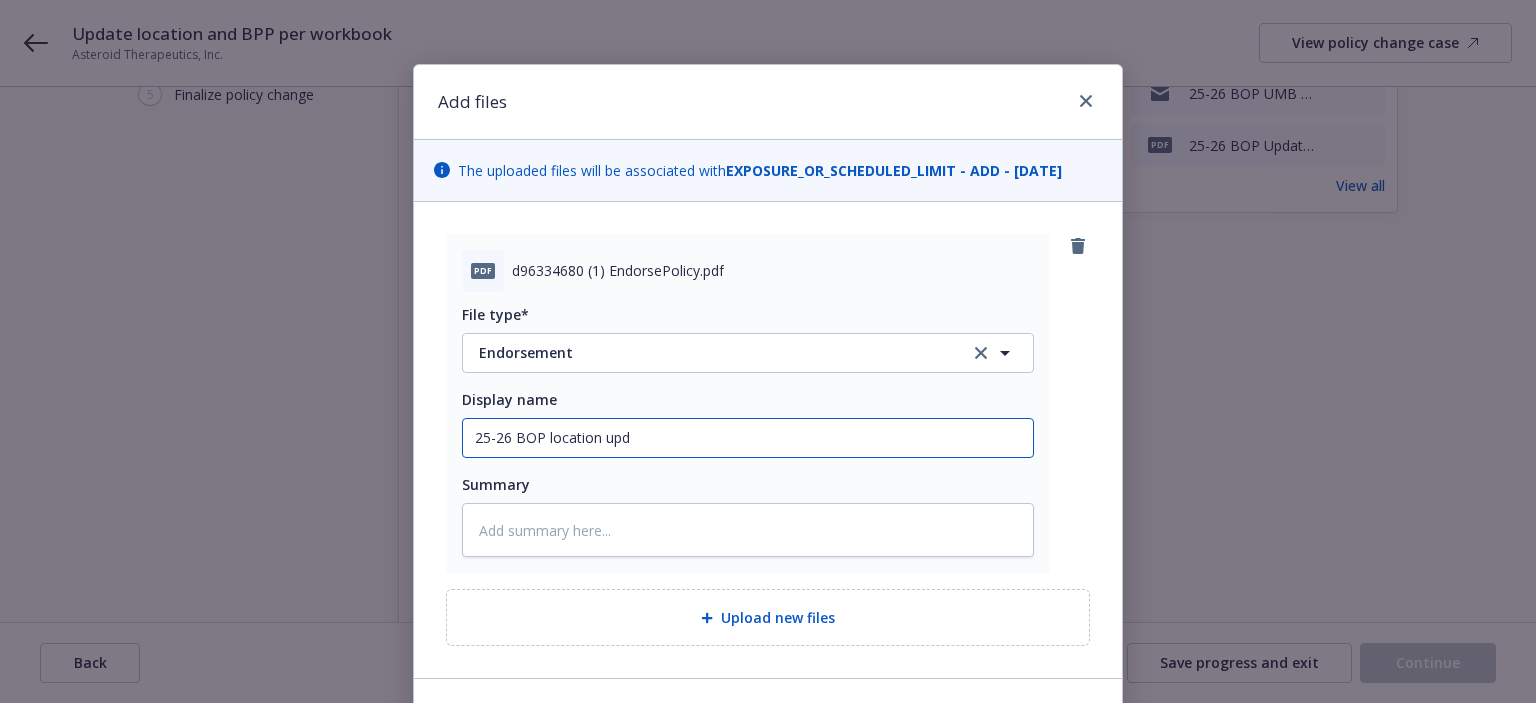 type on "x" 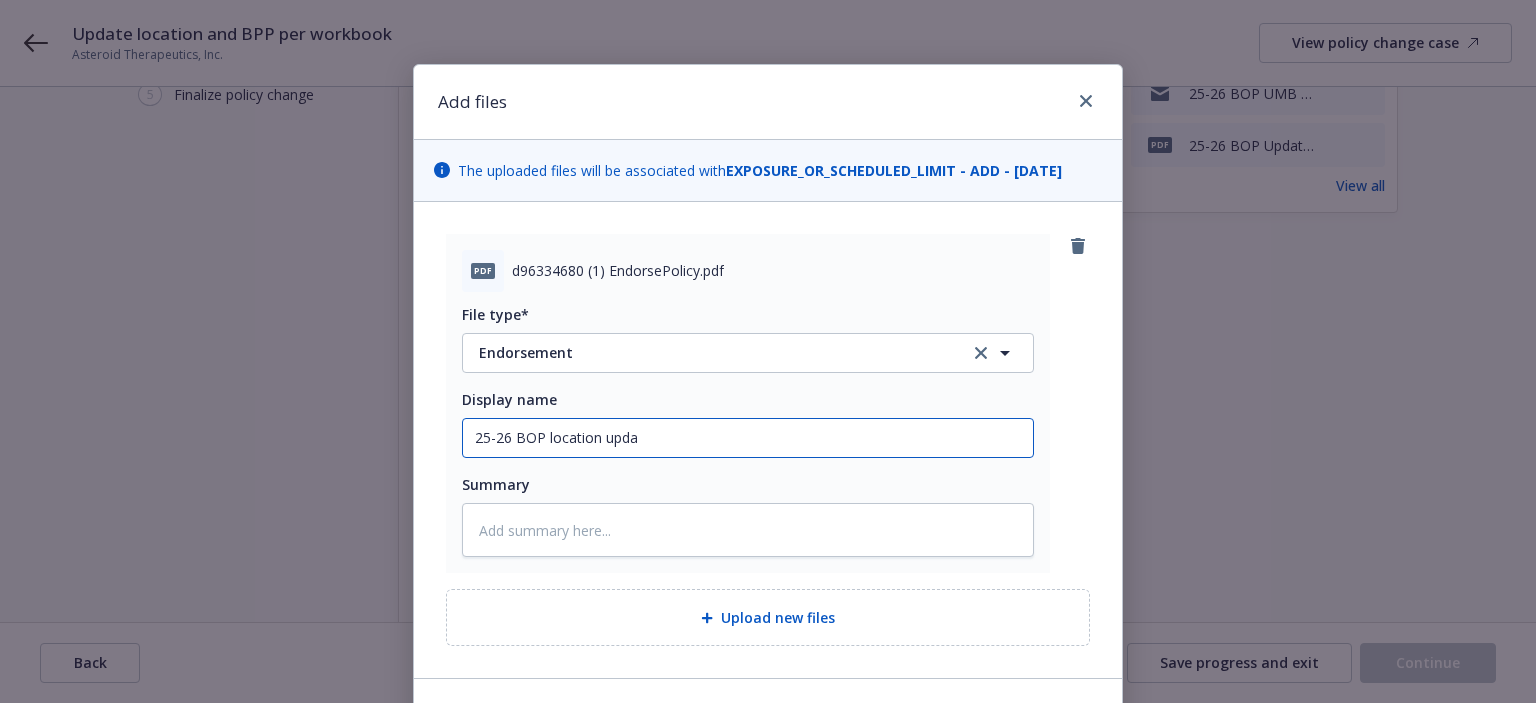 type on "x" 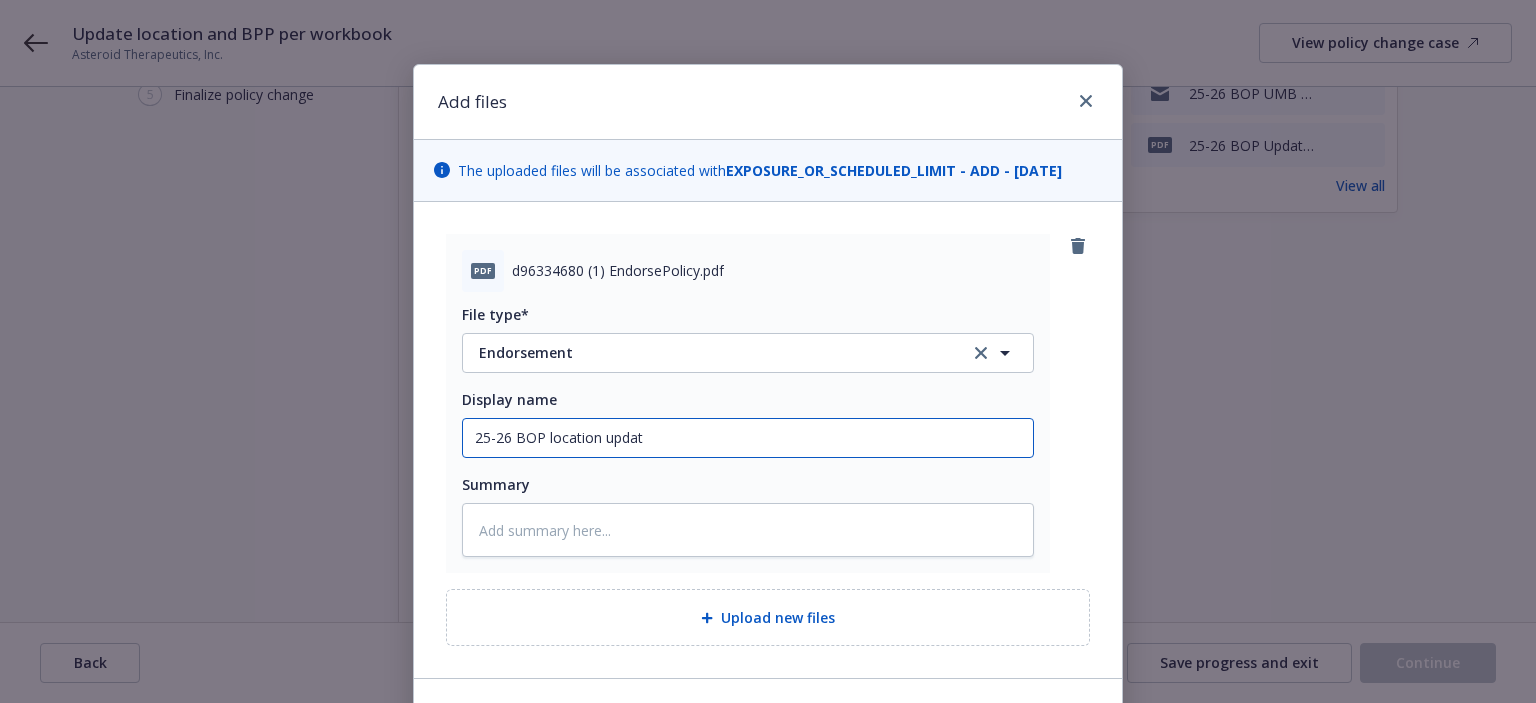 type on "x" 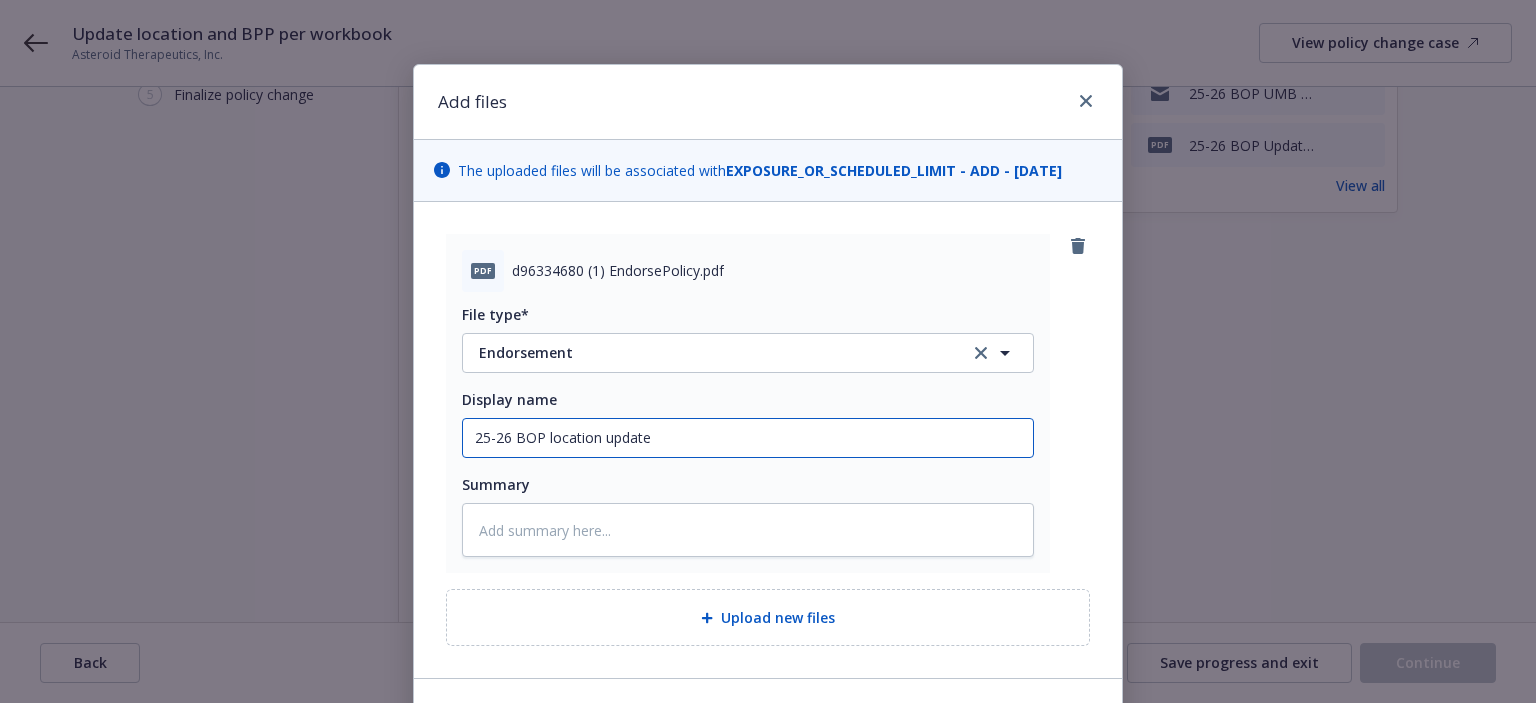 type on "x" 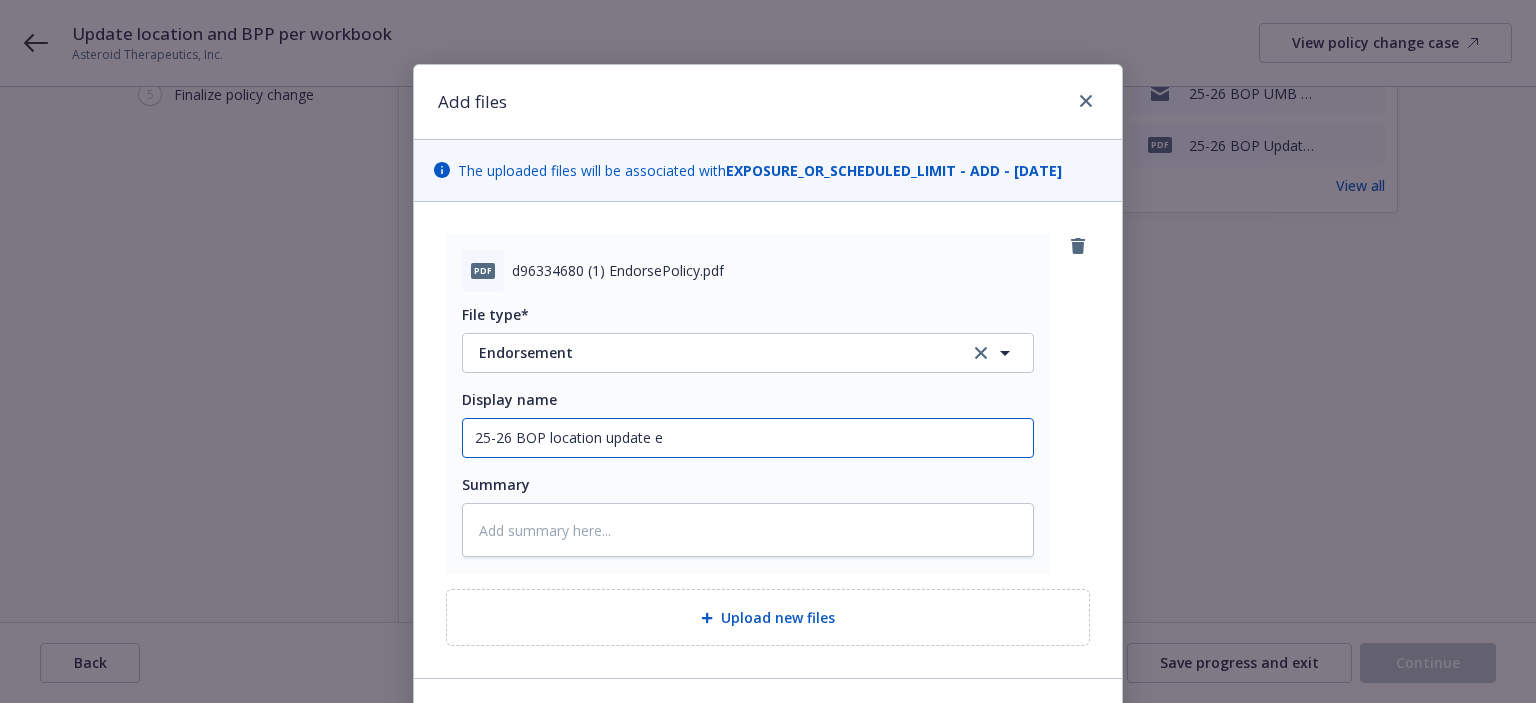 type on "x" 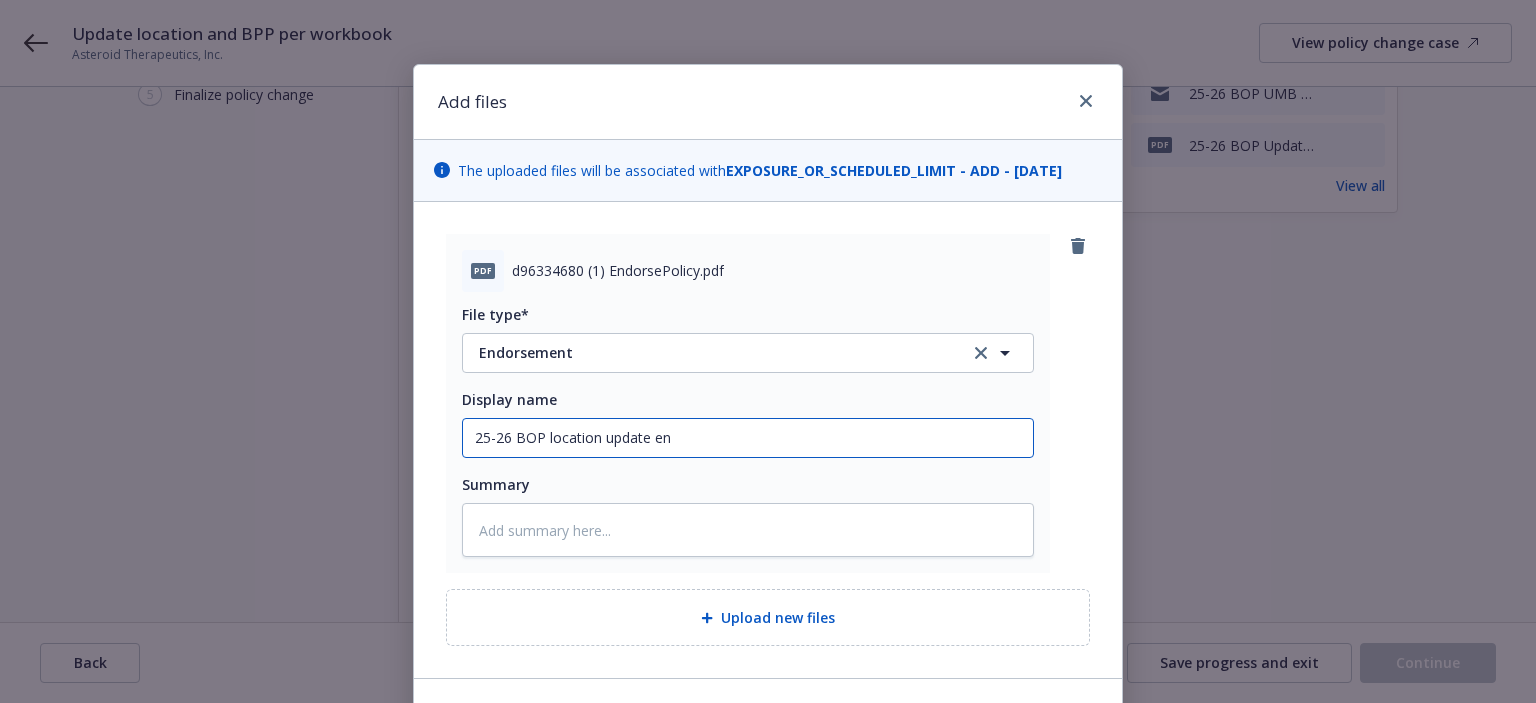 type on "x" 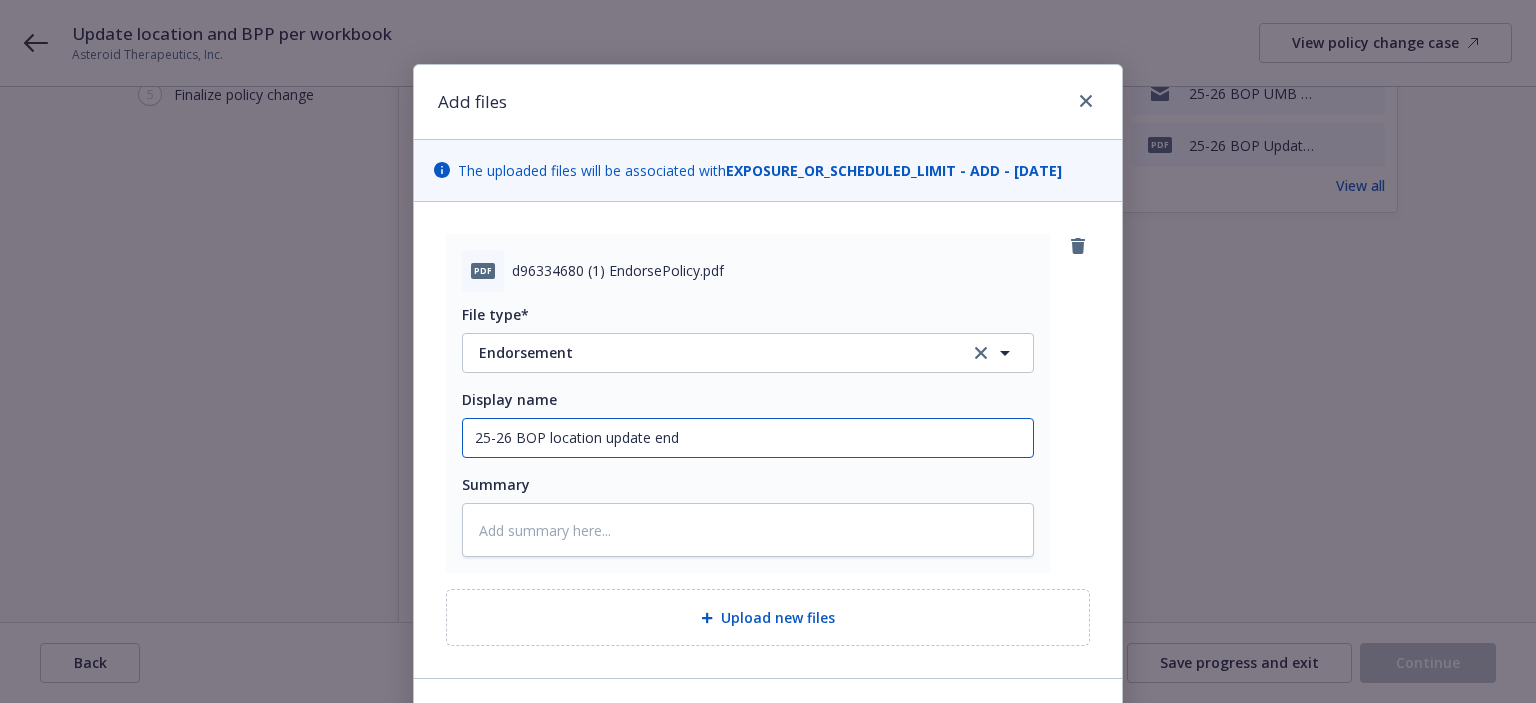 type on "25-26 BOP location update endo" 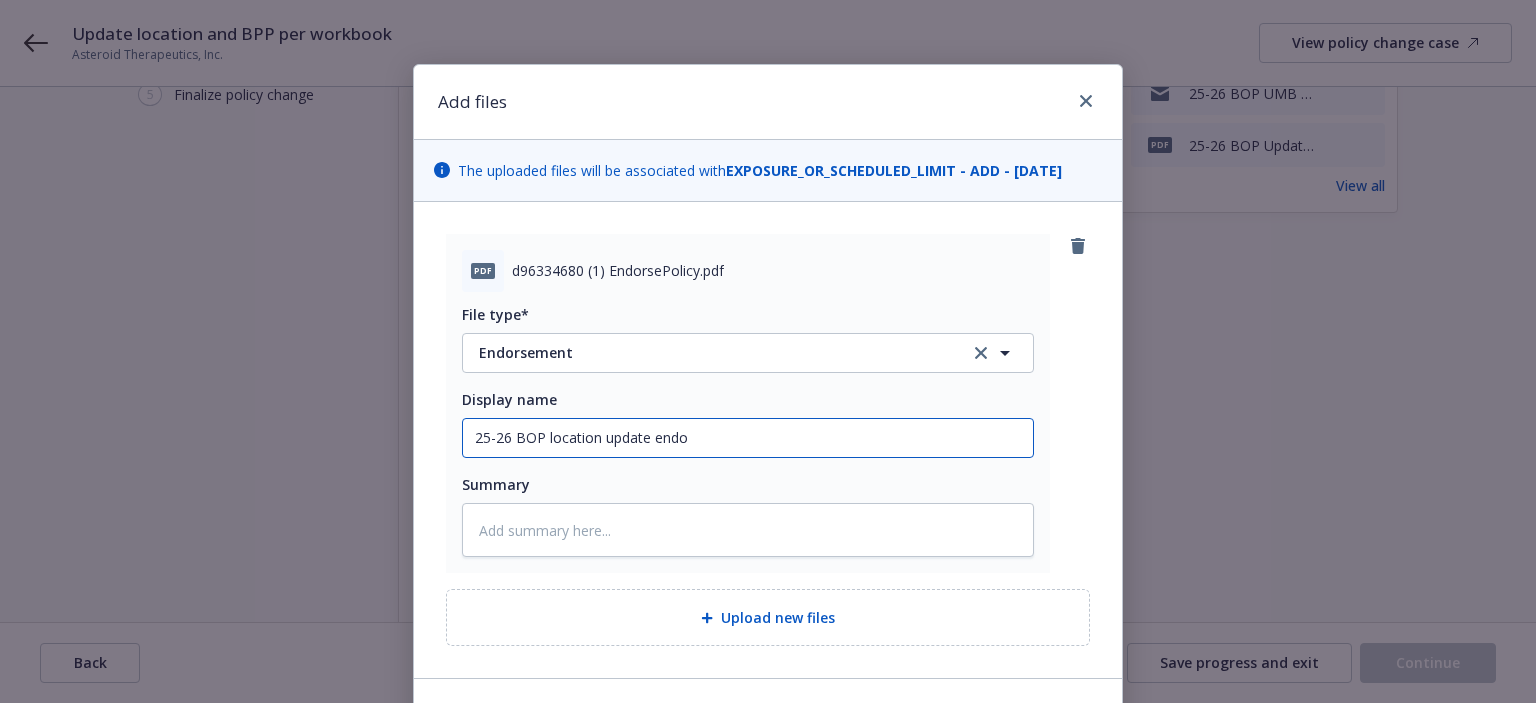 type on "x" 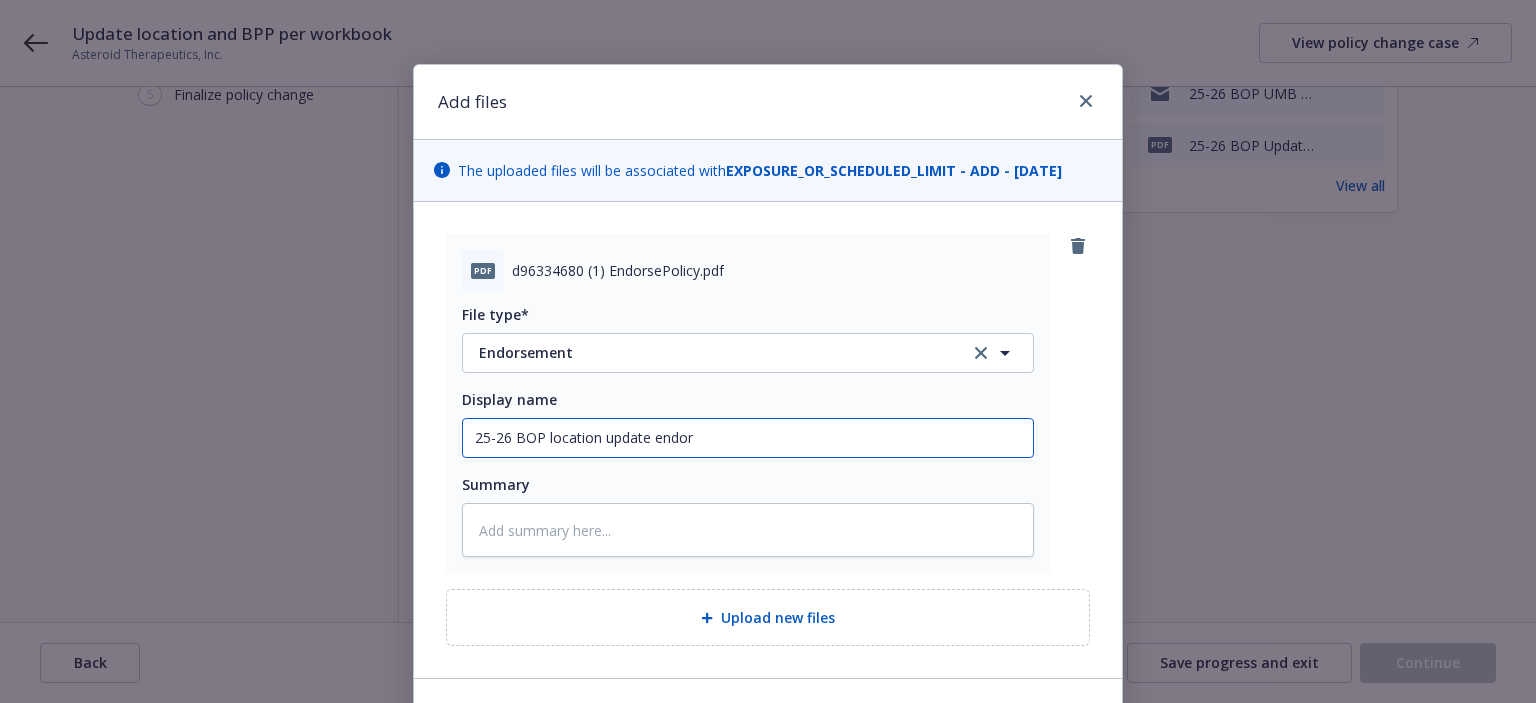 type on "x" 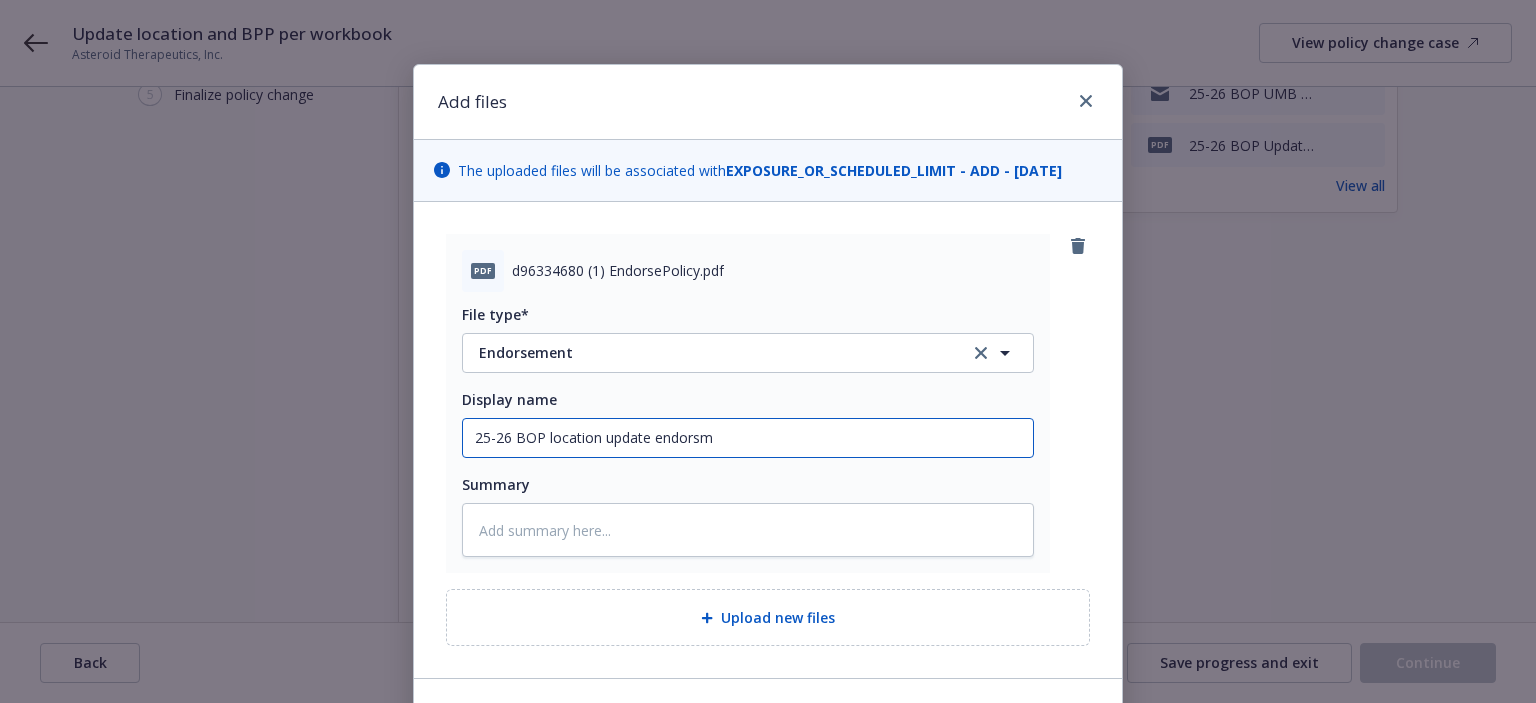 type on "25-26 BOP location update endorsme" 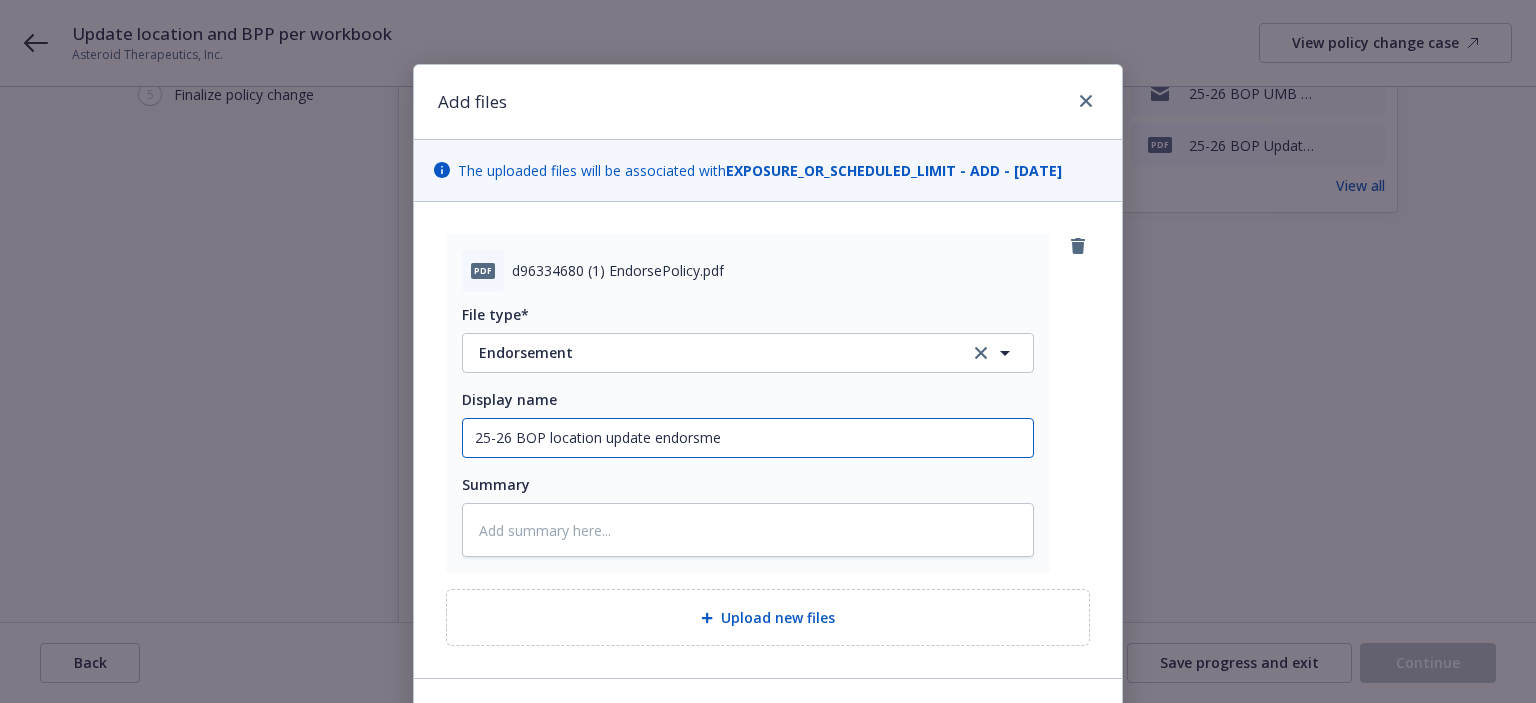 type on "x" 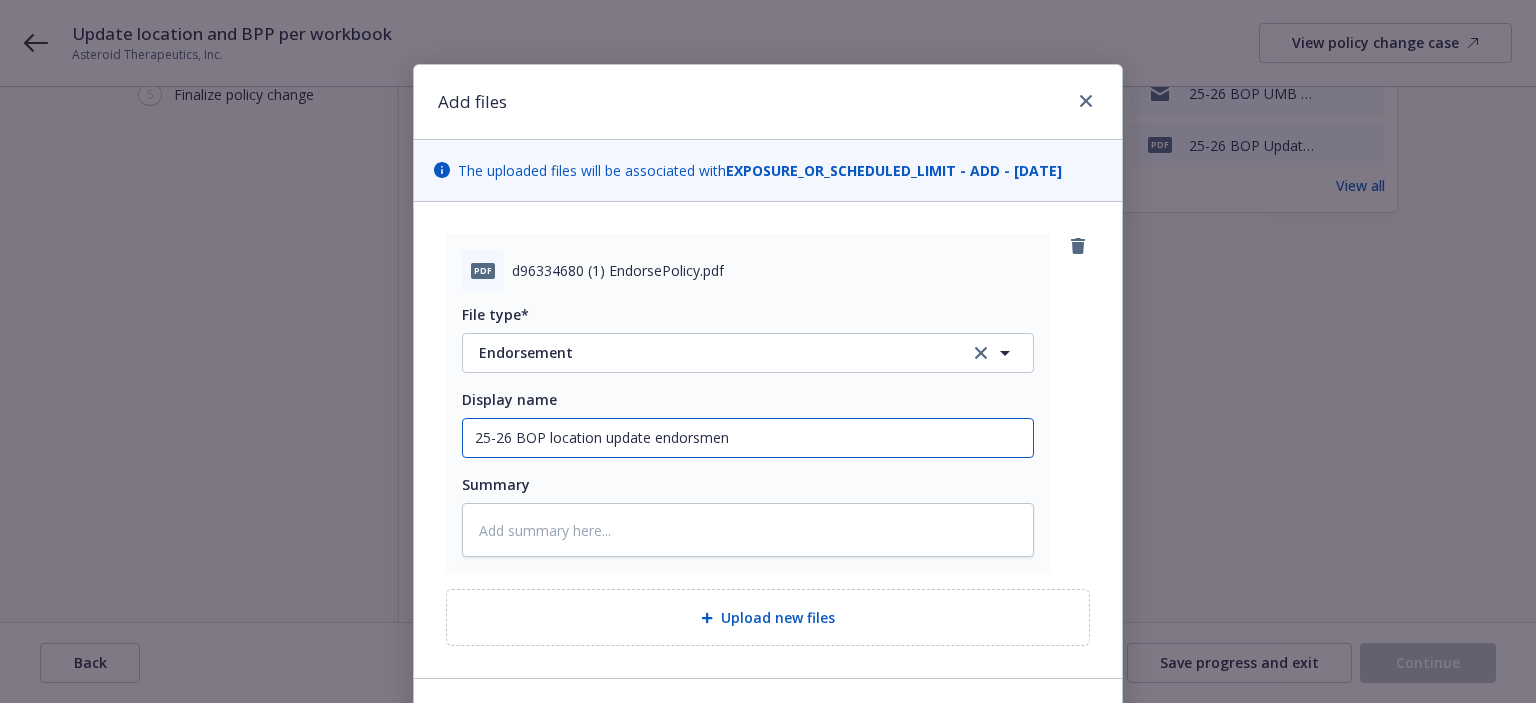 type on "x" 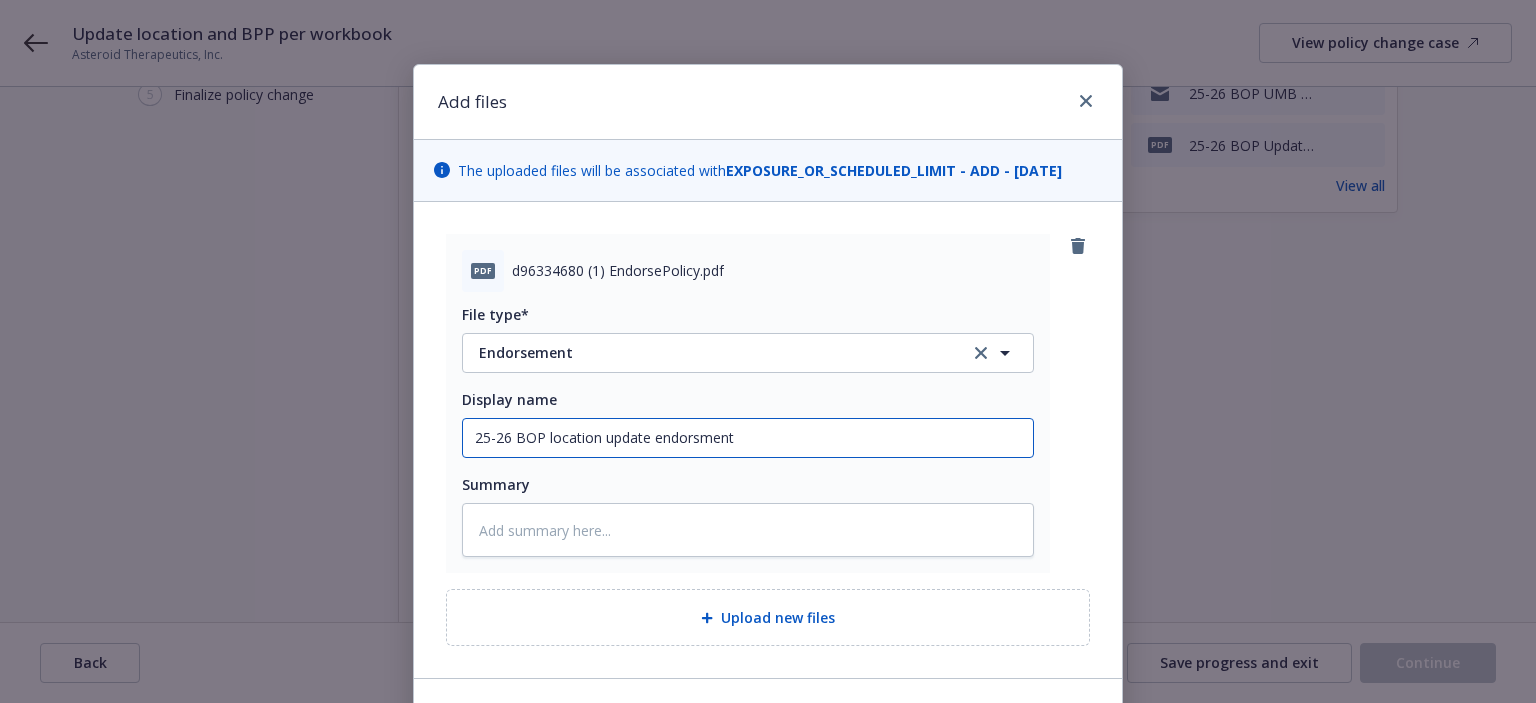 type on "25-26 BOP location update endorsment" 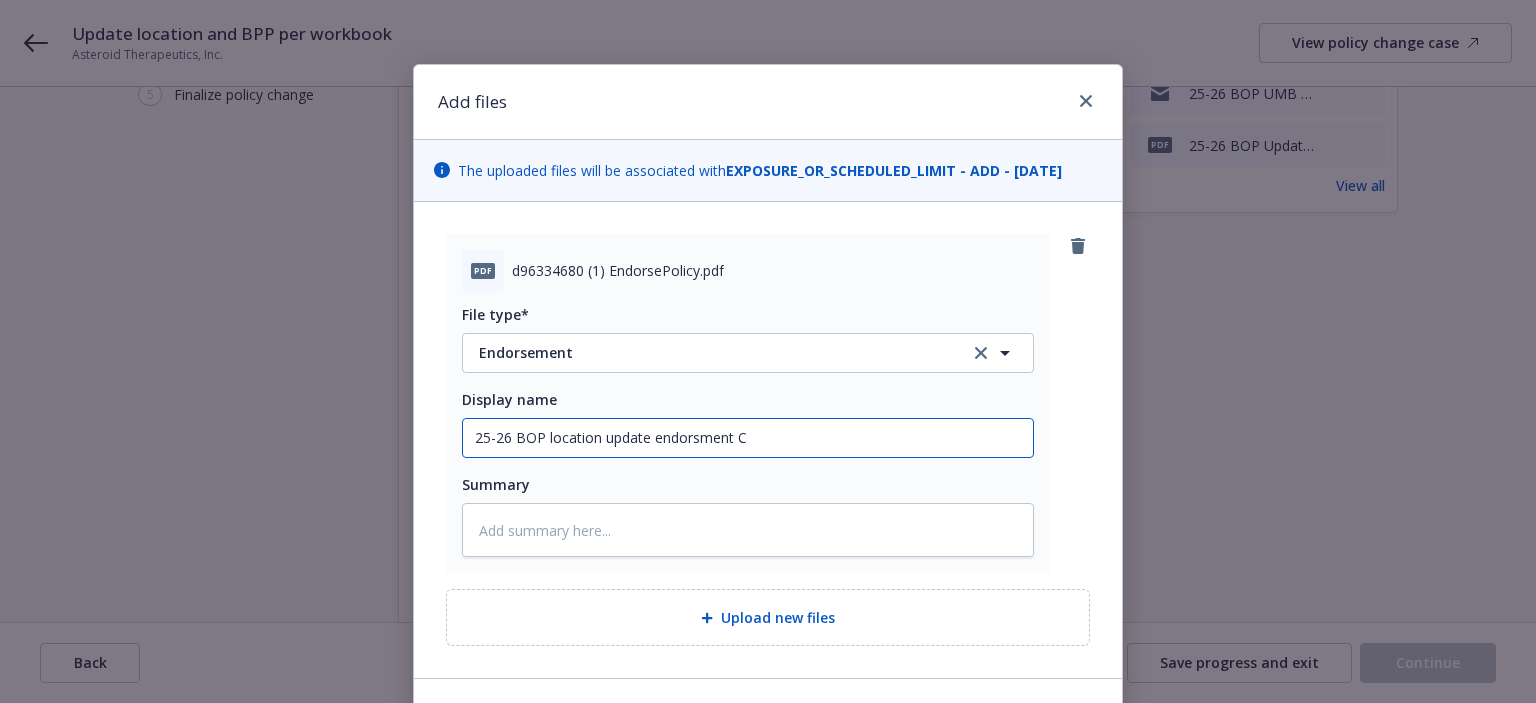 type on "25-26 BOP location update endorsment Ch" 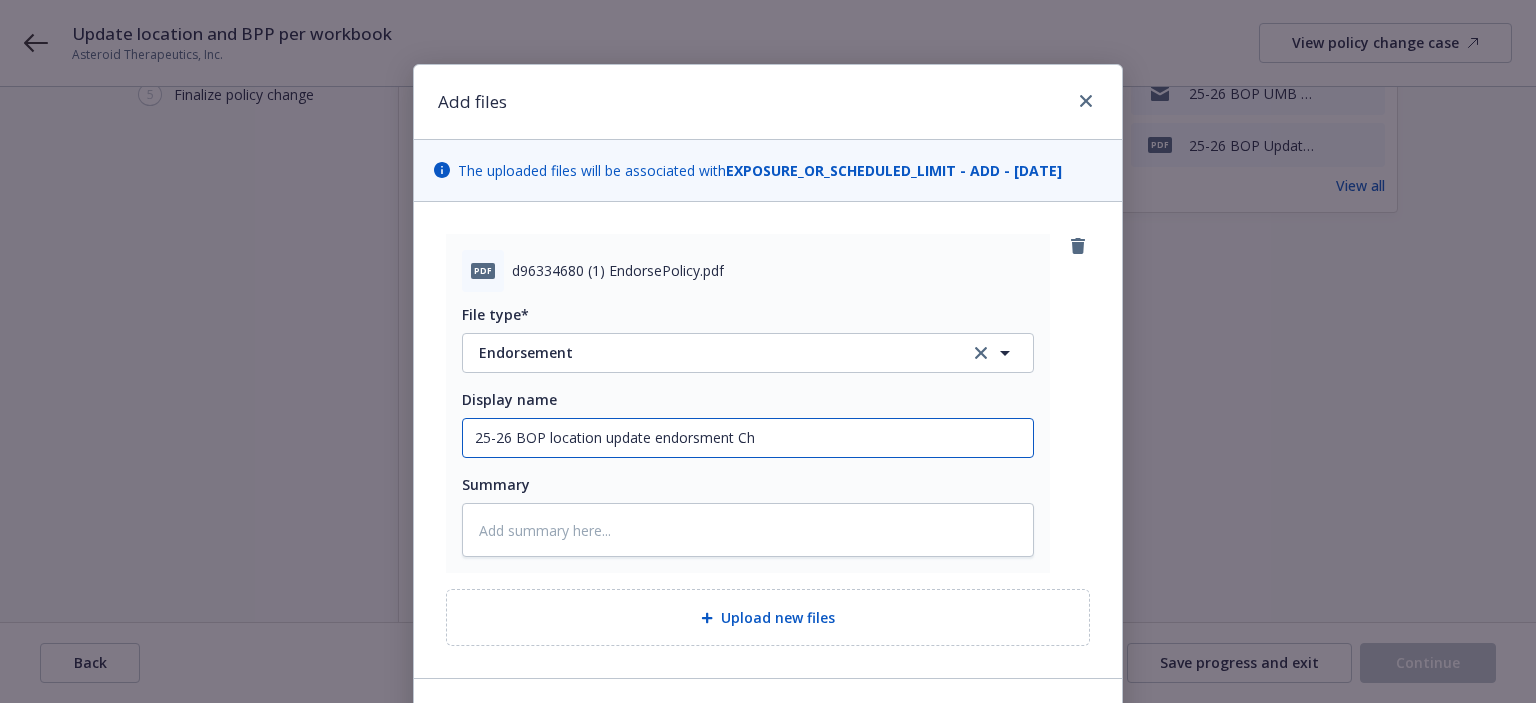 type on "x" 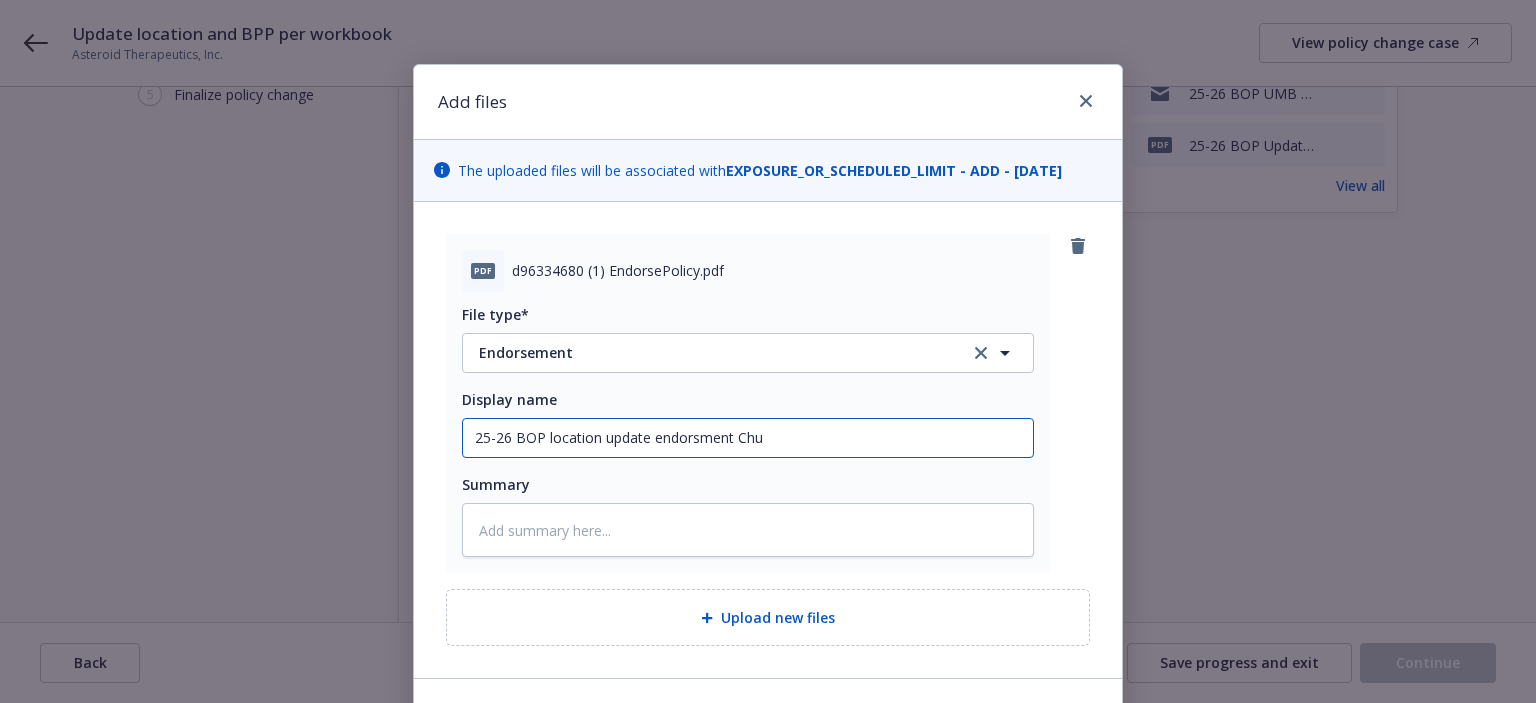 type on "x" 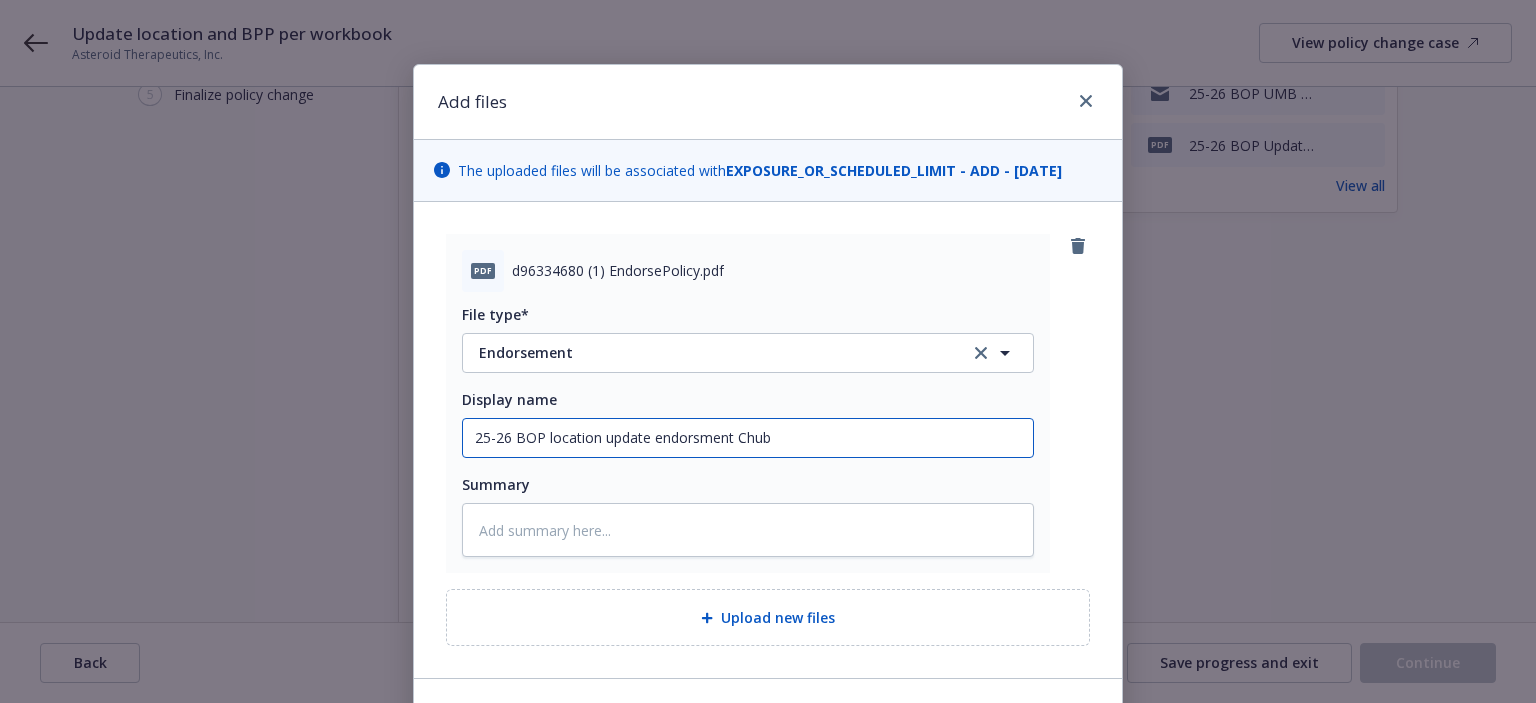 type on "x" 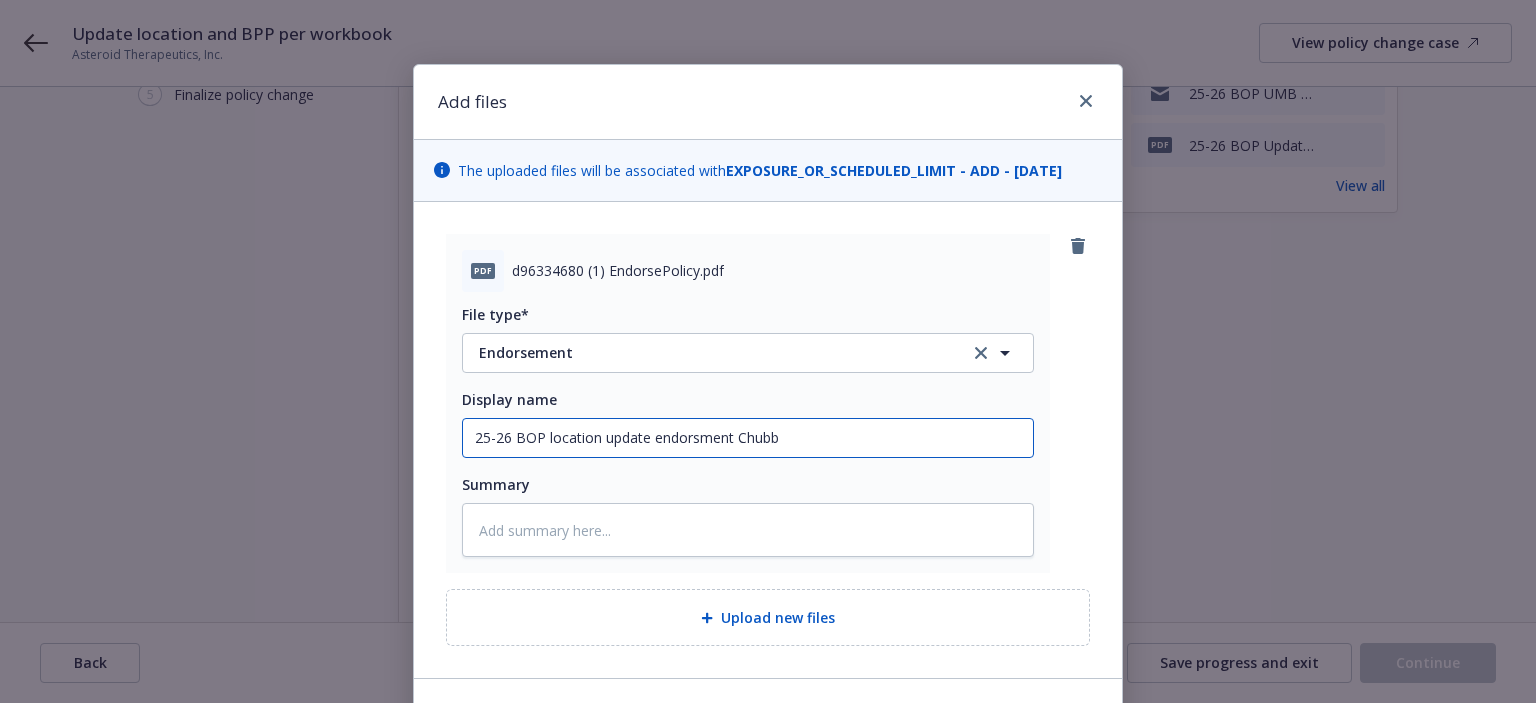 type on "x" 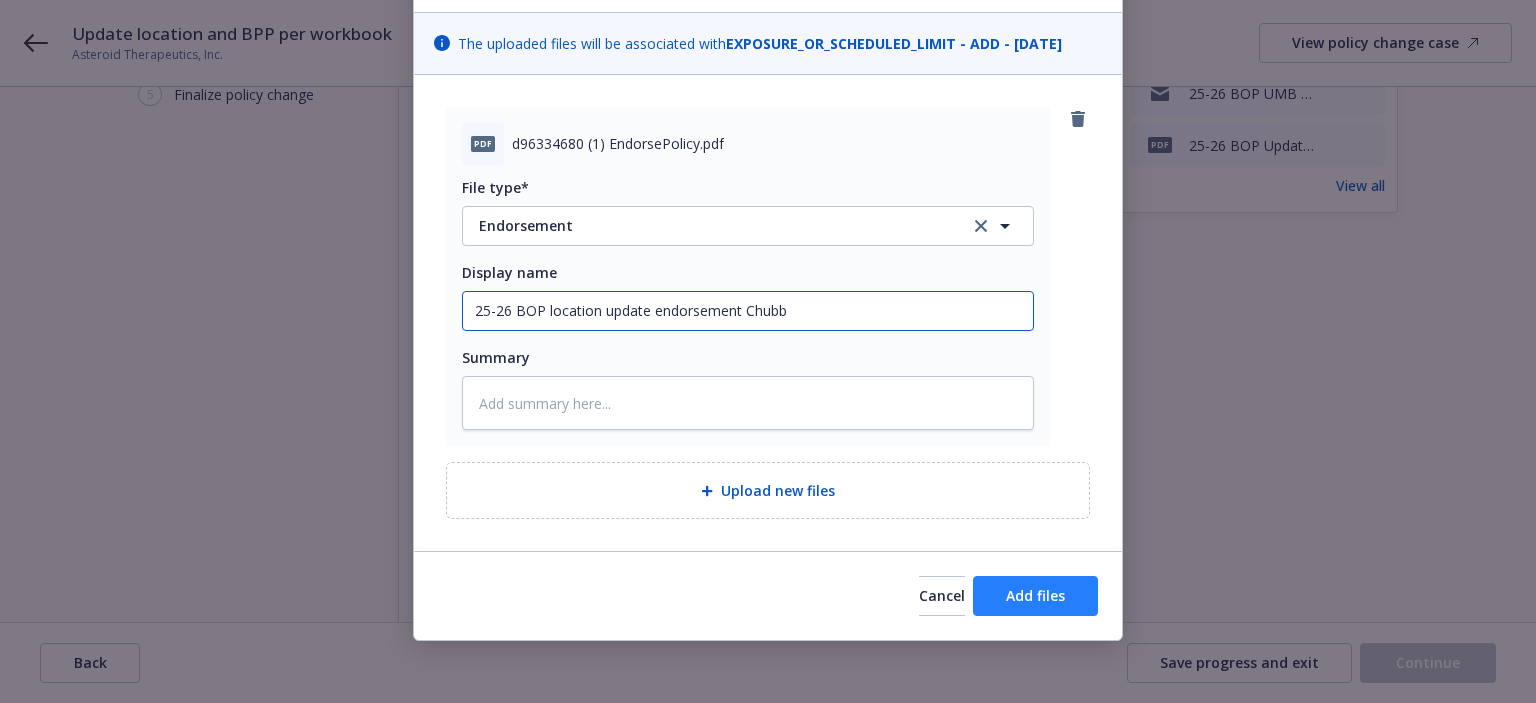 type on "25-26 BOP location update endorsement Chubb" 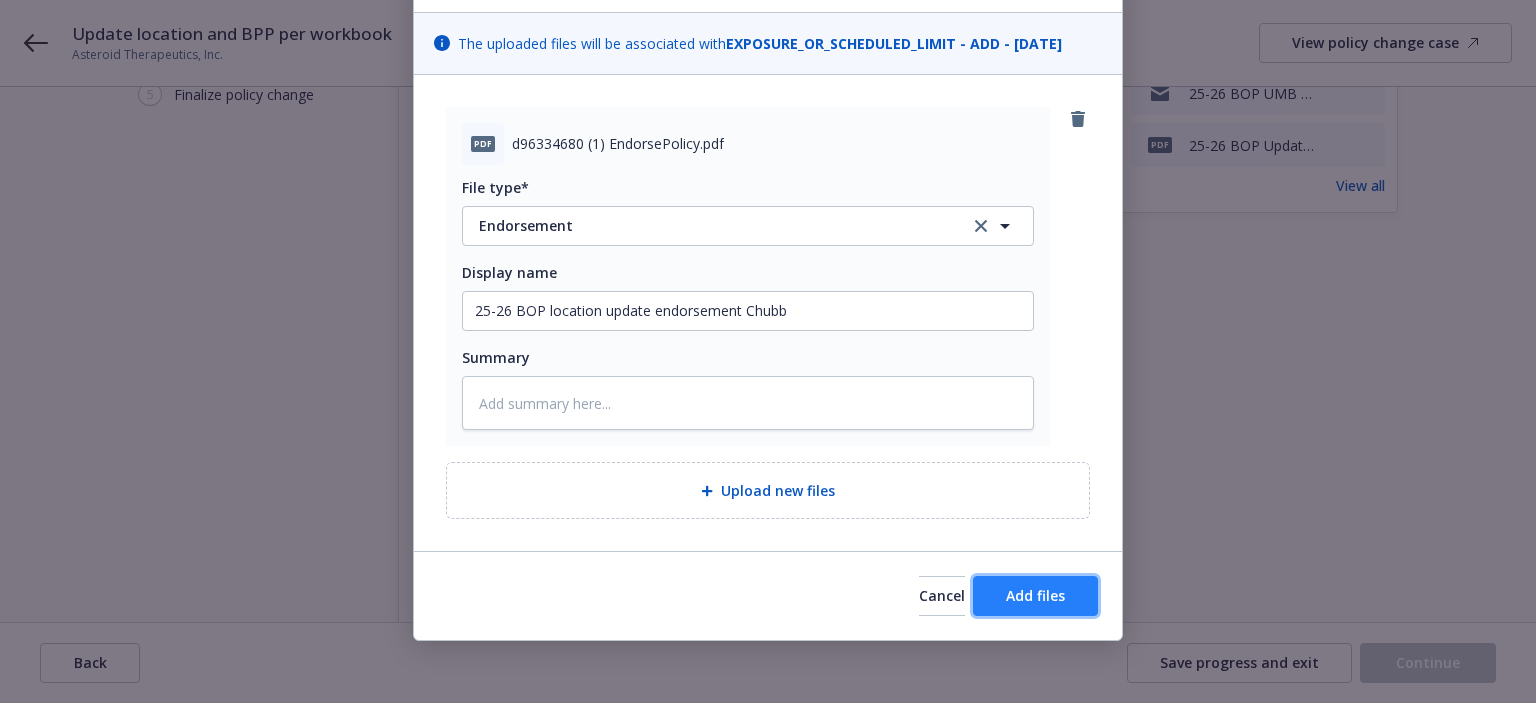 click on "Add files" at bounding box center (1035, 595) 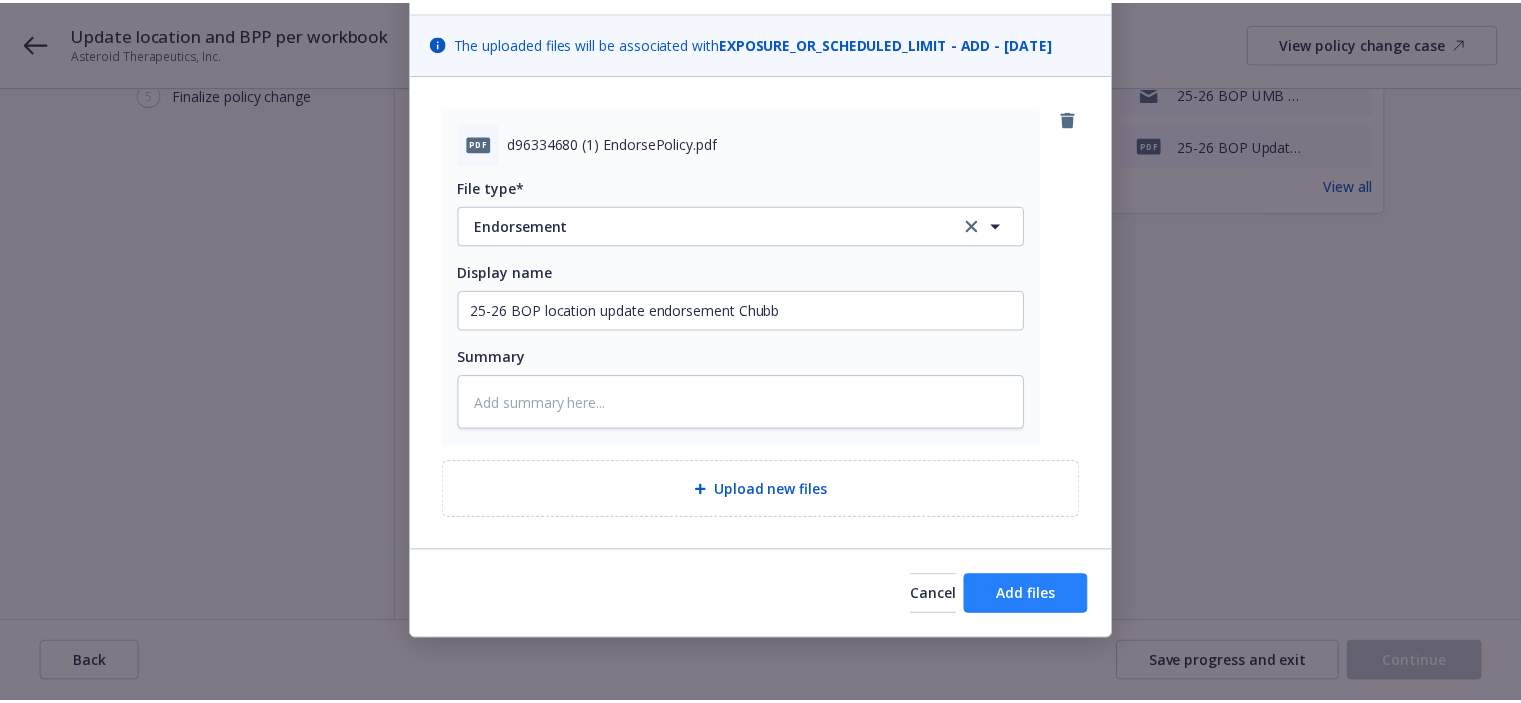 scroll, scrollTop: 55, scrollLeft: 0, axis: vertical 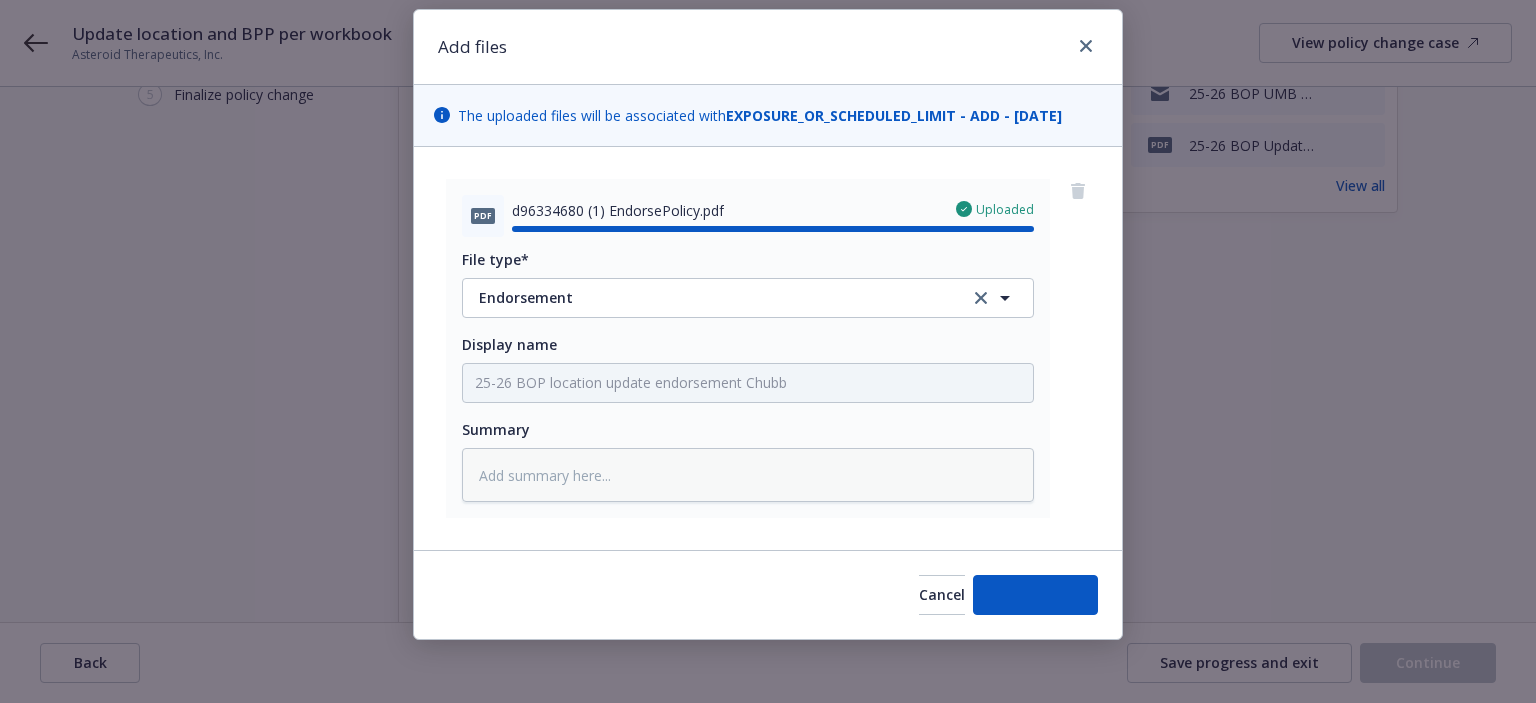 type on "x" 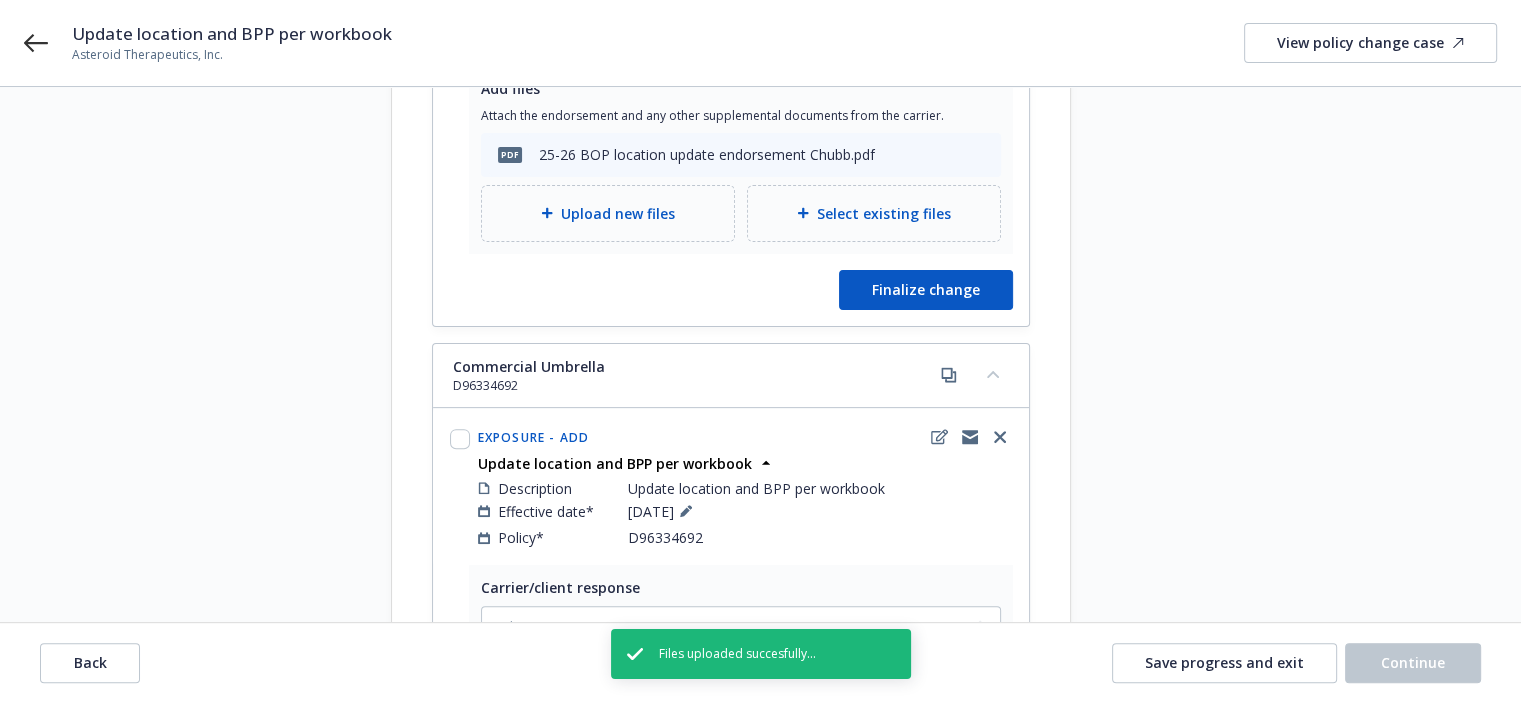 scroll, scrollTop: 800, scrollLeft: 0, axis: vertical 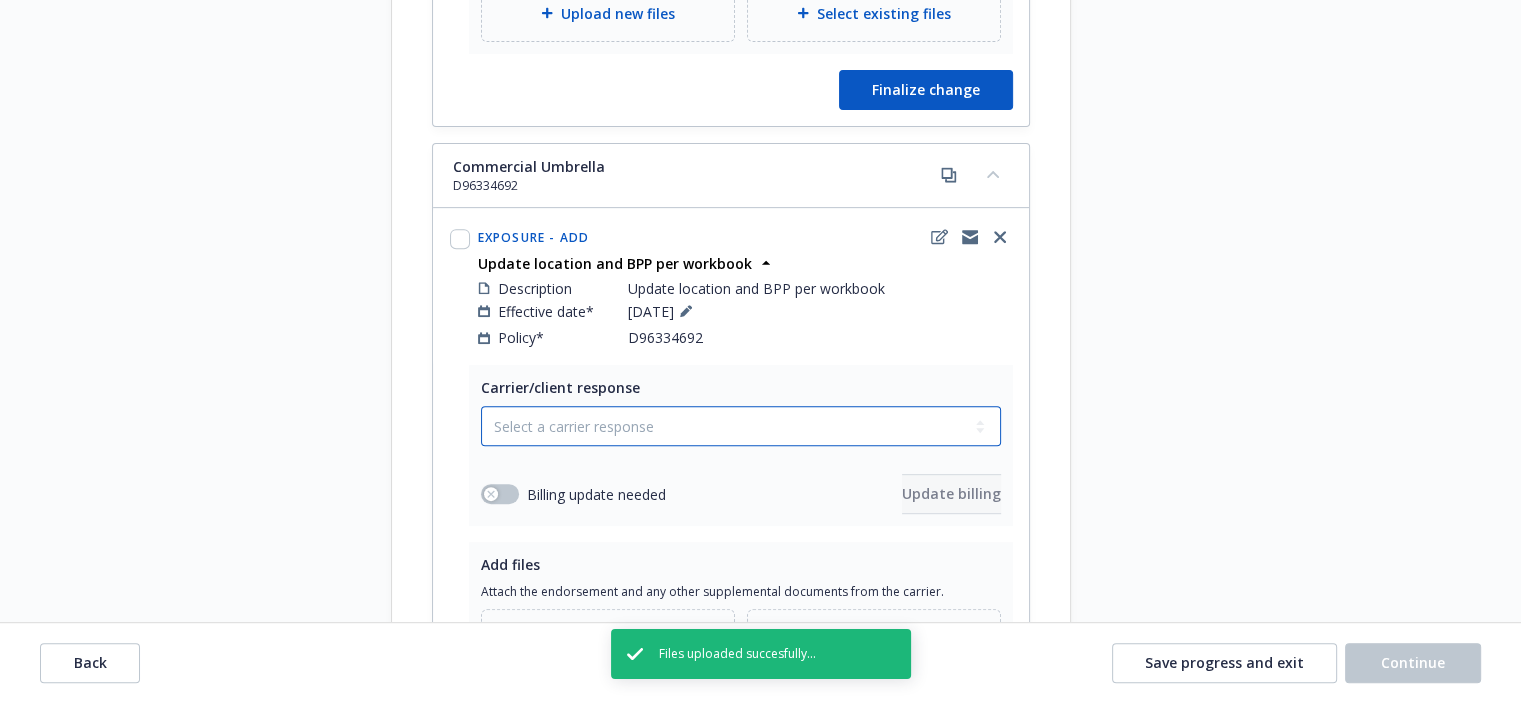 click on "Select a carrier response Accepted Accepted with revision No endorsement needed Declined by carrier Rejected by client" at bounding box center (741, 426) 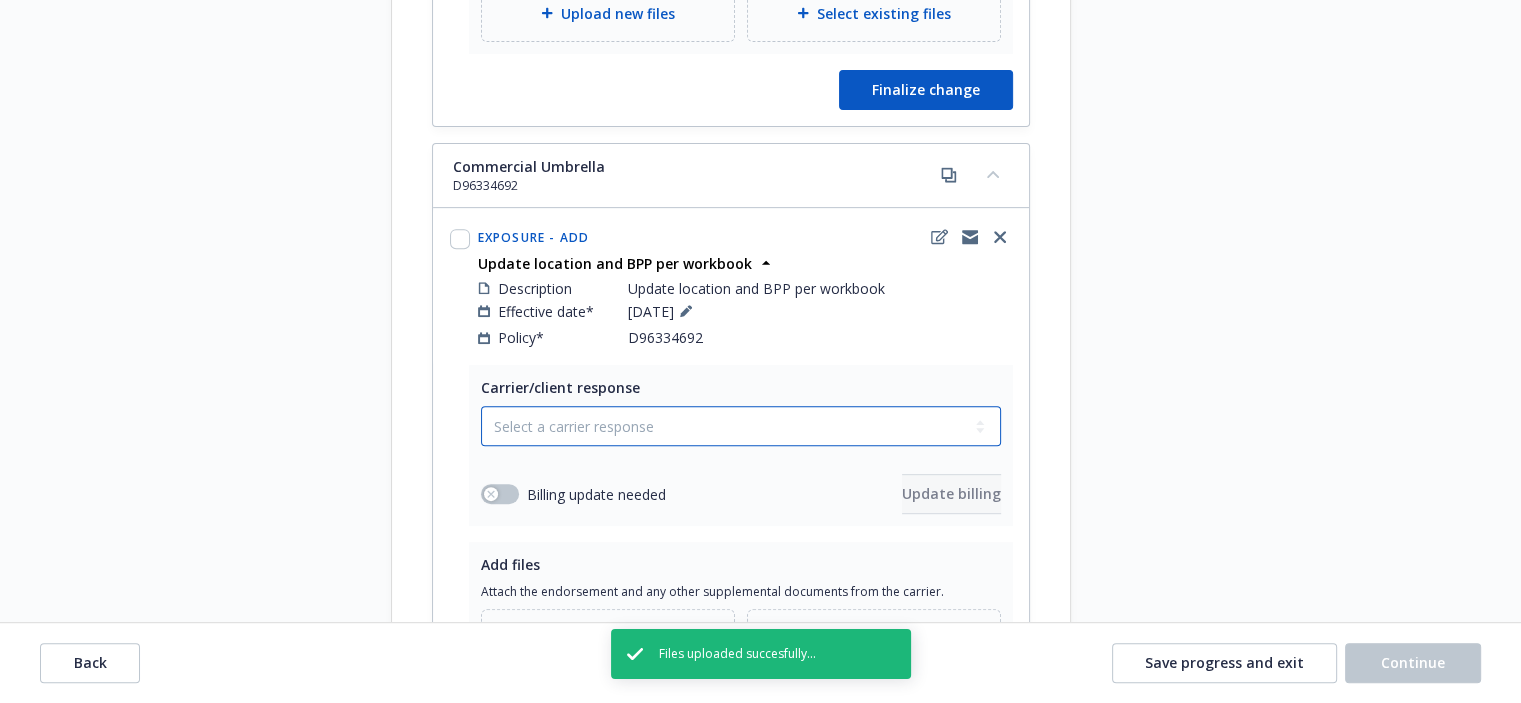 select on "ACCEPTED" 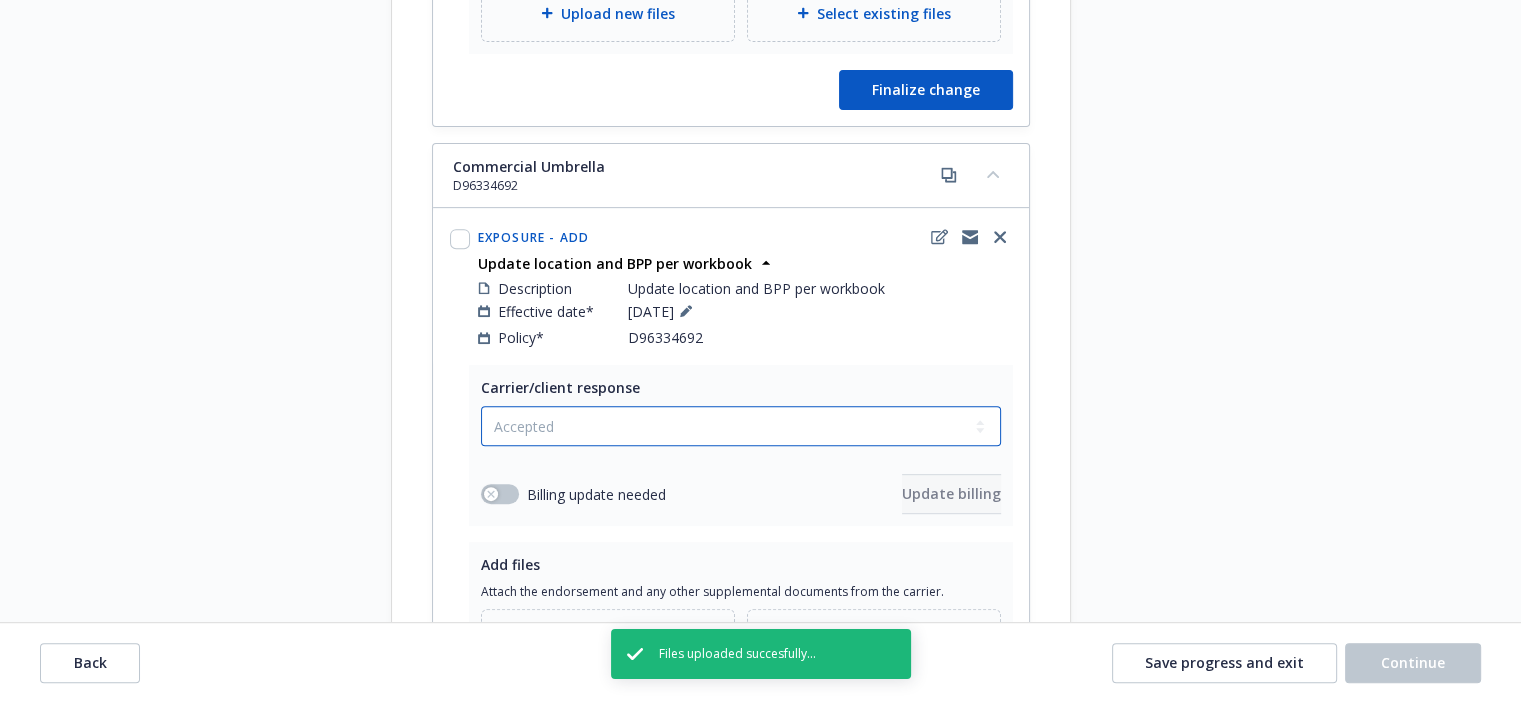 click on "Select a carrier response Accepted Accepted with revision No endorsement needed Declined by carrier Rejected by client" at bounding box center [741, 426] 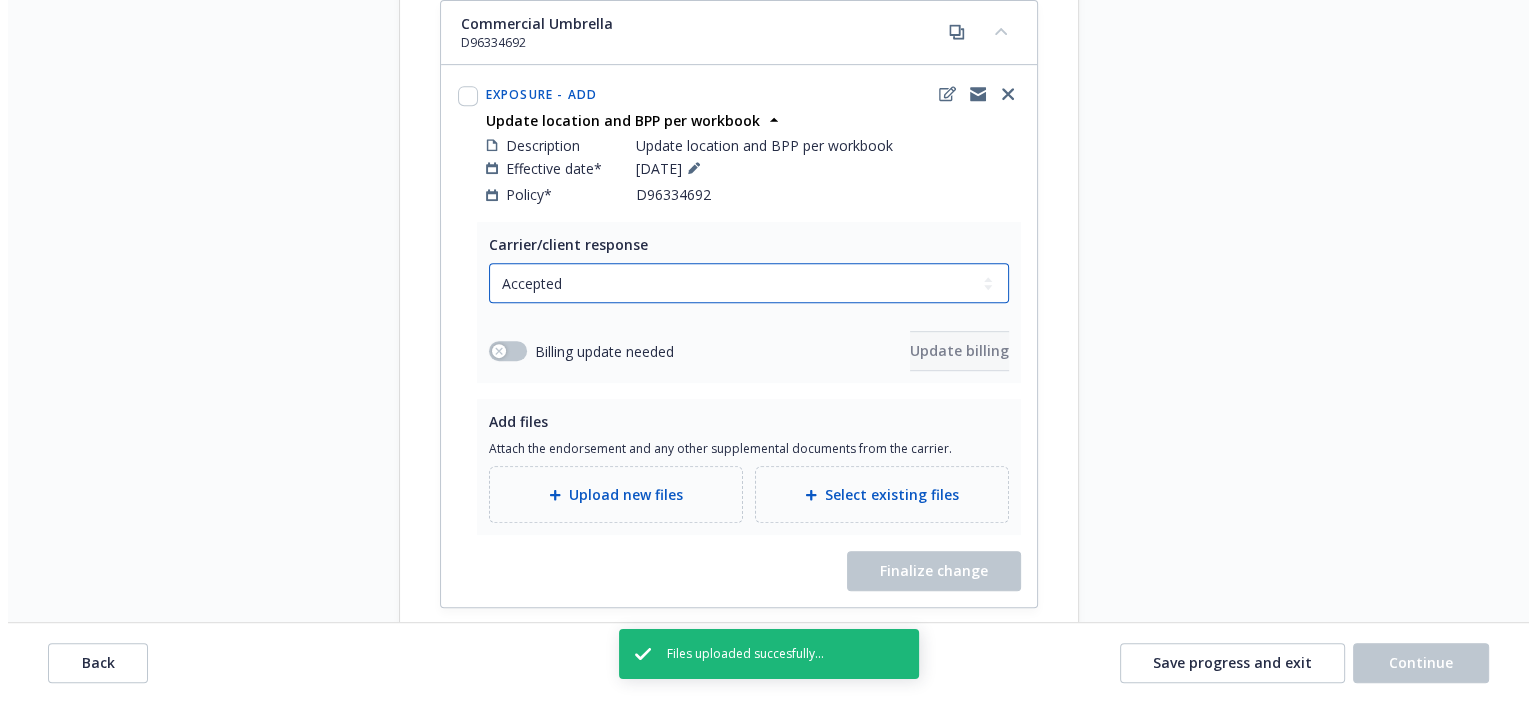scroll, scrollTop: 1000, scrollLeft: 0, axis: vertical 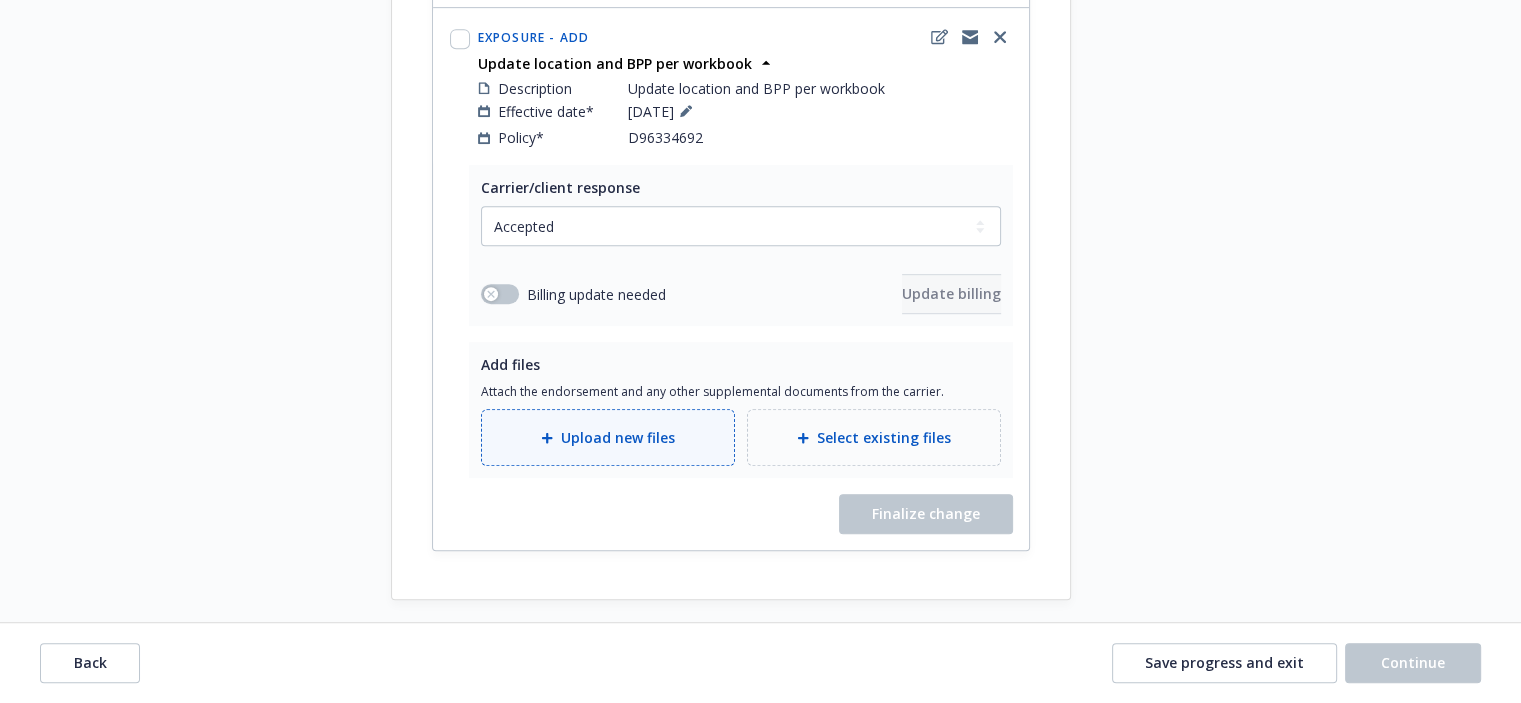 click on "Upload new files" at bounding box center [618, 437] 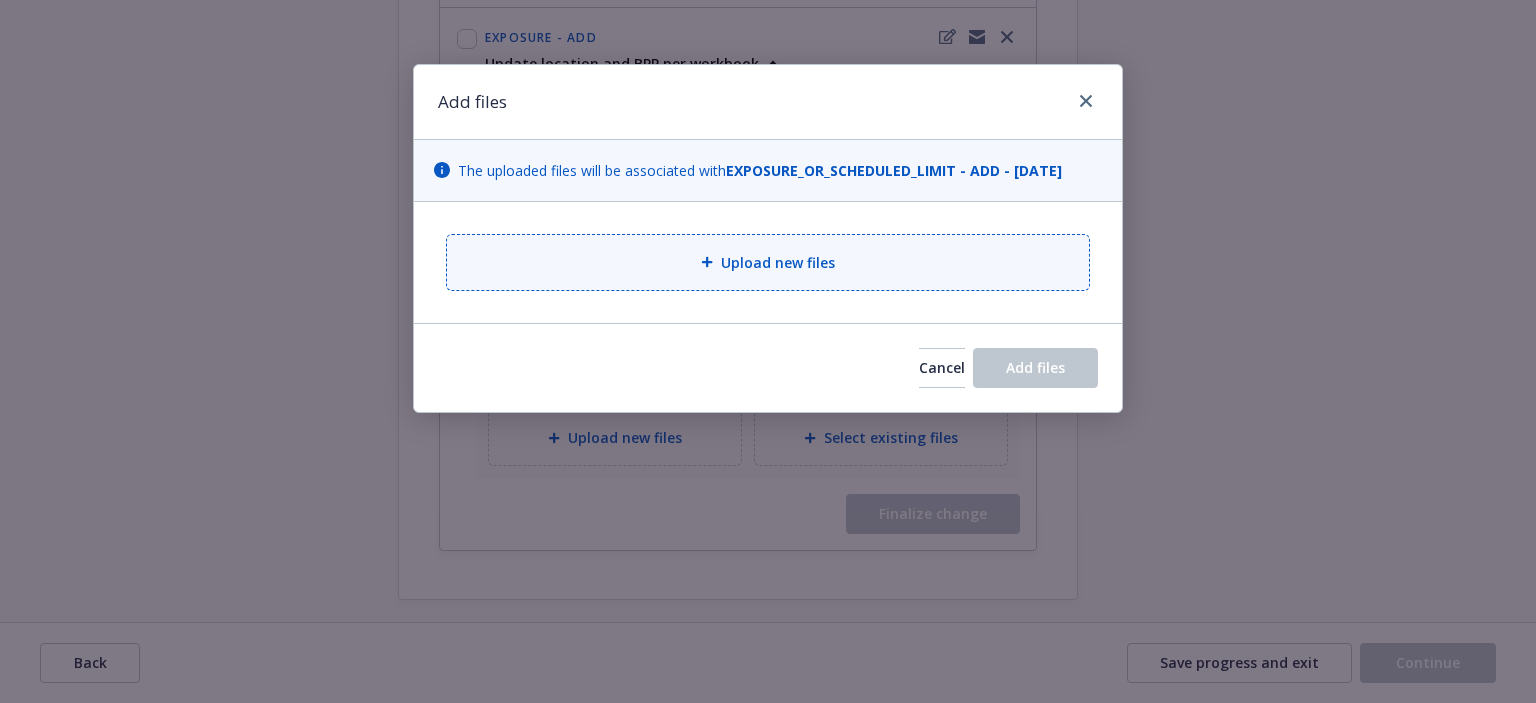 click on "Upload new files" at bounding box center [768, 262] 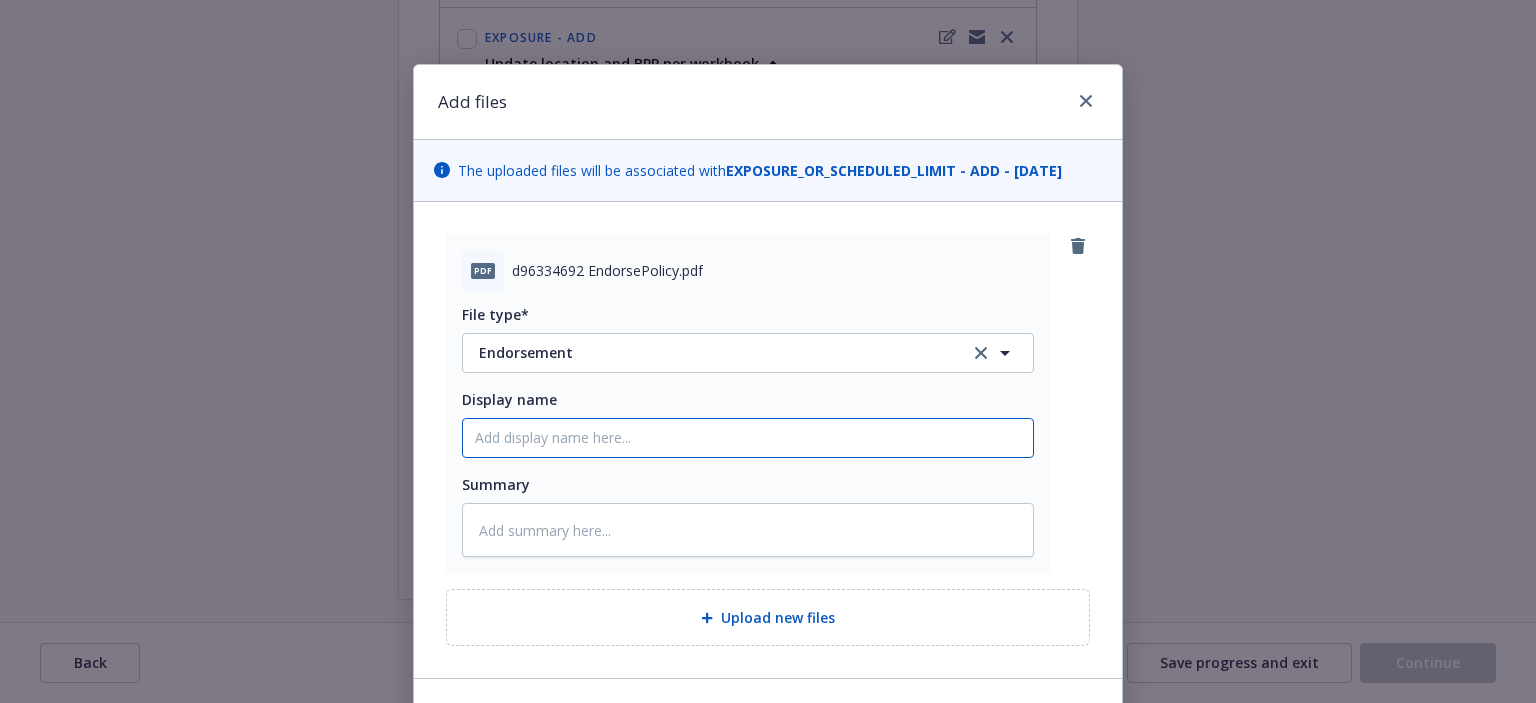 click on "Display name" at bounding box center [748, 438] 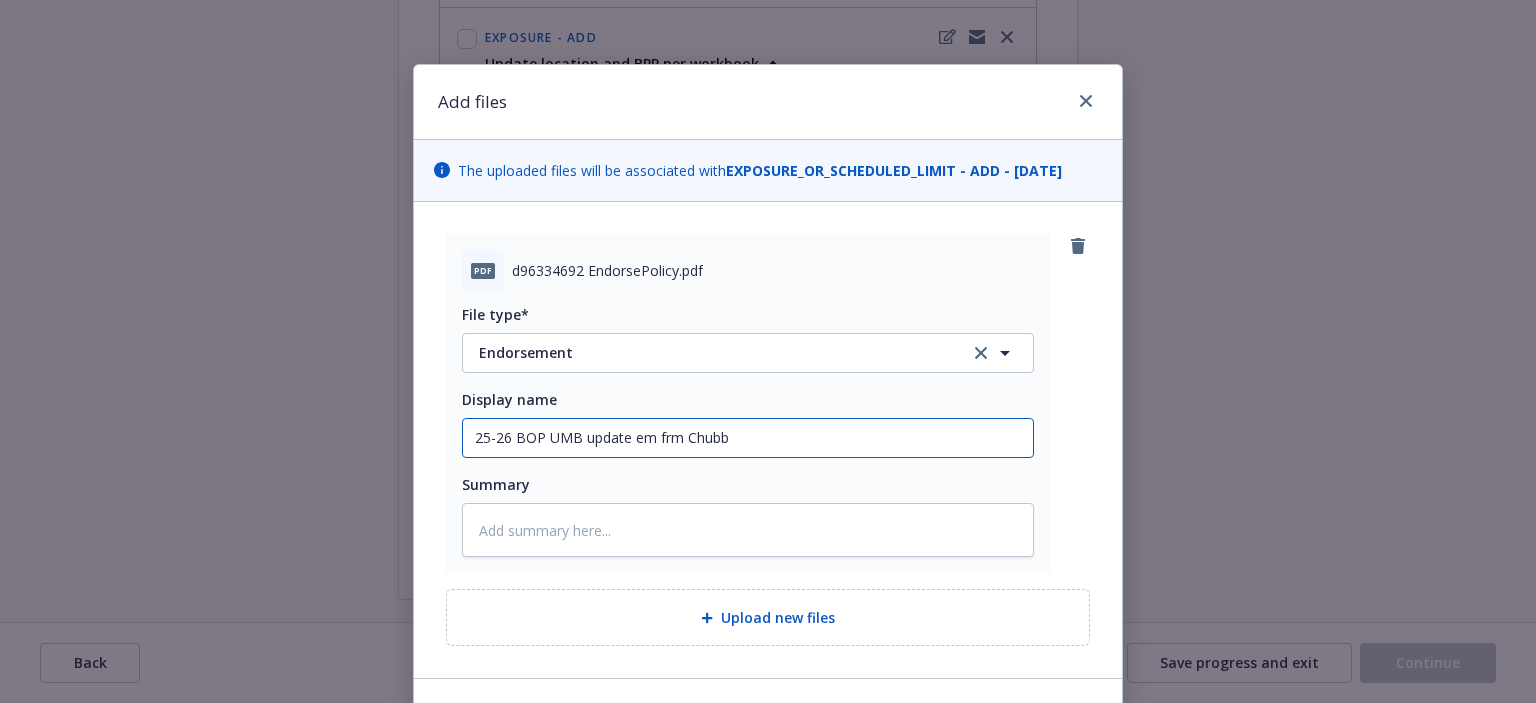 click on "25-26 BOP UMB update em frm Chubb" at bounding box center (748, 438) 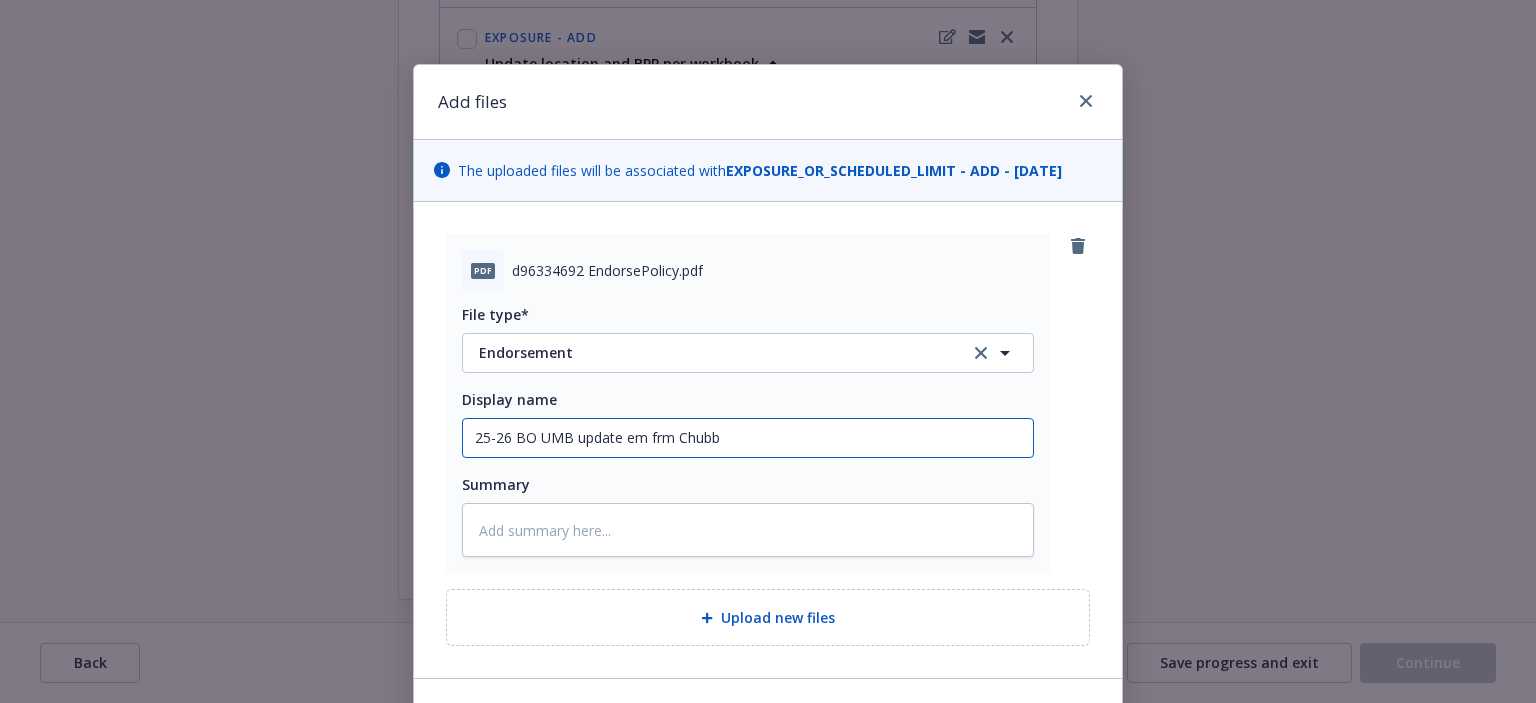 type on "x" 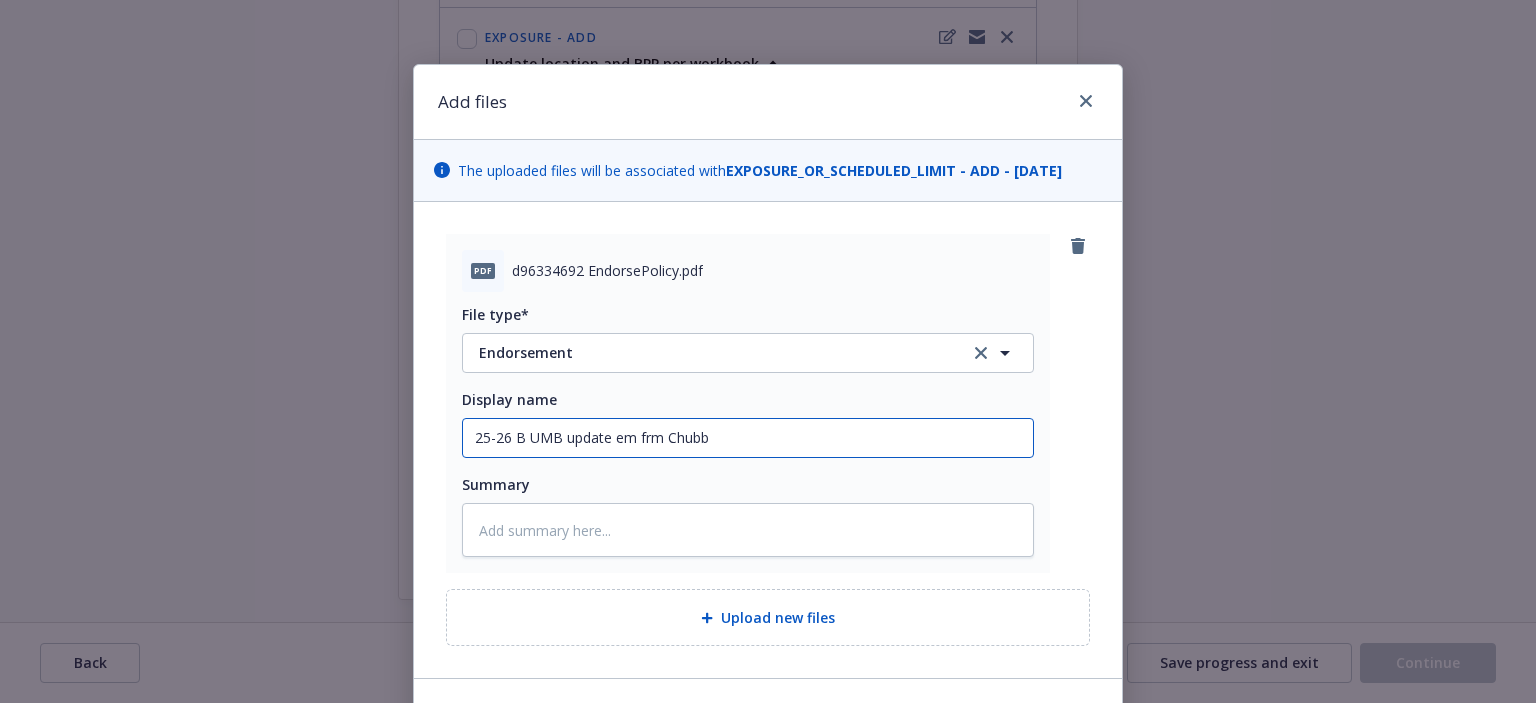 type on "x" 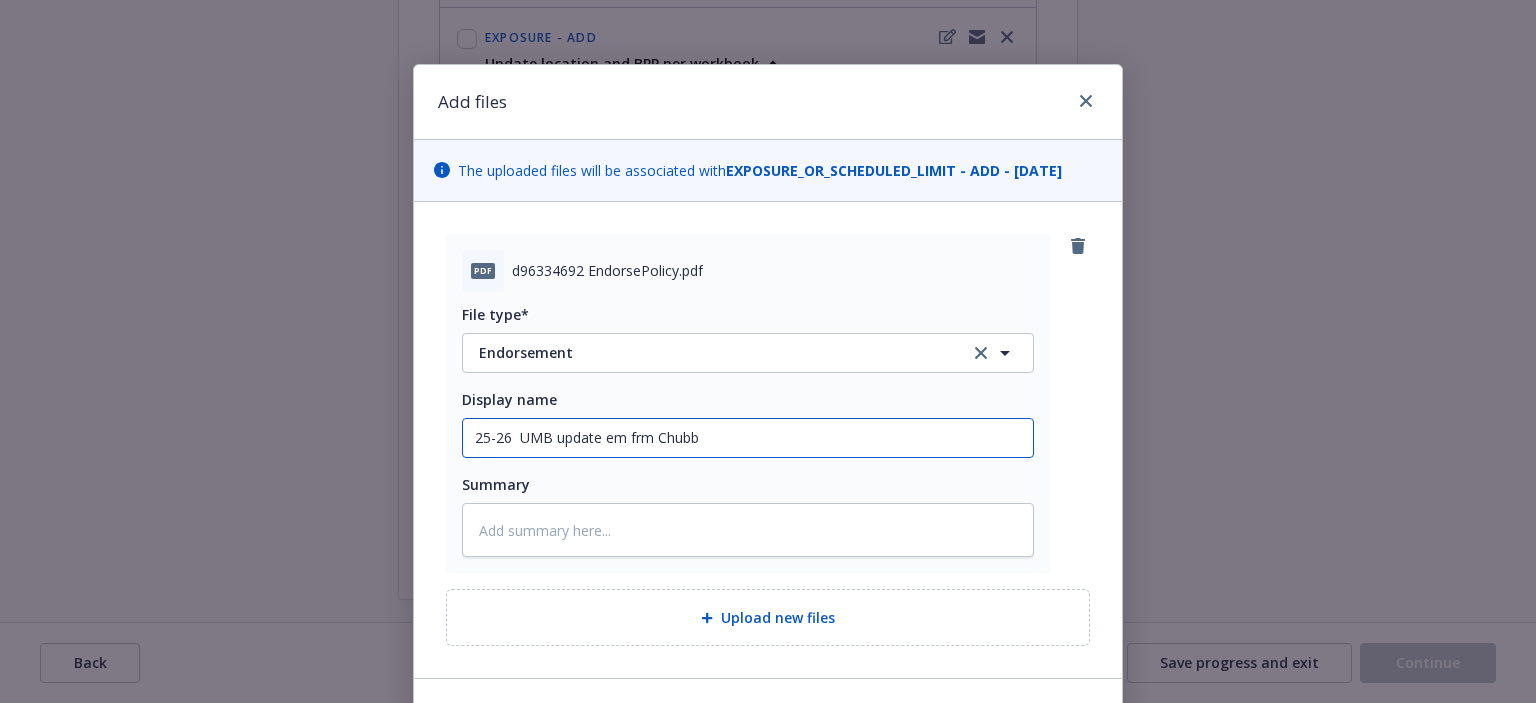 type on "x" 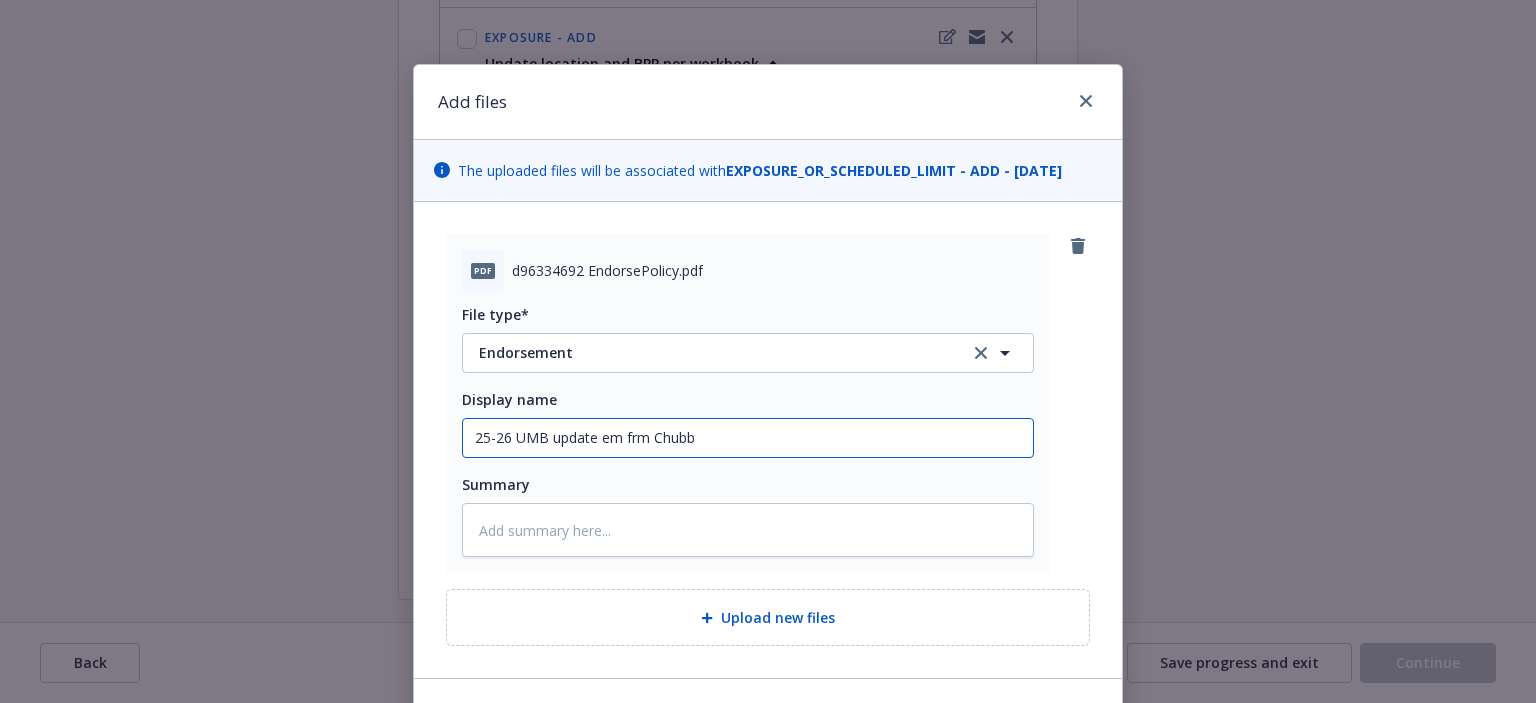 type on "x" 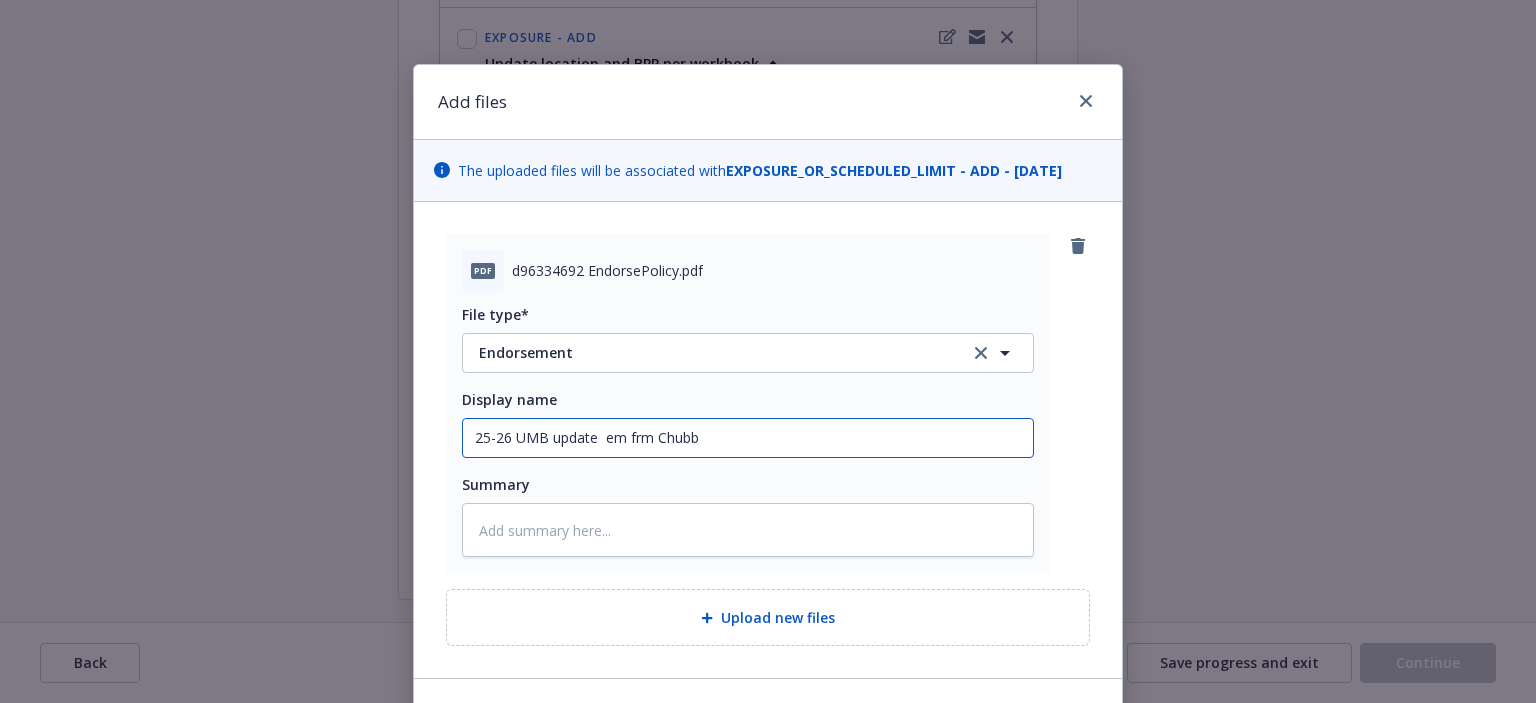type on "x" 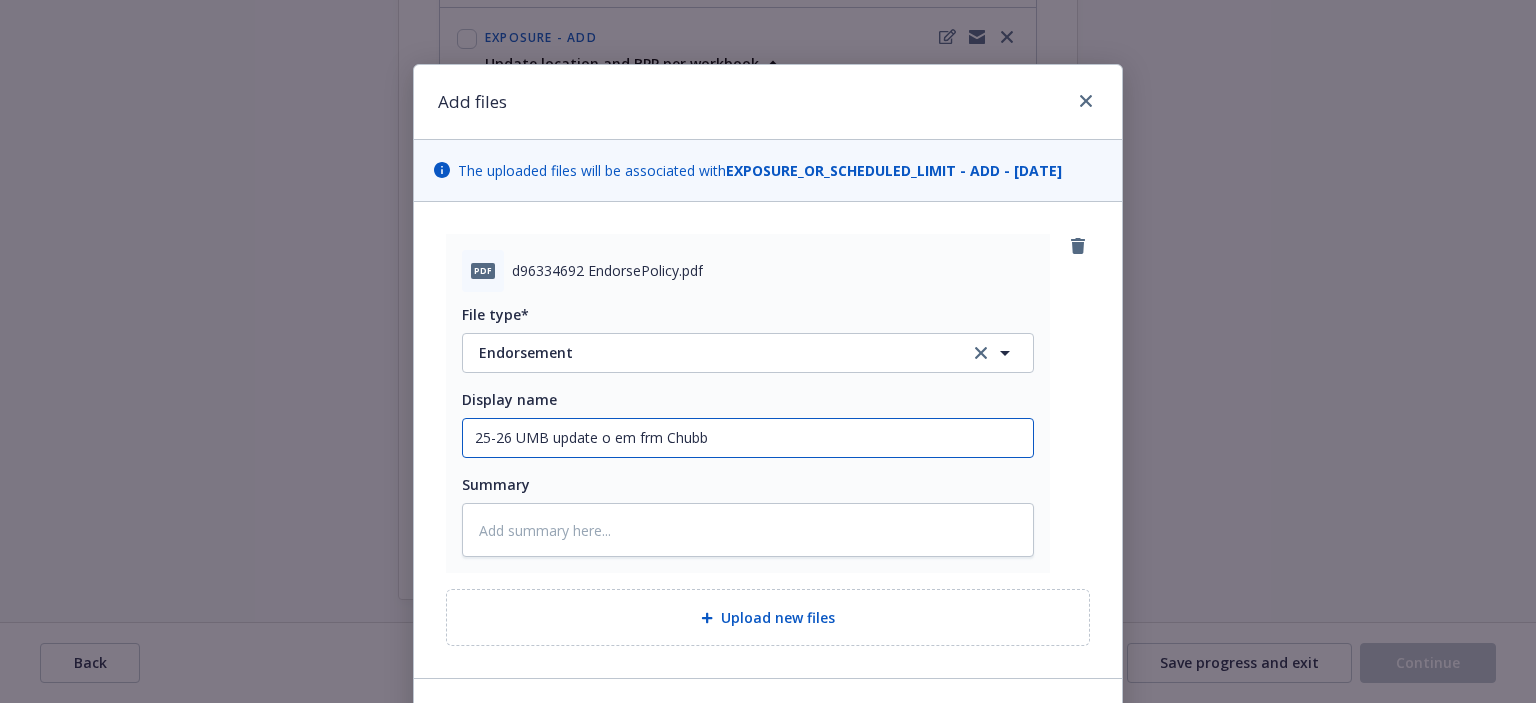 type on "x" 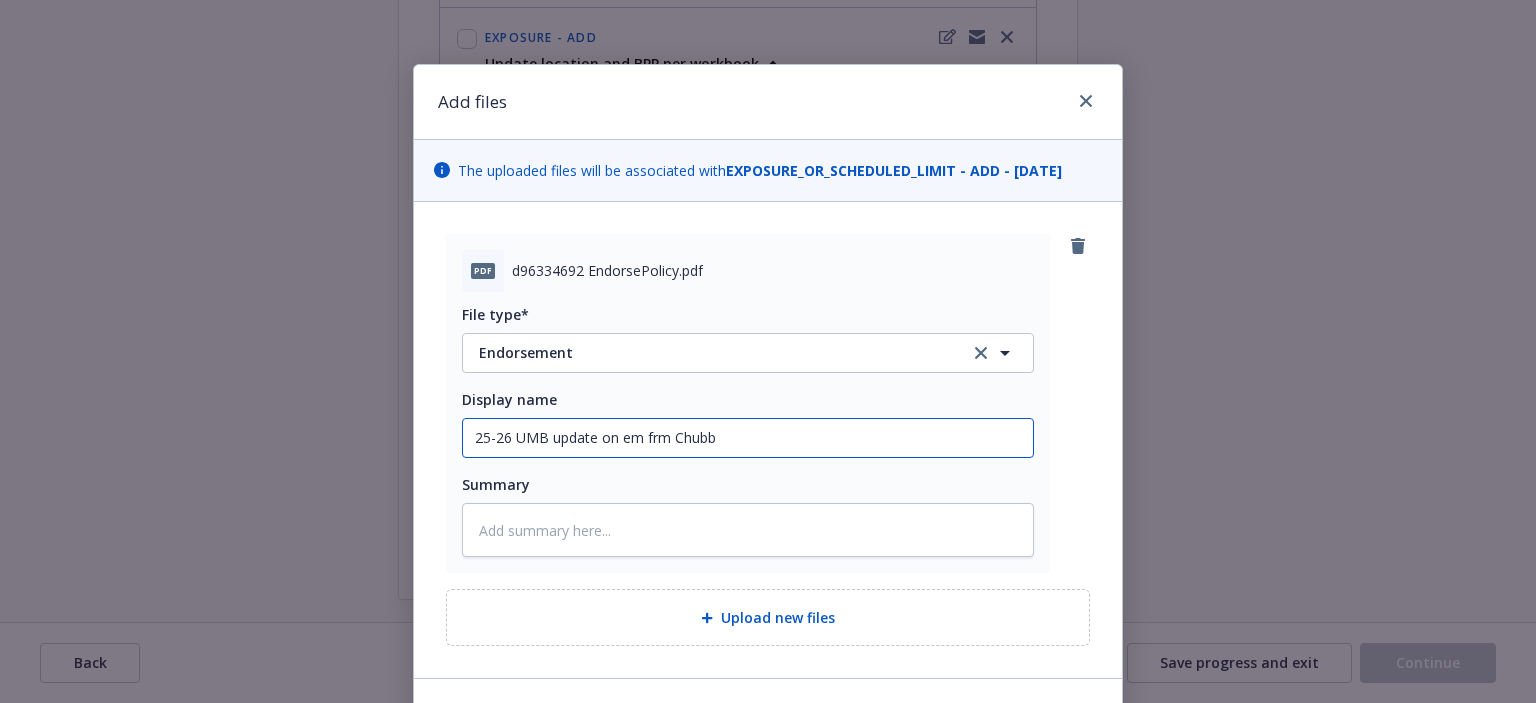 type on "x" 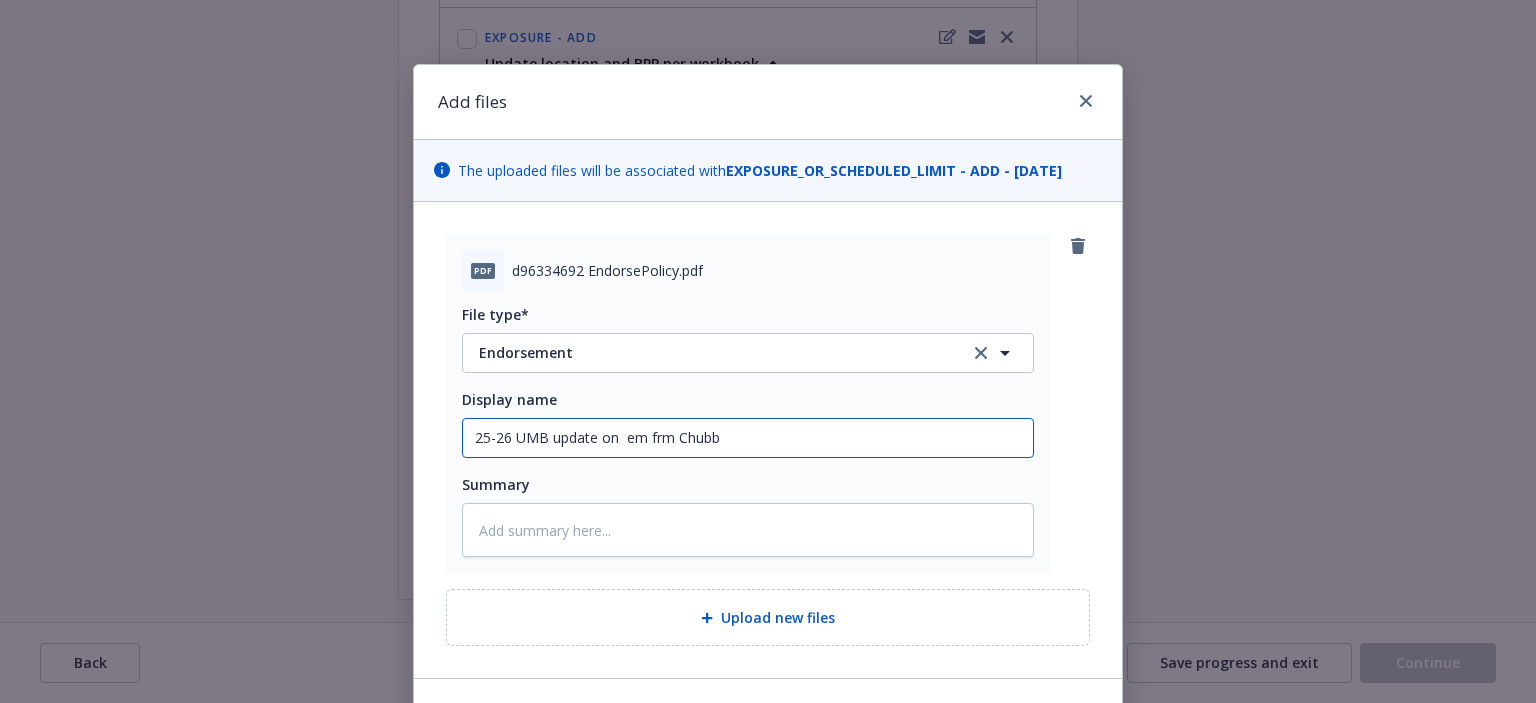 type on "x" 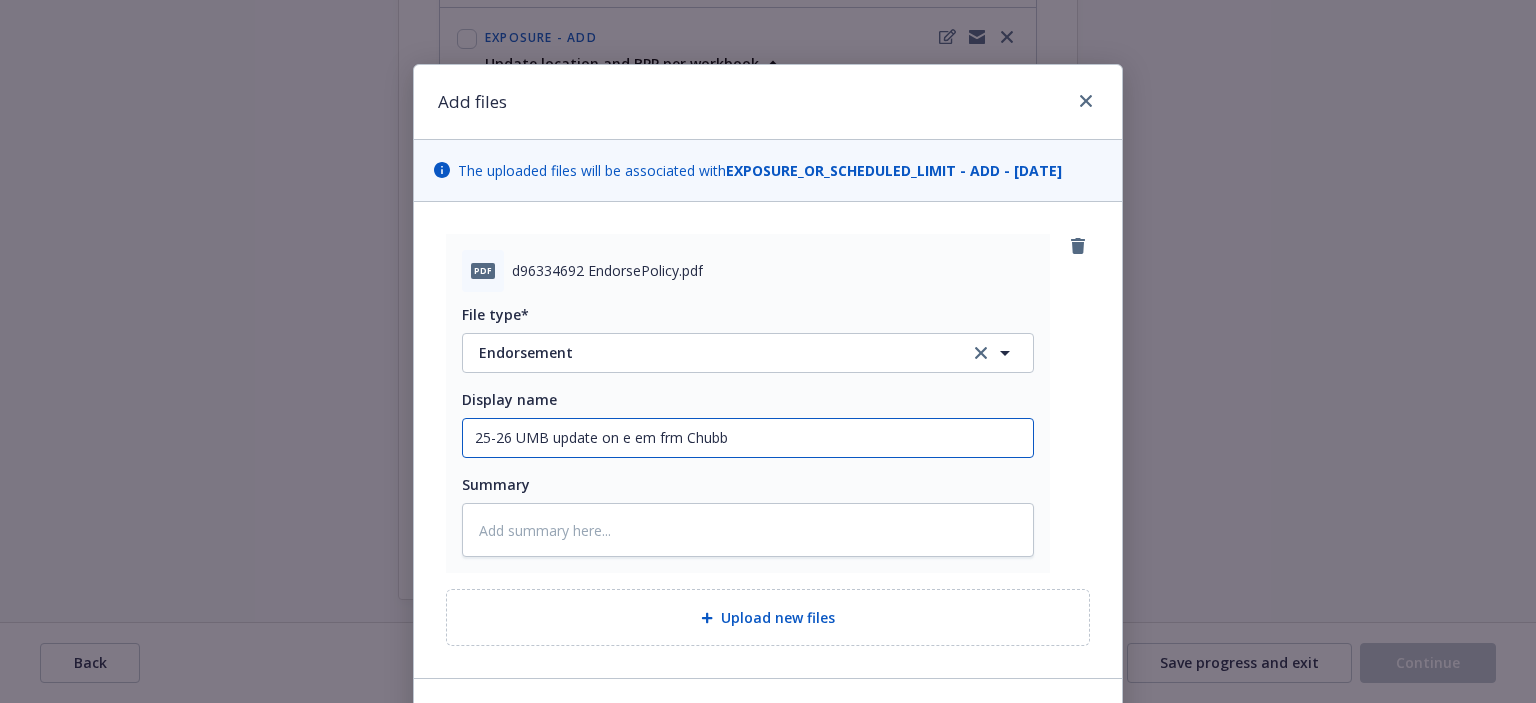 type on "x" 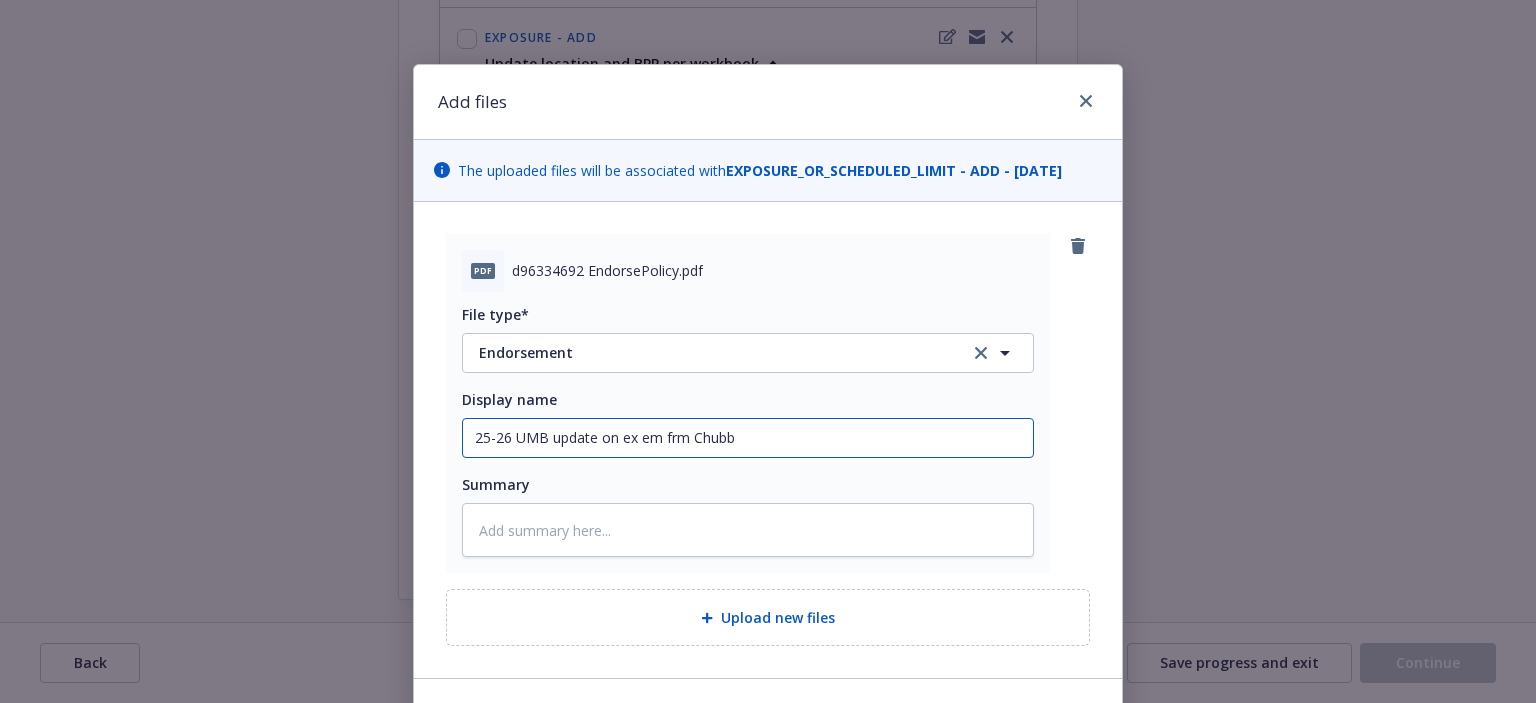 type on "25-26 UMB update on exp em frm Chubb" 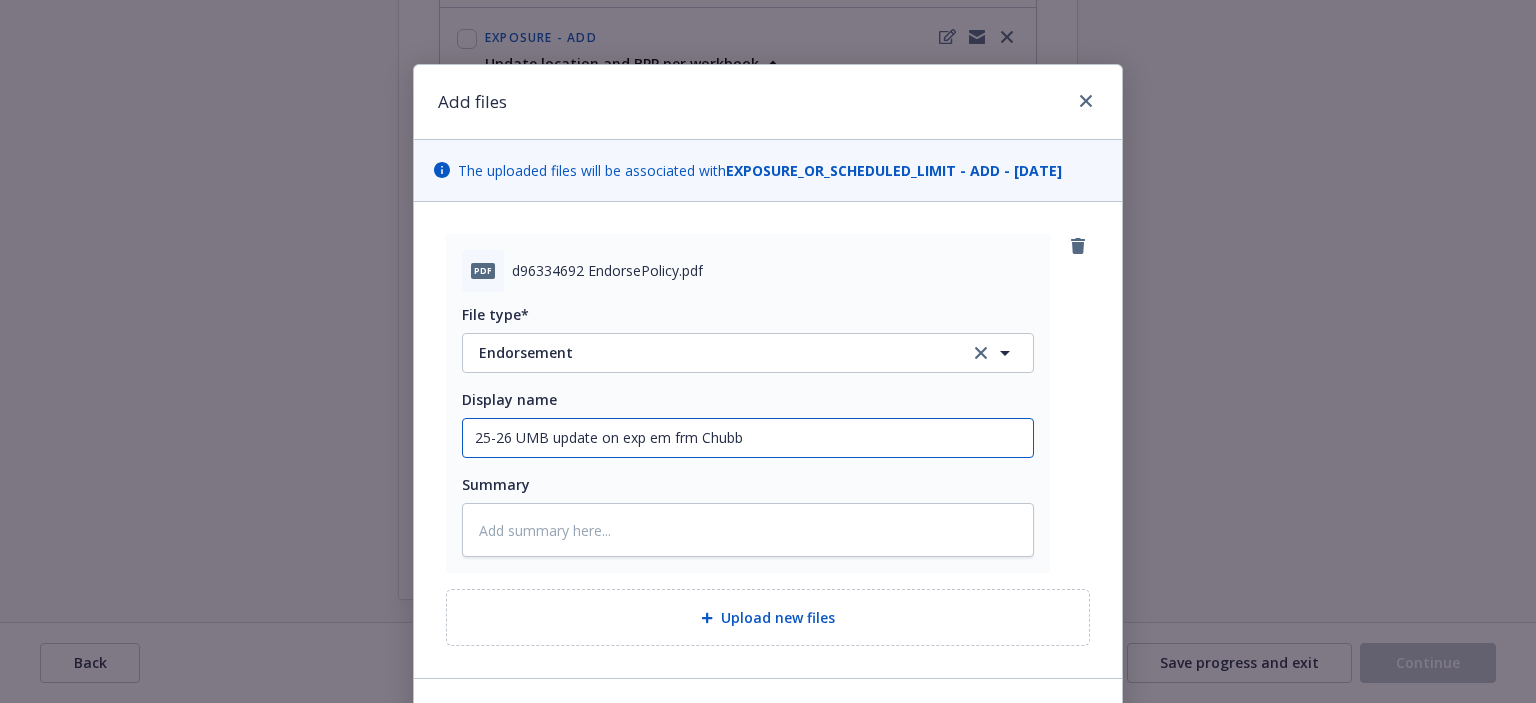 type on "x" 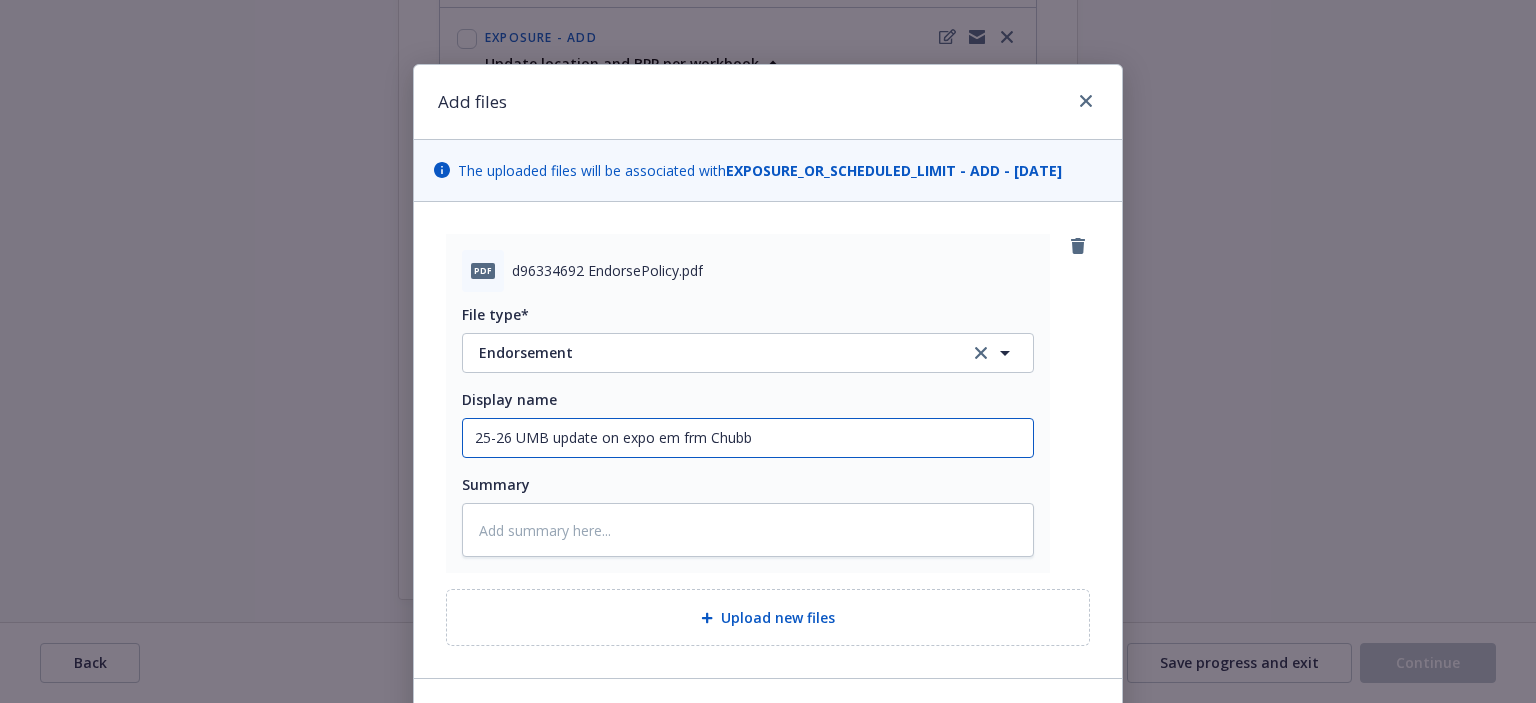 type on "x" 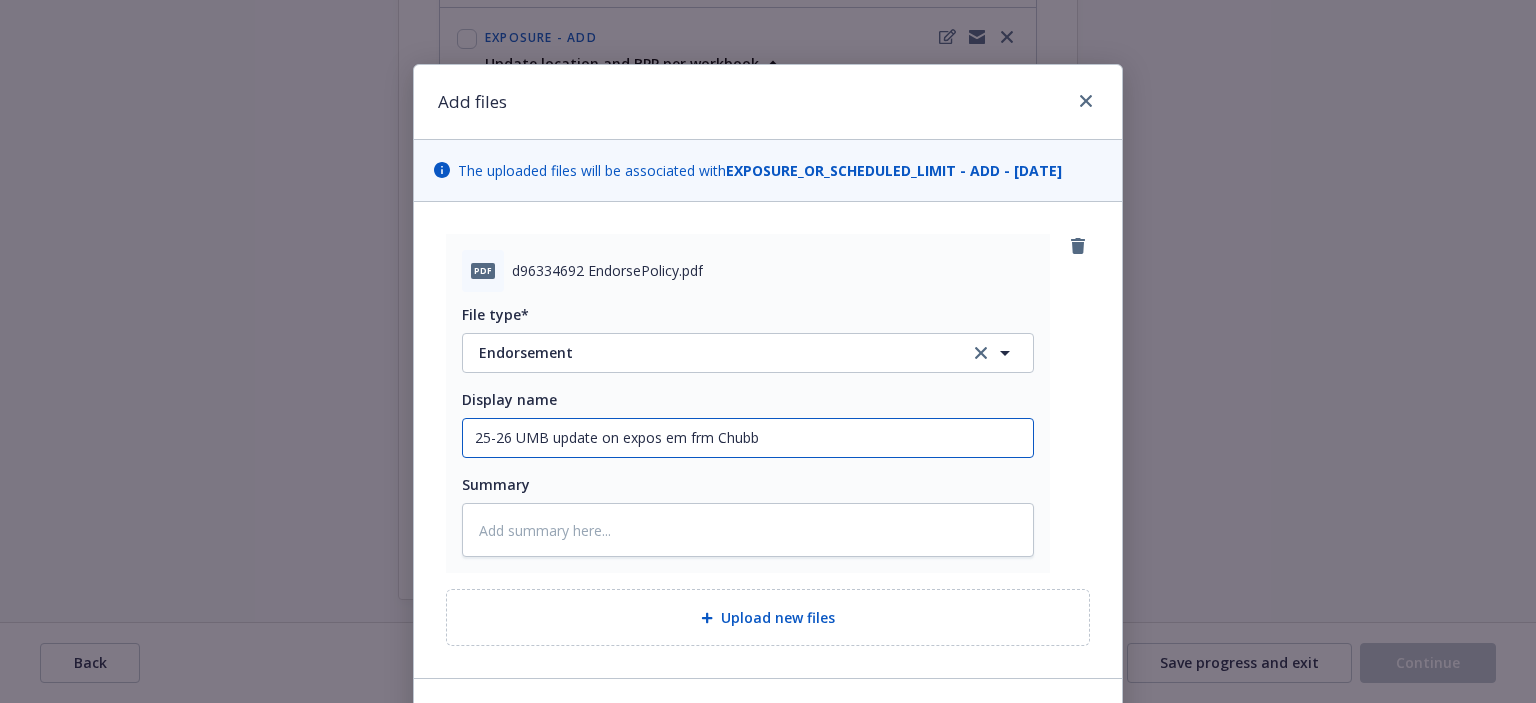 type on "25-26 UMB update on exposu em frm Chubb" 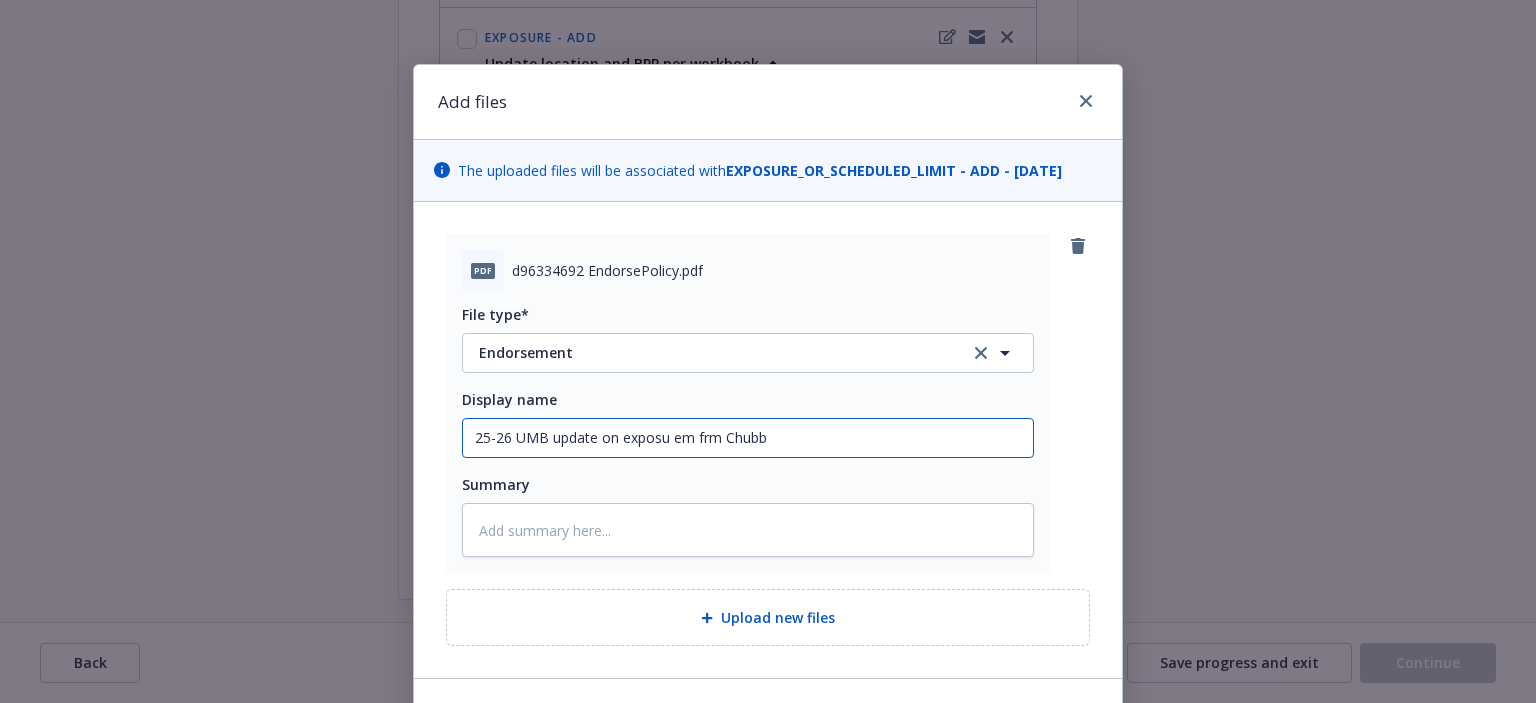 type on "x" 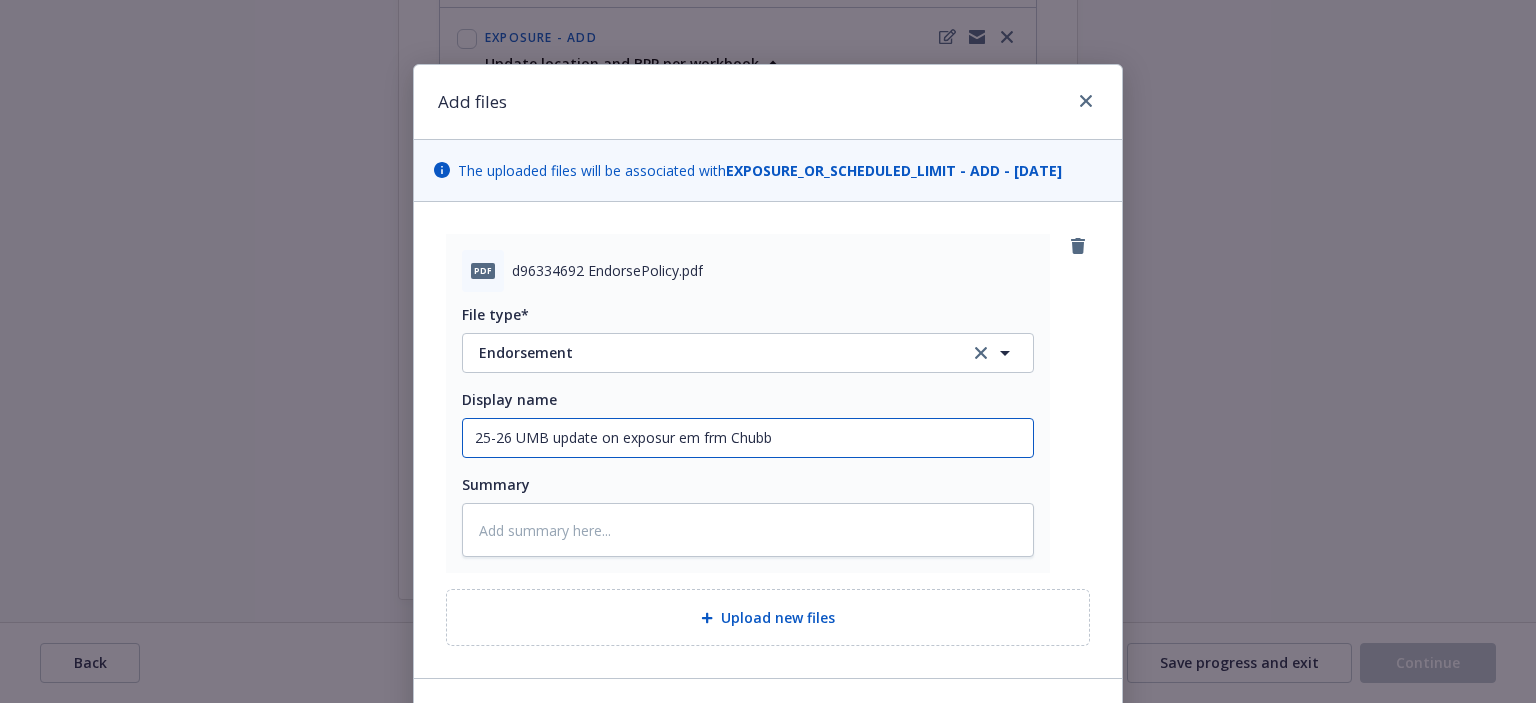 type on "x" 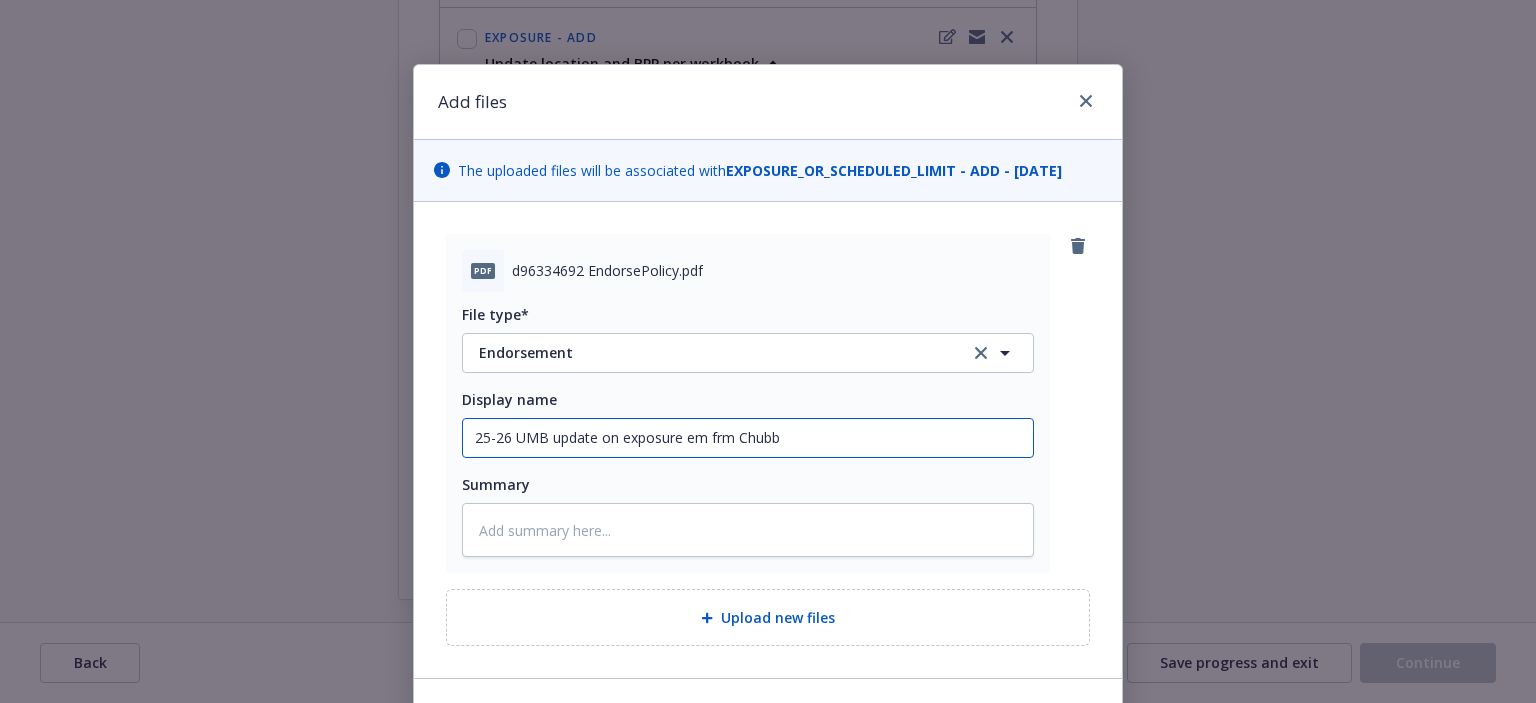 type on "x" 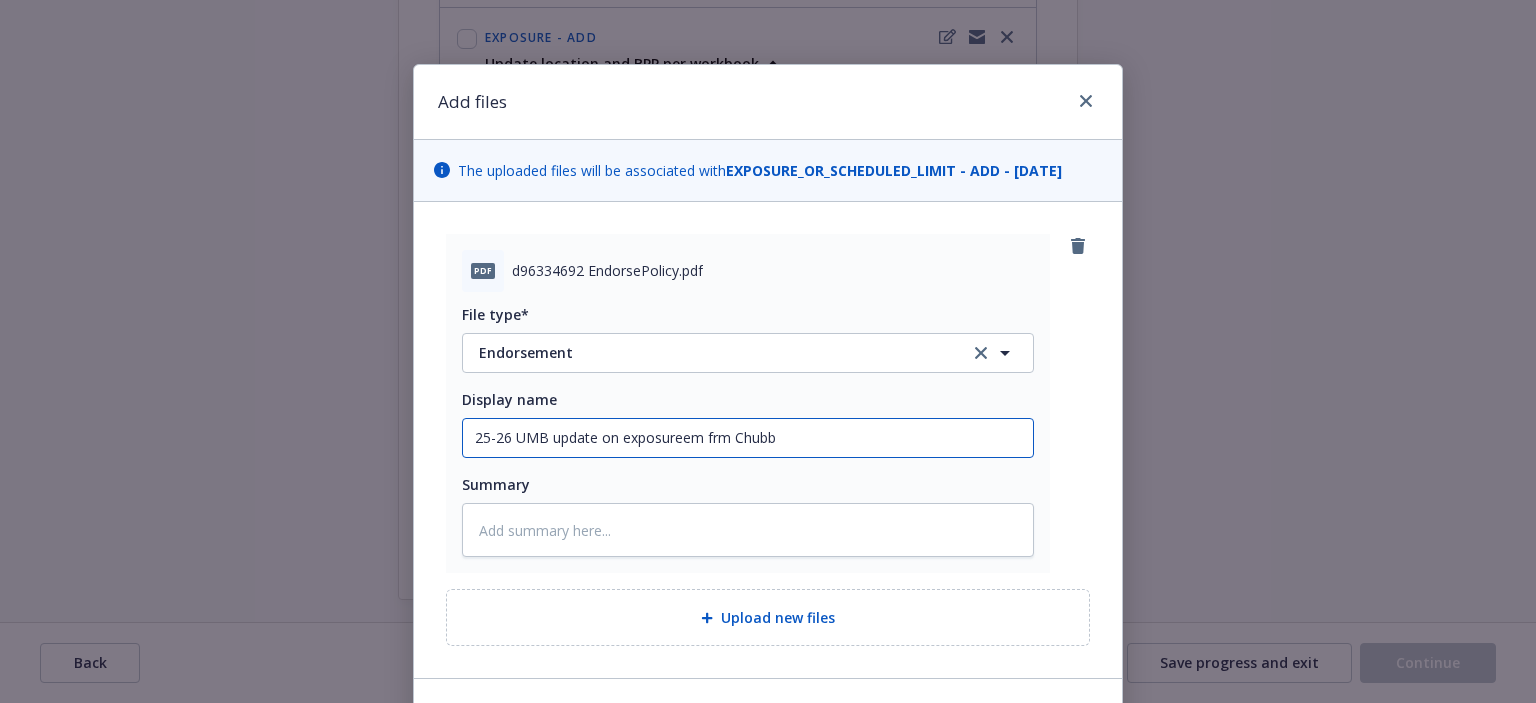 type on "x" 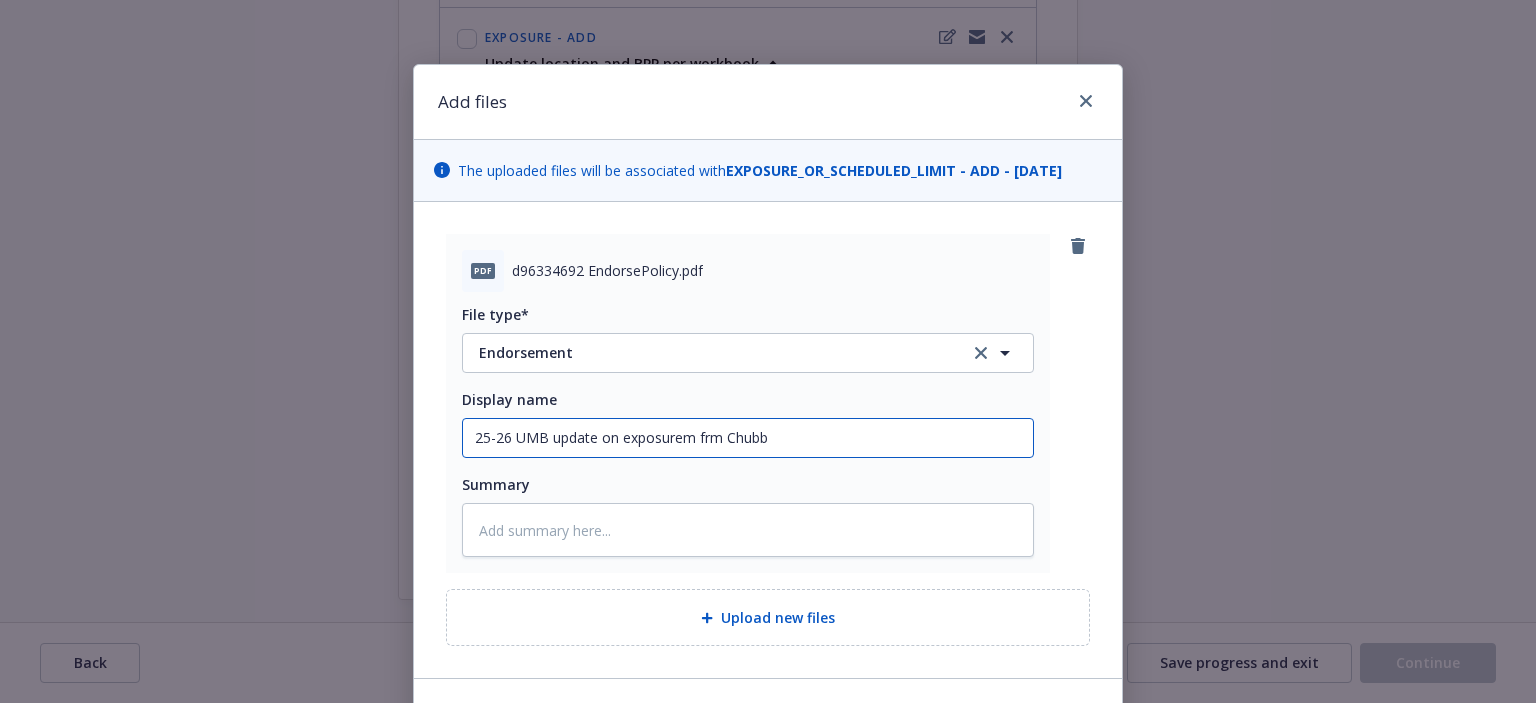 type on "x" 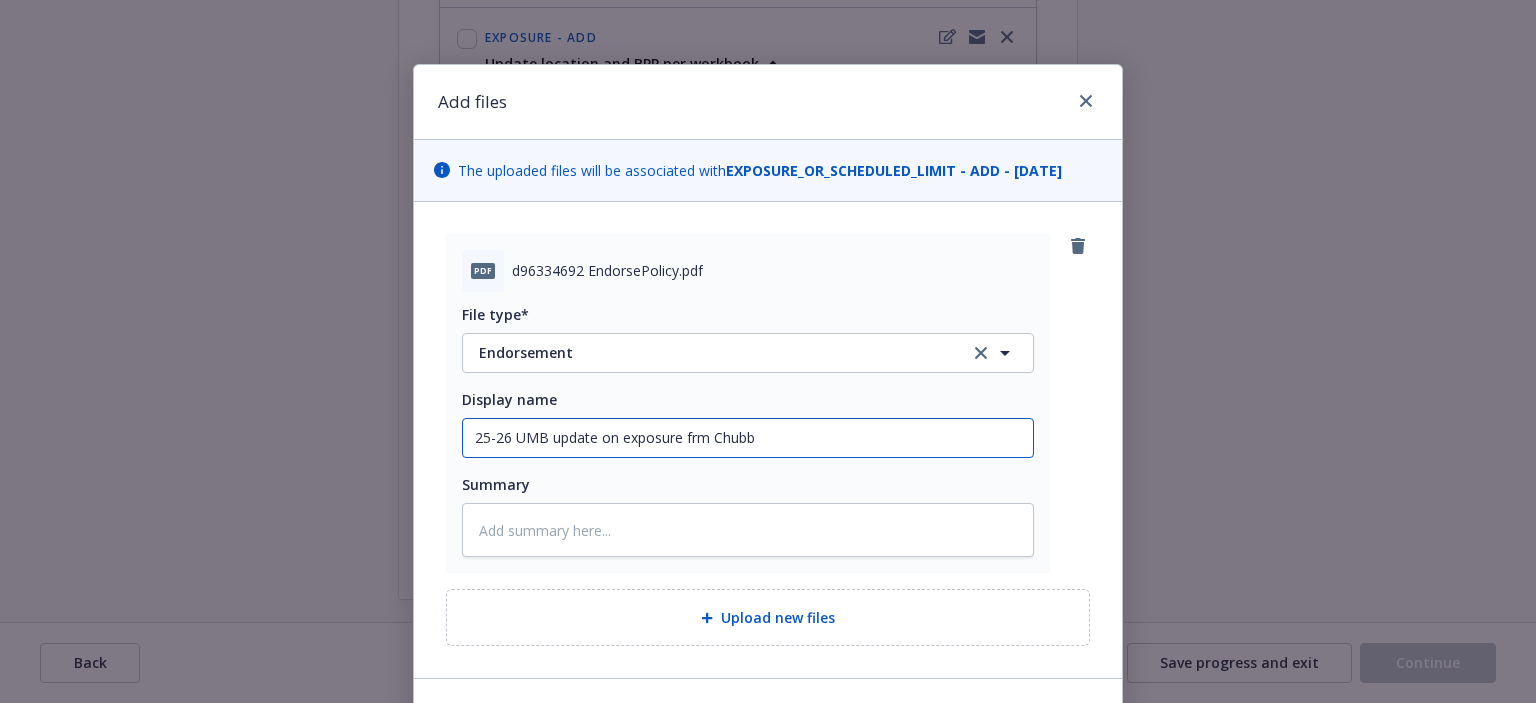 type on "x" 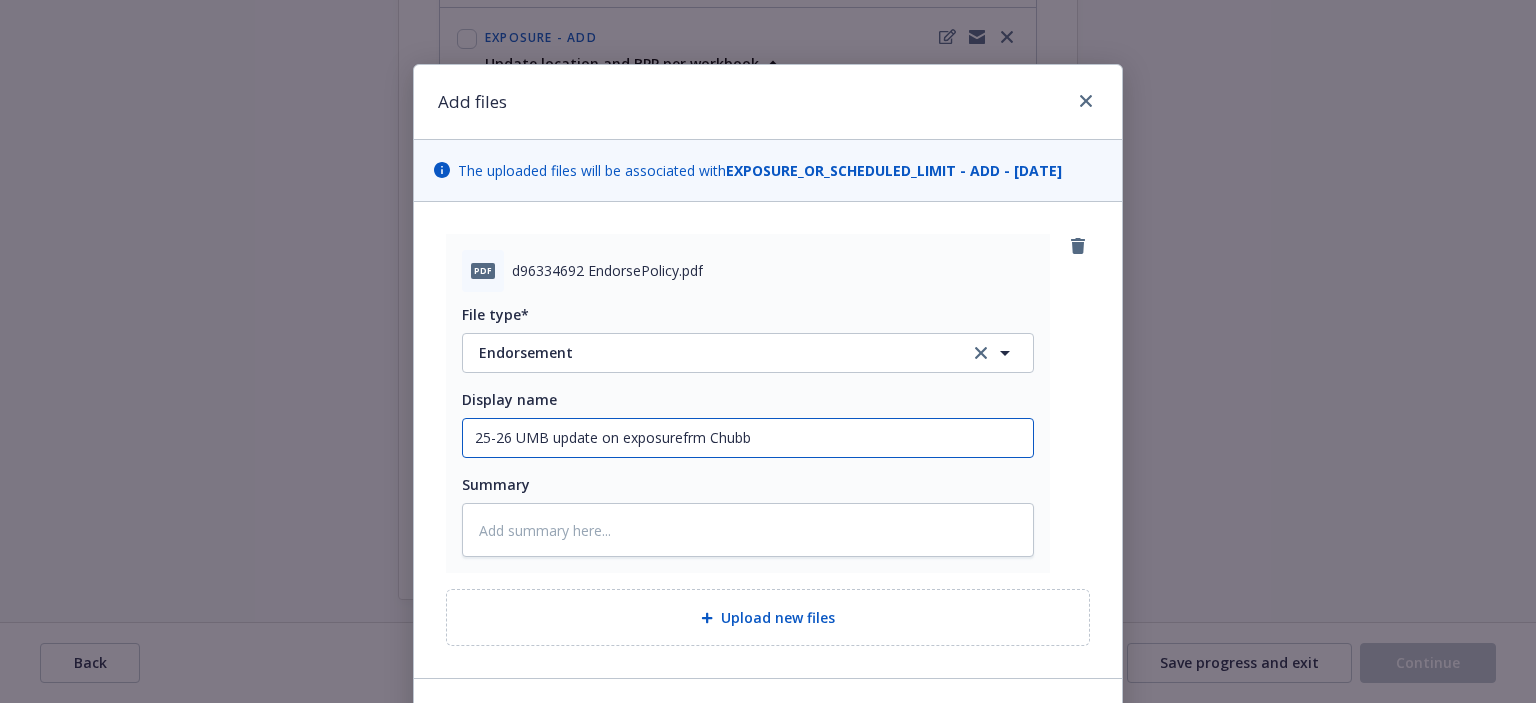 type on "x" 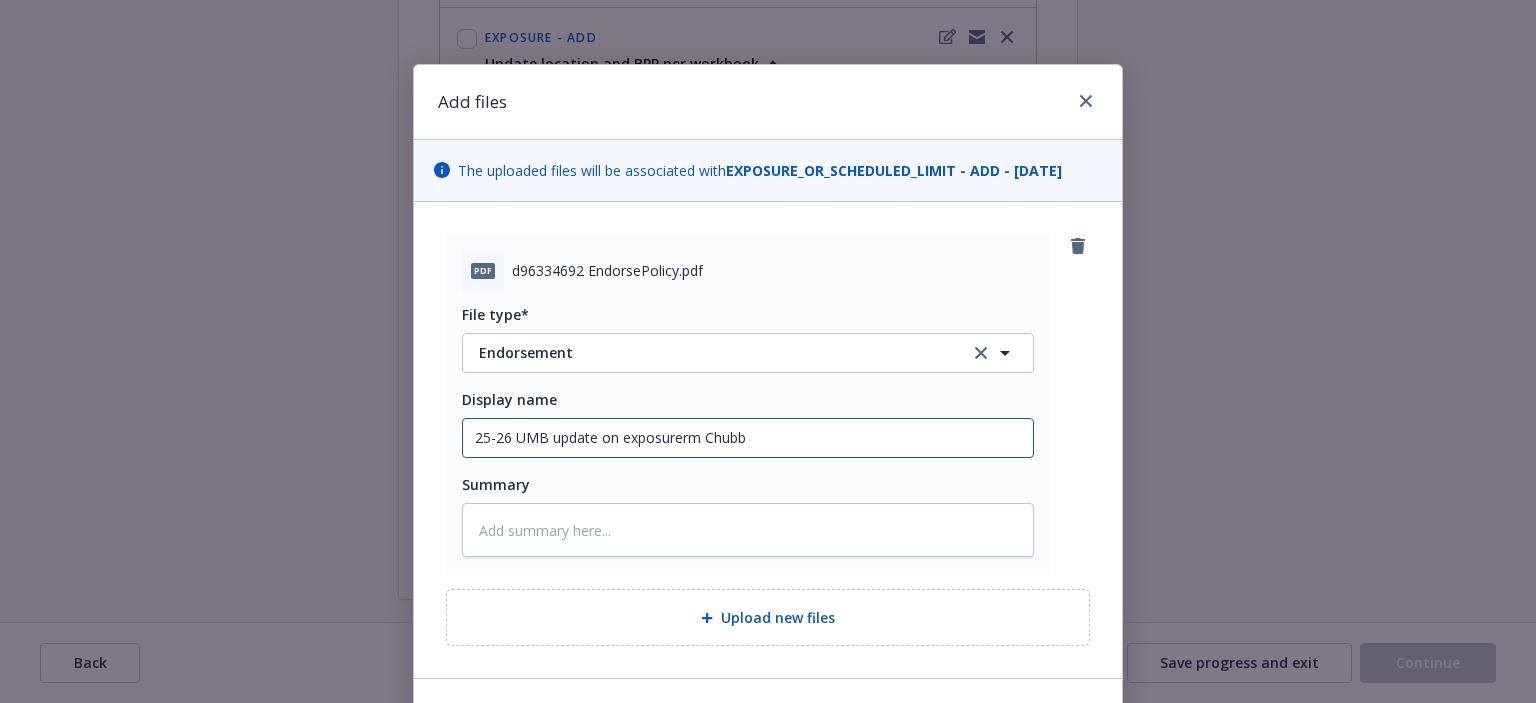 type on "x" 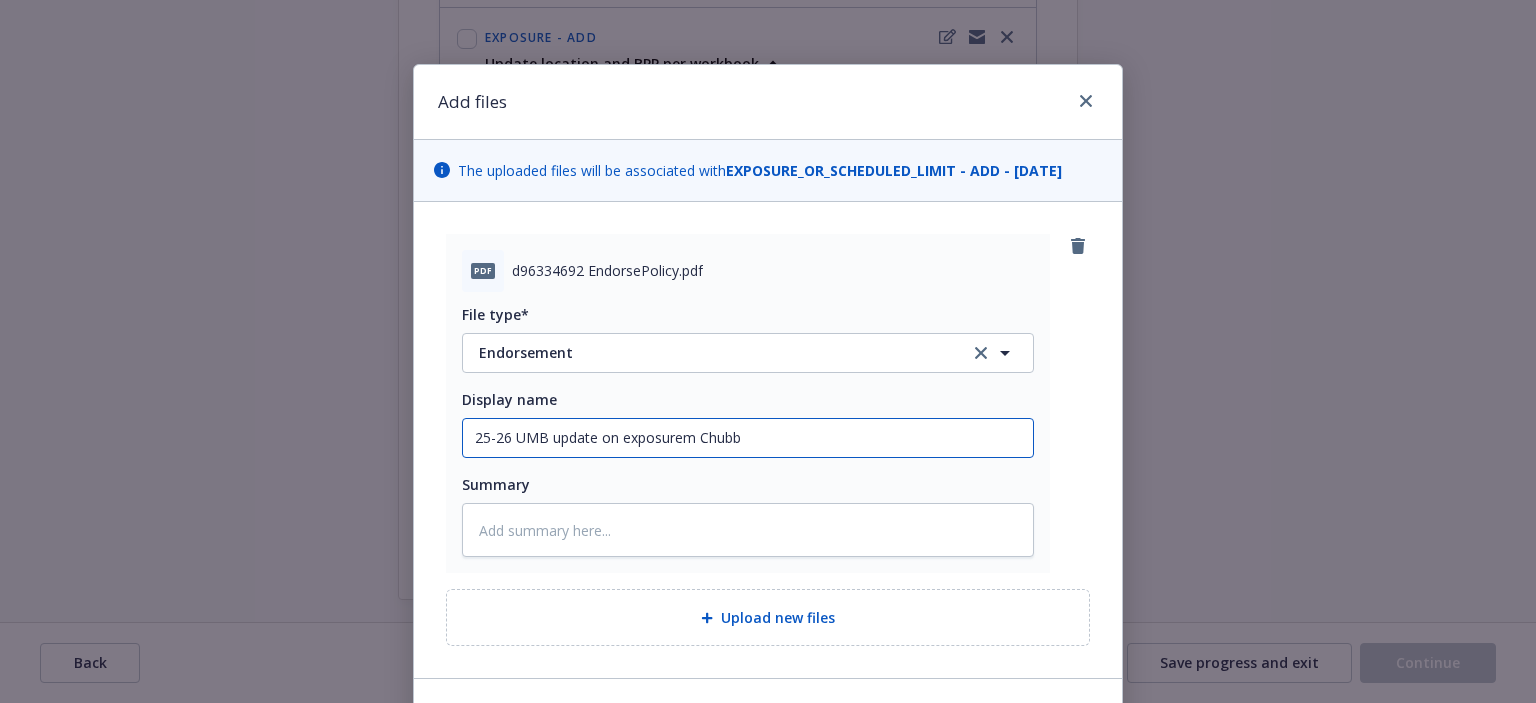 type on "x" 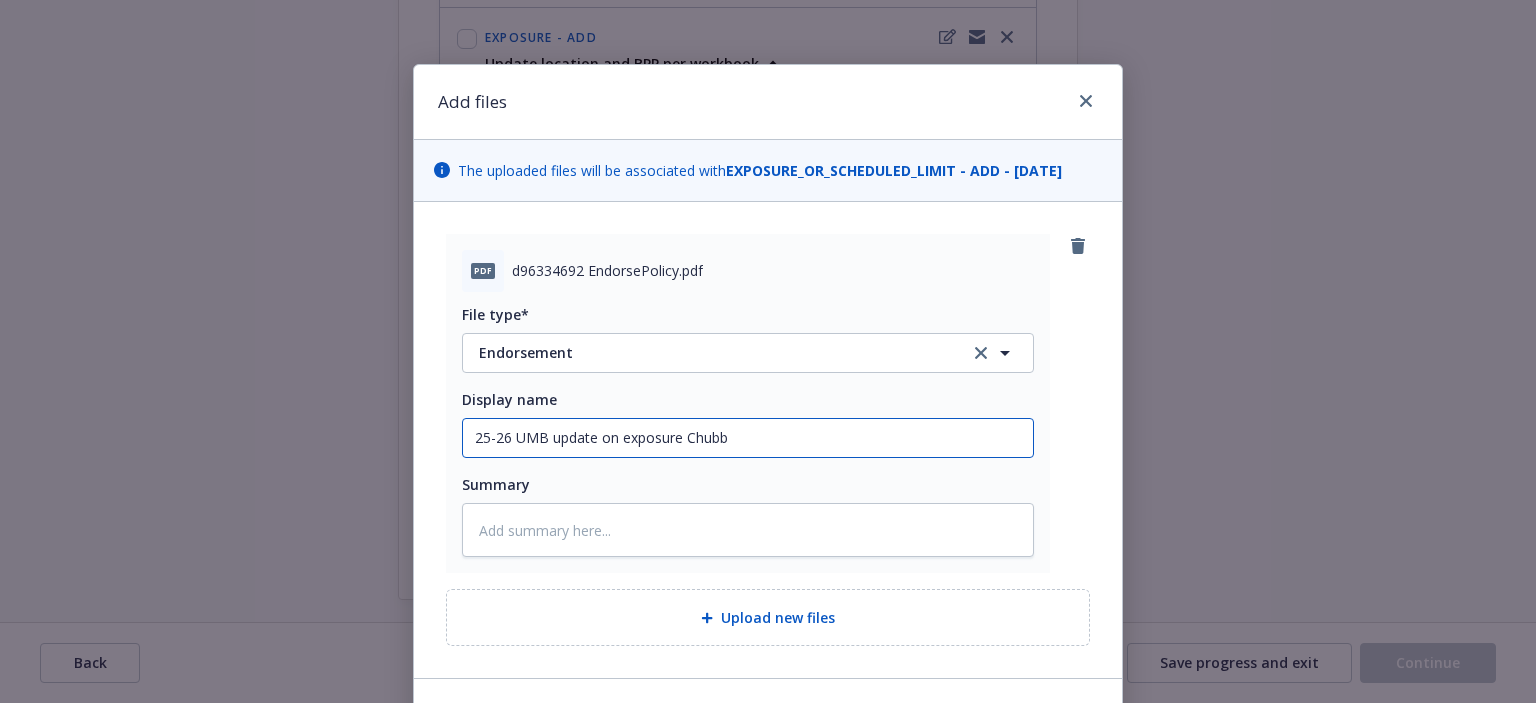 type on "x" 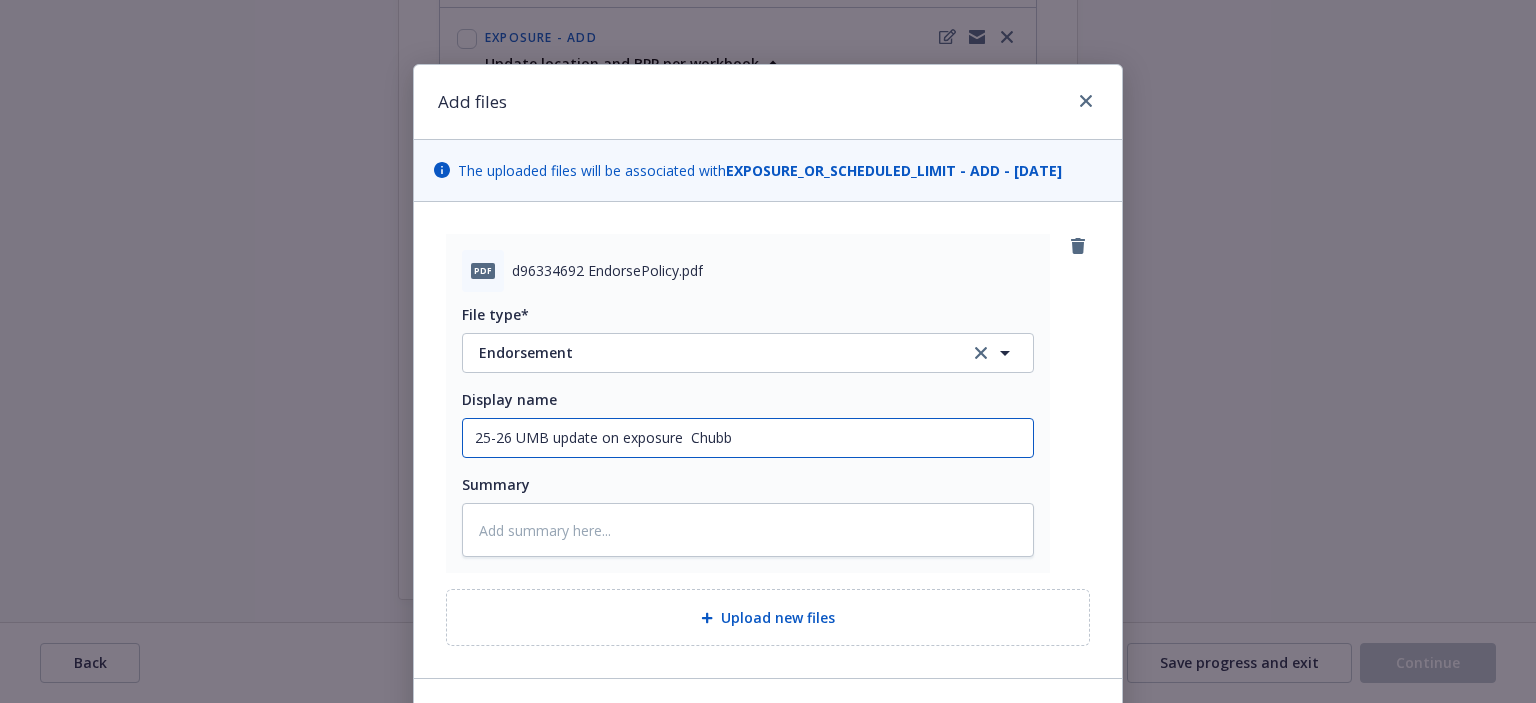type on "x" 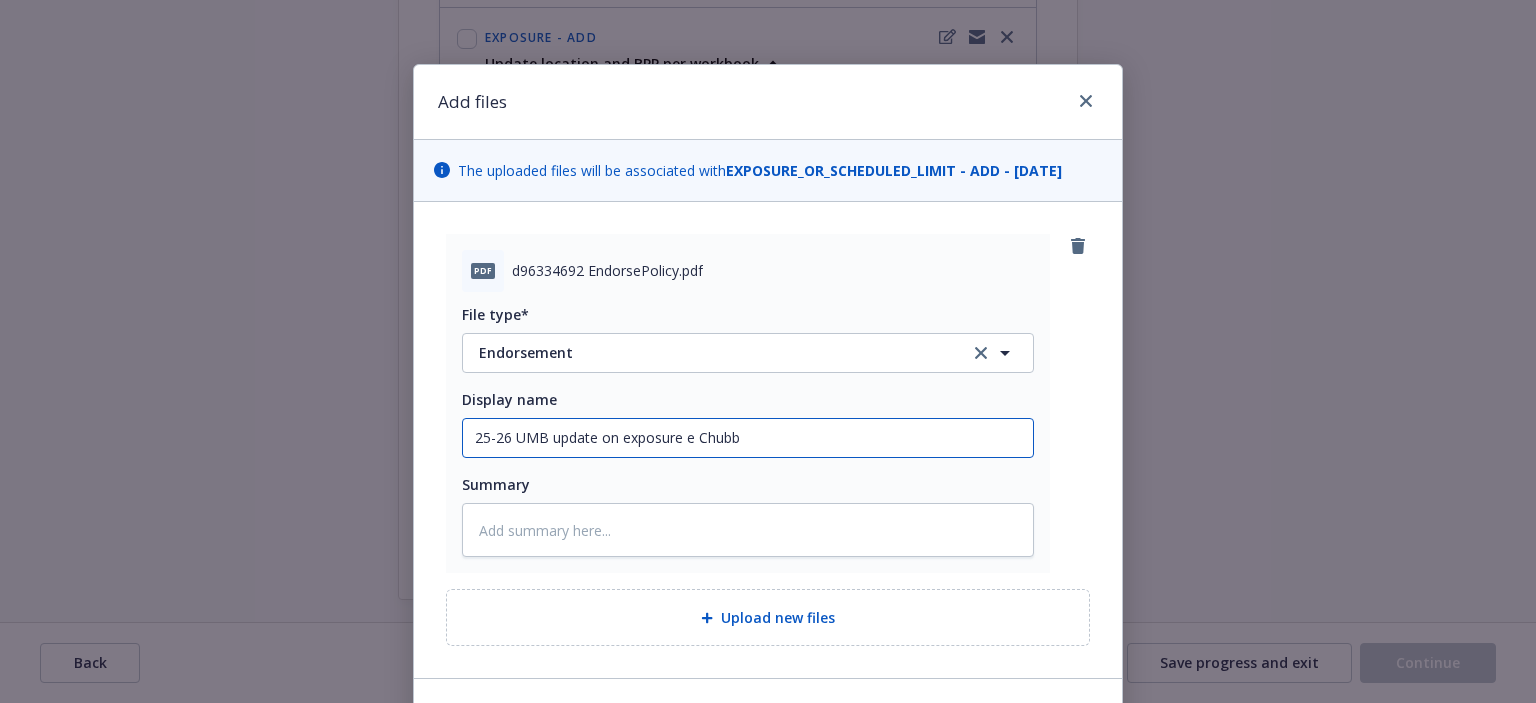 type on "x" 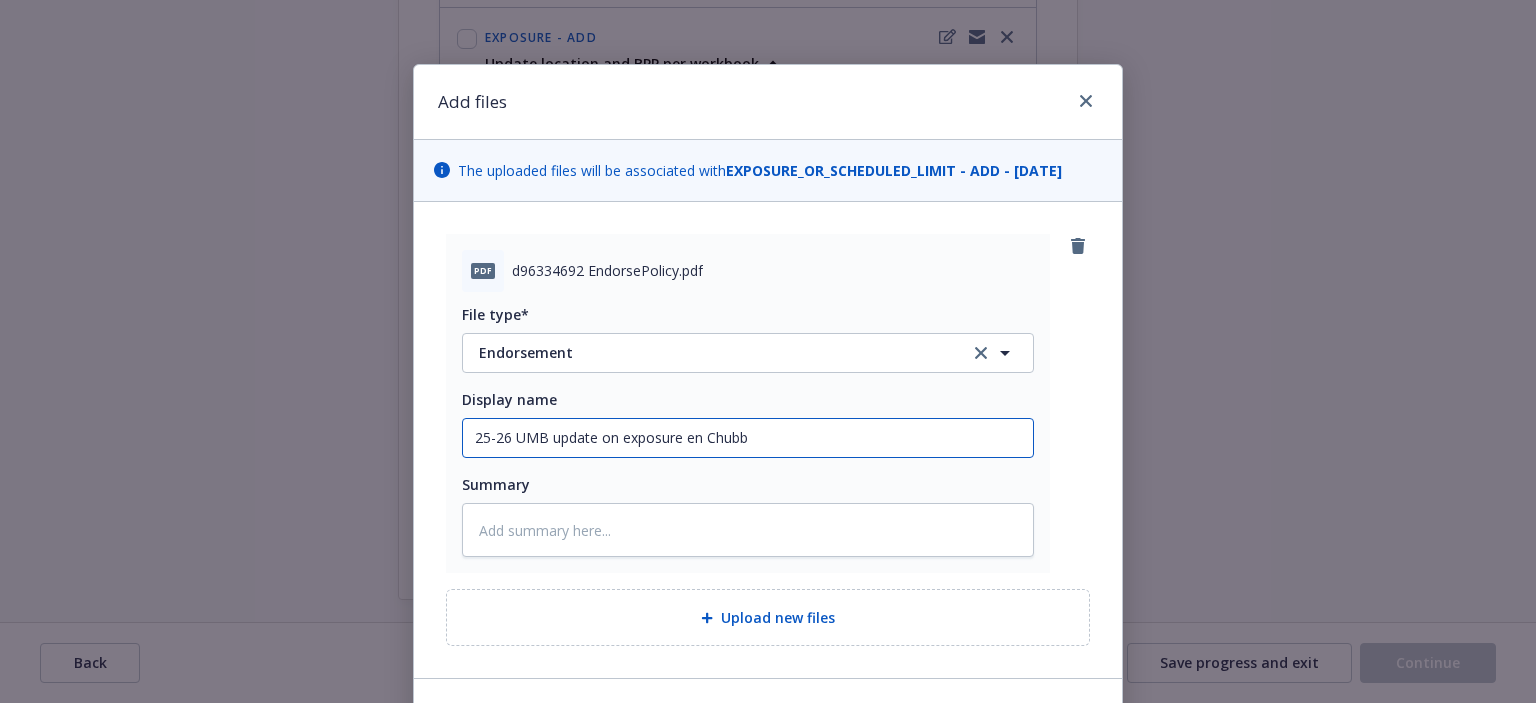 type on "x" 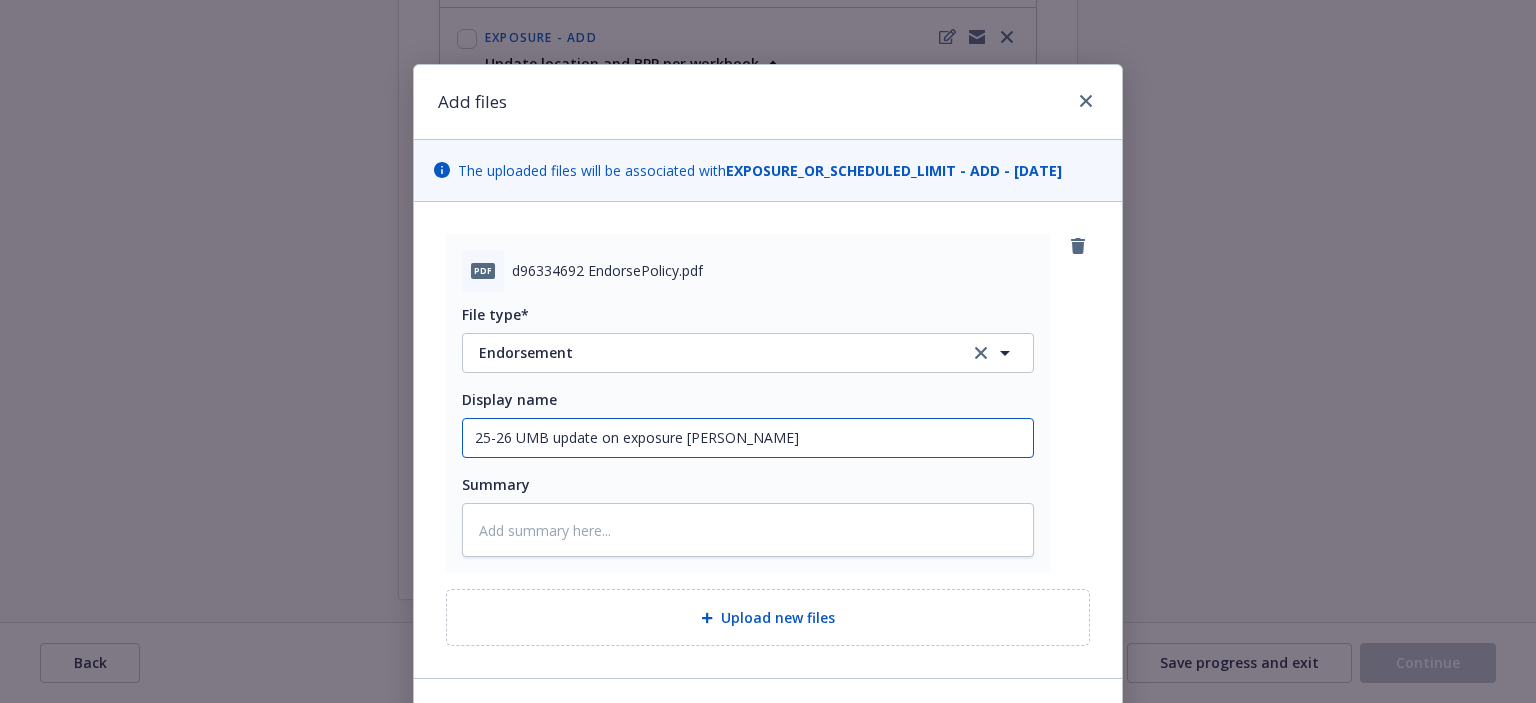 type on "x" 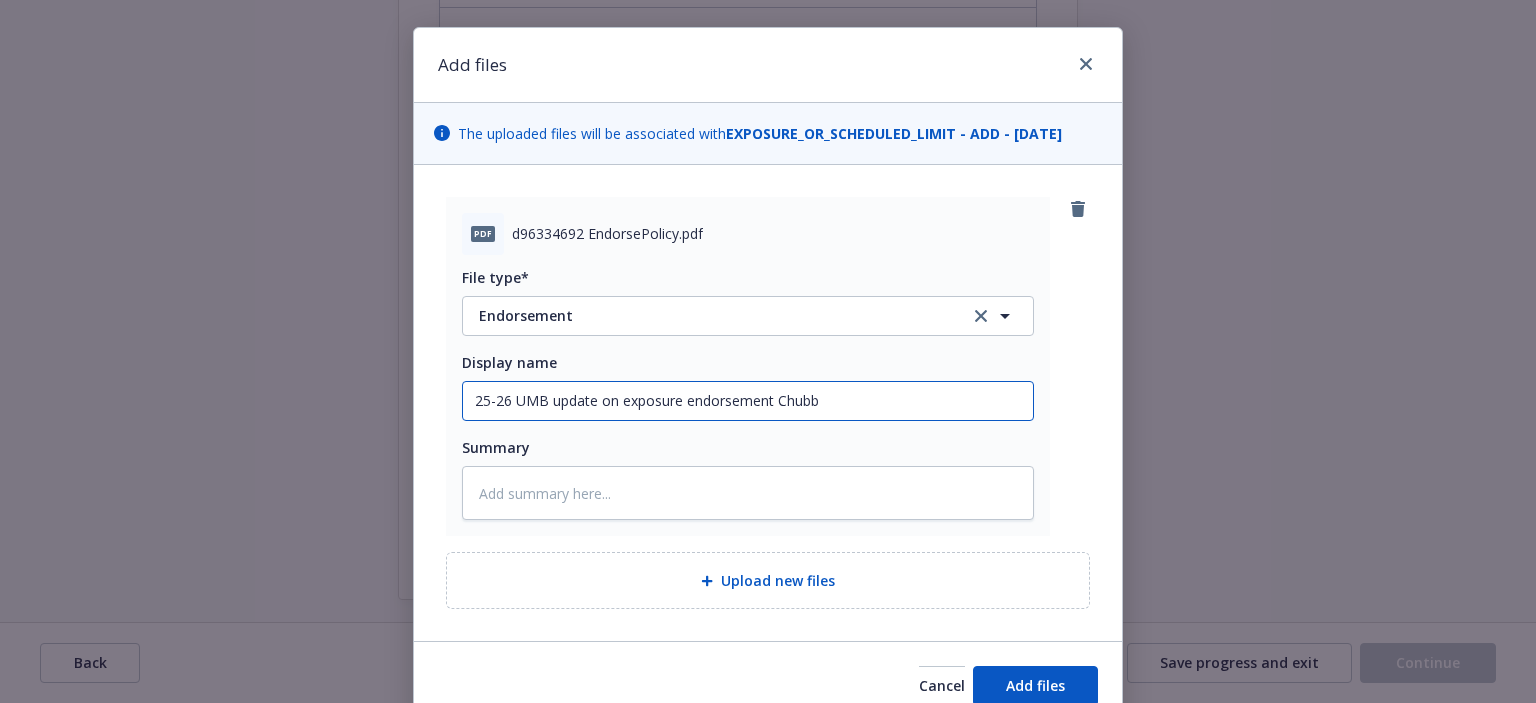 scroll, scrollTop: 0, scrollLeft: 0, axis: both 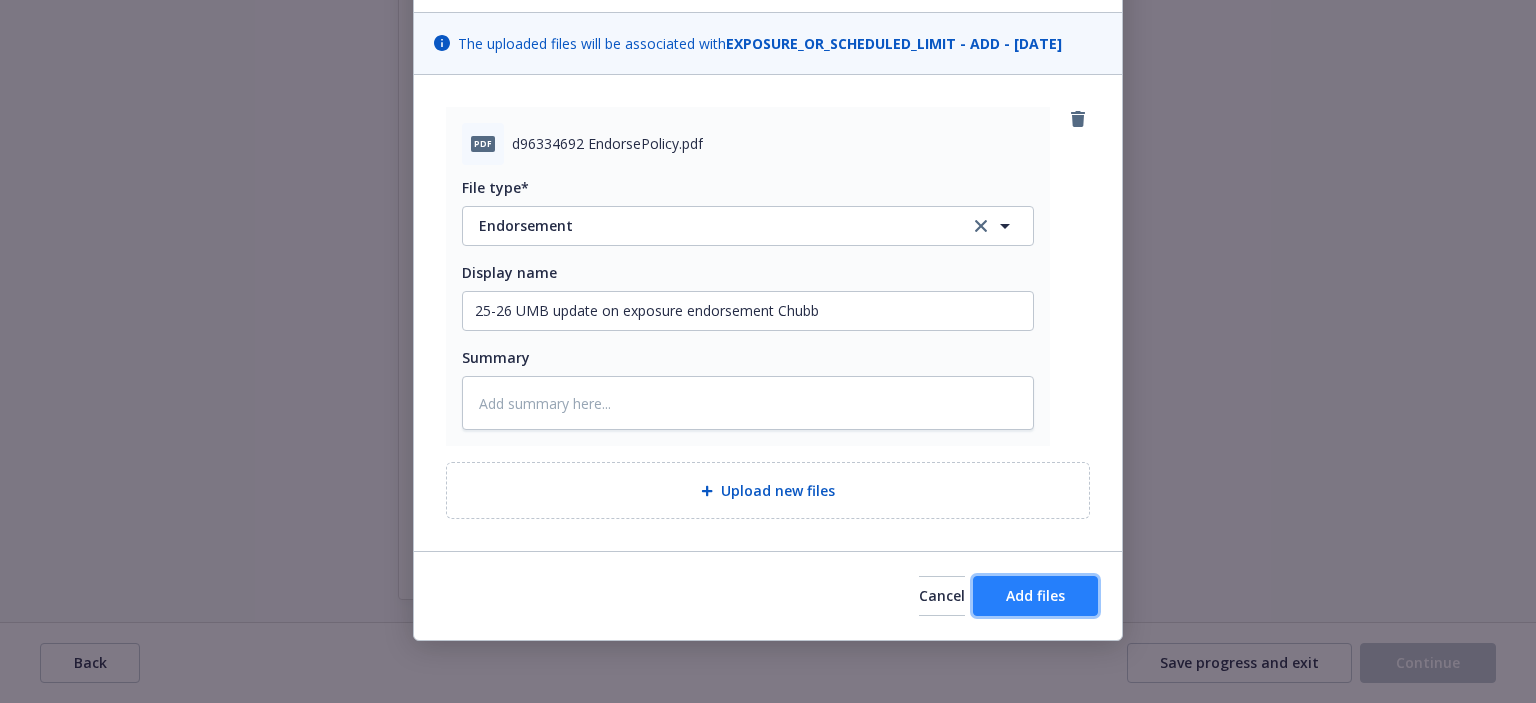 click on "Add files" at bounding box center (1035, 596) 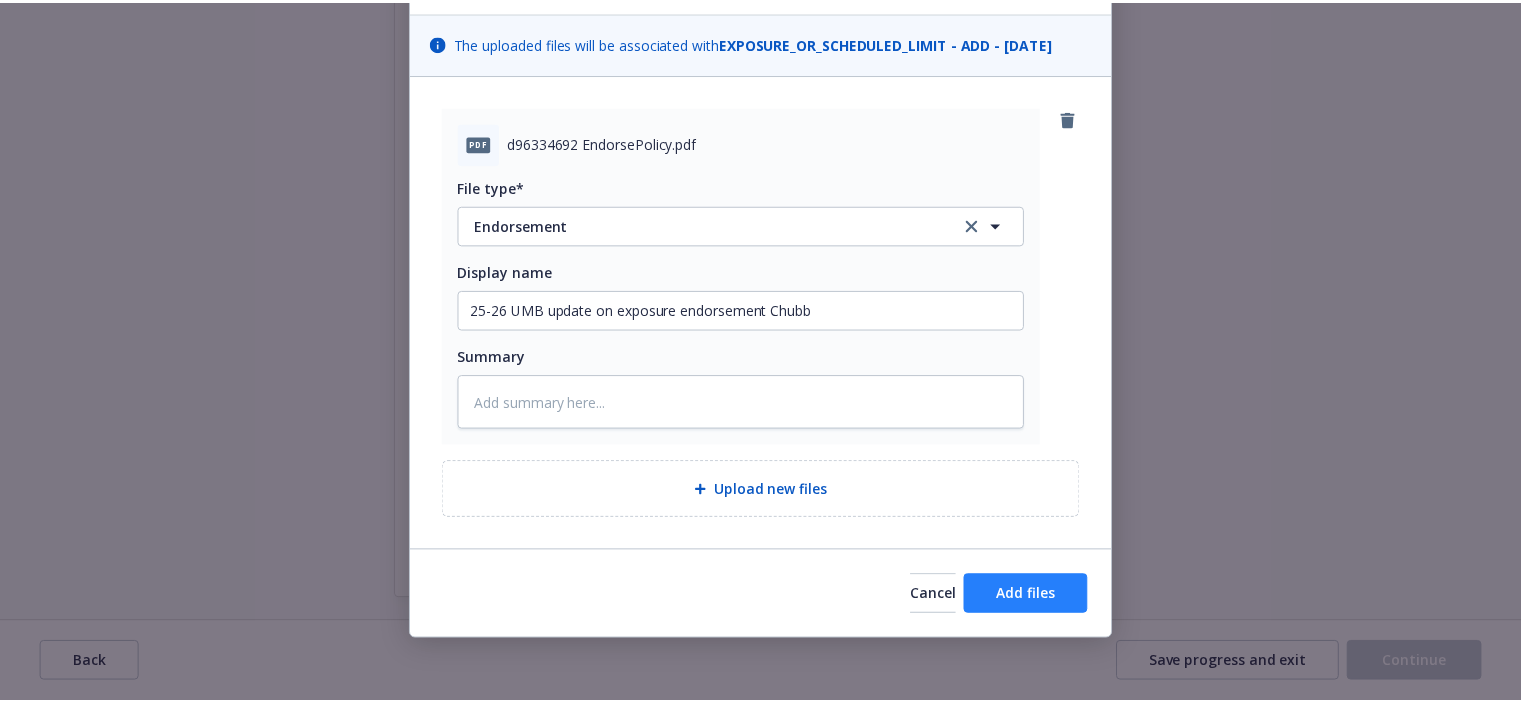 scroll, scrollTop: 55, scrollLeft: 0, axis: vertical 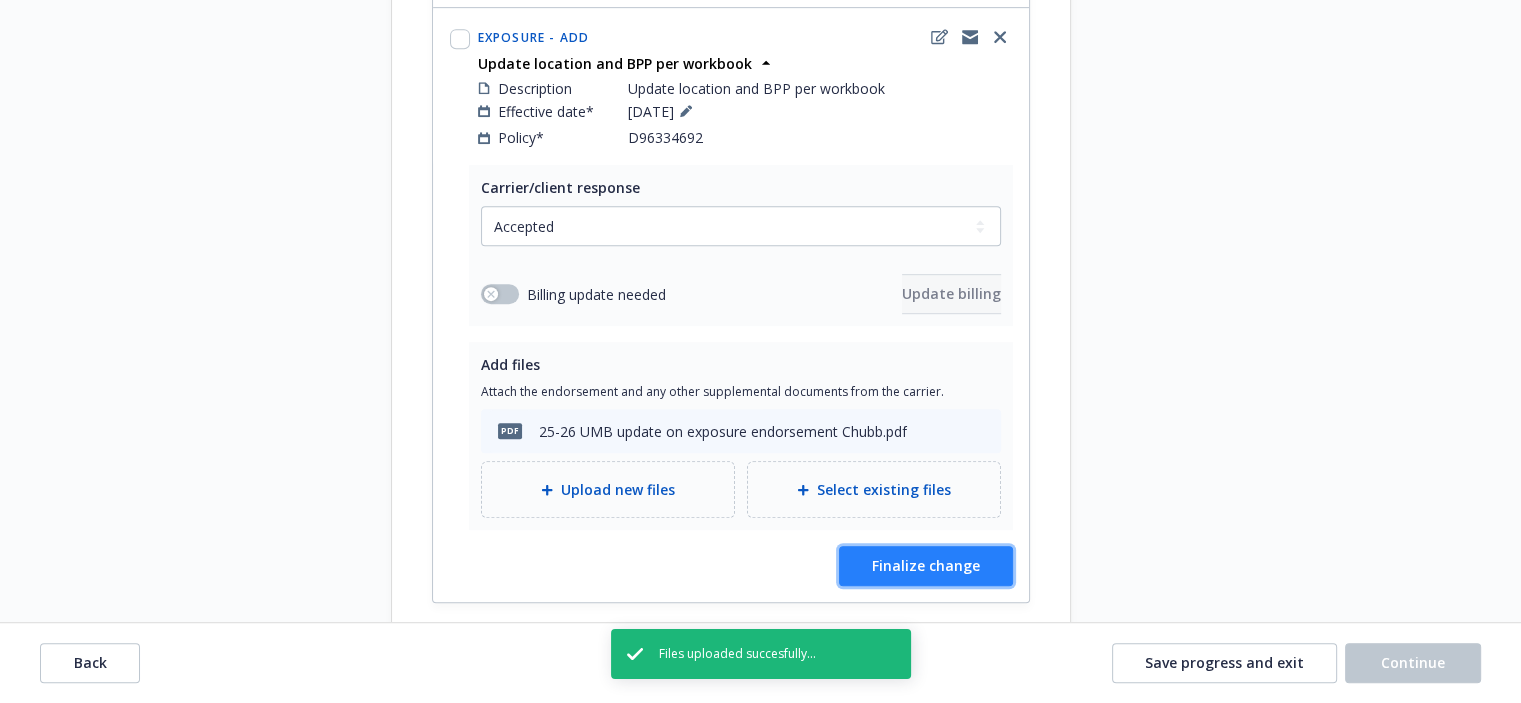 click on "Finalize change" at bounding box center [926, 565] 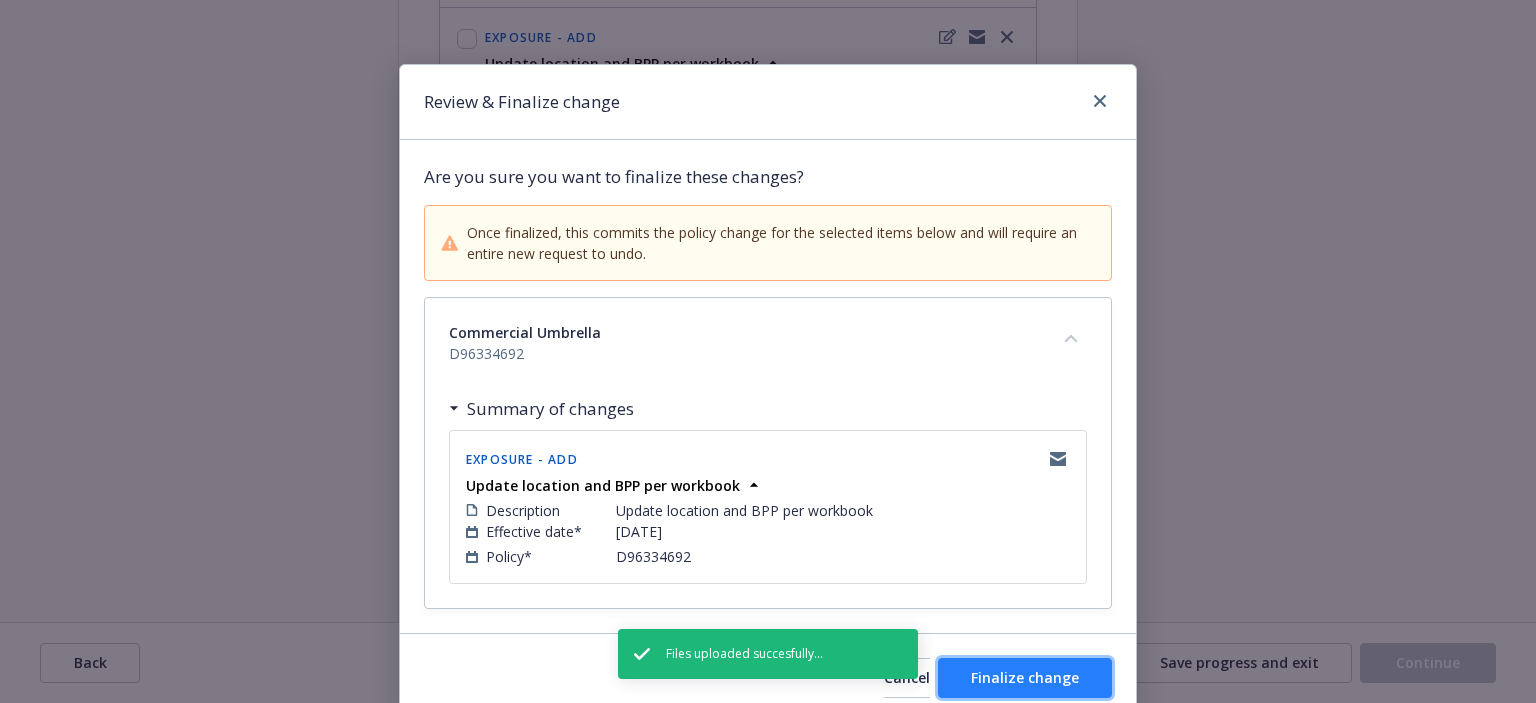 click on "Finalize change" at bounding box center (1025, 677) 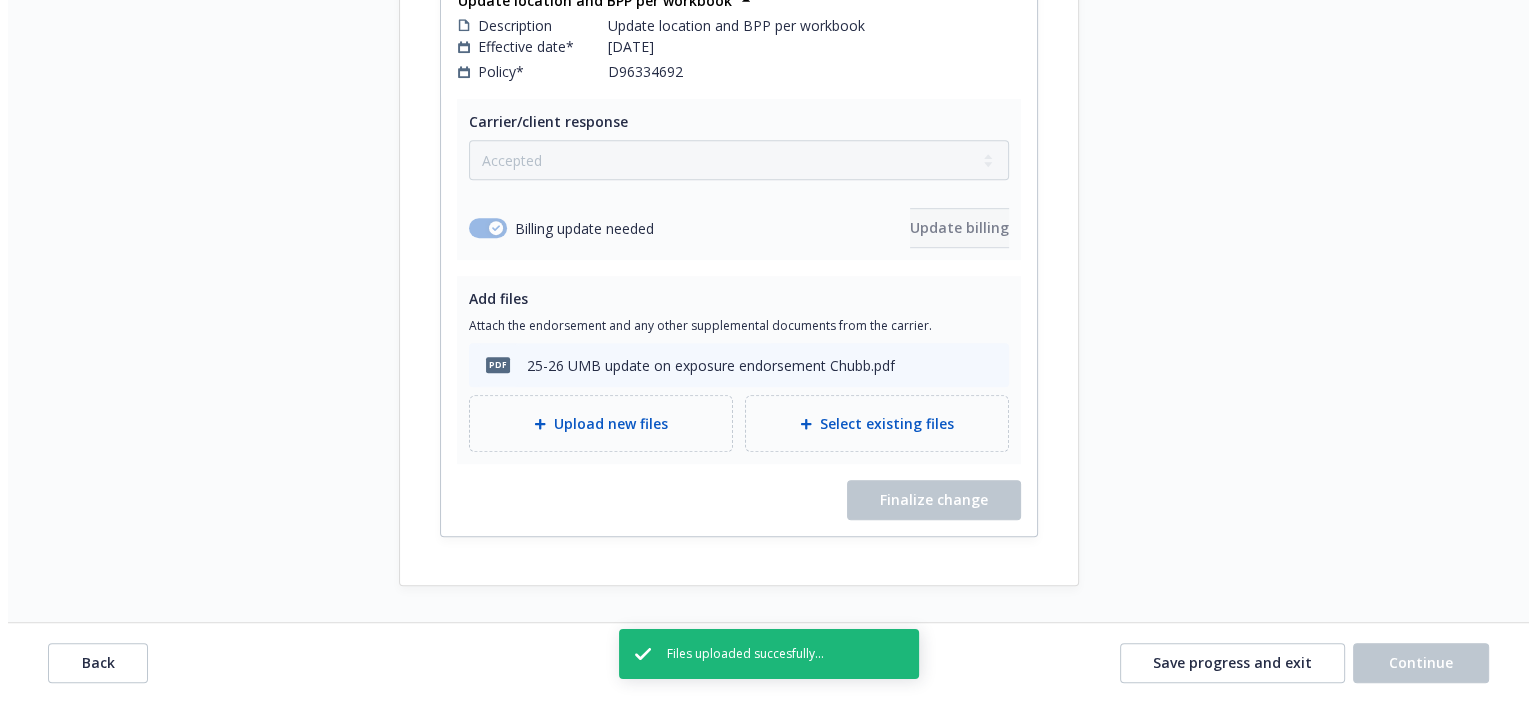 scroll, scrollTop: 462, scrollLeft: 0, axis: vertical 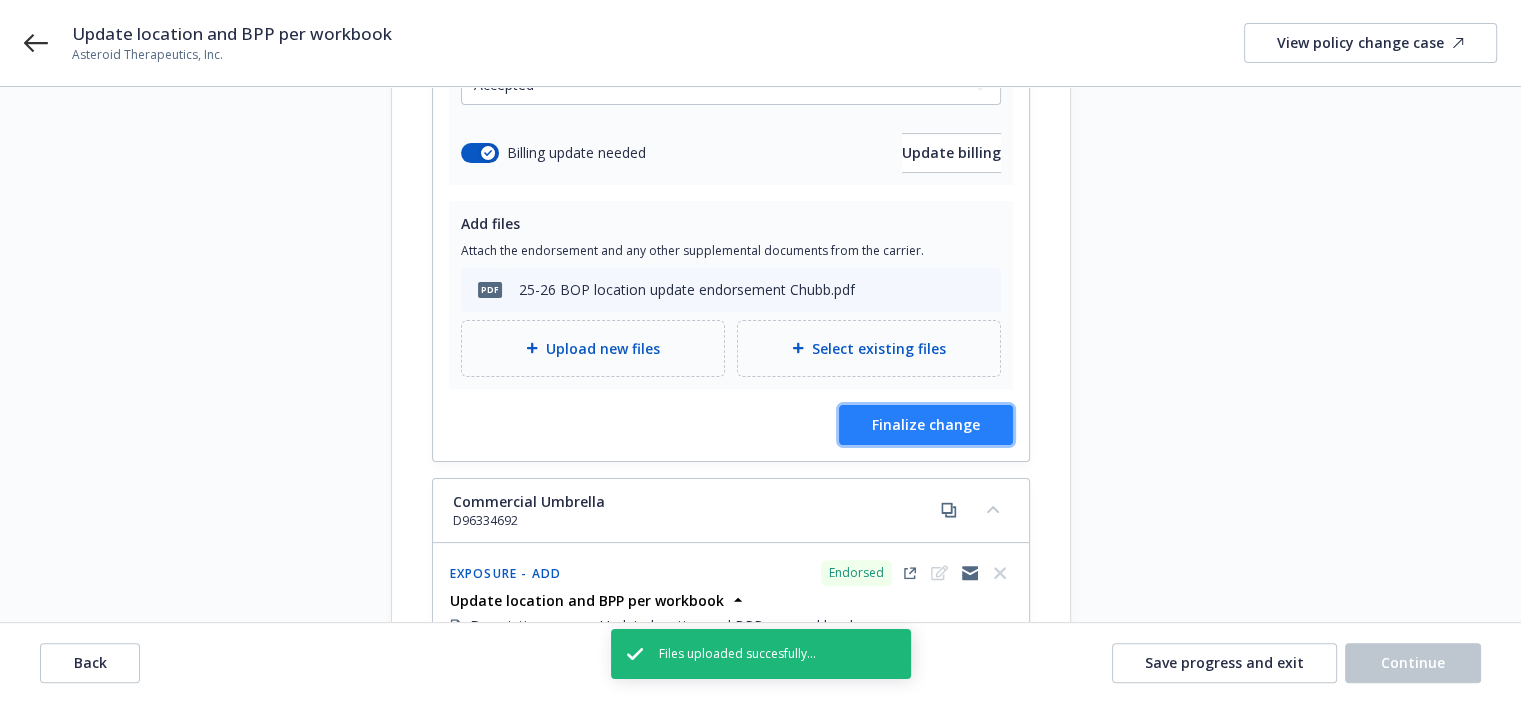 click on "Finalize change" at bounding box center [926, 425] 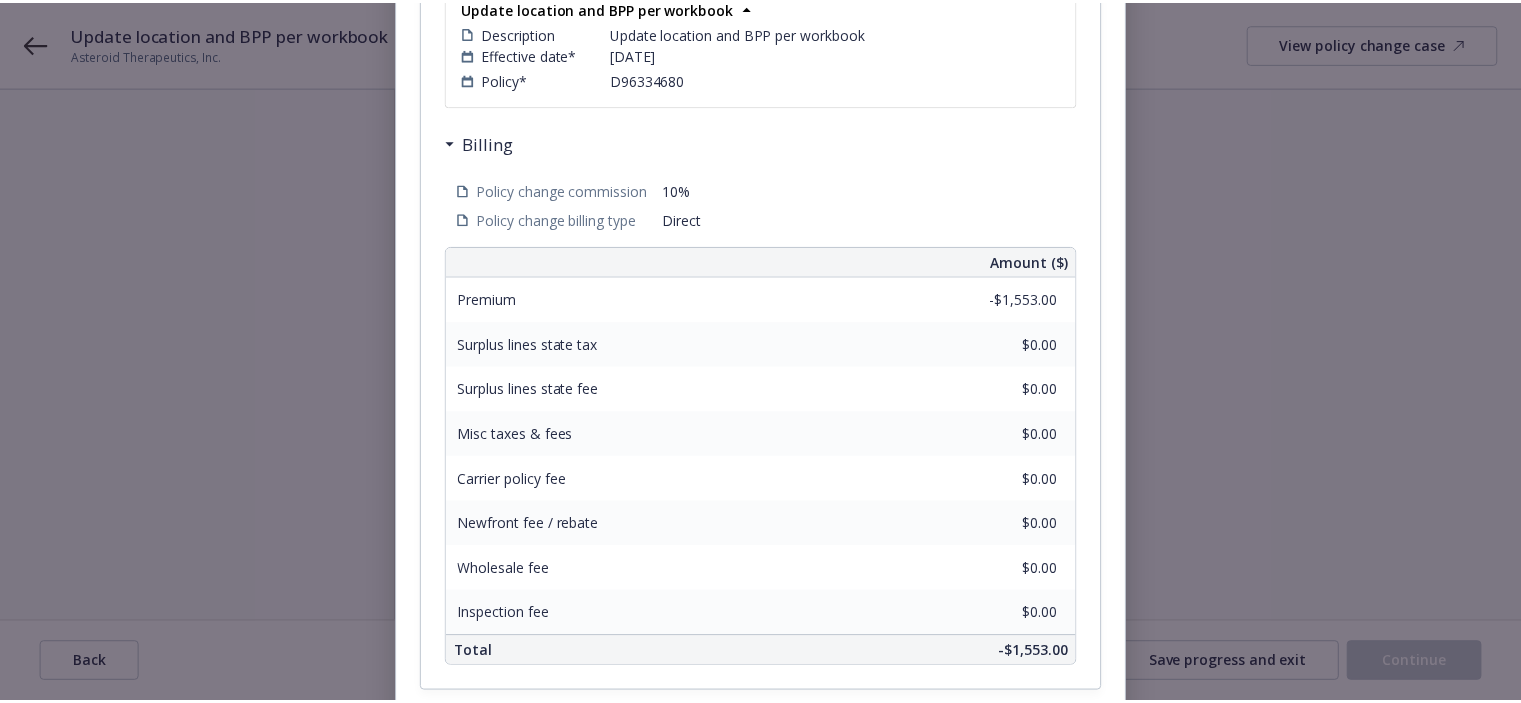 scroll, scrollTop: 642, scrollLeft: 0, axis: vertical 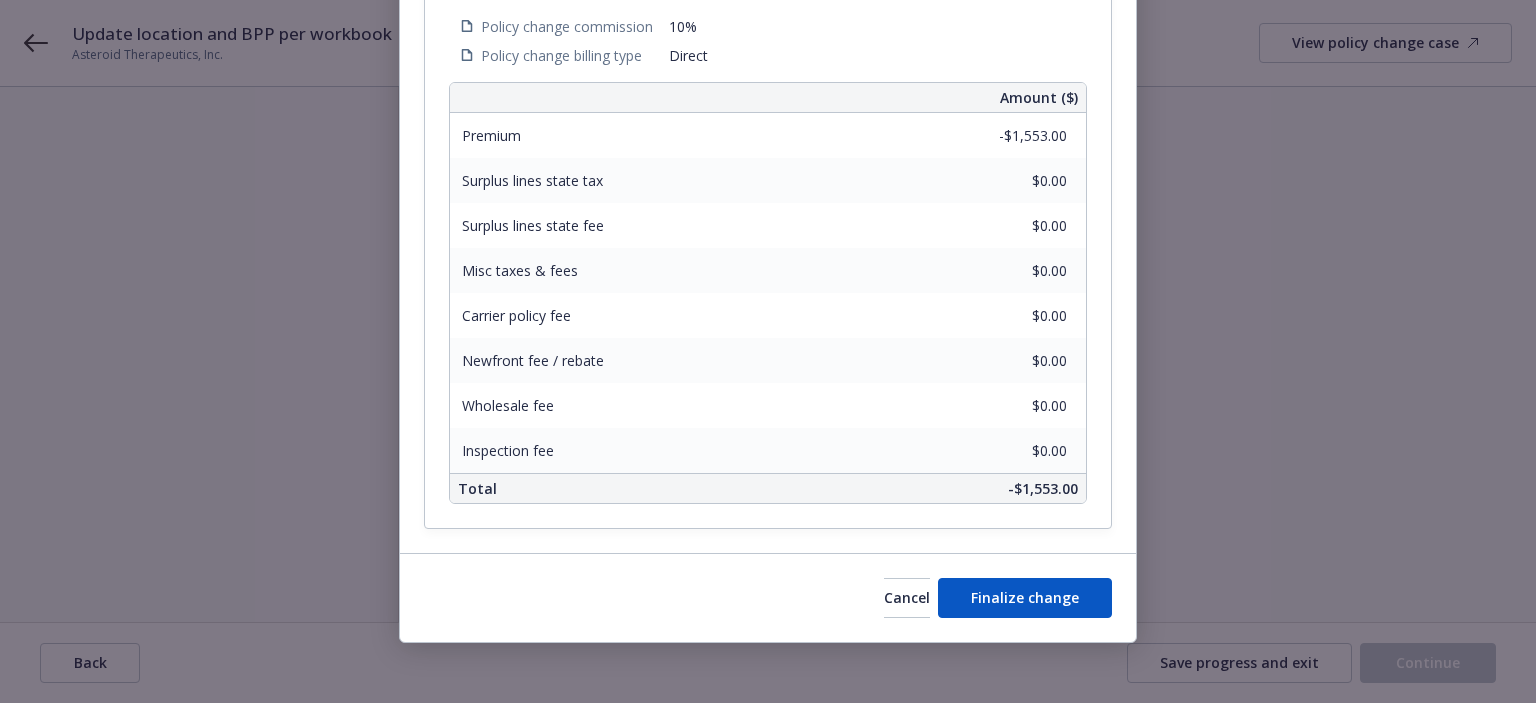 click on "Cancel Finalize change" at bounding box center (768, 597) 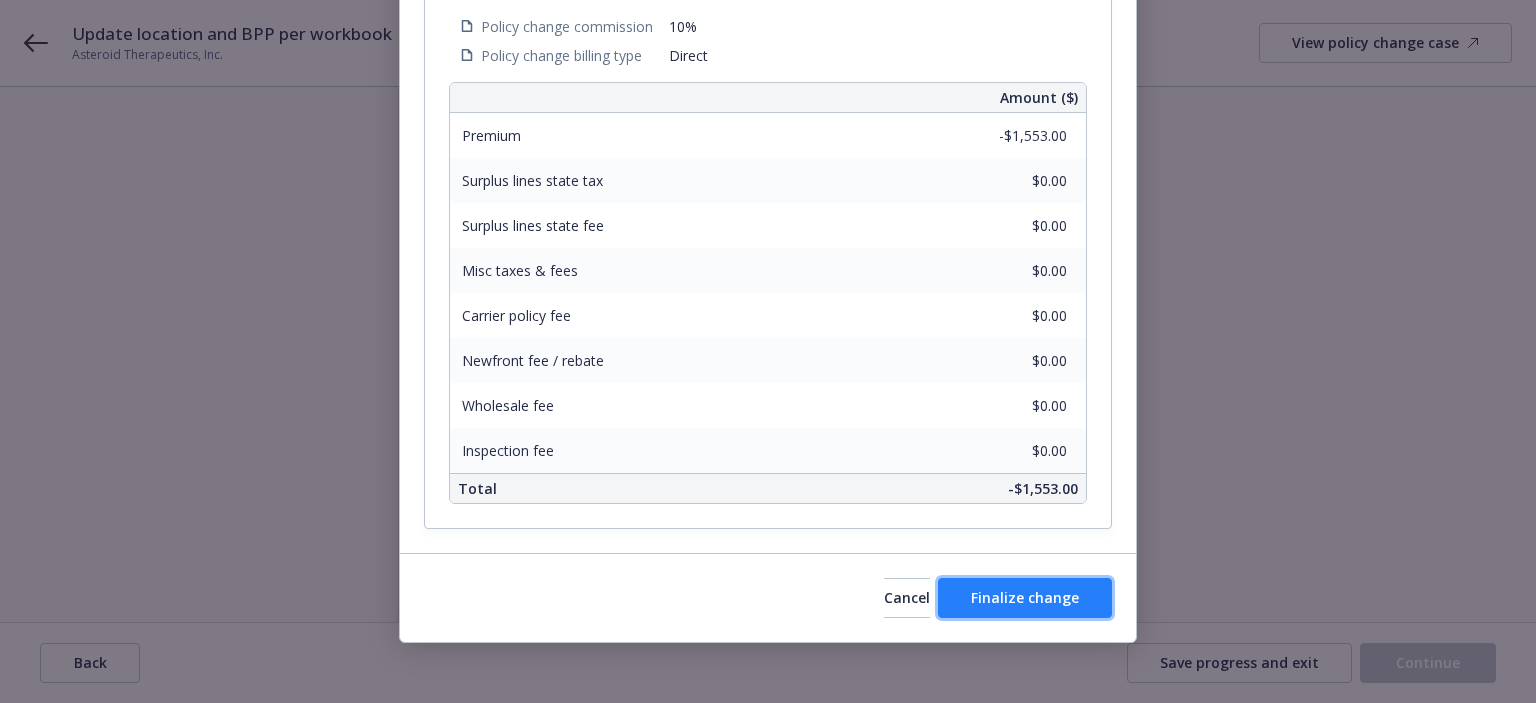 click on "Finalize change" at bounding box center (1025, 597) 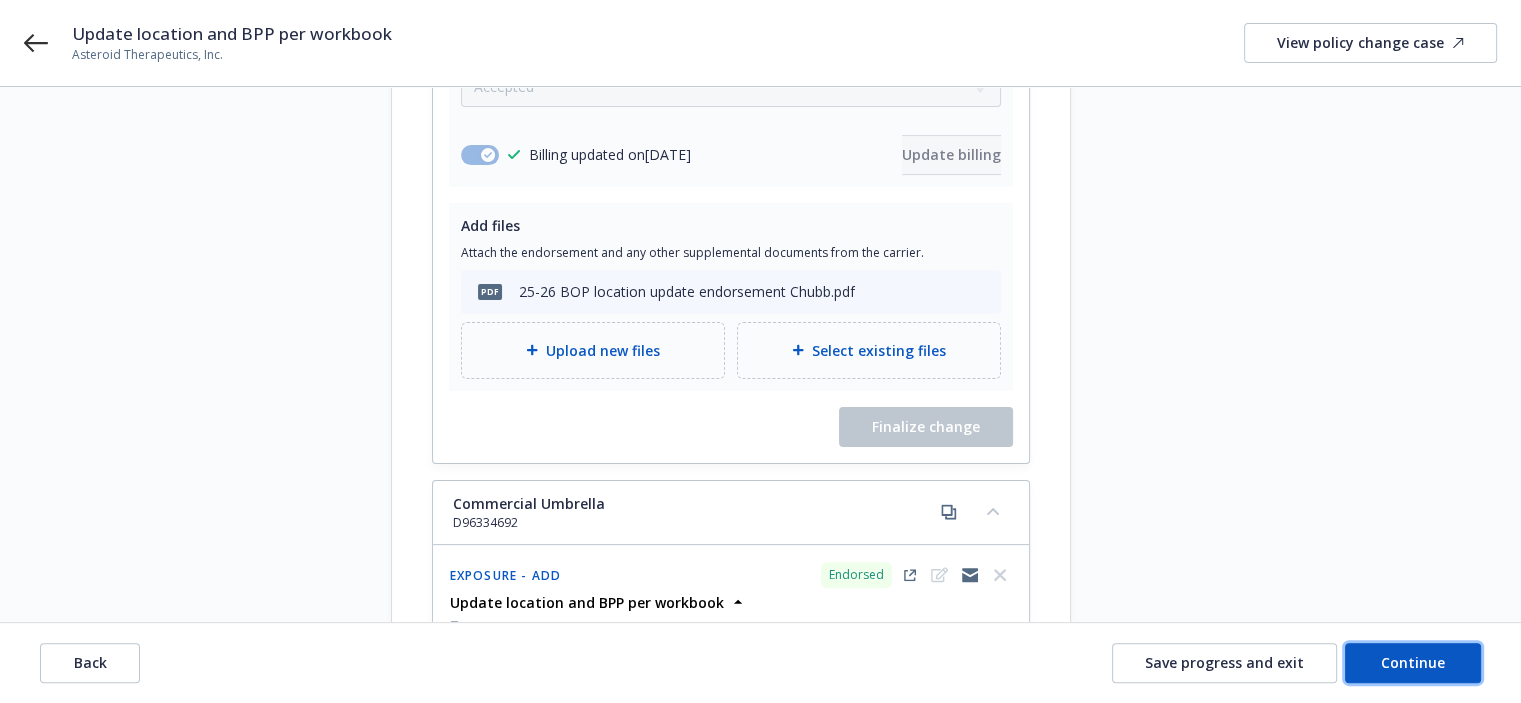 click on "Continue" at bounding box center [1413, 663] 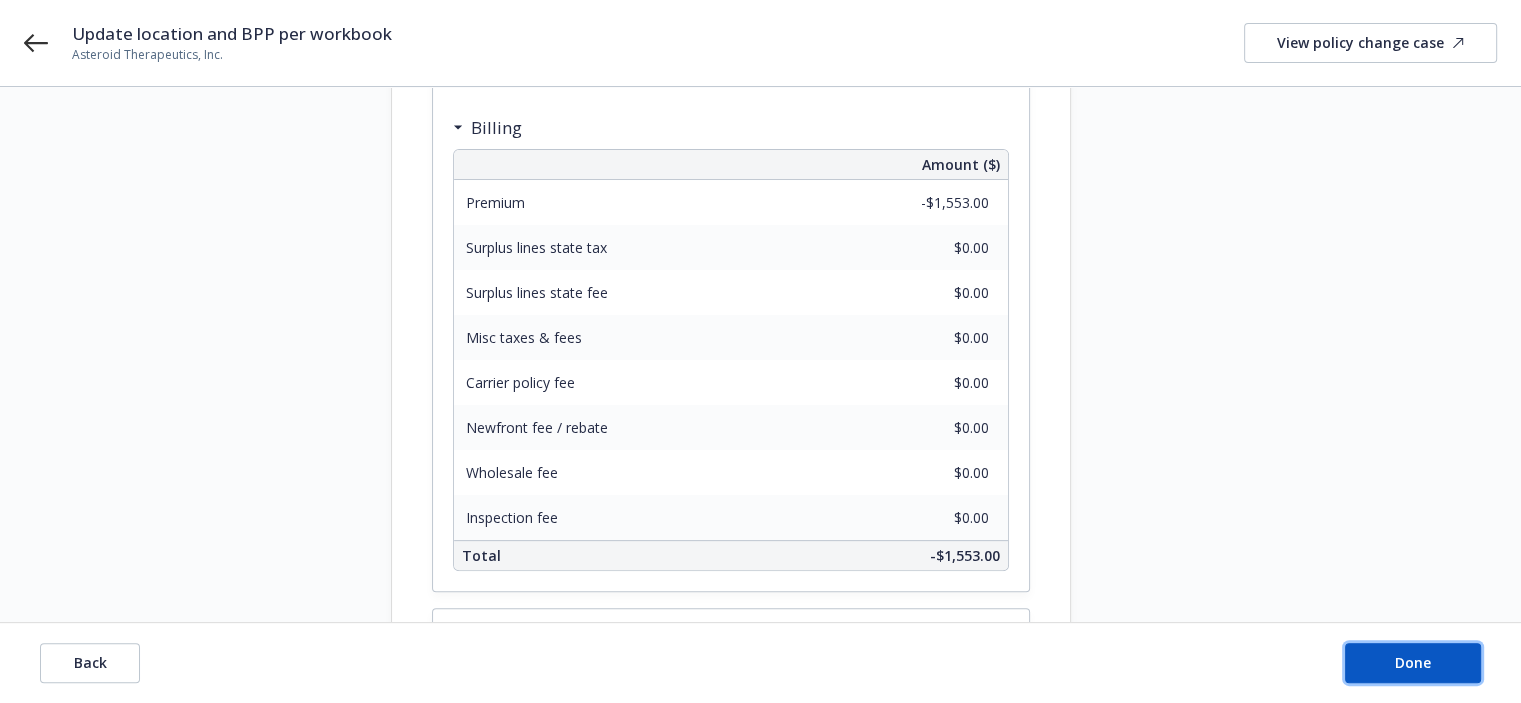 click on "Done" at bounding box center (1413, 663) 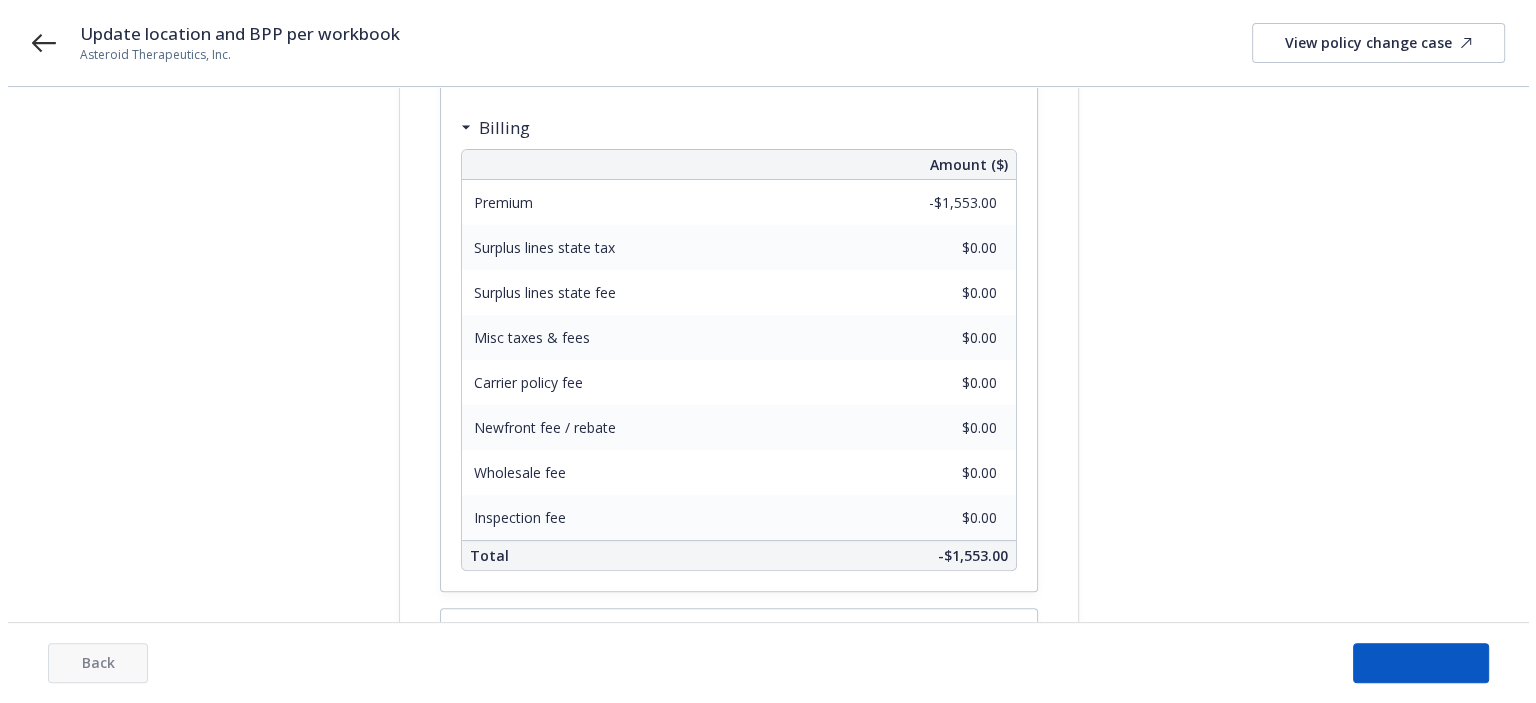 scroll, scrollTop: 0, scrollLeft: 0, axis: both 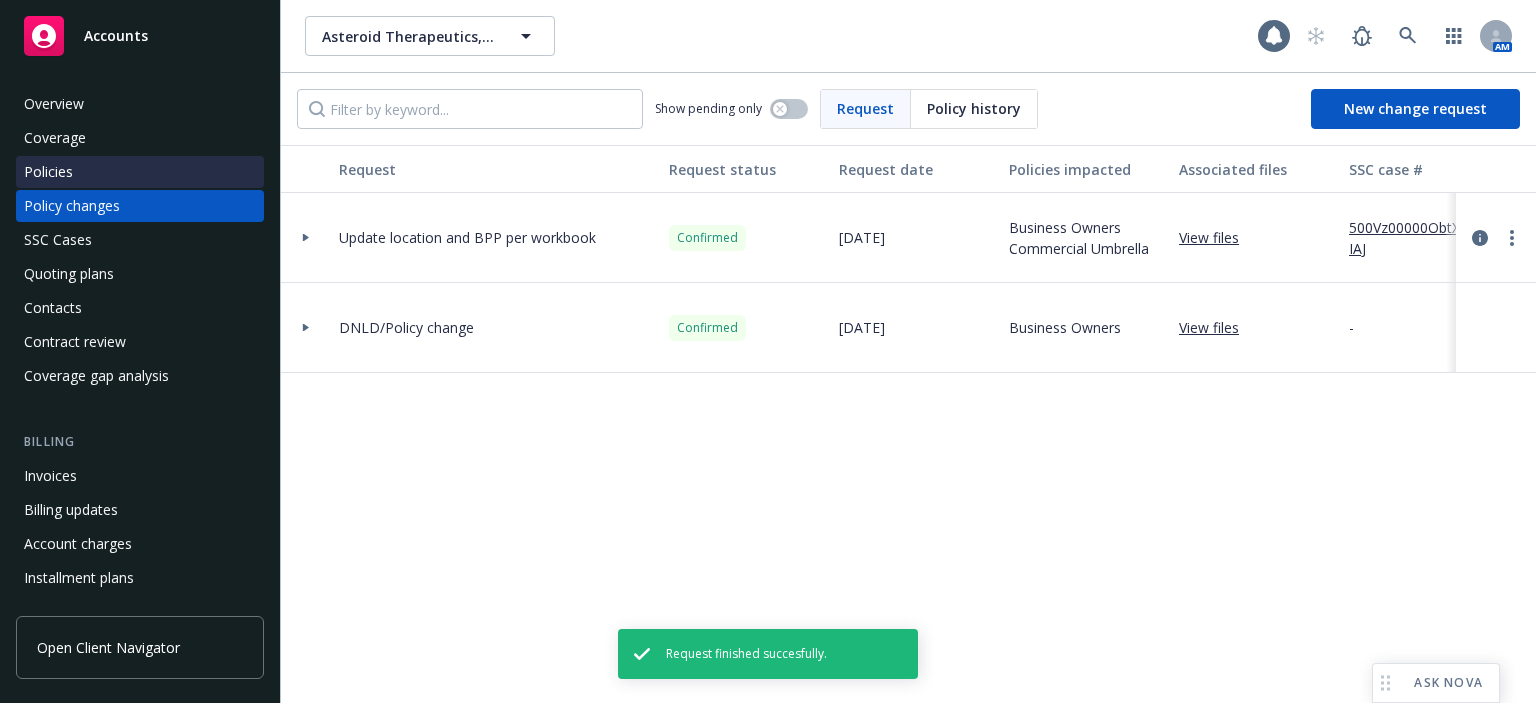 click on "Policies" at bounding box center [48, 172] 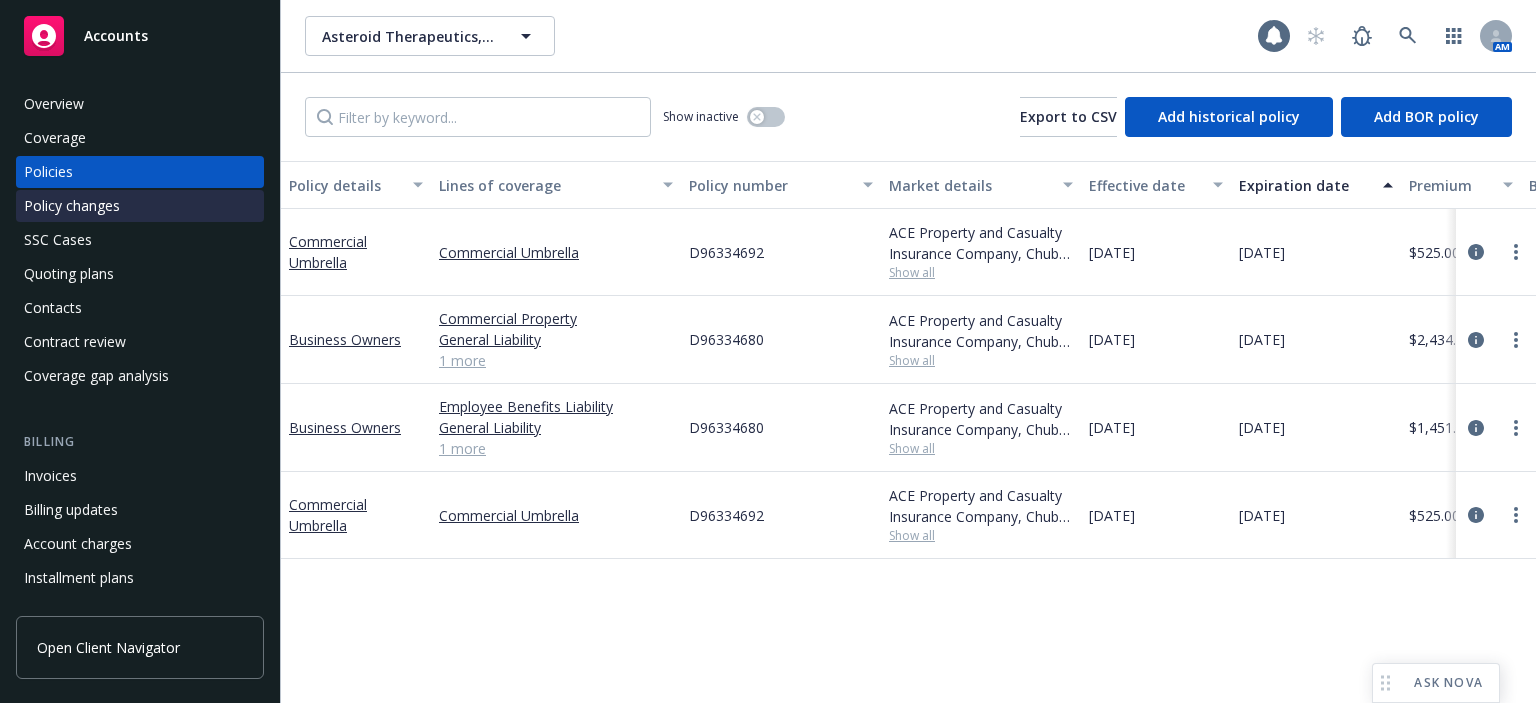 click on "Policy changes" at bounding box center (140, 206) 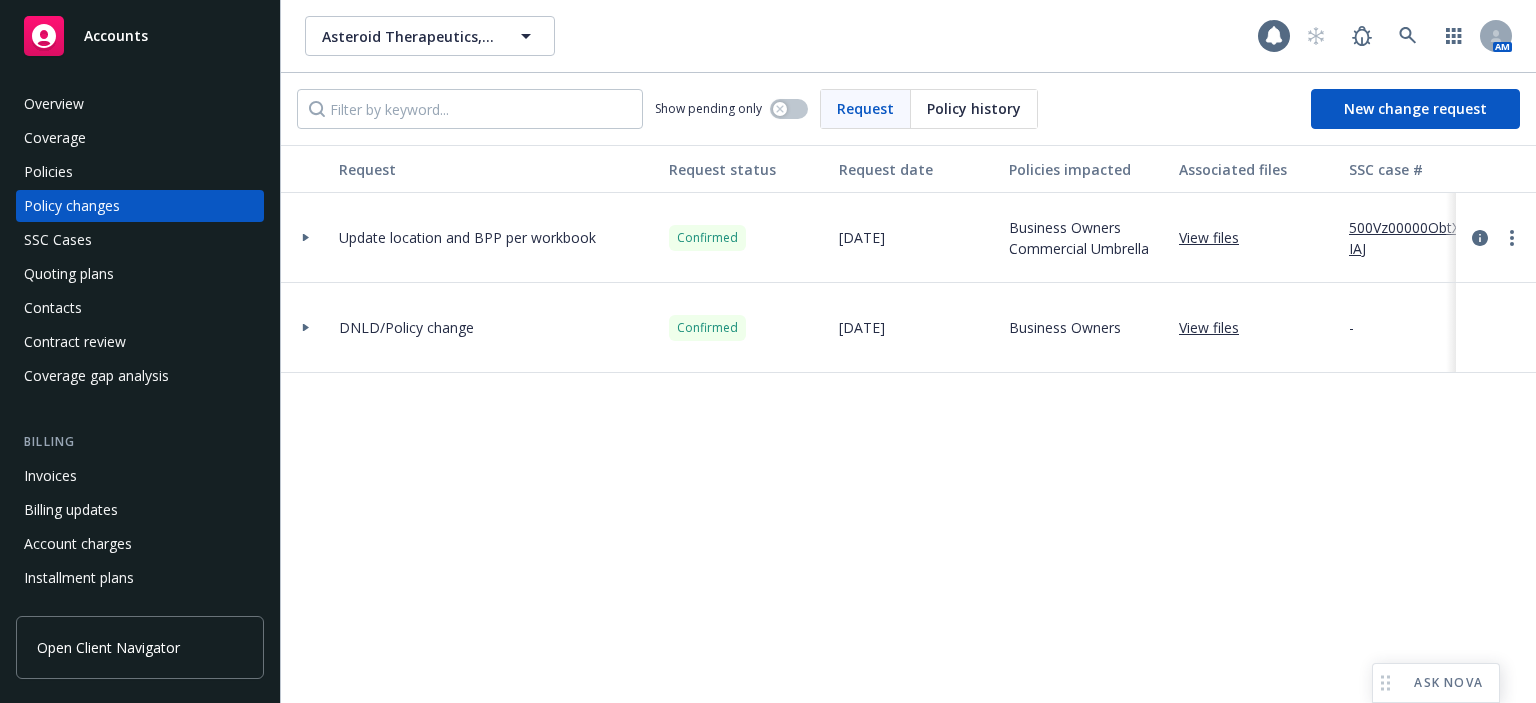 click on "View files" at bounding box center [1217, 237] 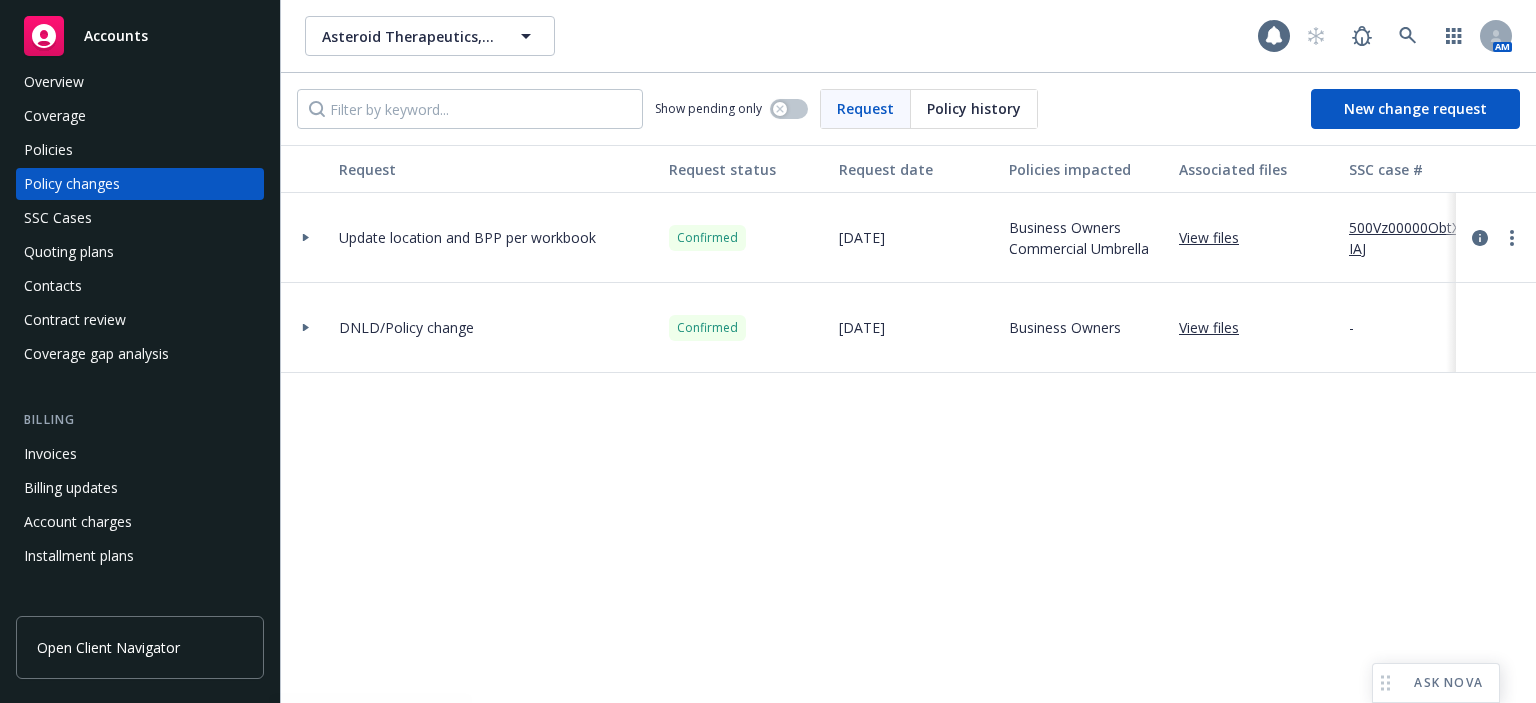 scroll, scrollTop: 0, scrollLeft: 0, axis: both 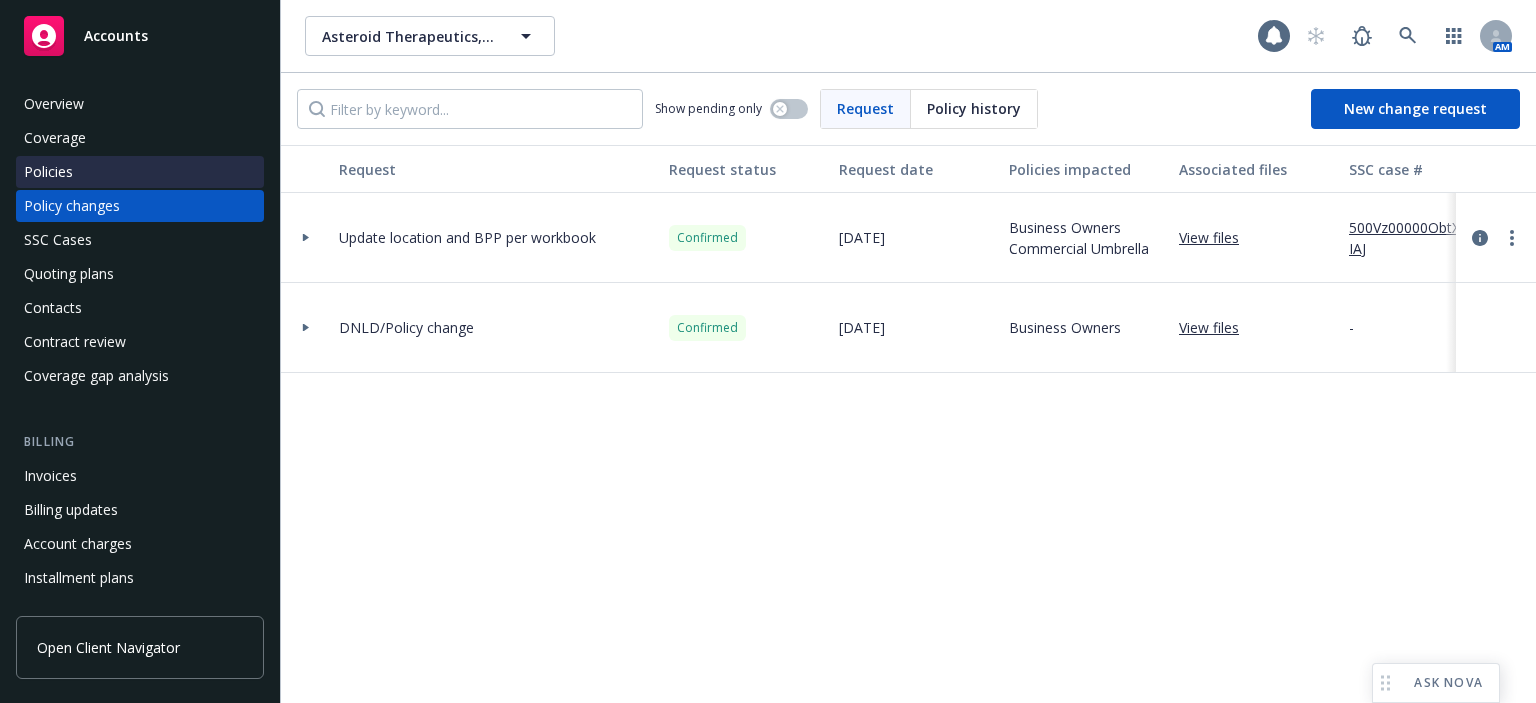 click on "Policies" at bounding box center [140, 172] 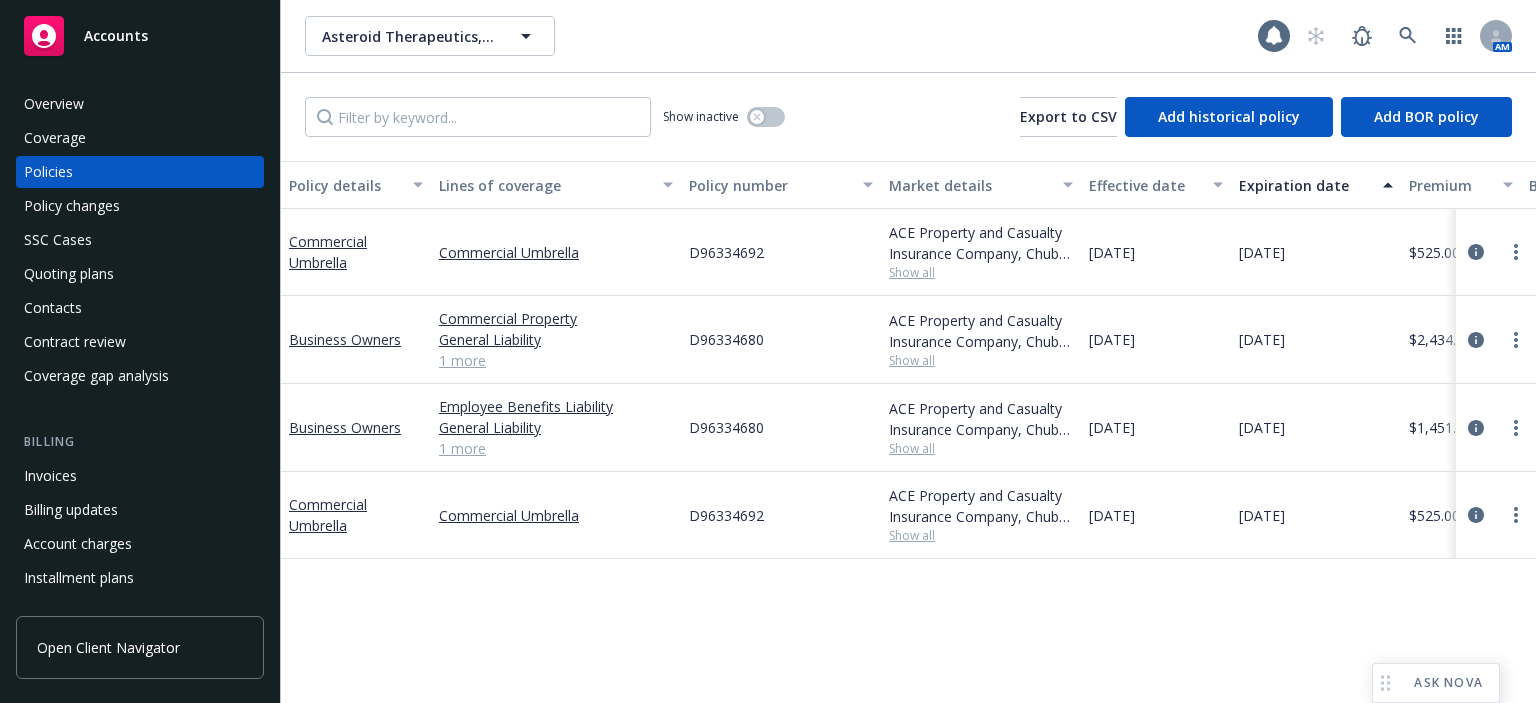 click on "1 more" at bounding box center [556, 448] 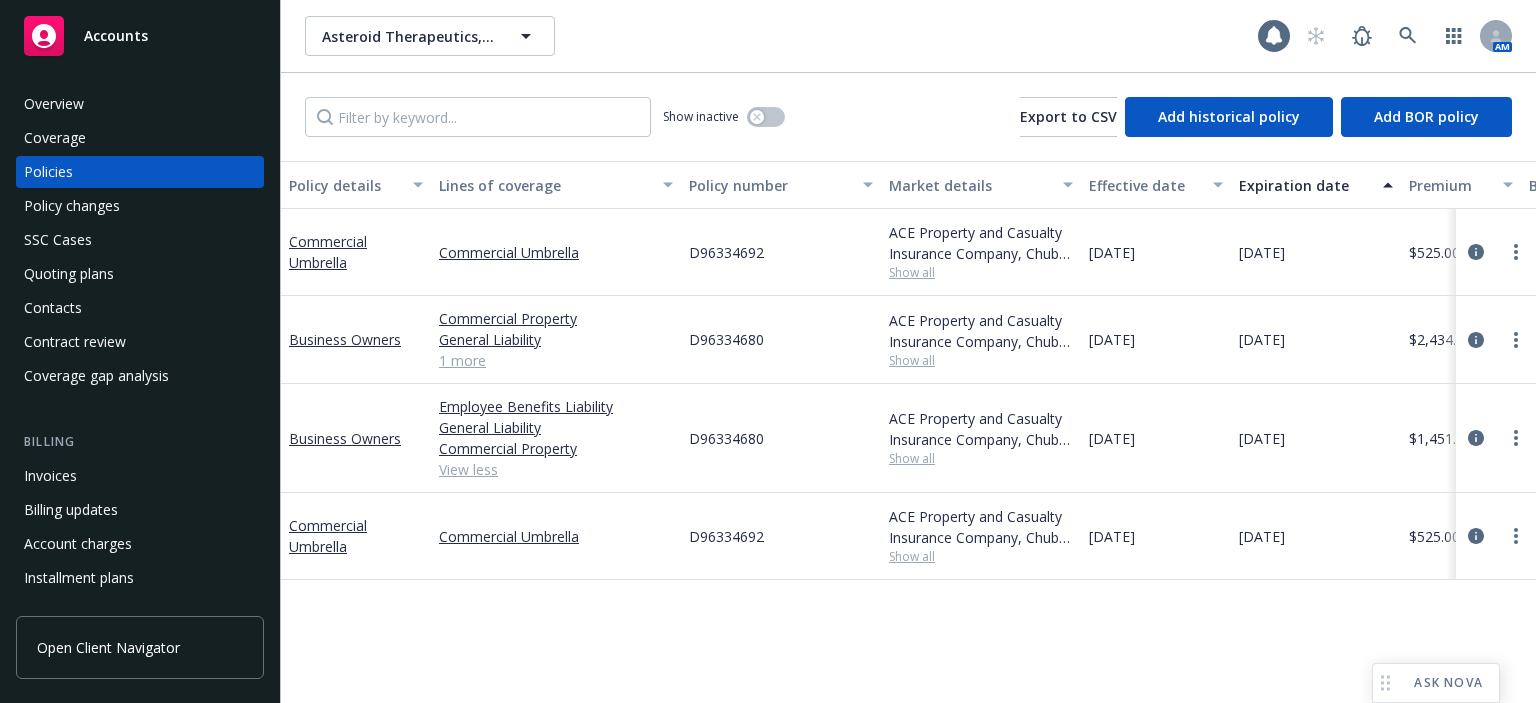 click on "Commercial Property" at bounding box center (556, 448) 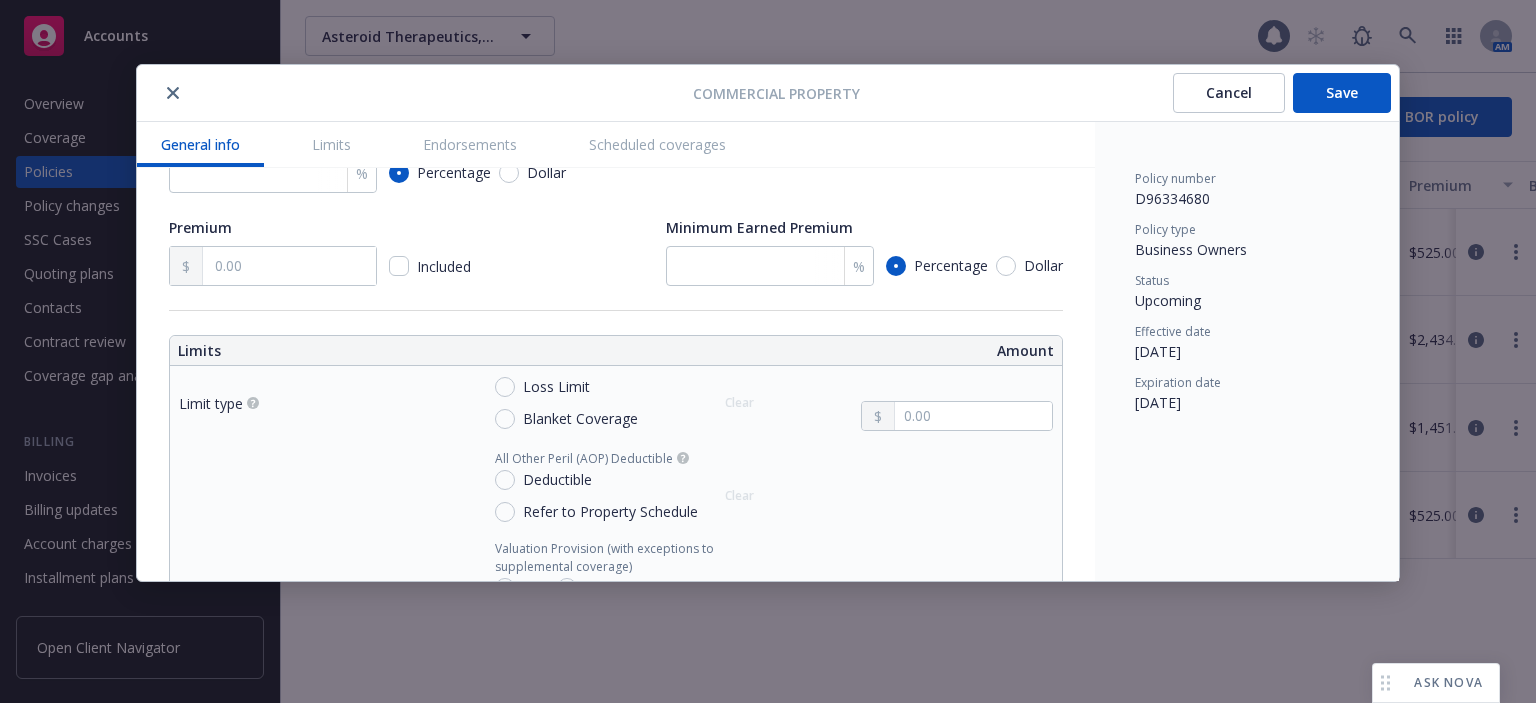scroll, scrollTop: 600, scrollLeft: 0, axis: vertical 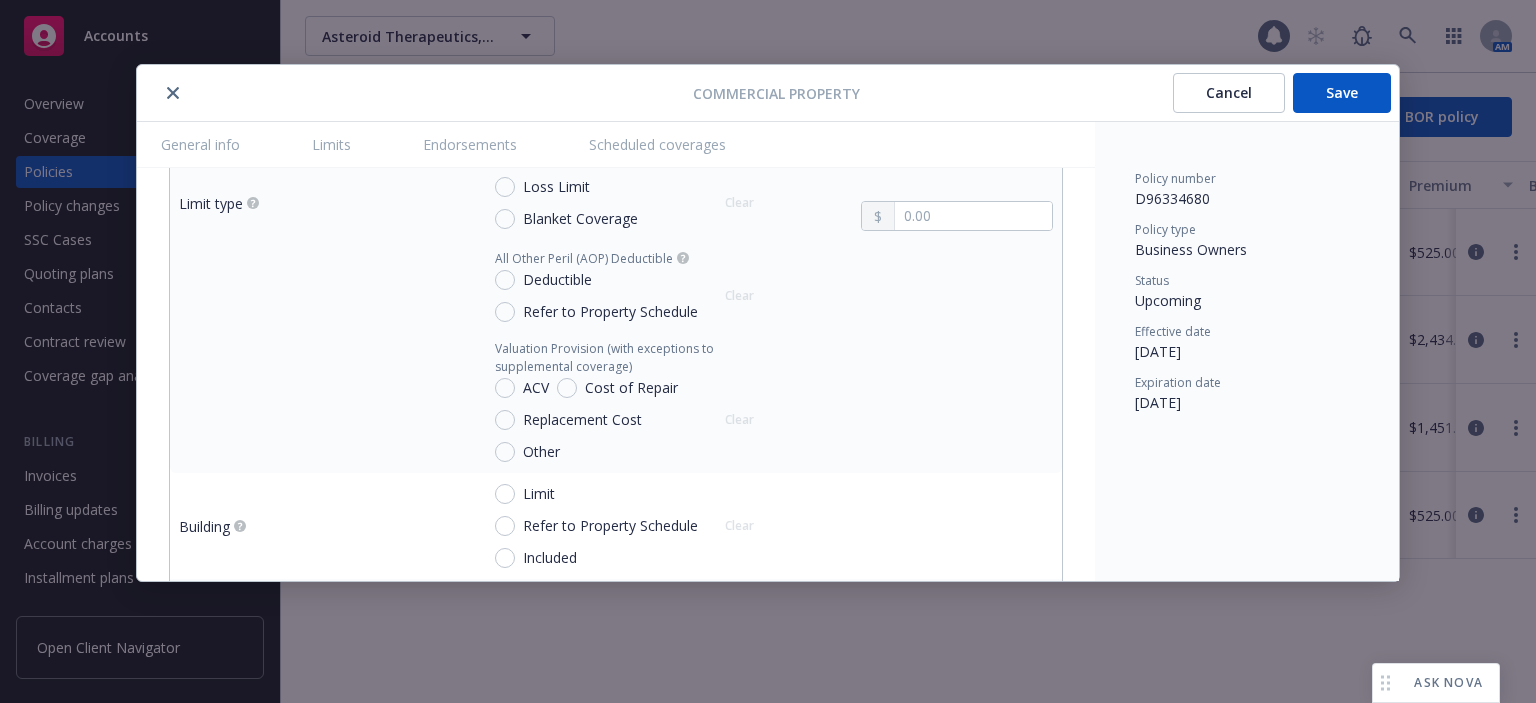click on "Refer to Property Schedule" at bounding box center [596, 312] 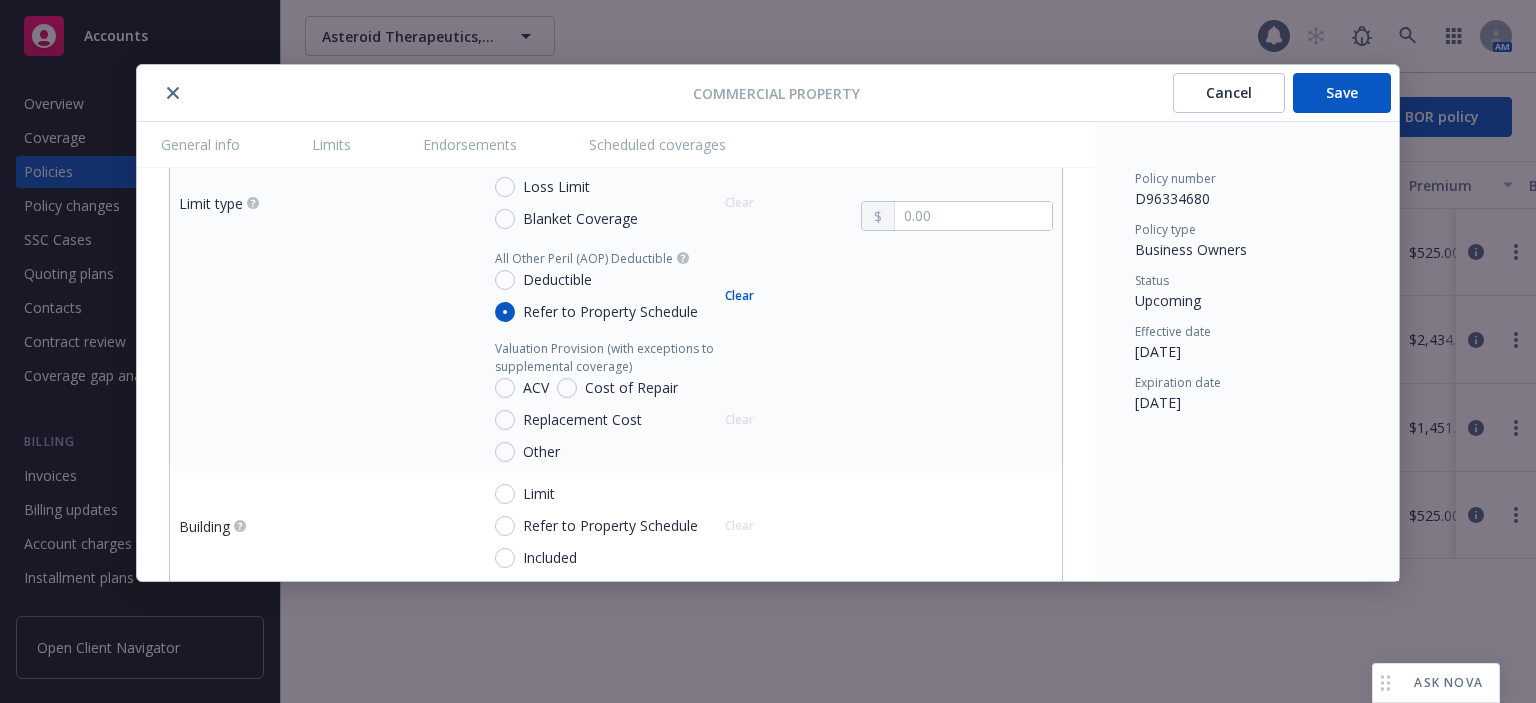 click on "Replacement Cost" at bounding box center (578, 420) 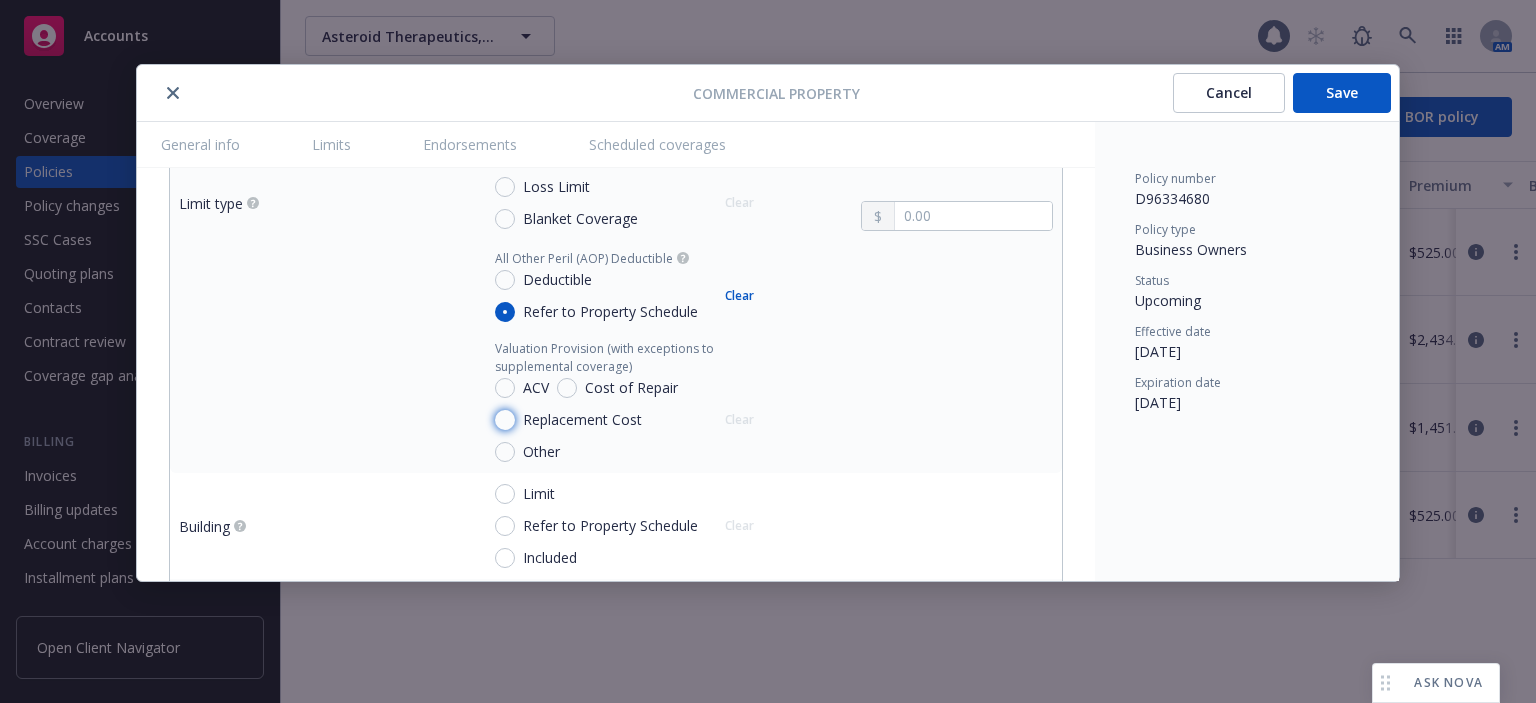 click on "Replacement Cost" at bounding box center [505, 420] 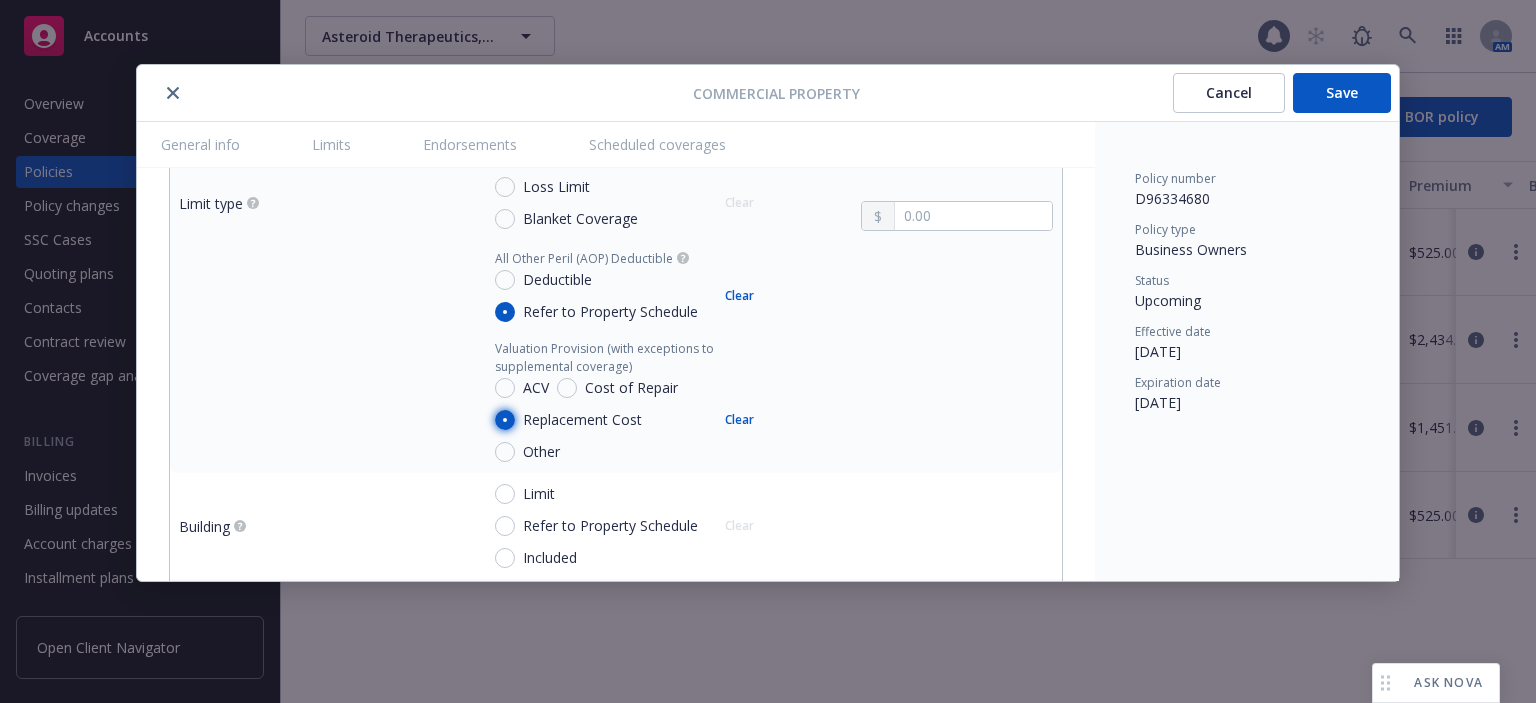 scroll, scrollTop: 800, scrollLeft: 0, axis: vertical 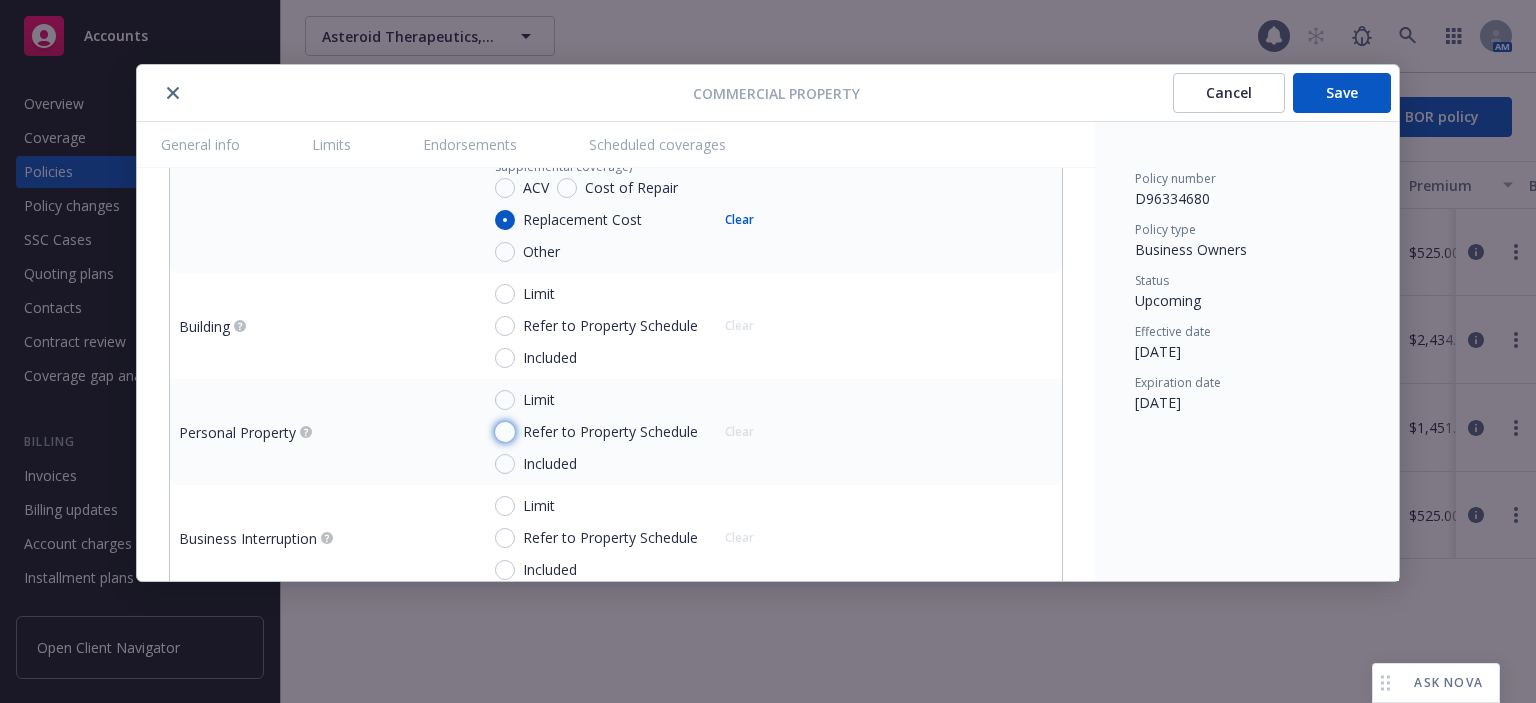 click on "Refer to Property Schedule" at bounding box center (505, 432) 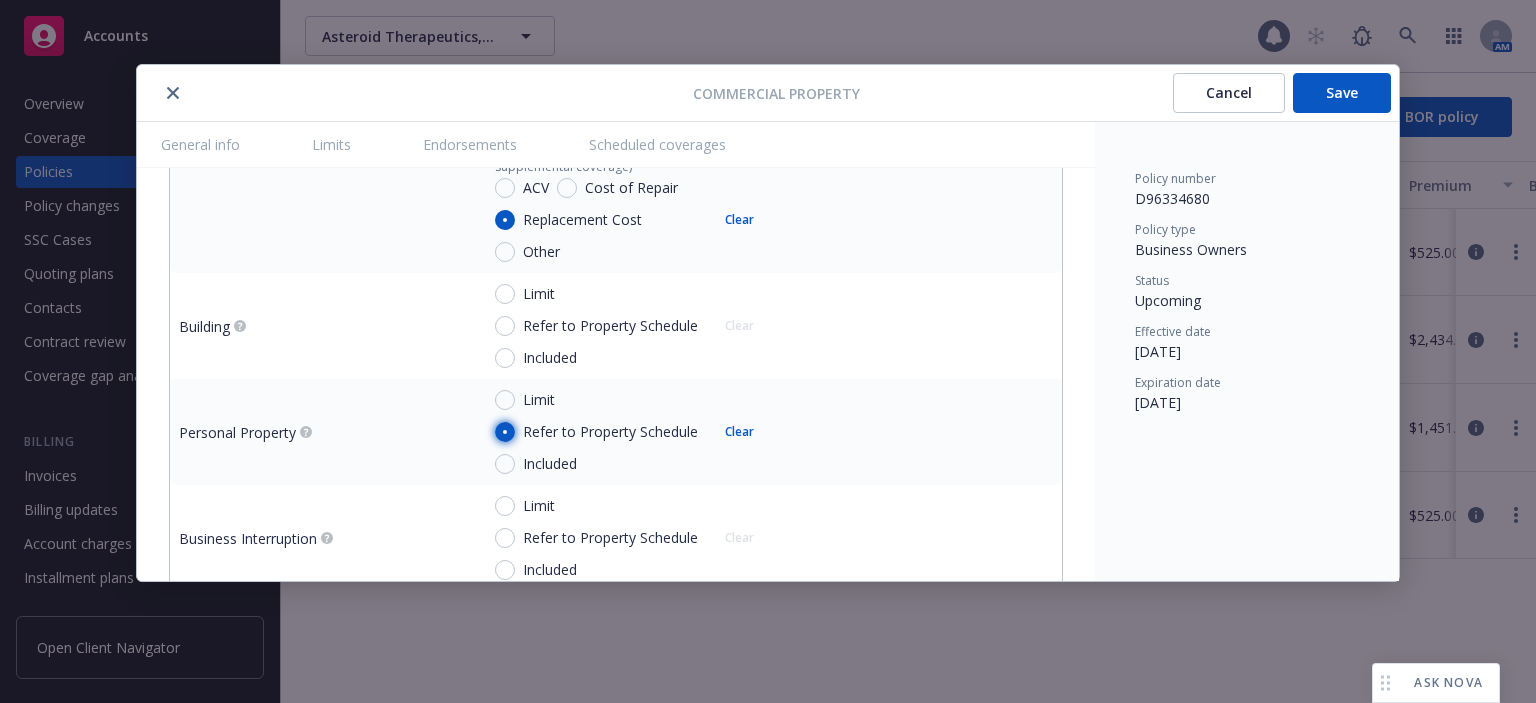 scroll, scrollTop: 1000, scrollLeft: 0, axis: vertical 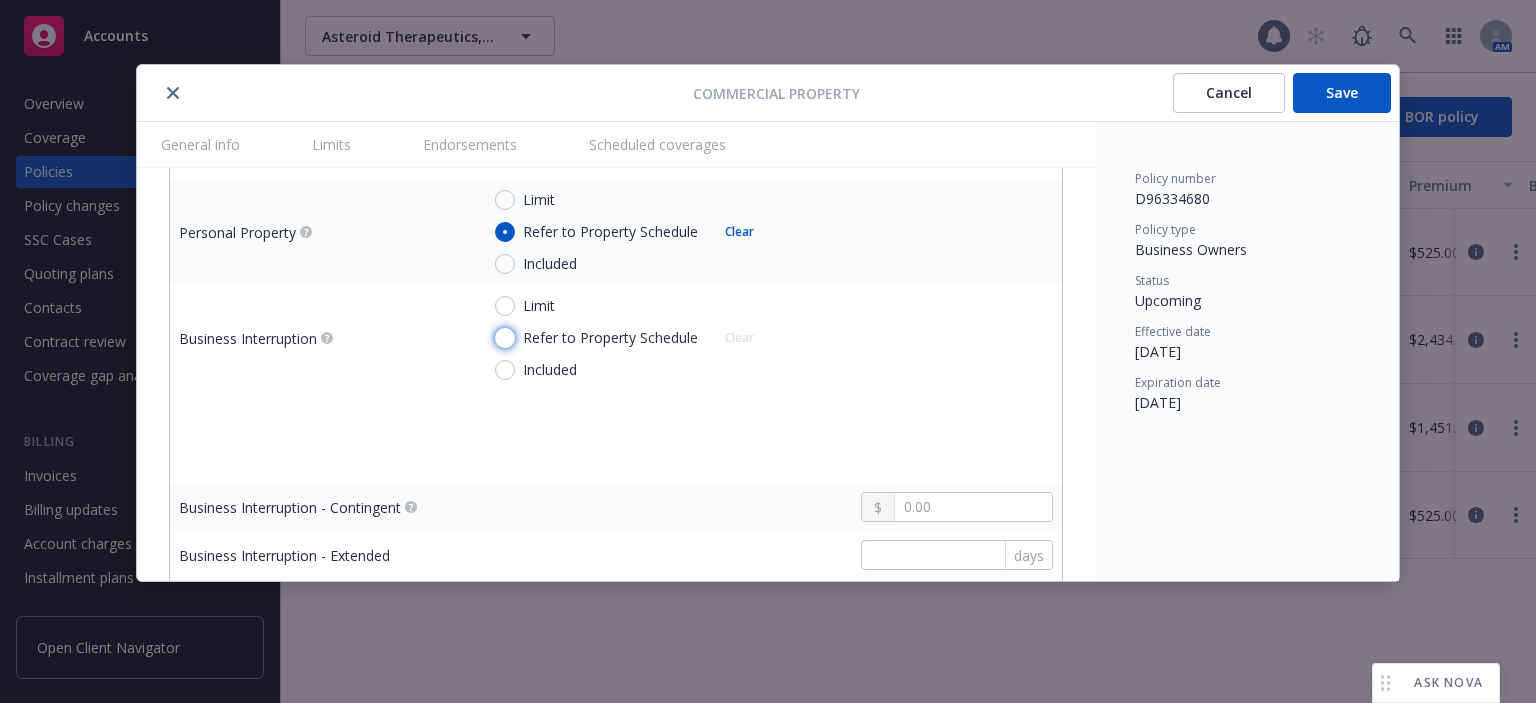 click on "Refer to Property Schedule" at bounding box center (505, 338) 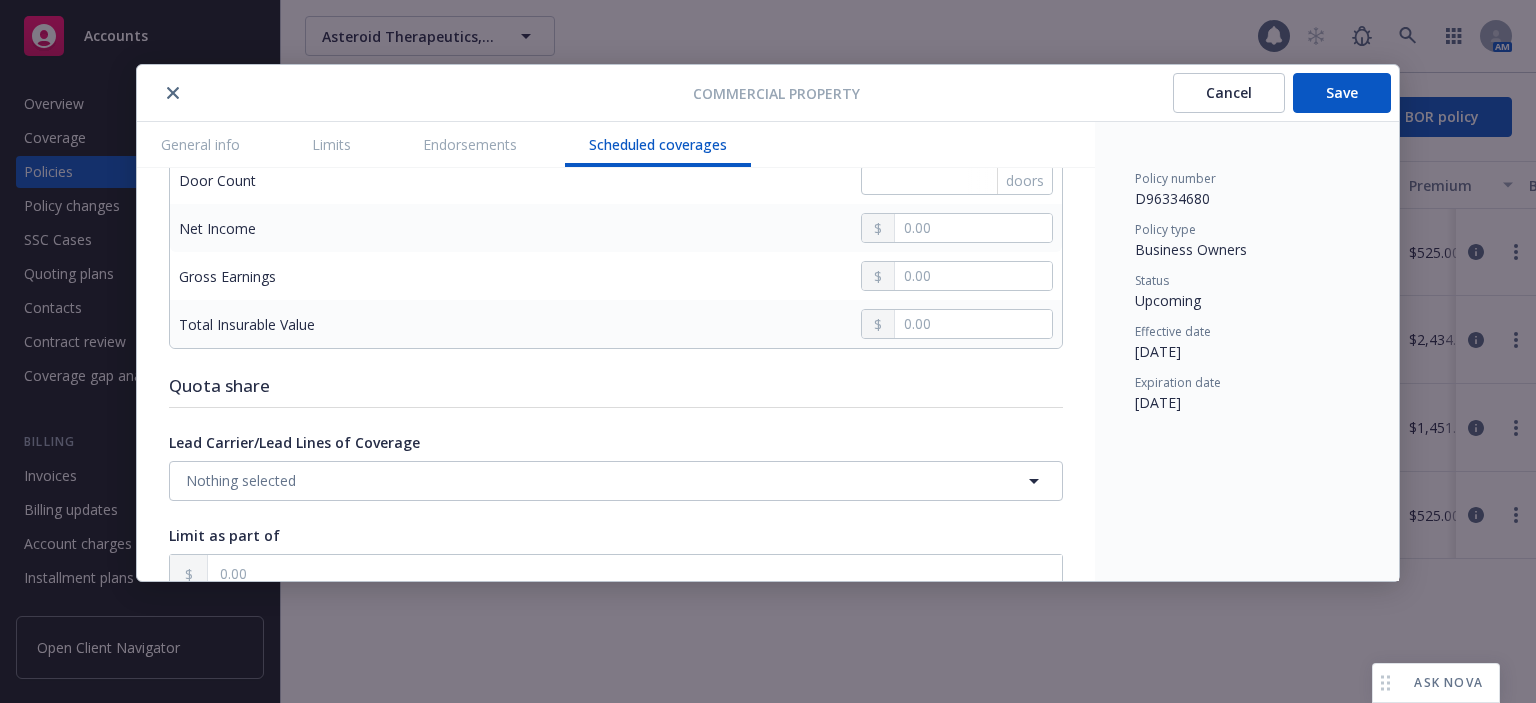 scroll, scrollTop: 7170, scrollLeft: 0, axis: vertical 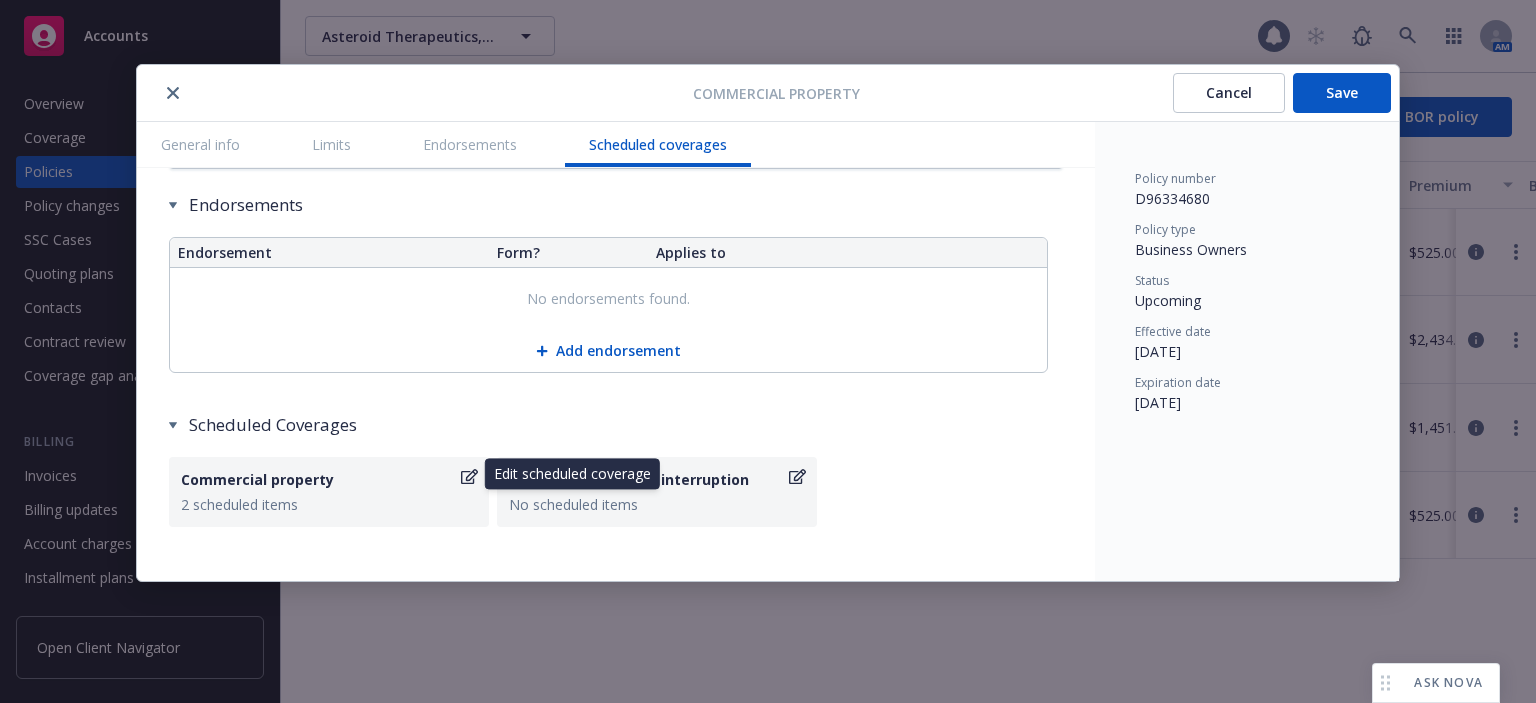 click 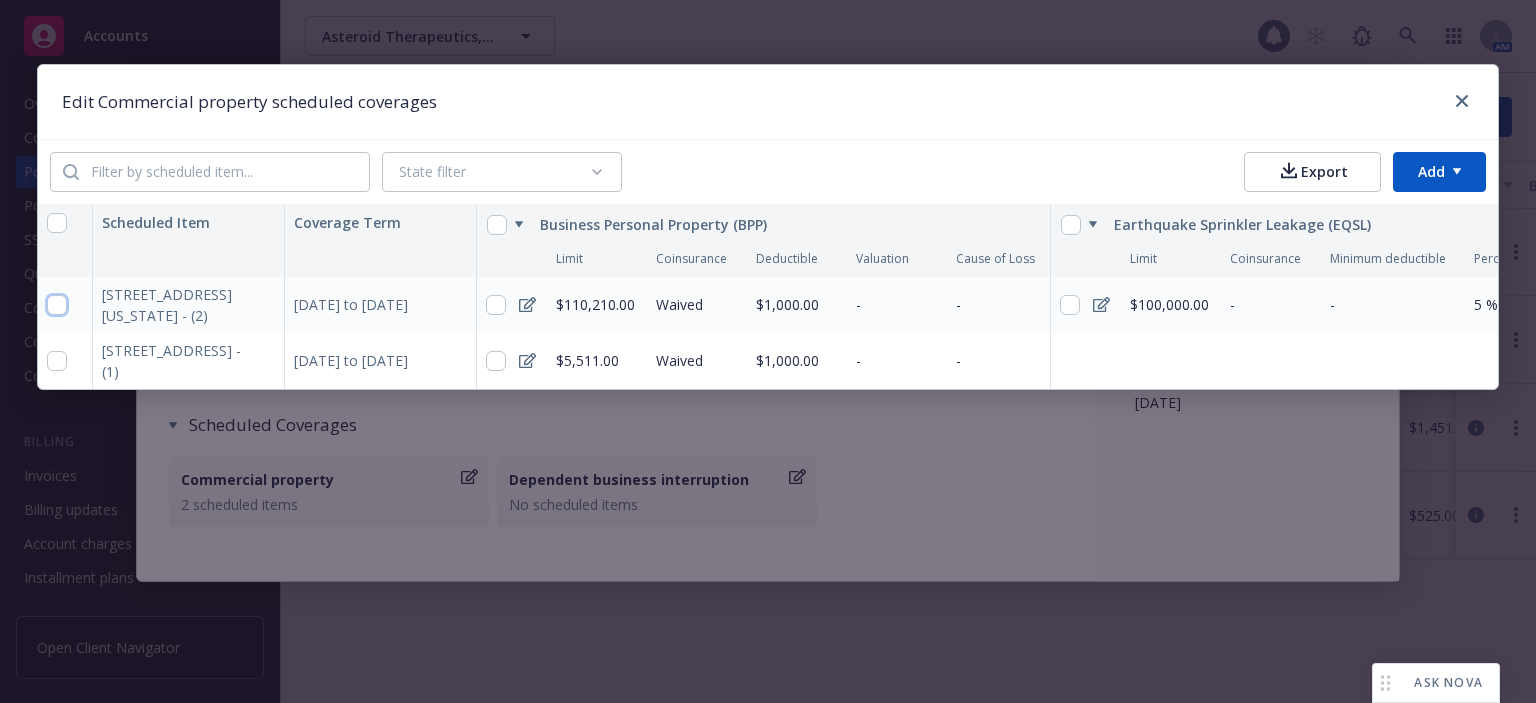 click at bounding box center [57, 305] 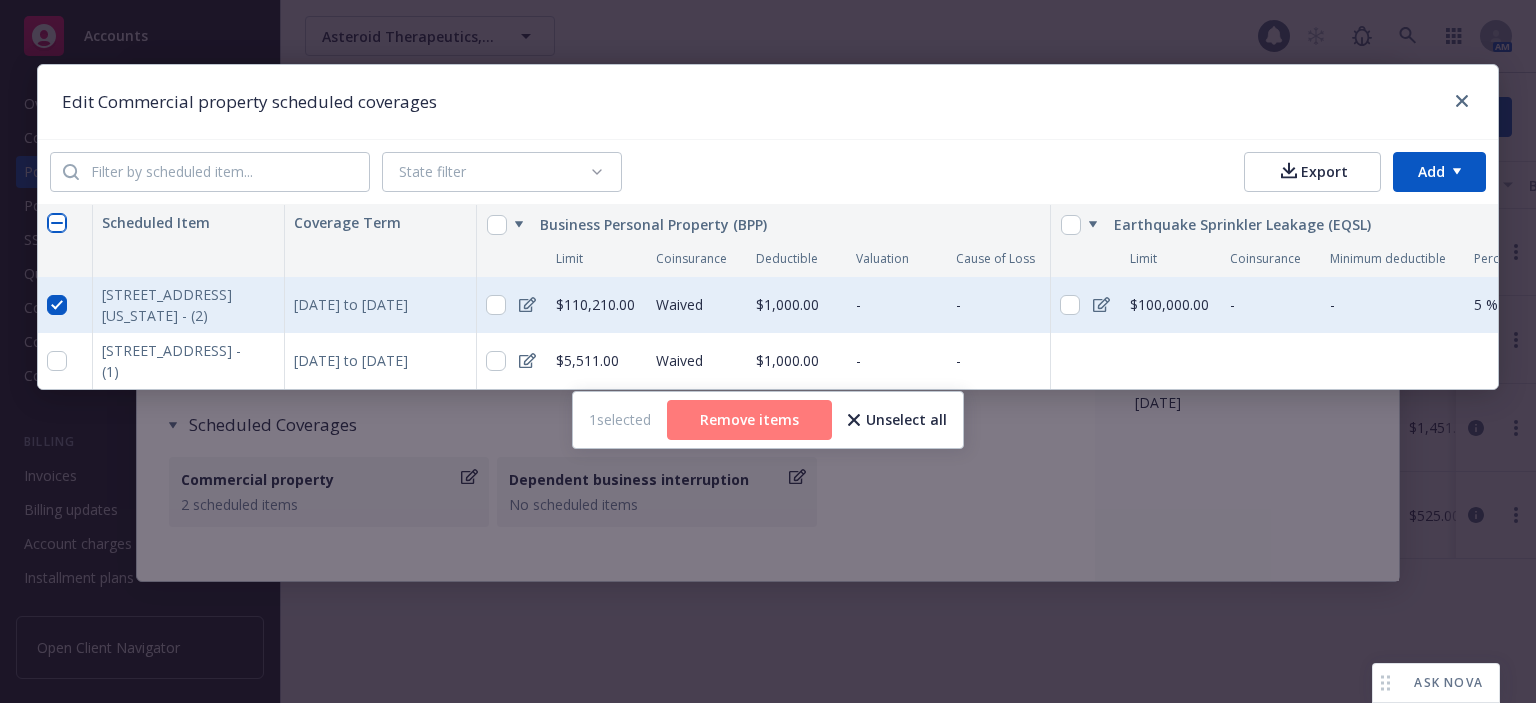 click on "Remove items" at bounding box center [749, 420] 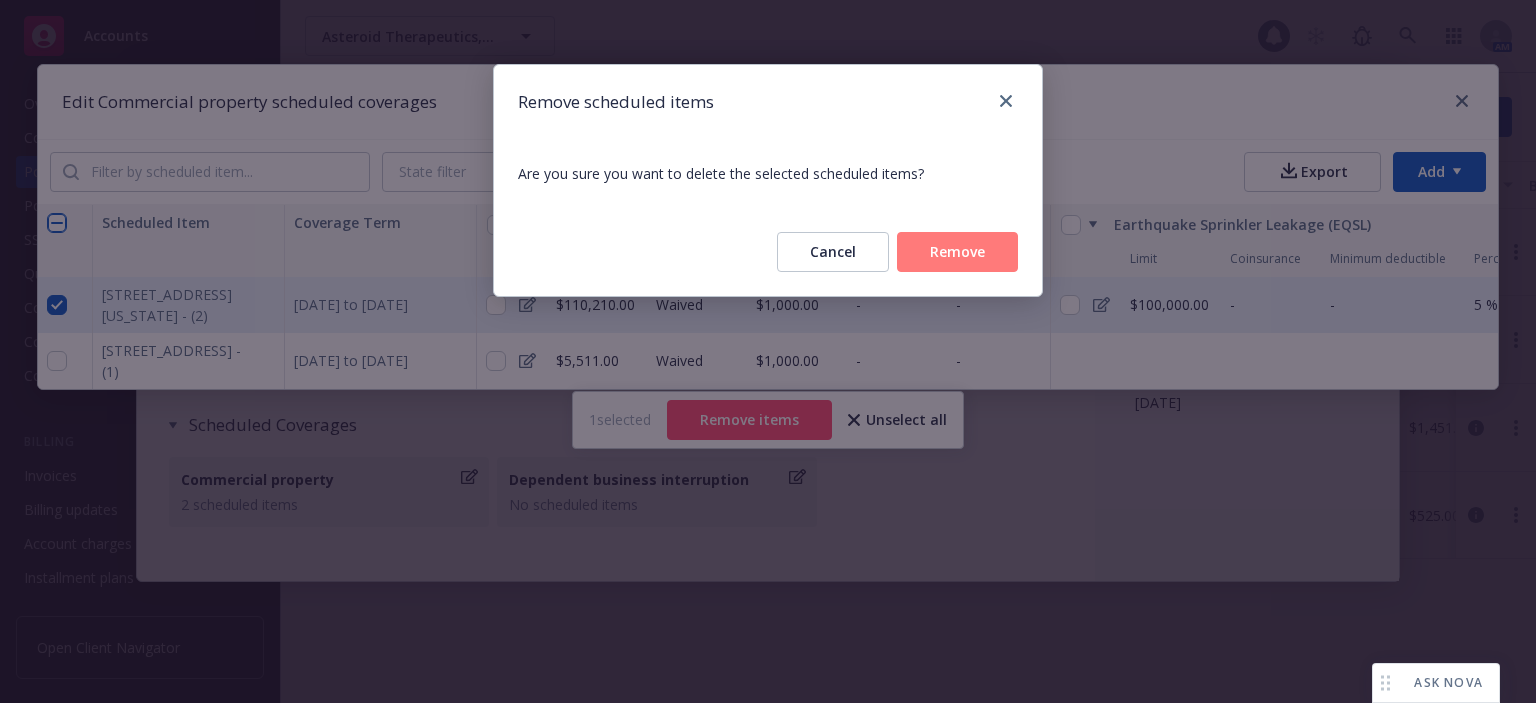 click on "Remove" at bounding box center (957, 252) 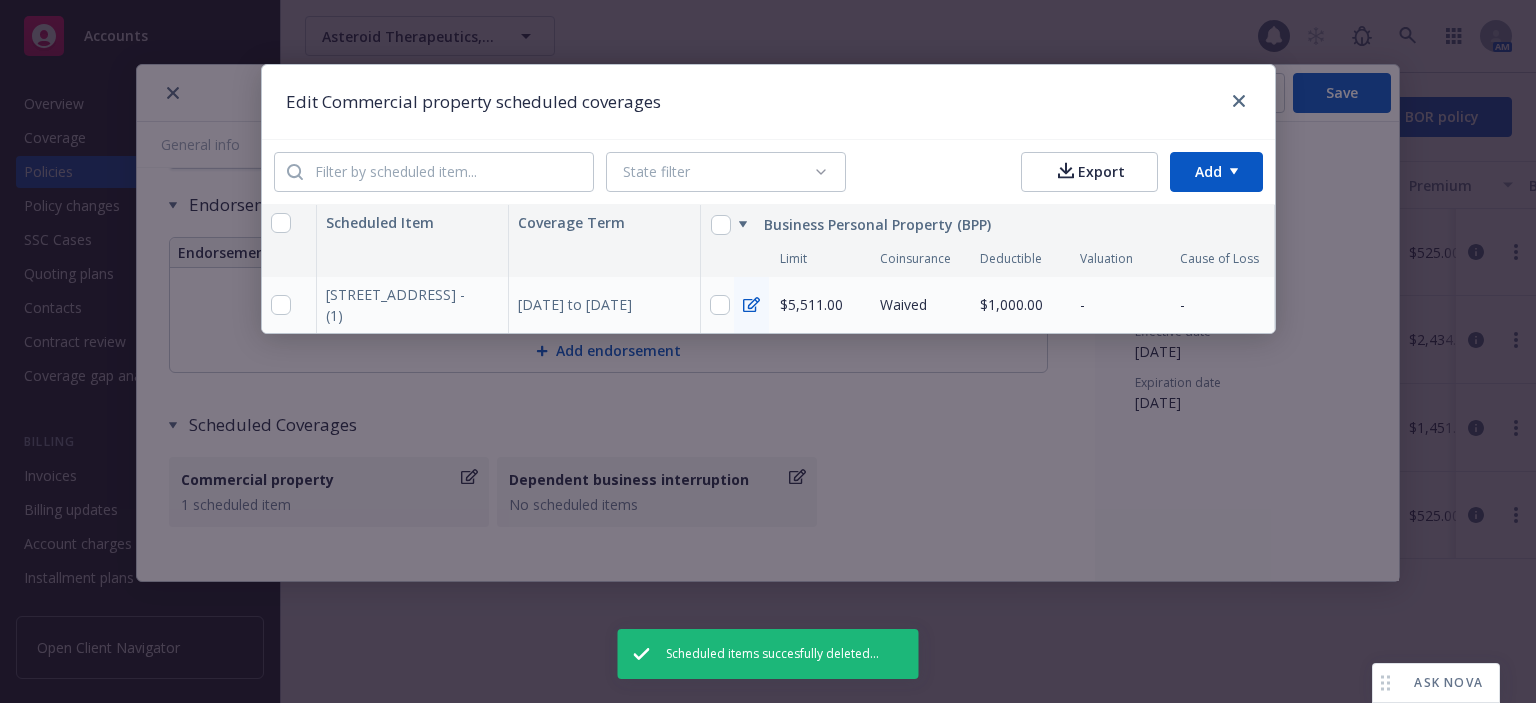 click 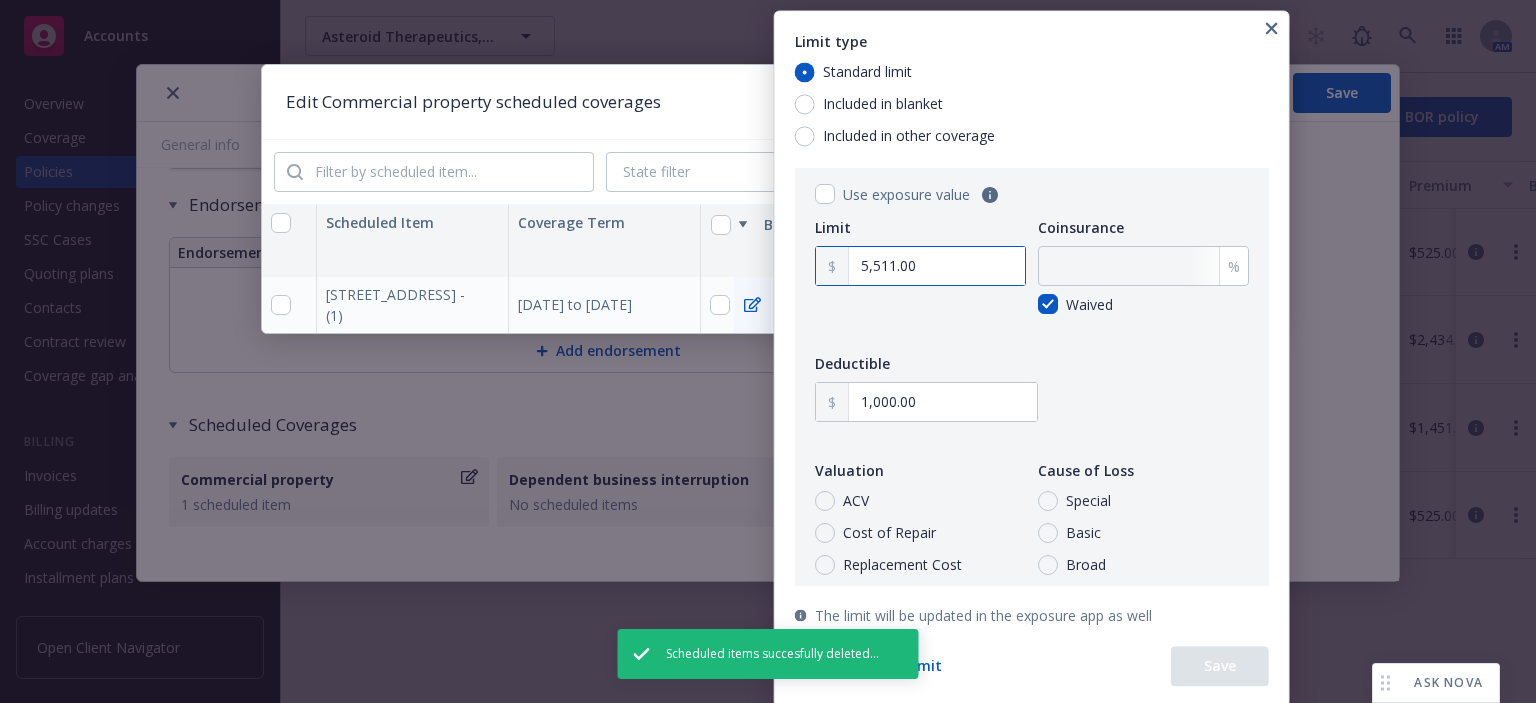drag, startPoint x: 932, startPoint y: 266, endPoint x: 822, endPoint y: 255, distance: 110.54863 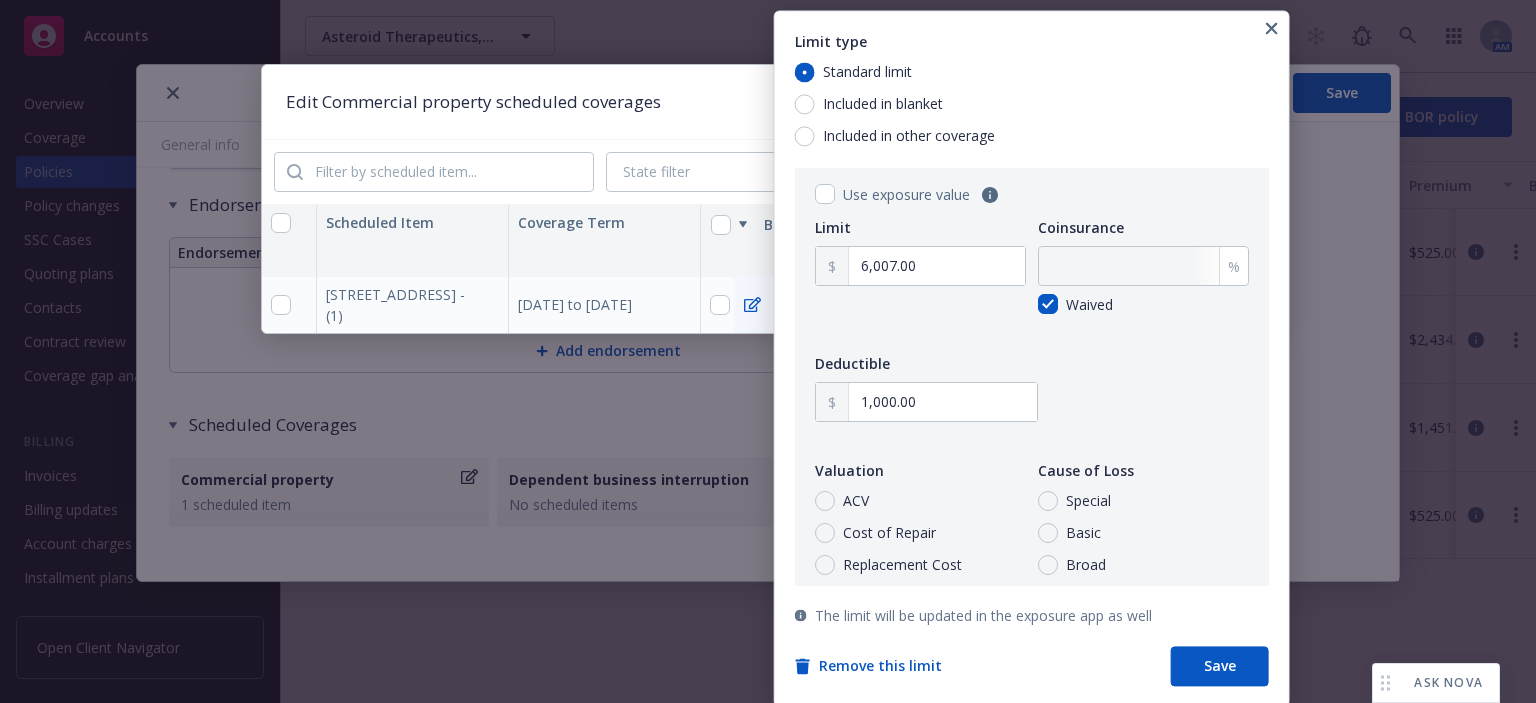 click on "Replacement Cost" at bounding box center (902, 565) 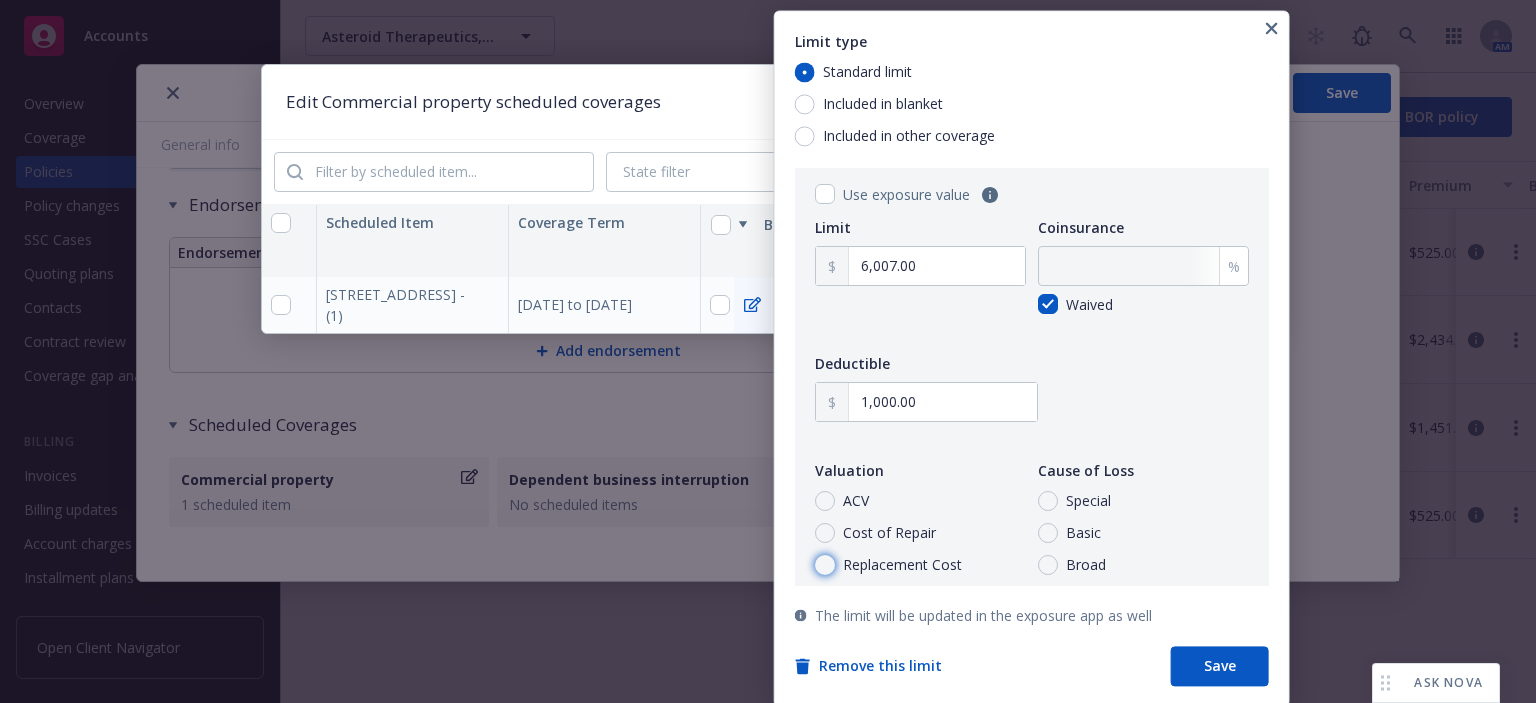 click on "Replacement Cost" at bounding box center [825, 565] 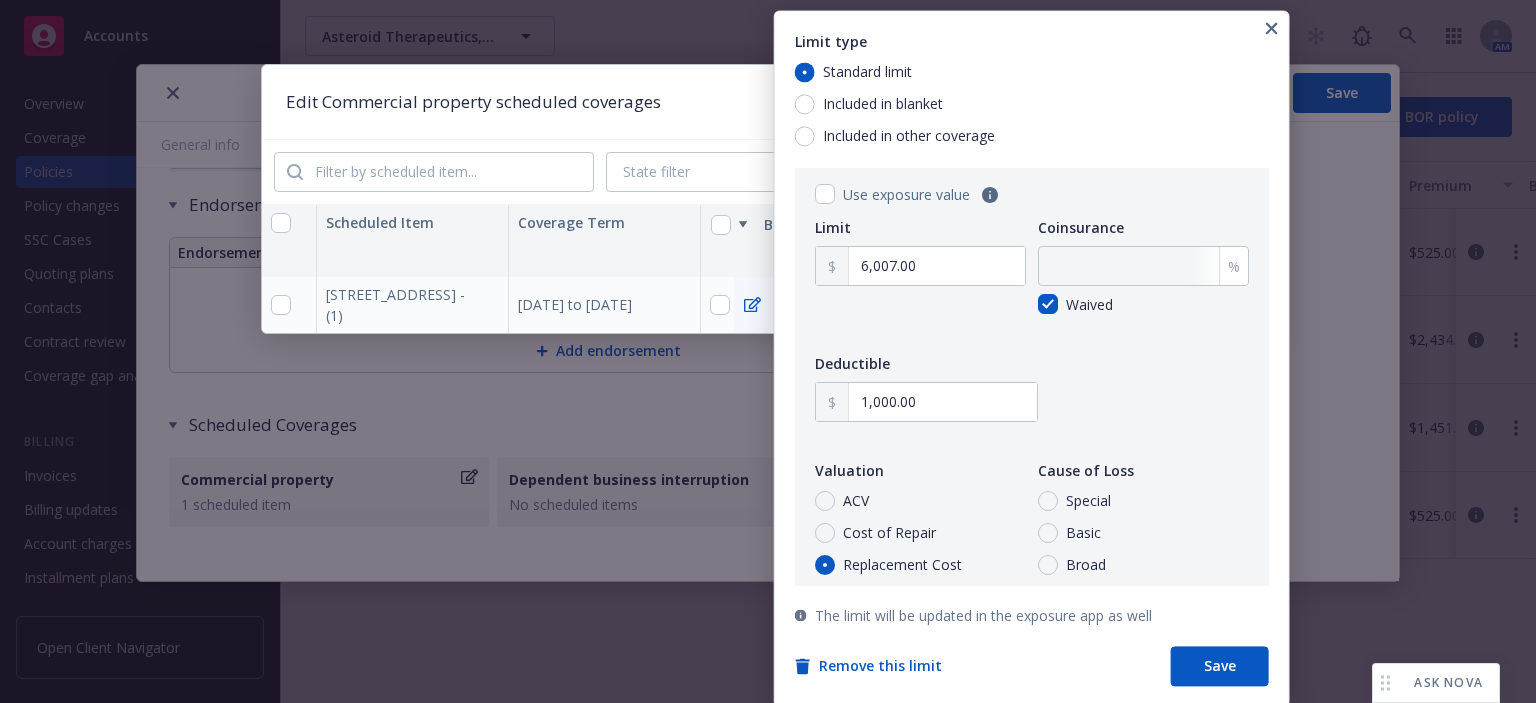click on "Special" at bounding box center (1088, 501) 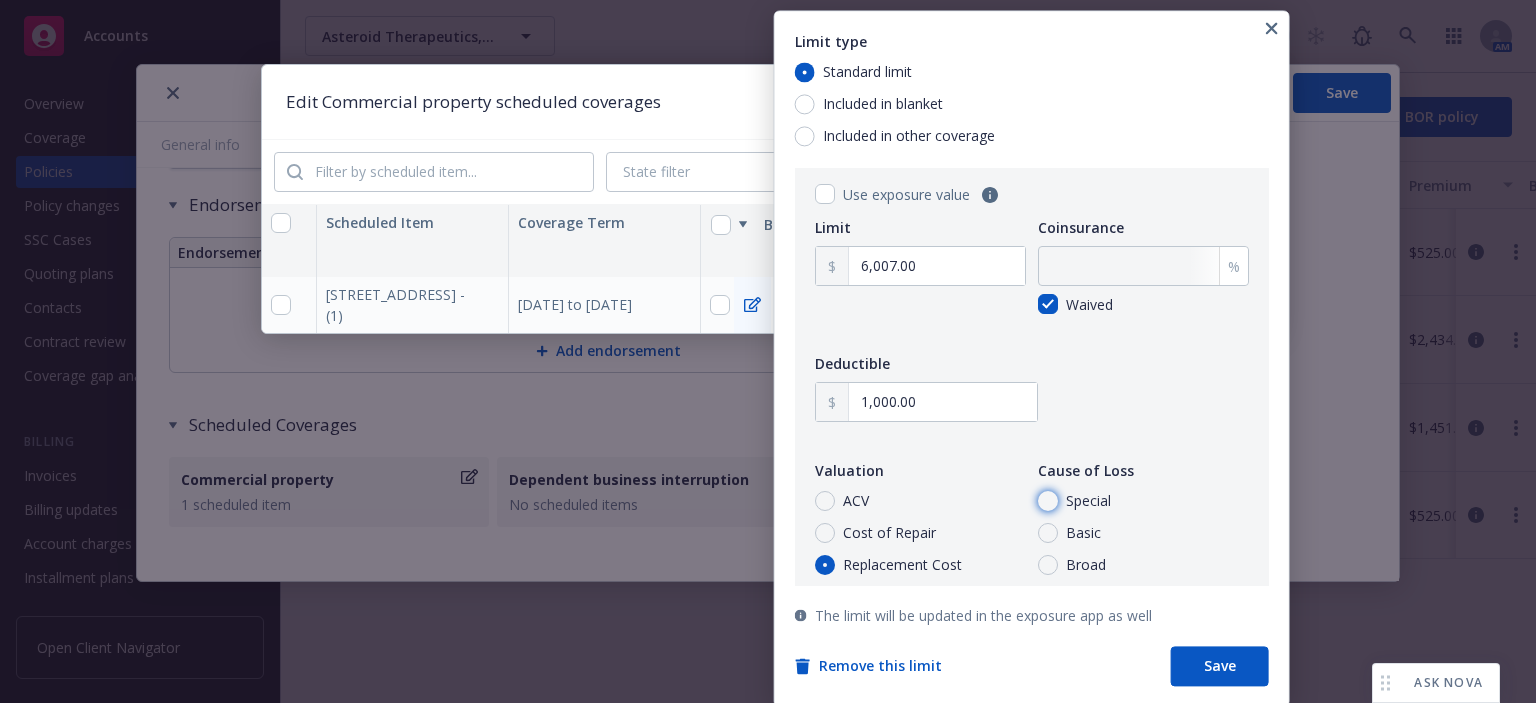 click on "Special" at bounding box center [1048, 501] 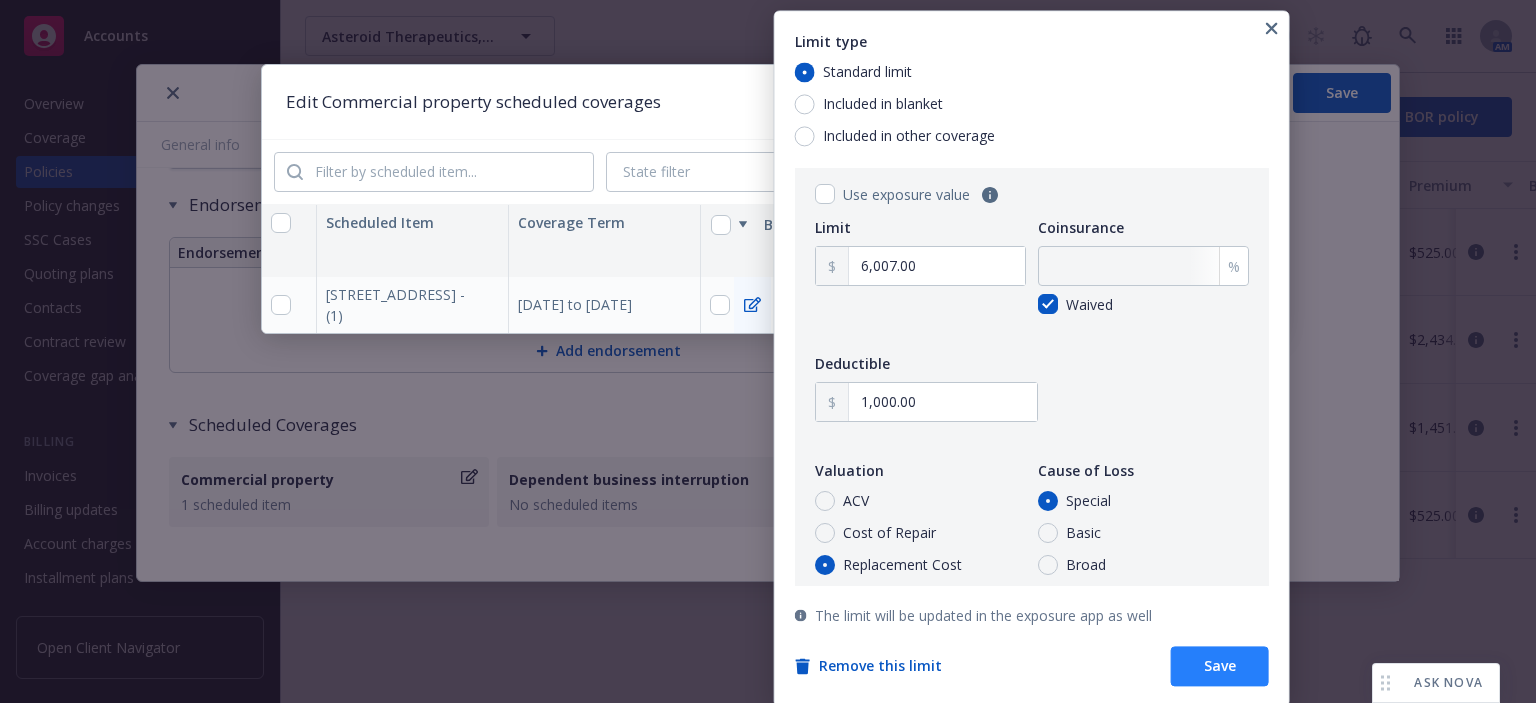 click on "Save" at bounding box center (1220, 666) 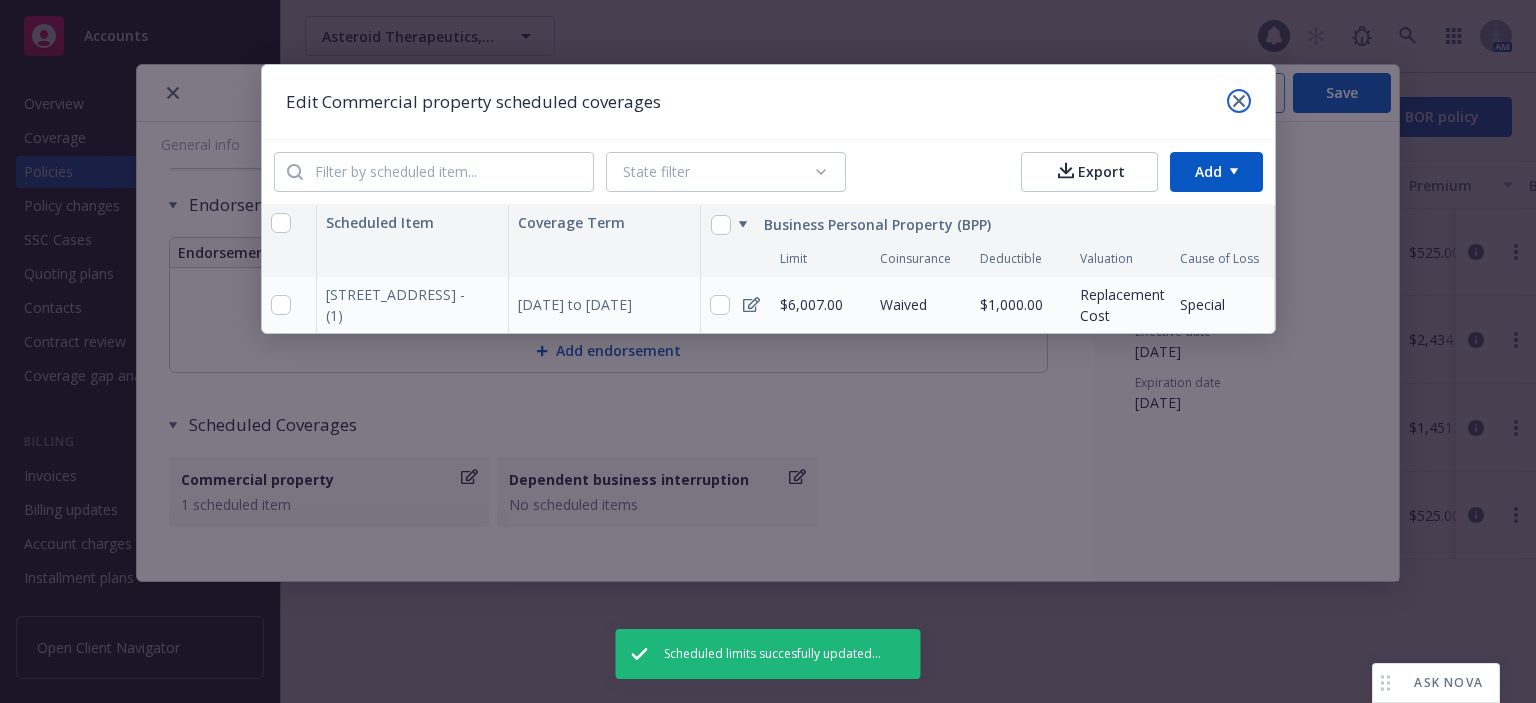 click at bounding box center (1239, 101) 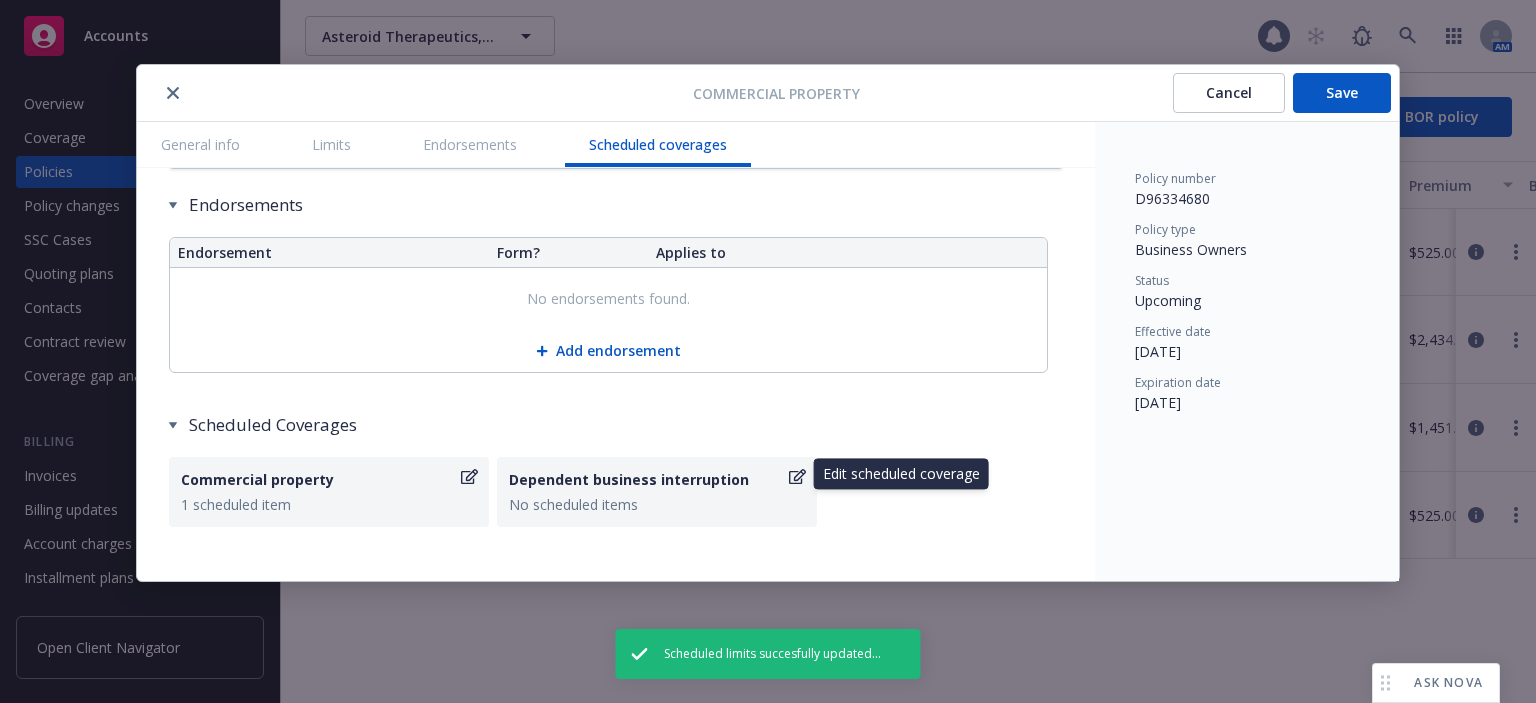 click on "Dependent business interruption" at bounding box center (647, 479) 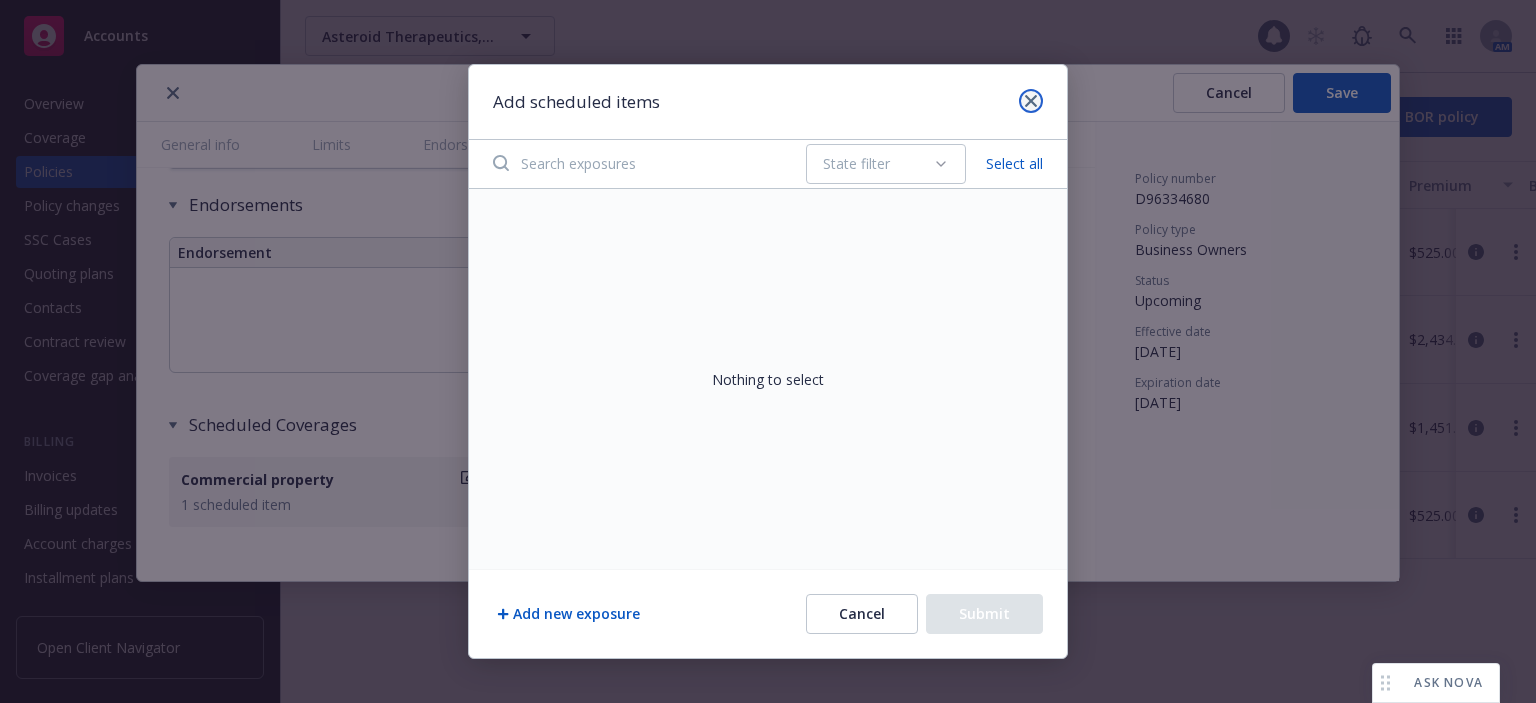 click 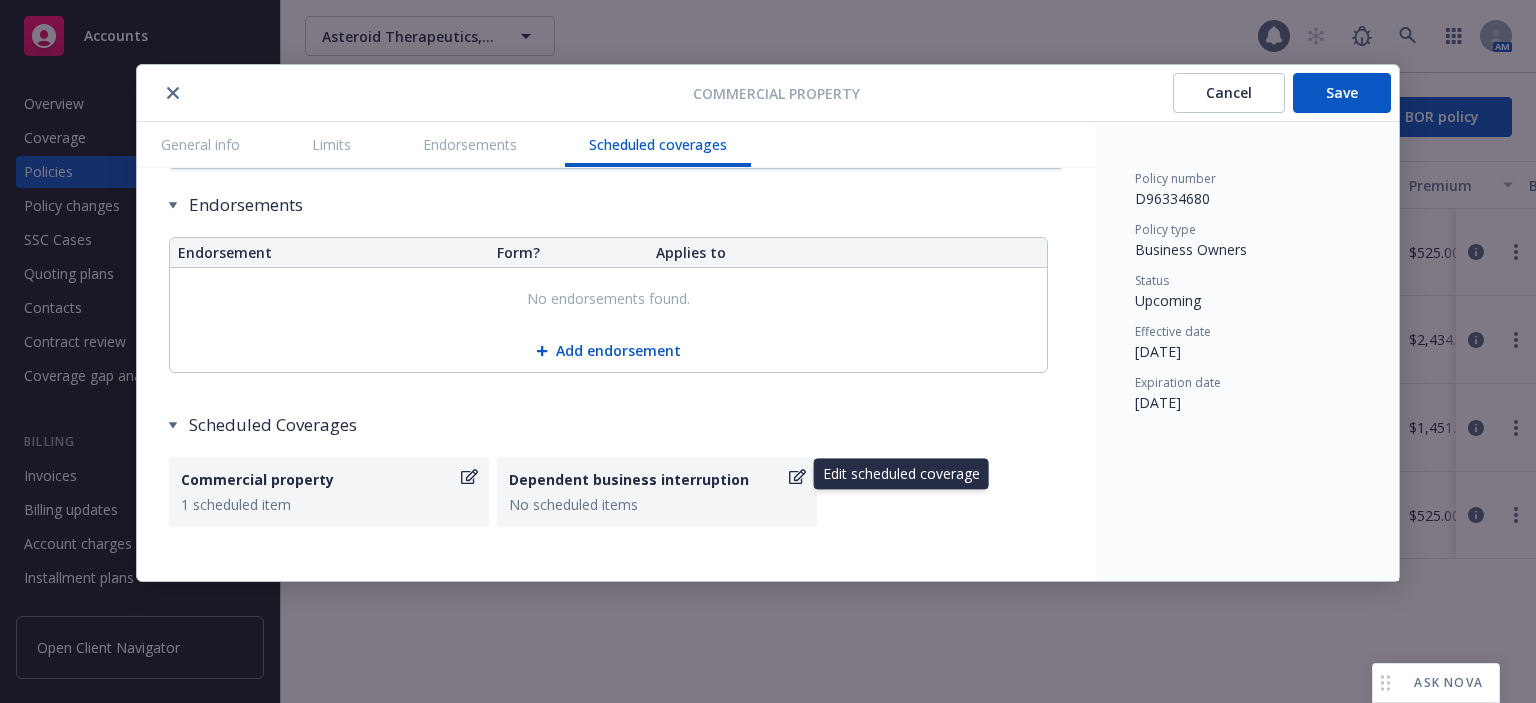 click 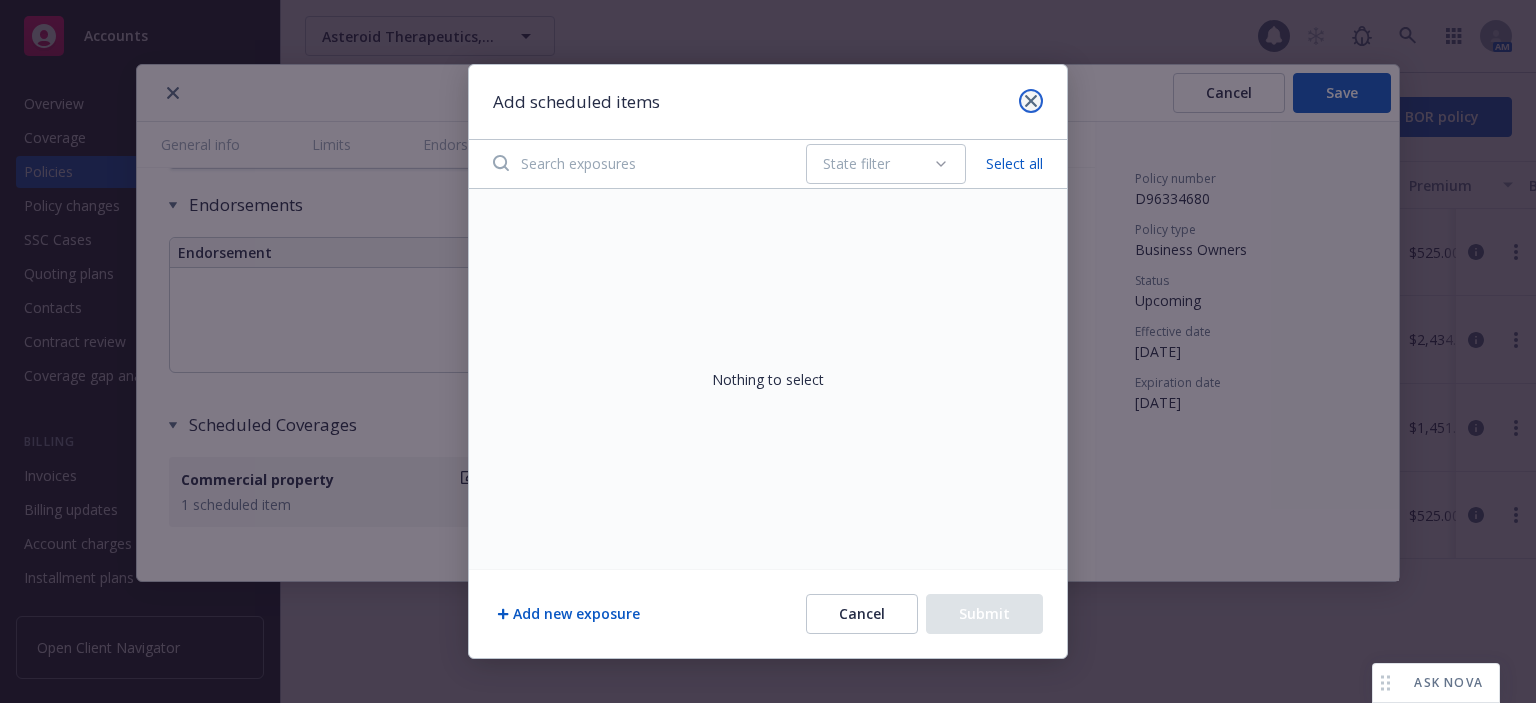 click 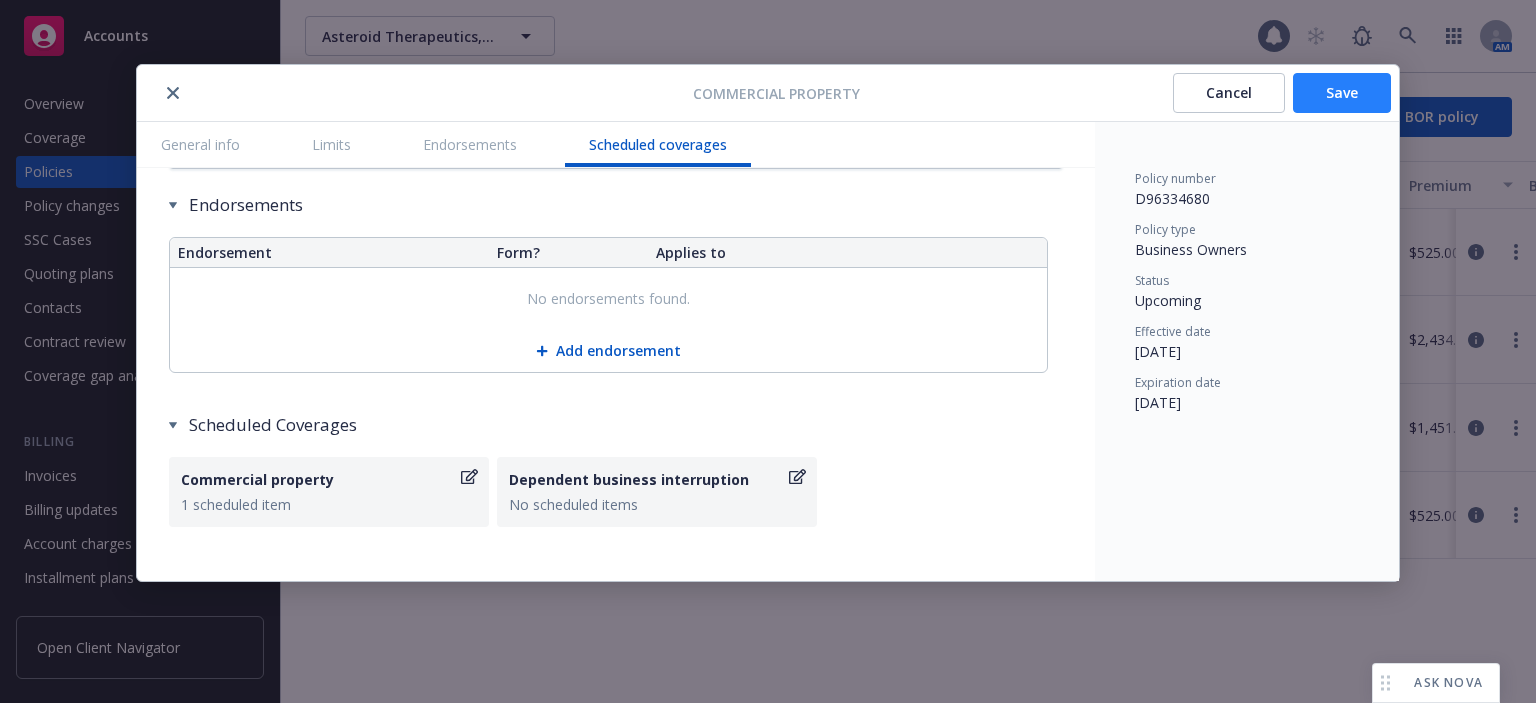 click on "Save" at bounding box center (1342, 93) 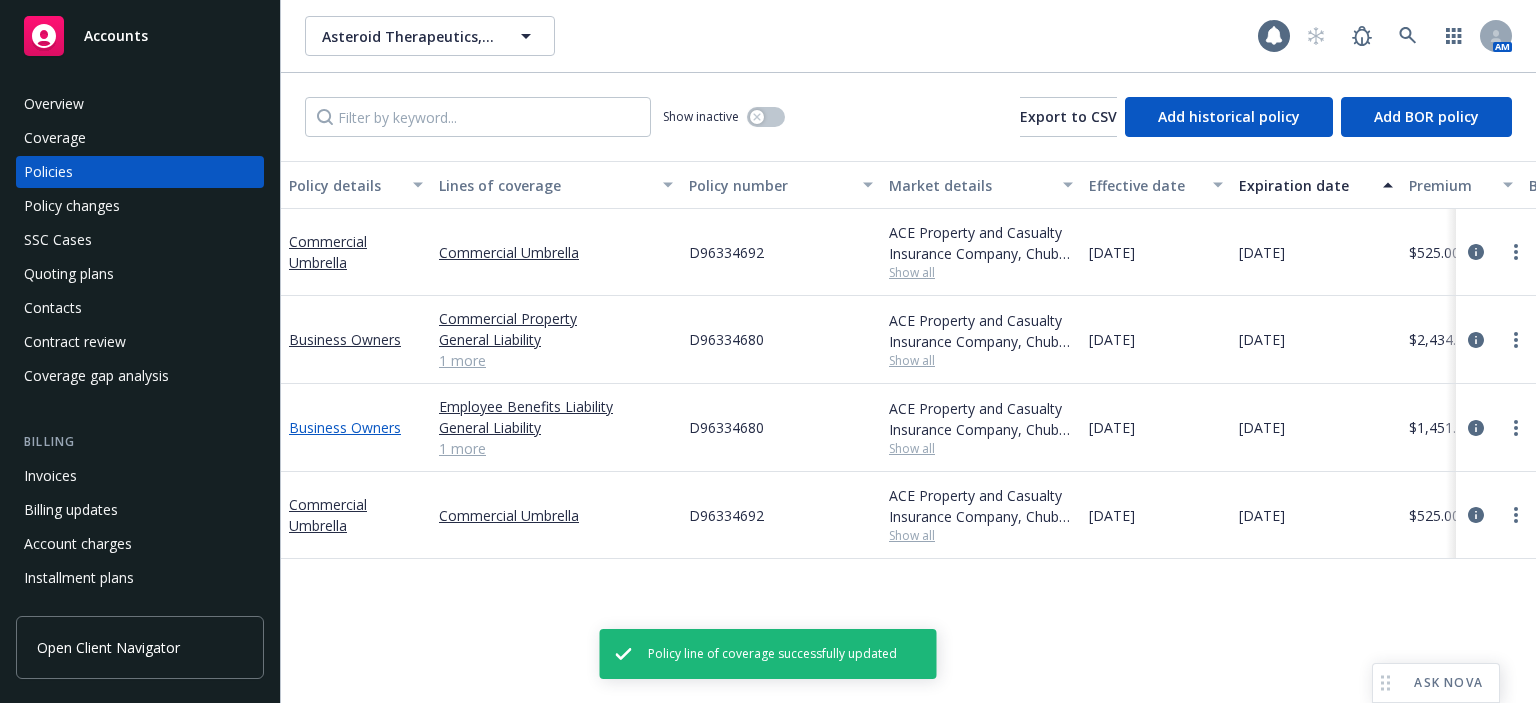 click on "Business Owners" at bounding box center [345, 427] 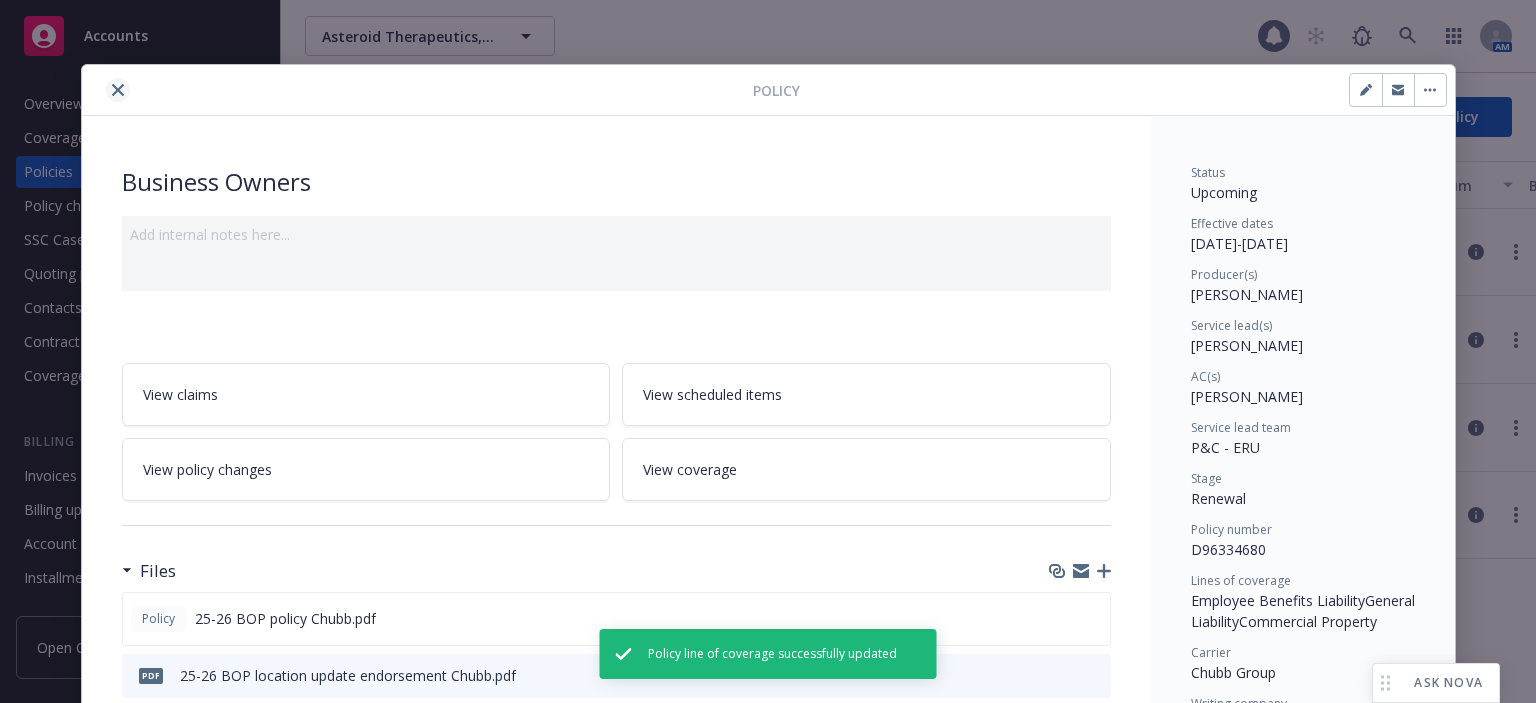 click 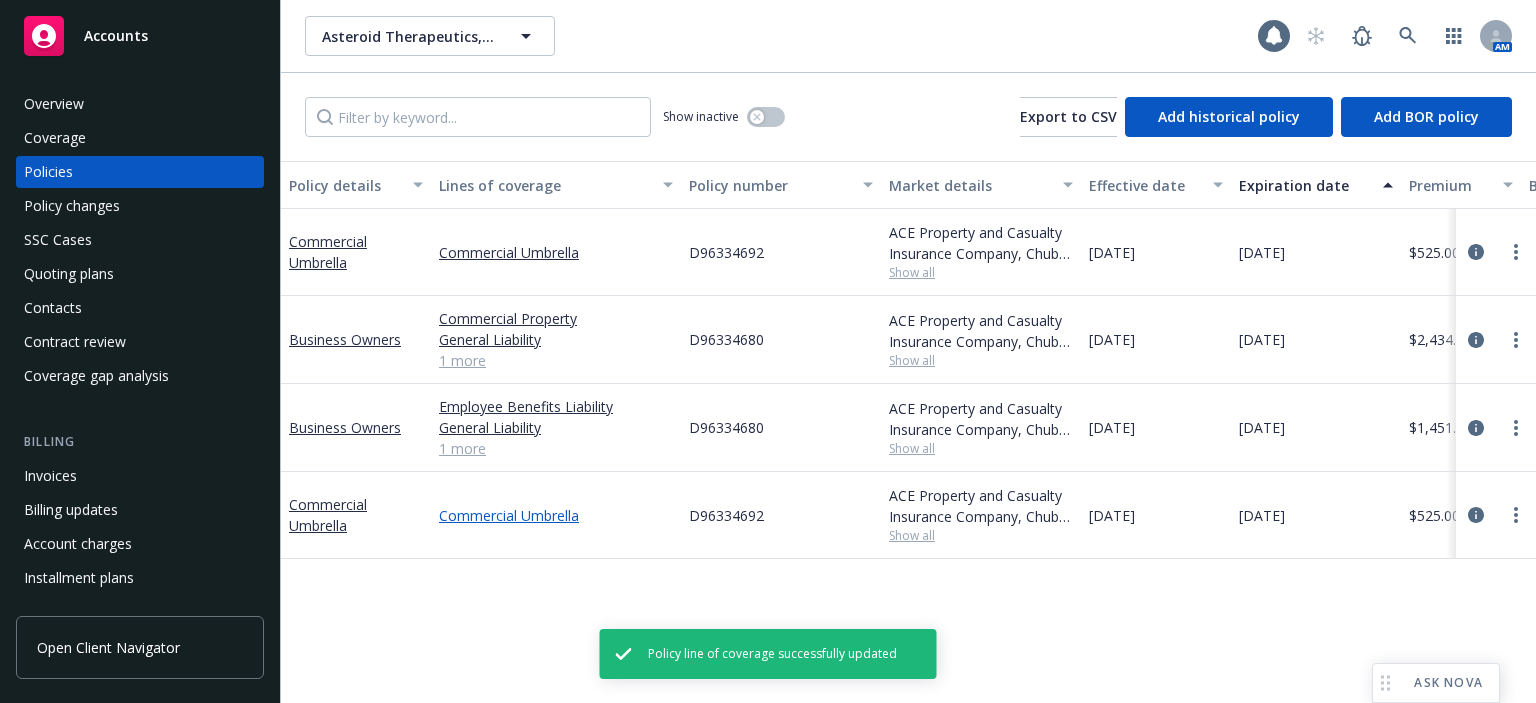 click on "Commercial Umbrella" at bounding box center [556, 515] 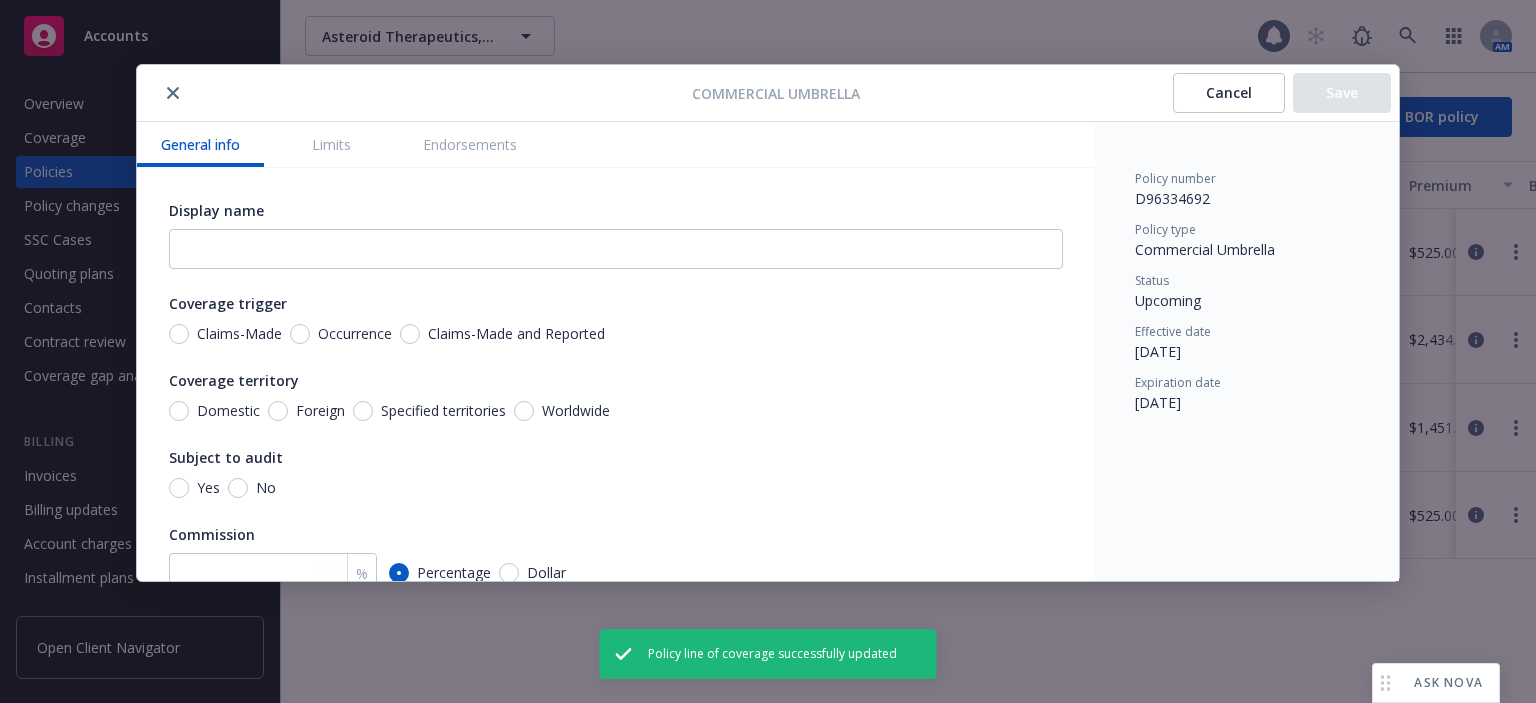 click on "Occurrence" at bounding box center (355, 334) 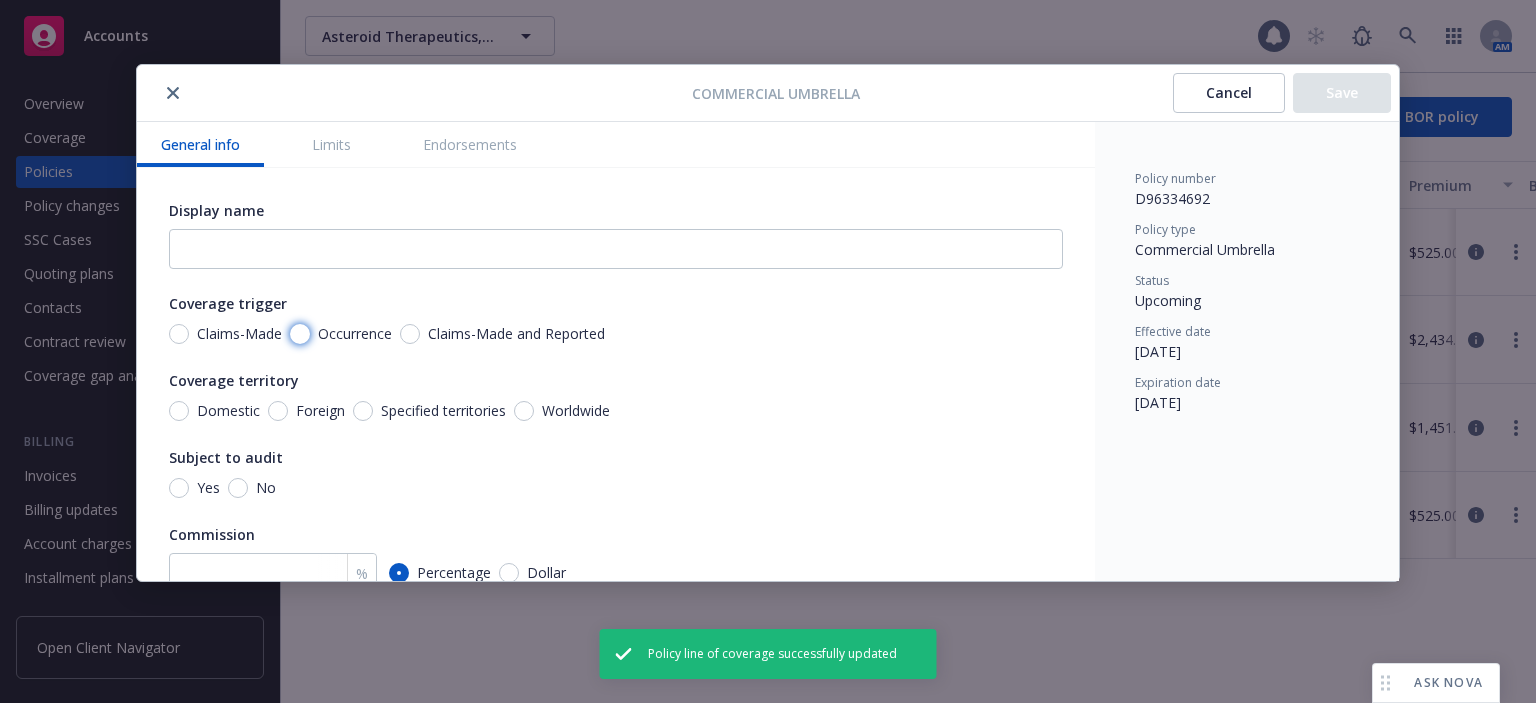 click on "Occurrence" at bounding box center (300, 334) 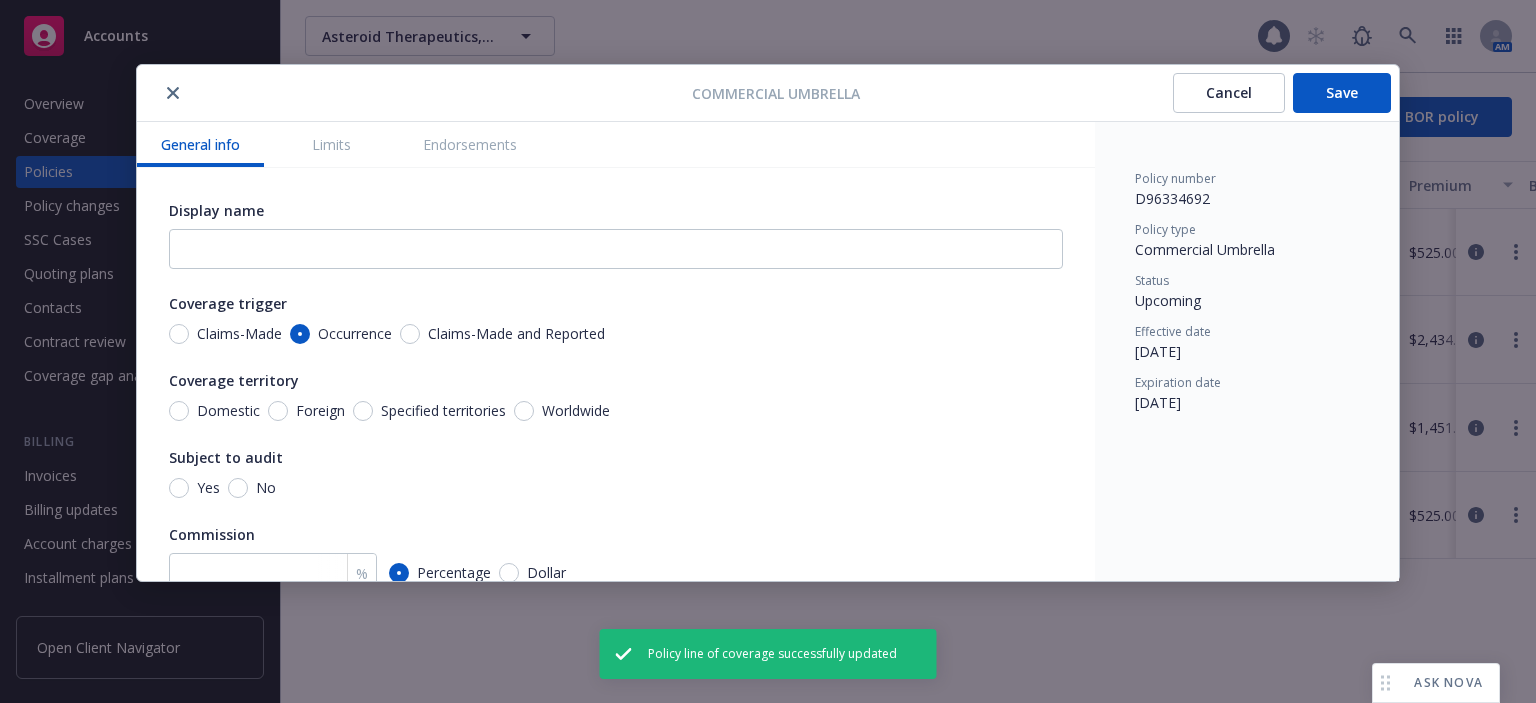 click on "Domestic" at bounding box center (228, 411) 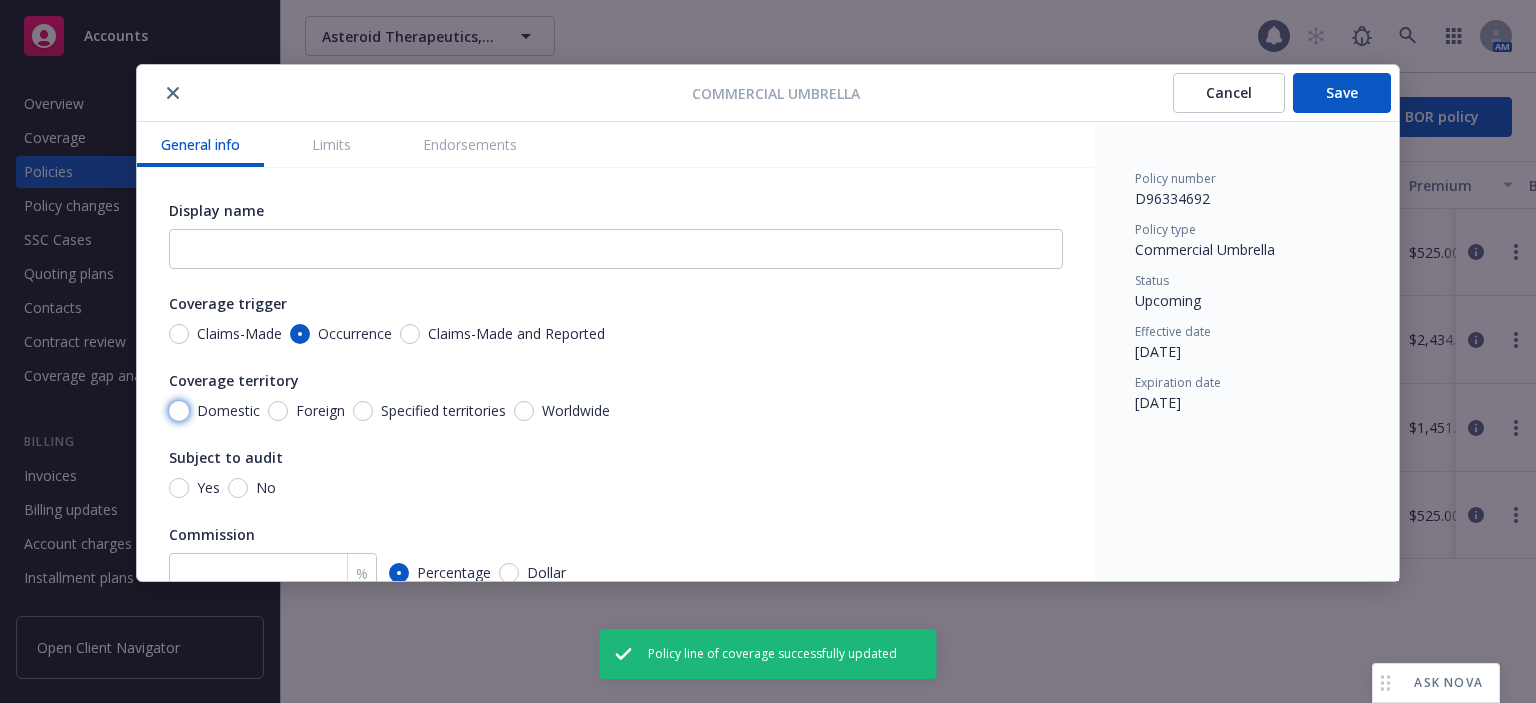 click on "Domestic" at bounding box center (179, 411) 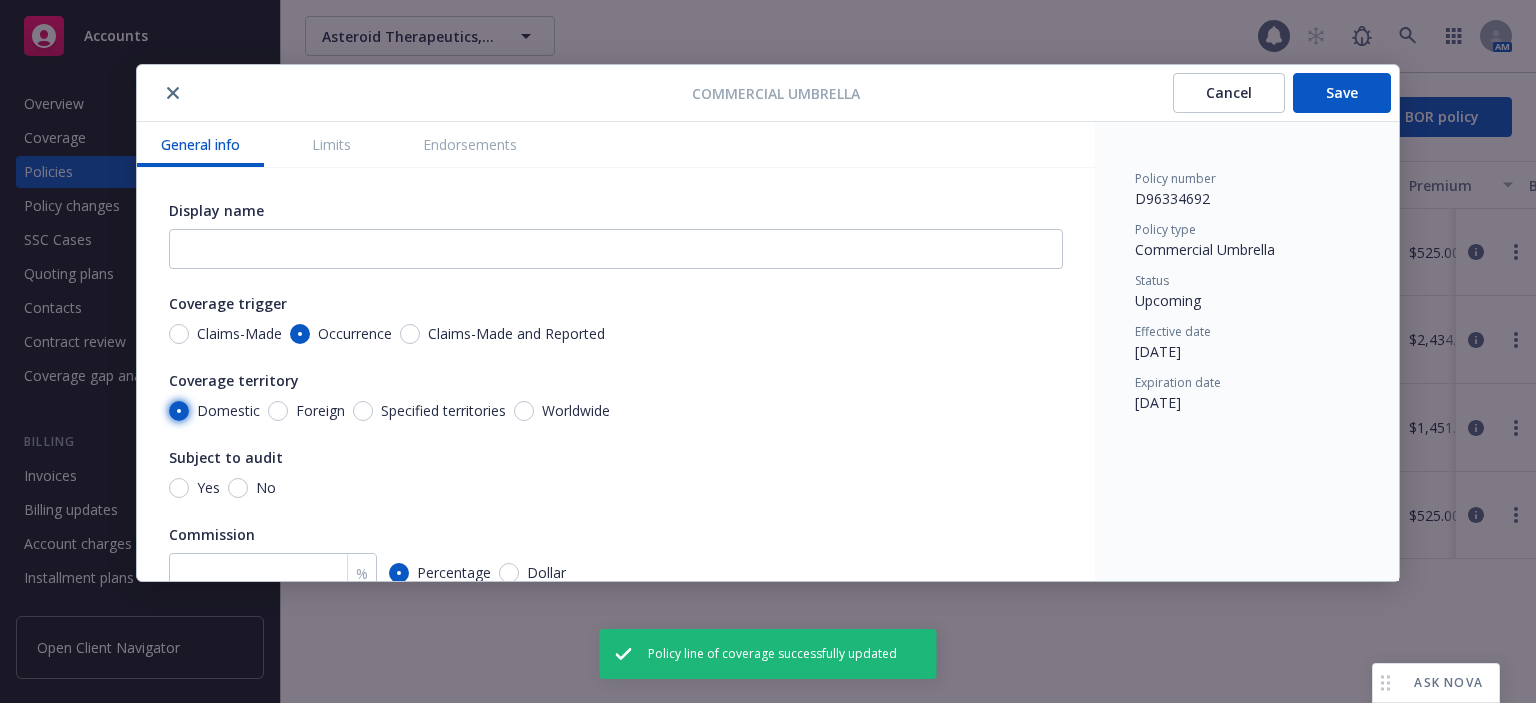 scroll, scrollTop: 200, scrollLeft: 0, axis: vertical 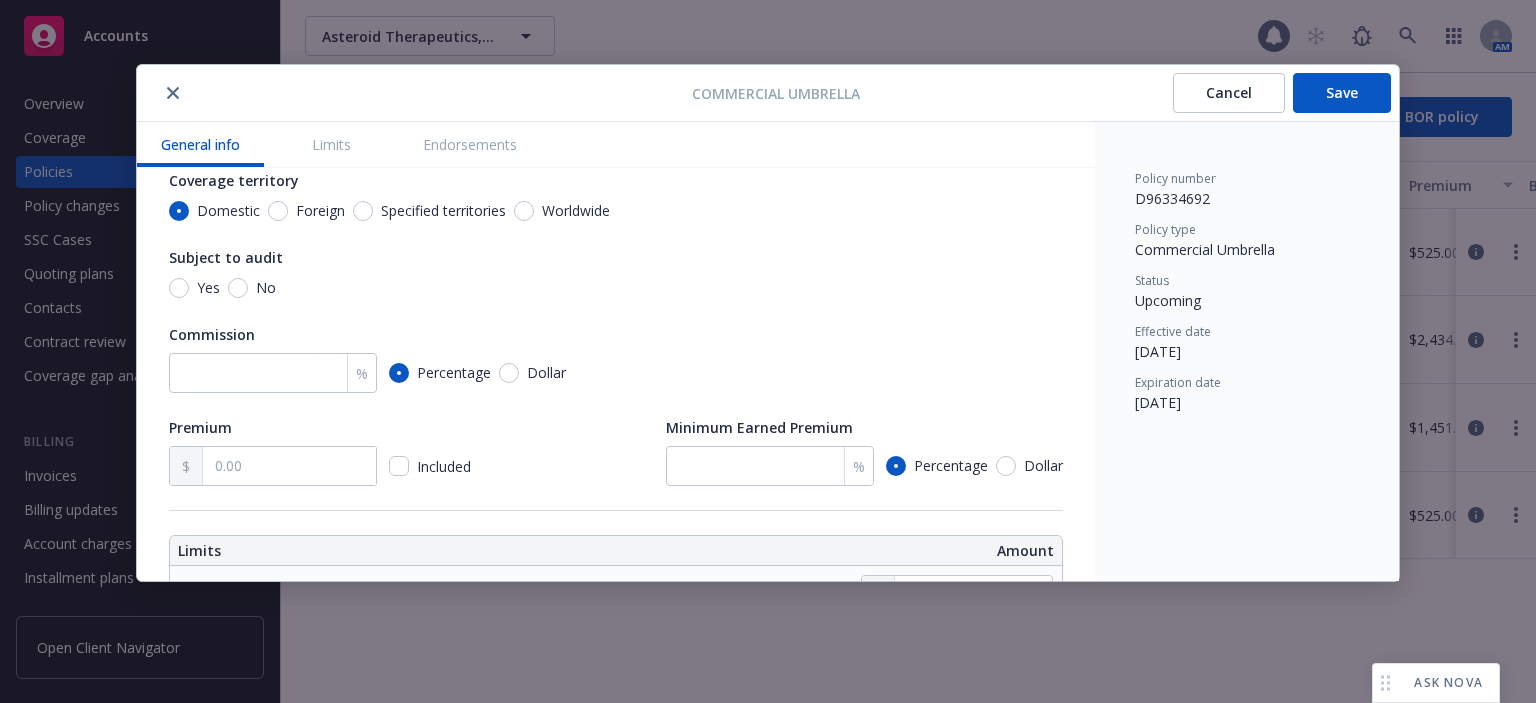 click on "No" at bounding box center (266, 288) 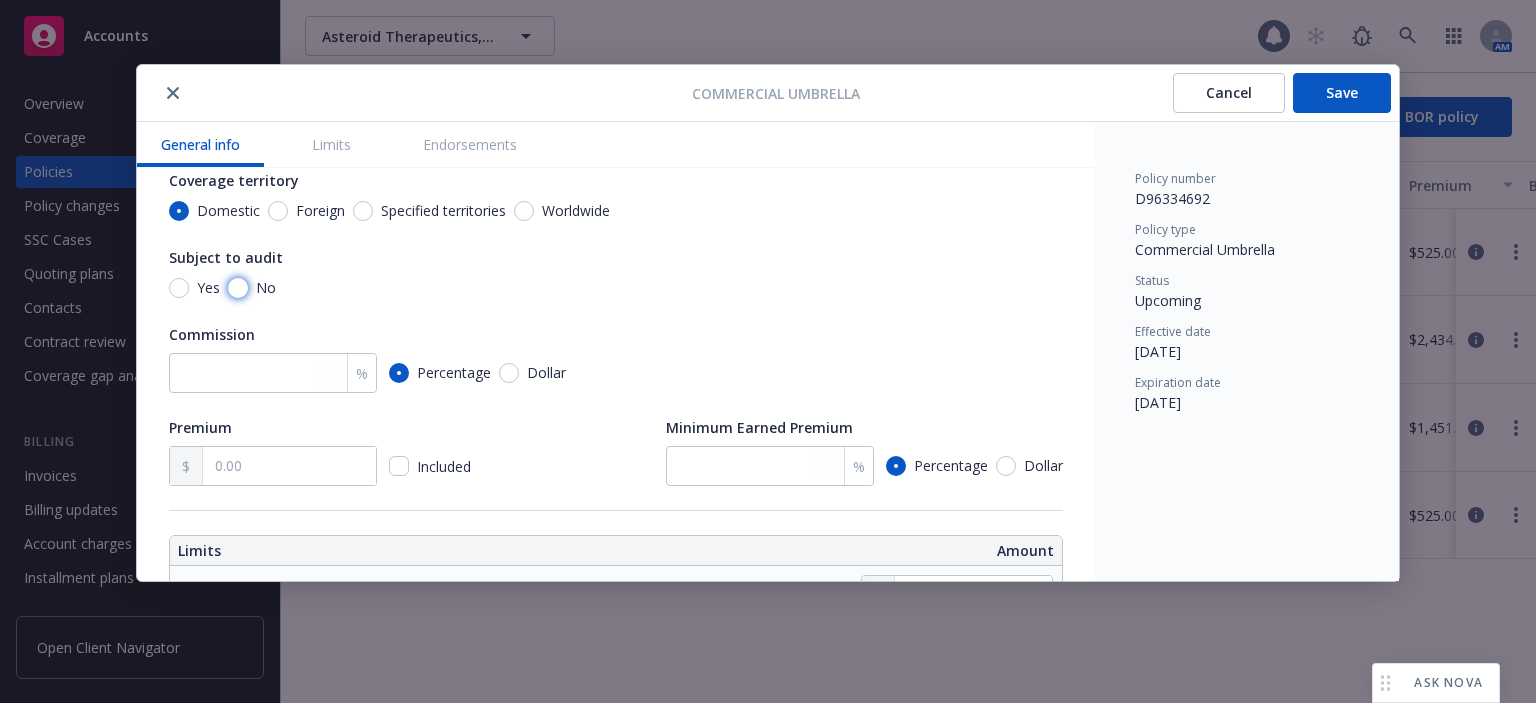 click on "No" at bounding box center [238, 288] 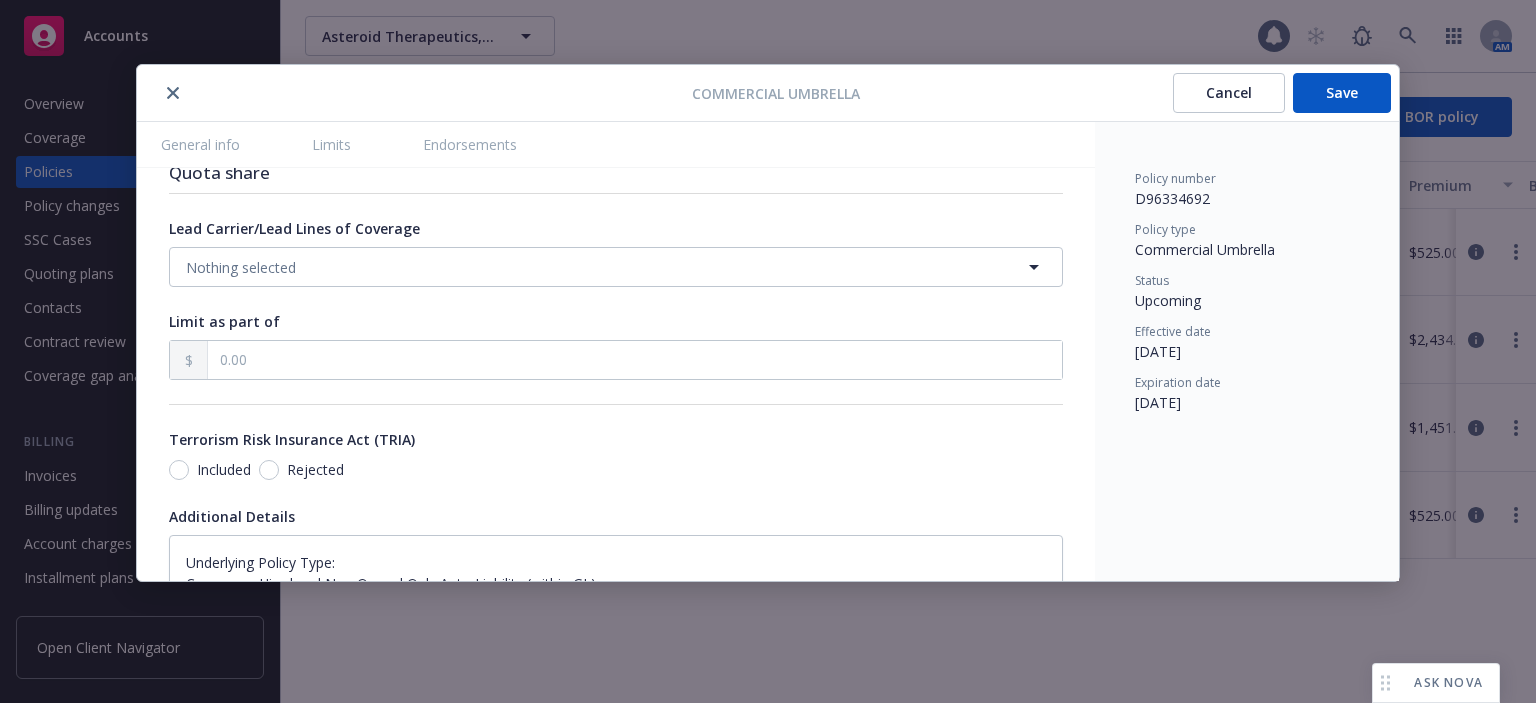 scroll, scrollTop: 1548, scrollLeft: 0, axis: vertical 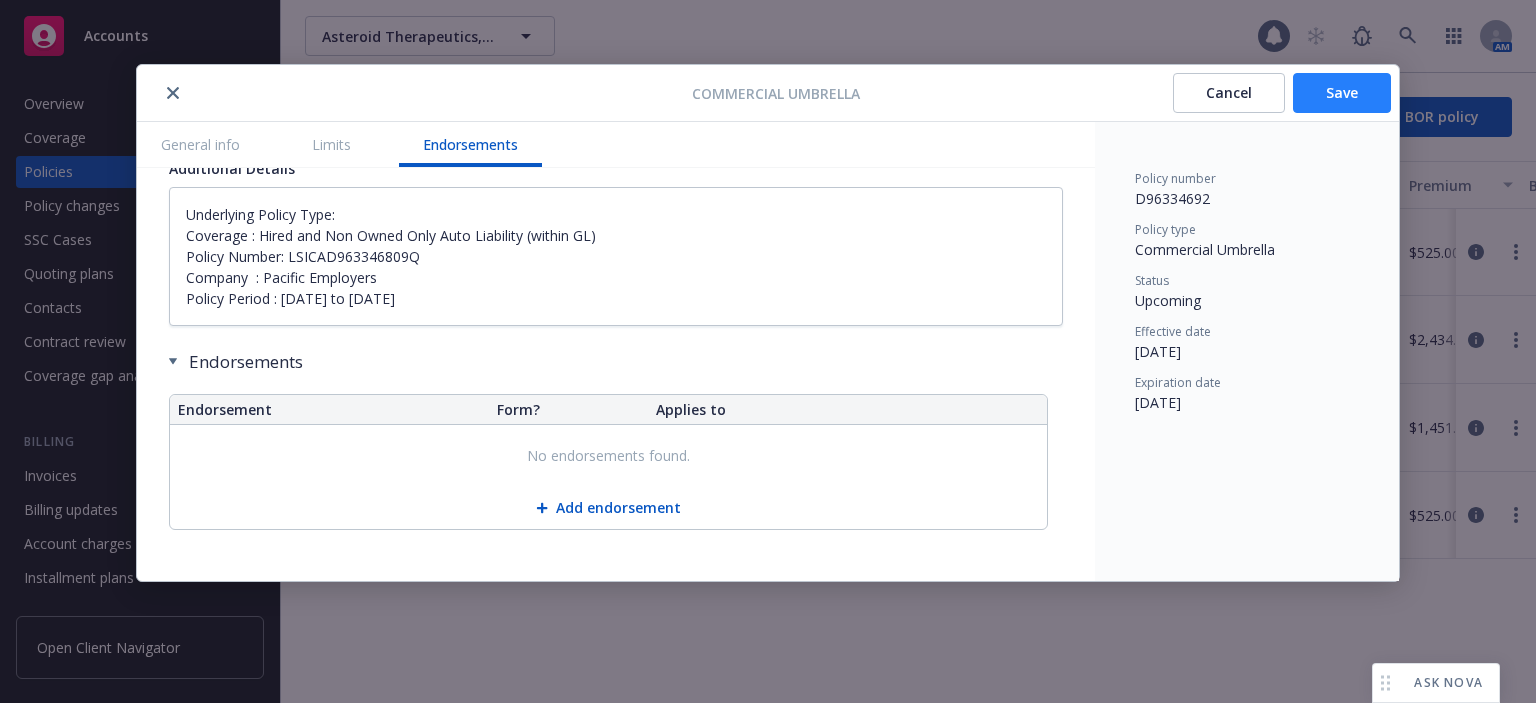 click on "Save" at bounding box center [1342, 93] 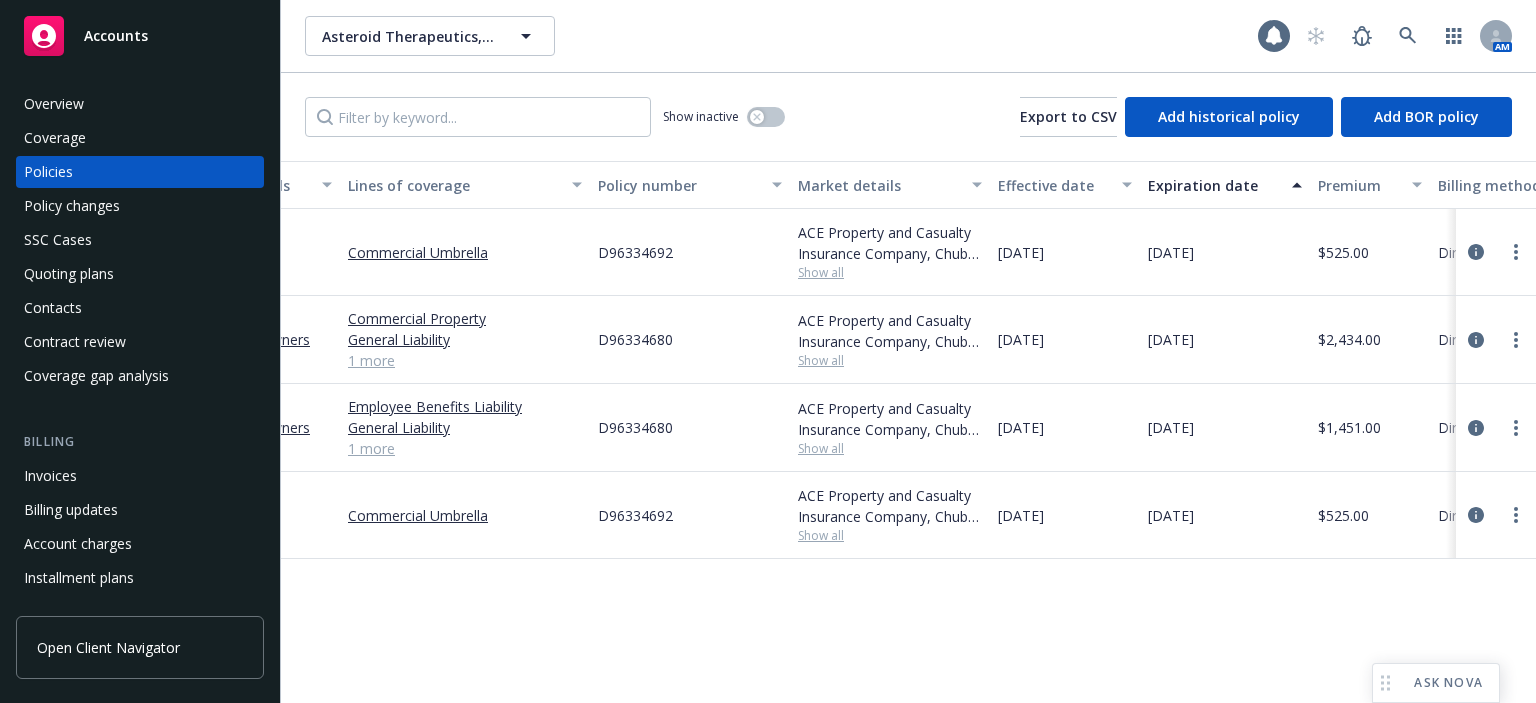 scroll, scrollTop: 0, scrollLeft: 92, axis: horizontal 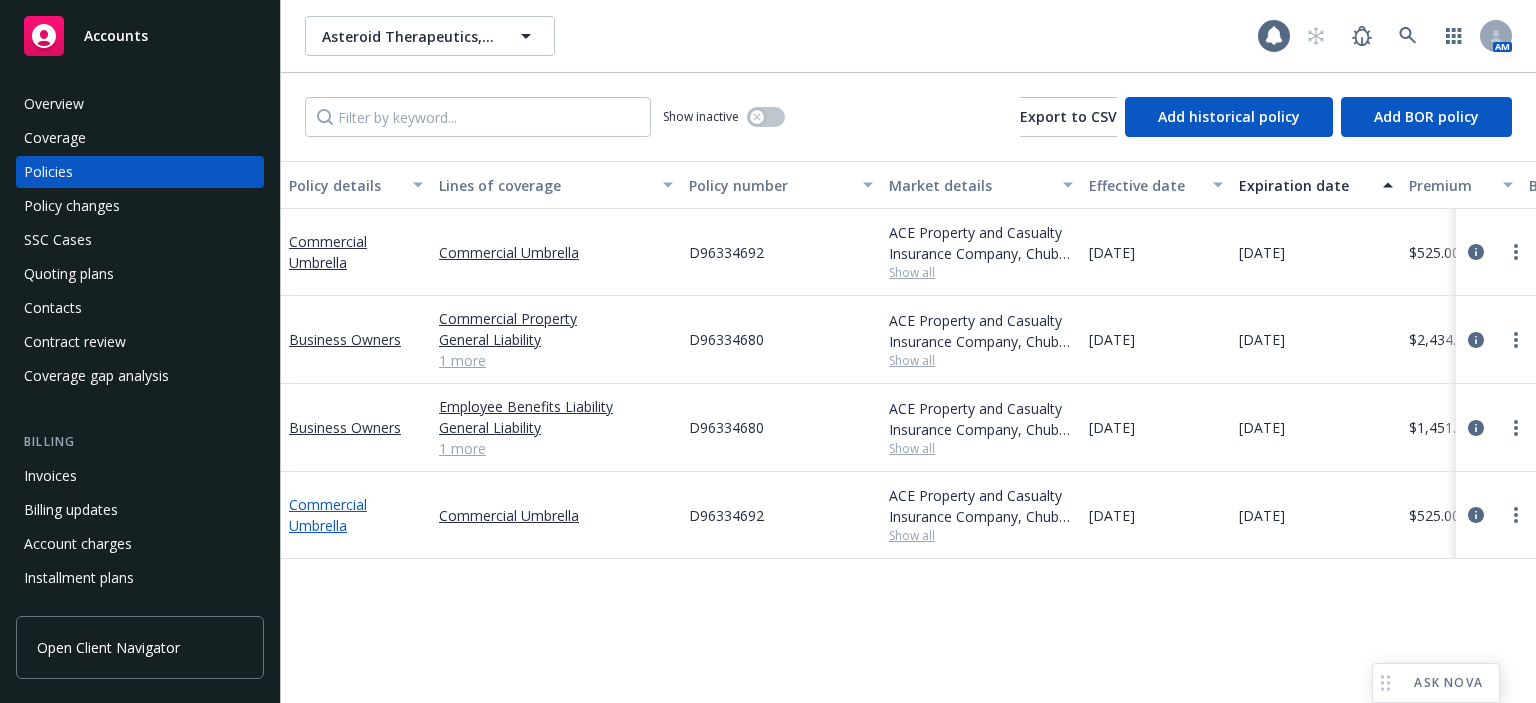click on "Commercial Umbrella" at bounding box center (328, 515) 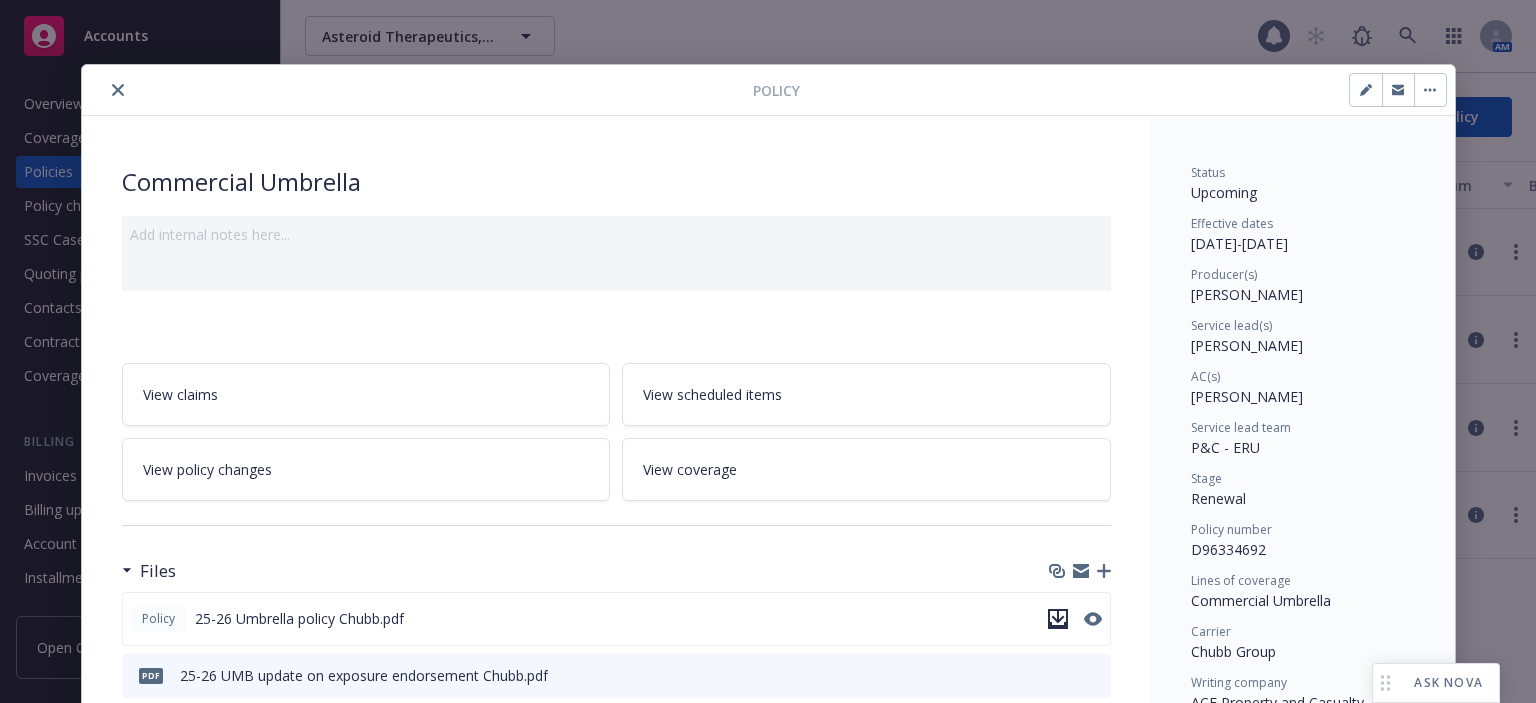 click 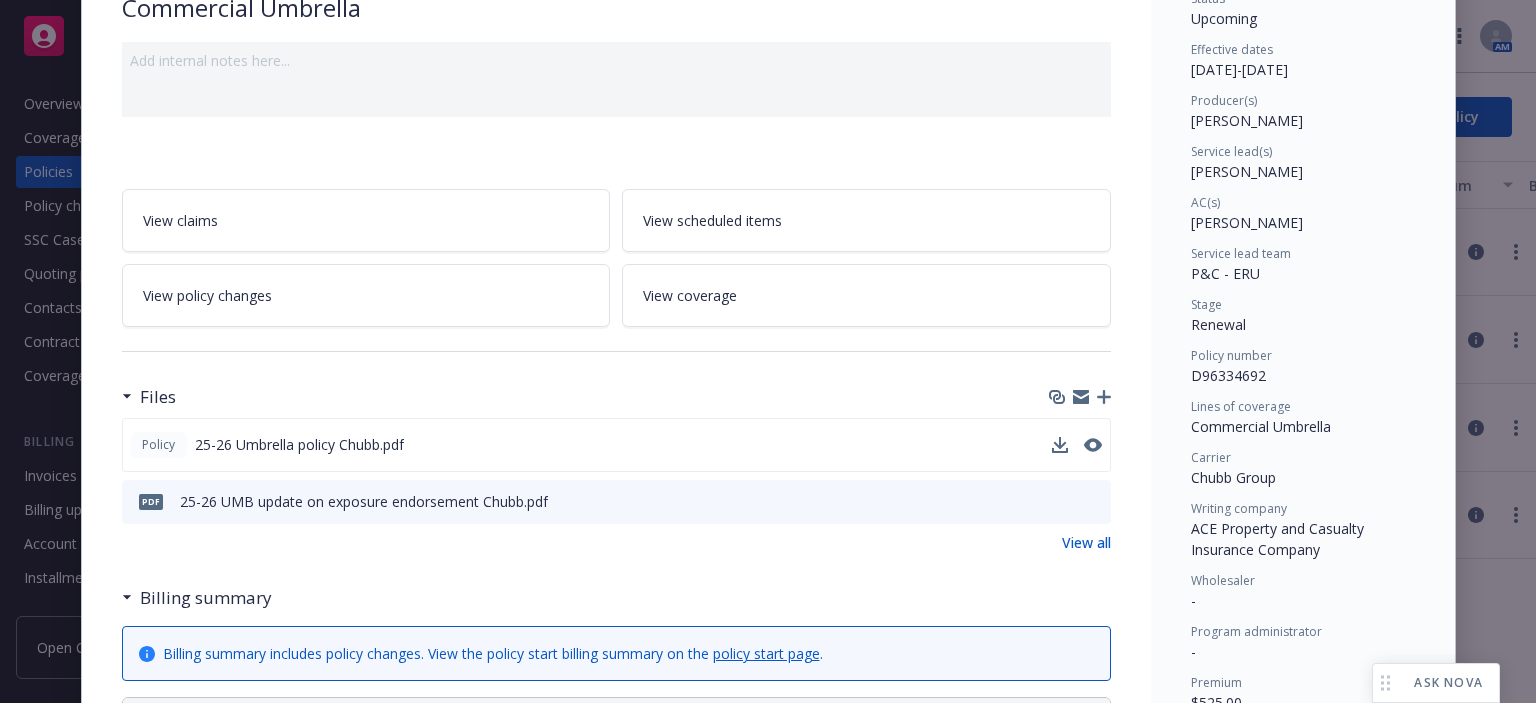 scroll, scrollTop: 200, scrollLeft: 0, axis: vertical 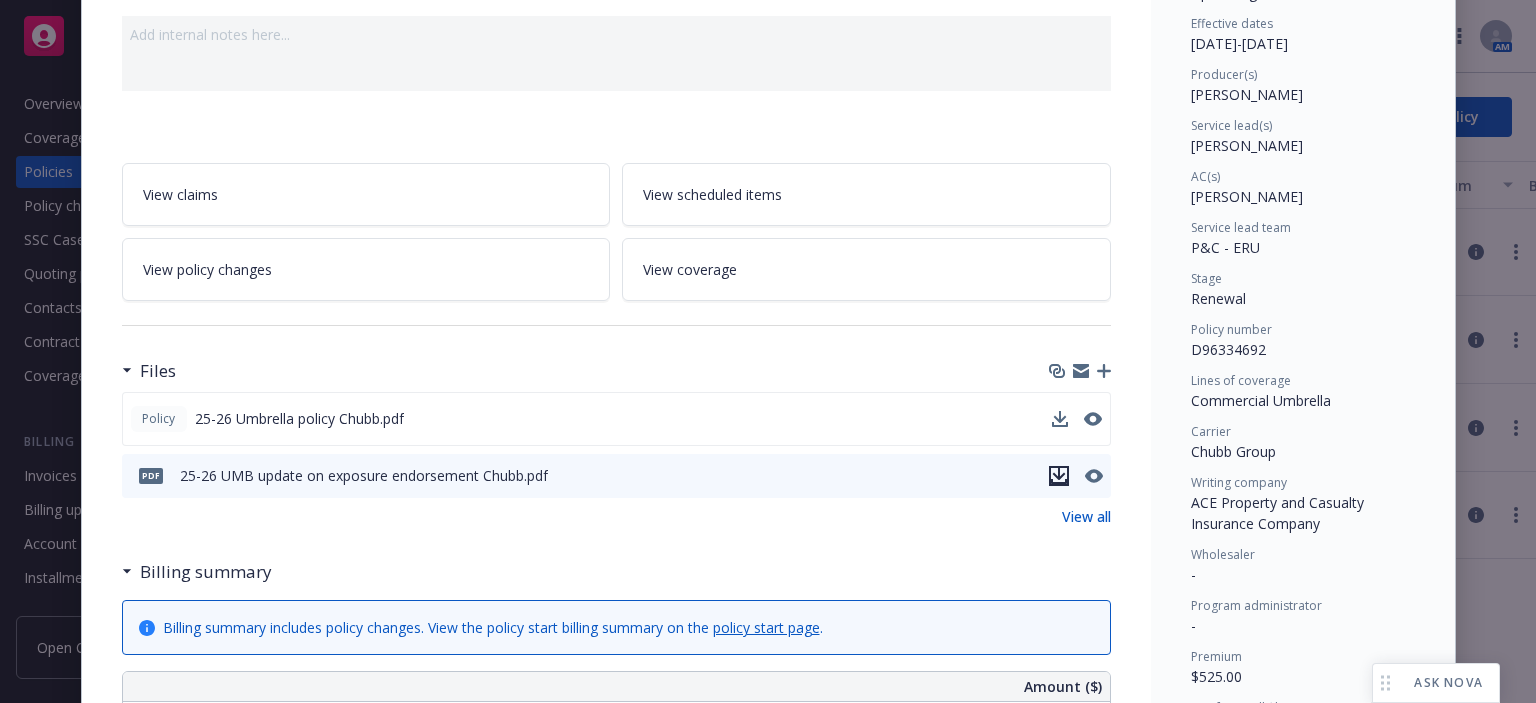 click 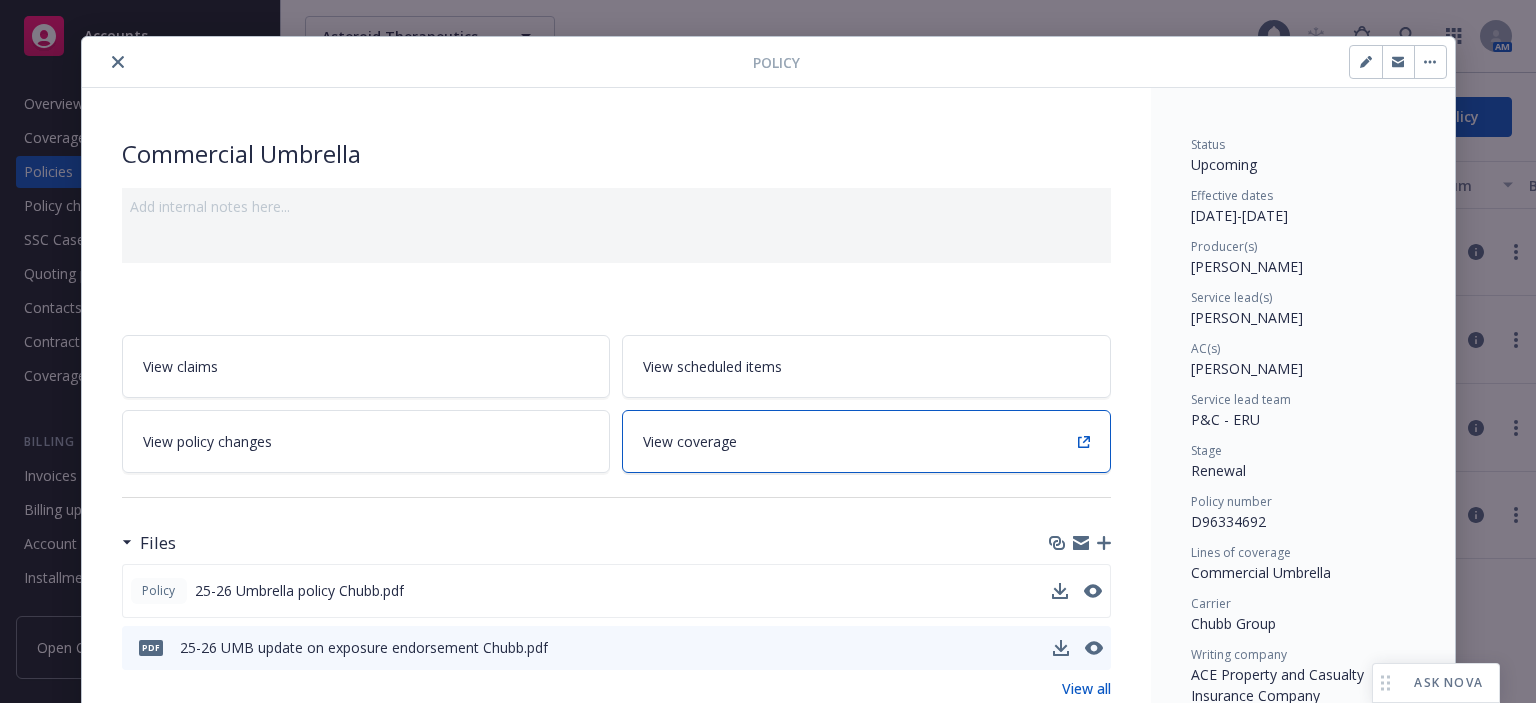 scroll, scrollTop: 0, scrollLeft: 0, axis: both 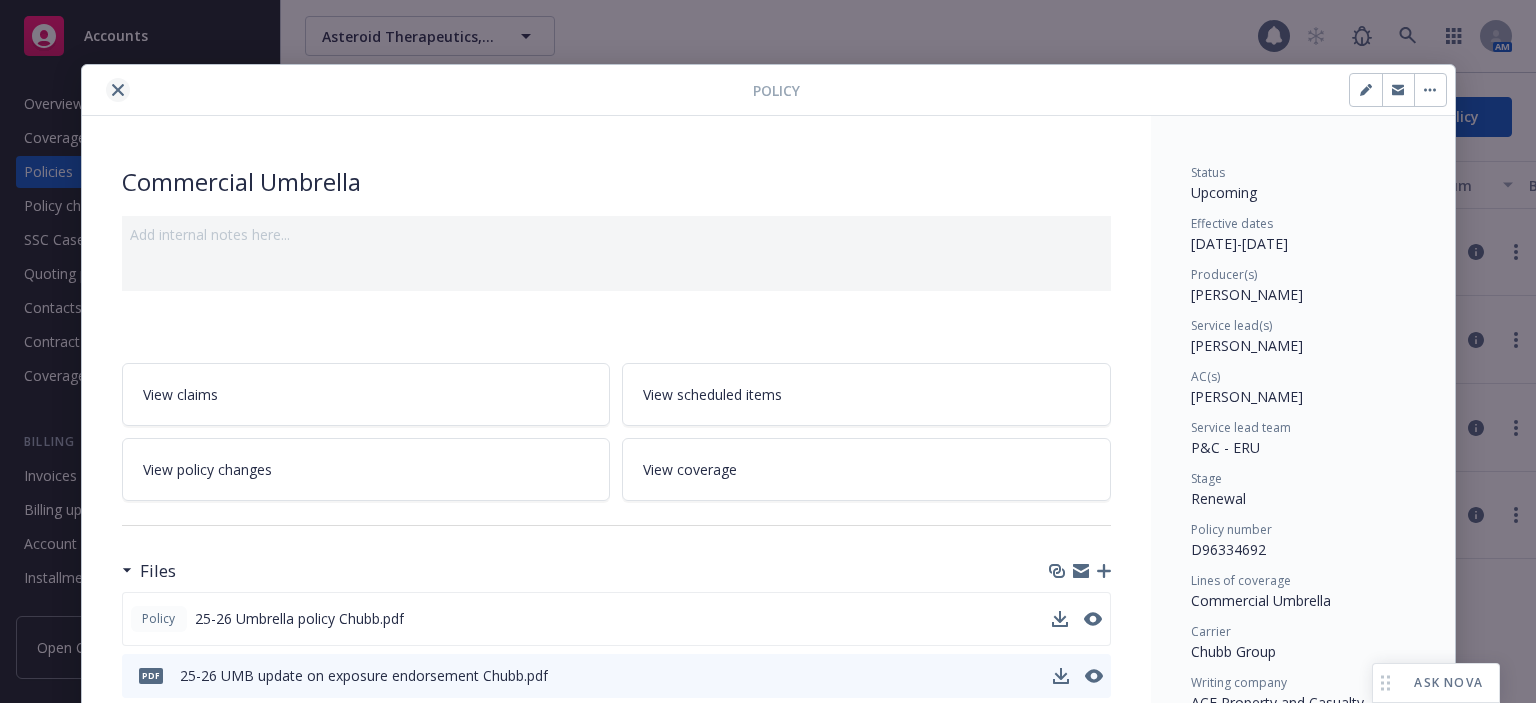 click at bounding box center (118, 90) 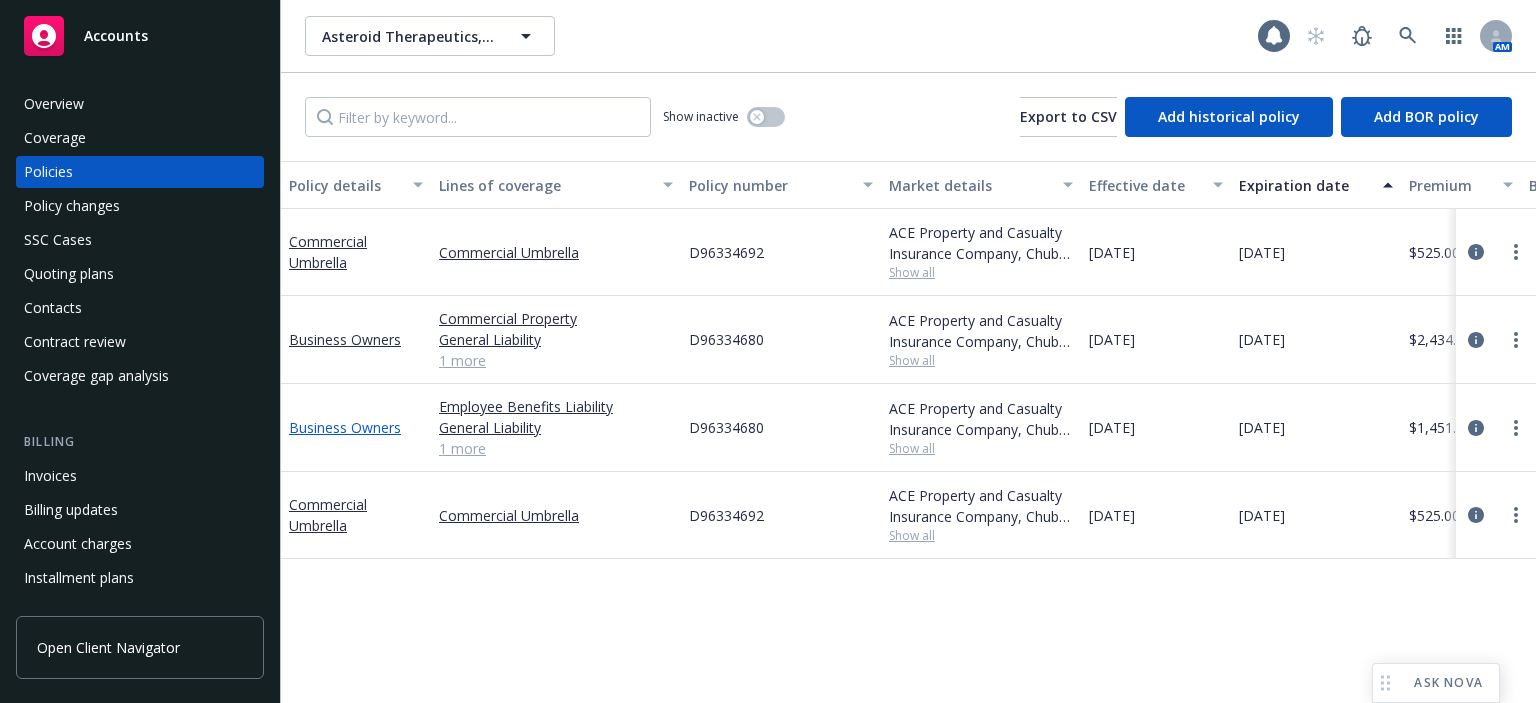 click on "Business Owners" at bounding box center (345, 427) 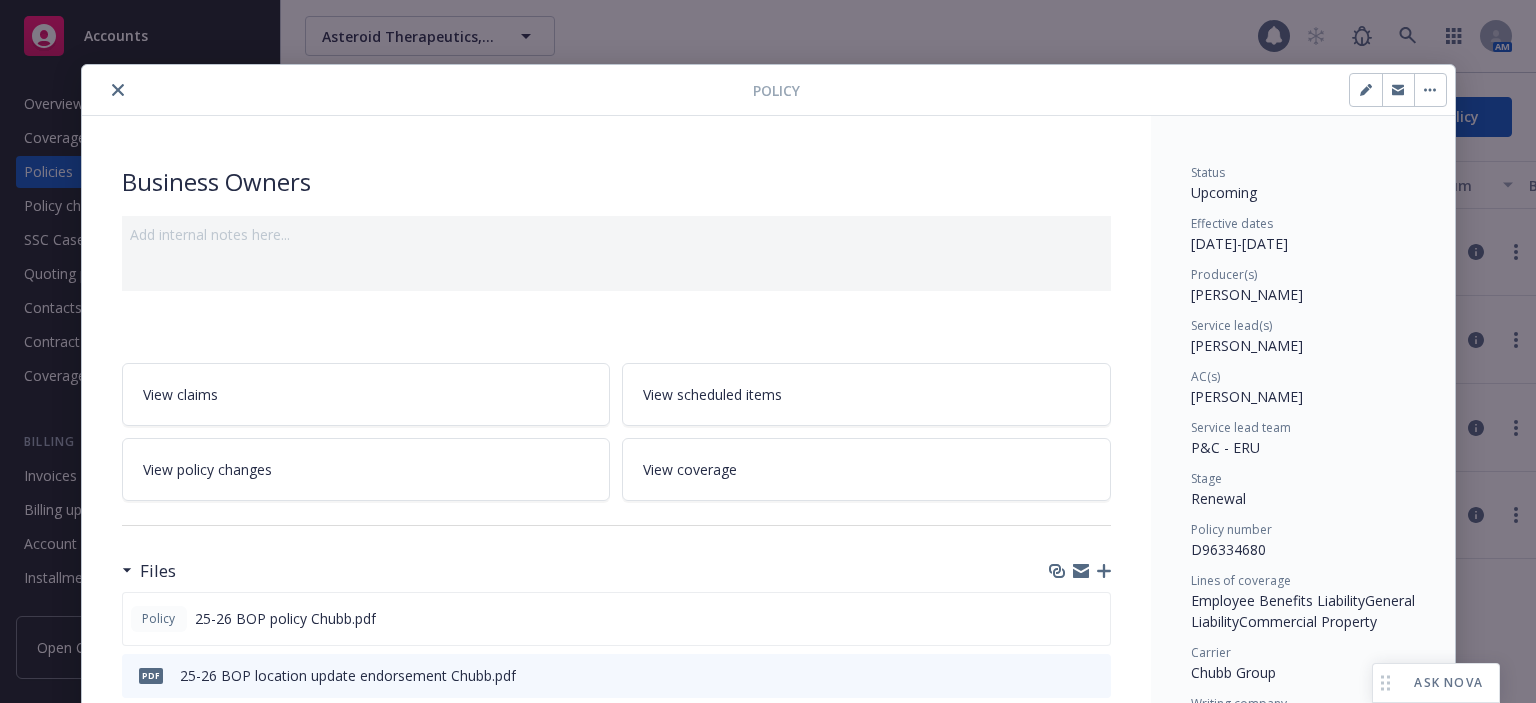 scroll, scrollTop: 60, scrollLeft: 0, axis: vertical 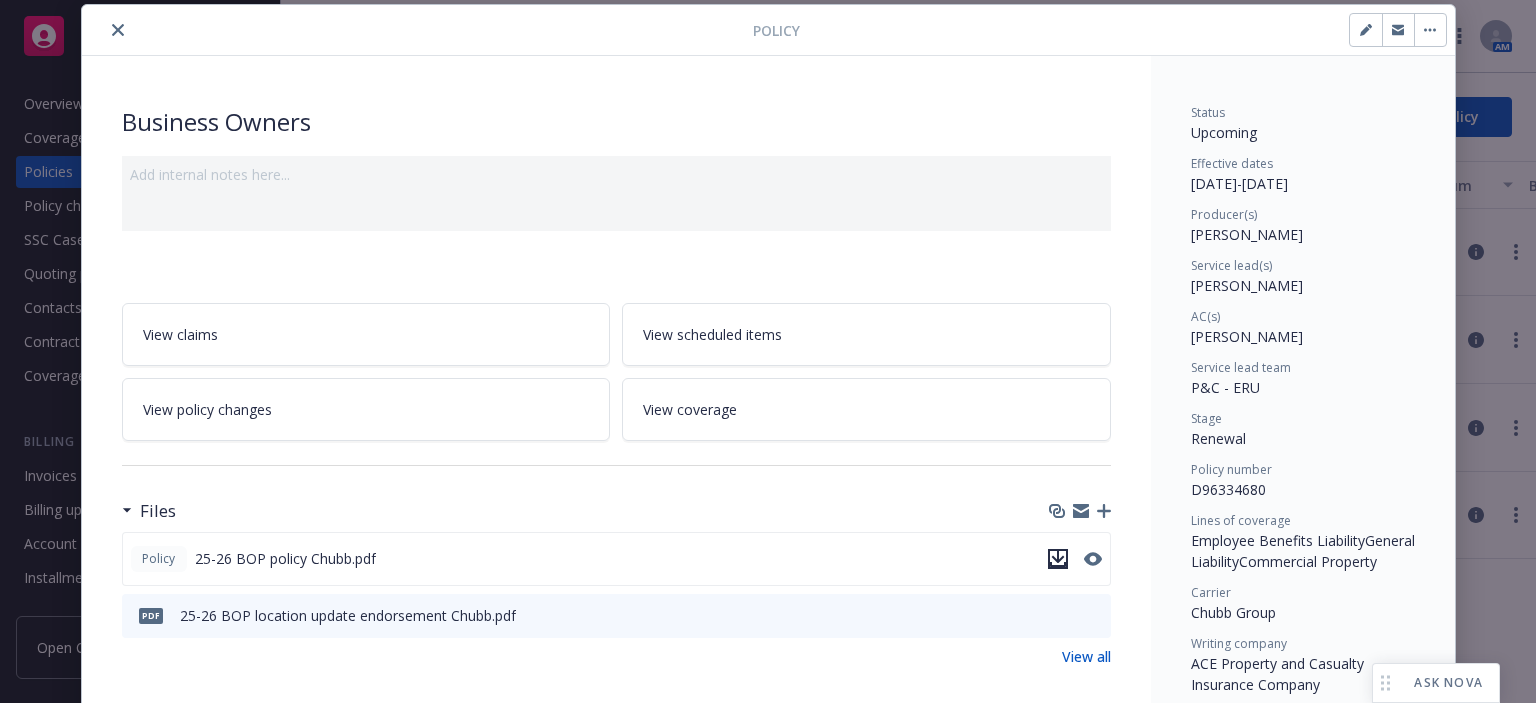 click 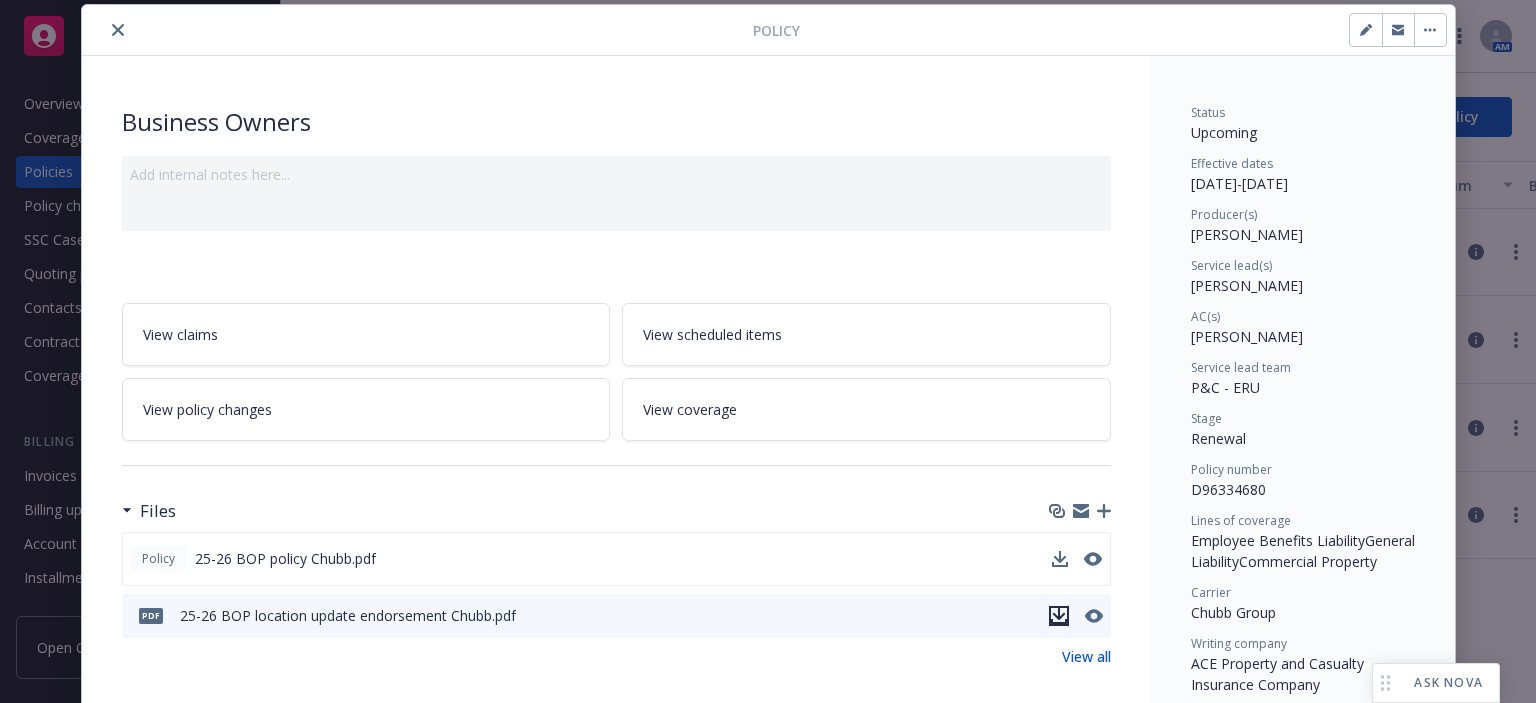 click 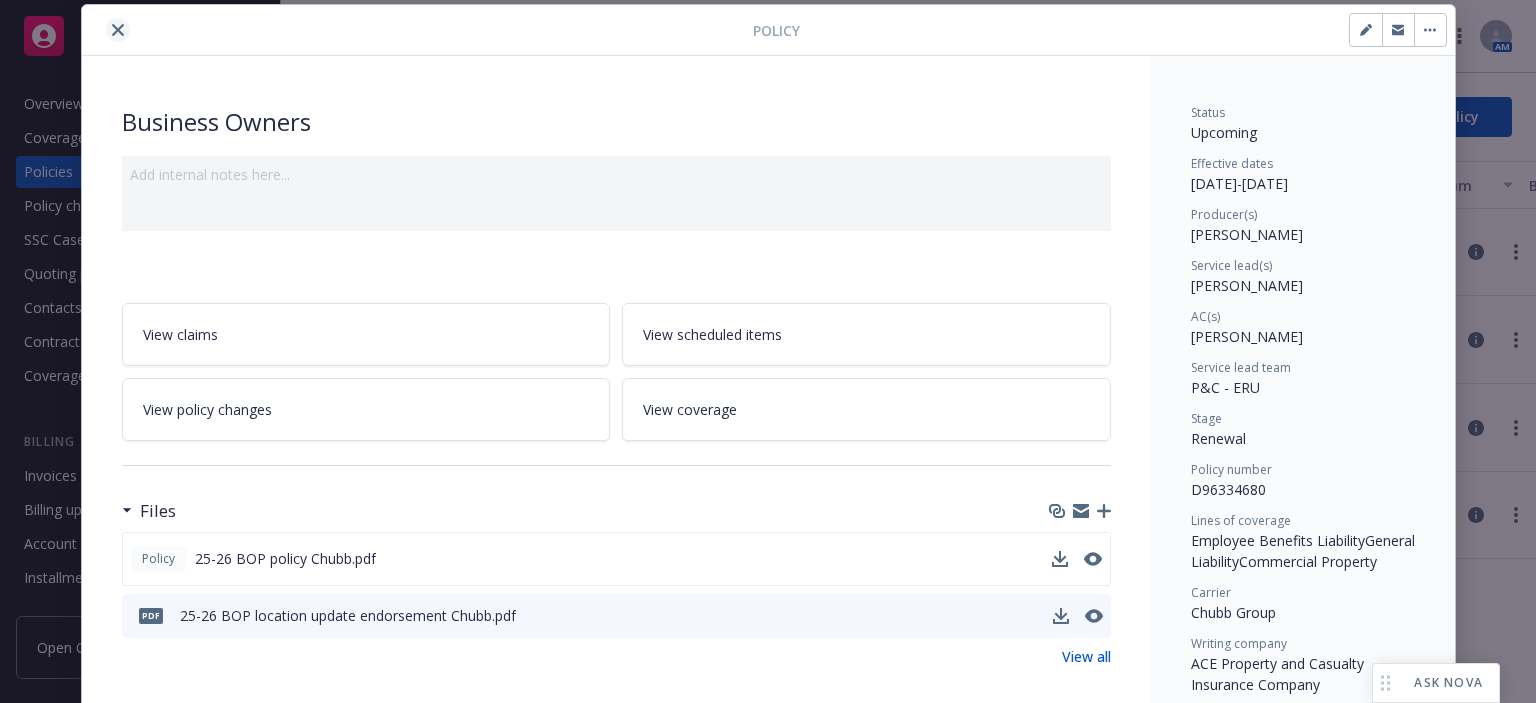 click 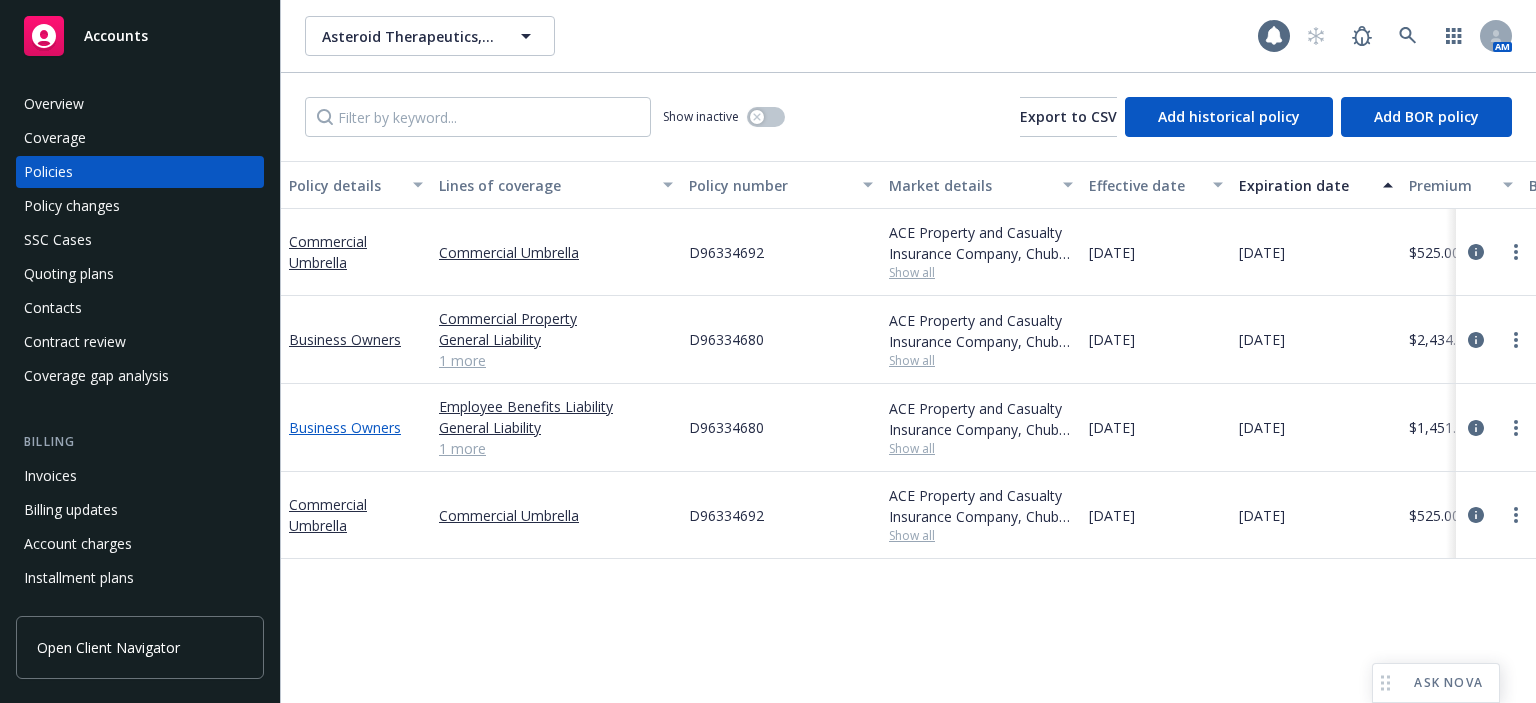 click on "Business Owners" at bounding box center (345, 427) 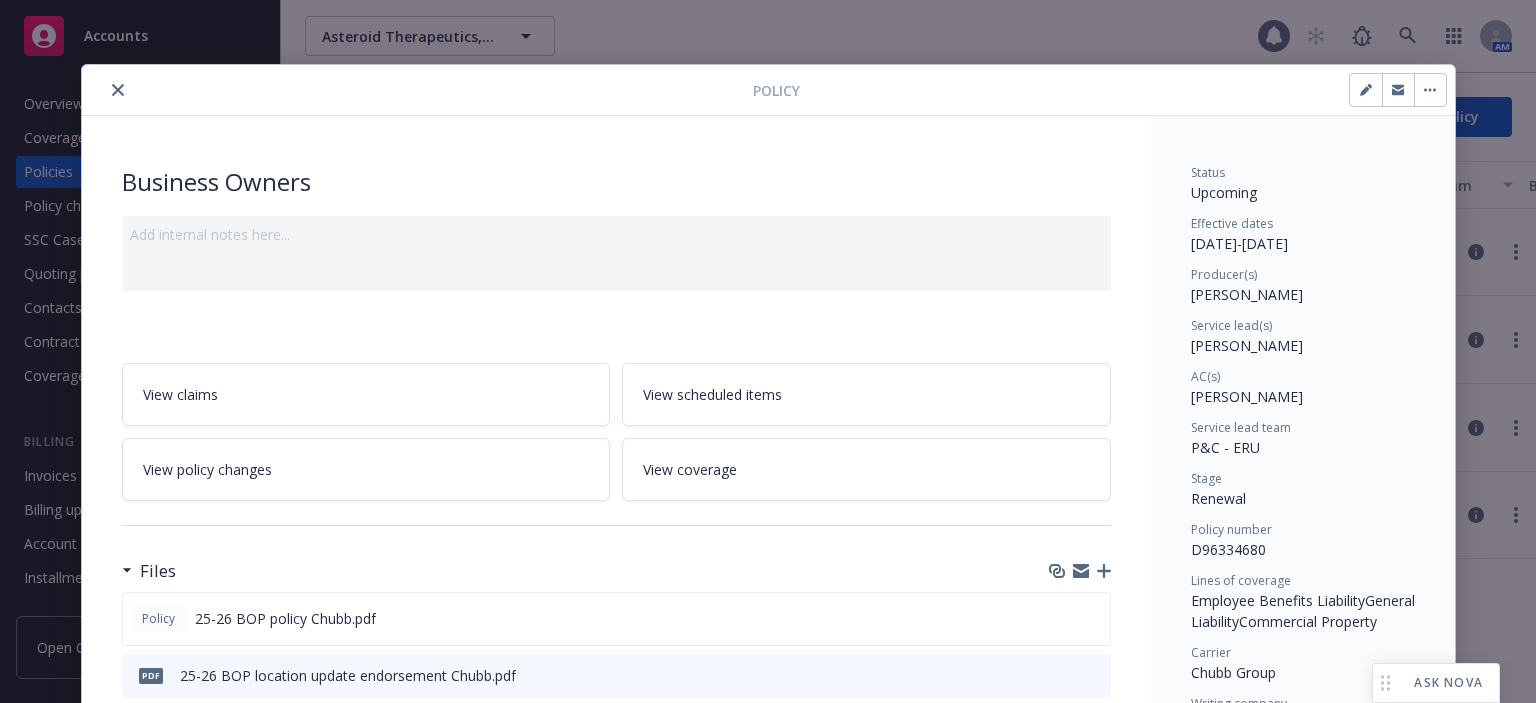 scroll, scrollTop: 60, scrollLeft: 0, axis: vertical 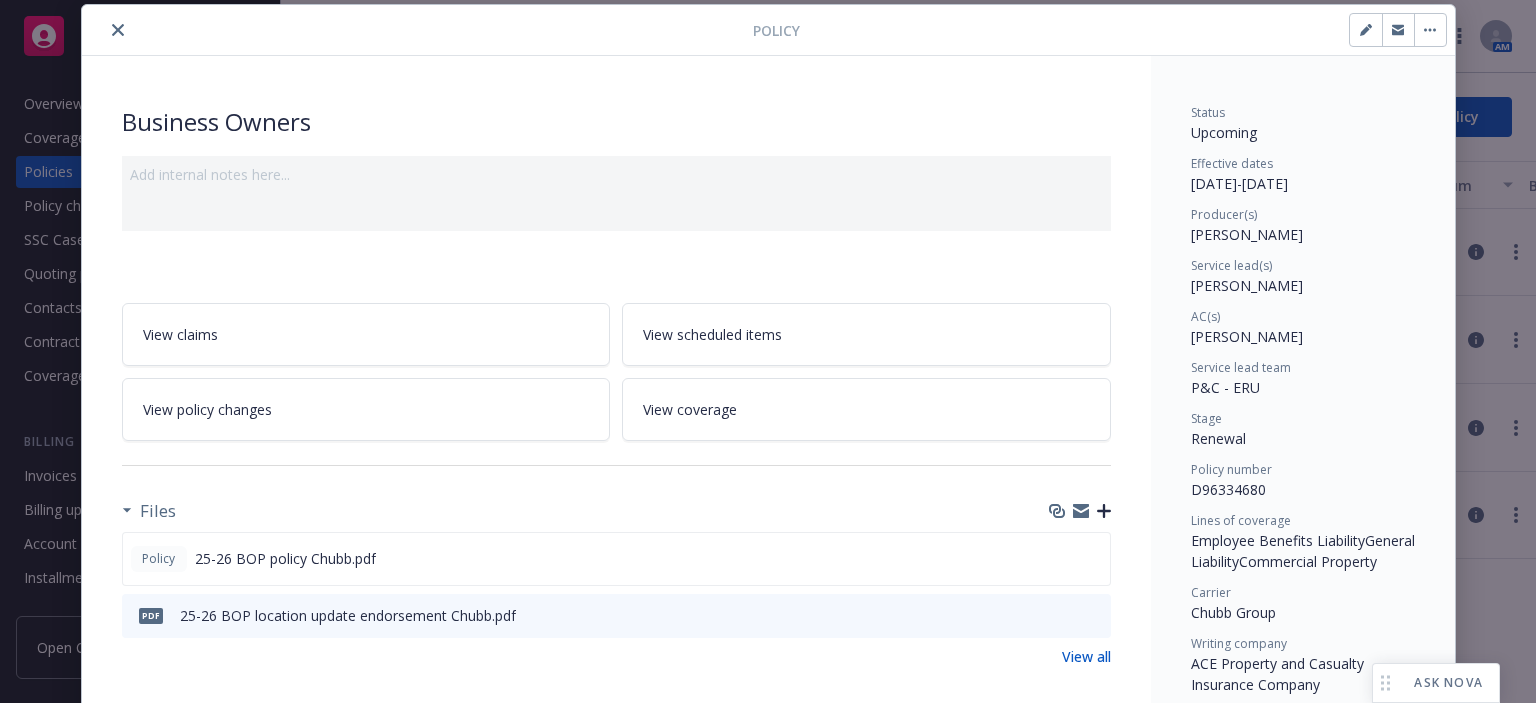 click 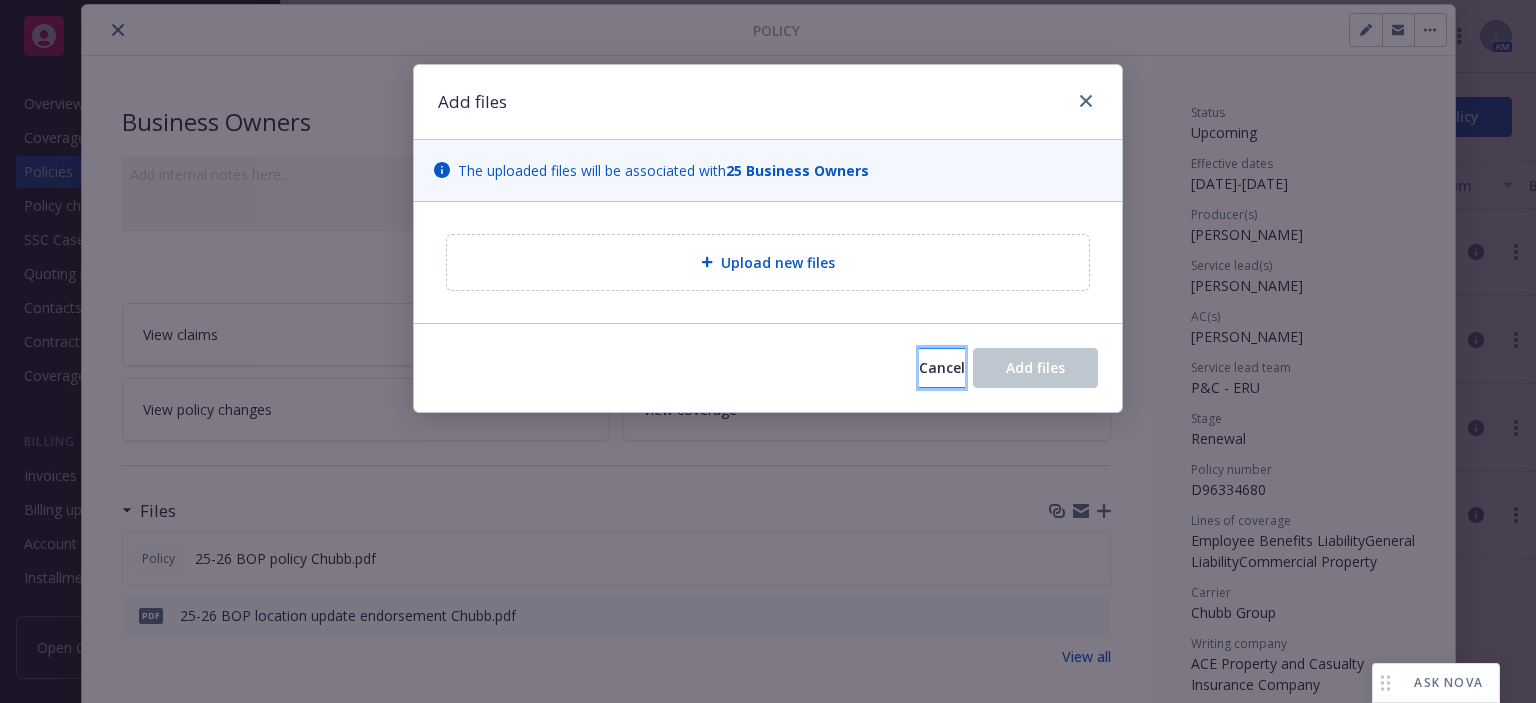 click on "Cancel" at bounding box center [942, 367] 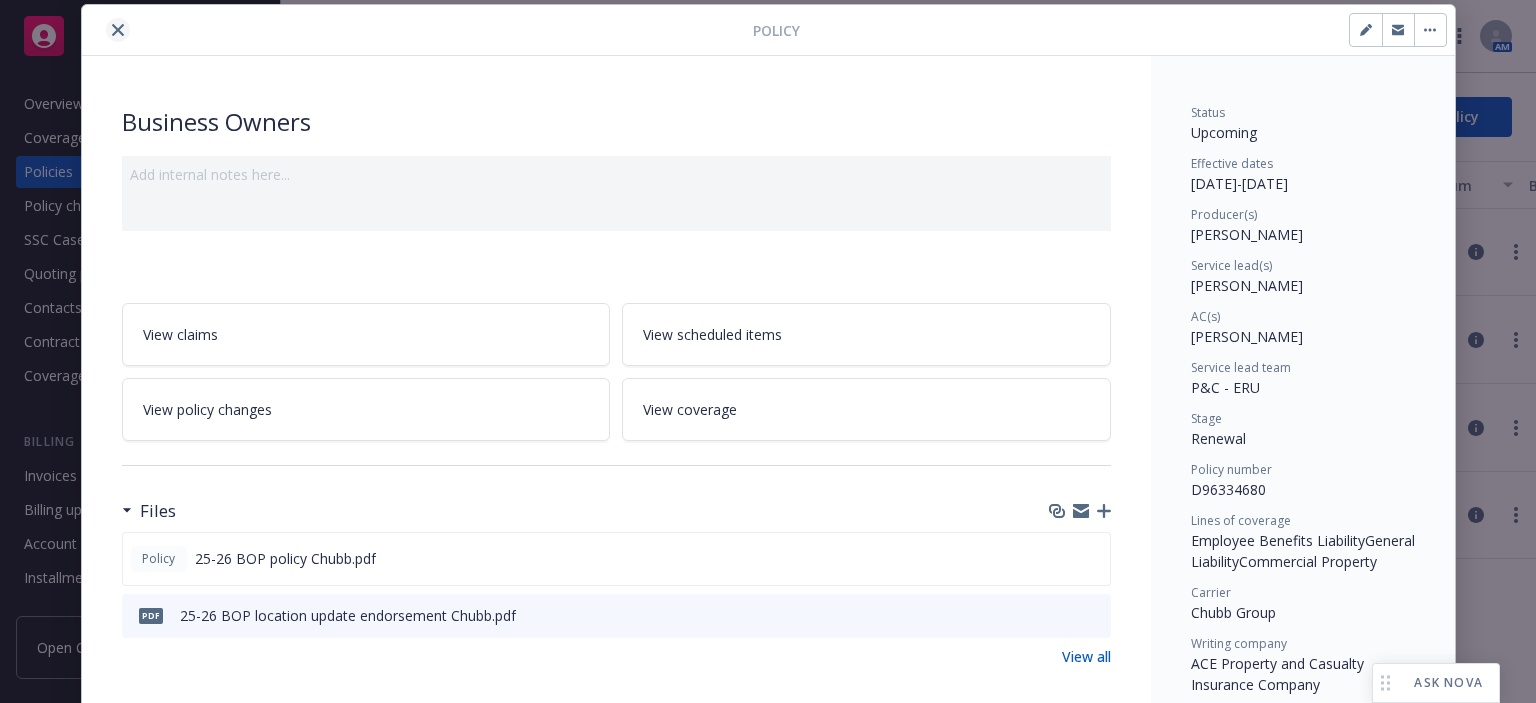 click at bounding box center (118, 30) 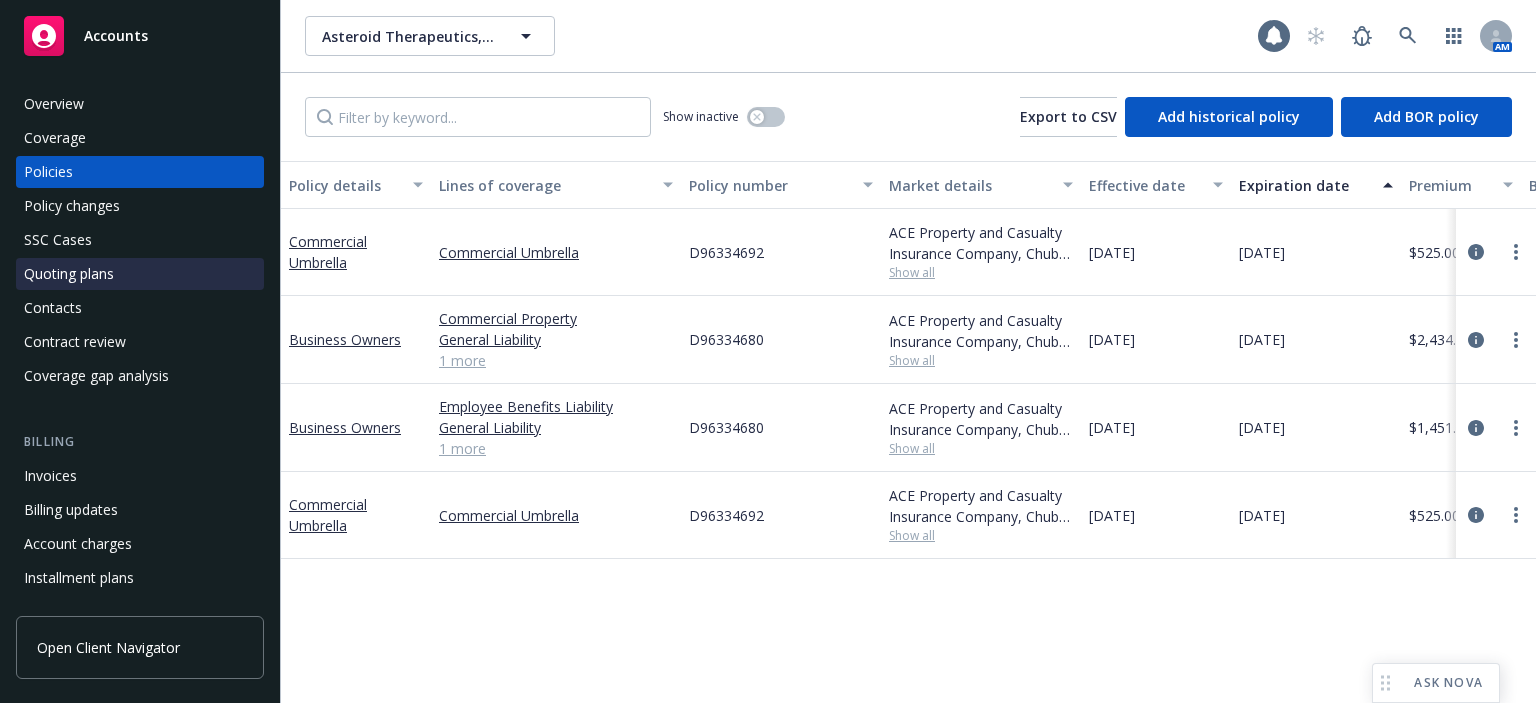 click on "Quoting plans" at bounding box center [69, 274] 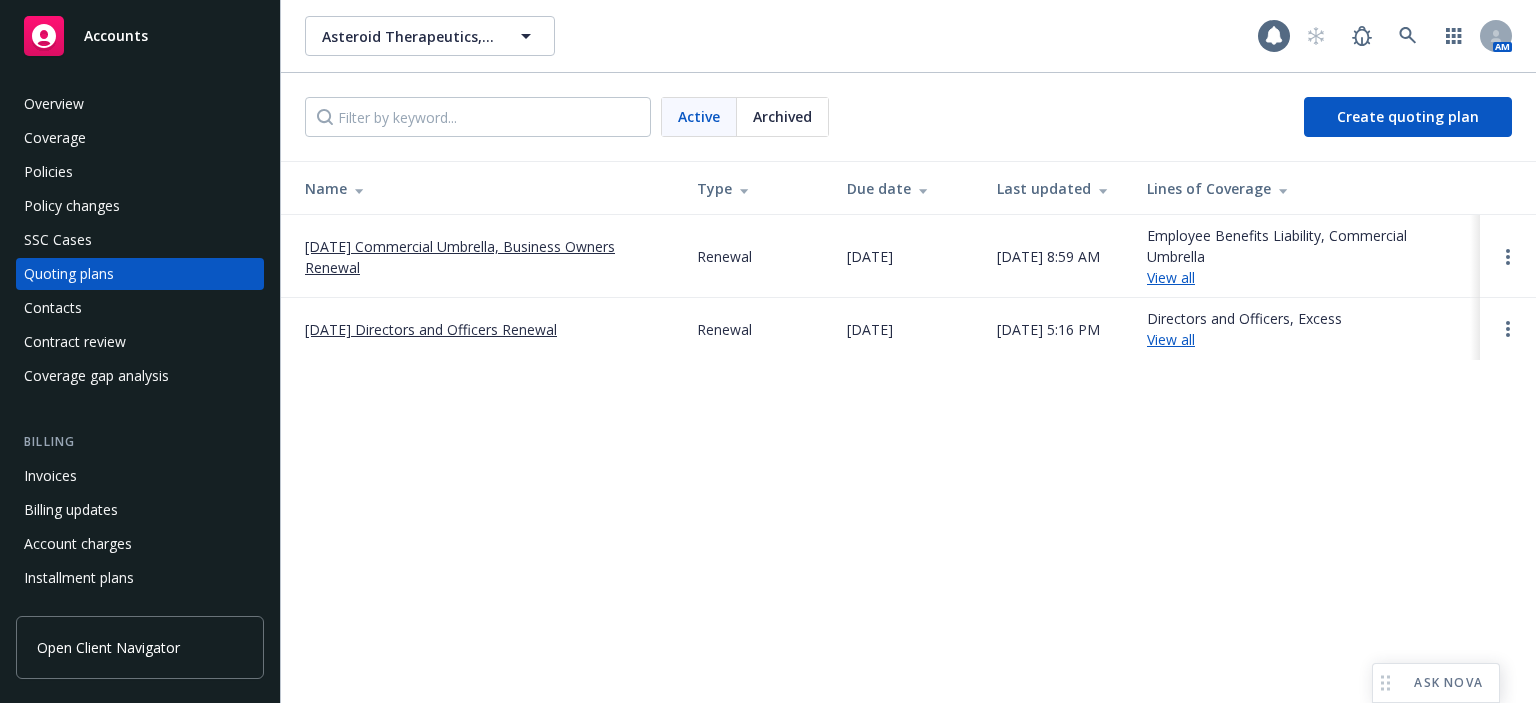 click on "07/22/25 Commercial Umbrella, Business Owners Renewal" at bounding box center (485, 257) 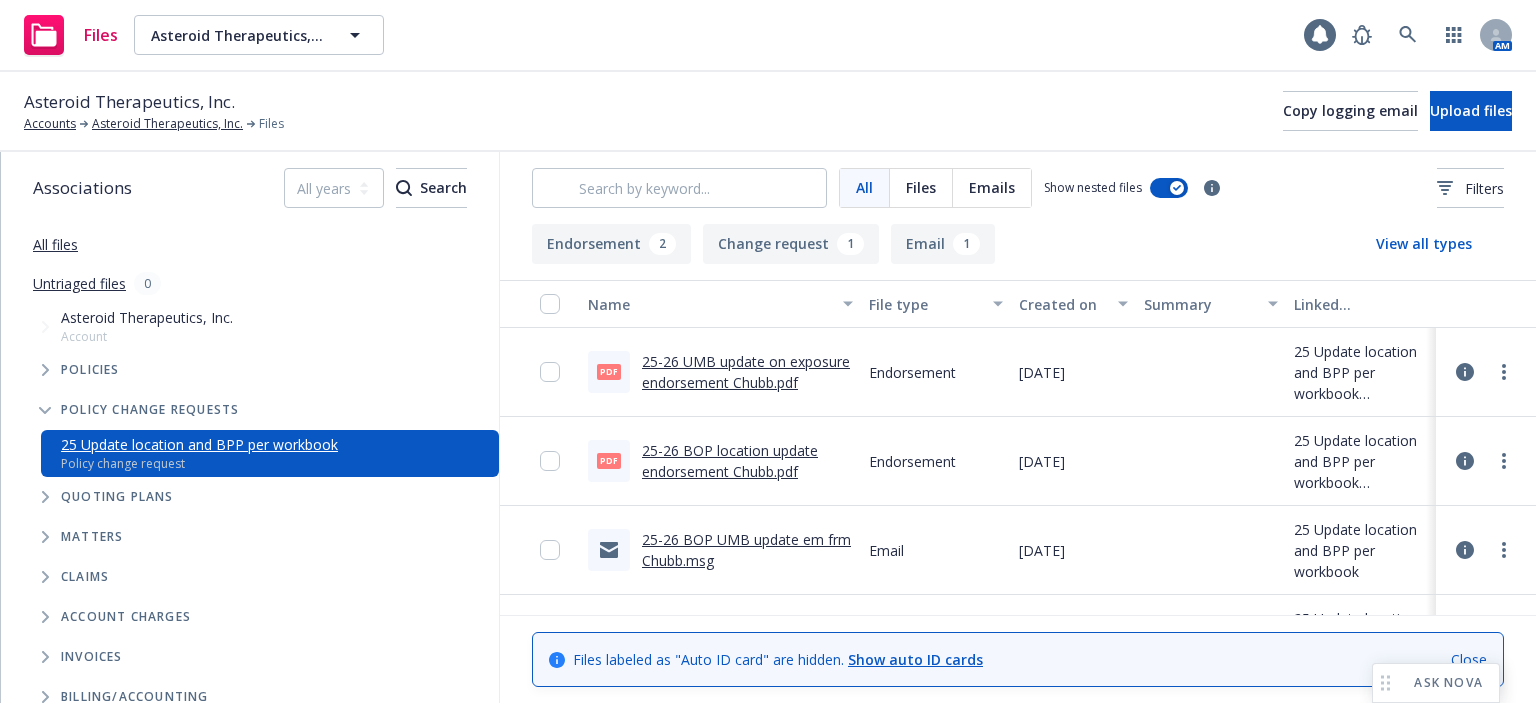 scroll, scrollTop: 0, scrollLeft: 0, axis: both 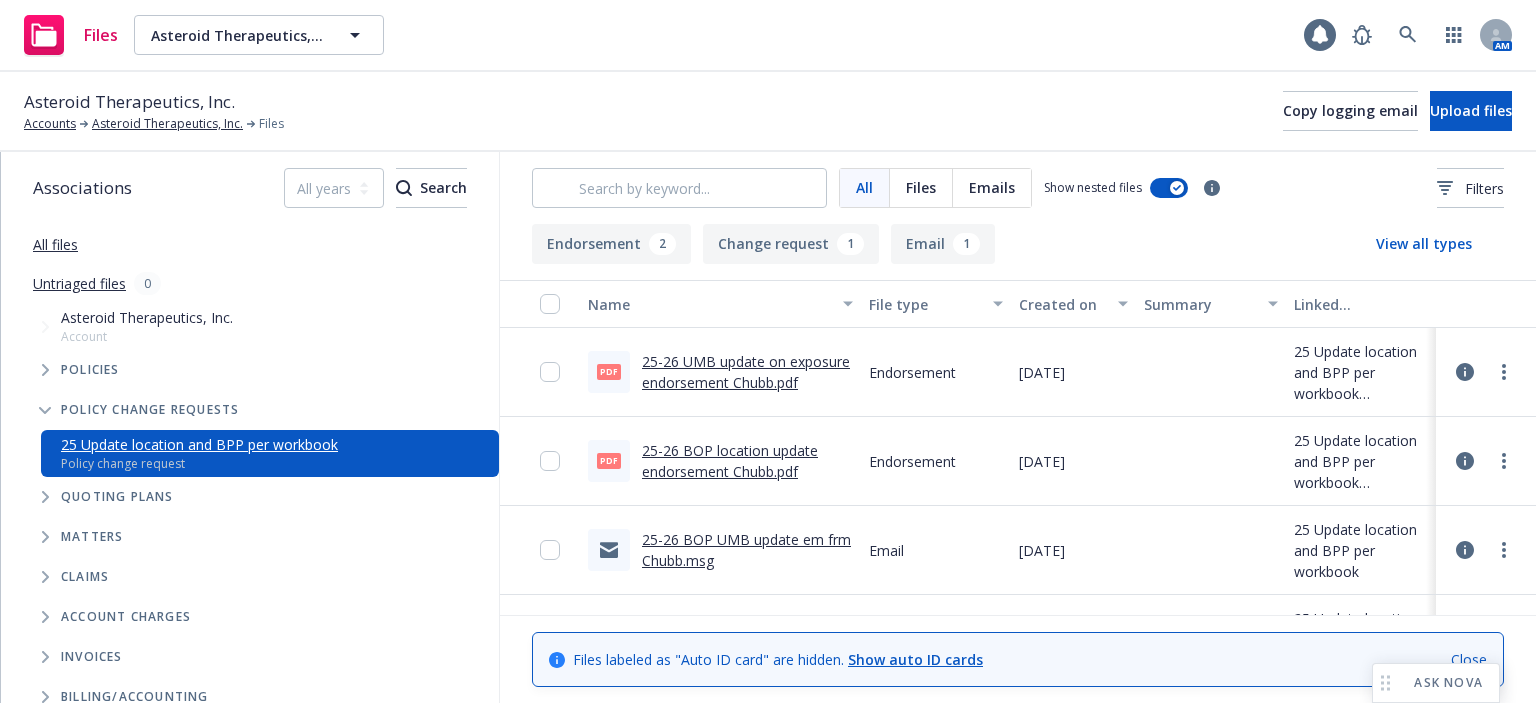 click on "25-26 BOP location update endorsement Chubb.pdf" at bounding box center [730, 461] 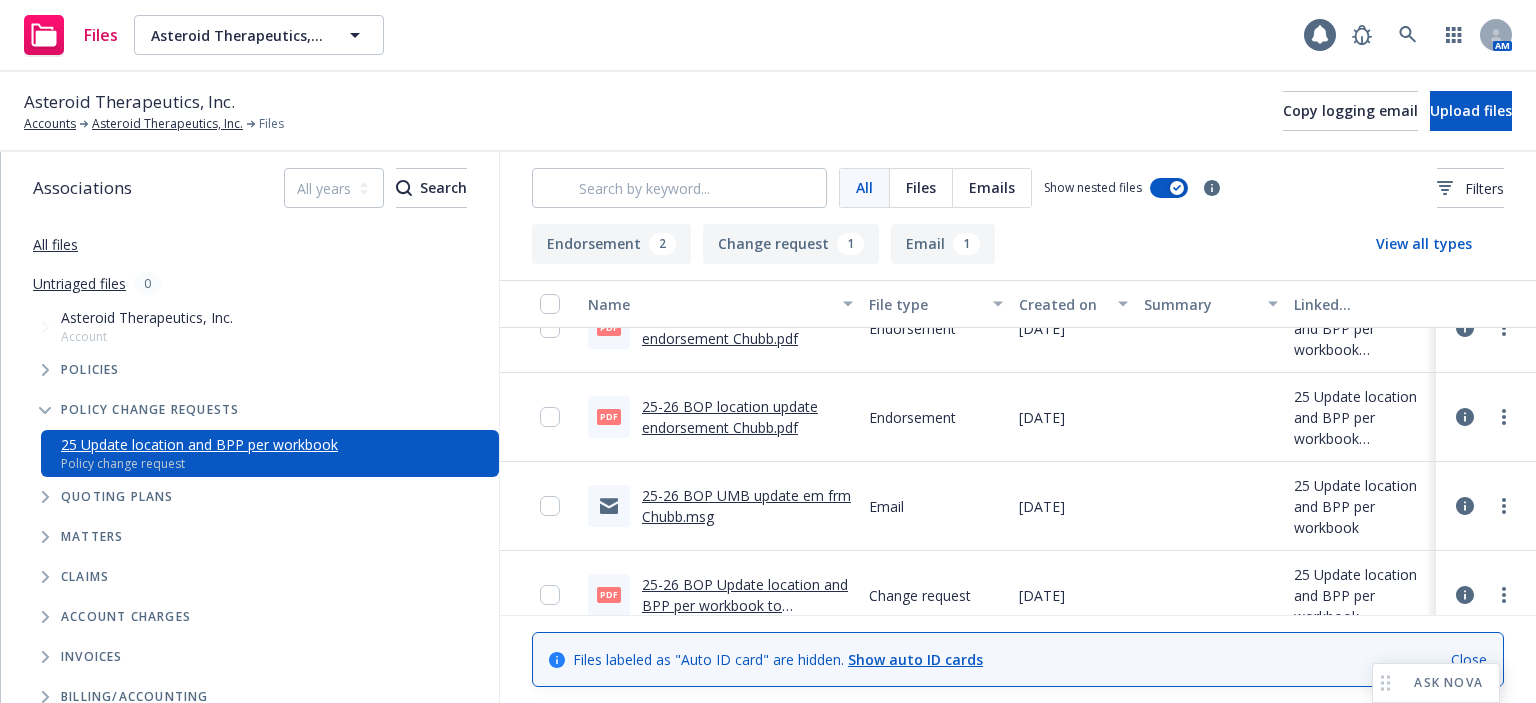 scroll, scrollTop: 68, scrollLeft: 0, axis: vertical 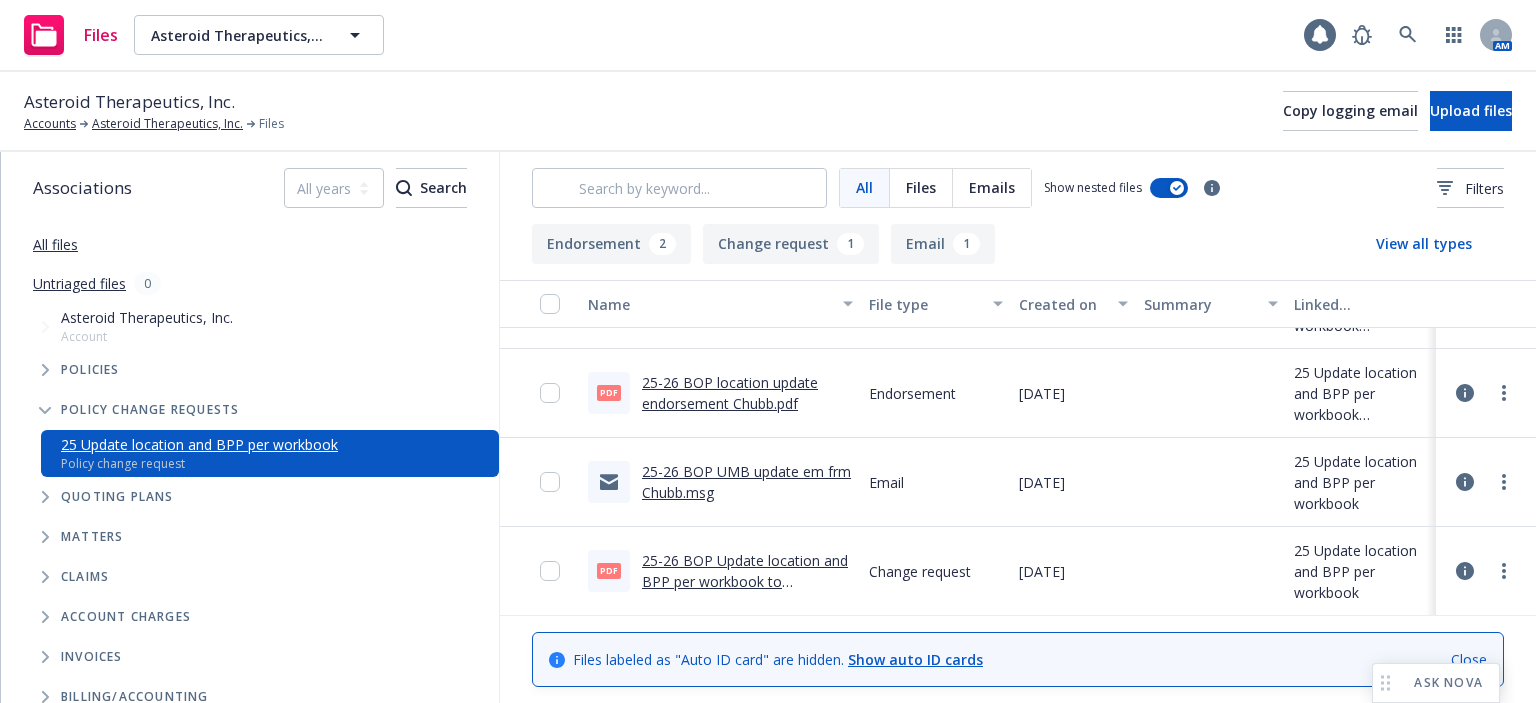 click on "25-26 BOP Update location and BPP per workbook to CHUBB.pdf" at bounding box center [745, 581] 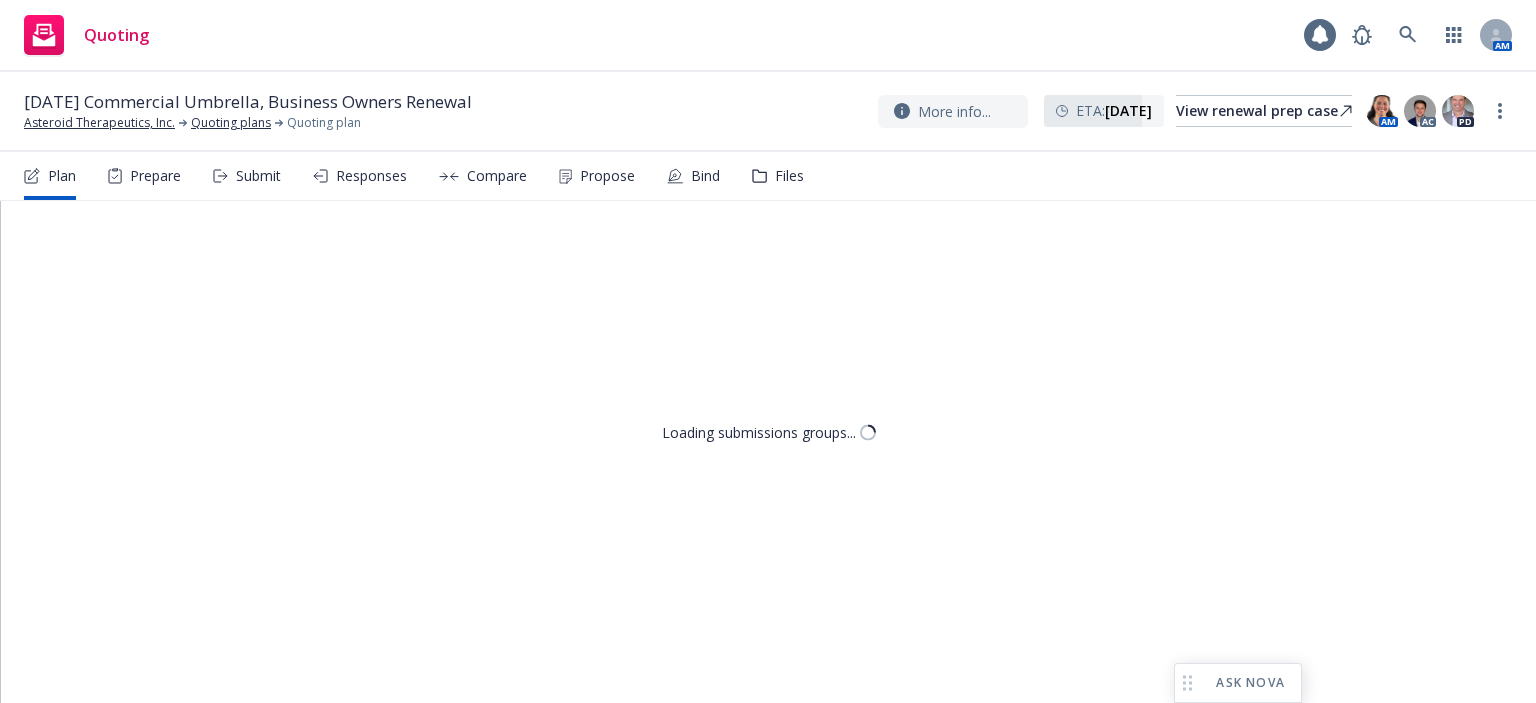 scroll, scrollTop: 0, scrollLeft: 0, axis: both 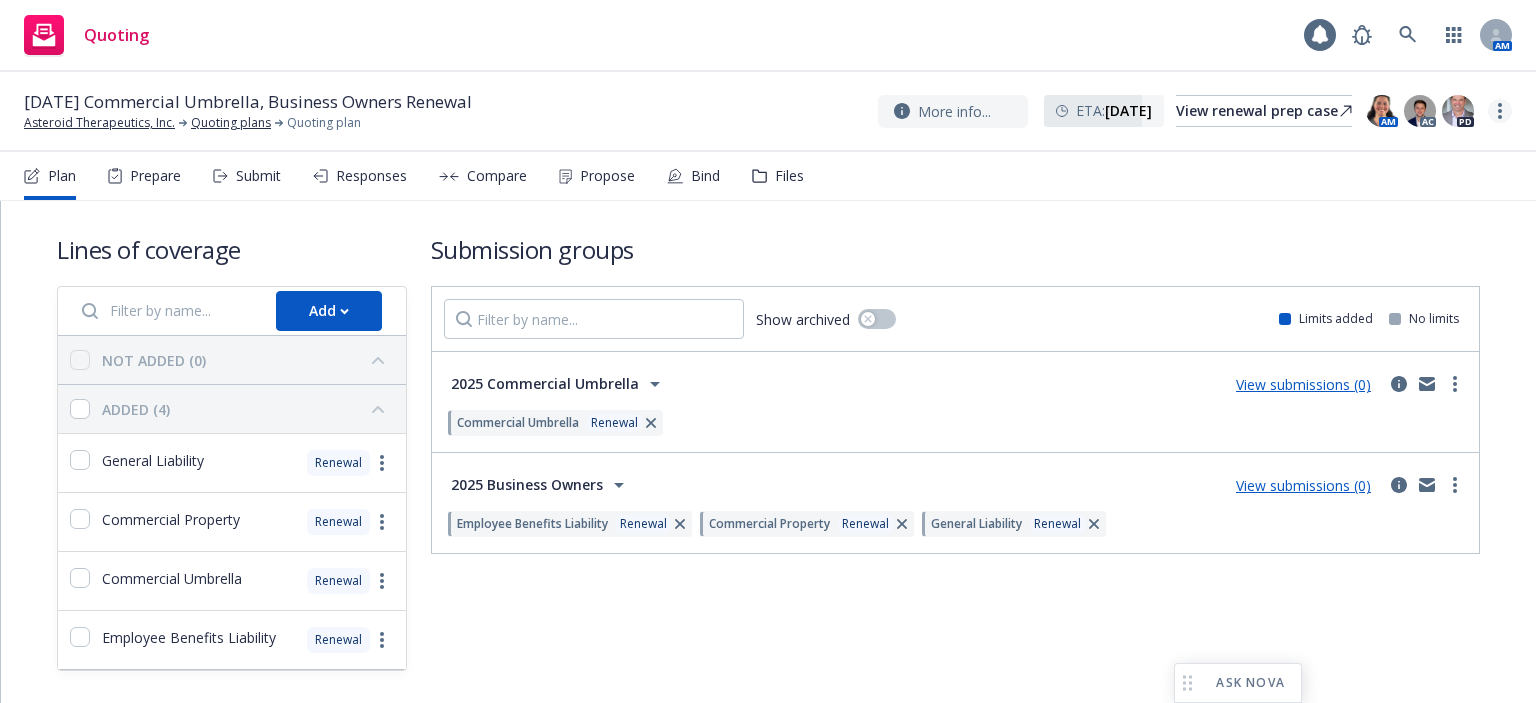 click at bounding box center [1500, 111] 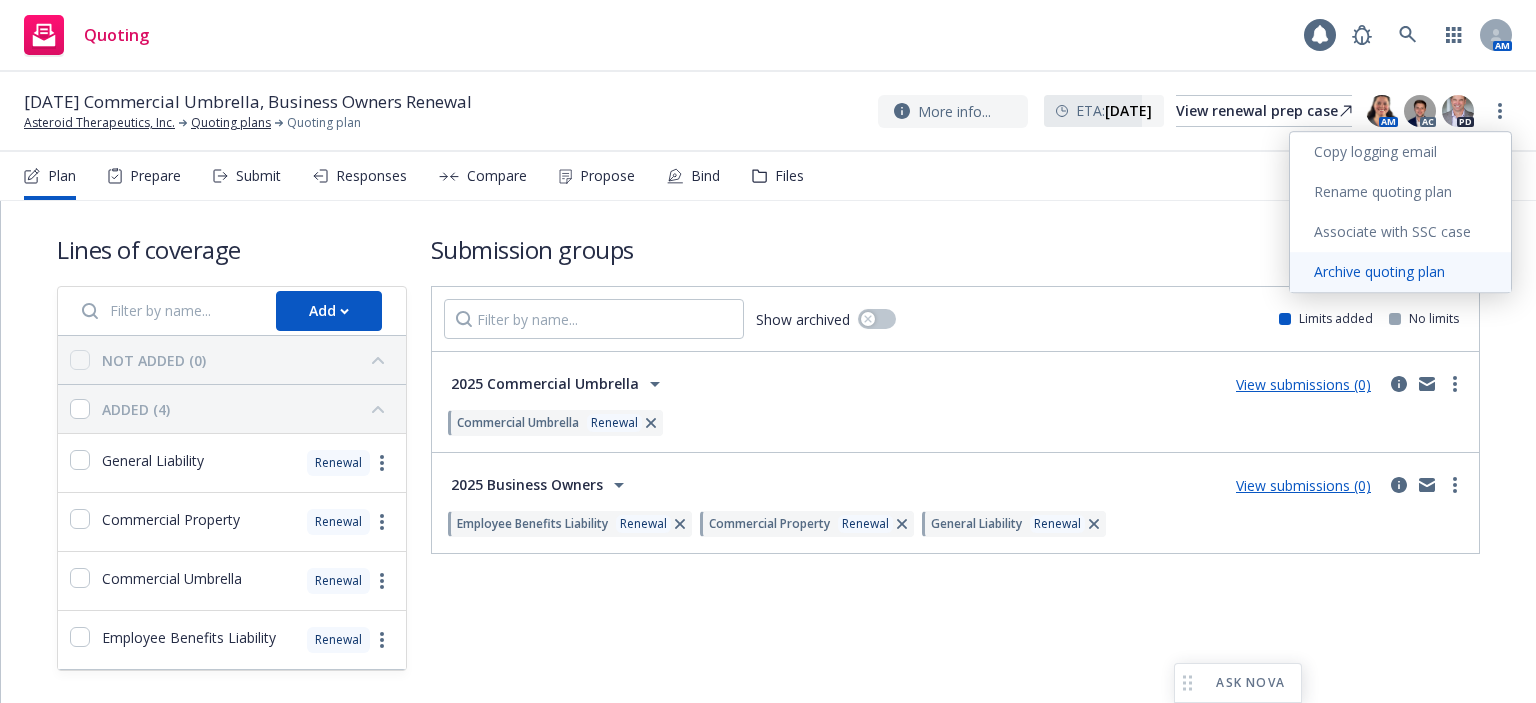 click on "Archive quoting plan" at bounding box center (1400, 272) 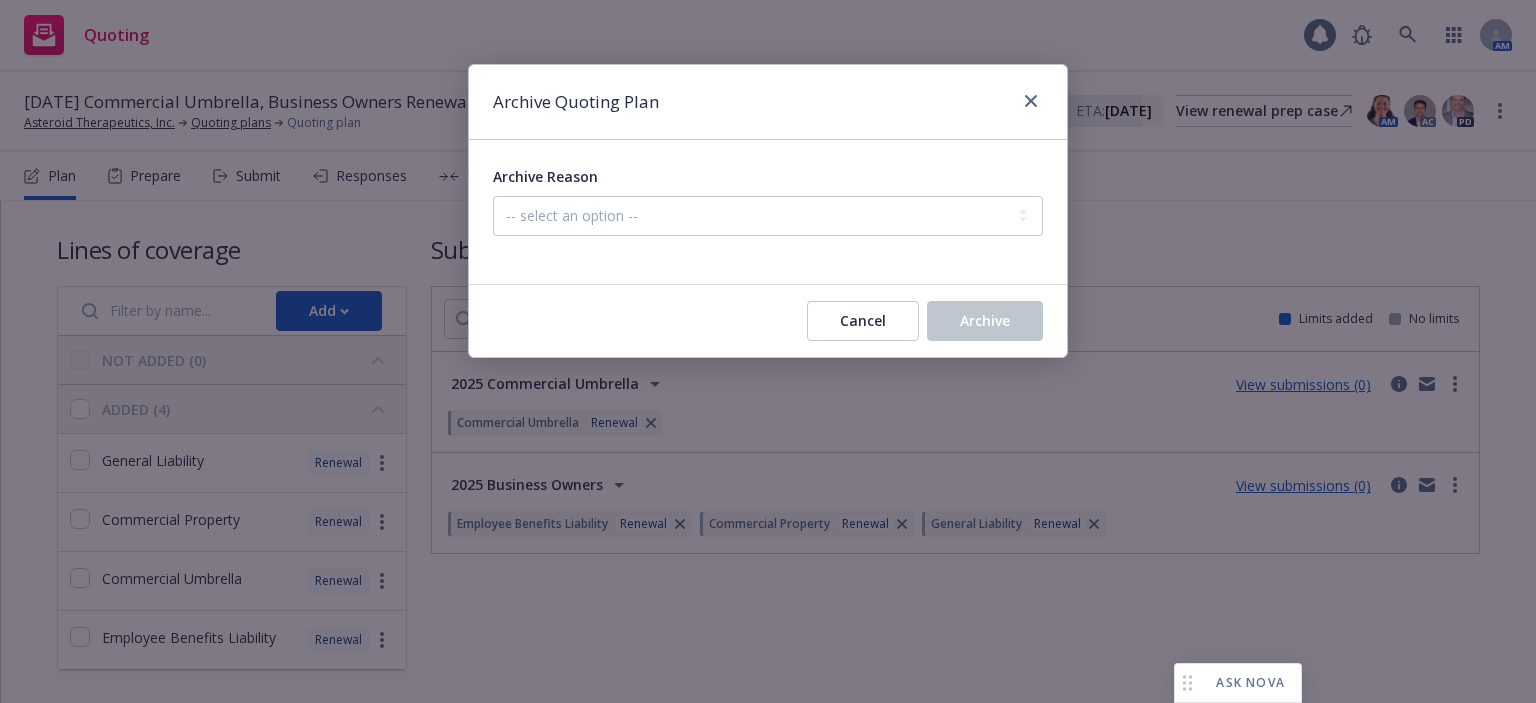 click at bounding box center [768, 248] 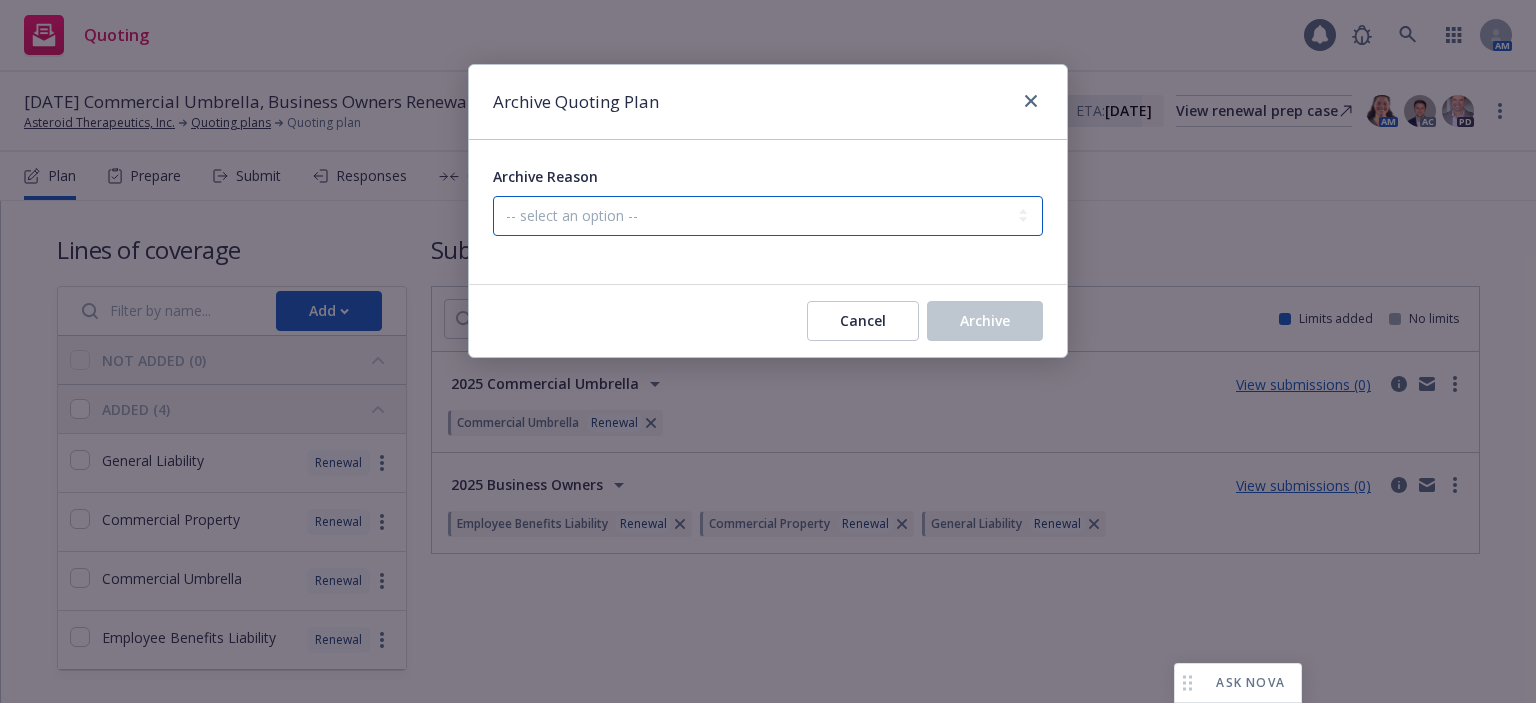 click on "-- select an option -- All policies in this renewal plan are auto-renewed Created by error Customer chose not to renew Duplicate Renewal not needed or account churned Renewal processes completed" at bounding box center [768, 216] 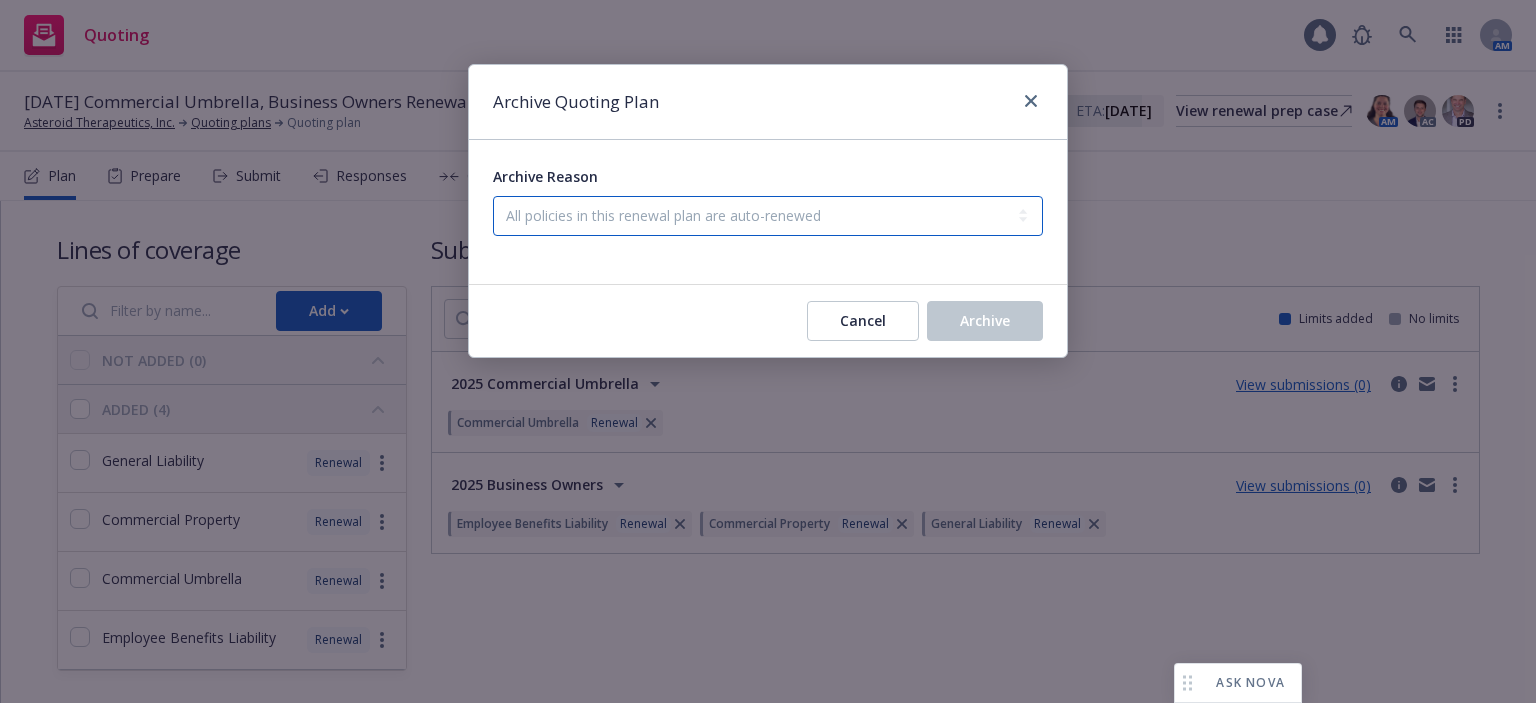 click on "-- select an option -- All policies in this renewal plan are auto-renewed Created by error Customer chose not to renew Duplicate Renewal not needed or account churned Renewal processes completed" at bounding box center [768, 216] 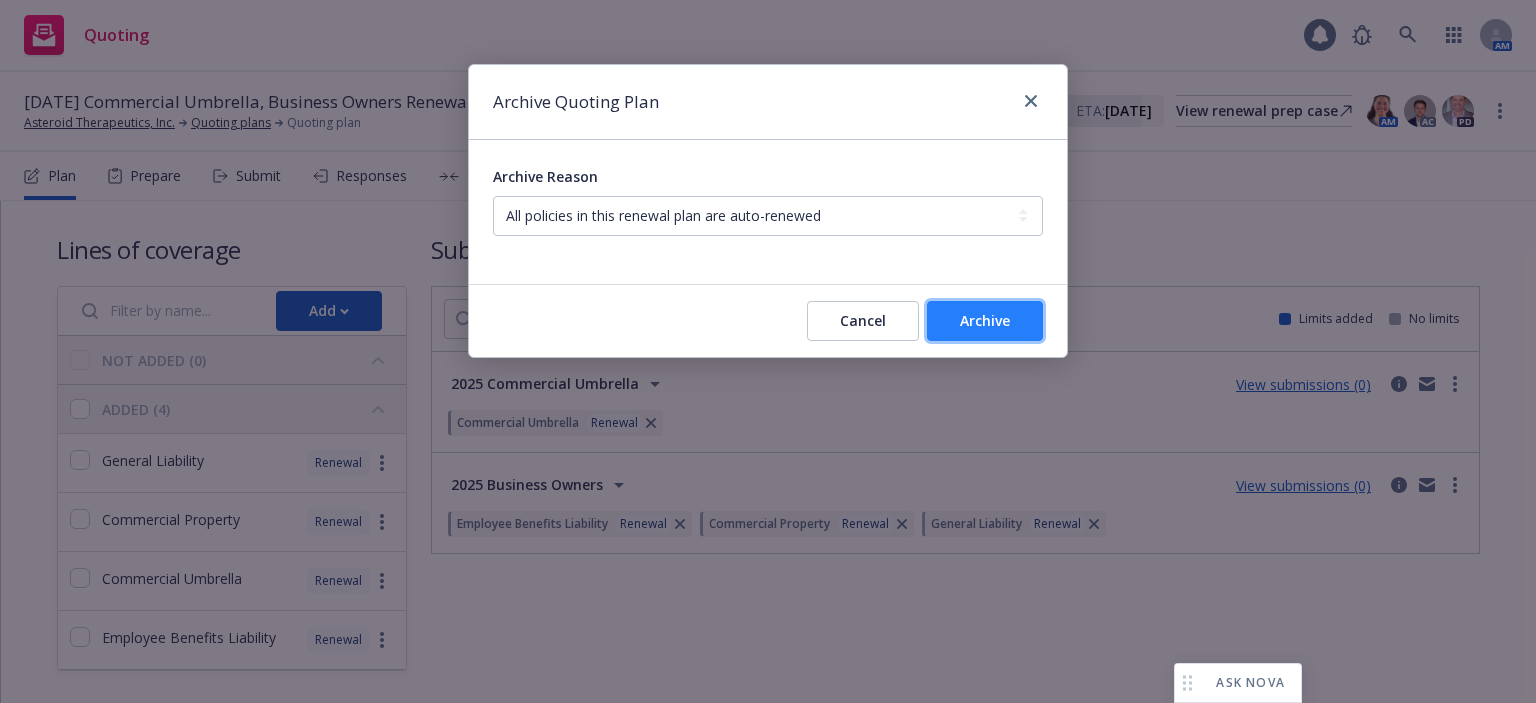 click on "Archive" at bounding box center (985, 321) 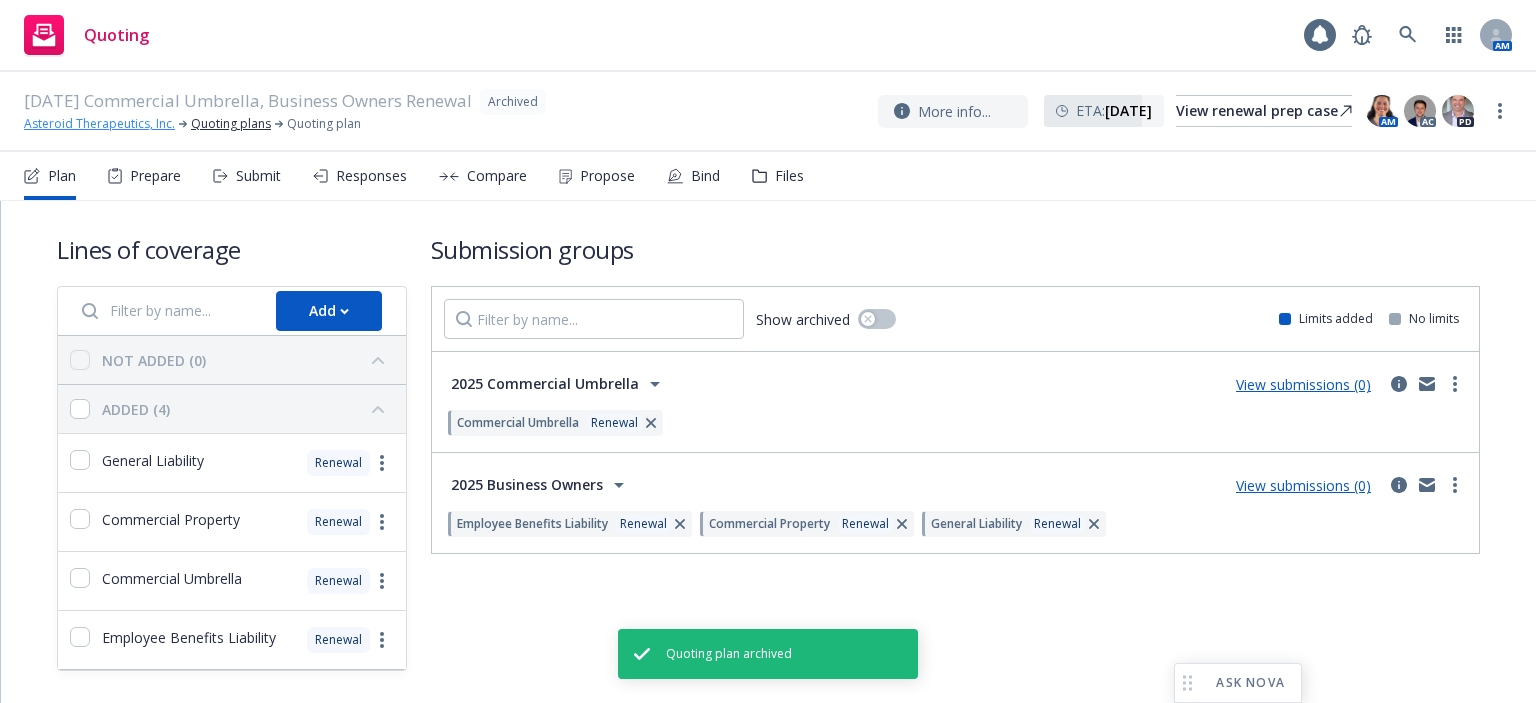 click on "Asteroid Therapeutics, Inc." at bounding box center [99, 124] 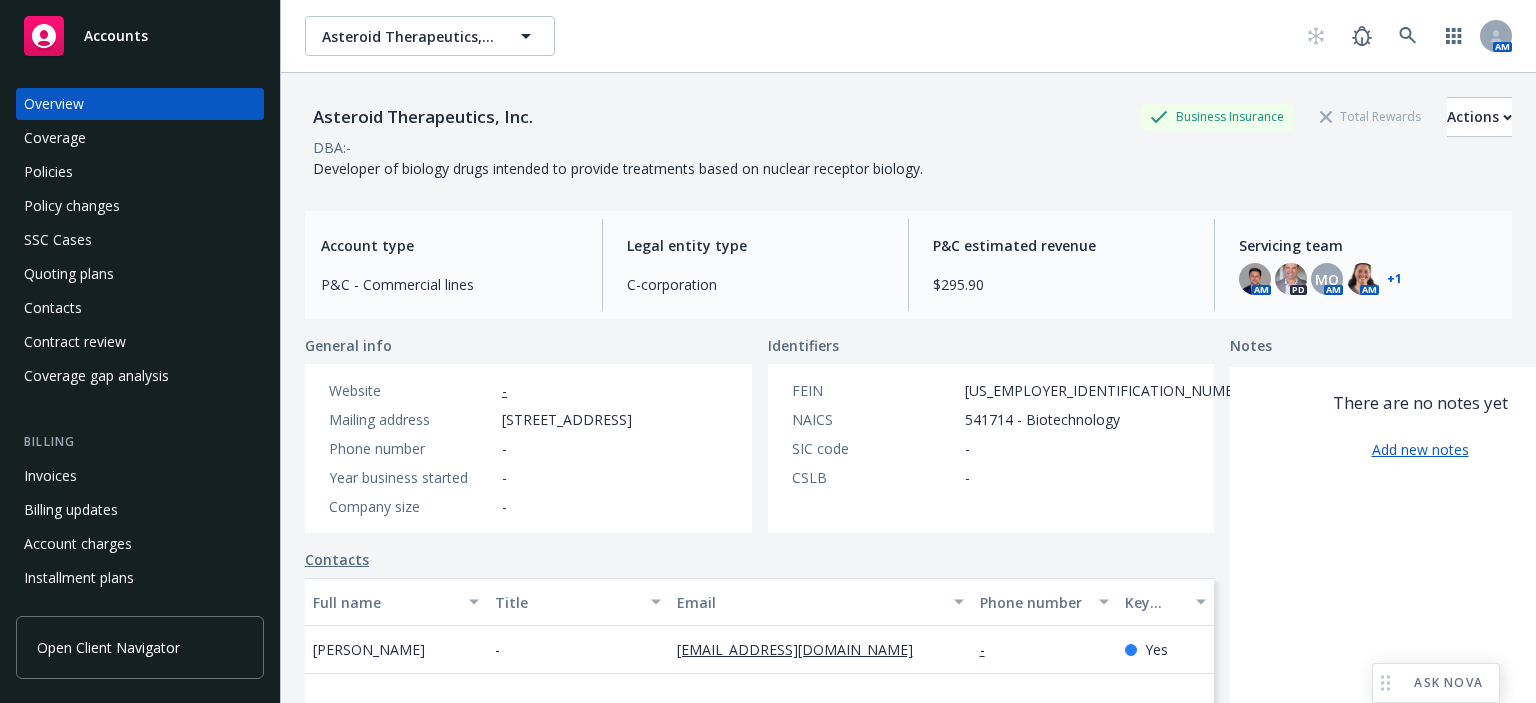 scroll, scrollTop: 0, scrollLeft: 0, axis: both 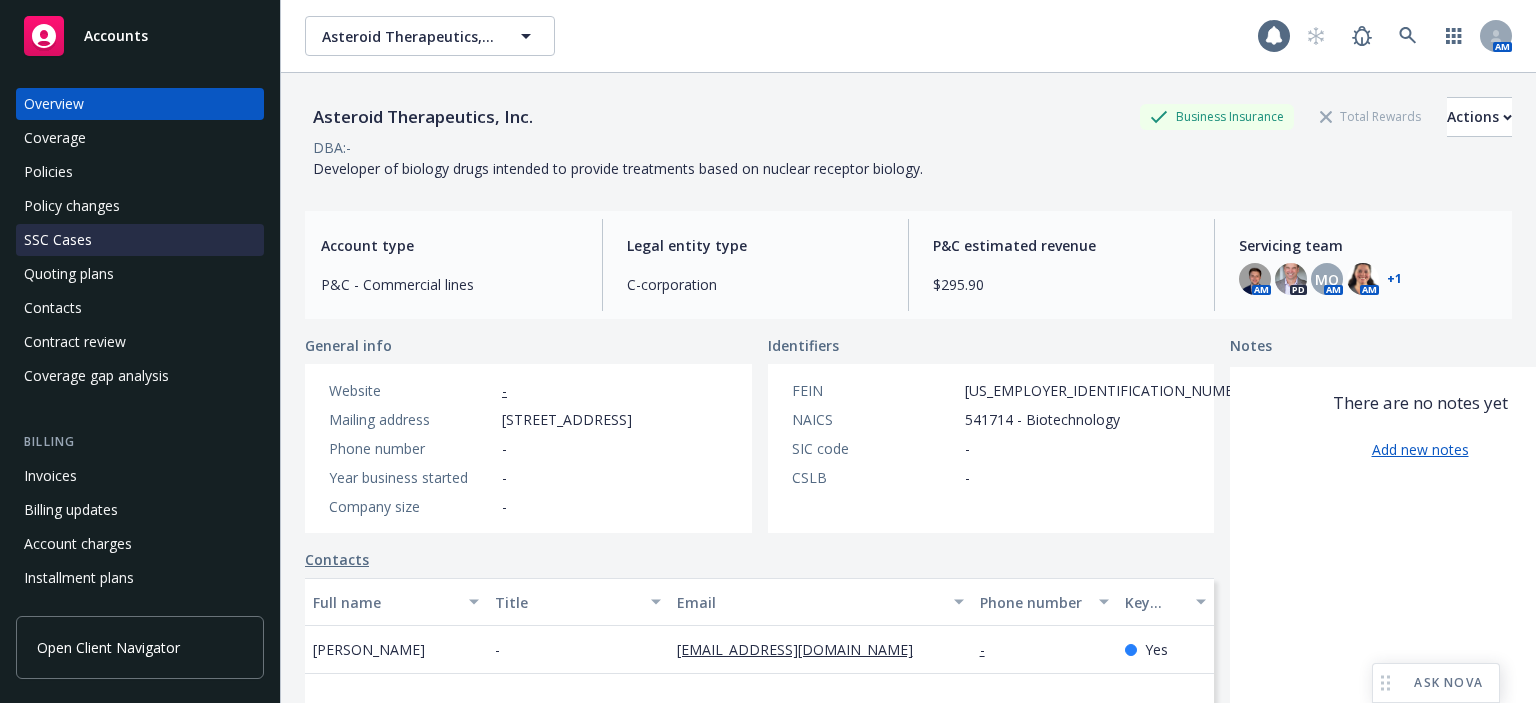 click on "SSC Cases" at bounding box center [140, 240] 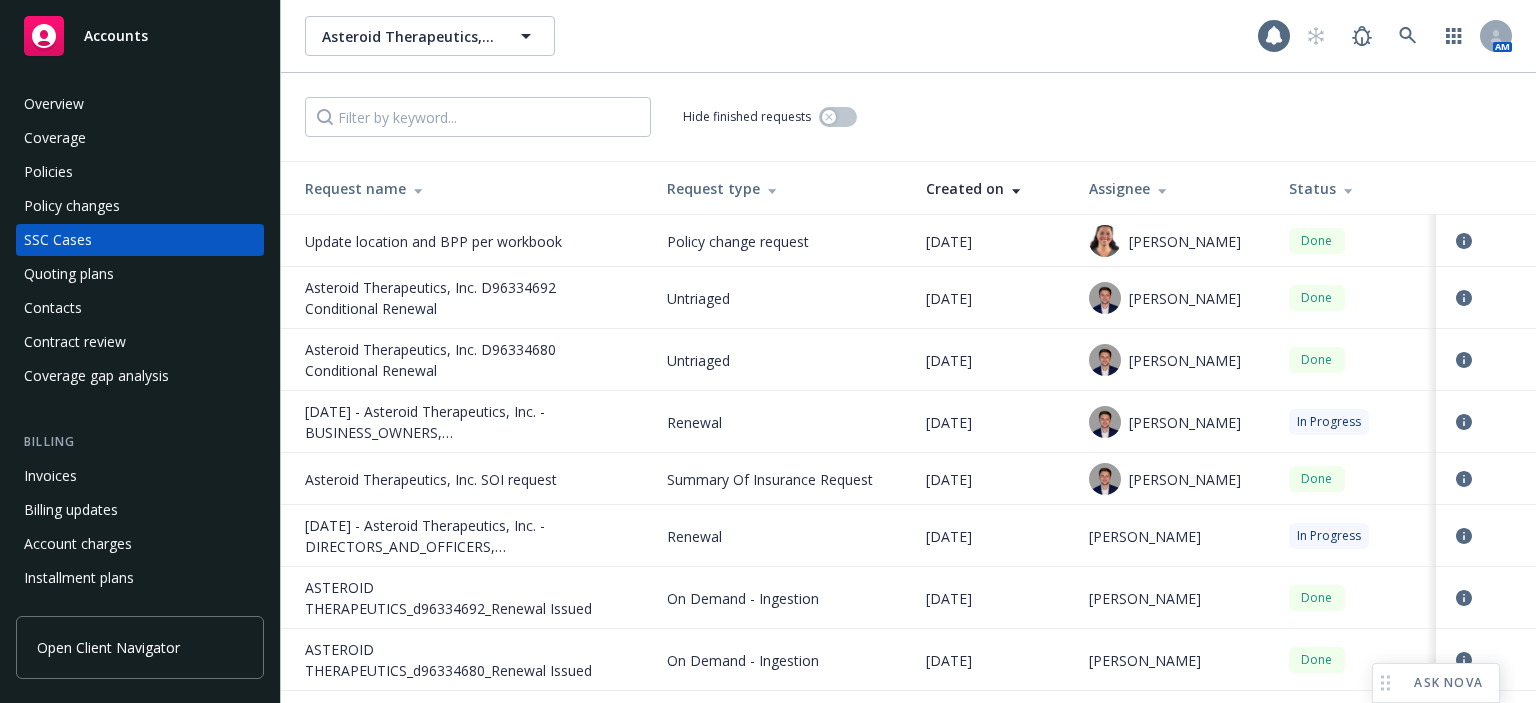 click on "Hide finished requests" at bounding box center [770, 117] 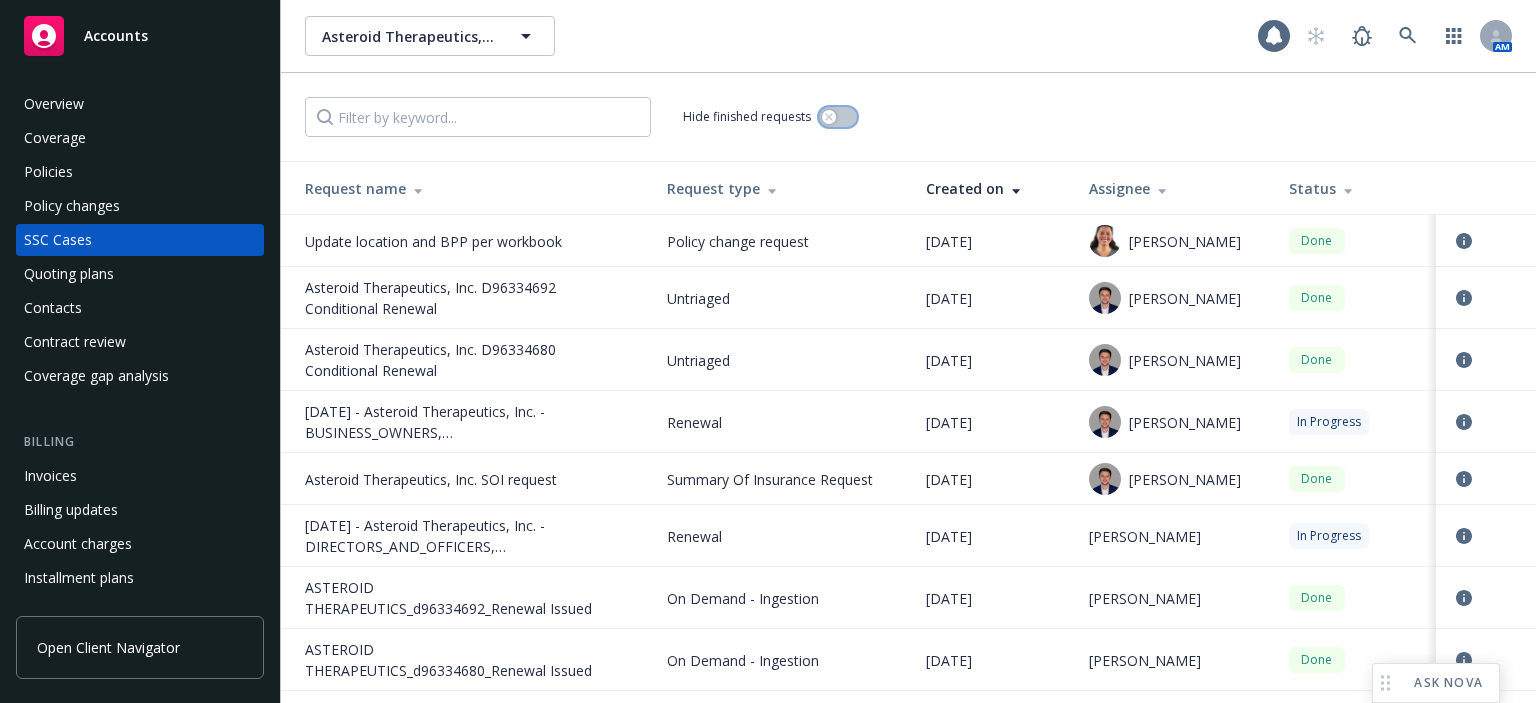 click 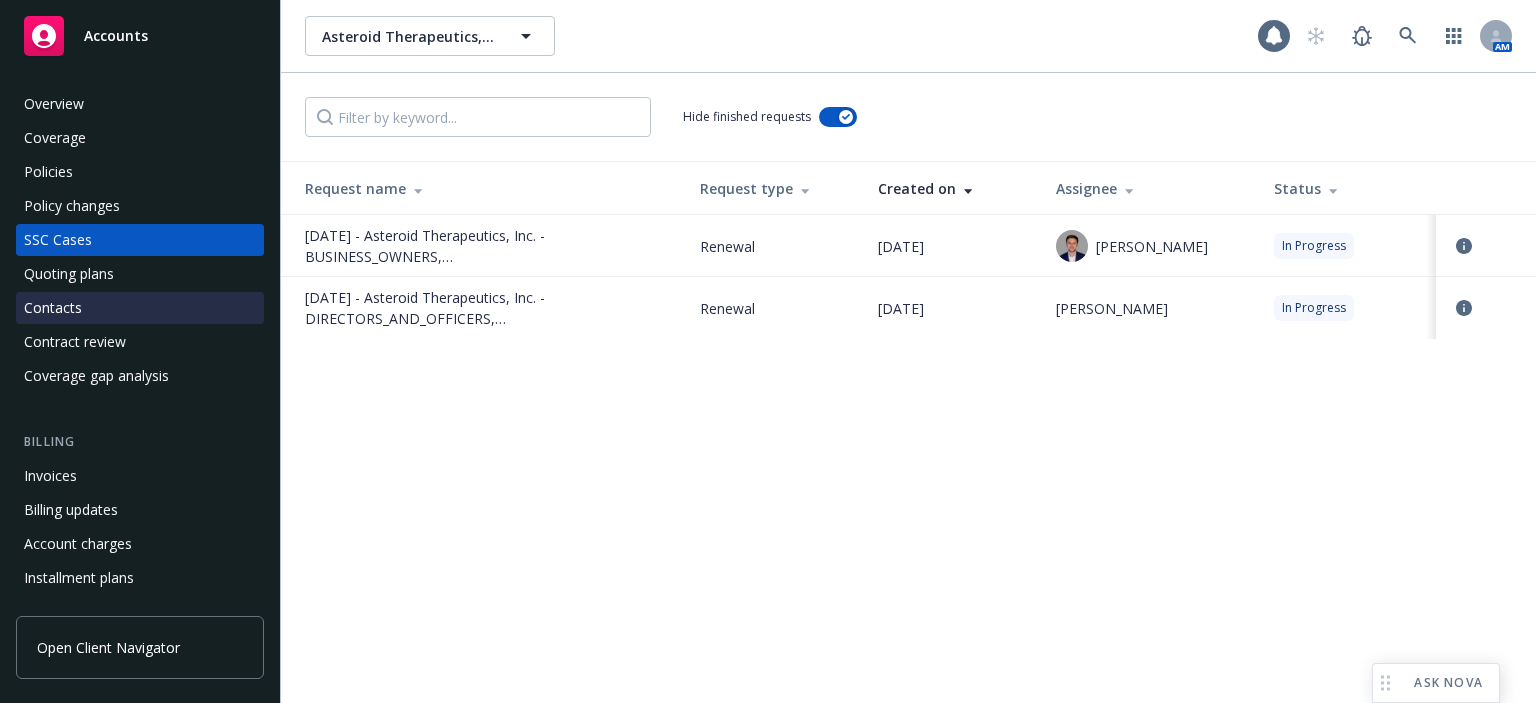 click on "Contacts" at bounding box center [140, 308] 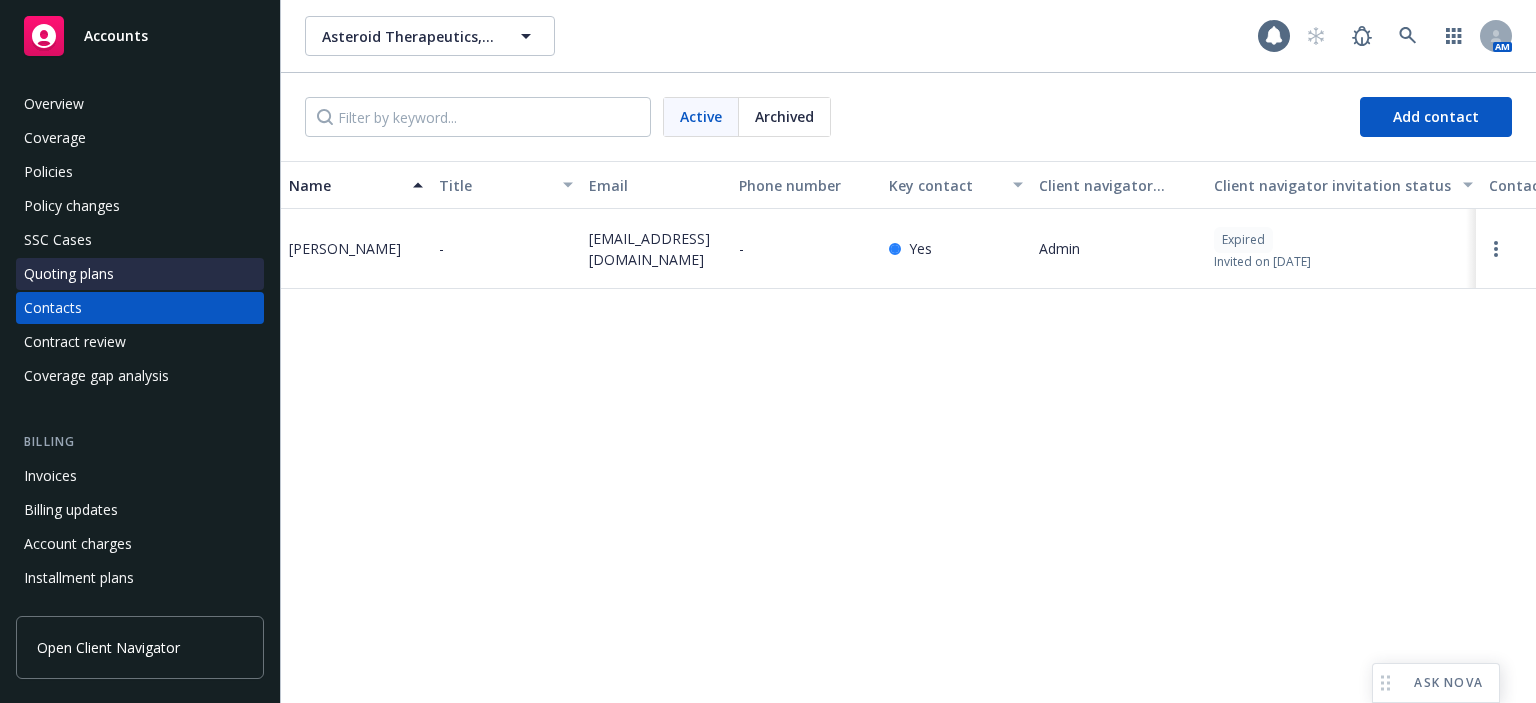 click on "Quoting plans" at bounding box center (140, 274) 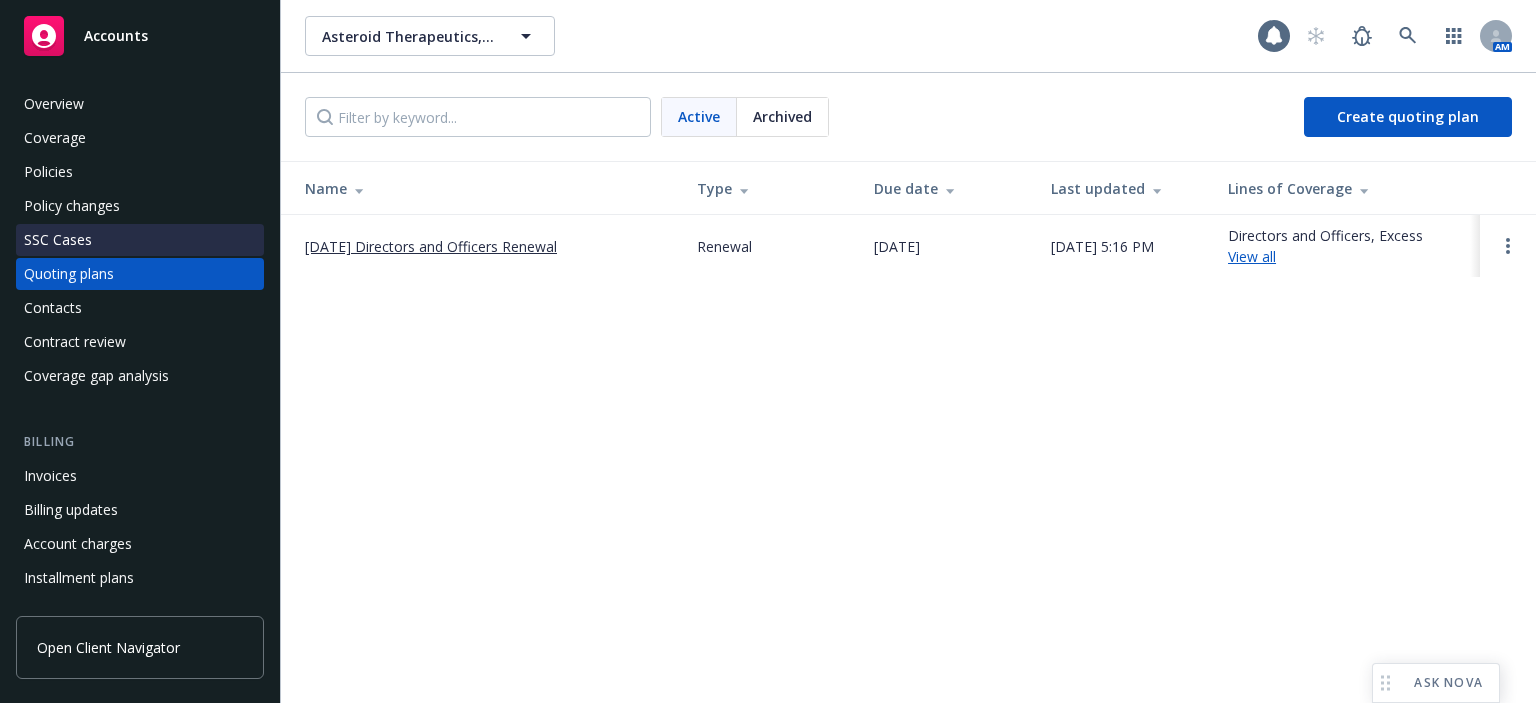 click on "SSC Cases" at bounding box center (140, 240) 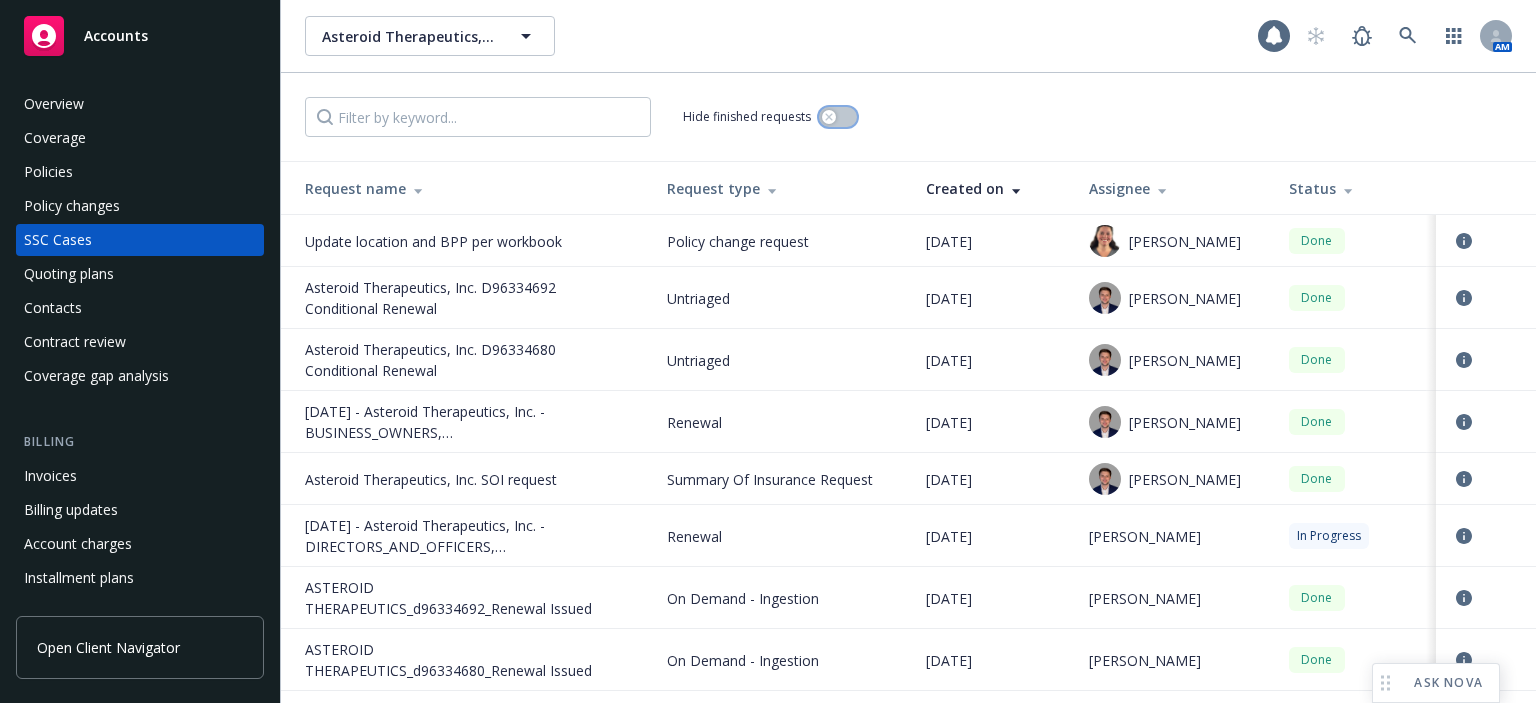click at bounding box center [829, 117] 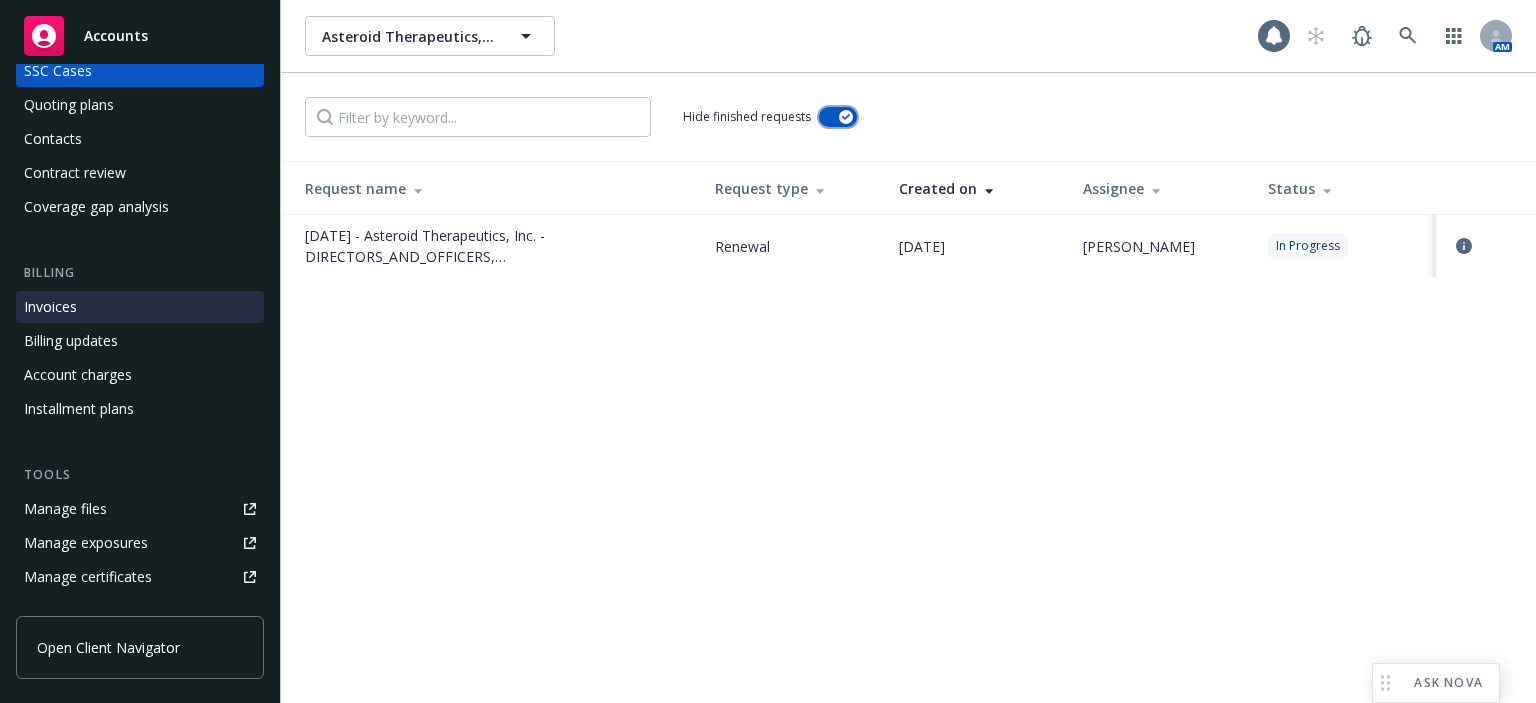 scroll, scrollTop: 200, scrollLeft: 0, axis: vertical 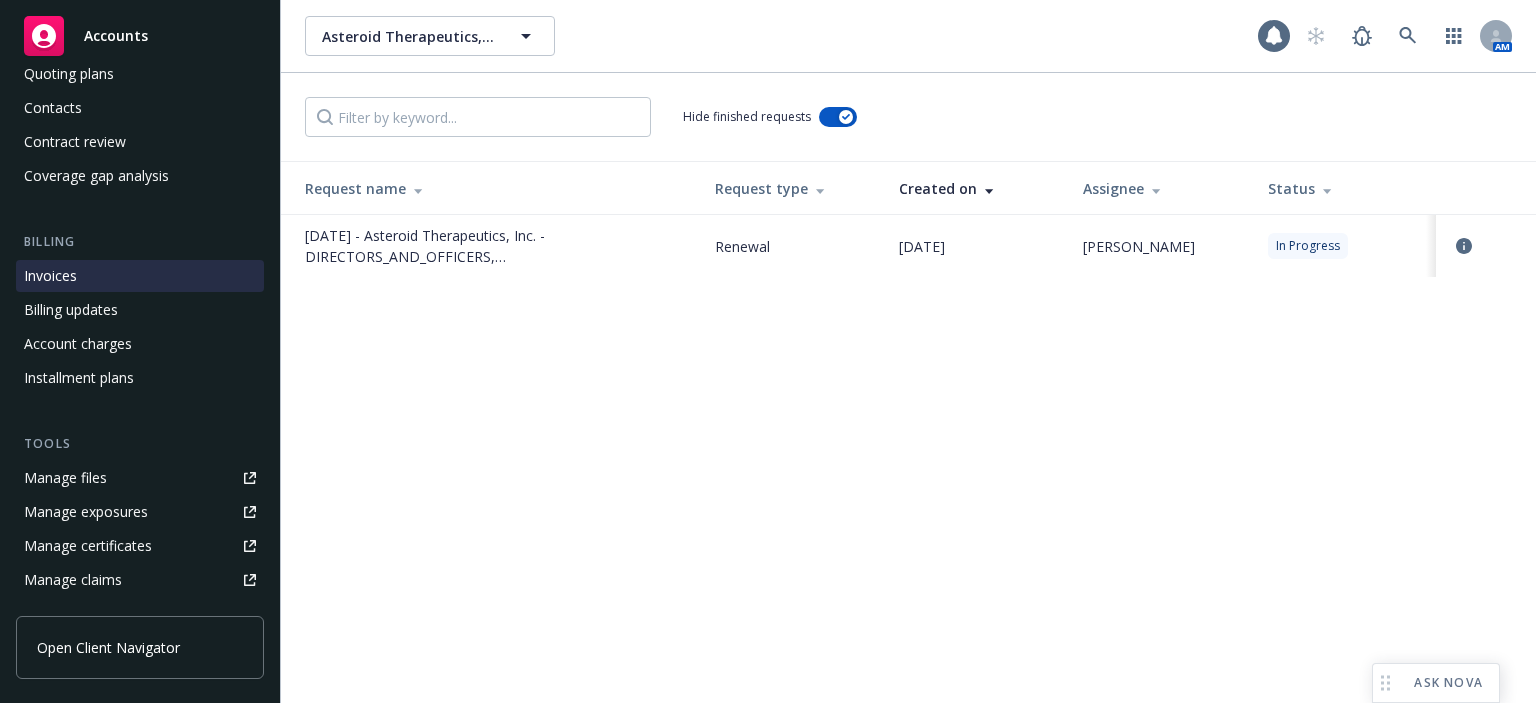 click on "Manage files" at bounding box center [65, 478] 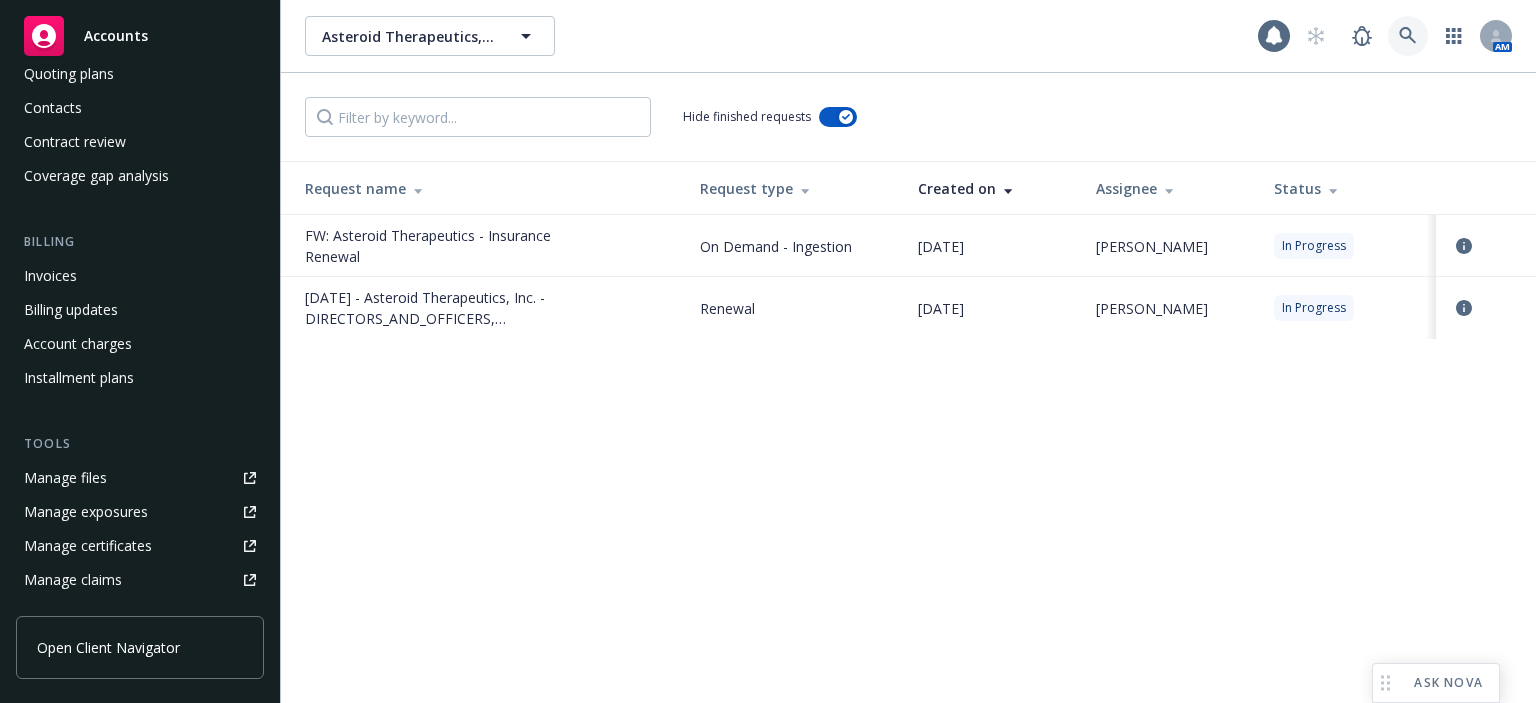 click 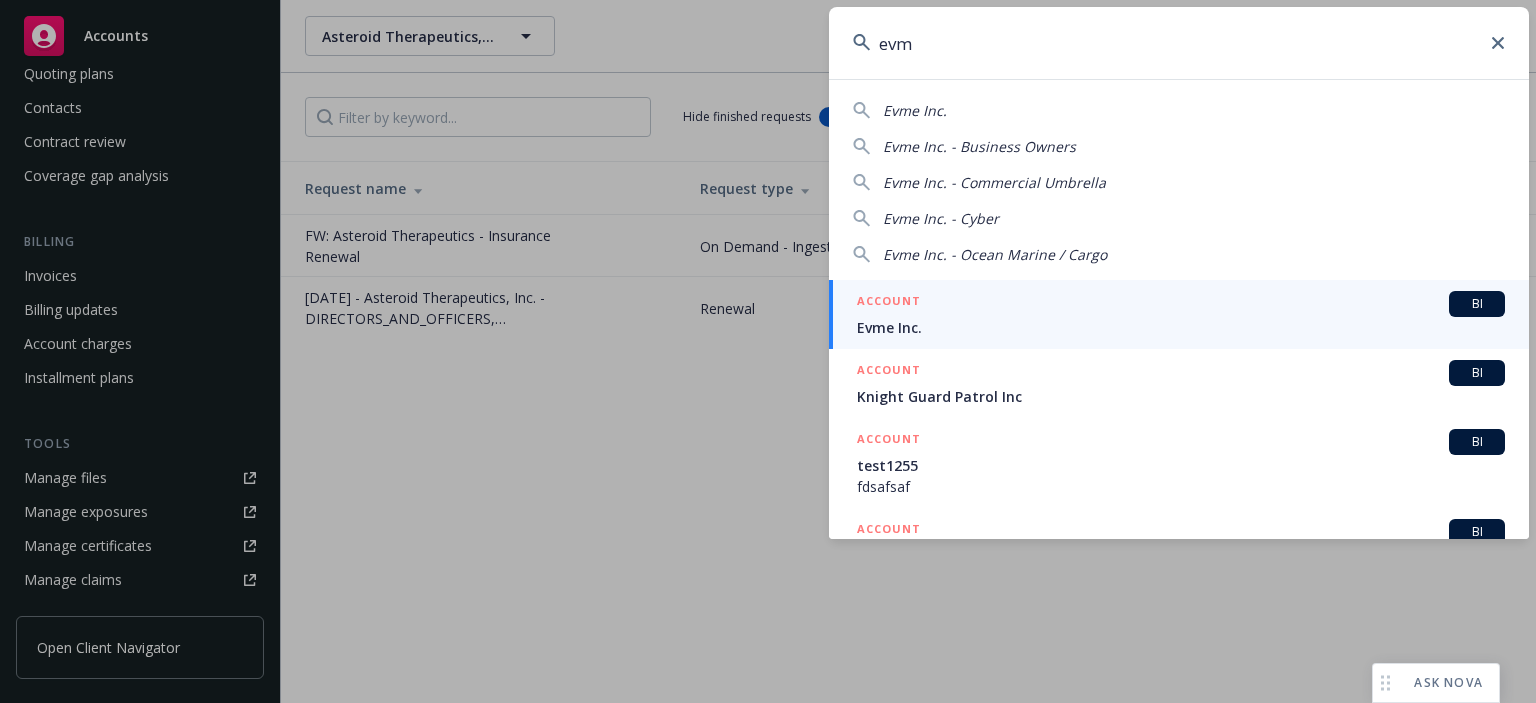 type on "evm" 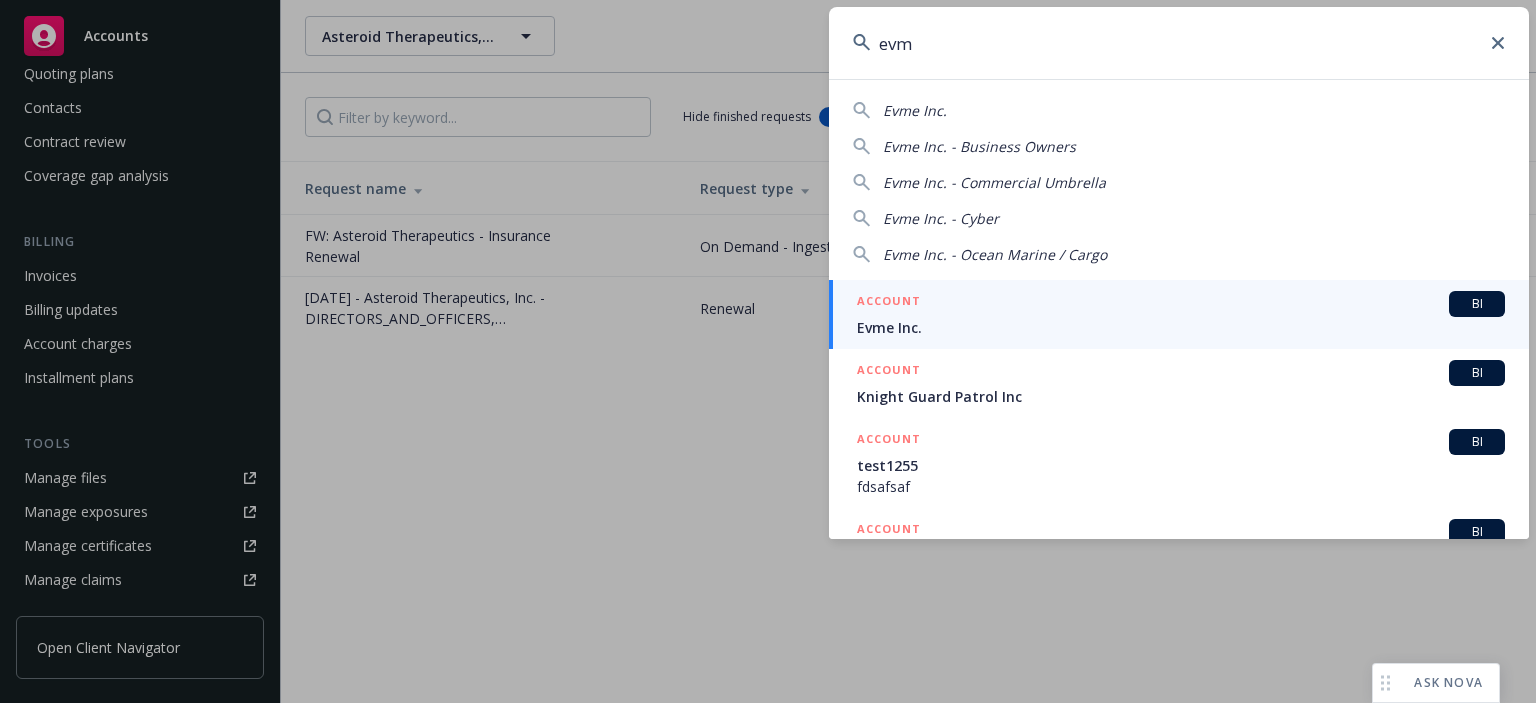 click on "Evme Inc." at bounding box center (1181, 327) 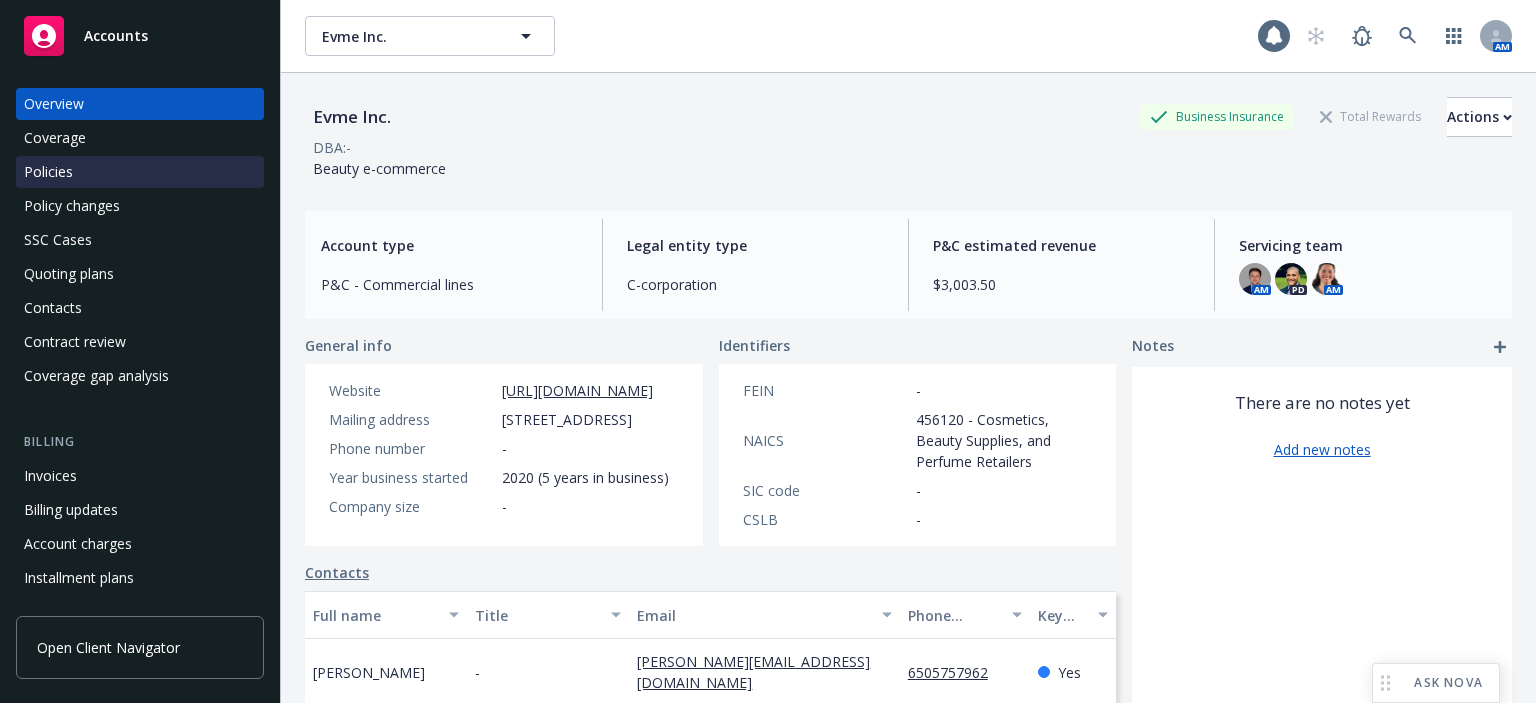 click on "Policies" at bounding box center [48, 172] 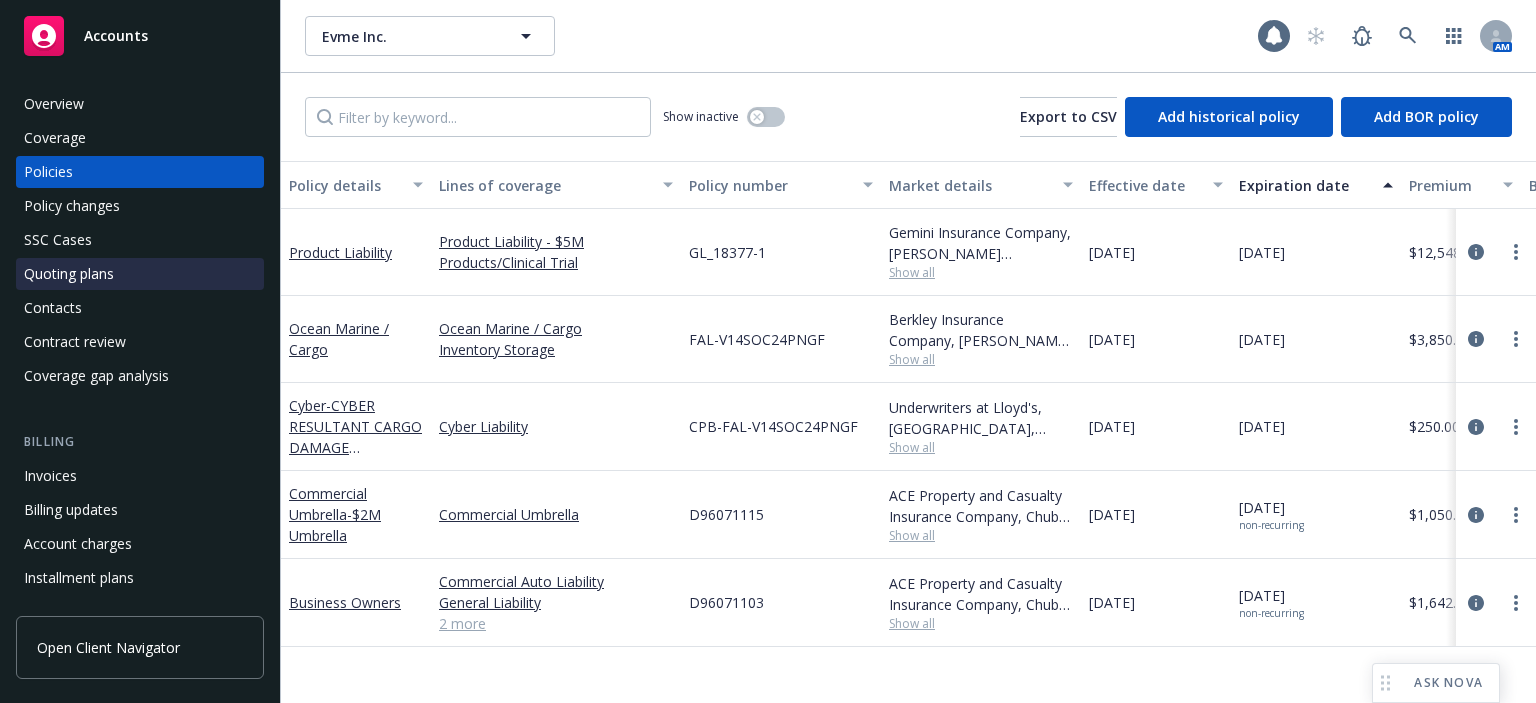 click on "Quoting plans" at bounding box center (69, 274) 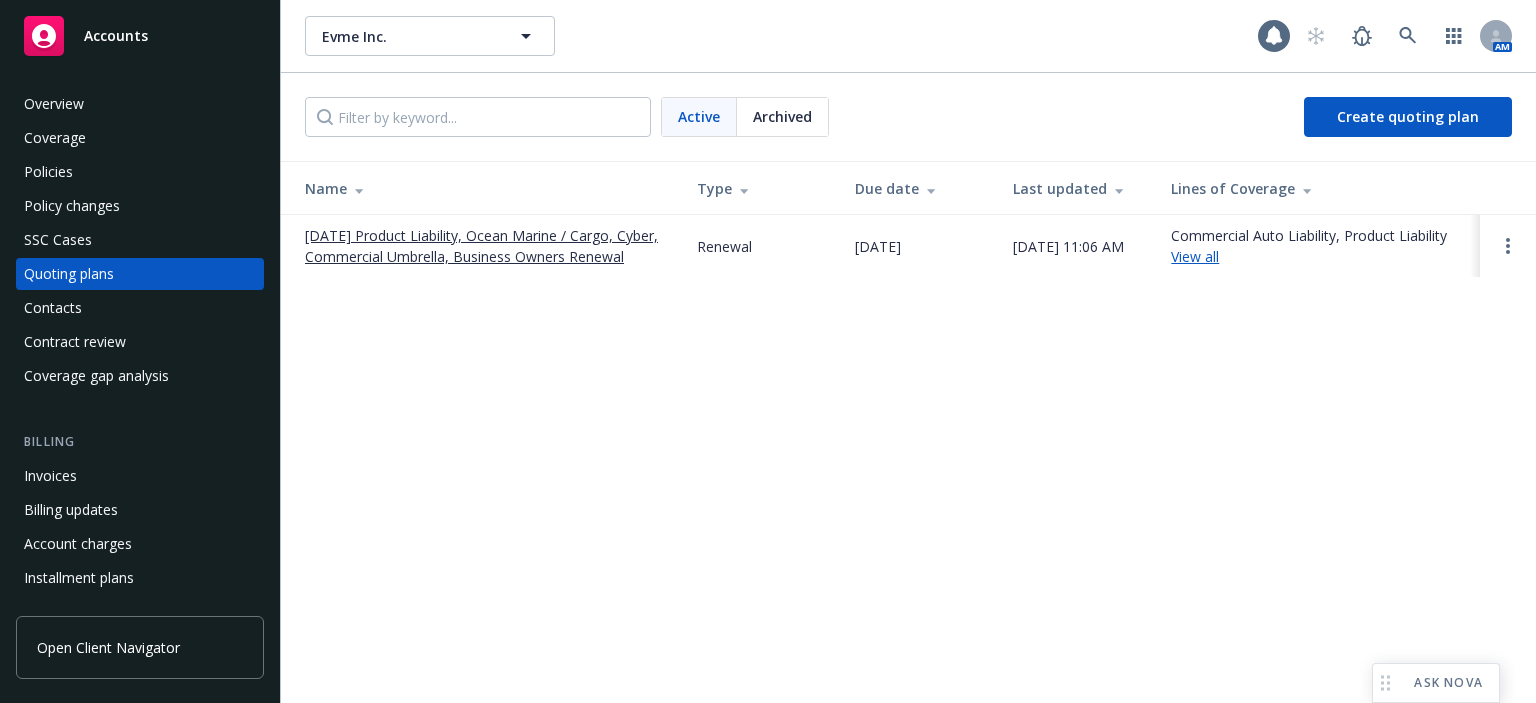 click on "07/25/25 Product Liability, Ocean Marine / Cargo, Cyber, Commercial Umbrella, Business Owners Renewal" at bounding box center [485, 246] 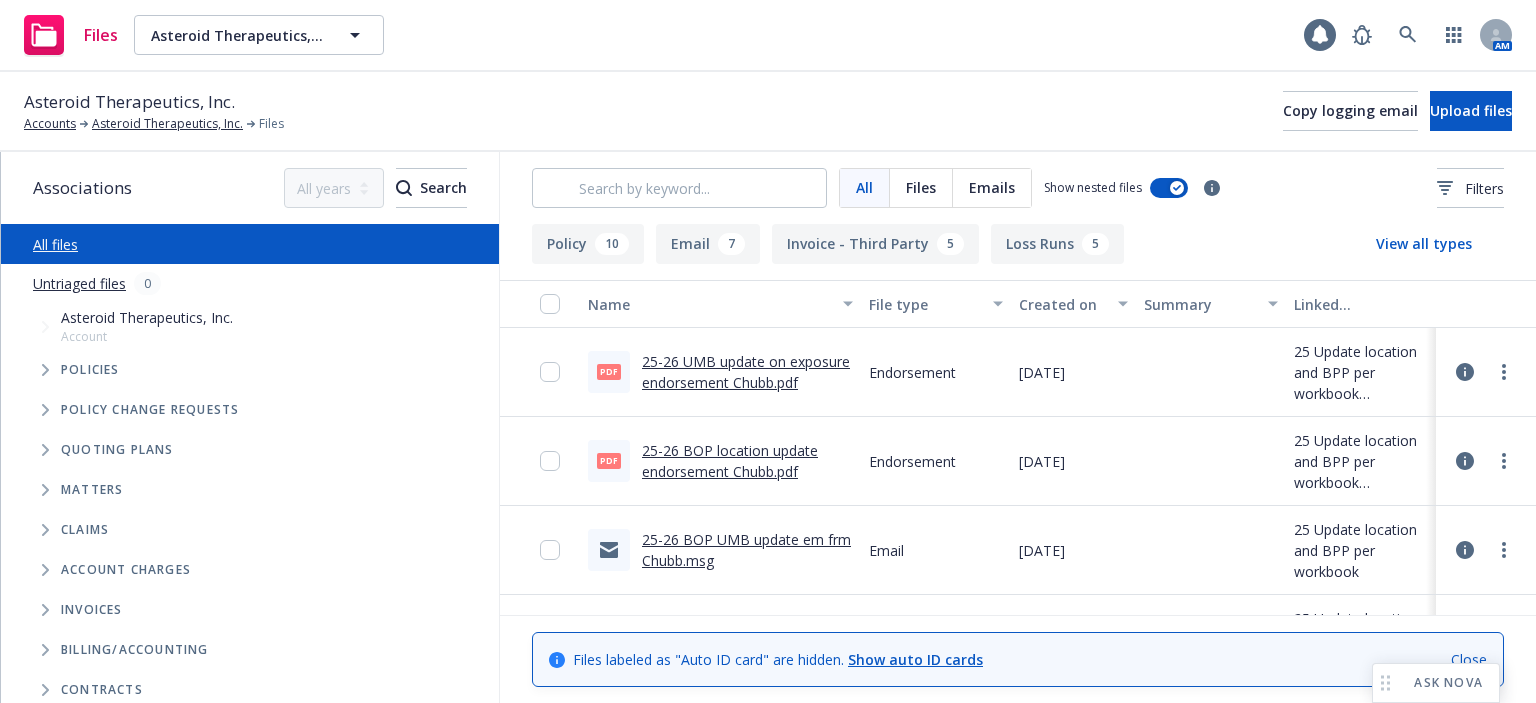 scroll, scrollTop: 0, scrollLeft: 0, axis: both 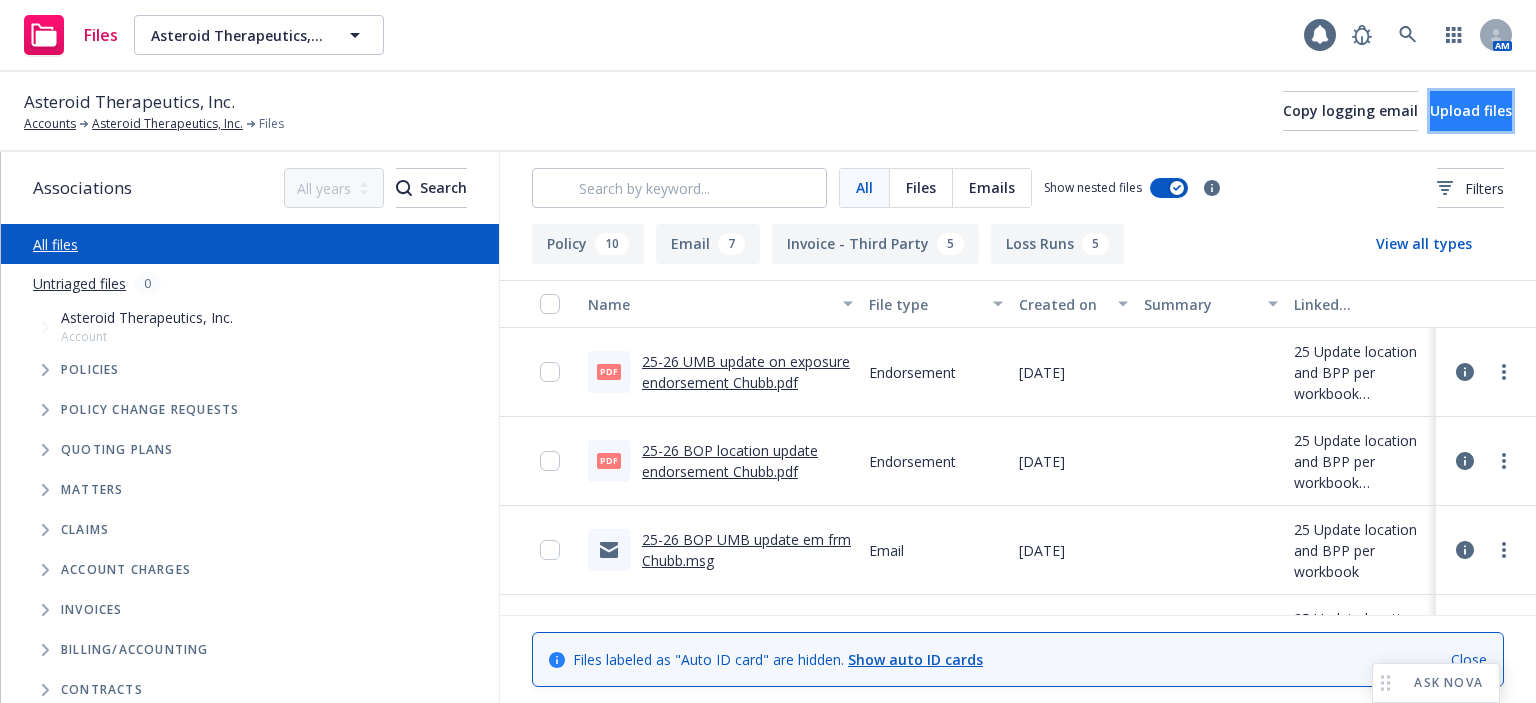 click on "Upload files" at bounding box center (1471, 111) 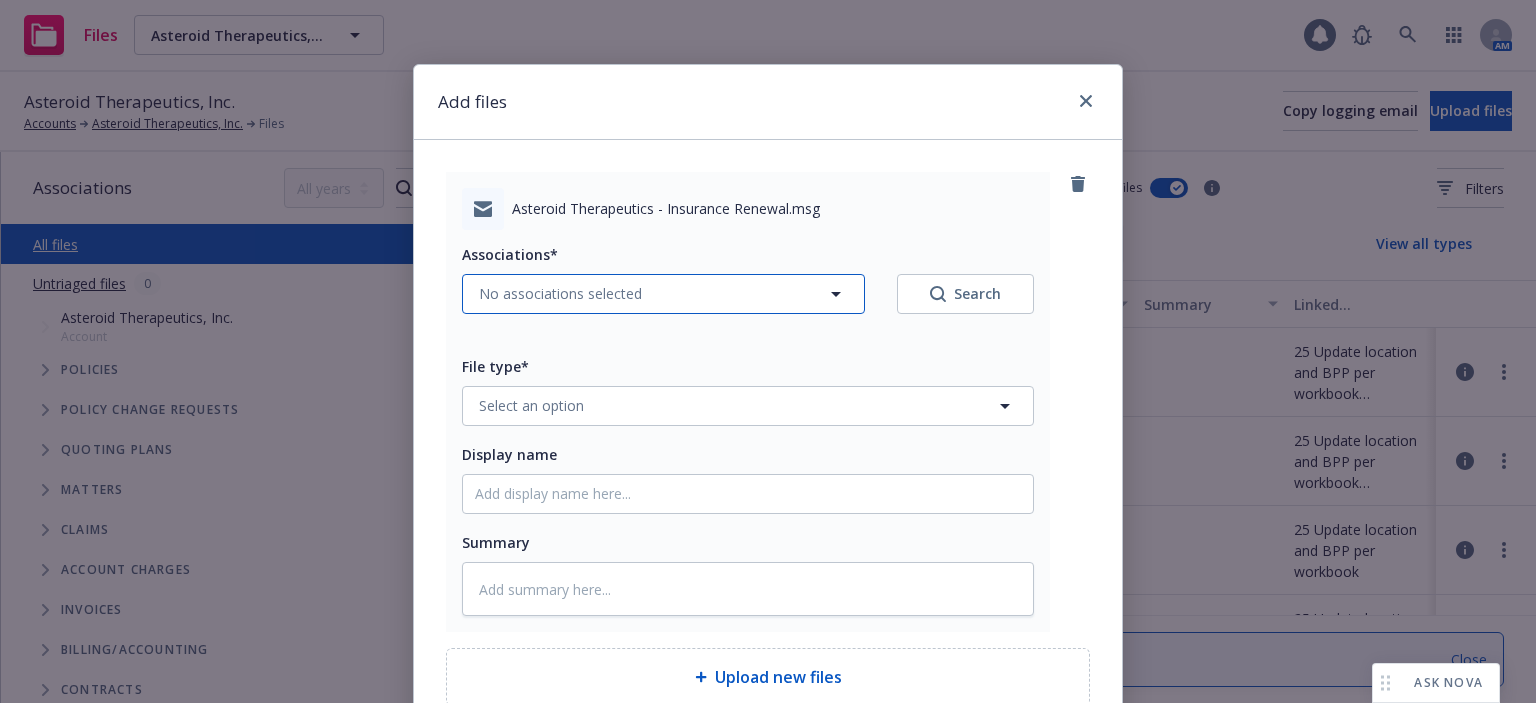click on "No associations selected" at bounding box center [560, 293] 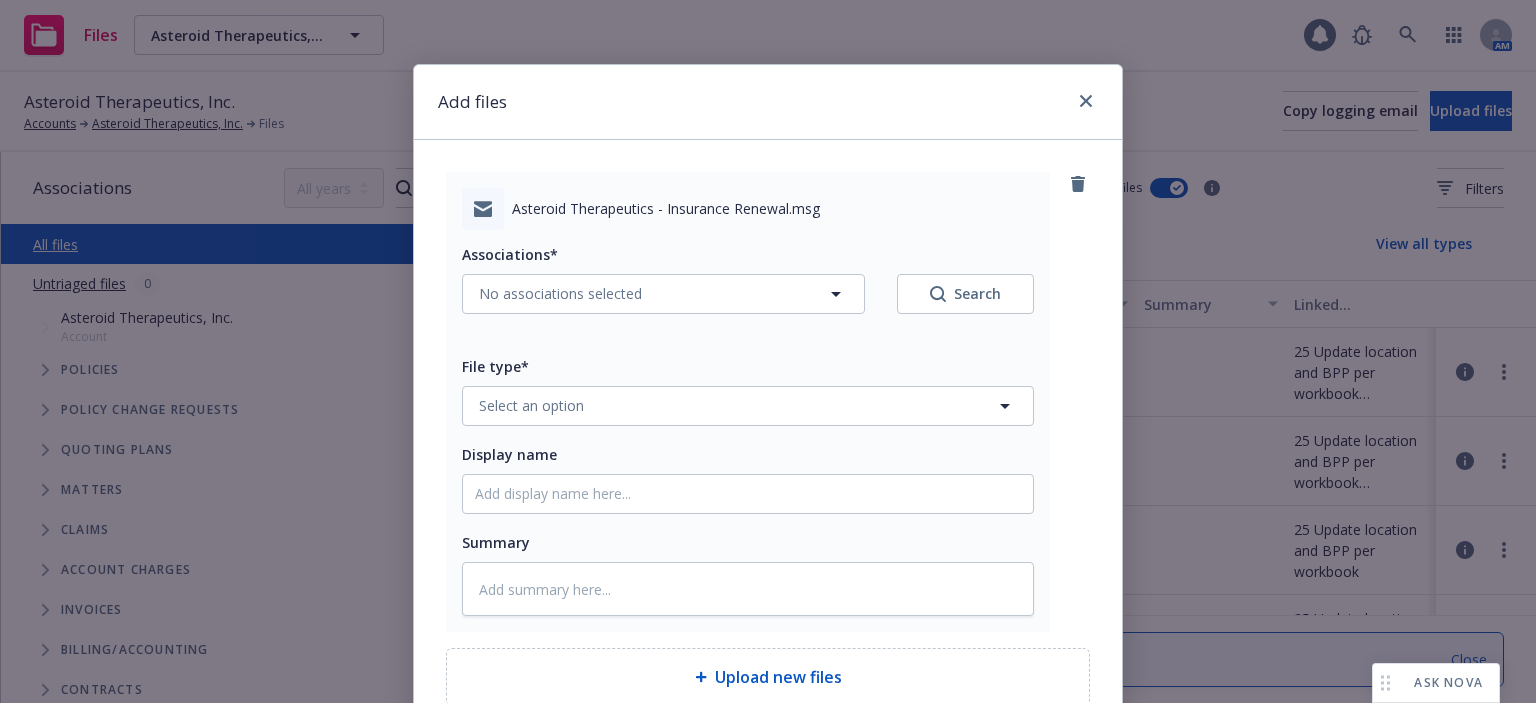 type on "x" 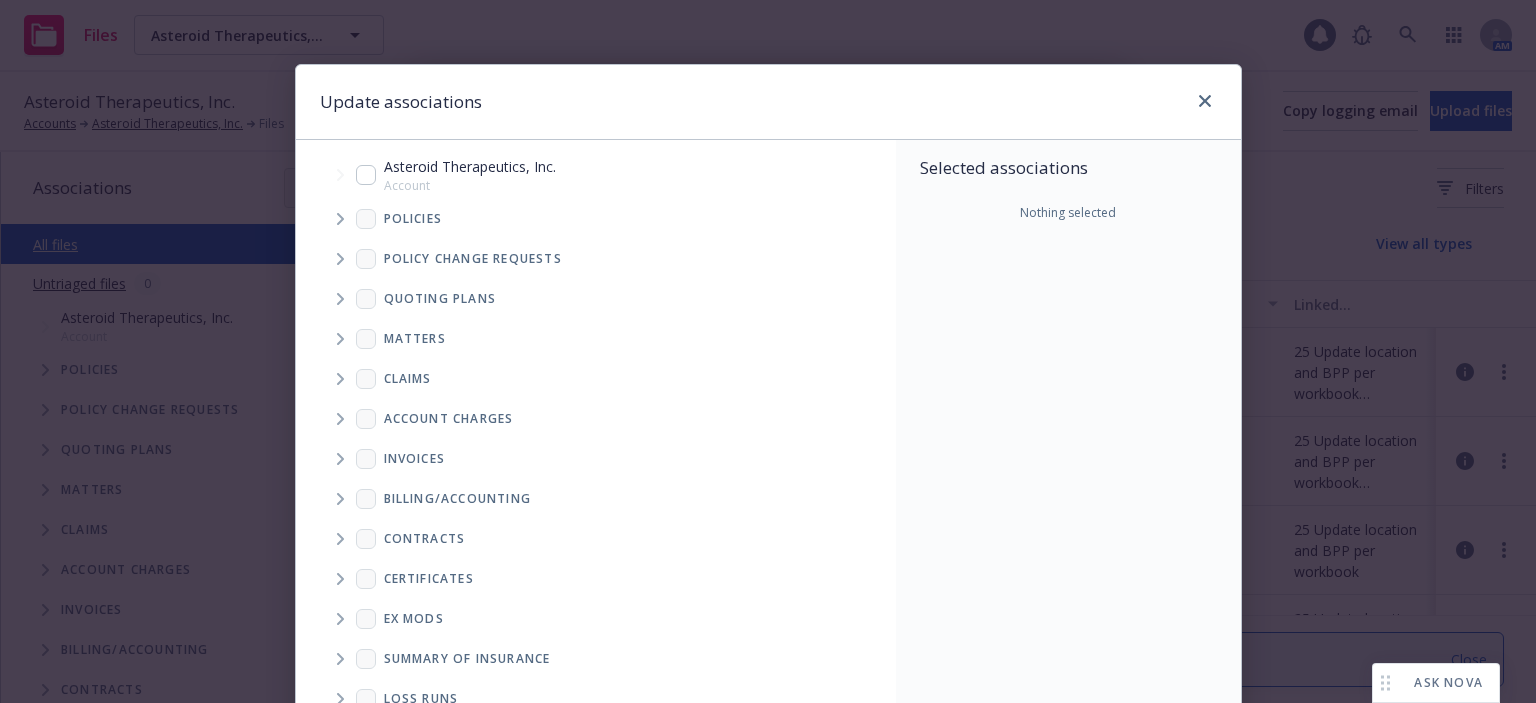 click 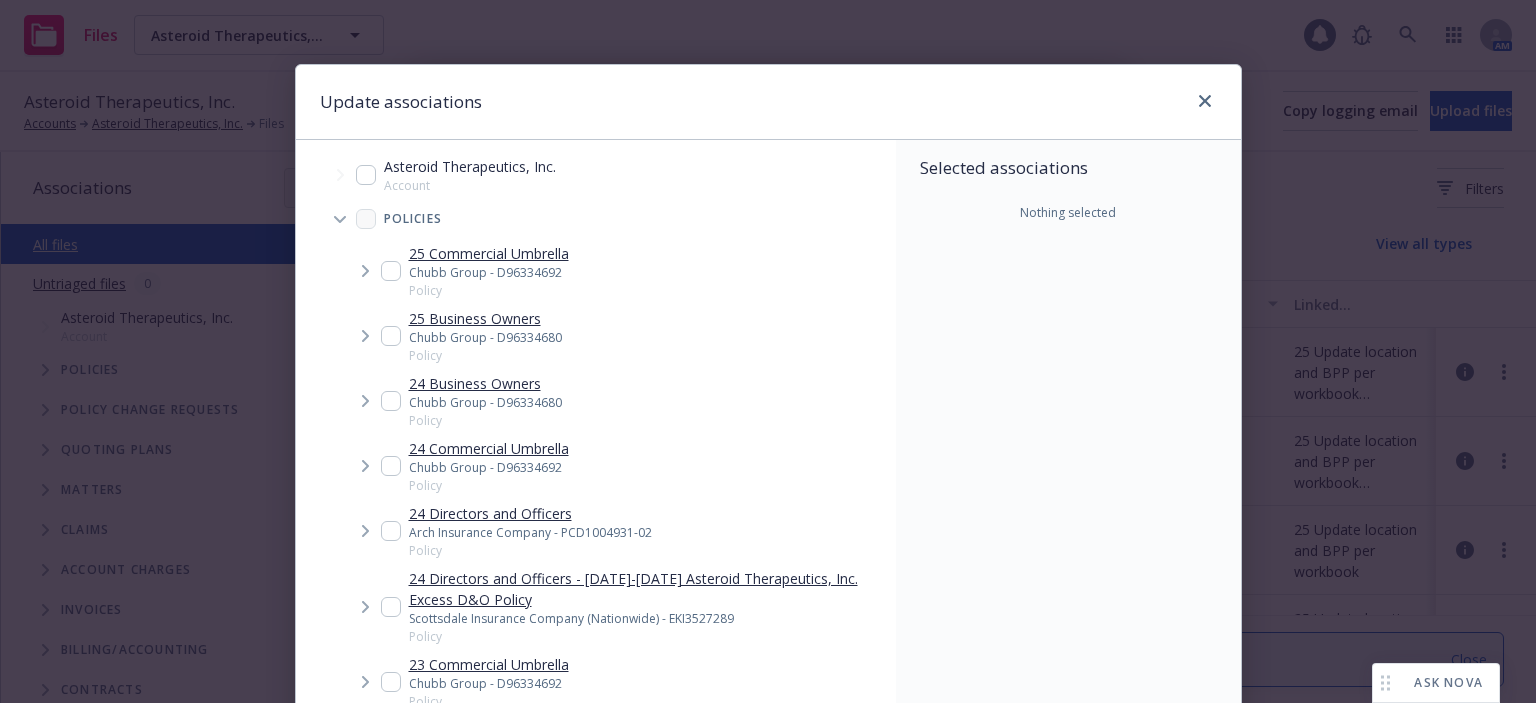 click at bounding box center (391, 271) 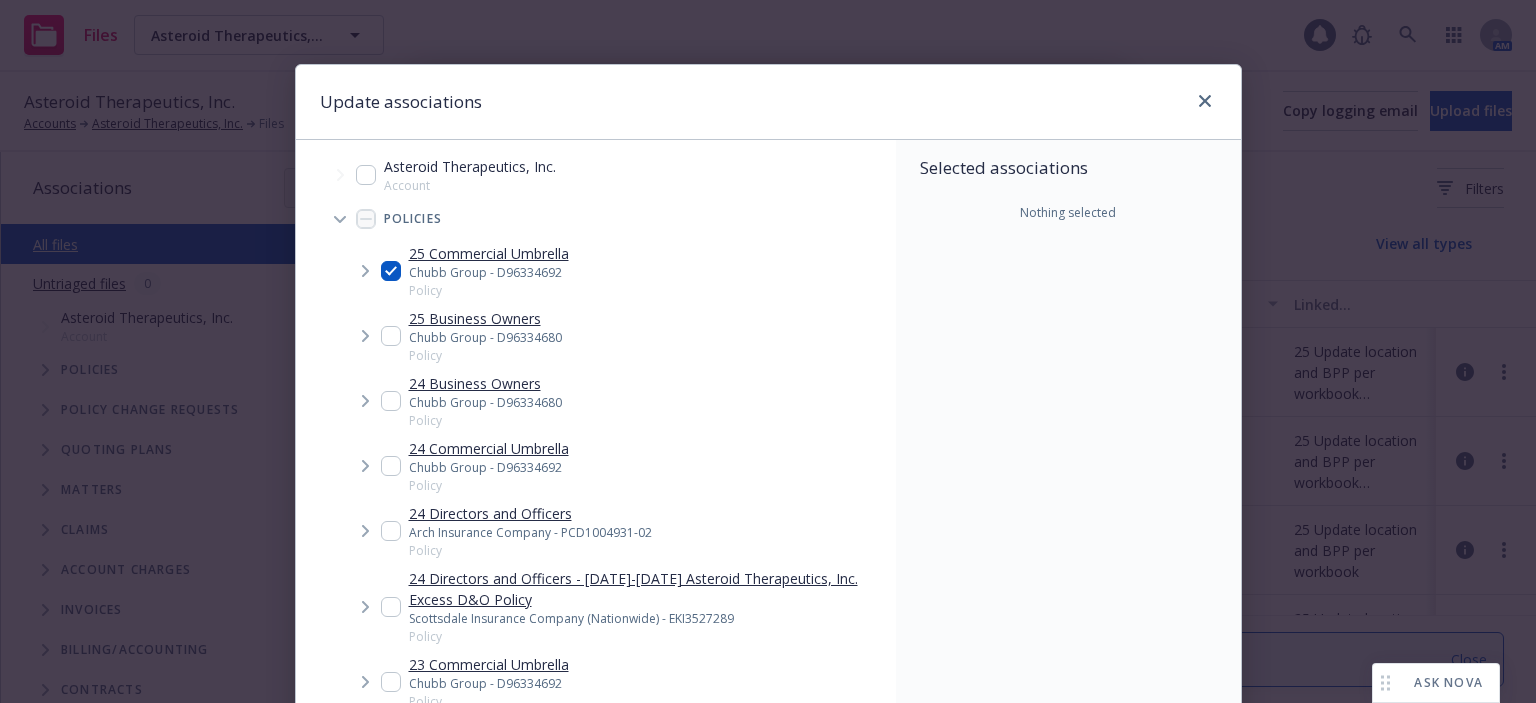 checkbox on "true" 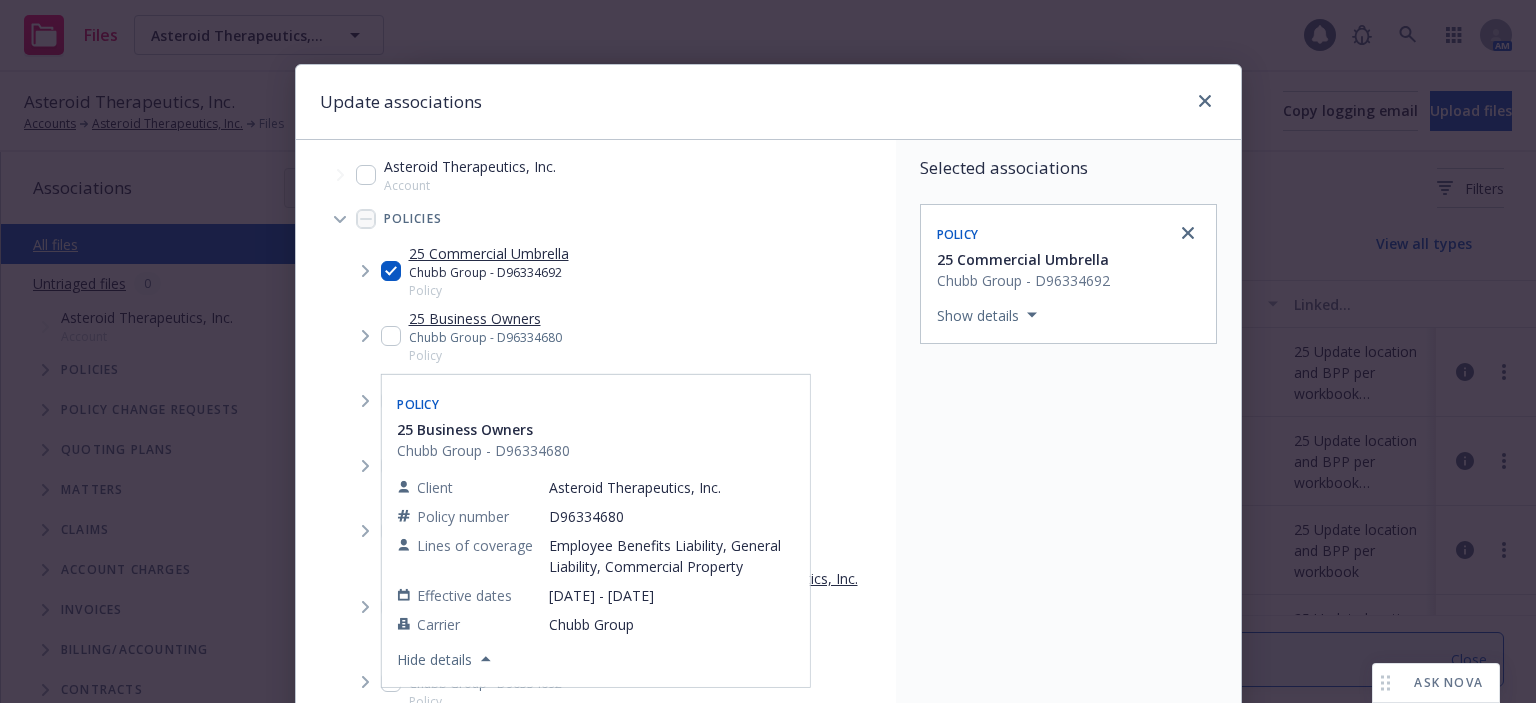 click at bounding box center [391, 336] 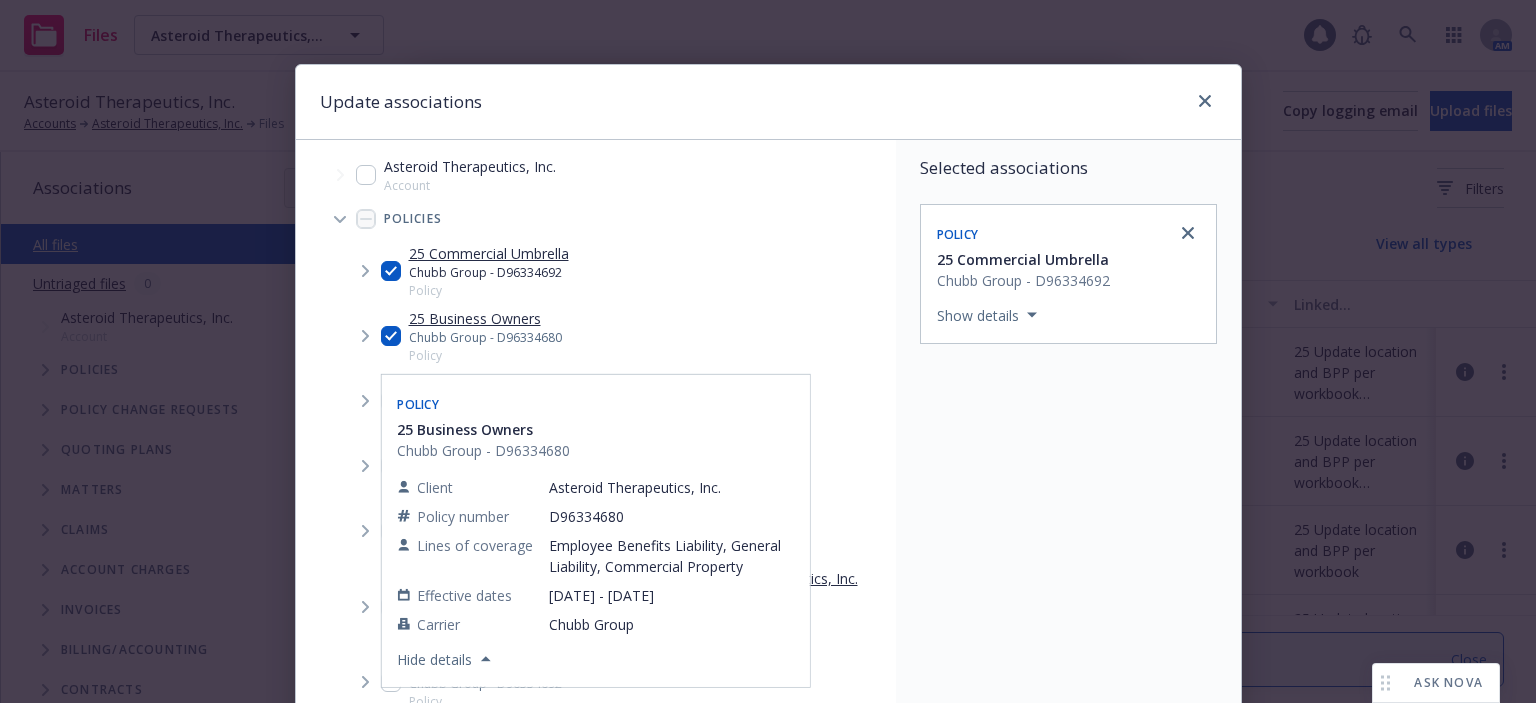 checkbox on "true" 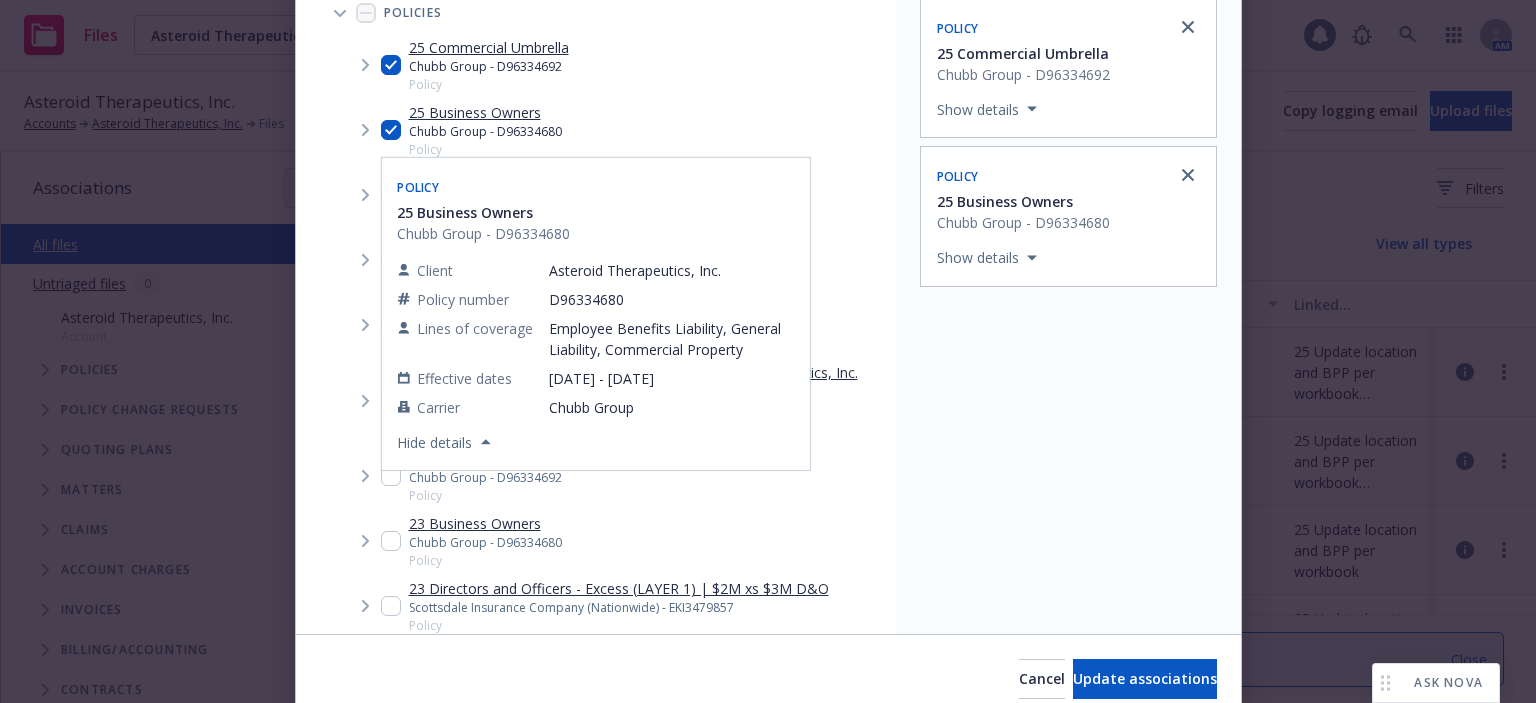 scroll, scrollTop: 289, scrollLeft: 0, axis: vertical 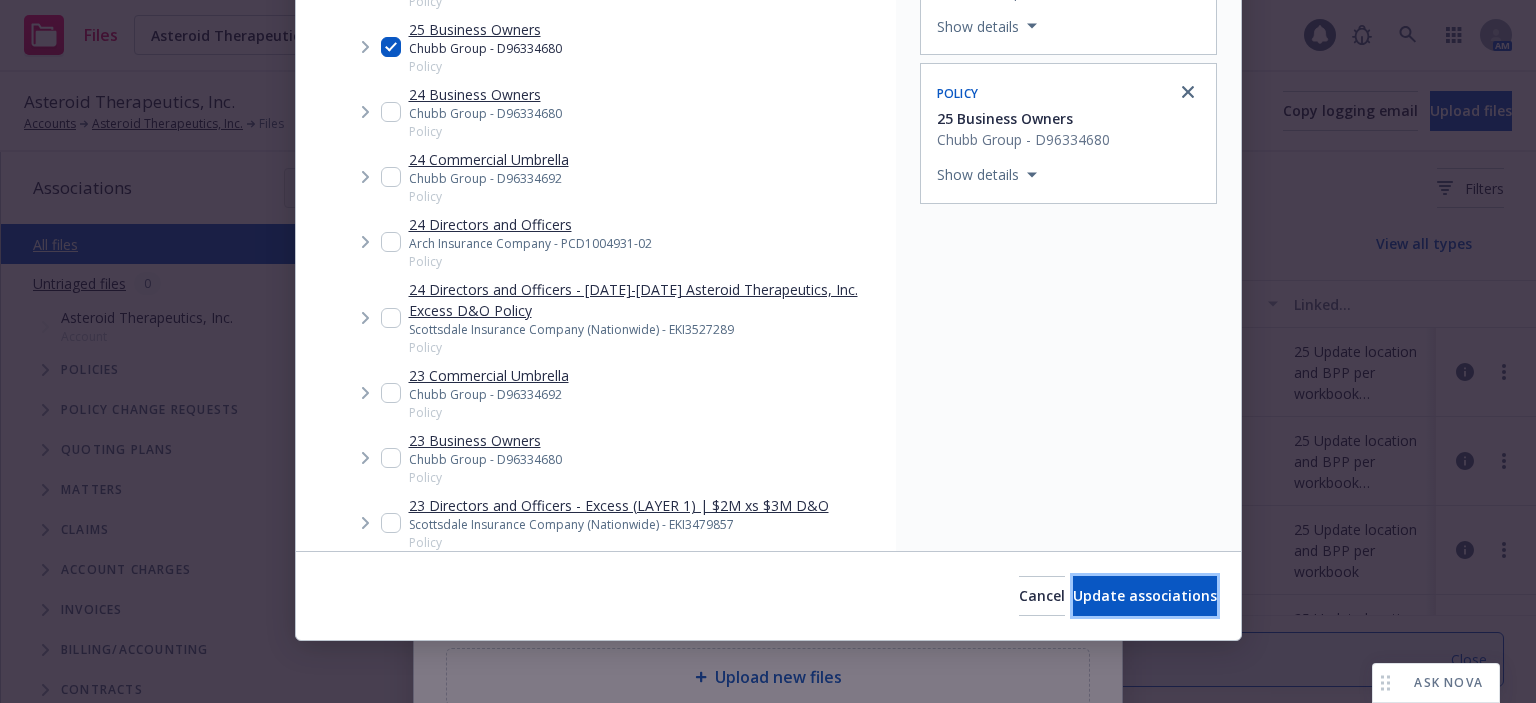 click on "Update associations" at bounding box center [1145, 595] 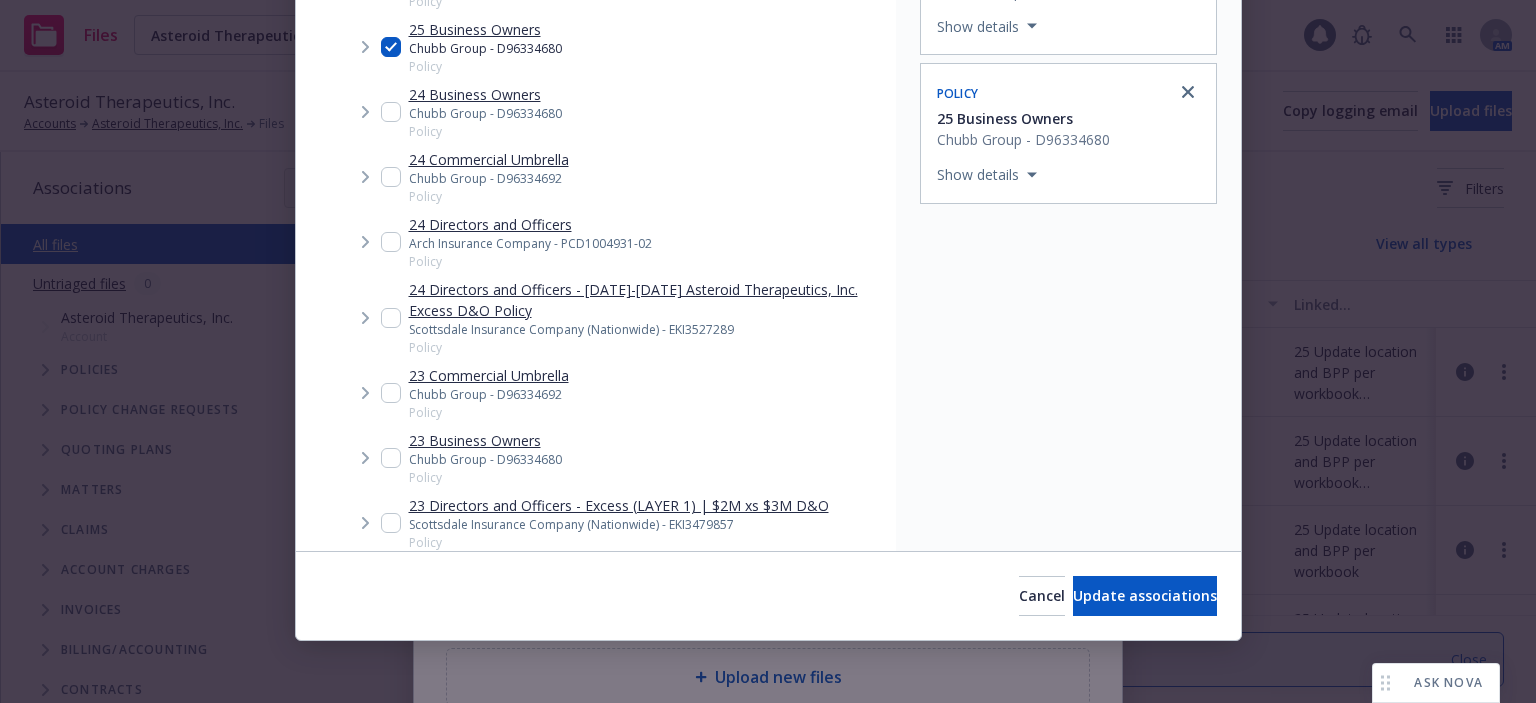 type on "x" 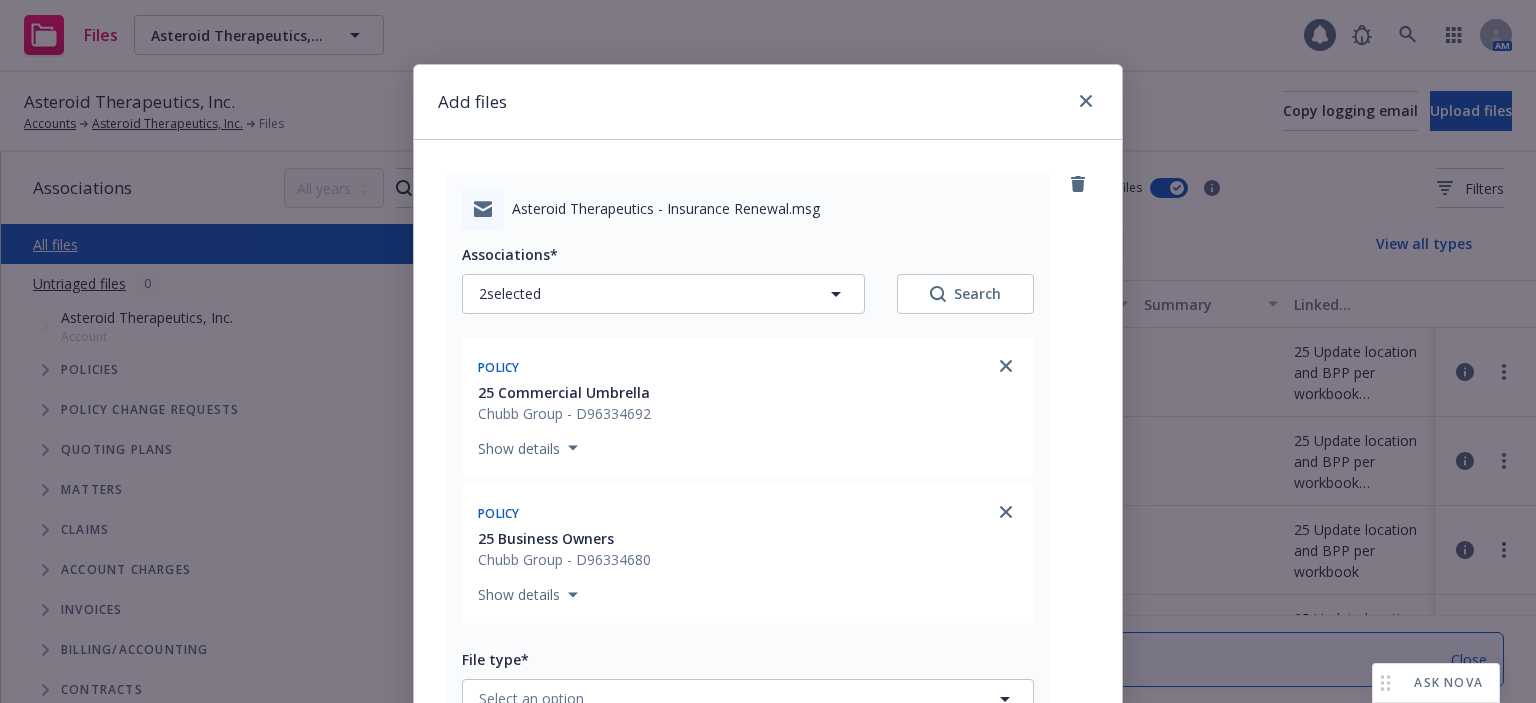 scroll, scrollTop: 200, scrollLeft: 0, axis: vertical 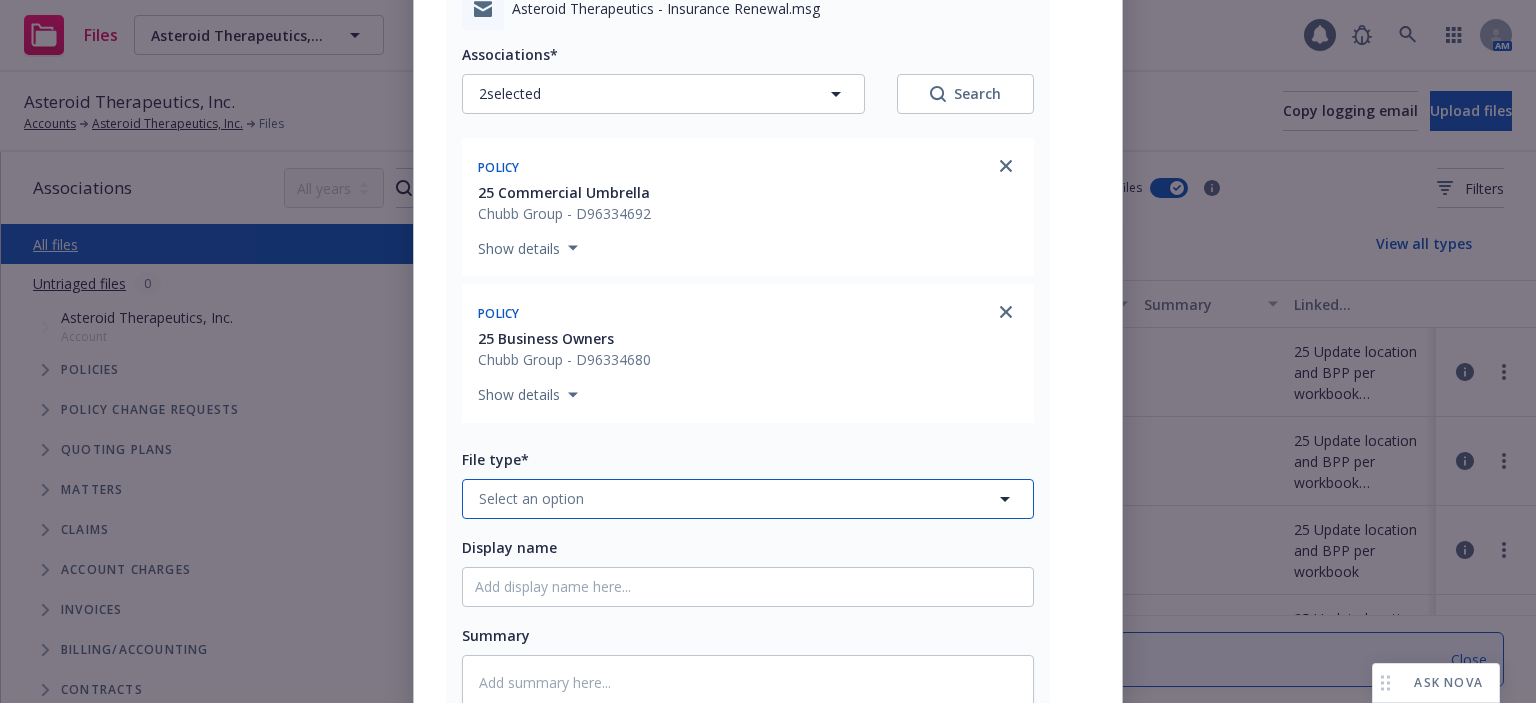 click on "Select an option" at bounding box center (748, 499) 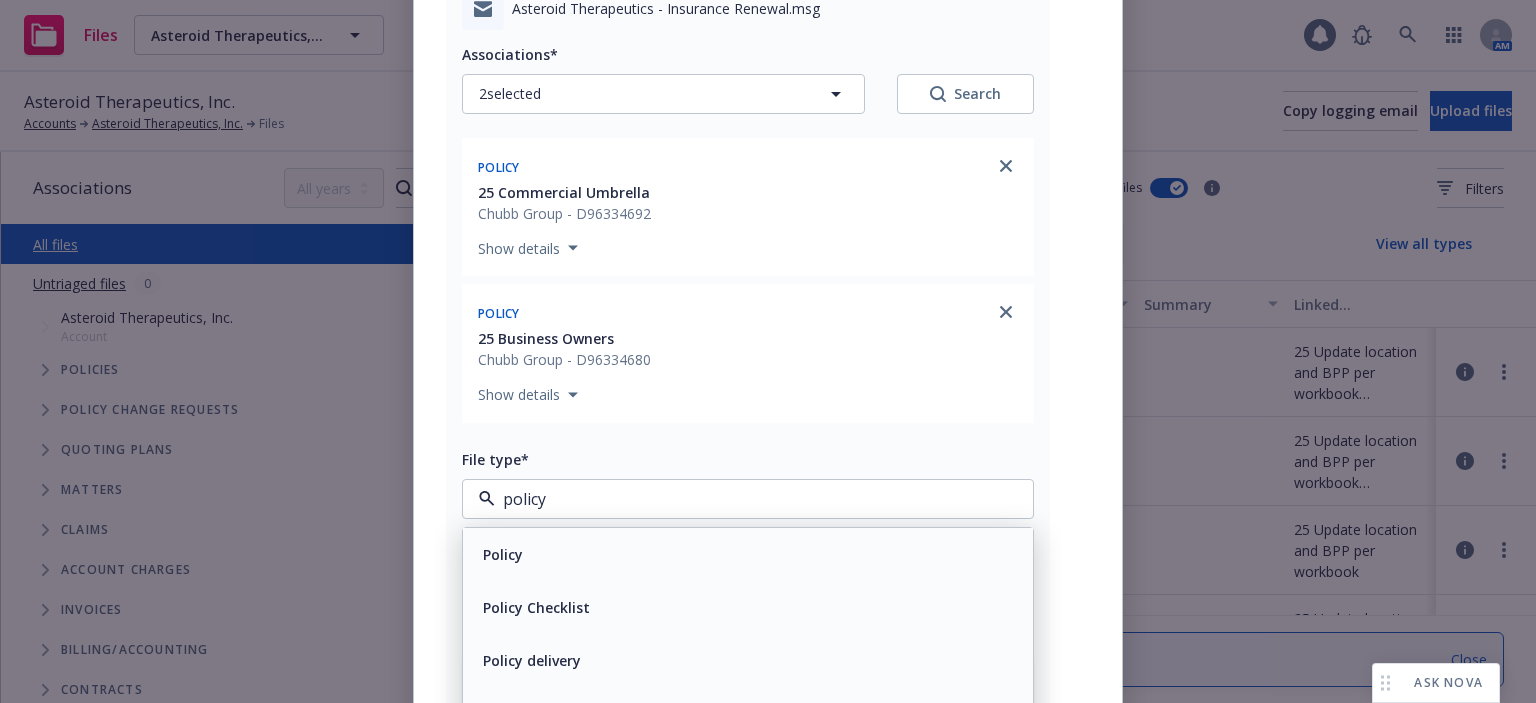 type on "policy d" 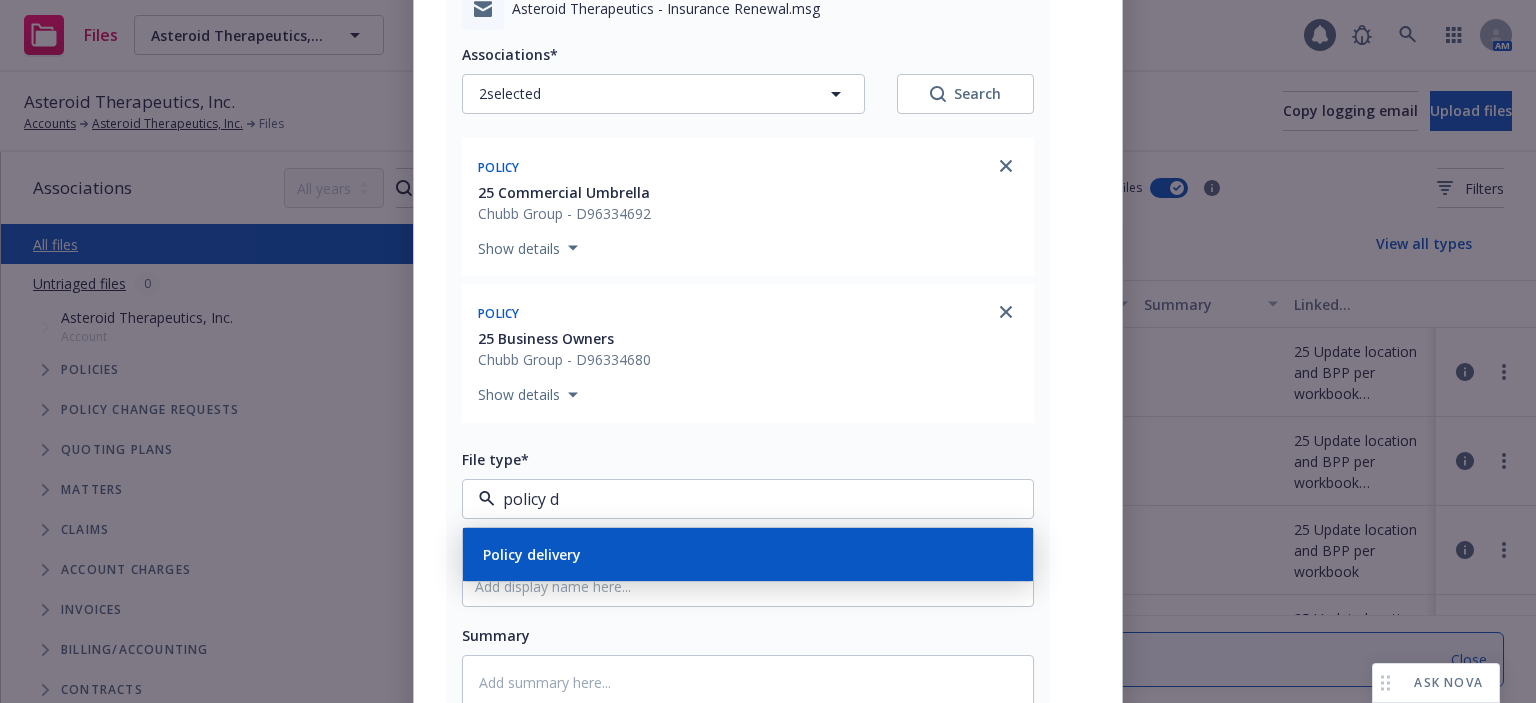 click on "Policy delivery" at bounding box center (748, 554) 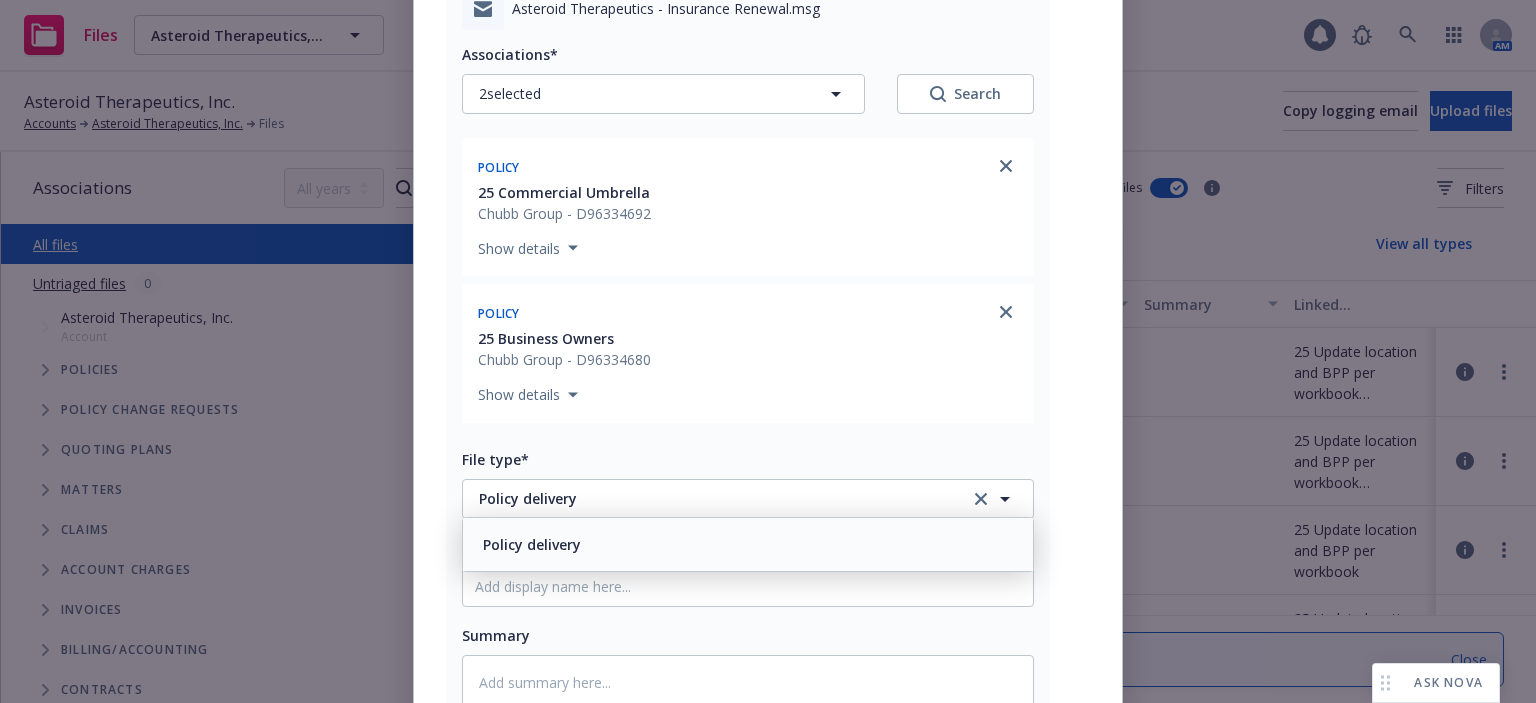click on "Associations* 2  selected Search Policy 25 Commercial Umbrella Chubb Group - D96334692 Show details   Policy 25 Business Owners Chubb Group - D96334680 Show details   File type* Policy delivery Policy delivery Policy delivery Display name Summary" at bounding box center (748, 370) 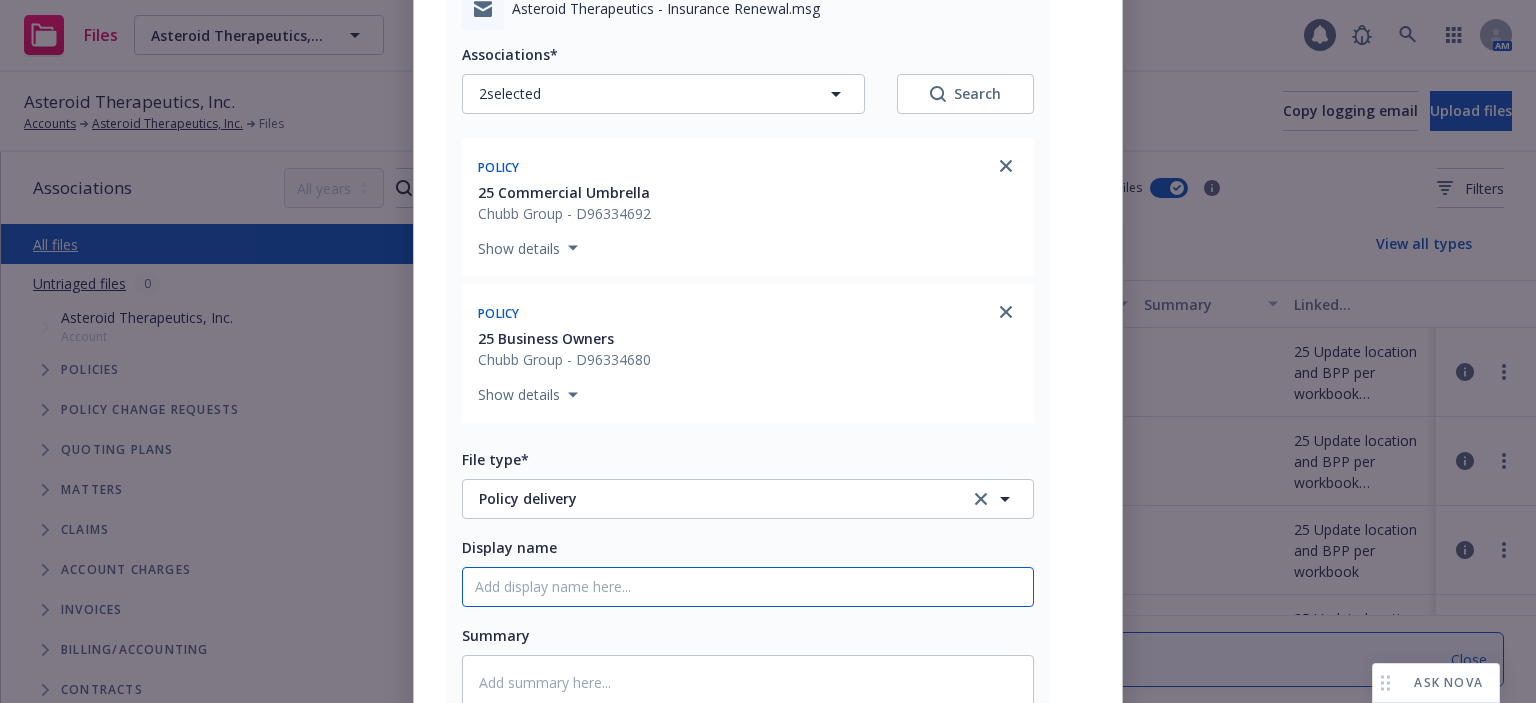 click on "Display name" at bounding box center [748, 587] 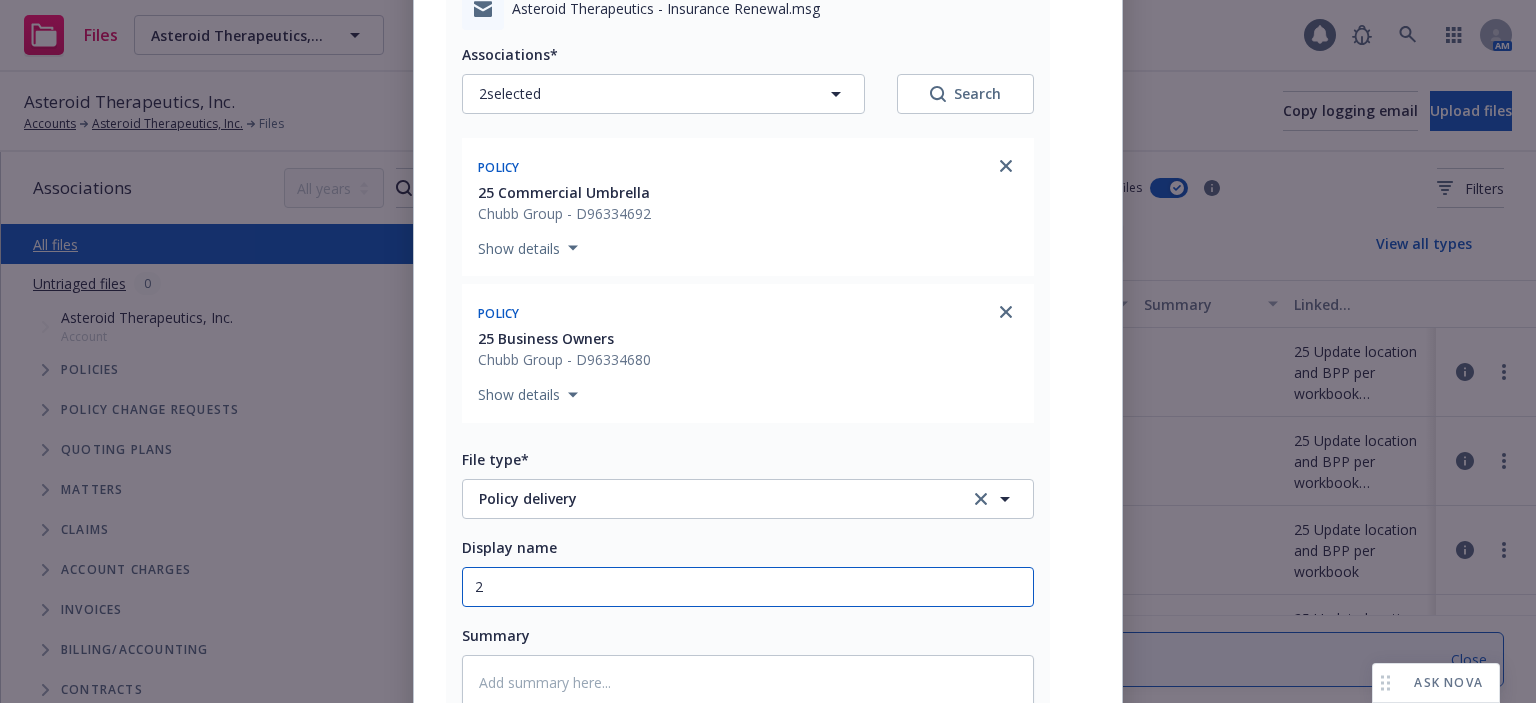 type on "x" 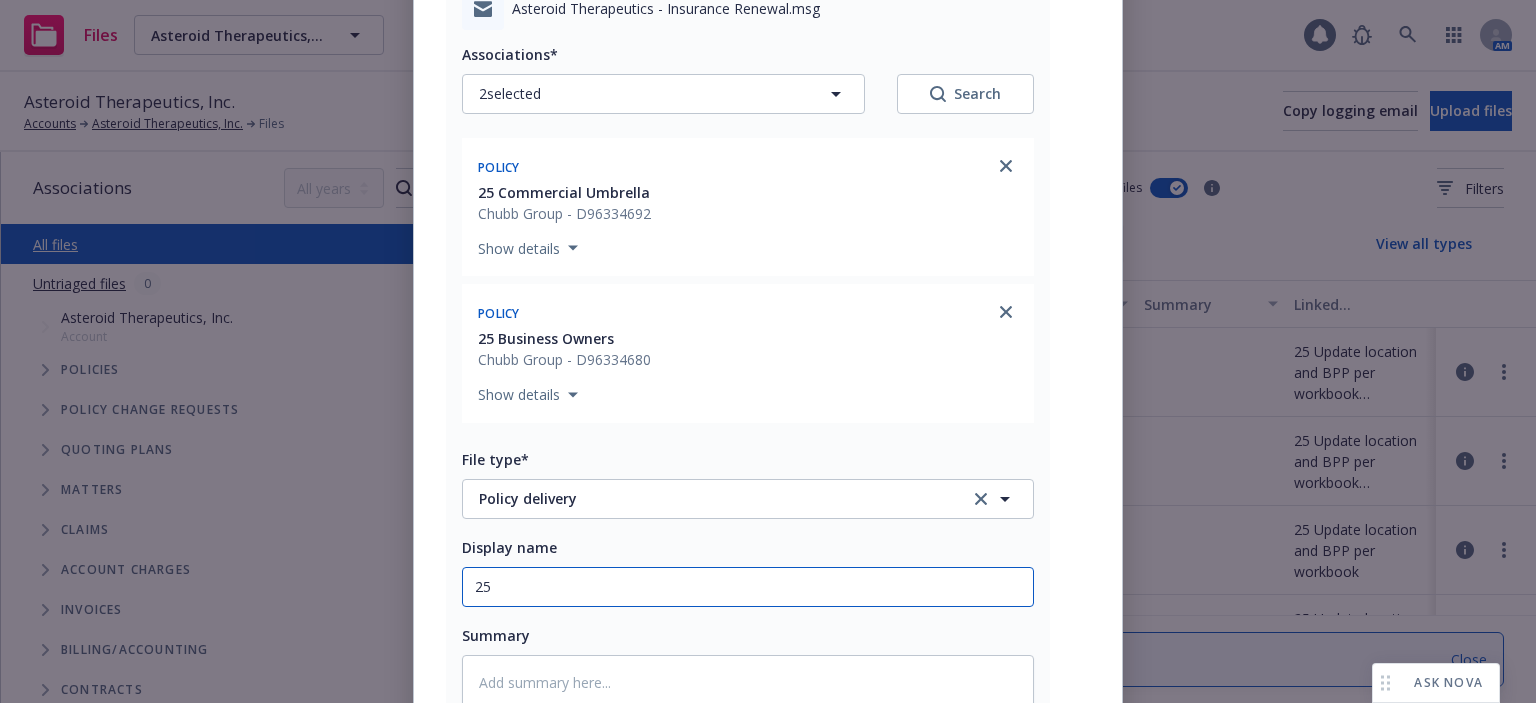 type on "x" 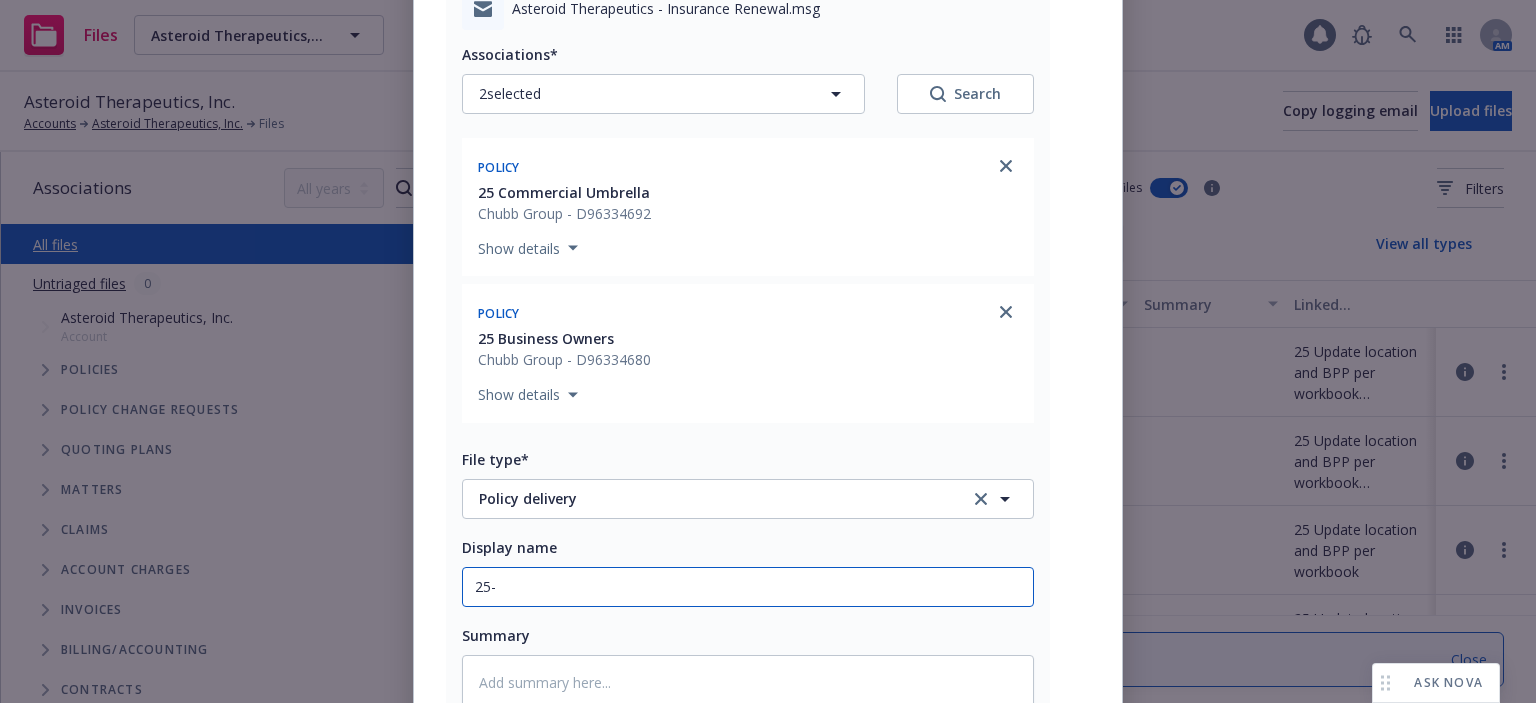 type on "x" 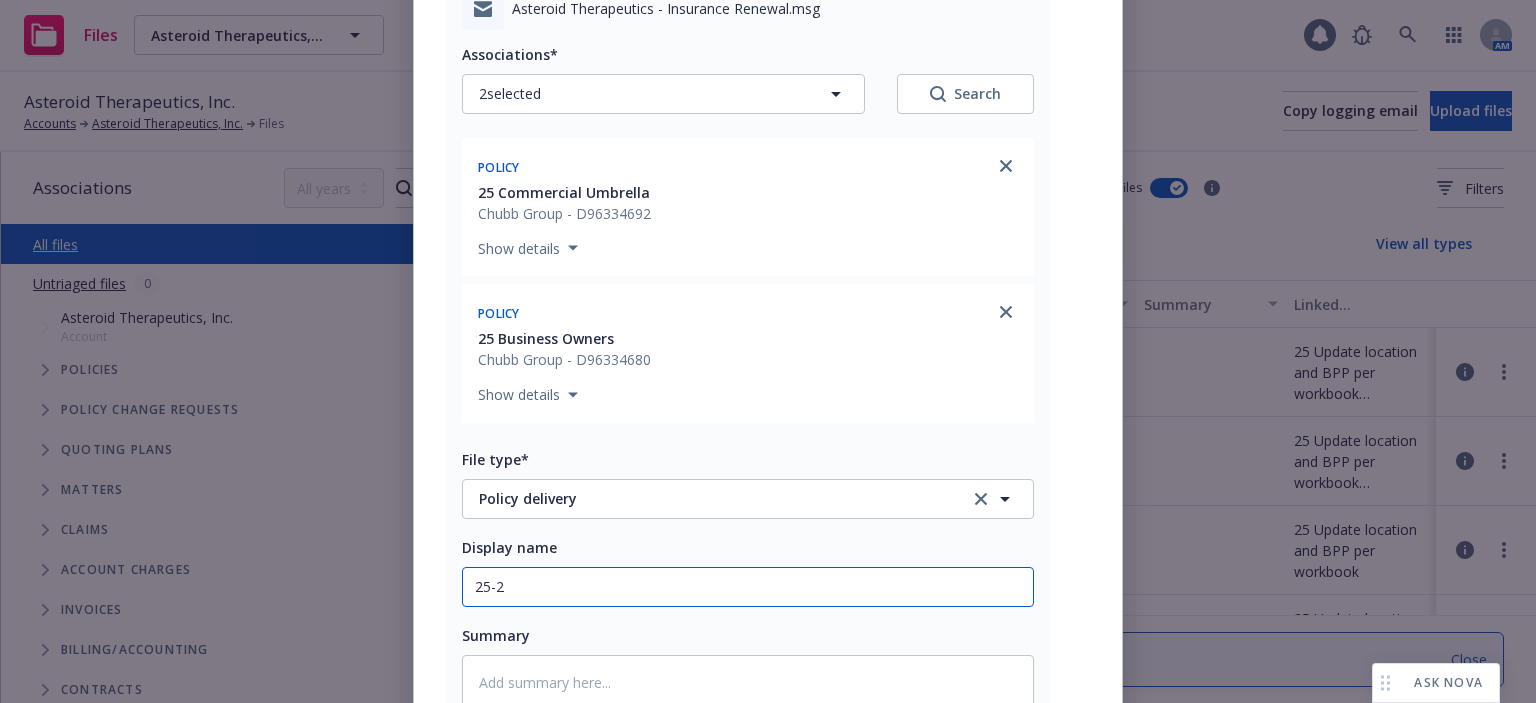 type on "x" 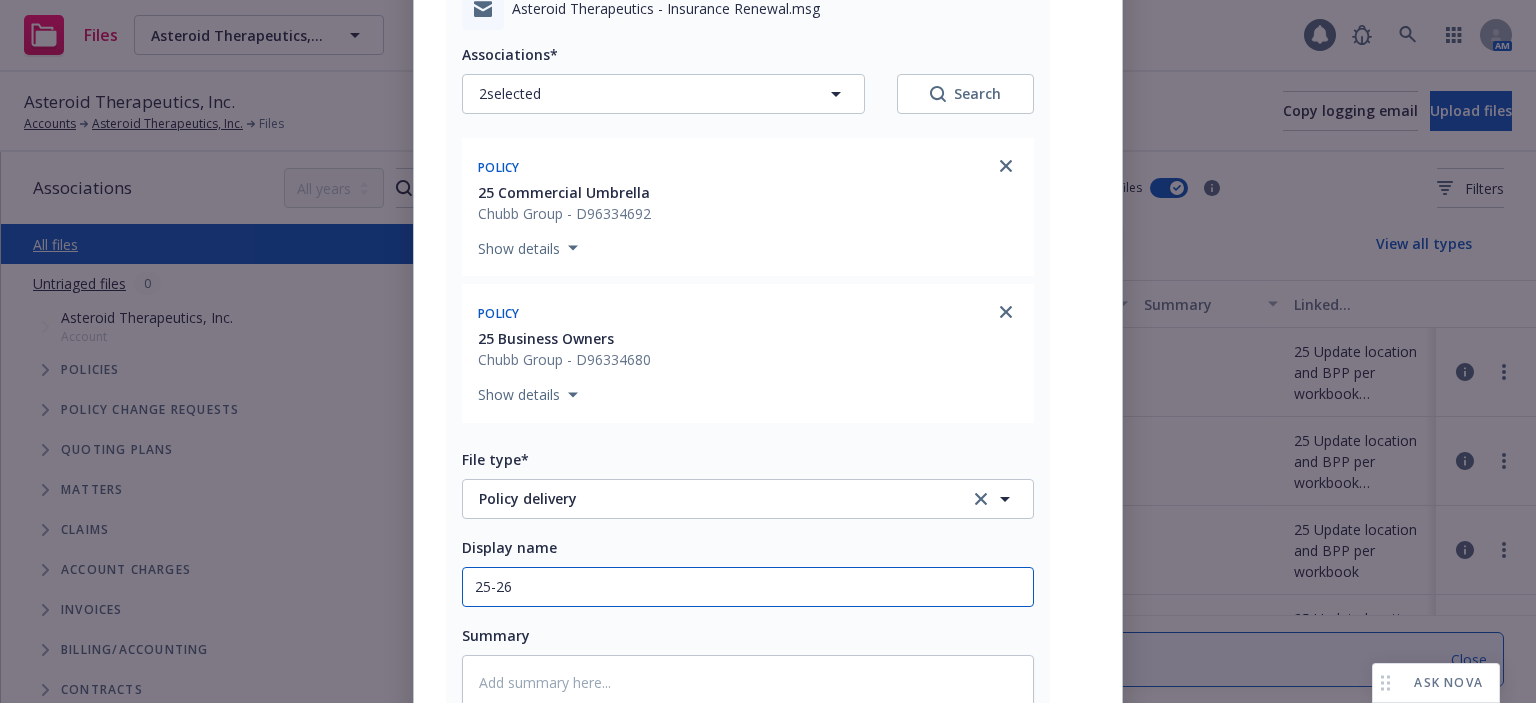 type on "x" 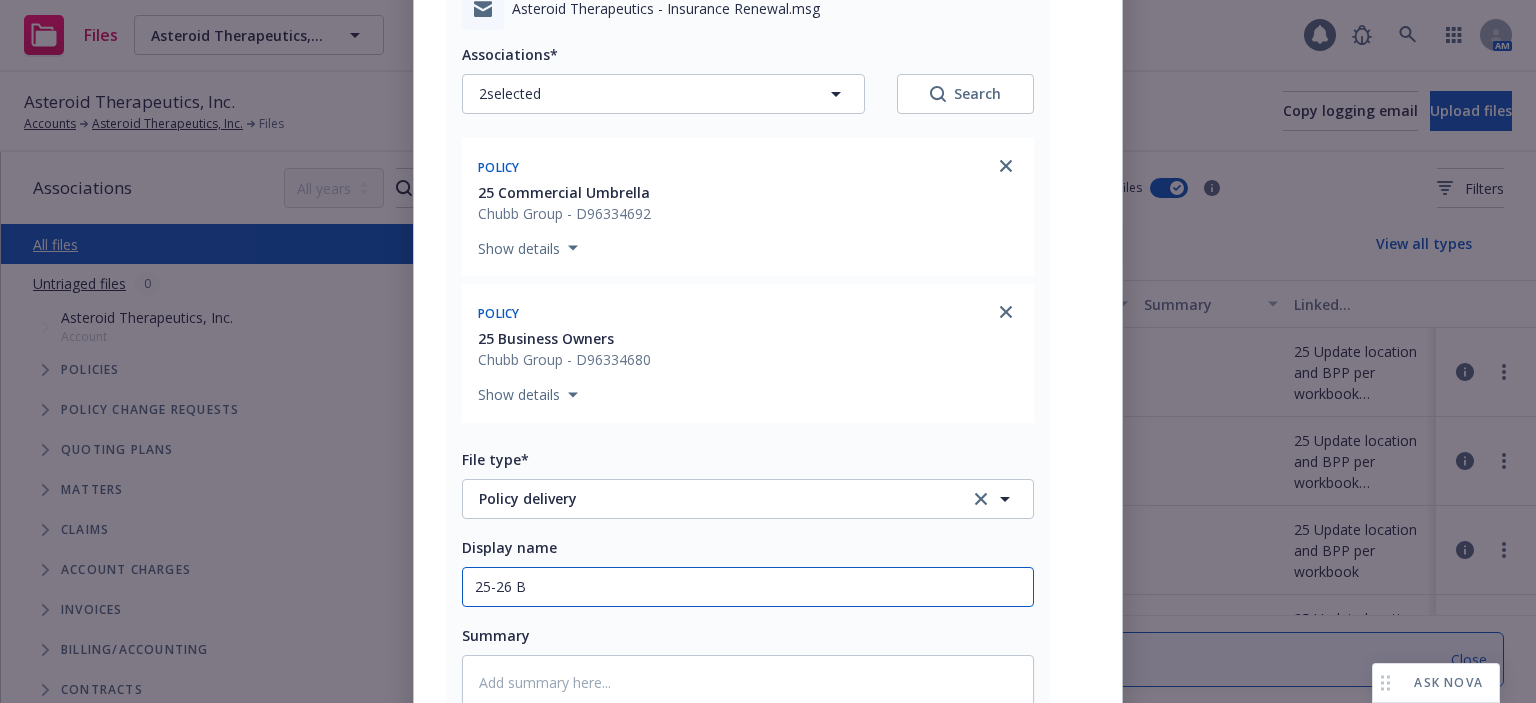 type on "x" 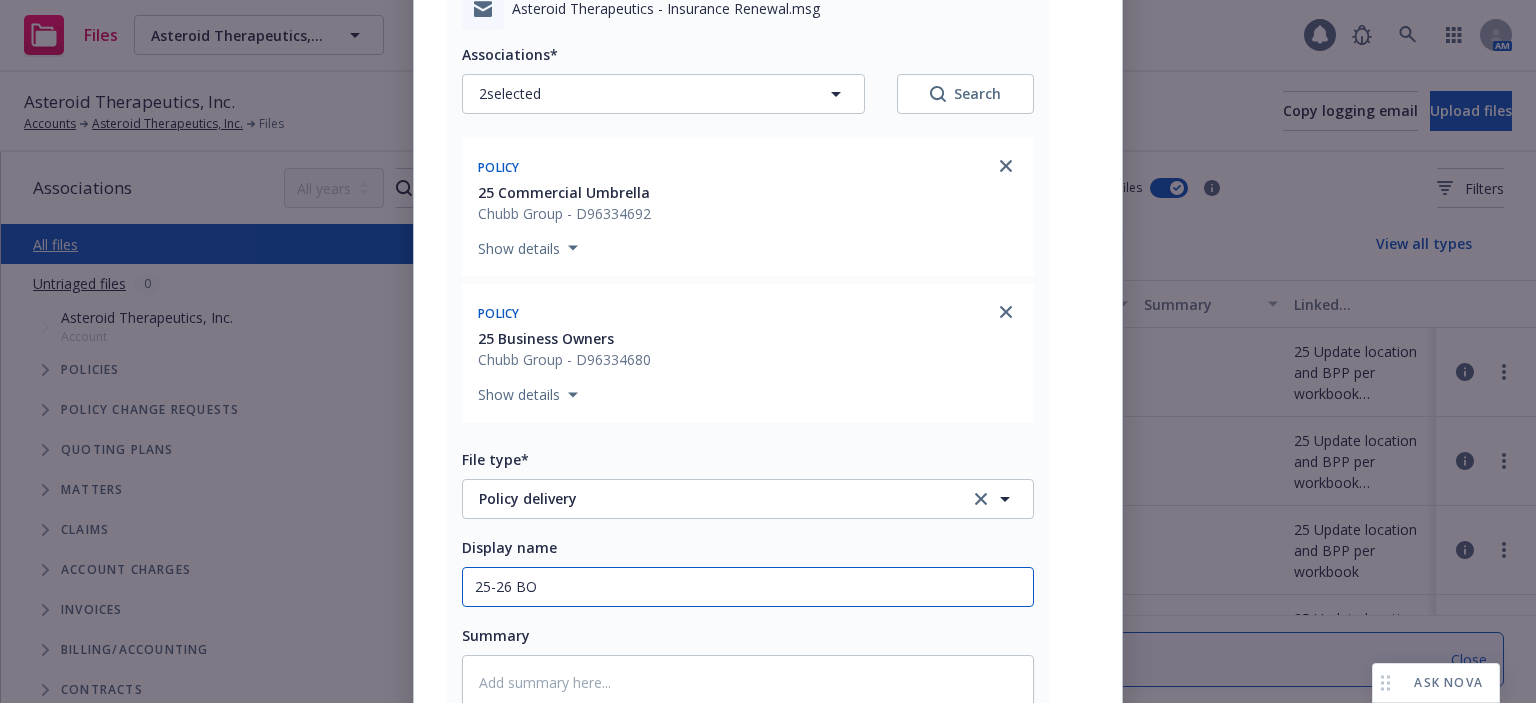 type on "x" 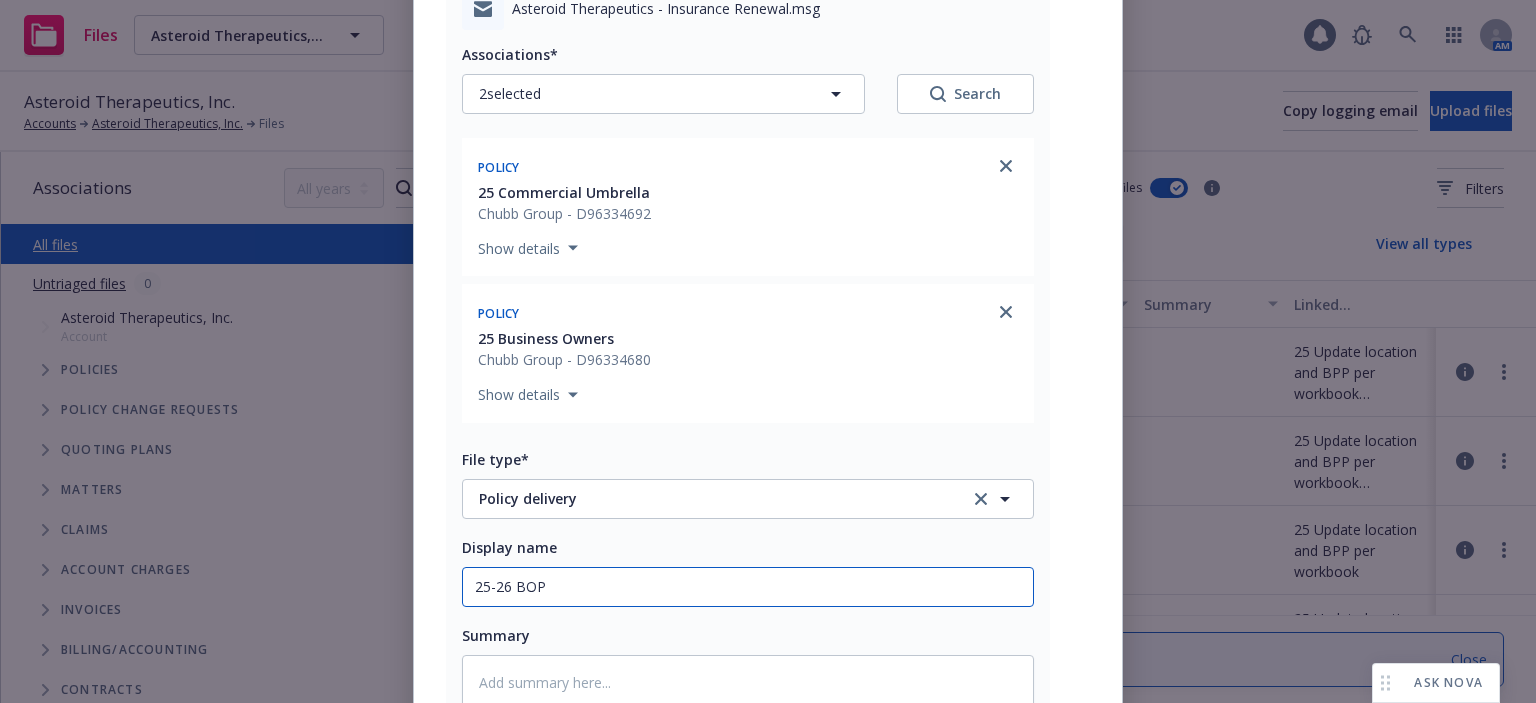 type on "25-26 BOP" 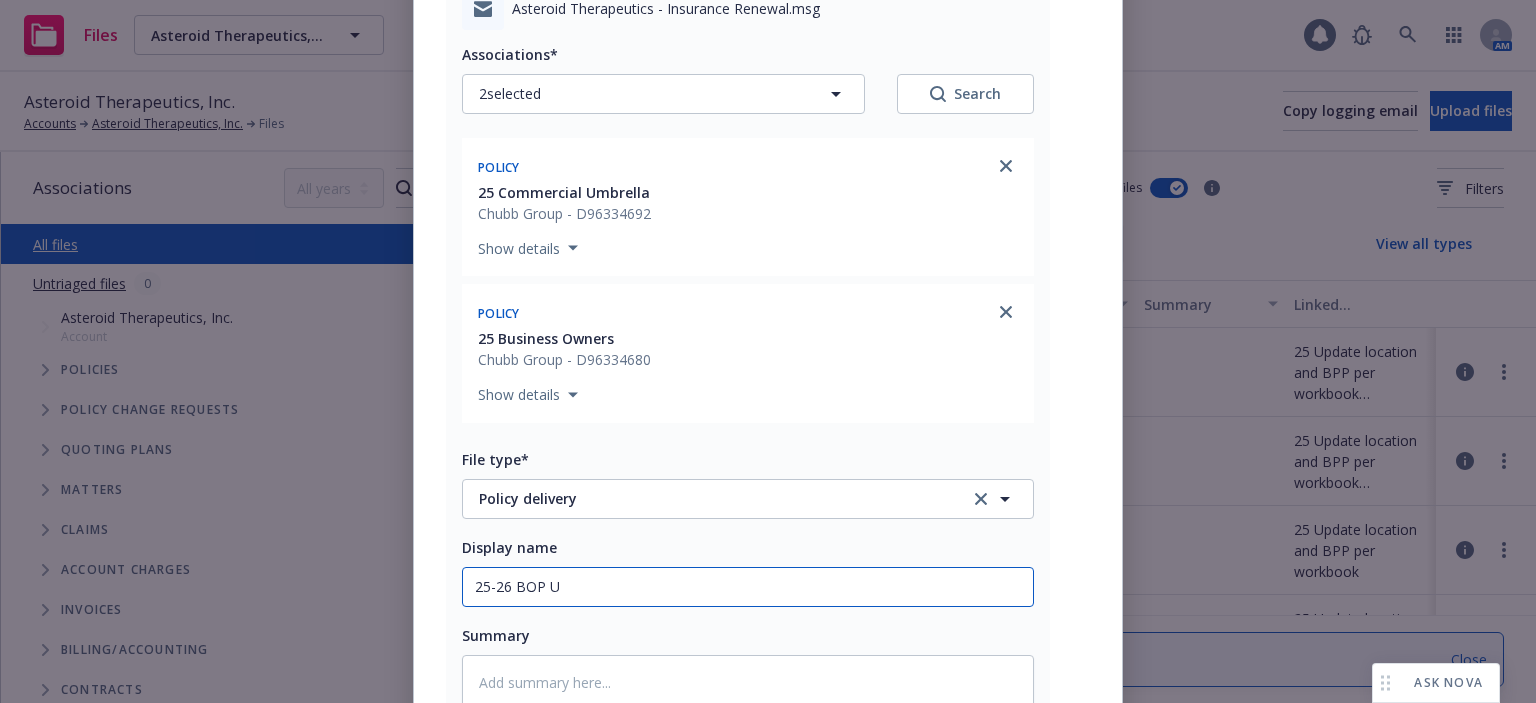 type on "x" 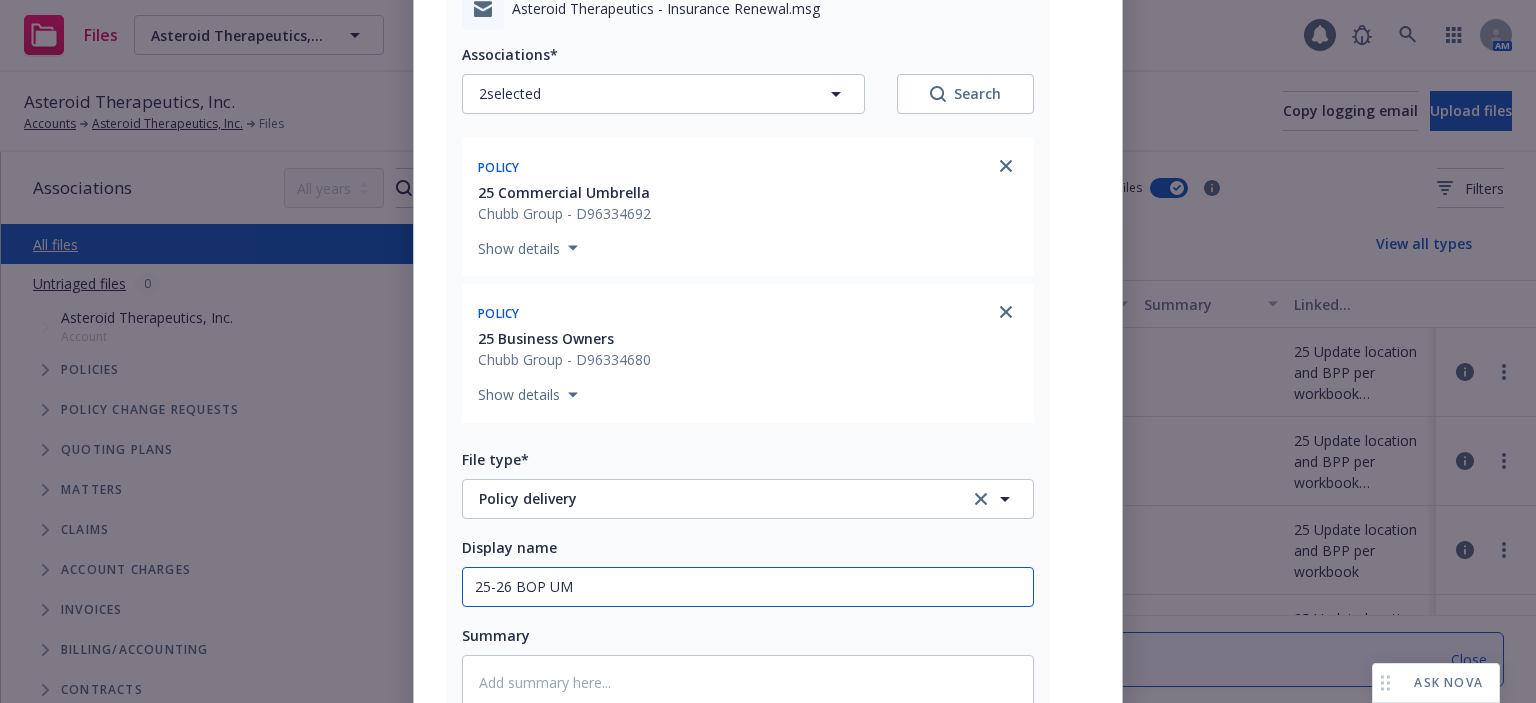 type on "x" 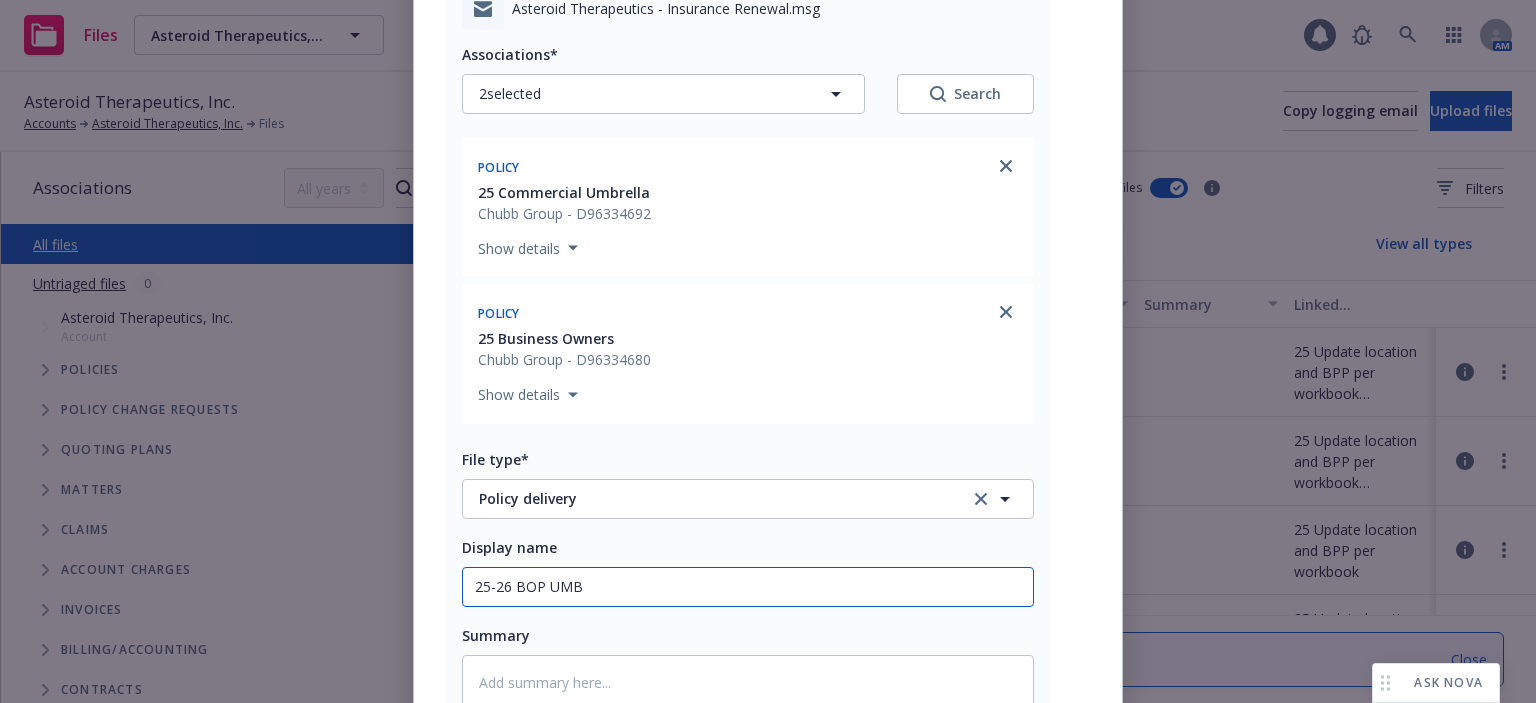 type on "x" 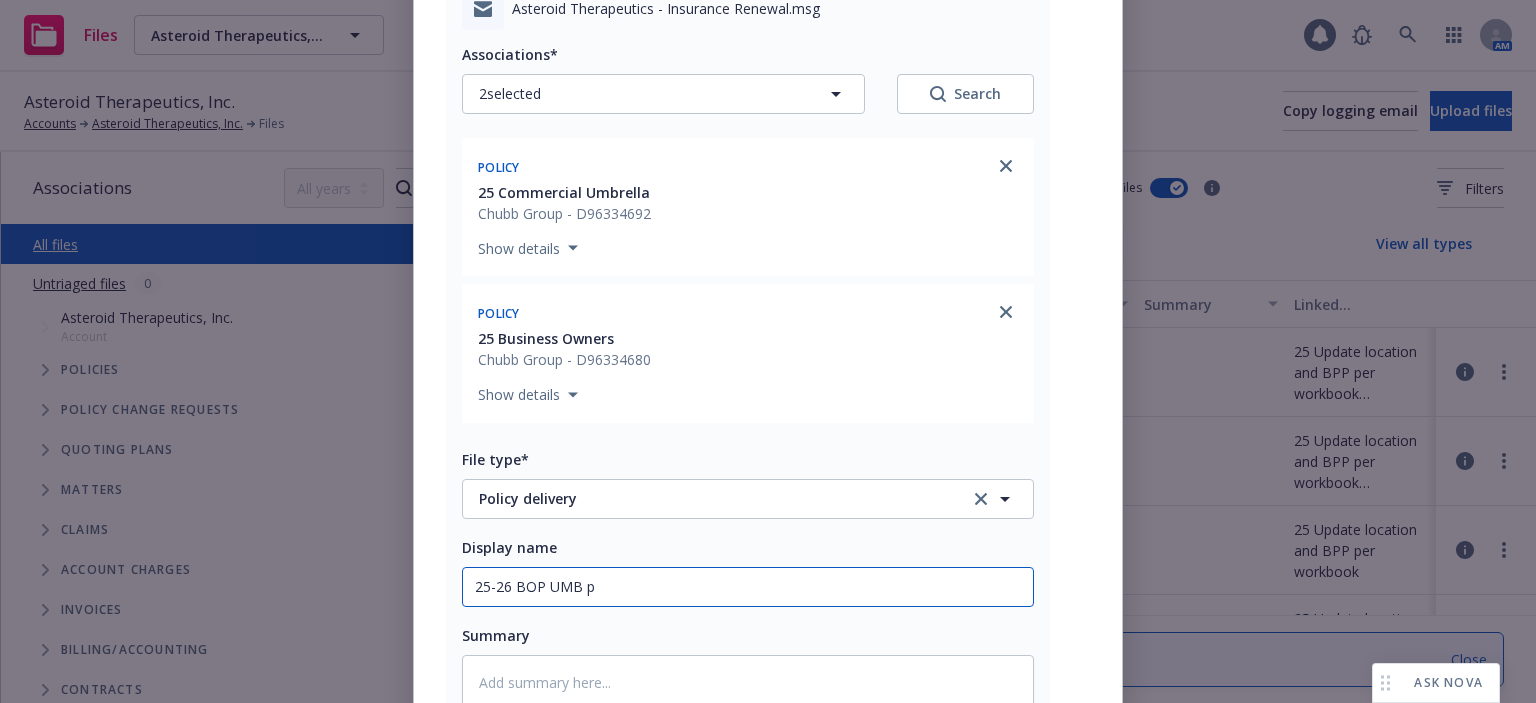 type on "x" 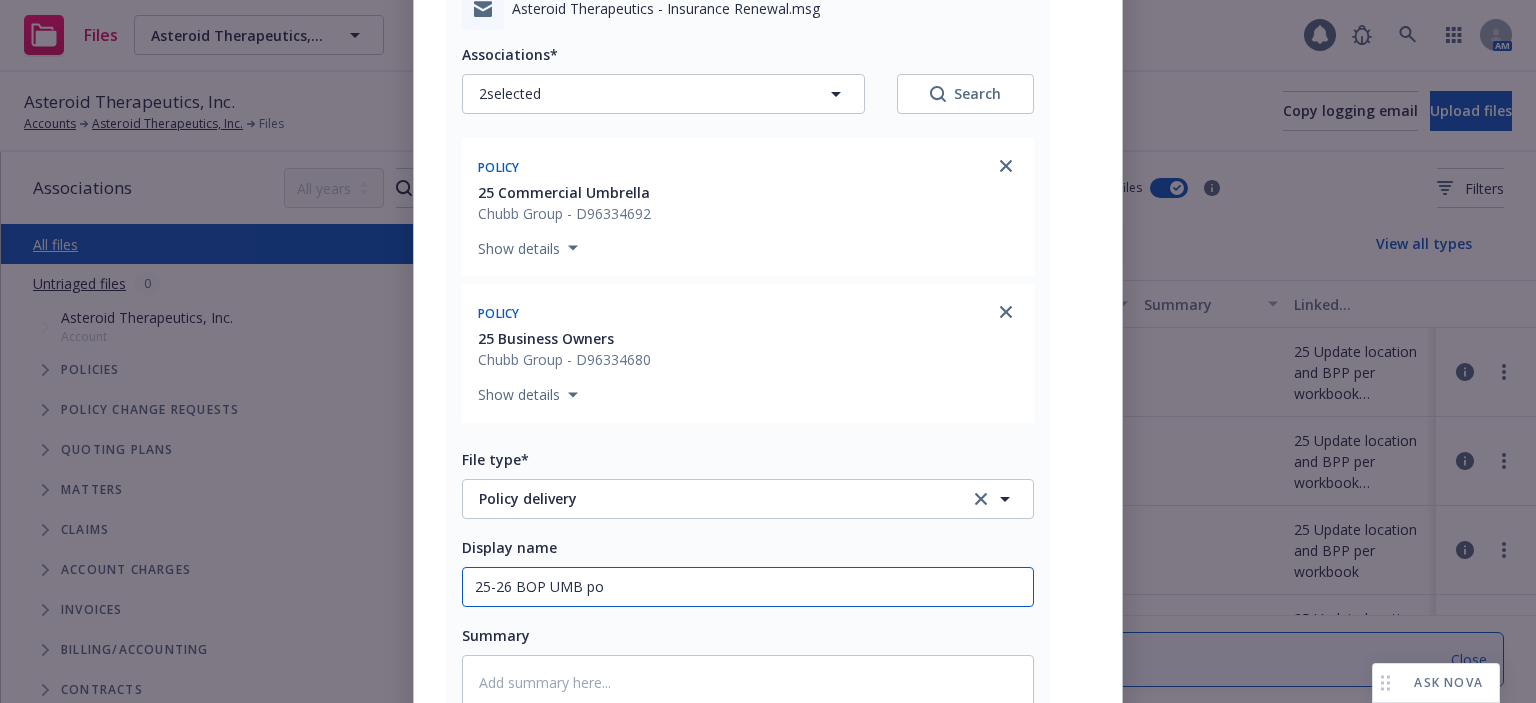 type on "x" 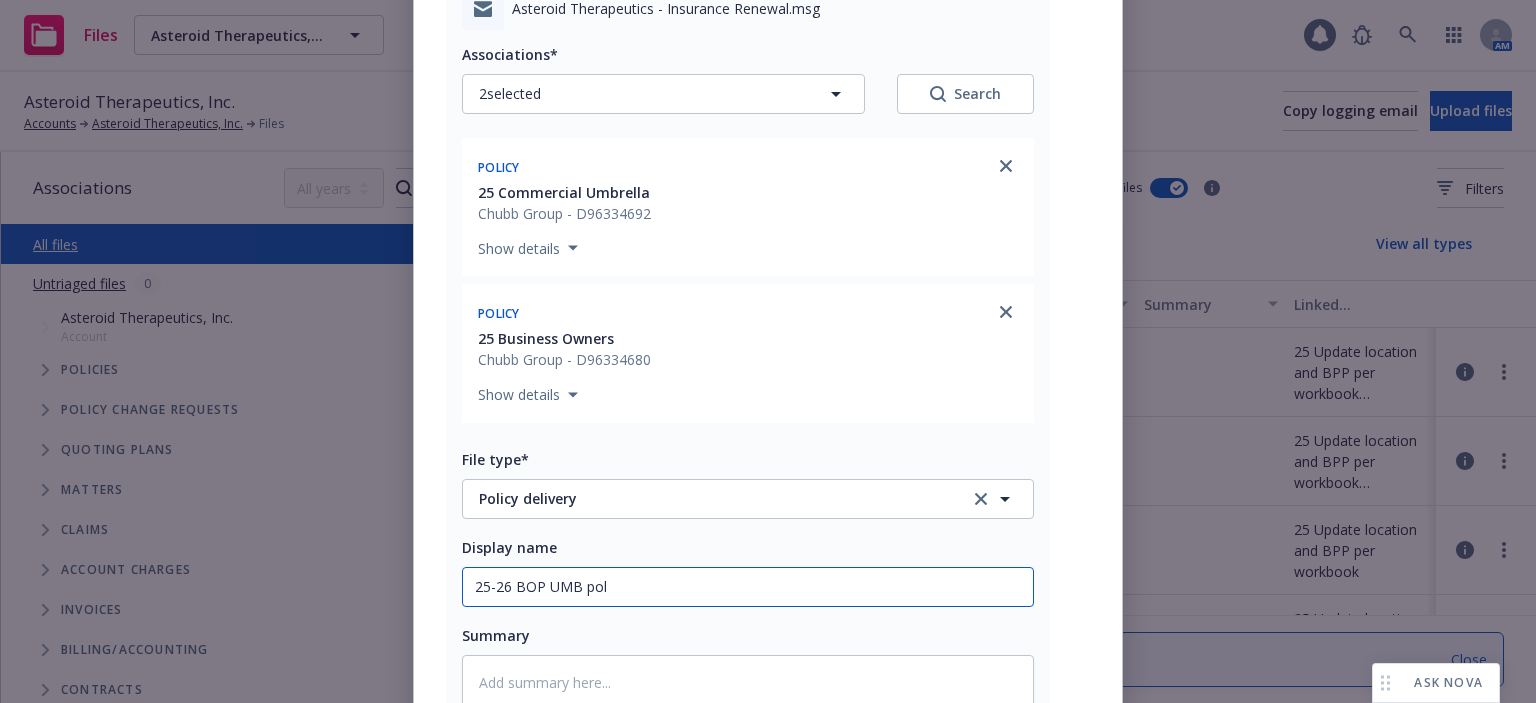 type on "25-26 BOP UMB poli" 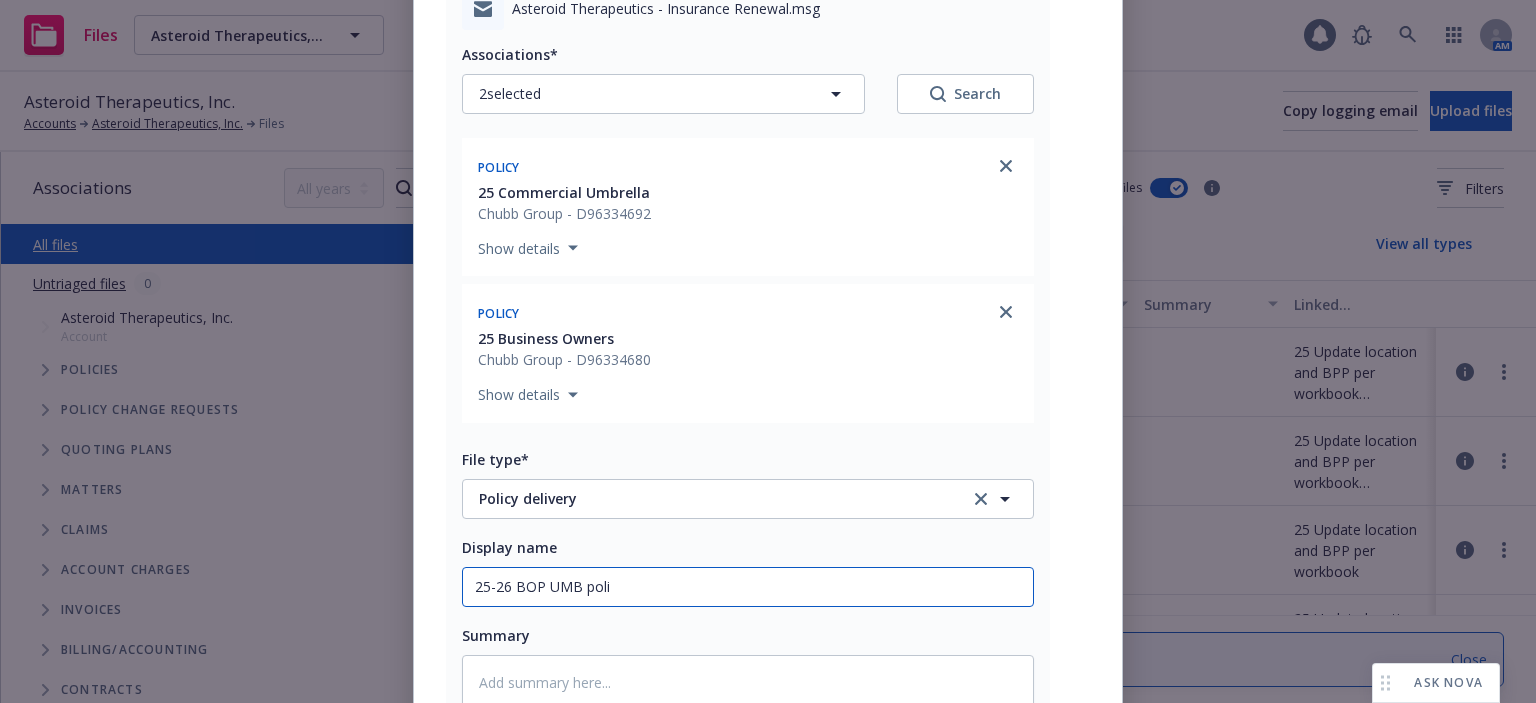 type on "x" 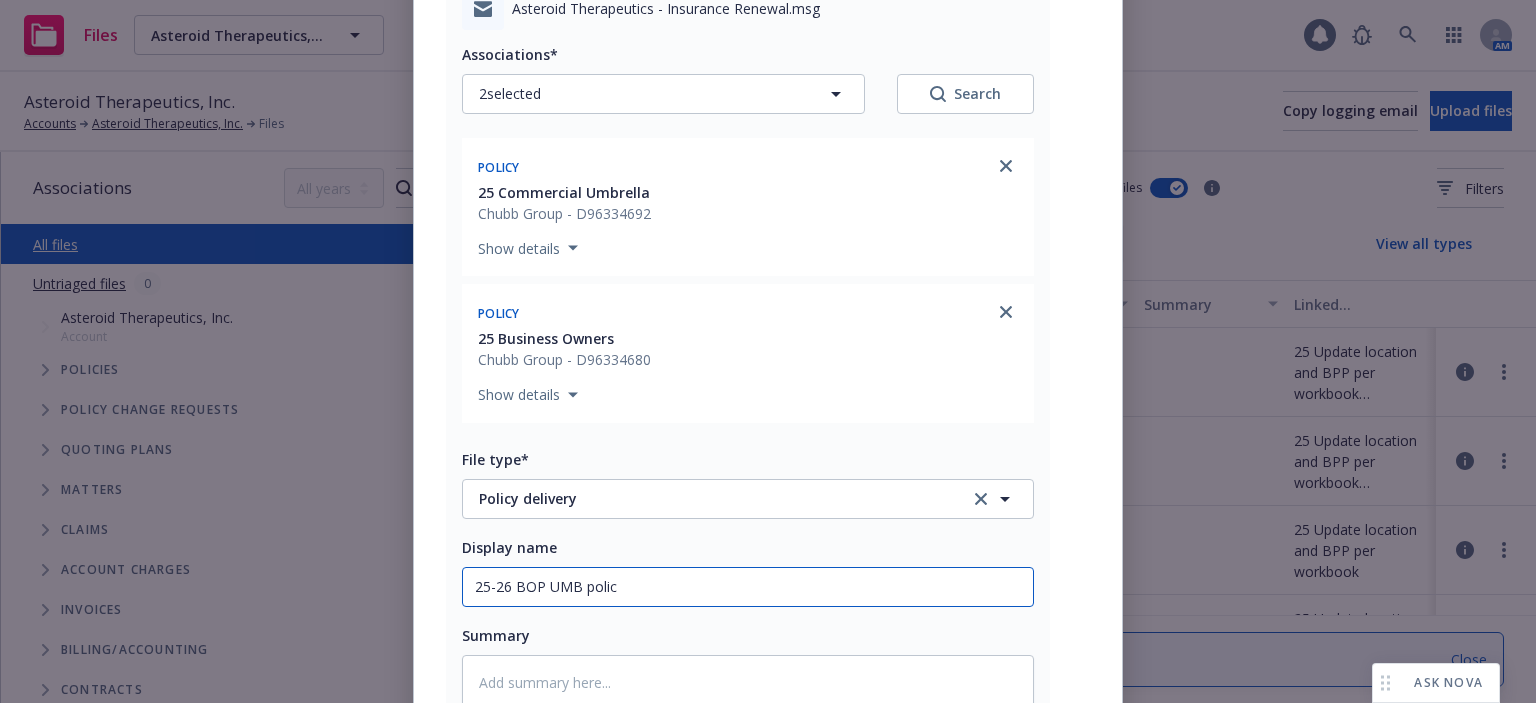 type on "25-26 BOP UMB policy" 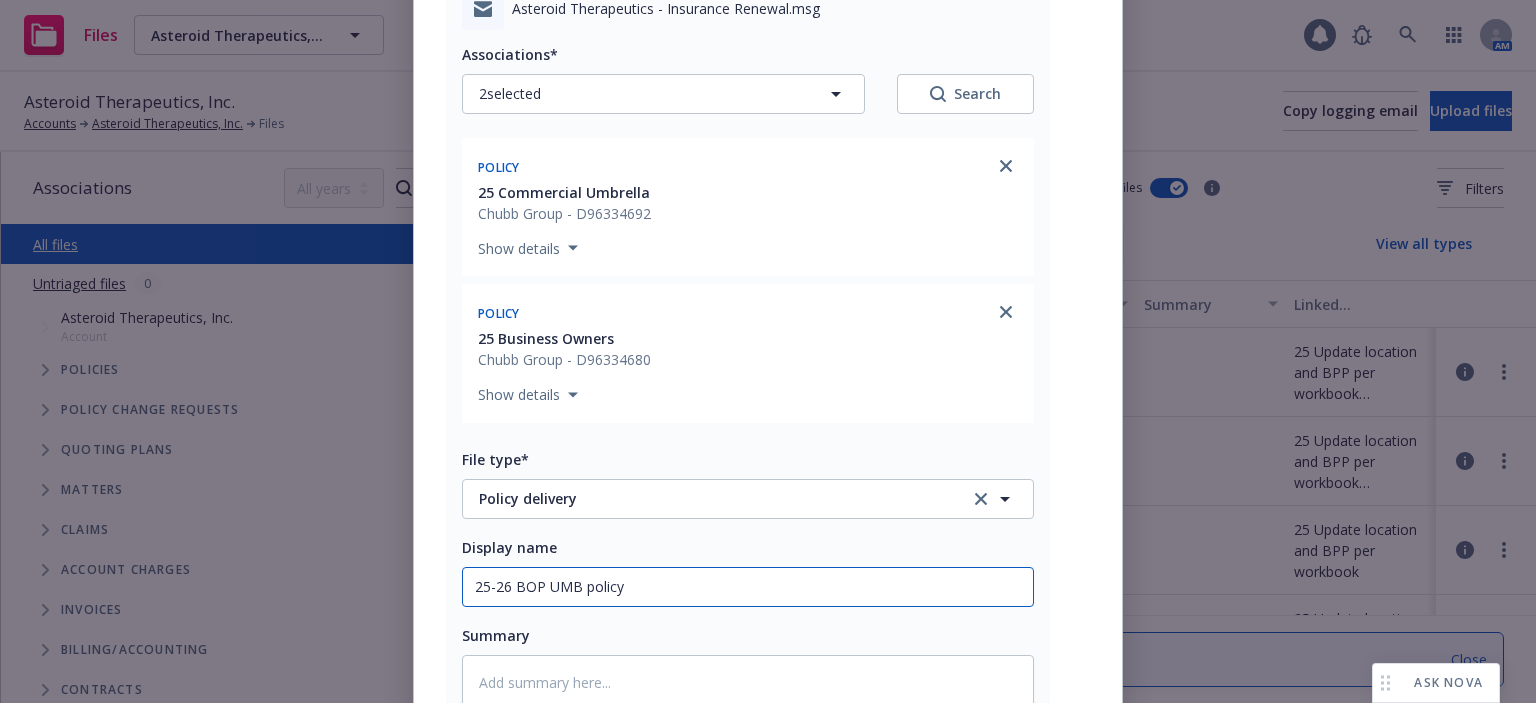 type on "x" 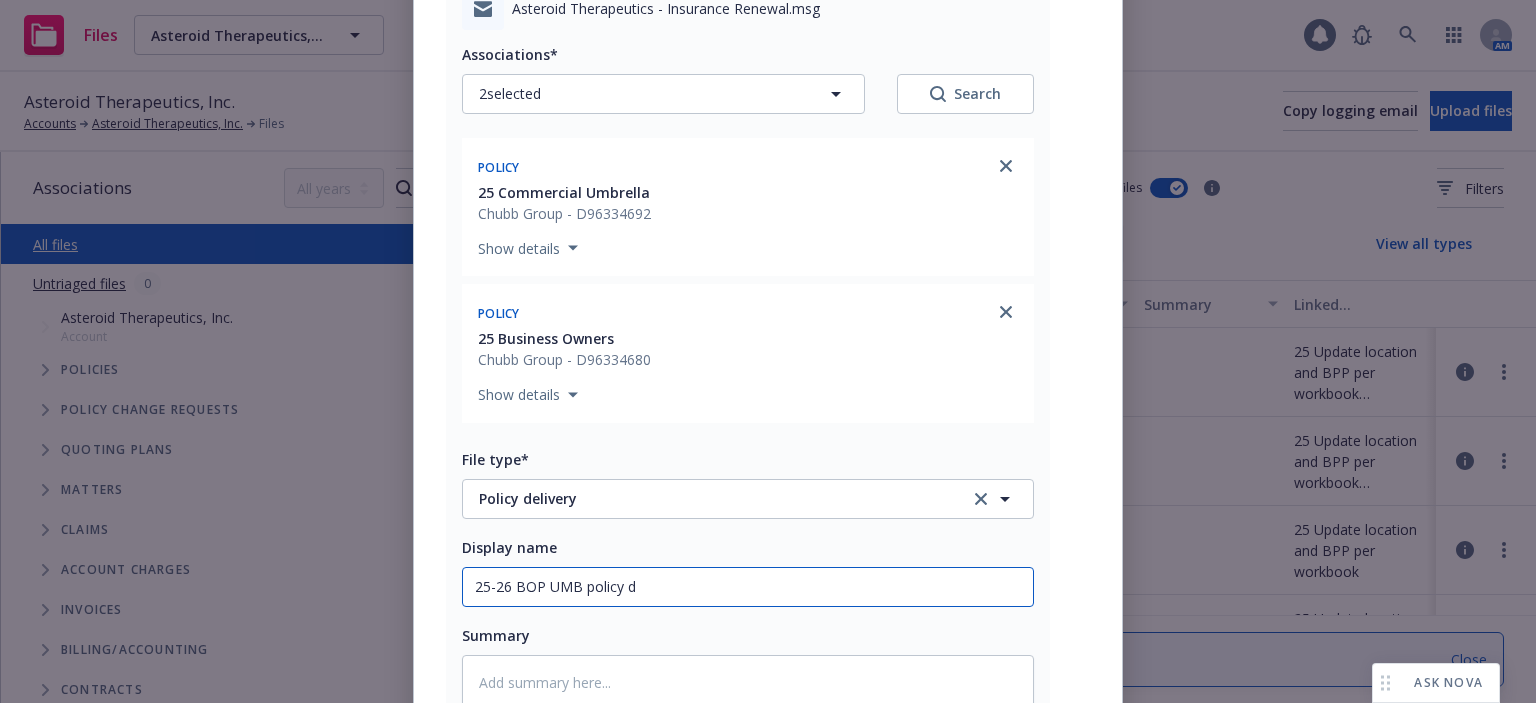 type on "x" 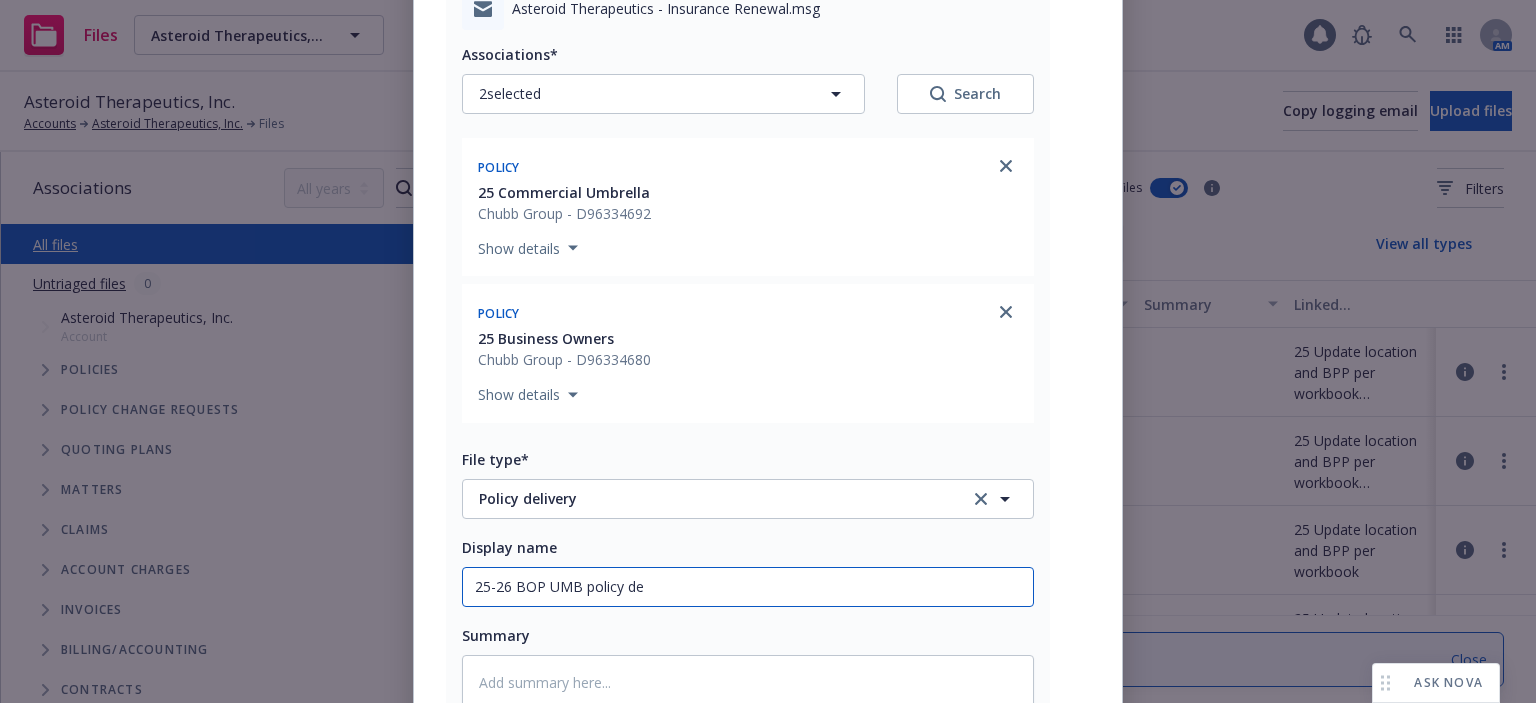 type on "25-26 BOP UMB policy del" 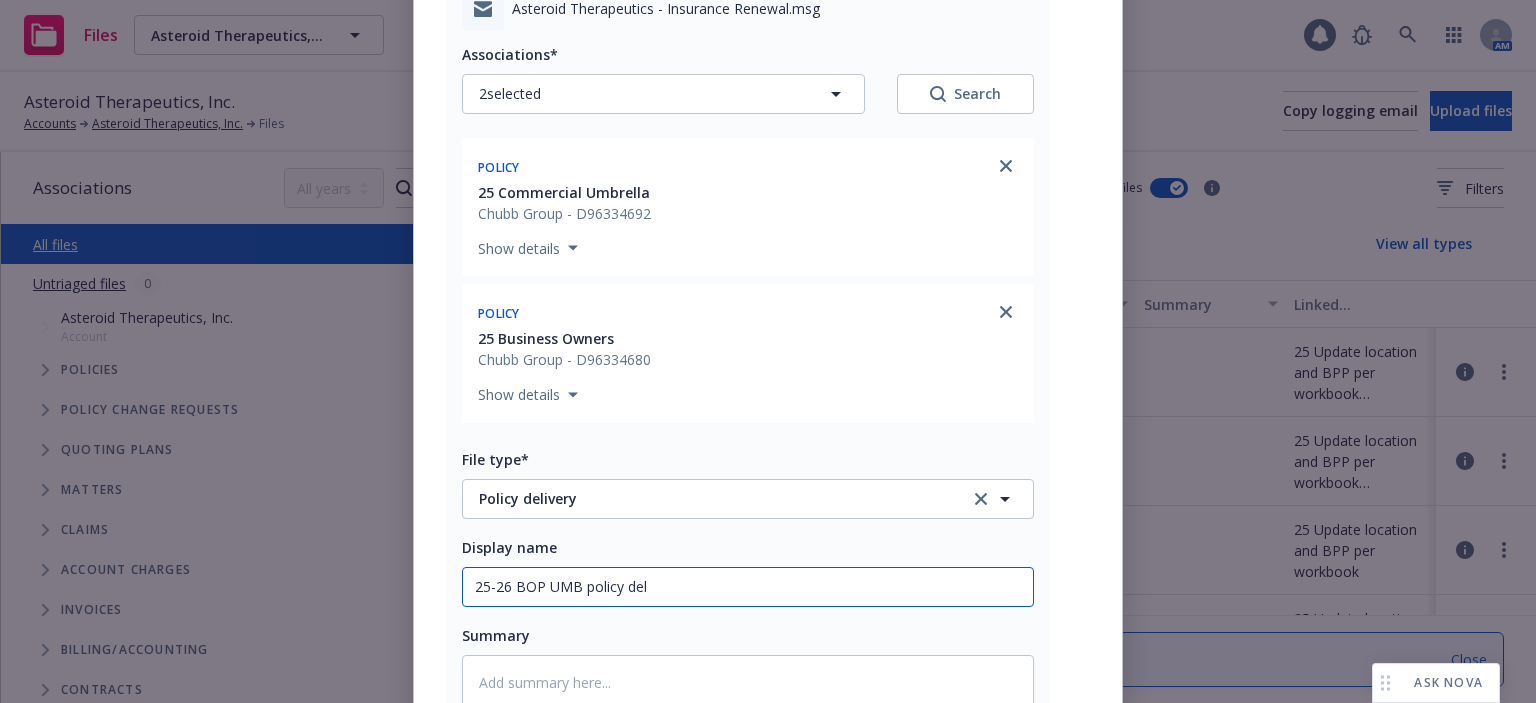 type on "x" 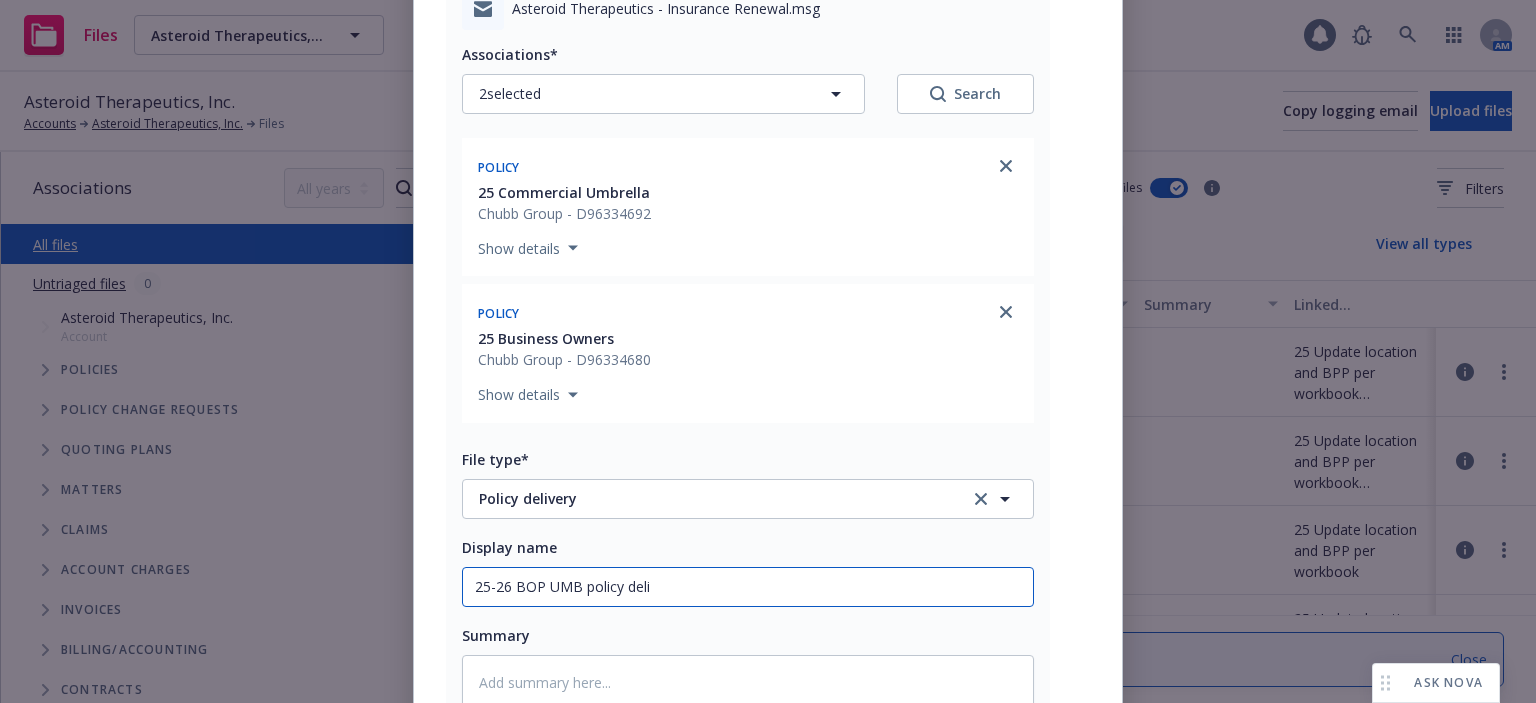 type on "x" 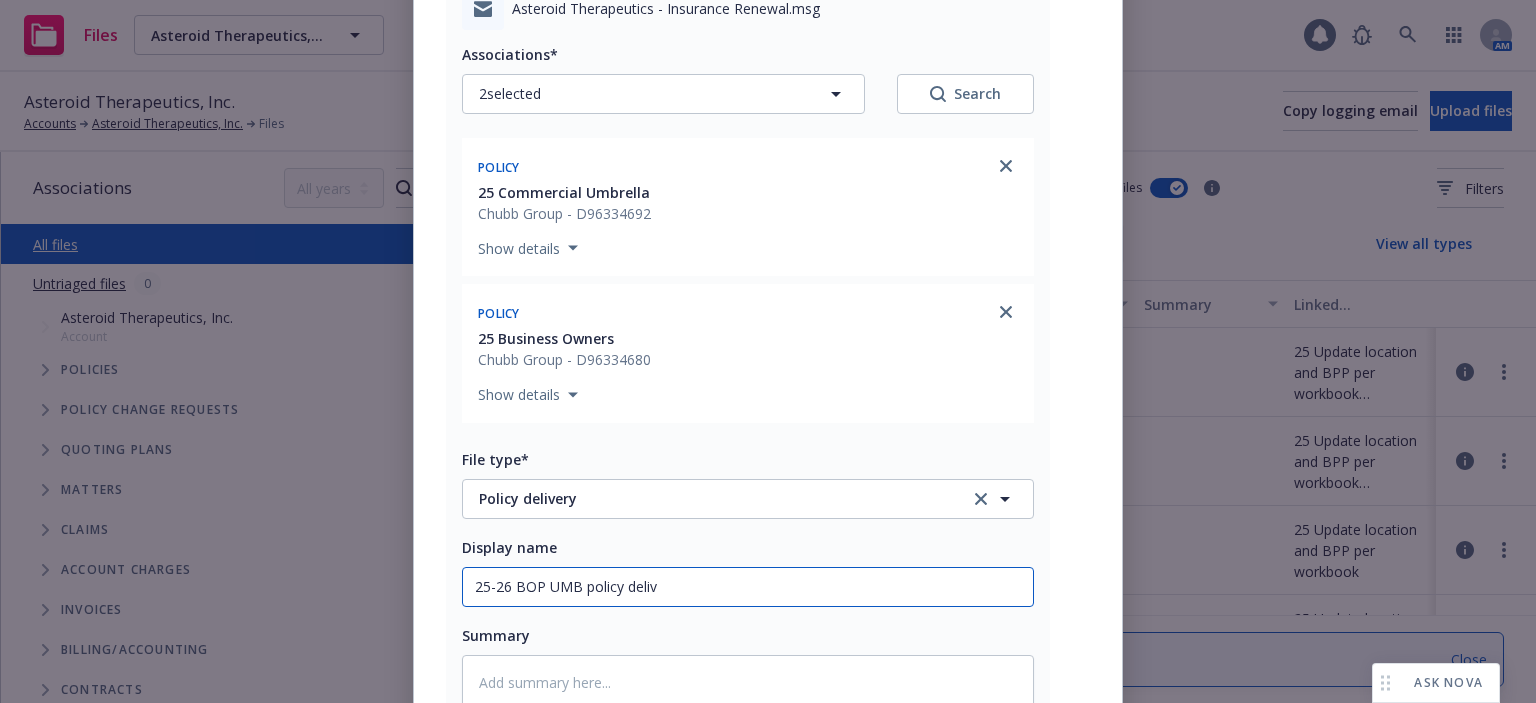 type on "x" 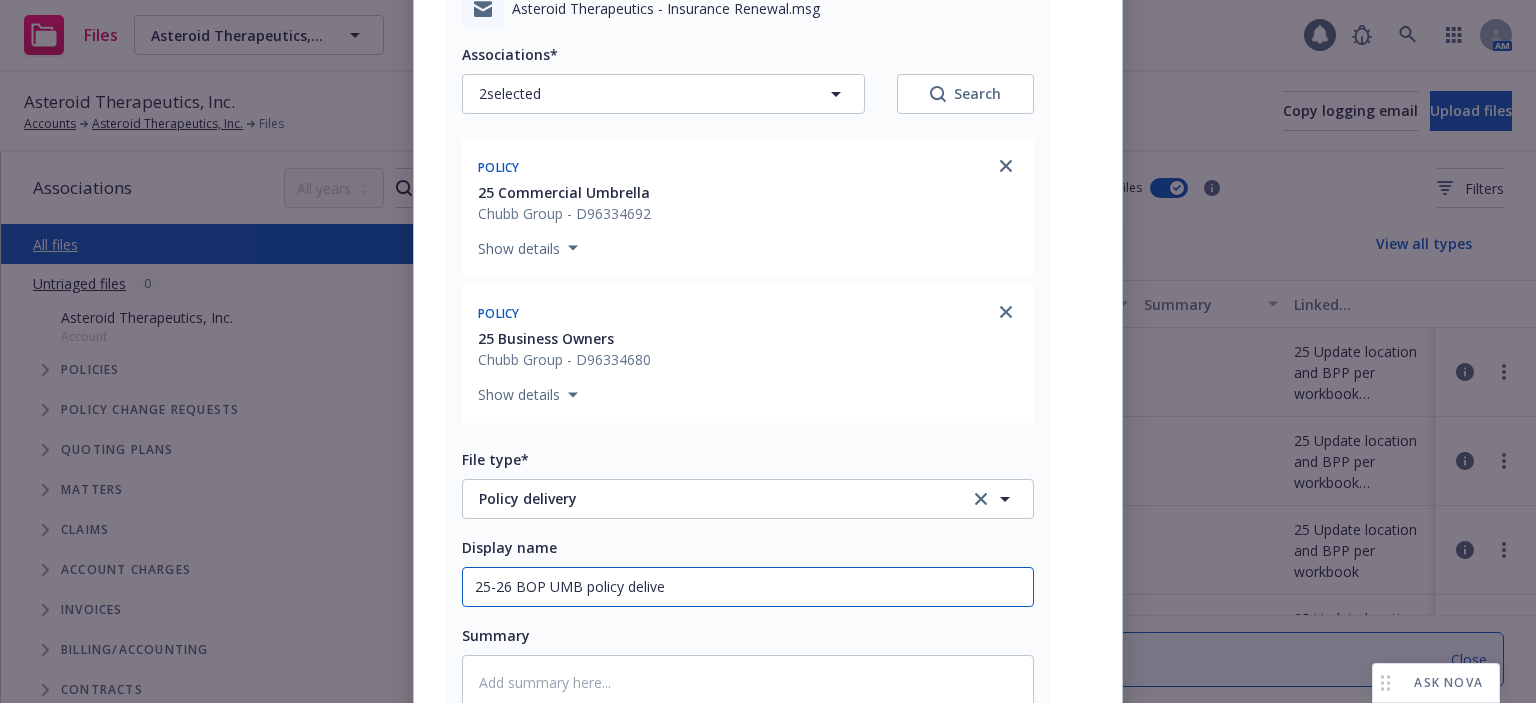 type on "x" 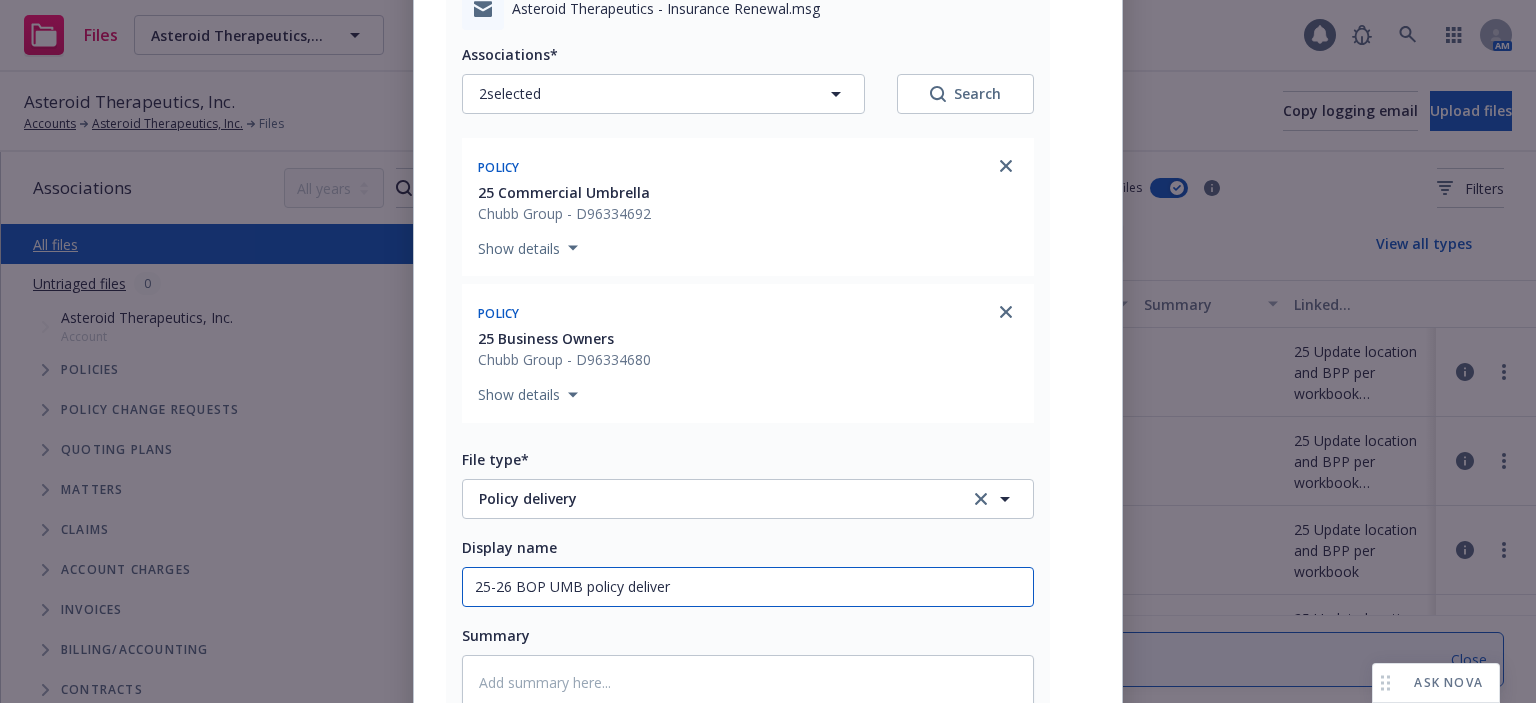 type on "25-26 BOP UMB policy delivery" 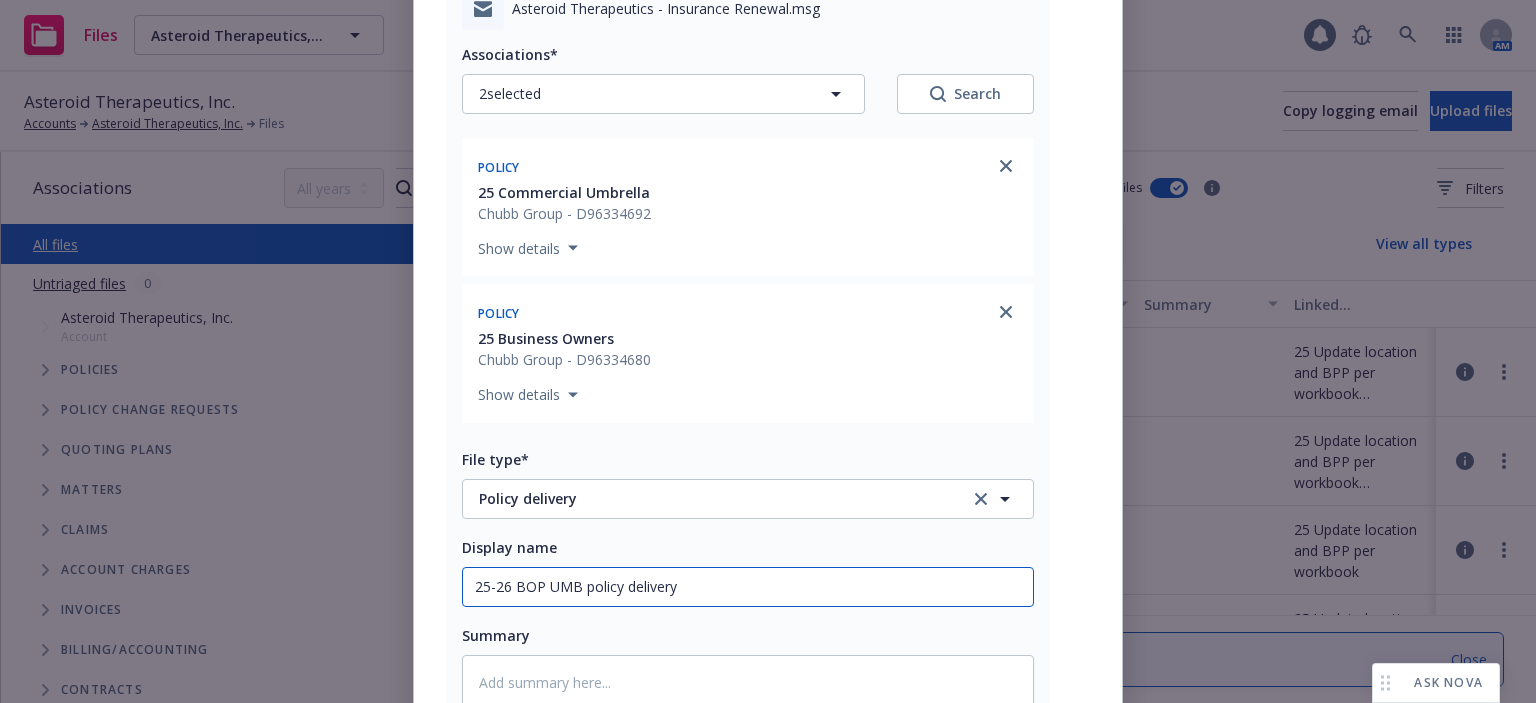 type on "x" 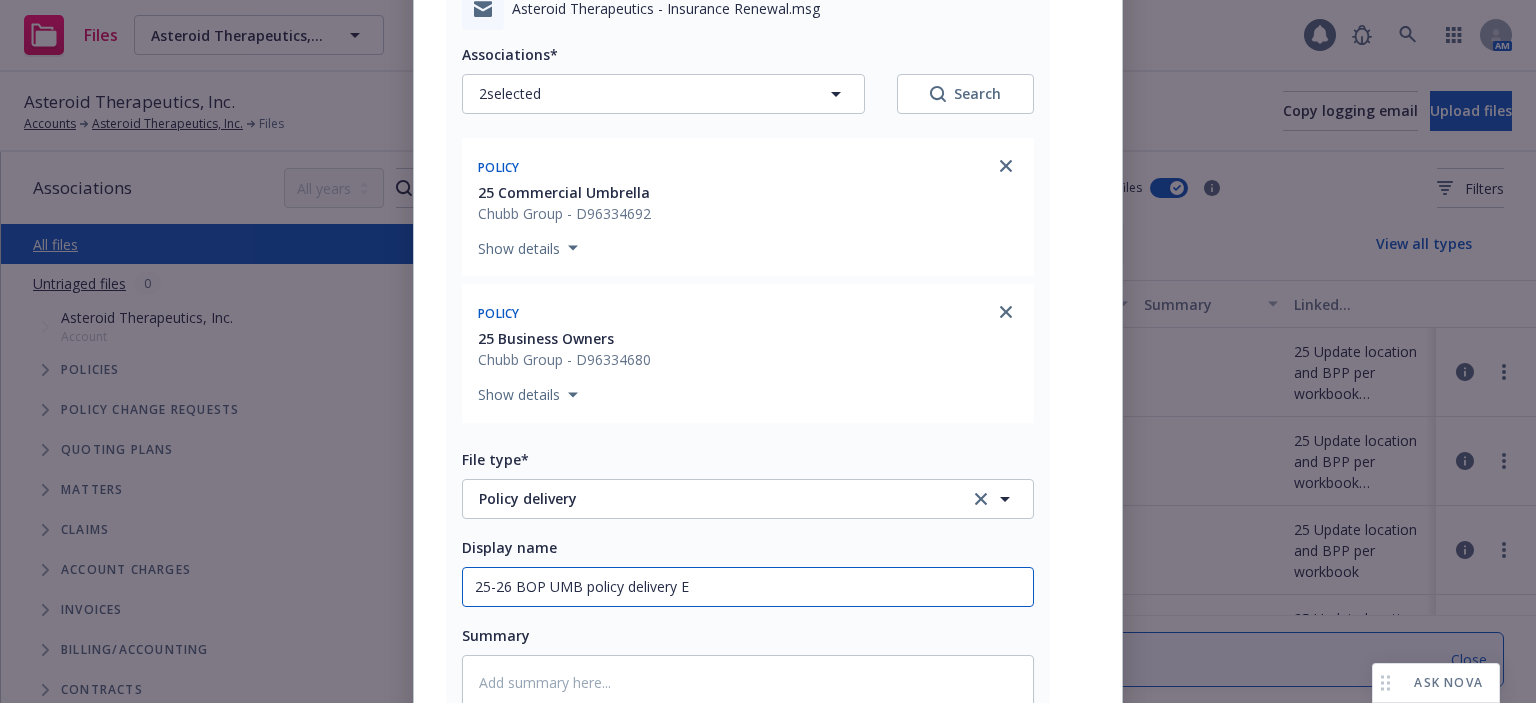type on "x" 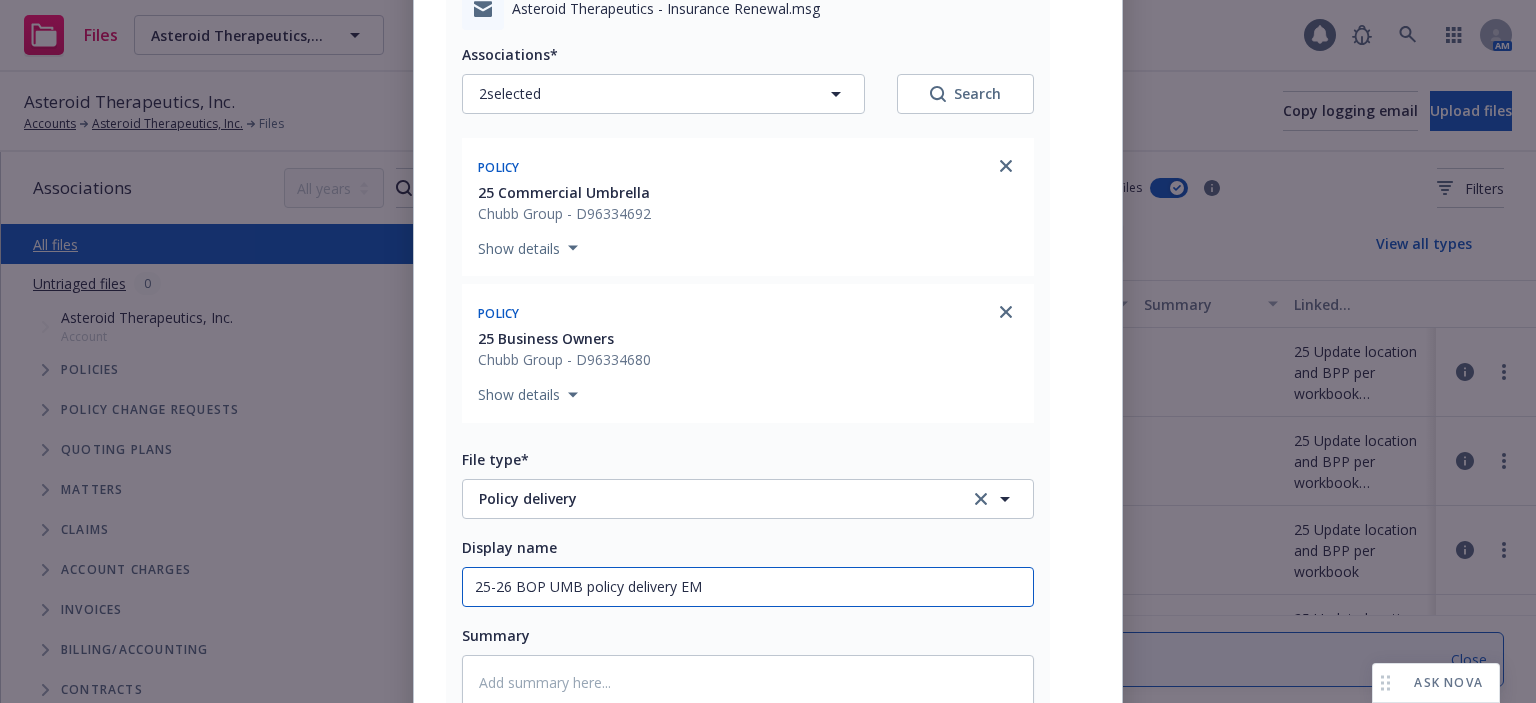 type on "25-26 BOP UMB policy delivery EM" 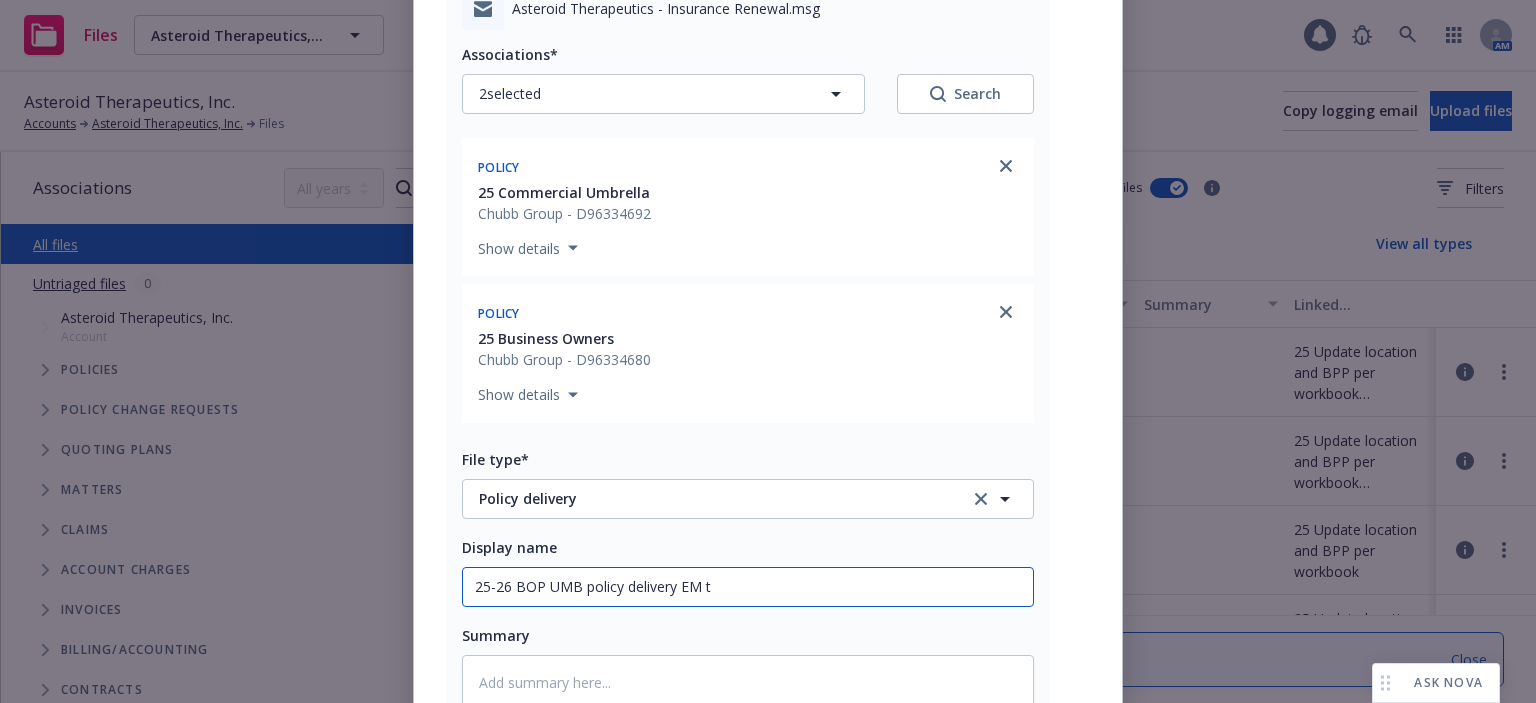 type on "25-26 BOP UMB policy delivery EM to" 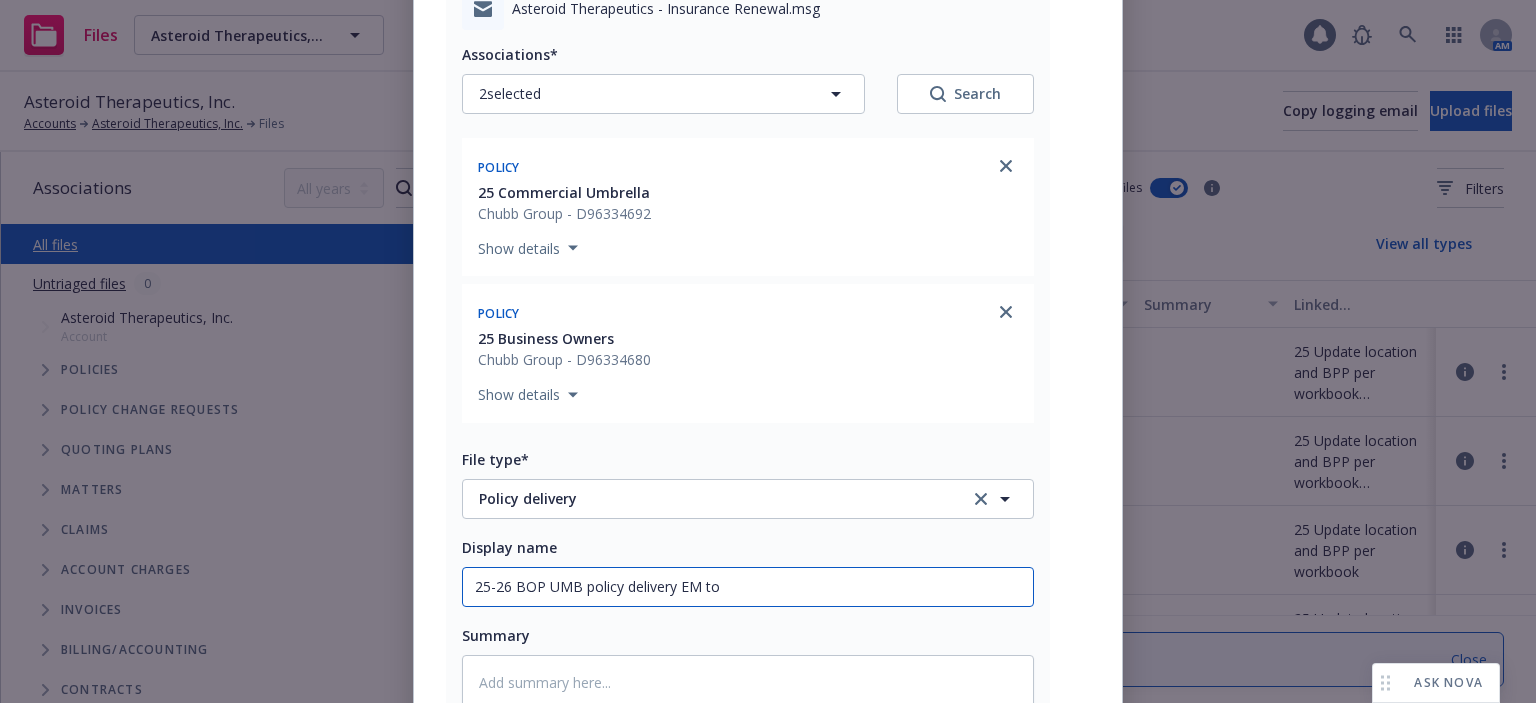 type on "x" 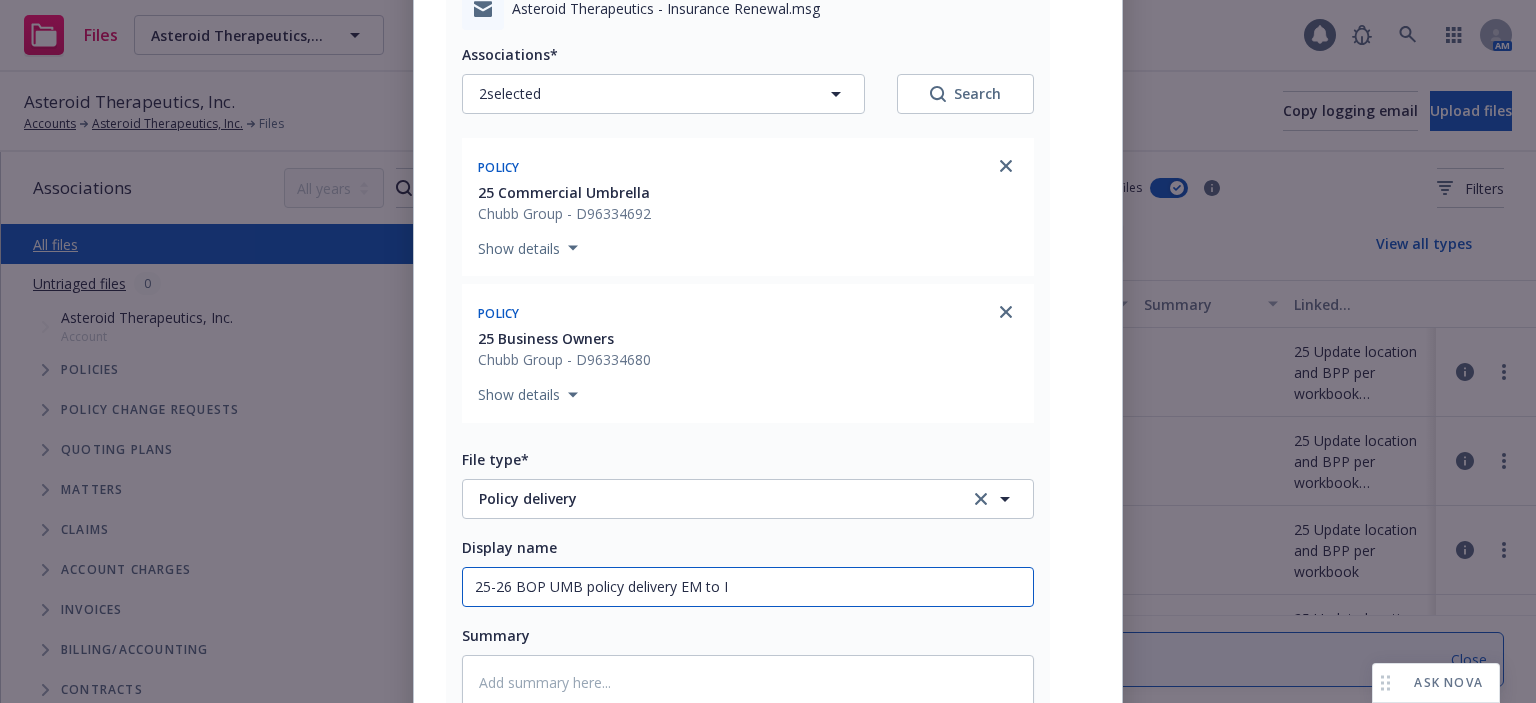 type on "x" 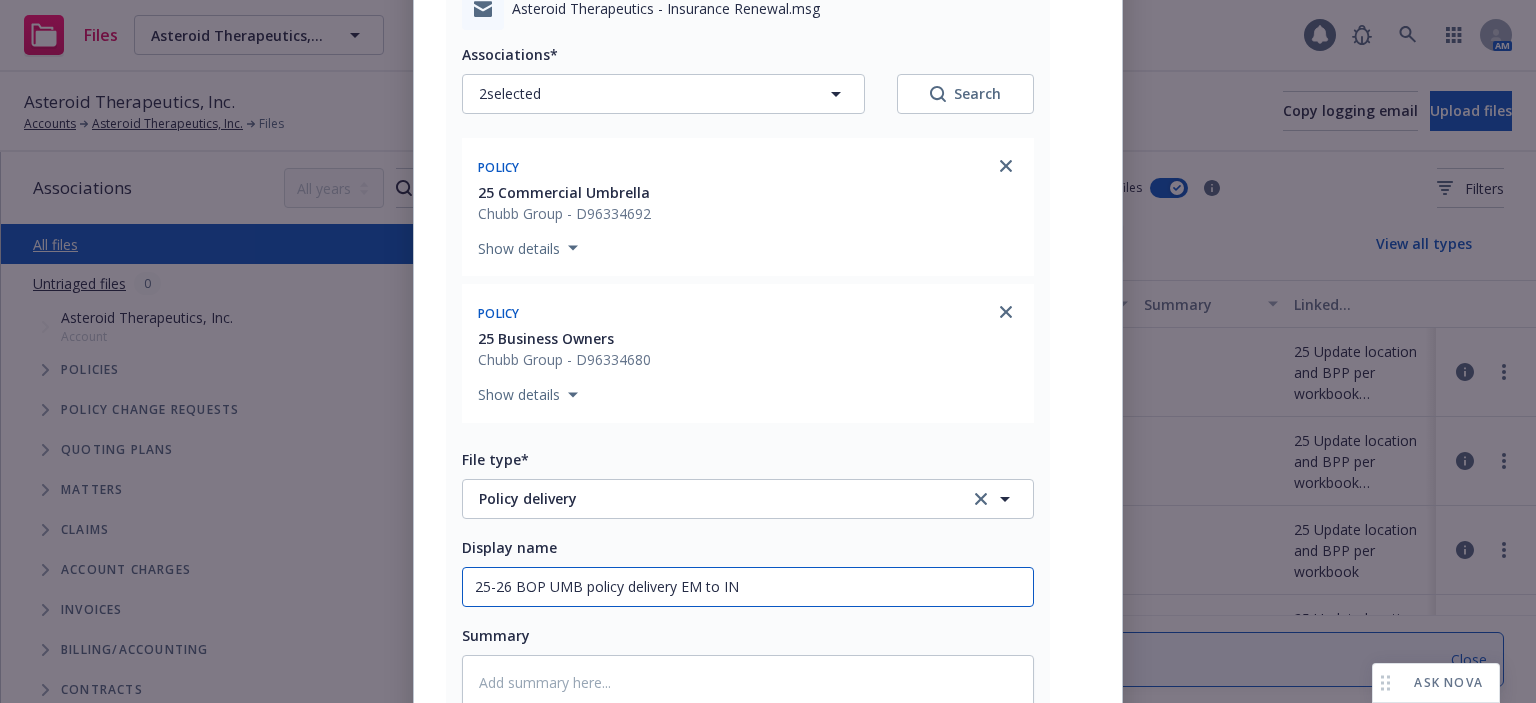 type on "x" 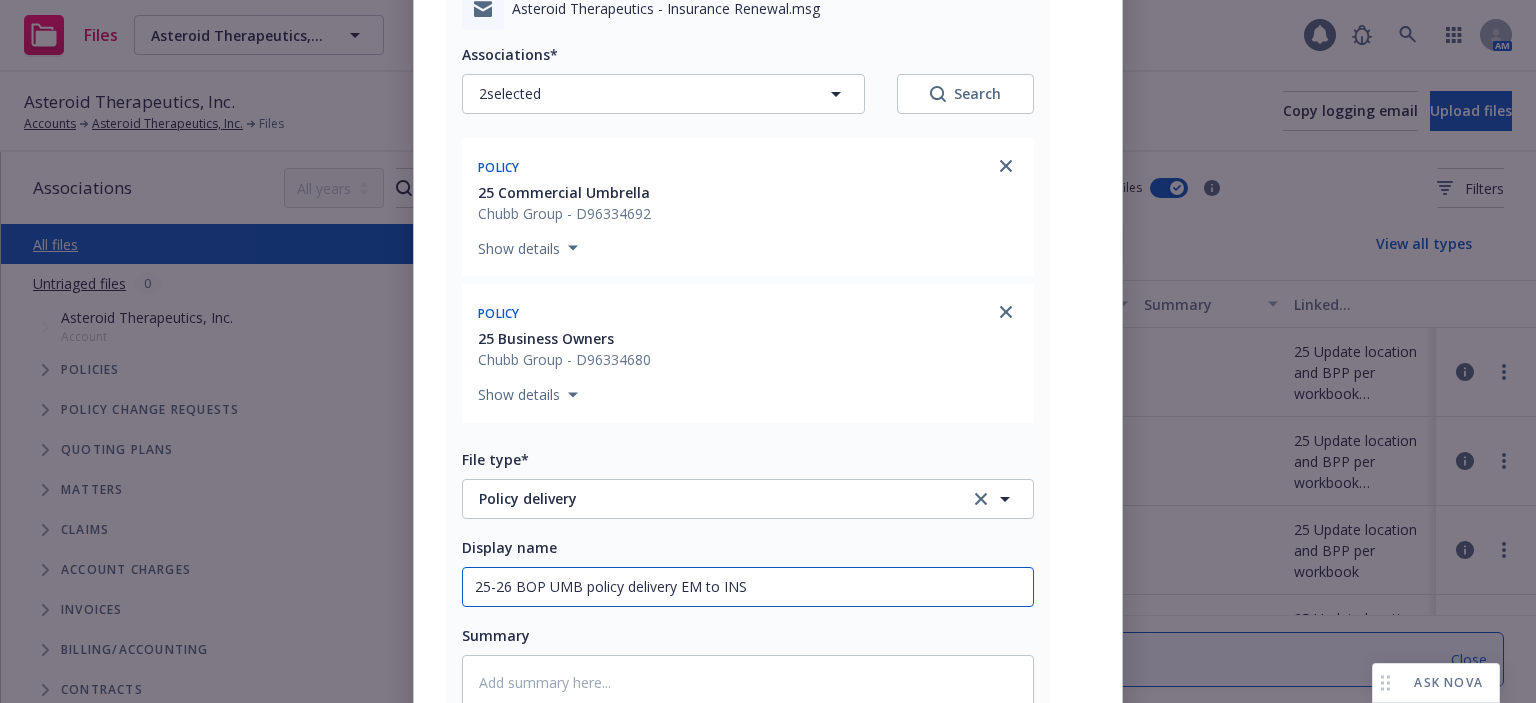 type on "25-26 BOP UMB policy delivery EM to INSD" 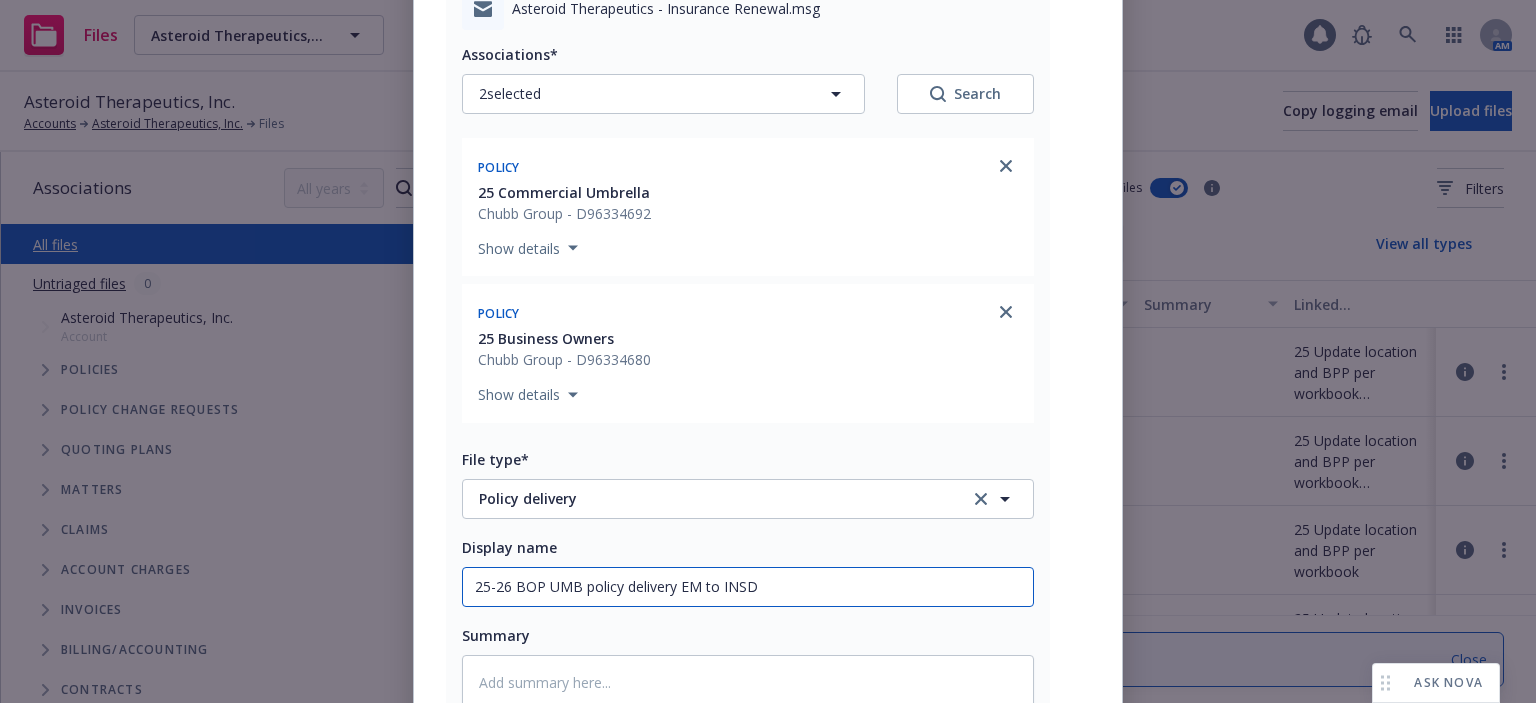 type on "x" 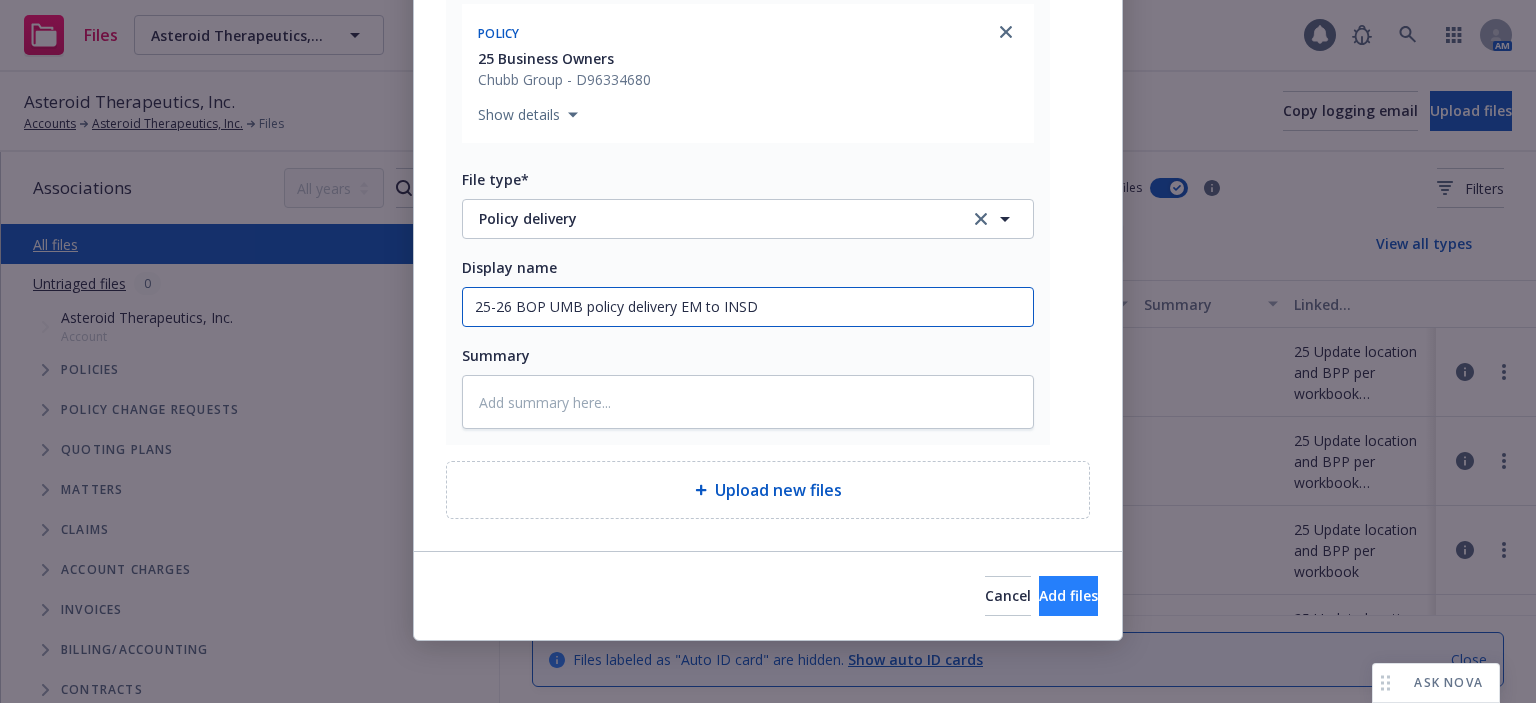 type on "25-26 BOP UMB policy delivery EM to INSD" 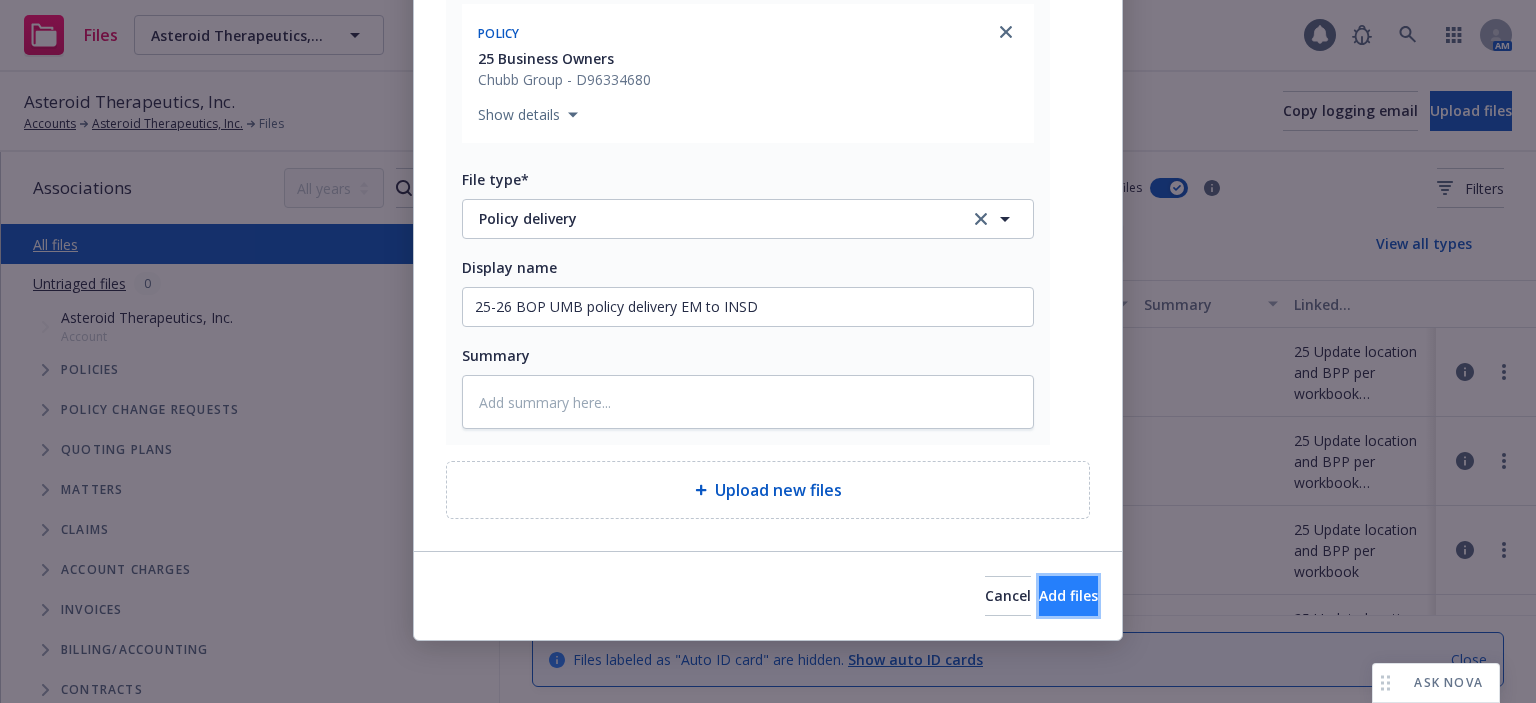 click on "Add files" at bounding box center (1068, 596) 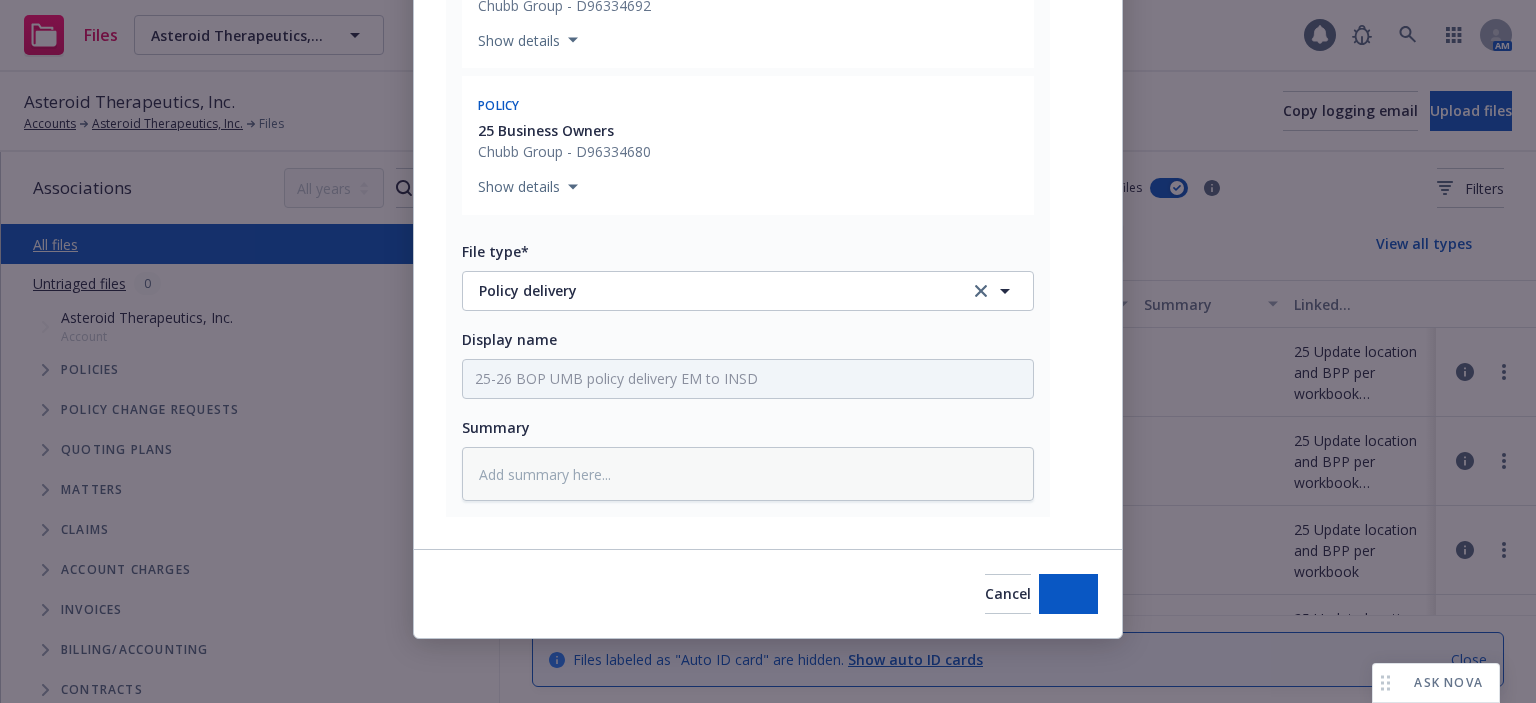 scroll, scrollTop: 406, scrollLeft: 0, axis: vertical 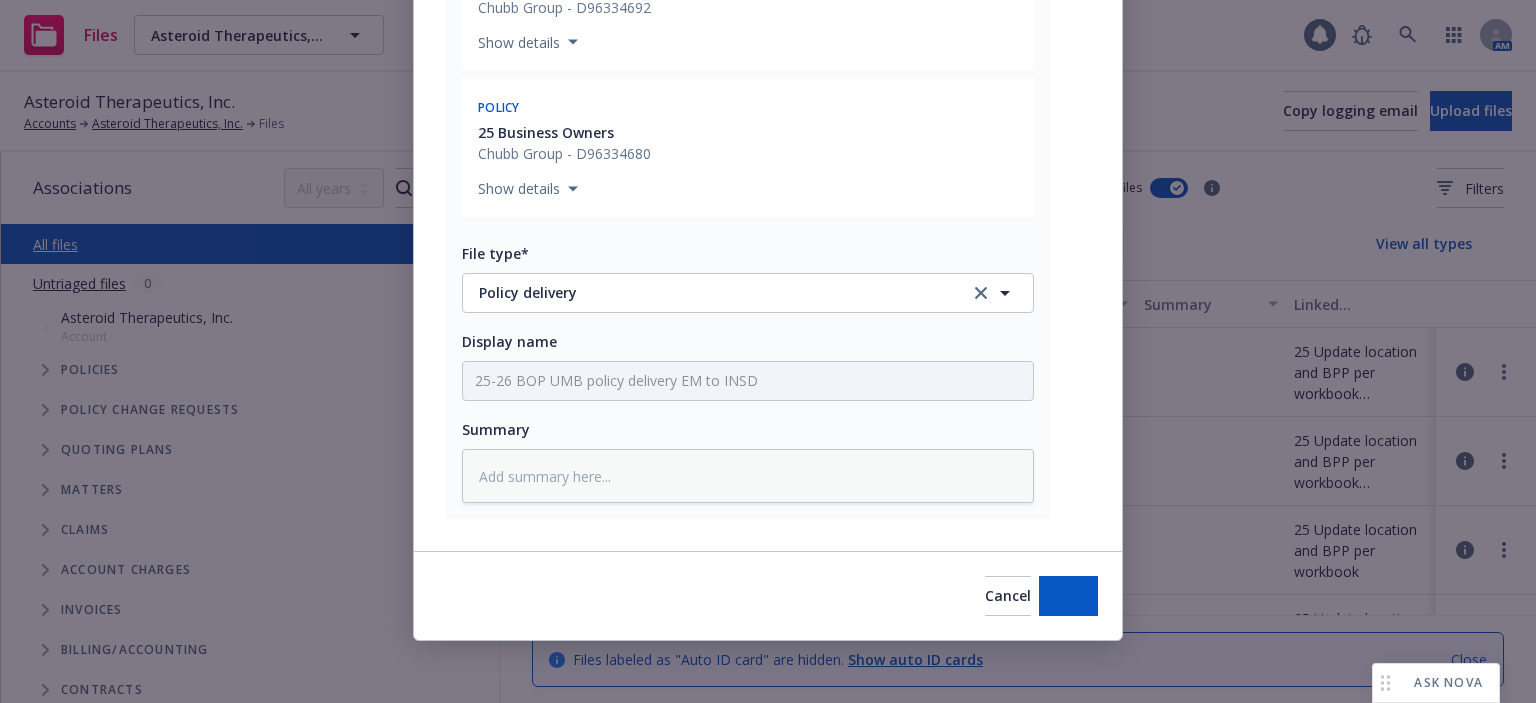 type on "x" 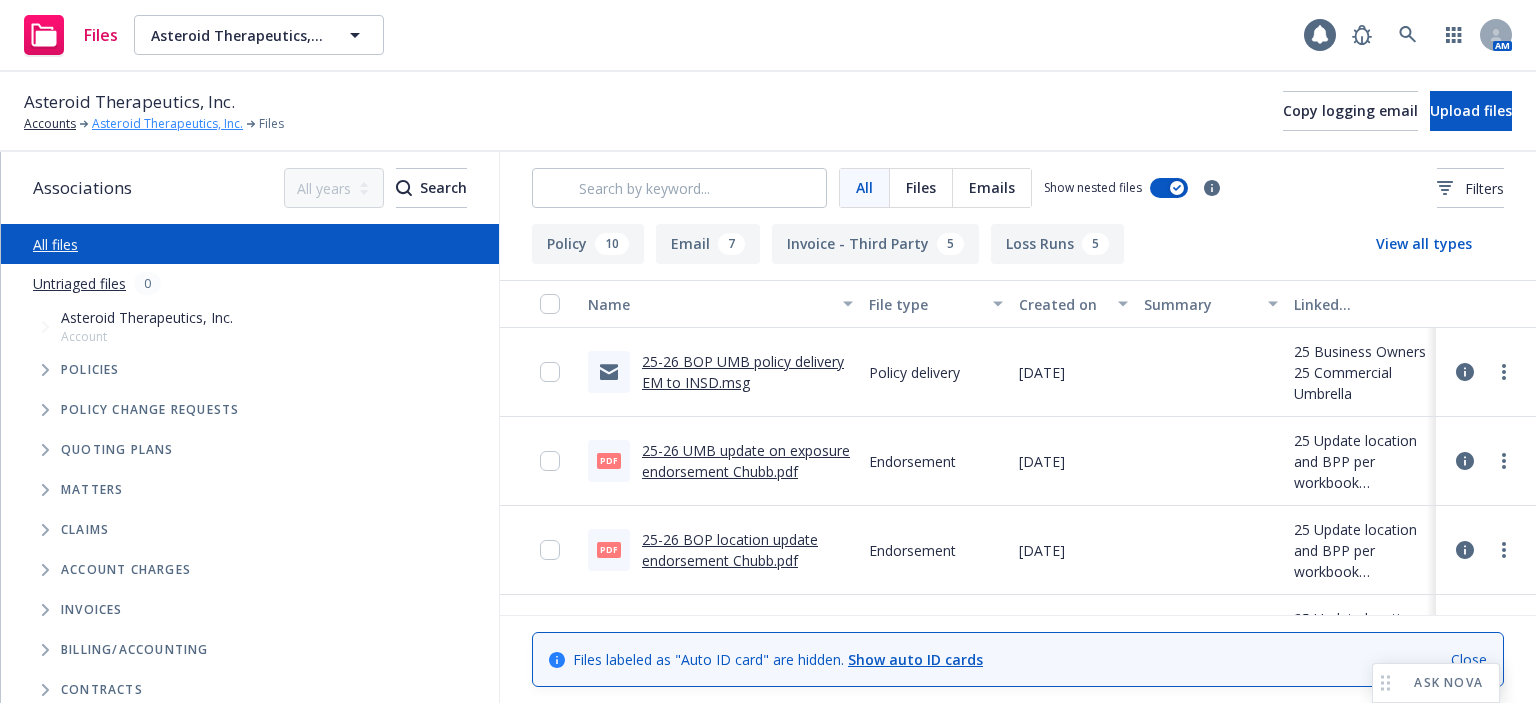 click on "Asteroid Therapeutics, Inc." at bounding box center (167, 124) 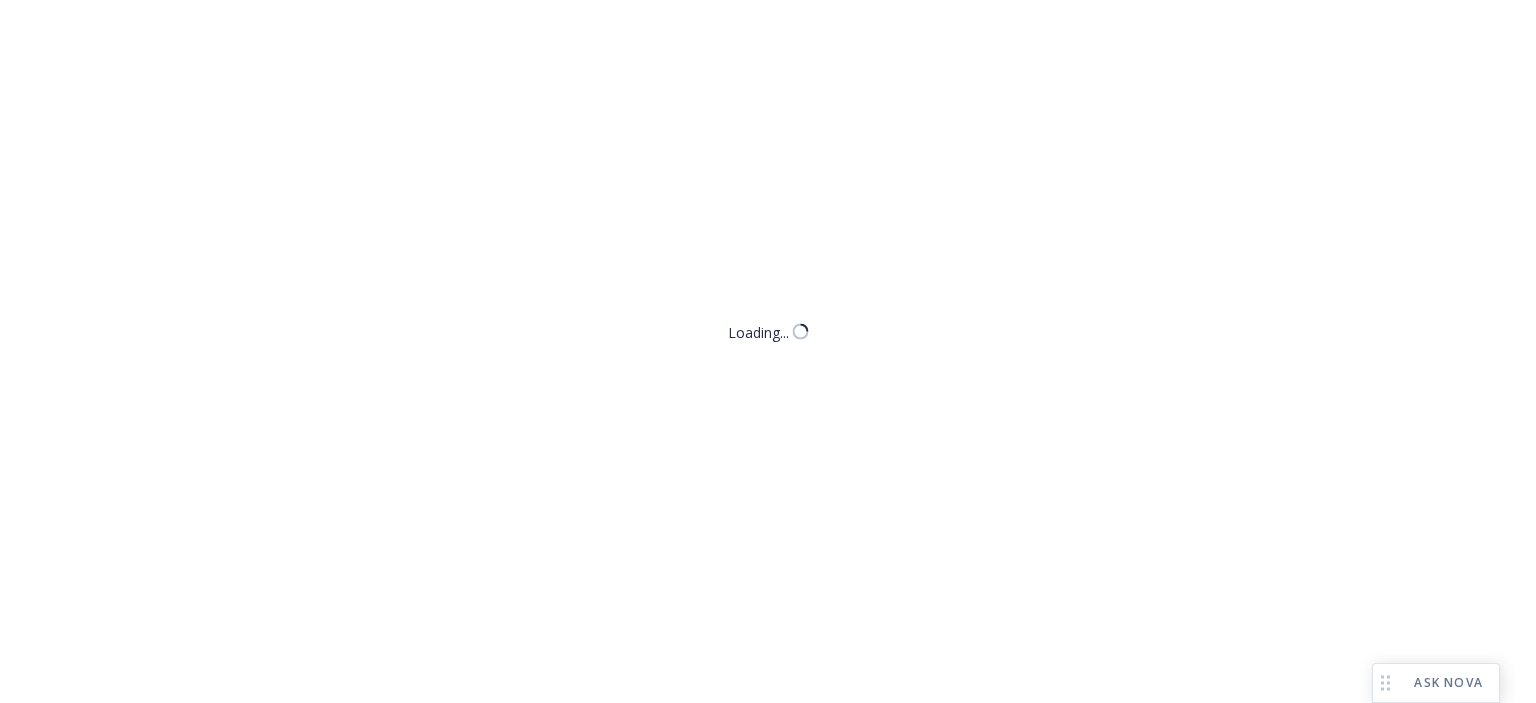 scroll, scrollTop: 0, scrollLeft: 0, axis: both 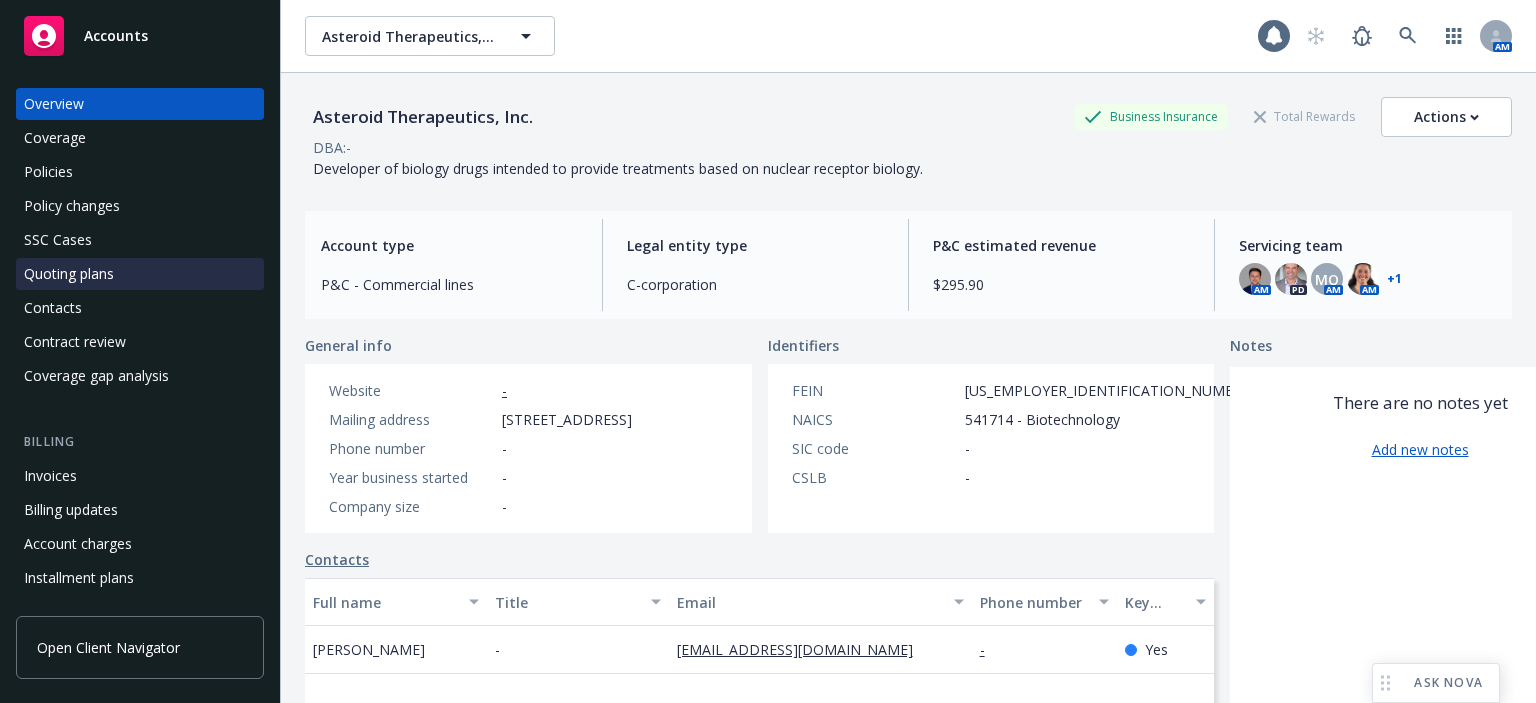 click on "Quoting plans" at bounding box center [69, 274] 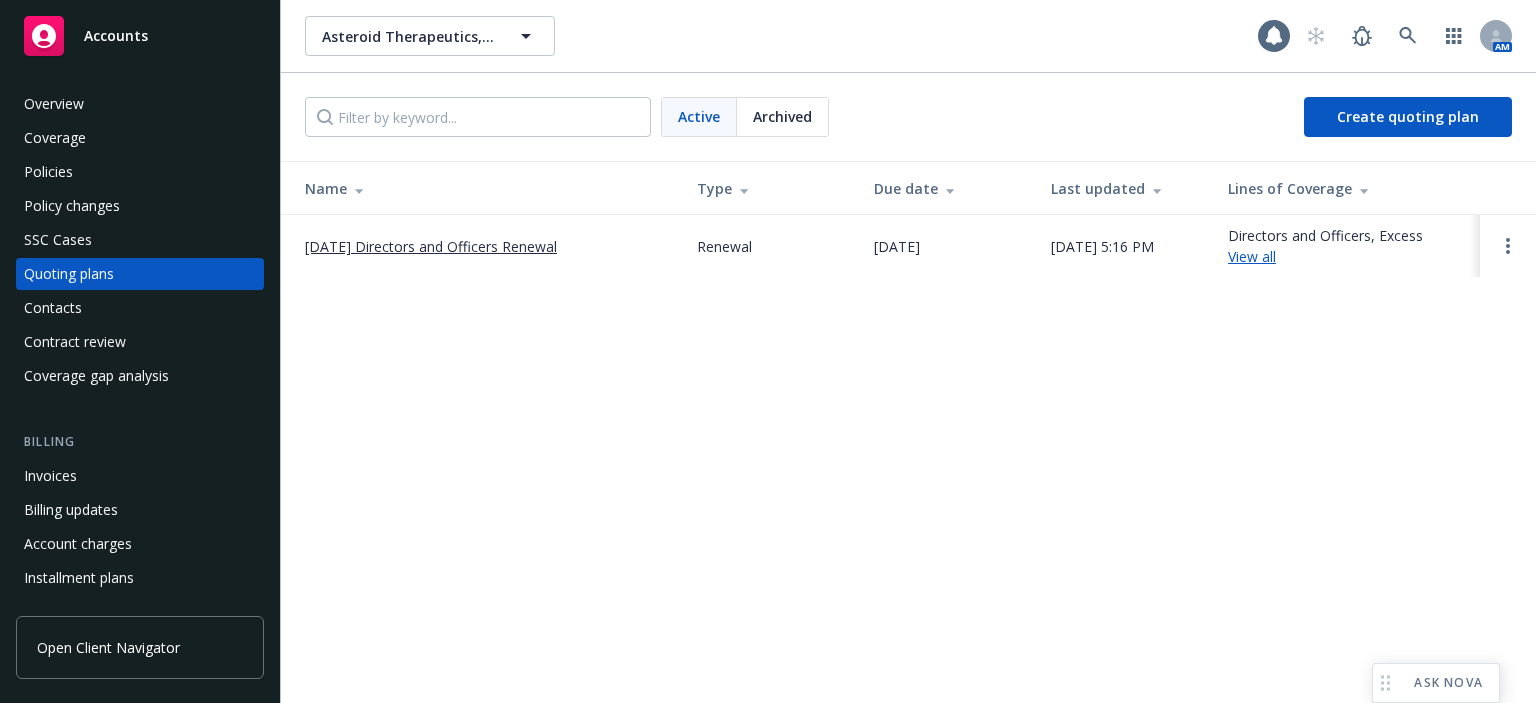 click on "Archived" at bounding box center [782, 116] 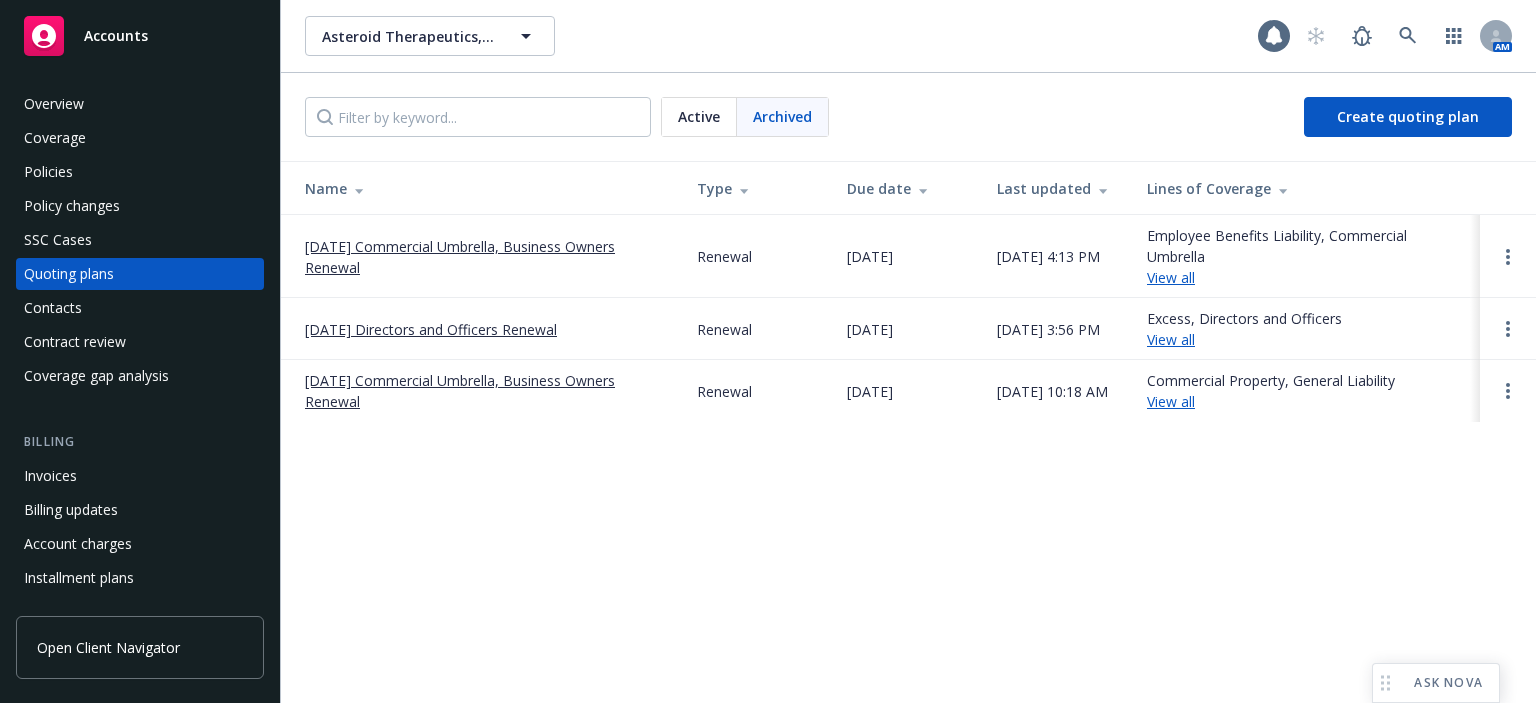 click on "[DATE] Commercial Umbrella, Business Owners Renewal" at bounding box center [485, 257] 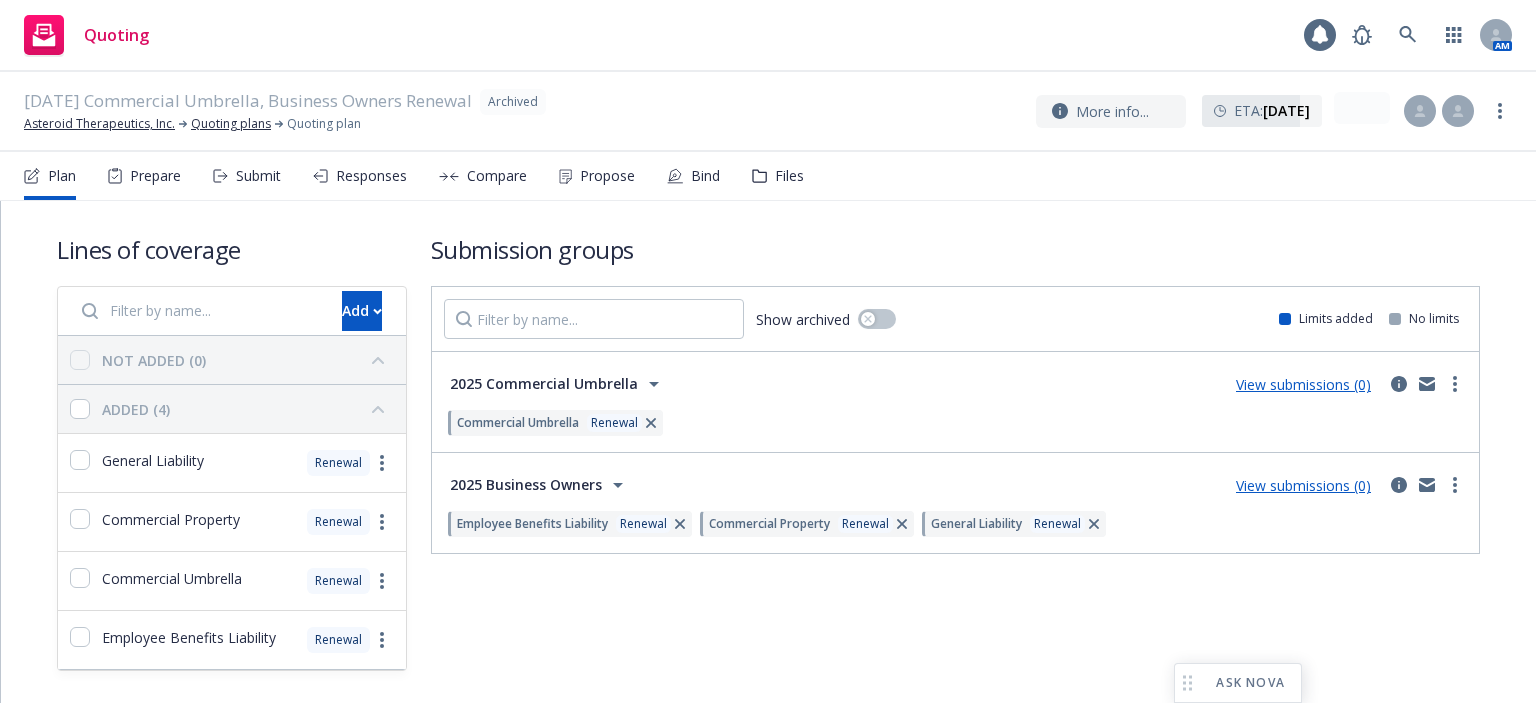 scroll, scrollTop: 0, scrollLeft: 0, axis: both 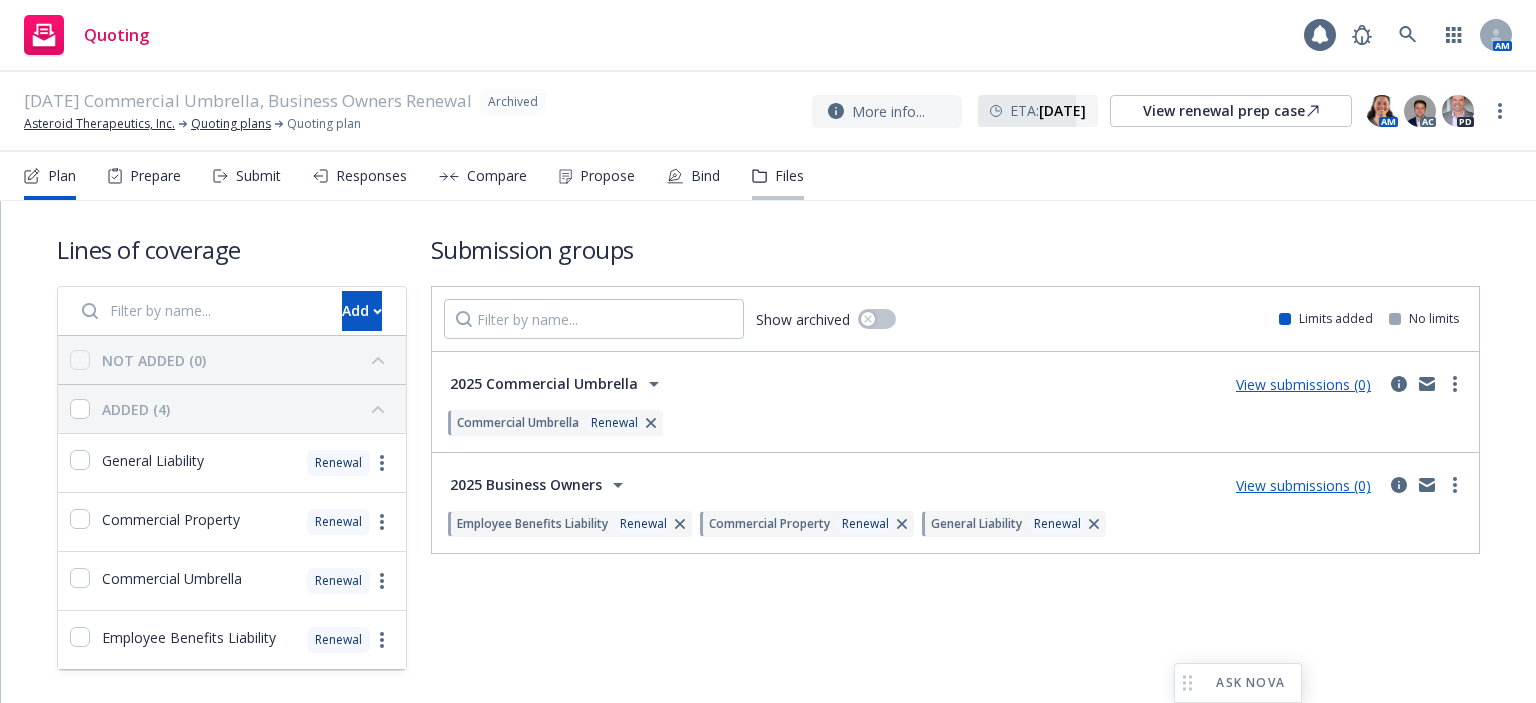 click on "Files" at bounding box center [789, 176] 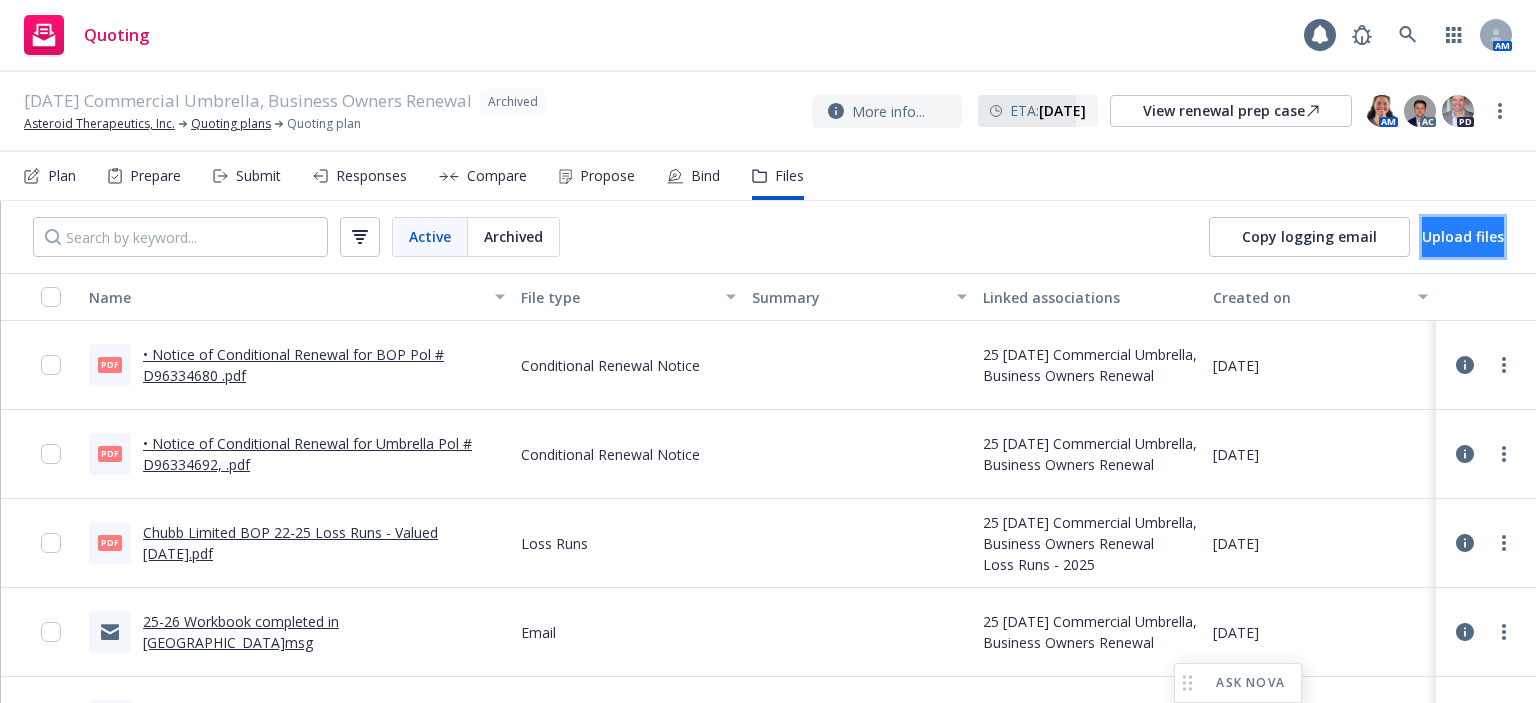 click on "Upload files" at bounding box center (1463, 236) 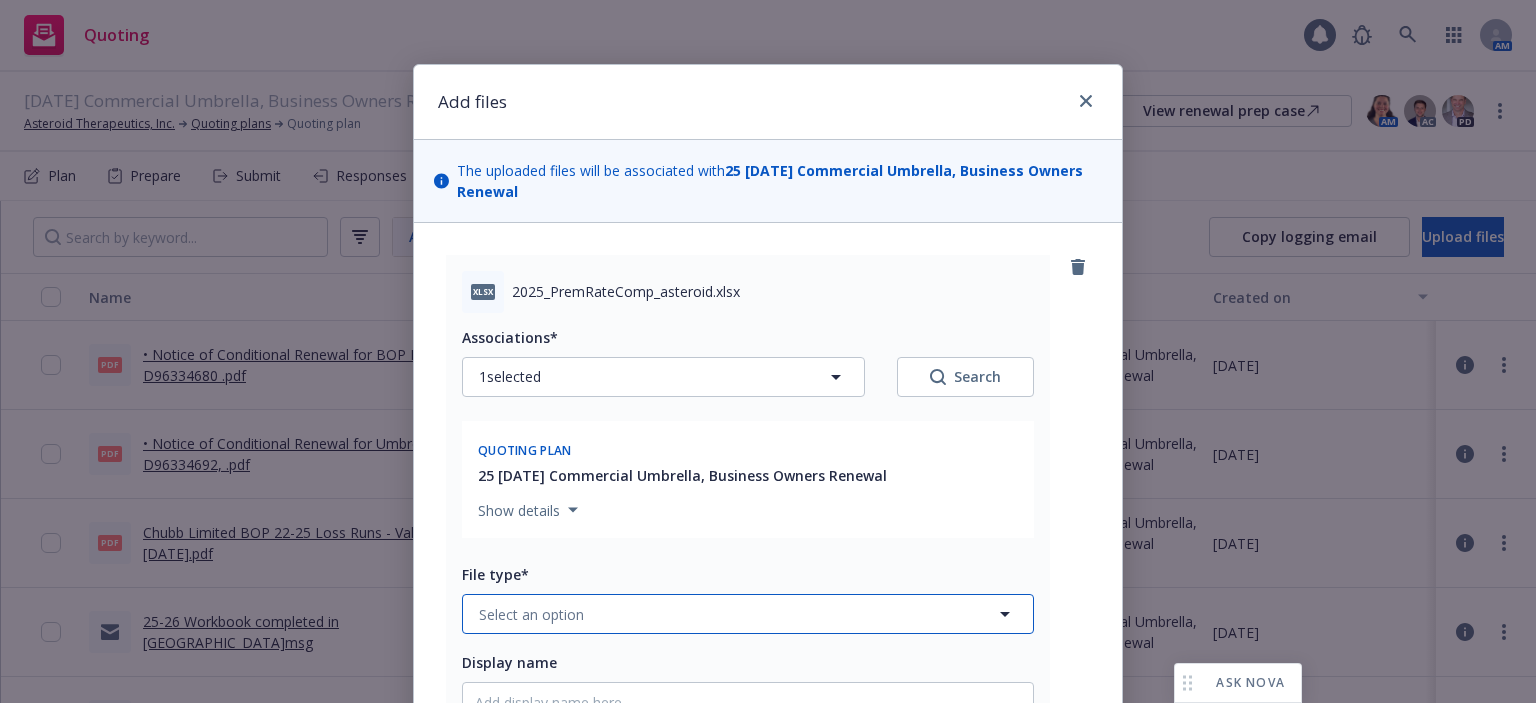 click on "Select an option" at bounding box center [748, 614] 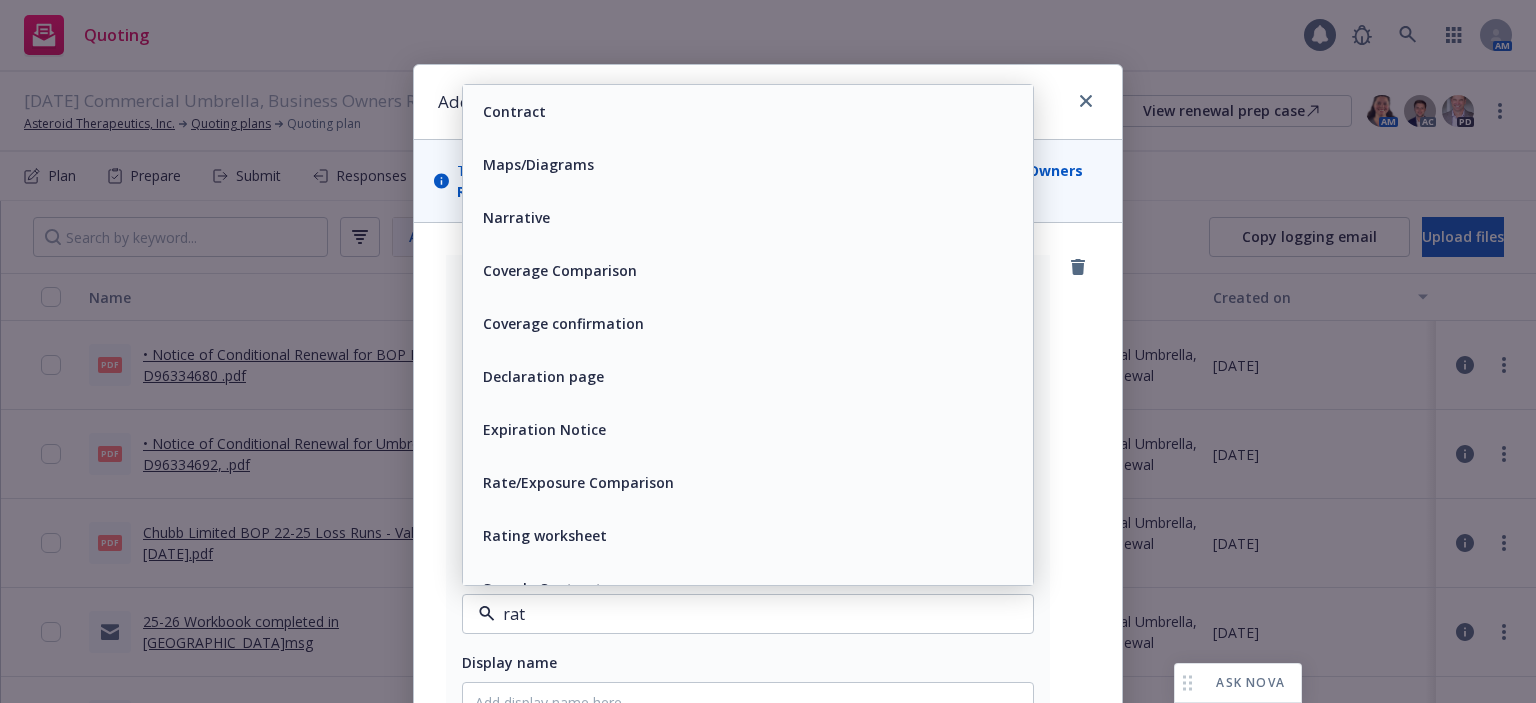 type on "rate" 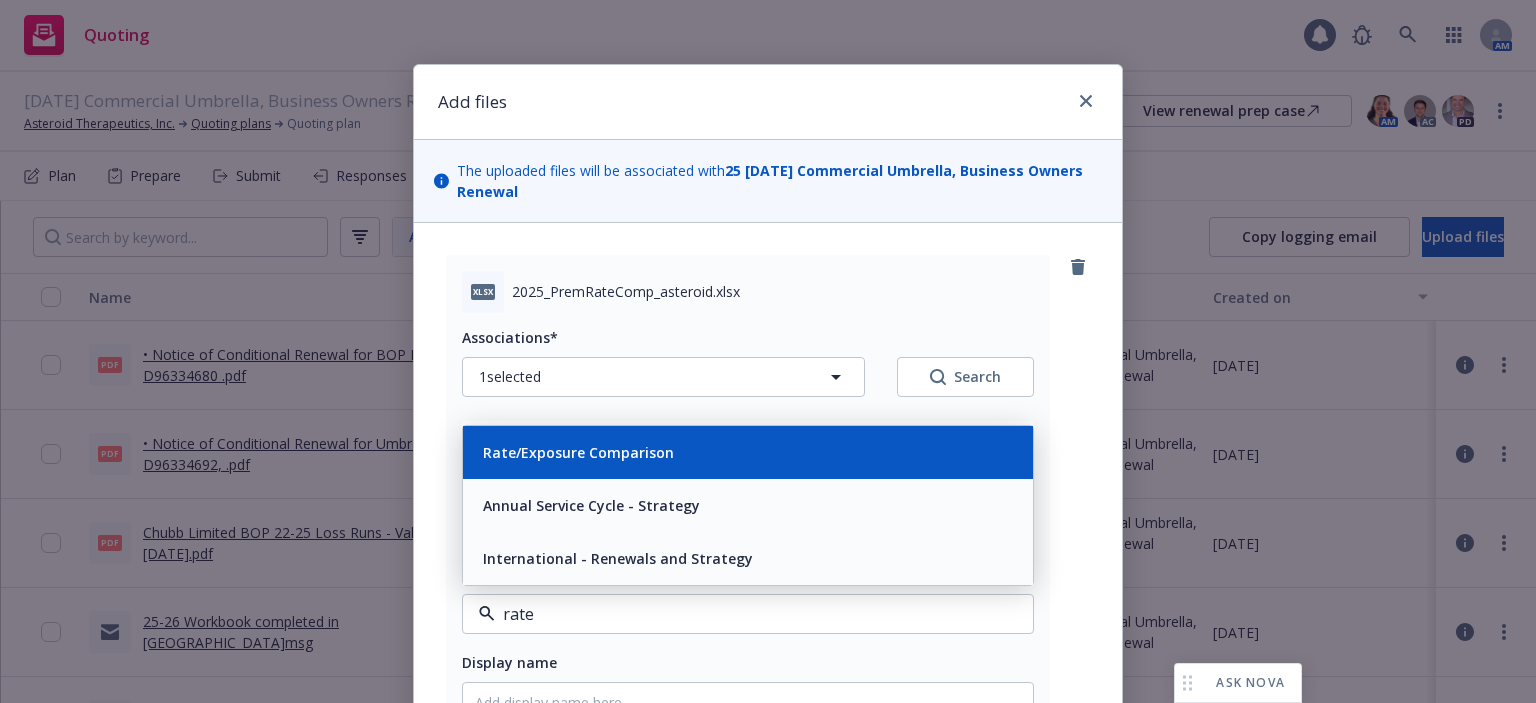 click on "Rate/Exposure Comparison" at bounding box center [576, 452] 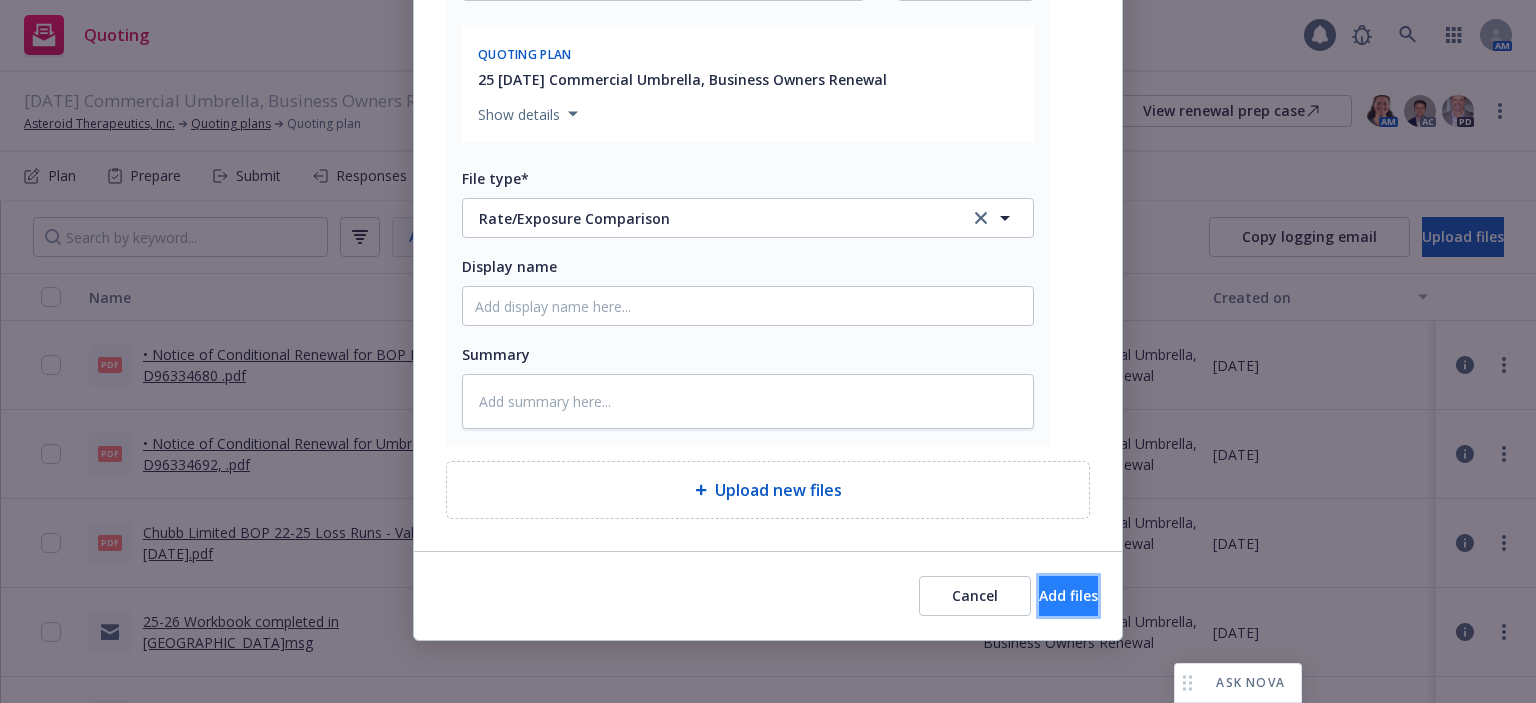 click on "Add files" at bounding box center [1068, 595] 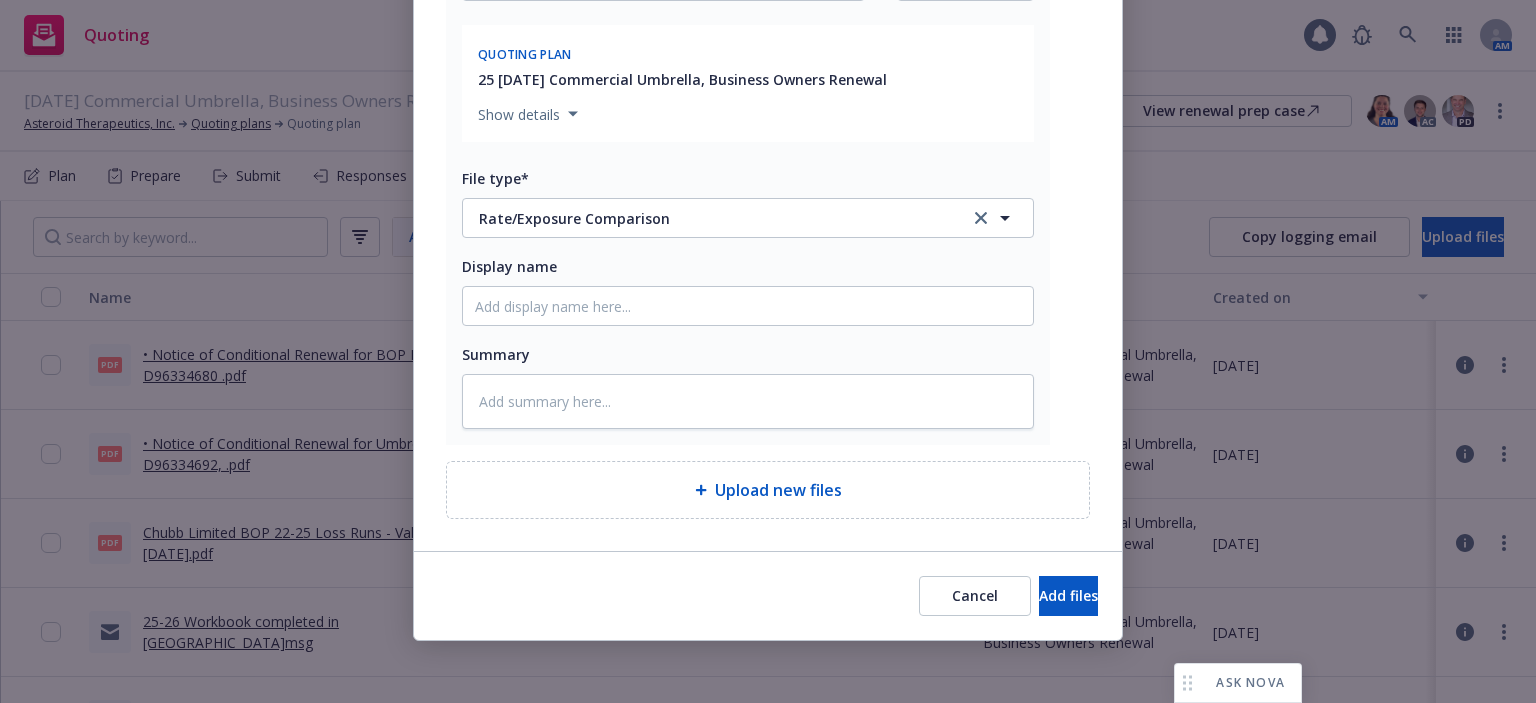 scroll, scrollTop: 322, scrollLeft: 0, axis: vertical 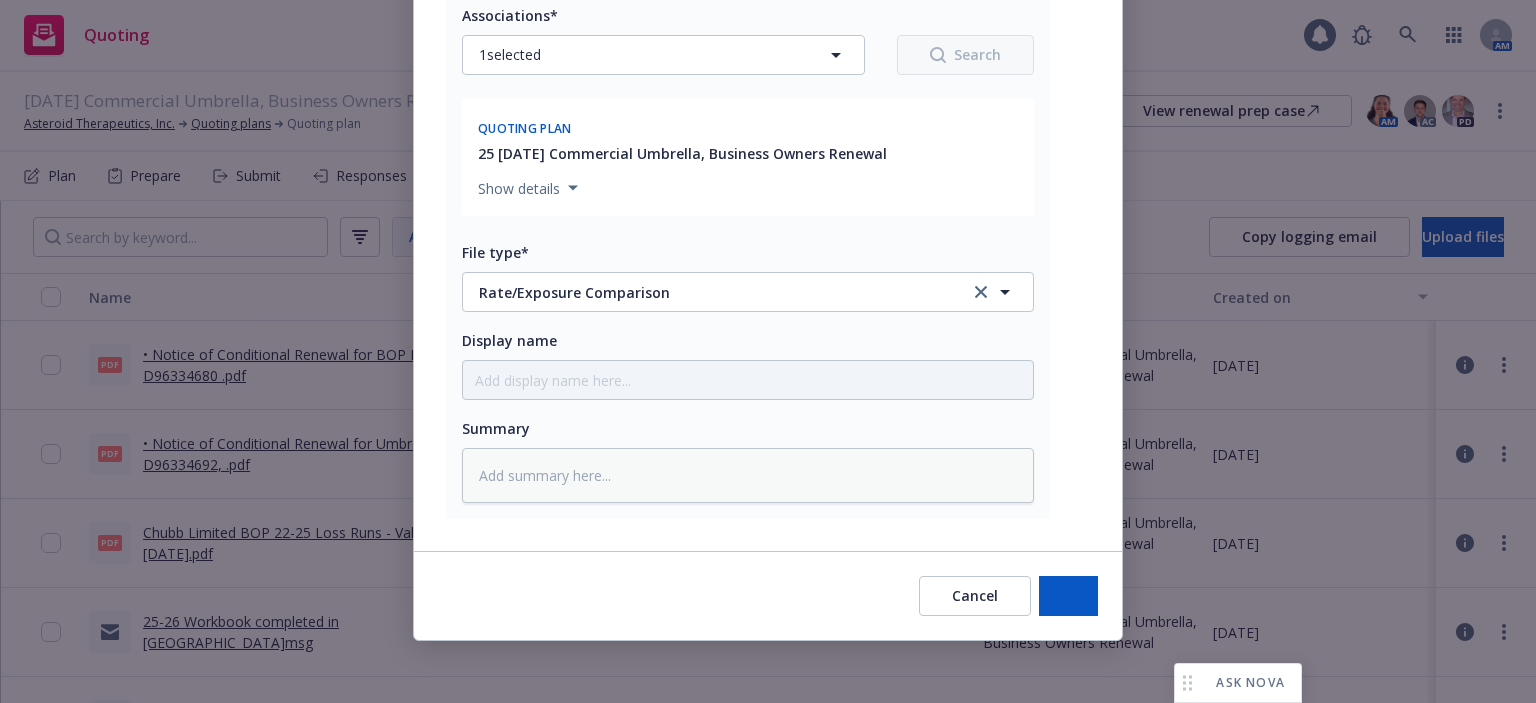 type on "x" 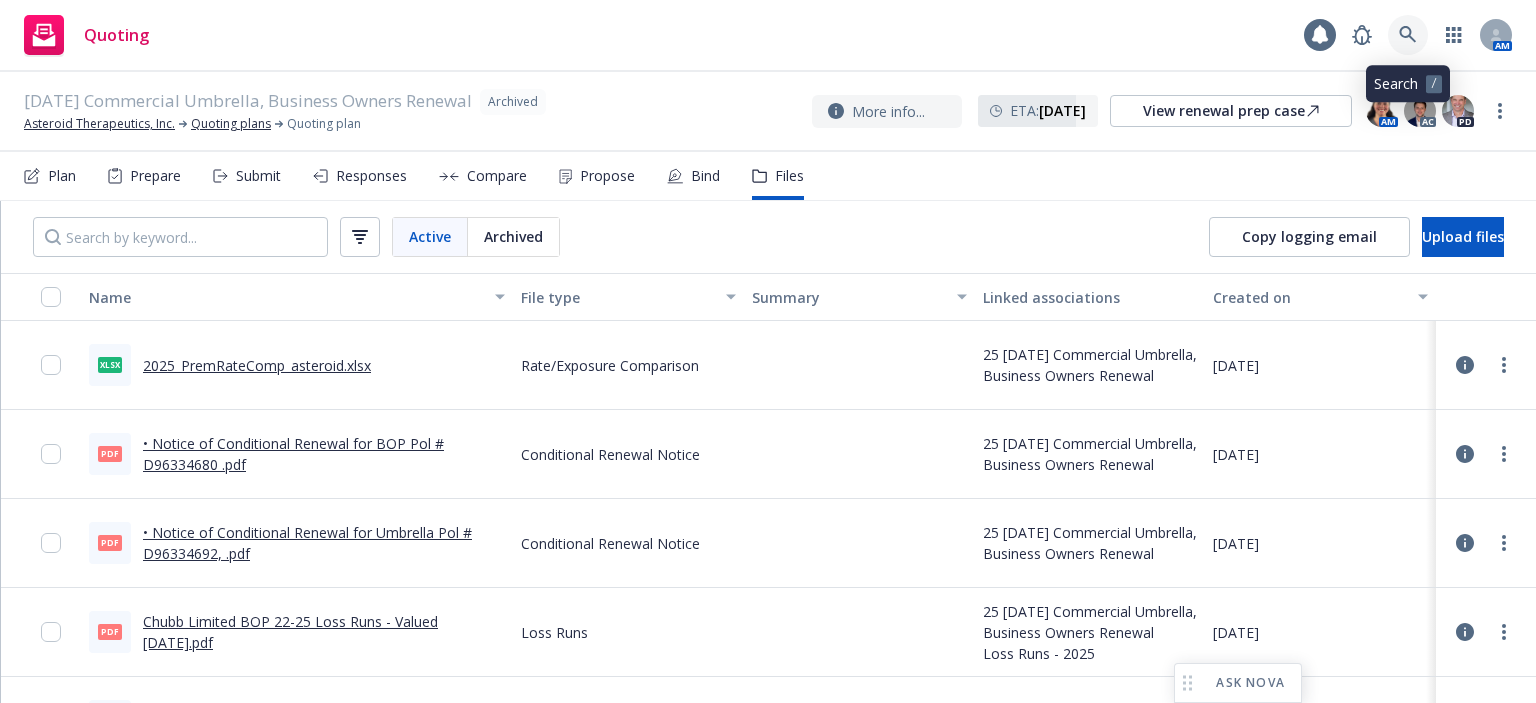 click 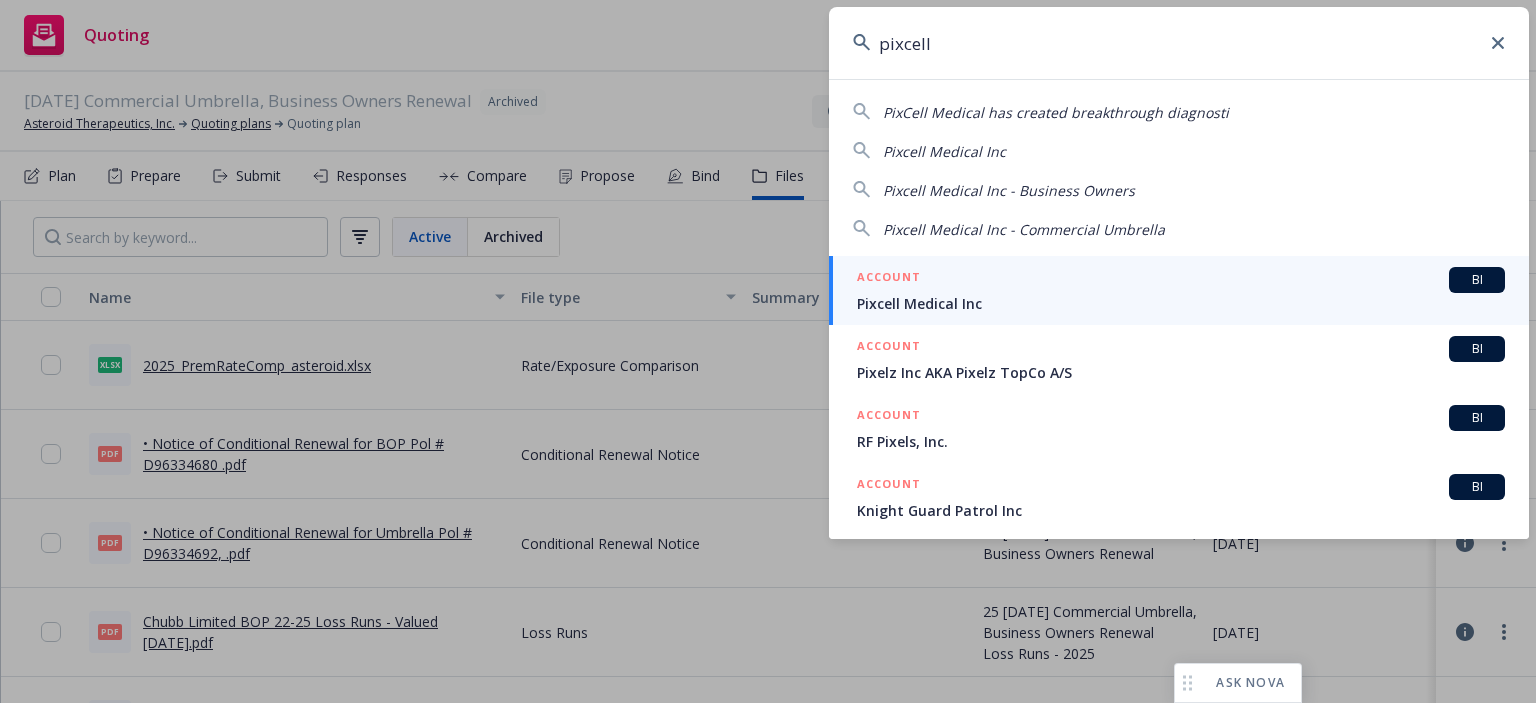 type on "pixcell" 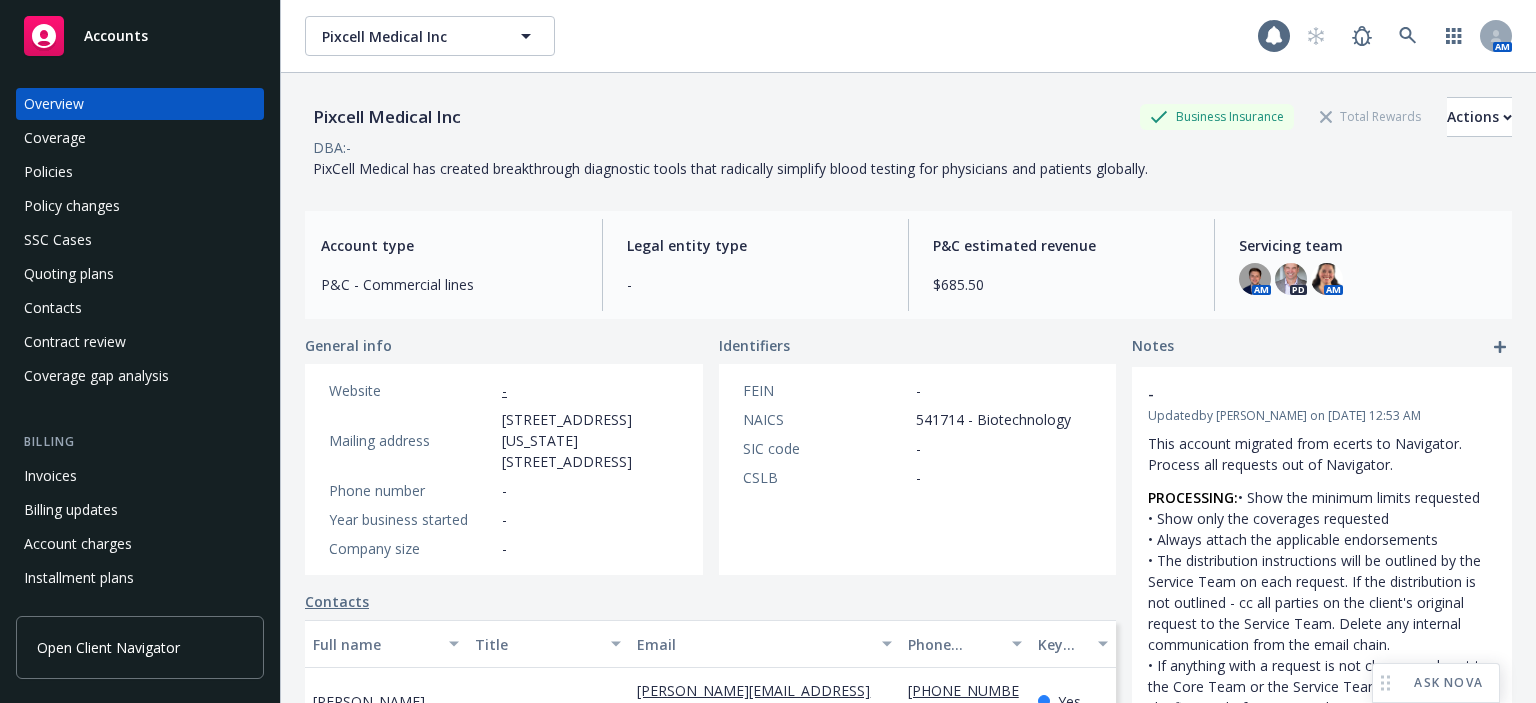 scroll, scrollTop: 0, scrollLeft: 0, axis: both 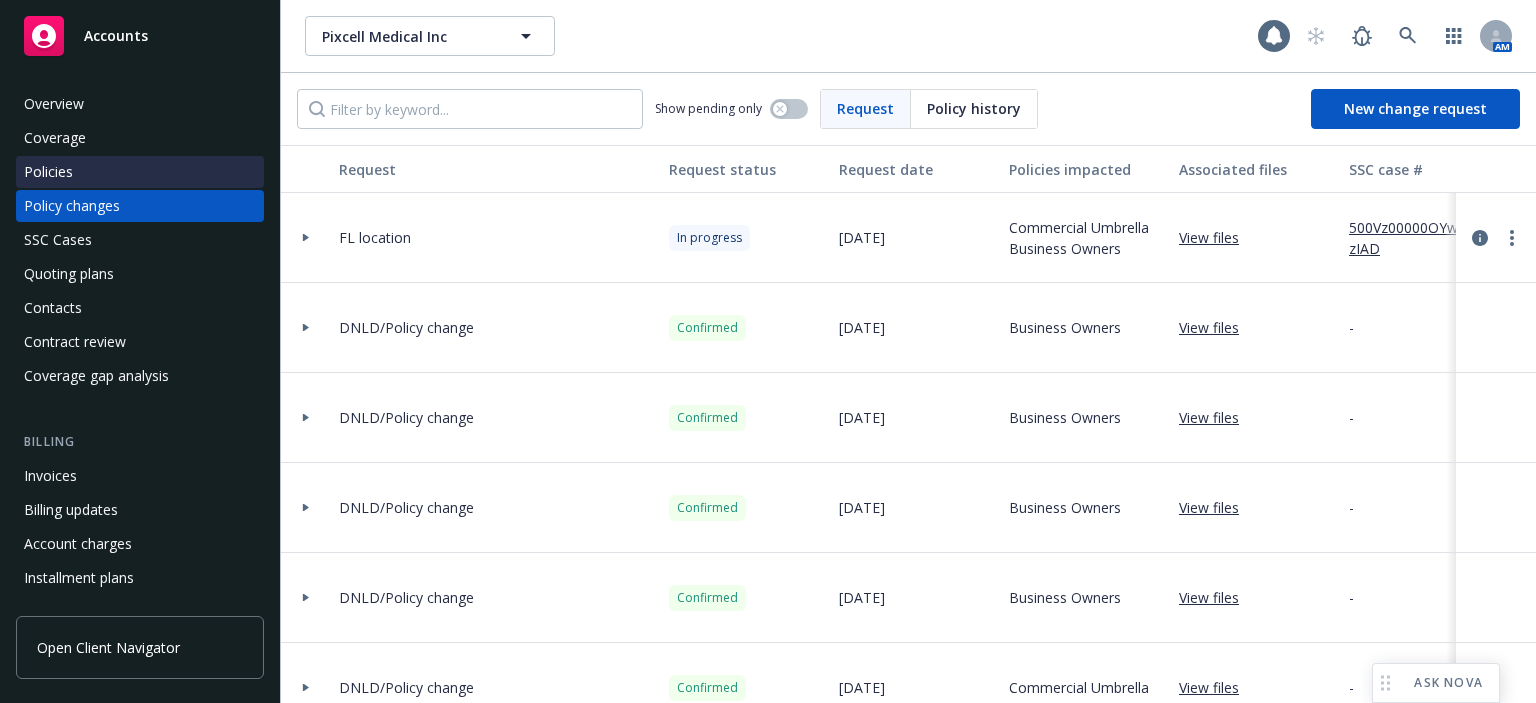 click on "Policies" at bounding box center (48, 172) 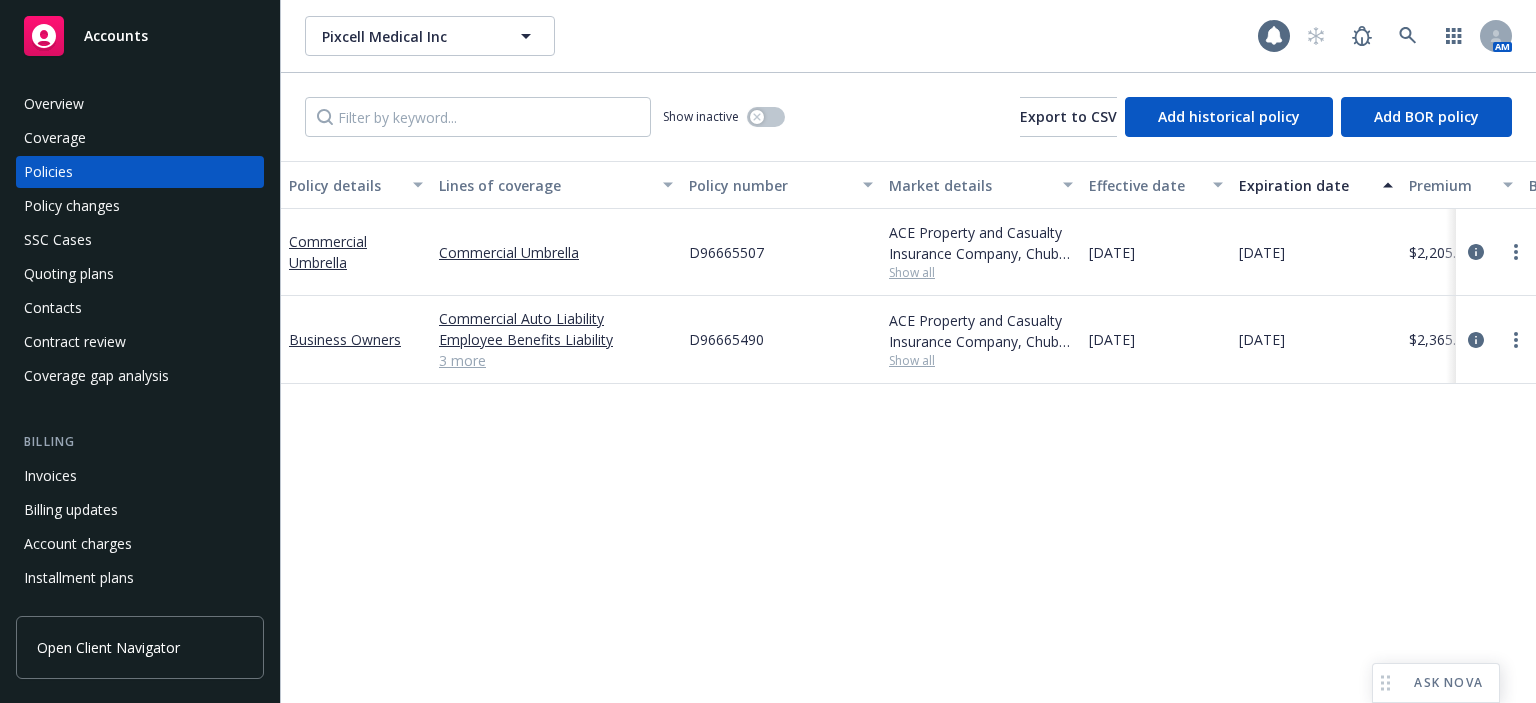 click on "D96665490" at bounding box center (726, 339) 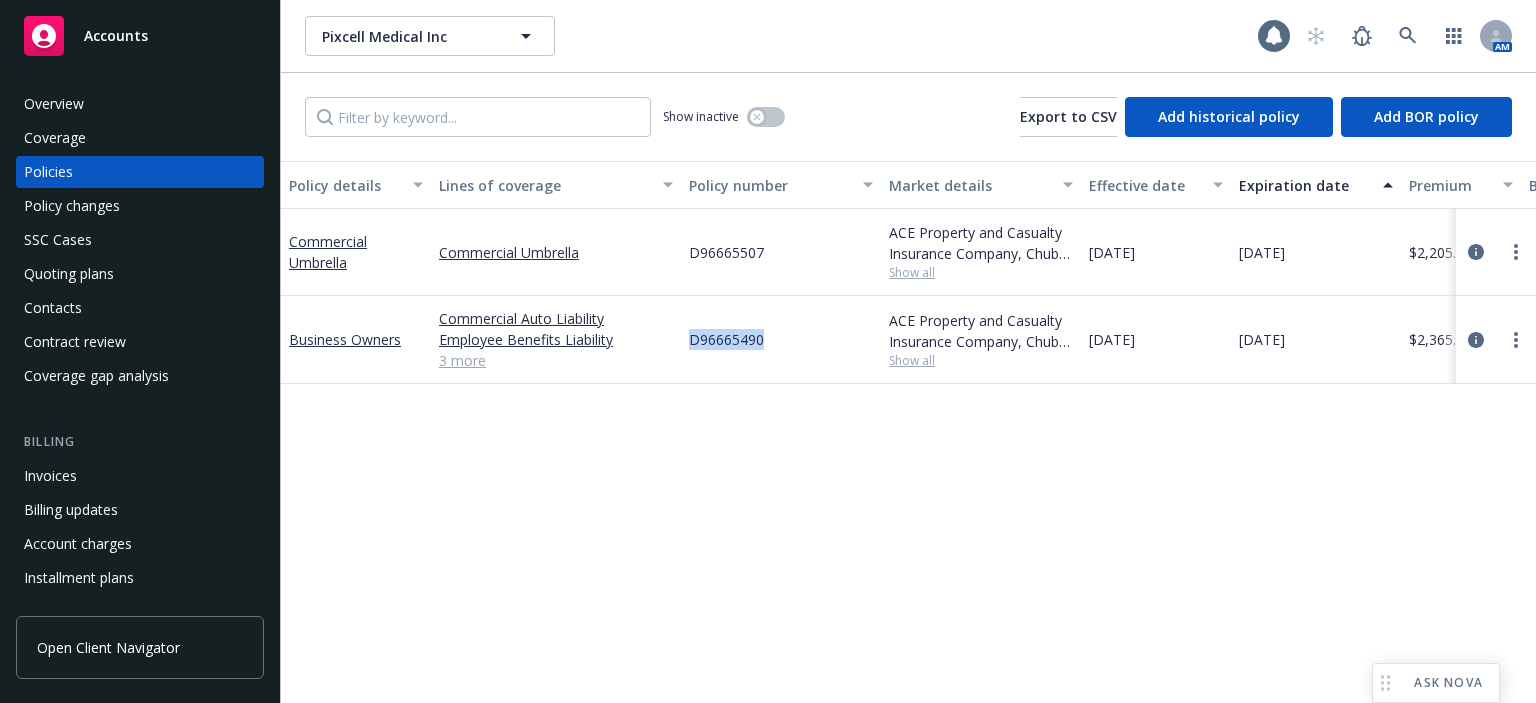 click on "D96665490" at bounding box center (726, 339) 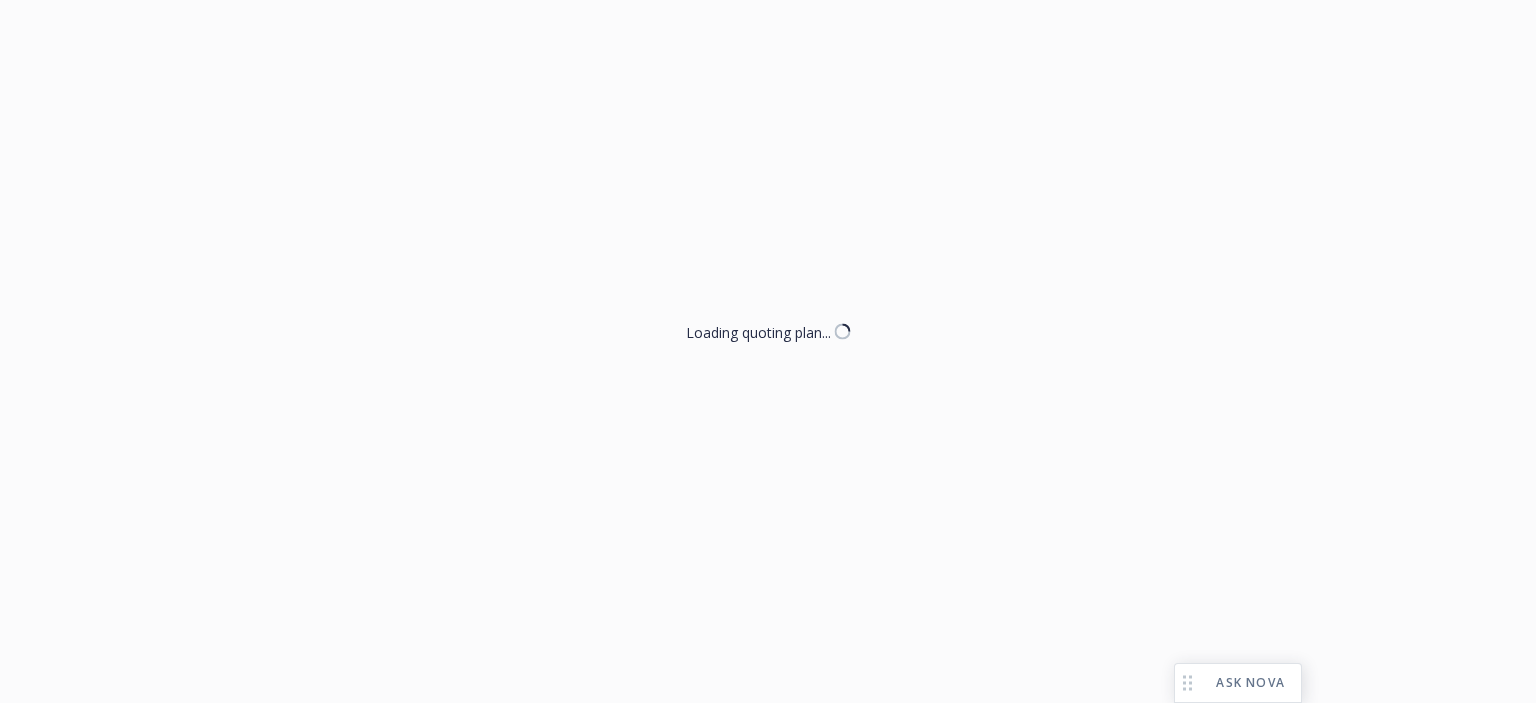 scroll, scrollTop: 0, scrollLeft: 0, axis: both 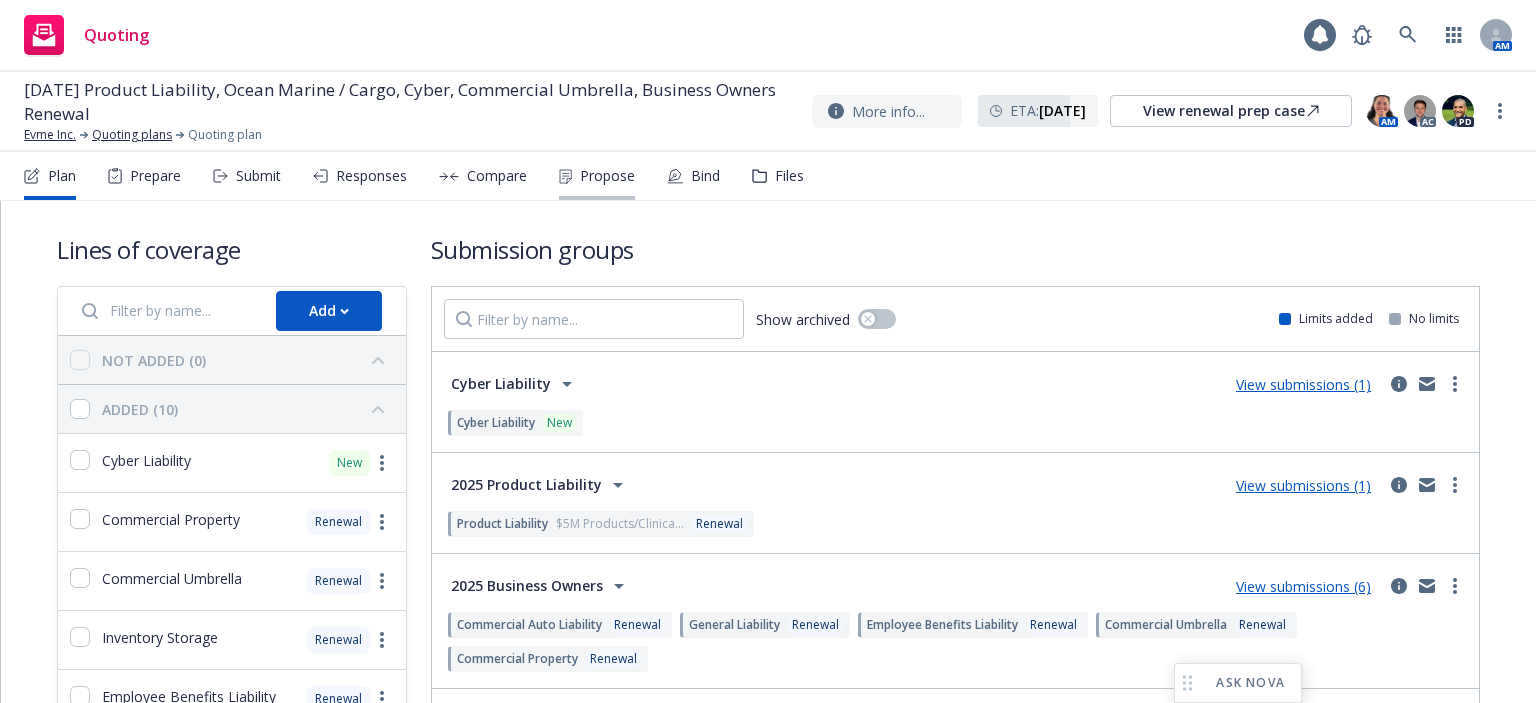 click on "Propose" at bounding box center [597, 176] 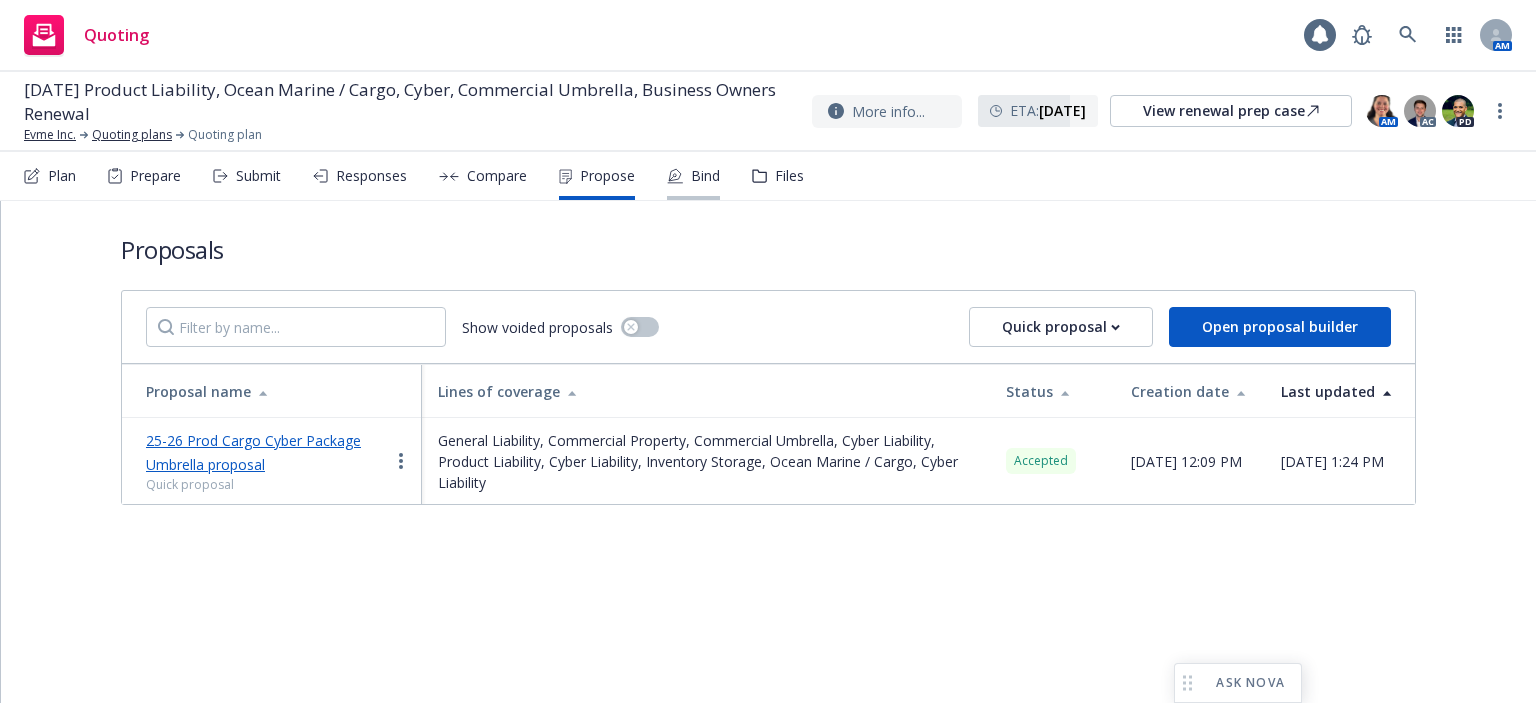 click on "Bind" at bounding box center (705, 176) 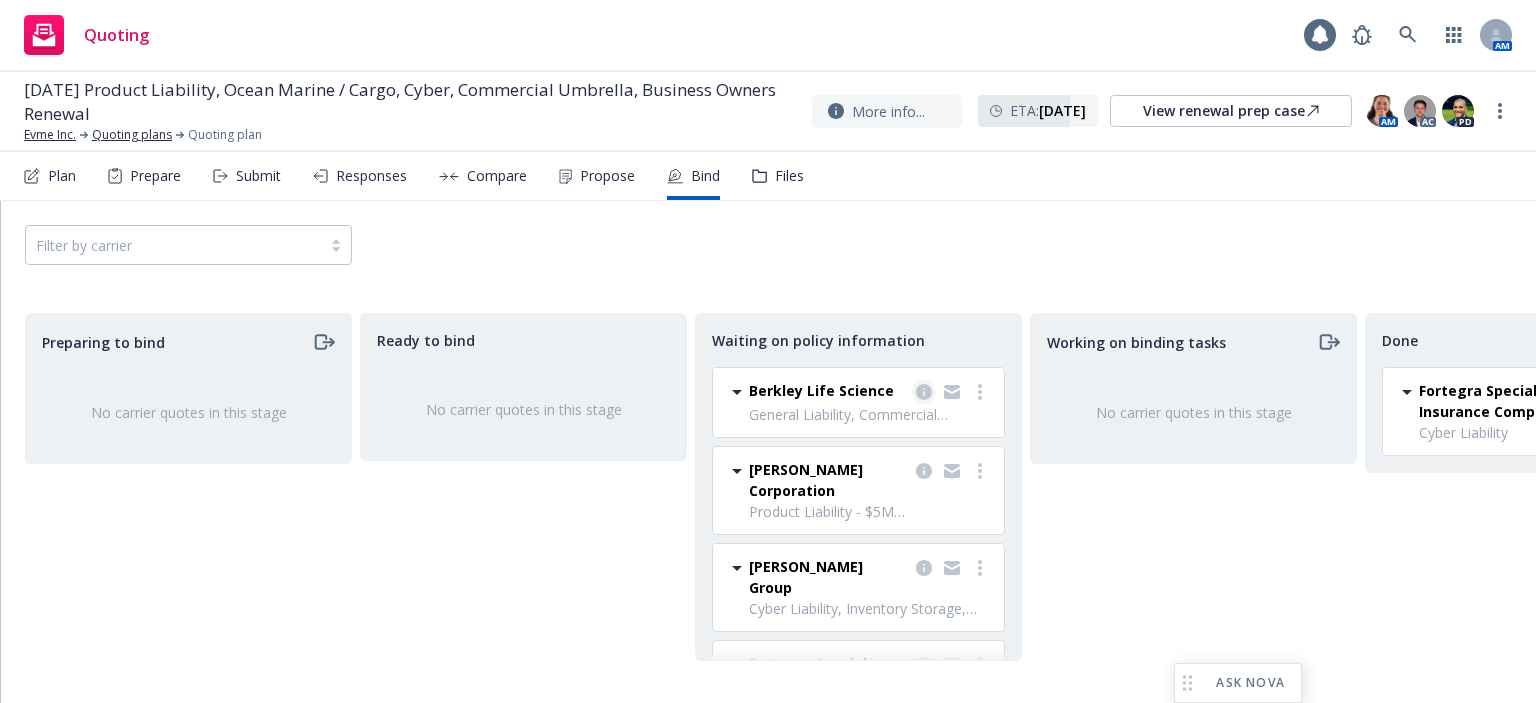 click 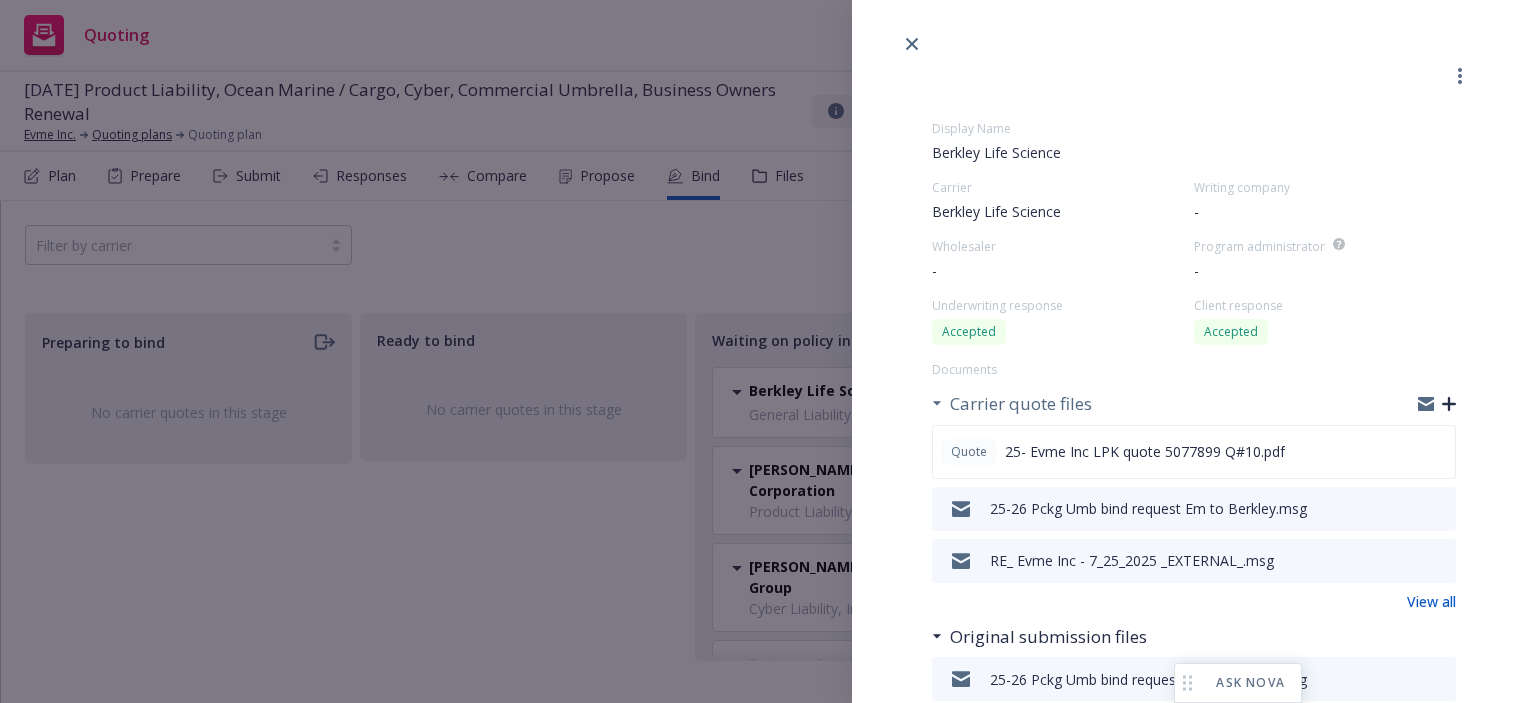 click 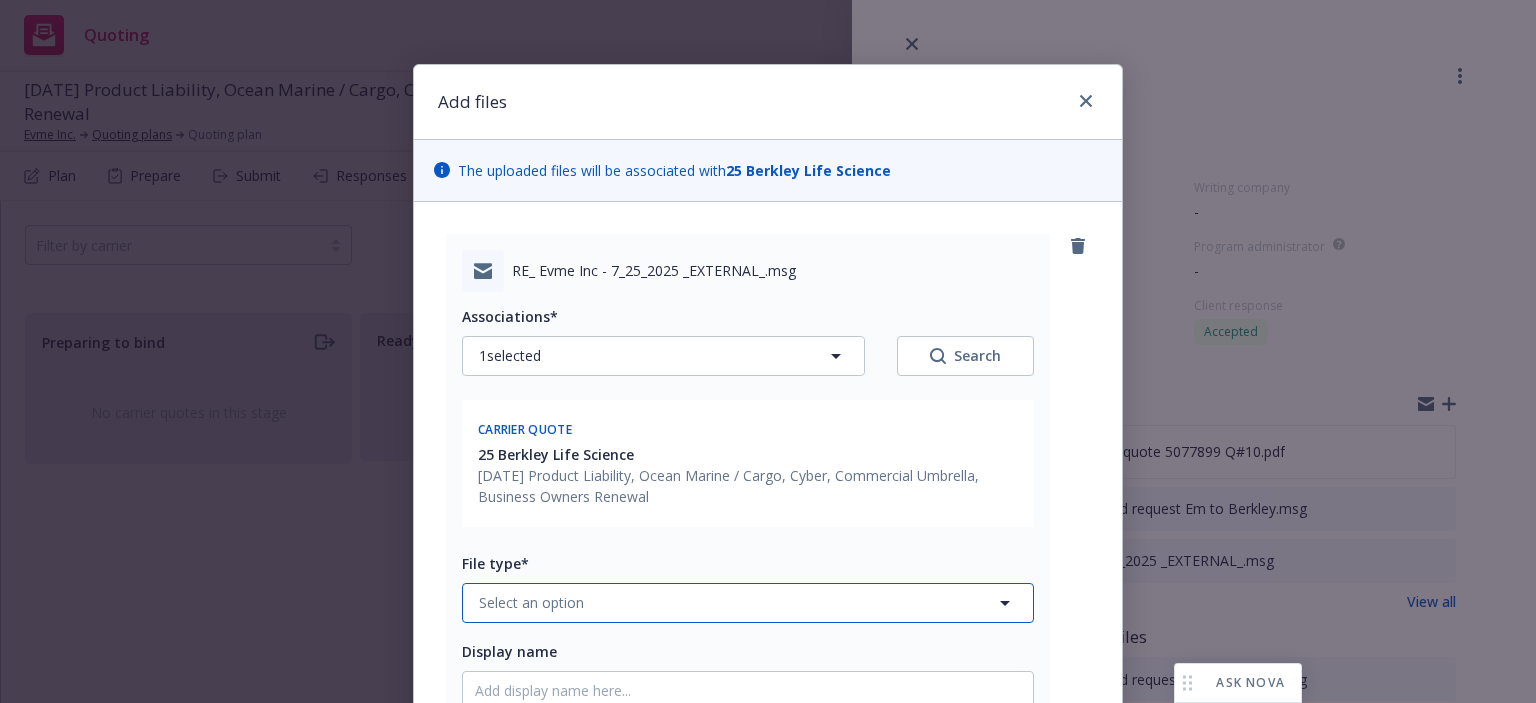 click on "Select an option" at bounding box center [748, 603] 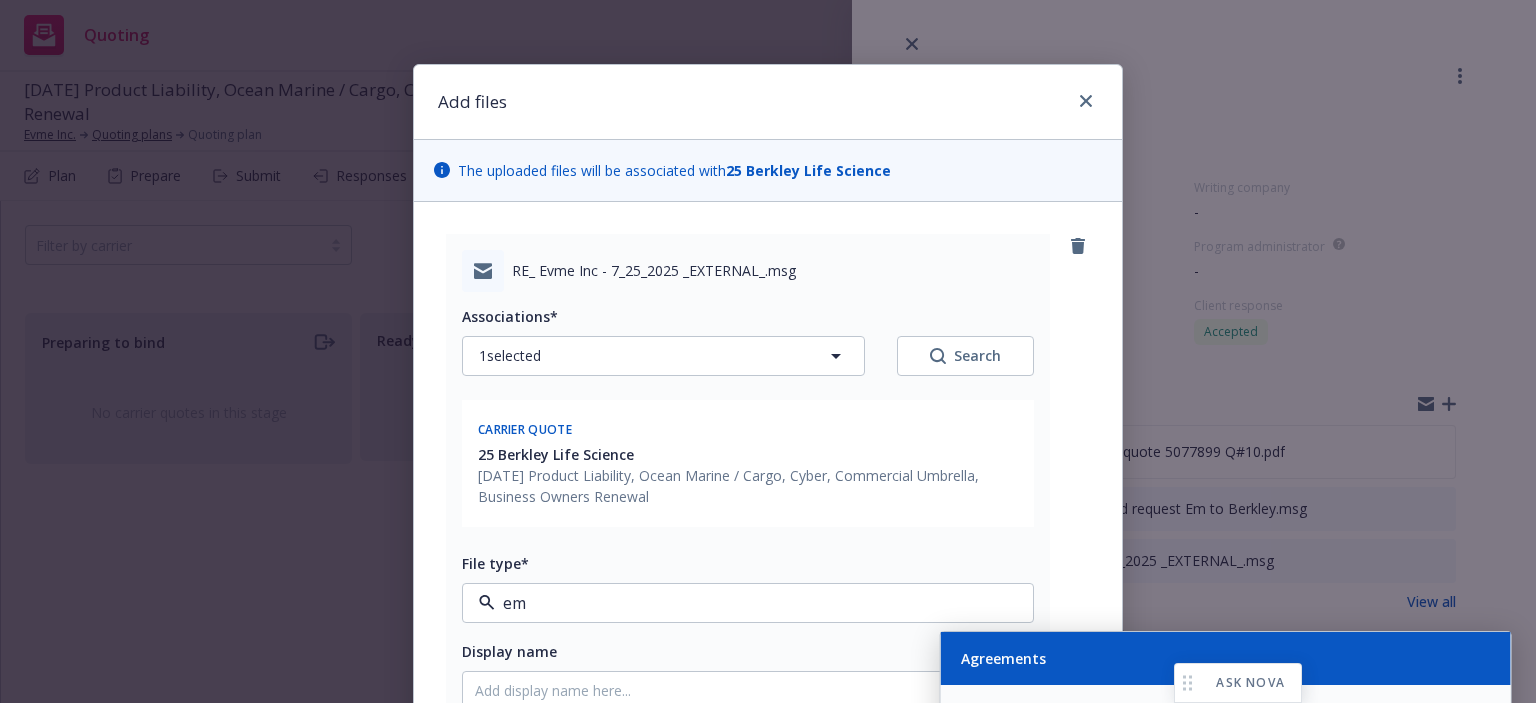 type on "ema" 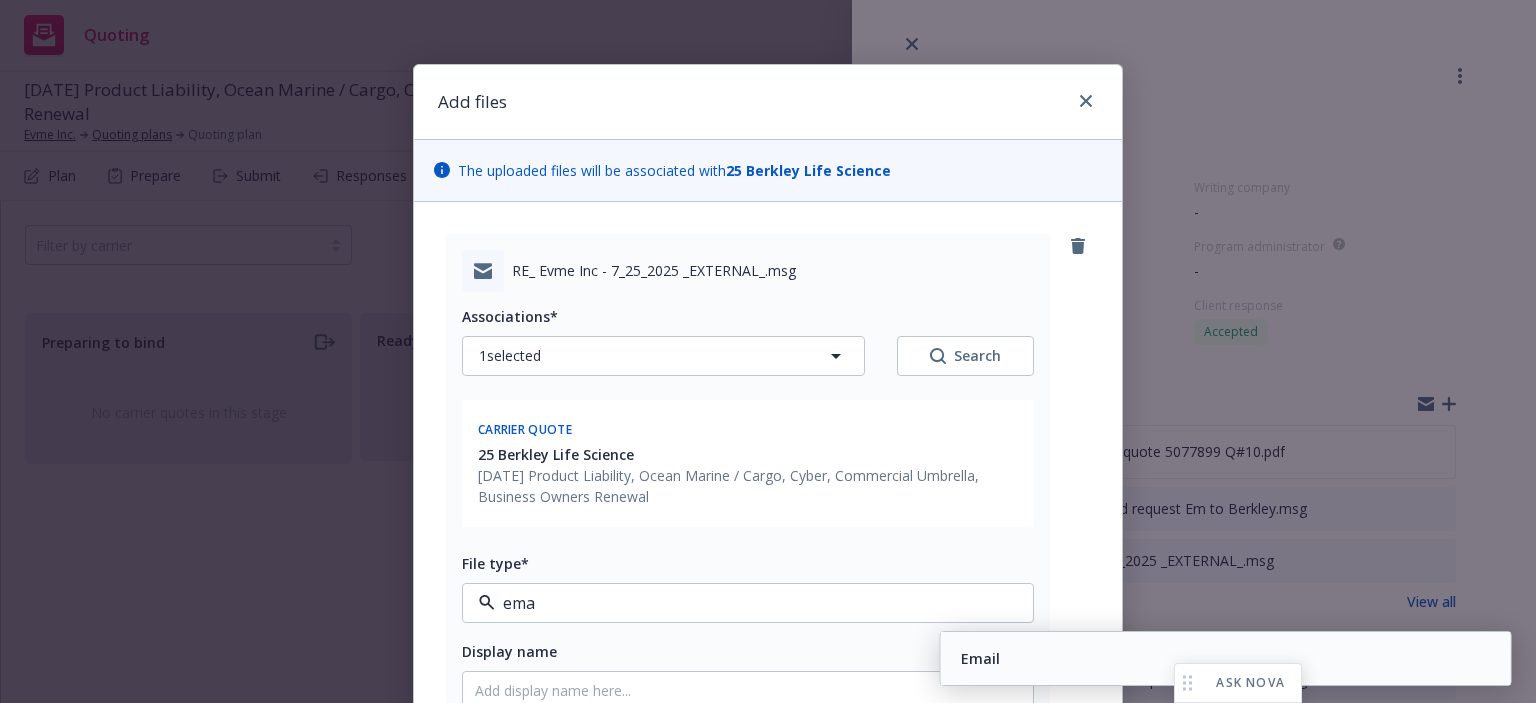 click on "Email" at bounding box center (1226, 658) 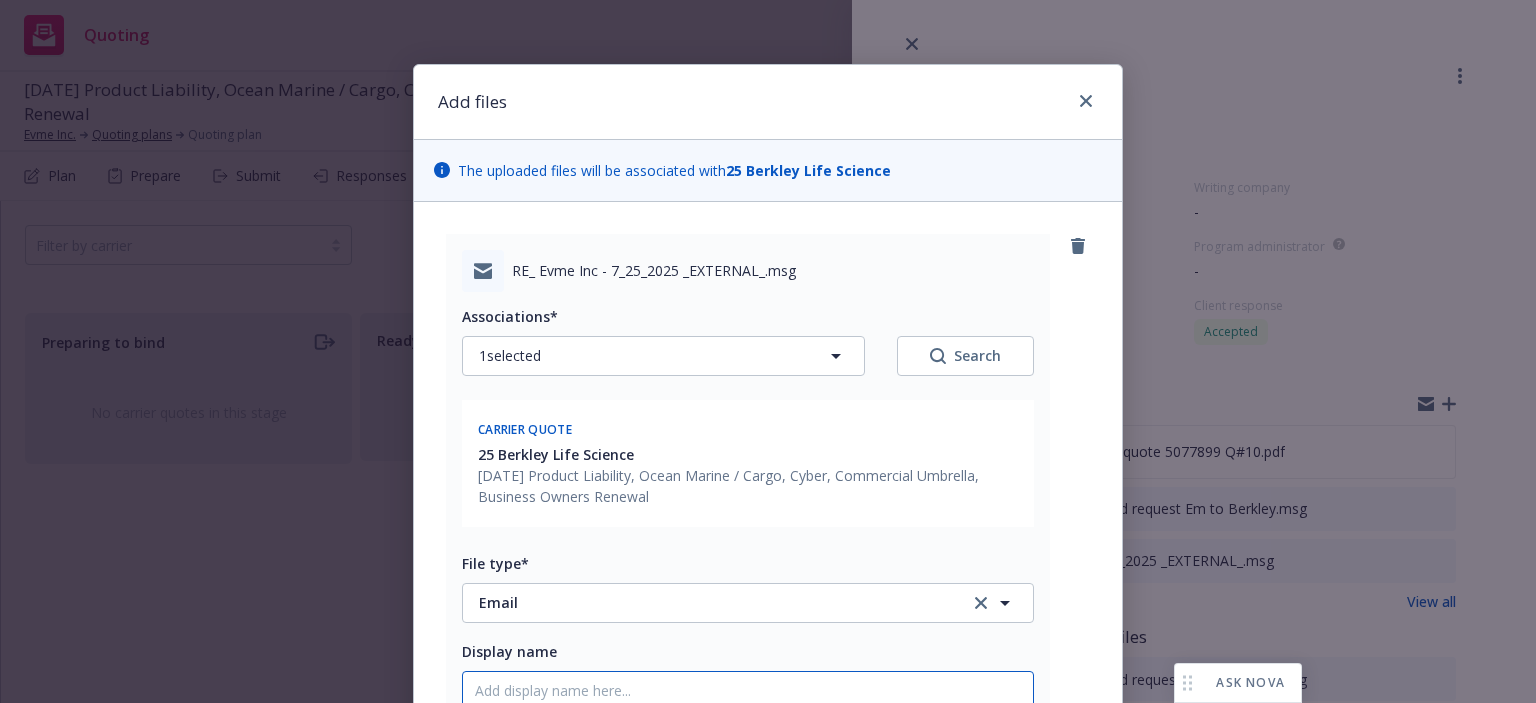 click on "Display name" at bounding box center [748, 691] 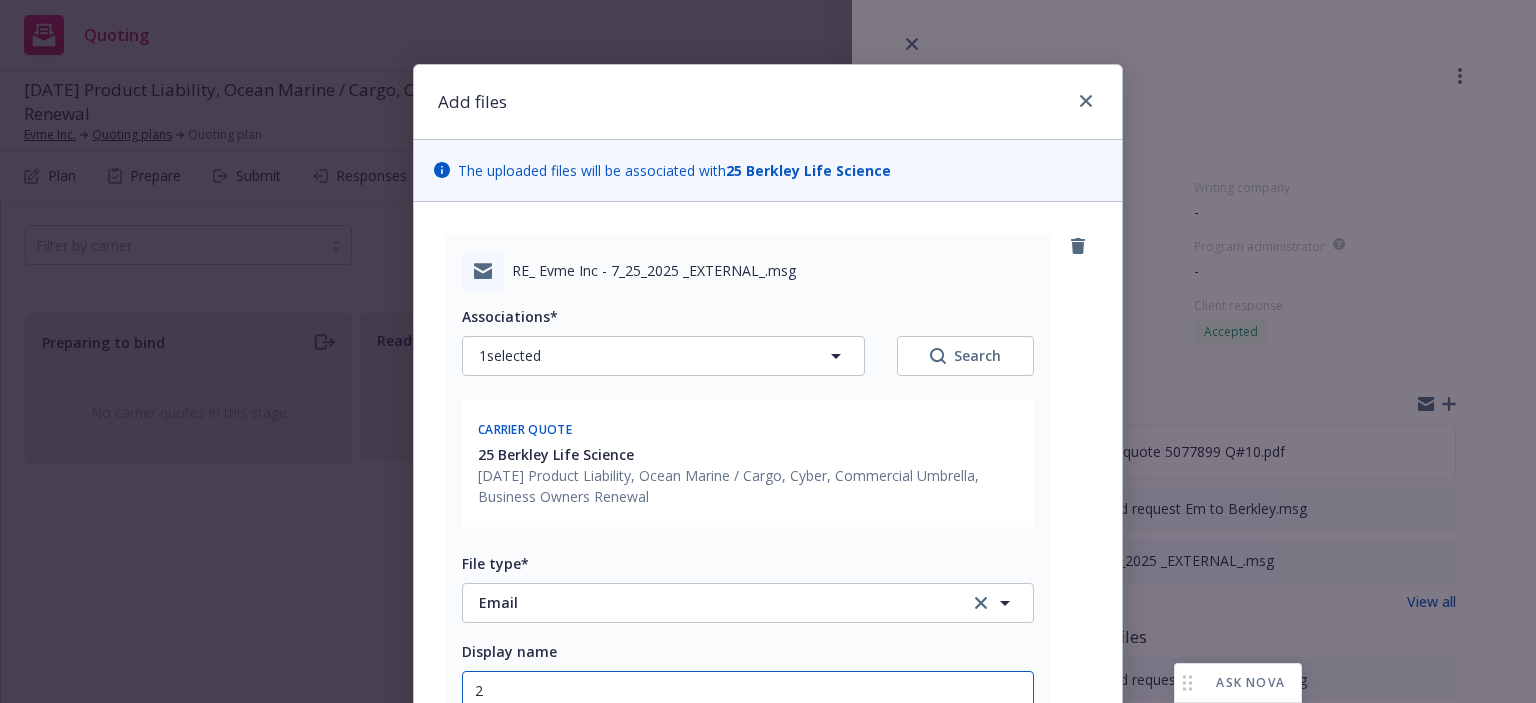 type on "x" 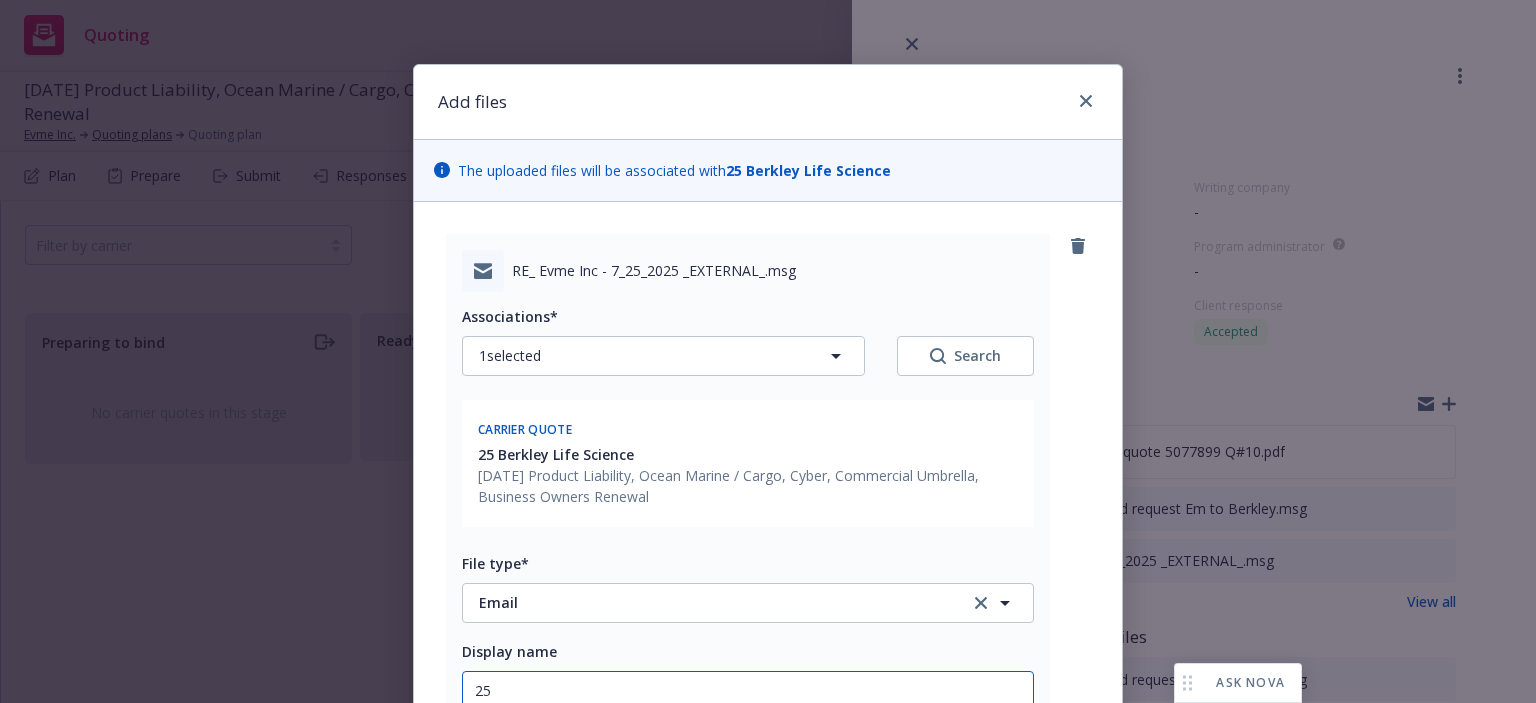 type on "x" 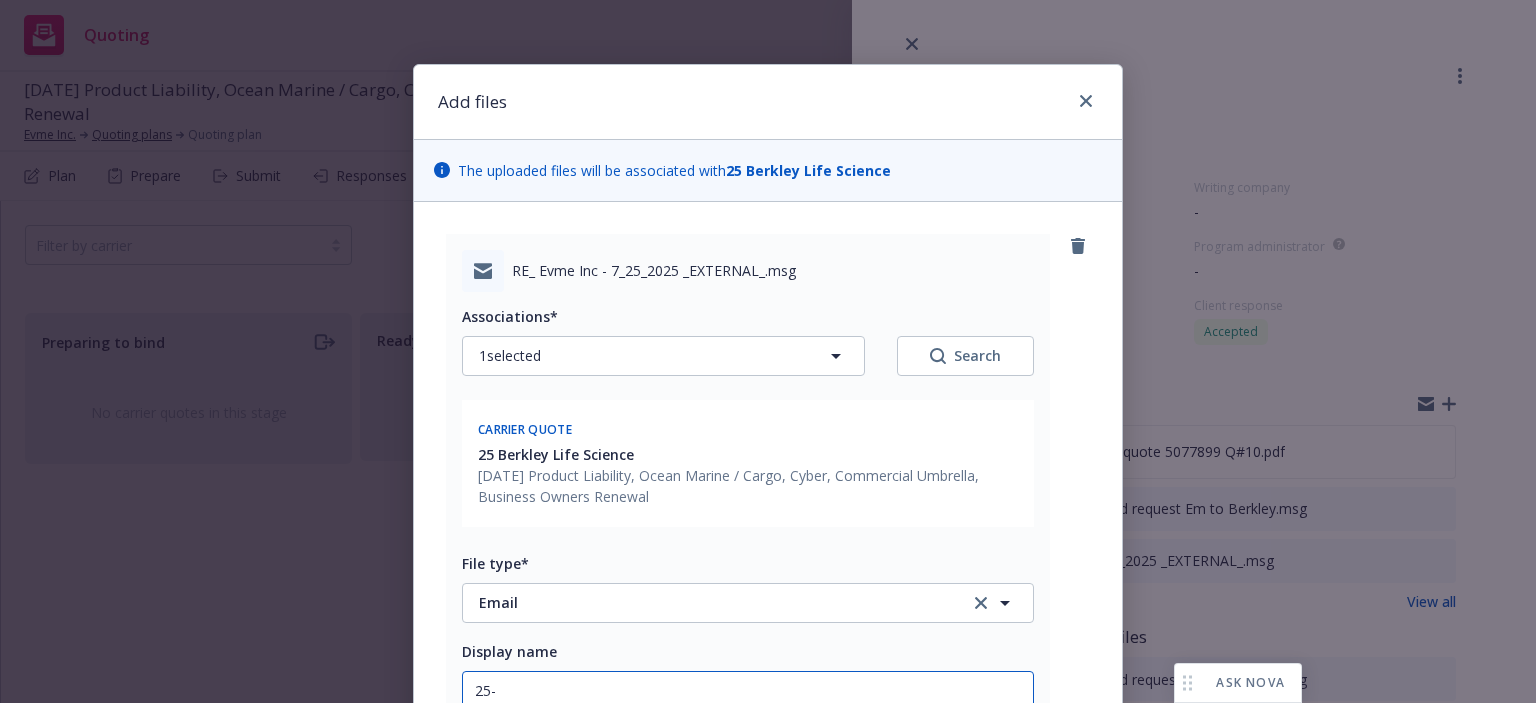 type on "x" 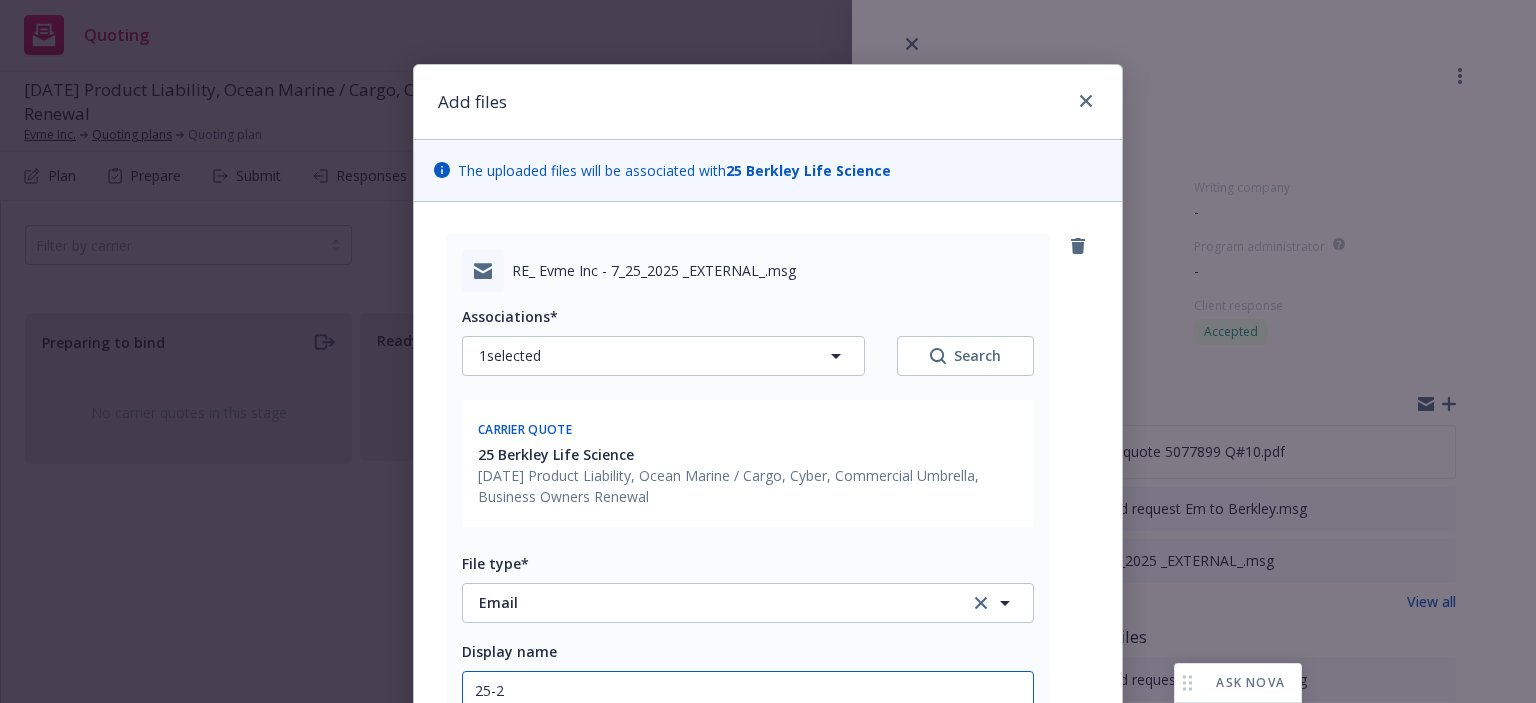 type on "x" 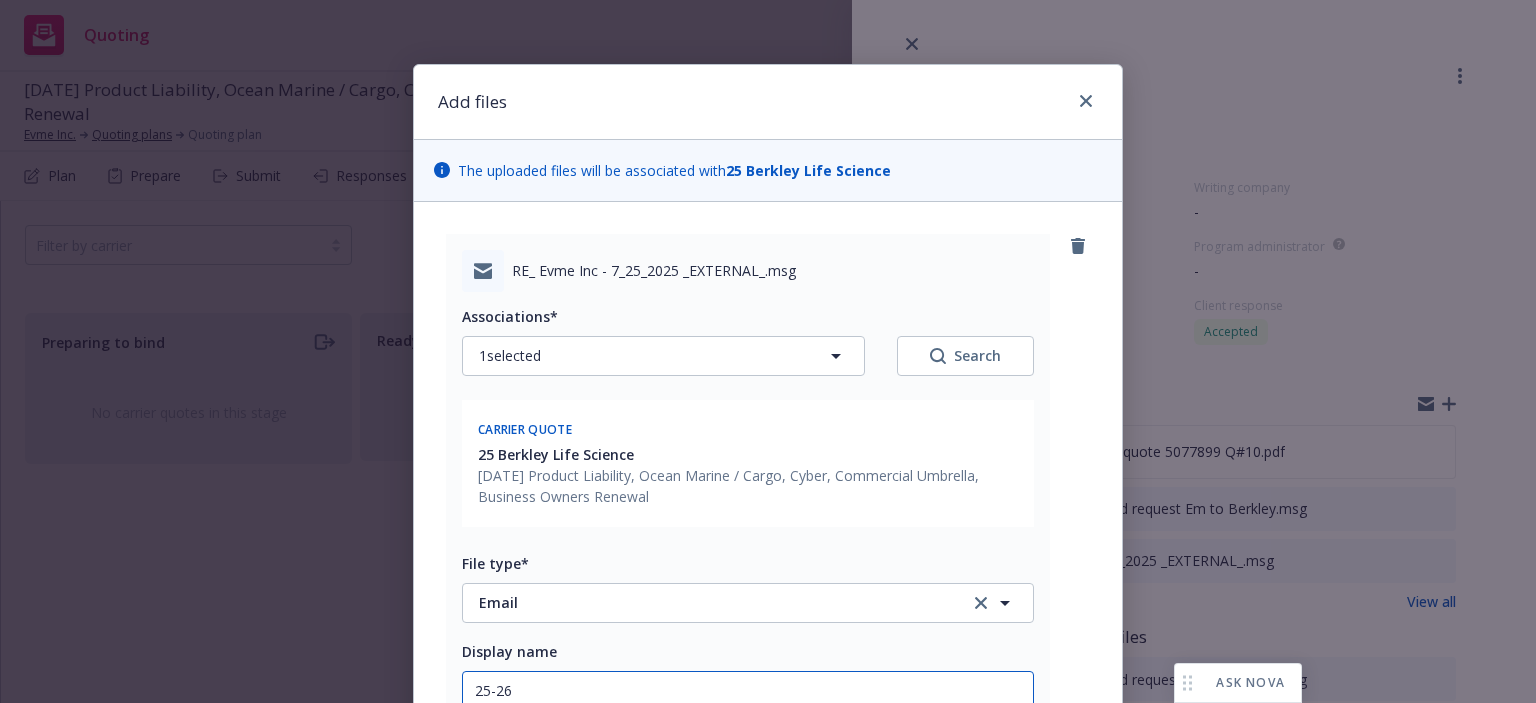 type on "x" 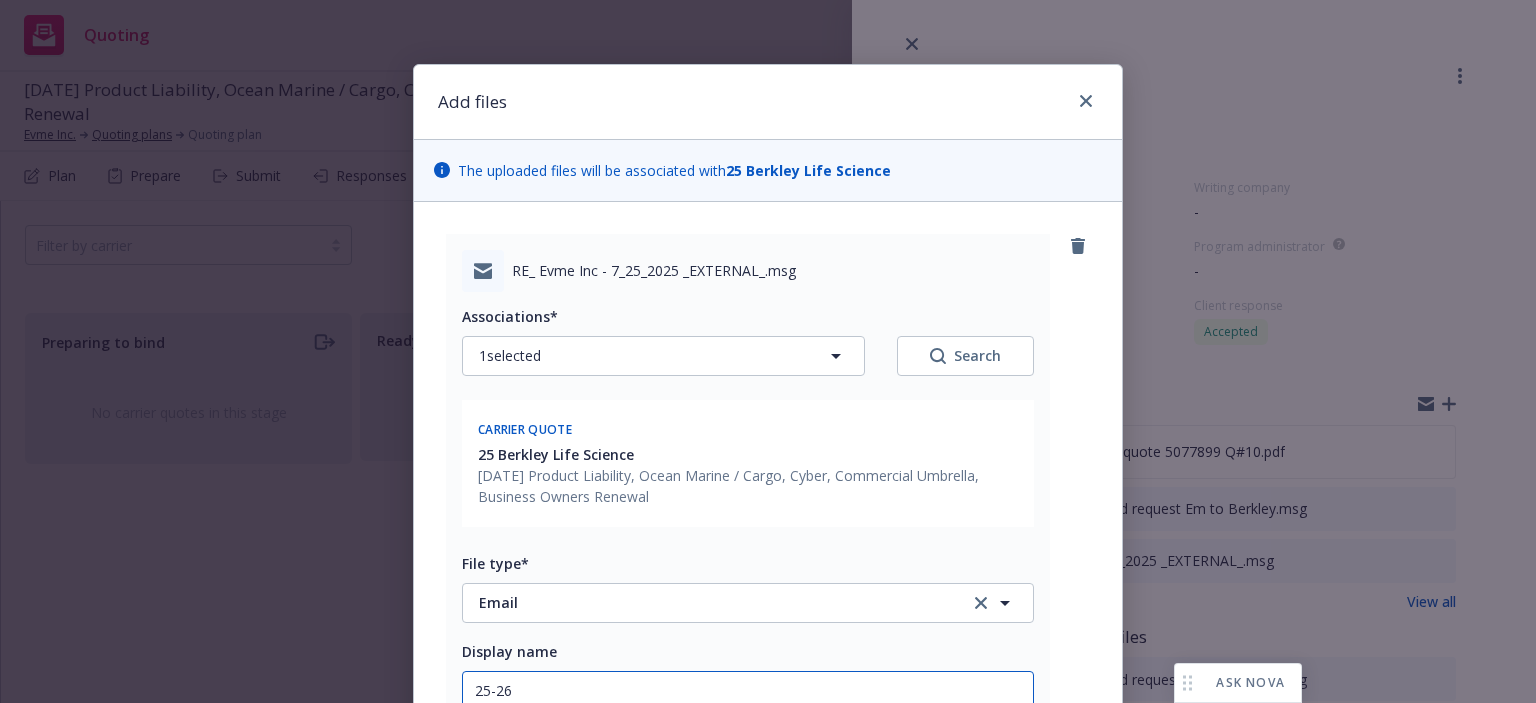type on "x" 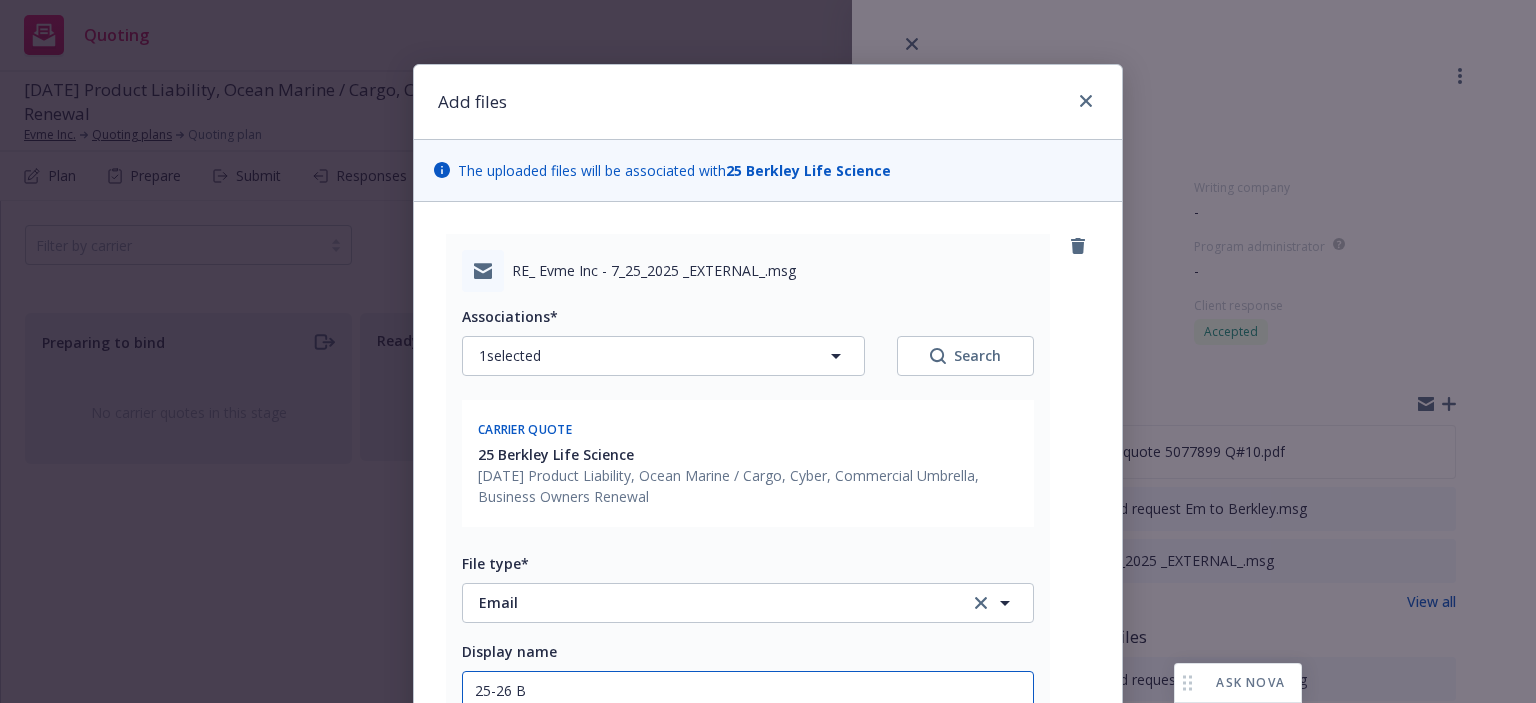 type on "x" 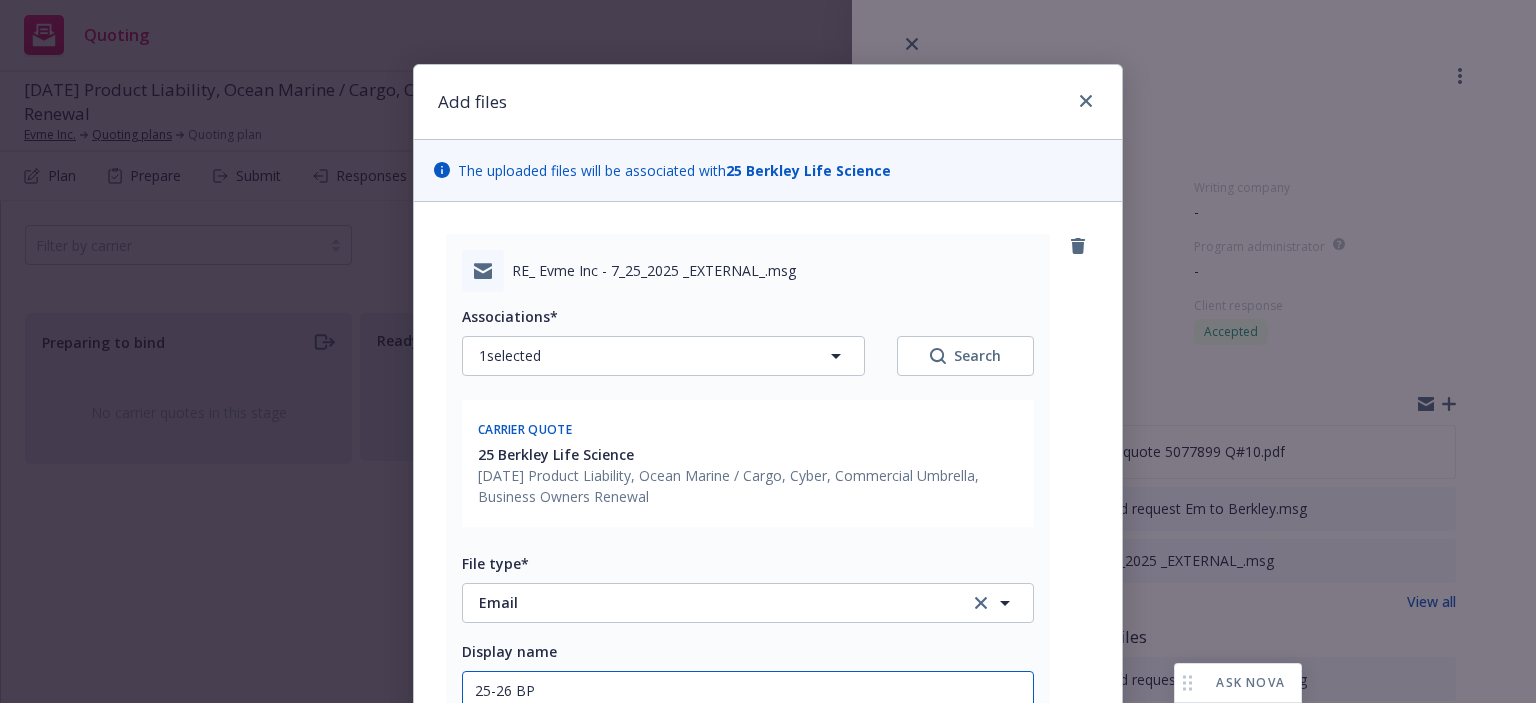type on "x" 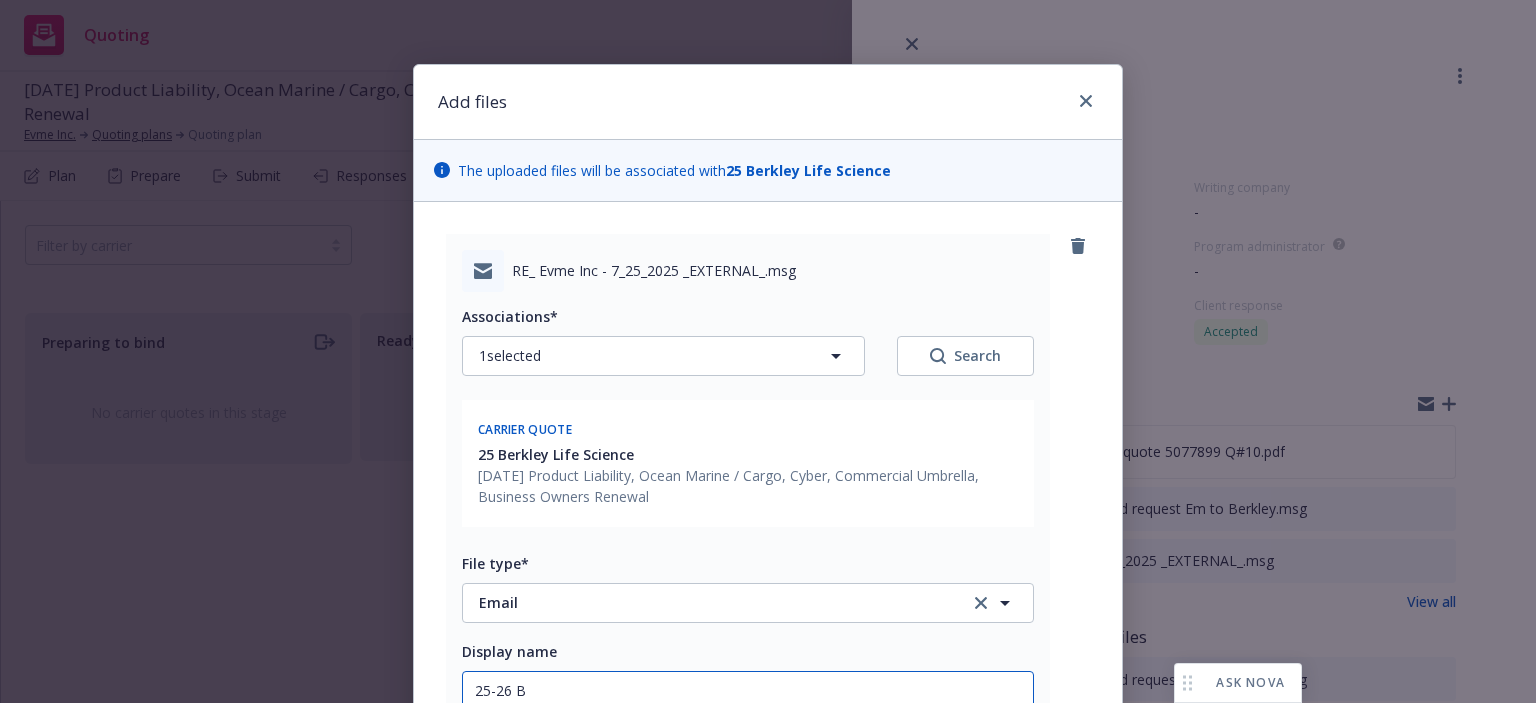 type on "x" 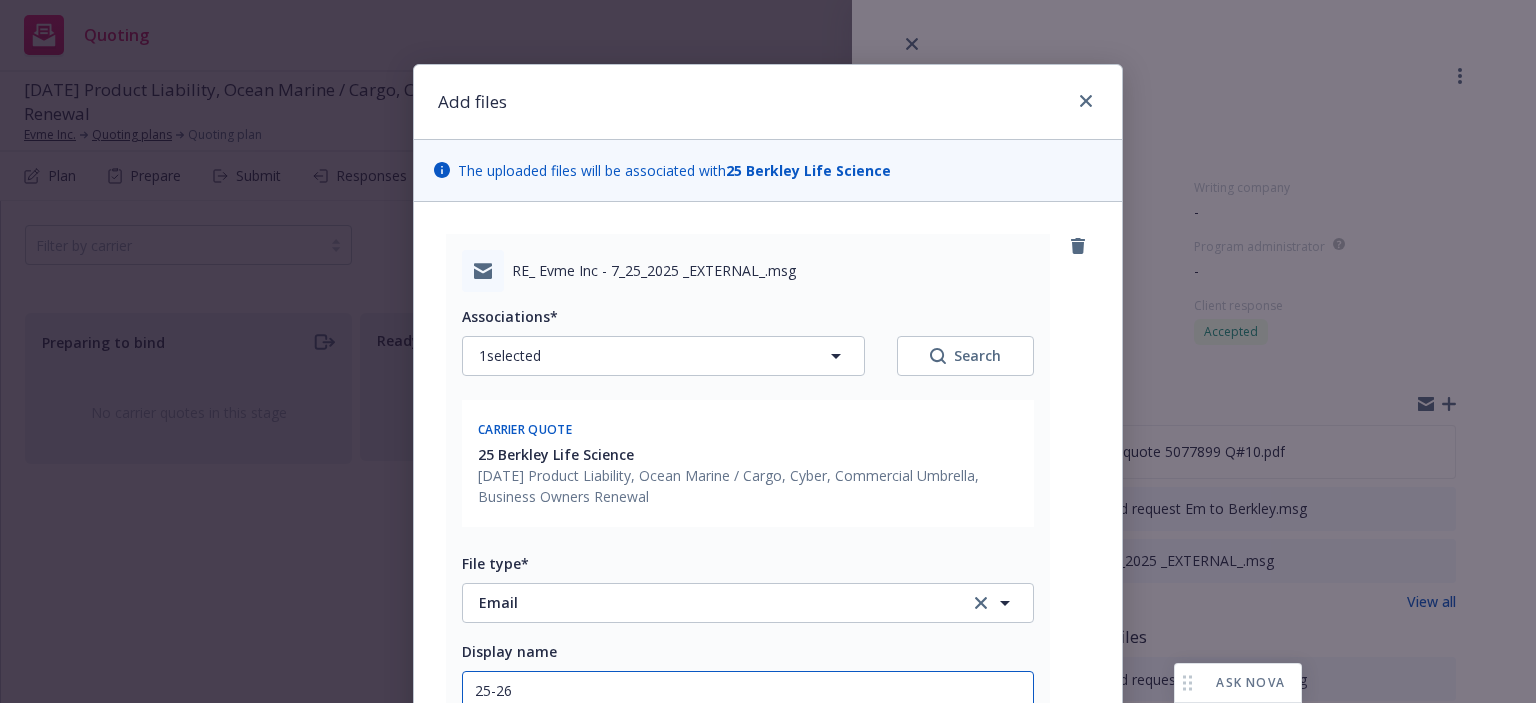 type on "x" 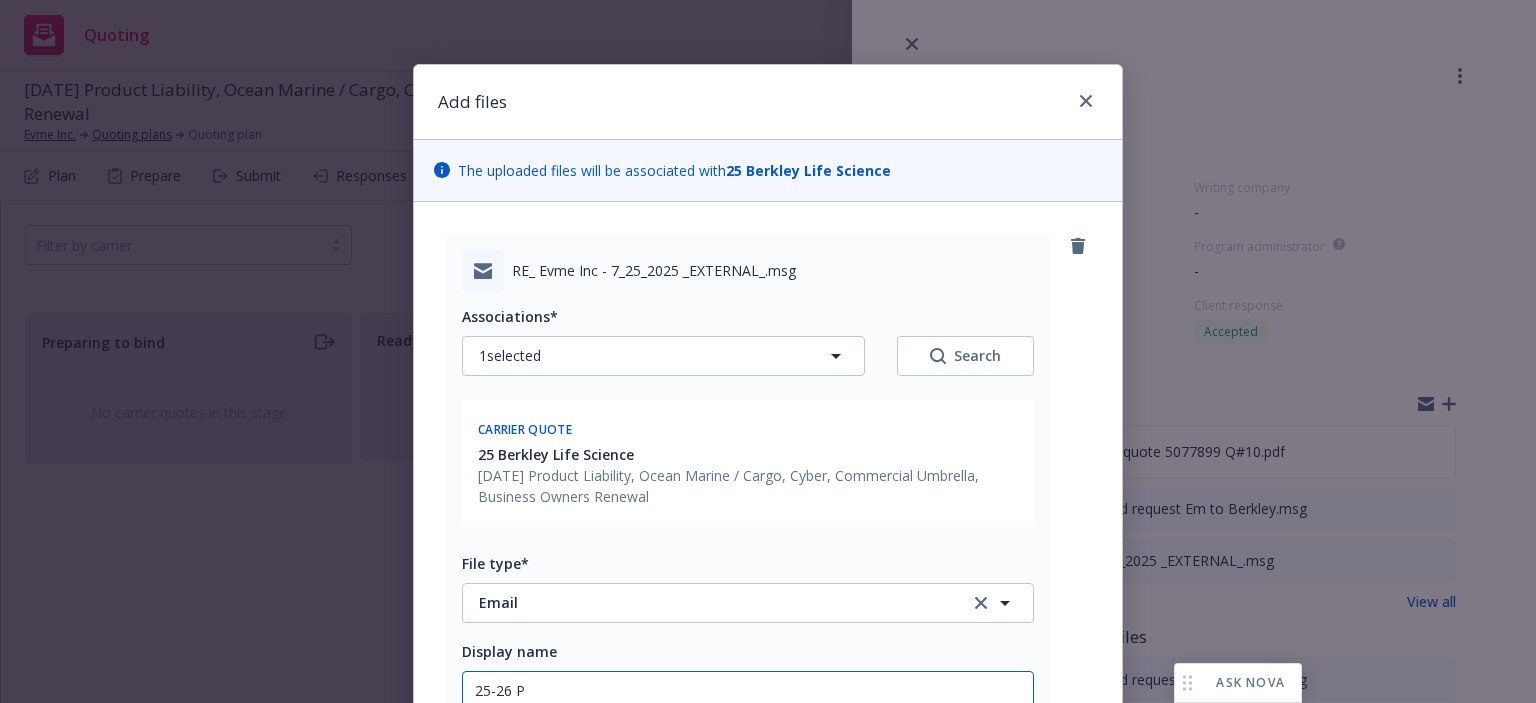 type on "x" 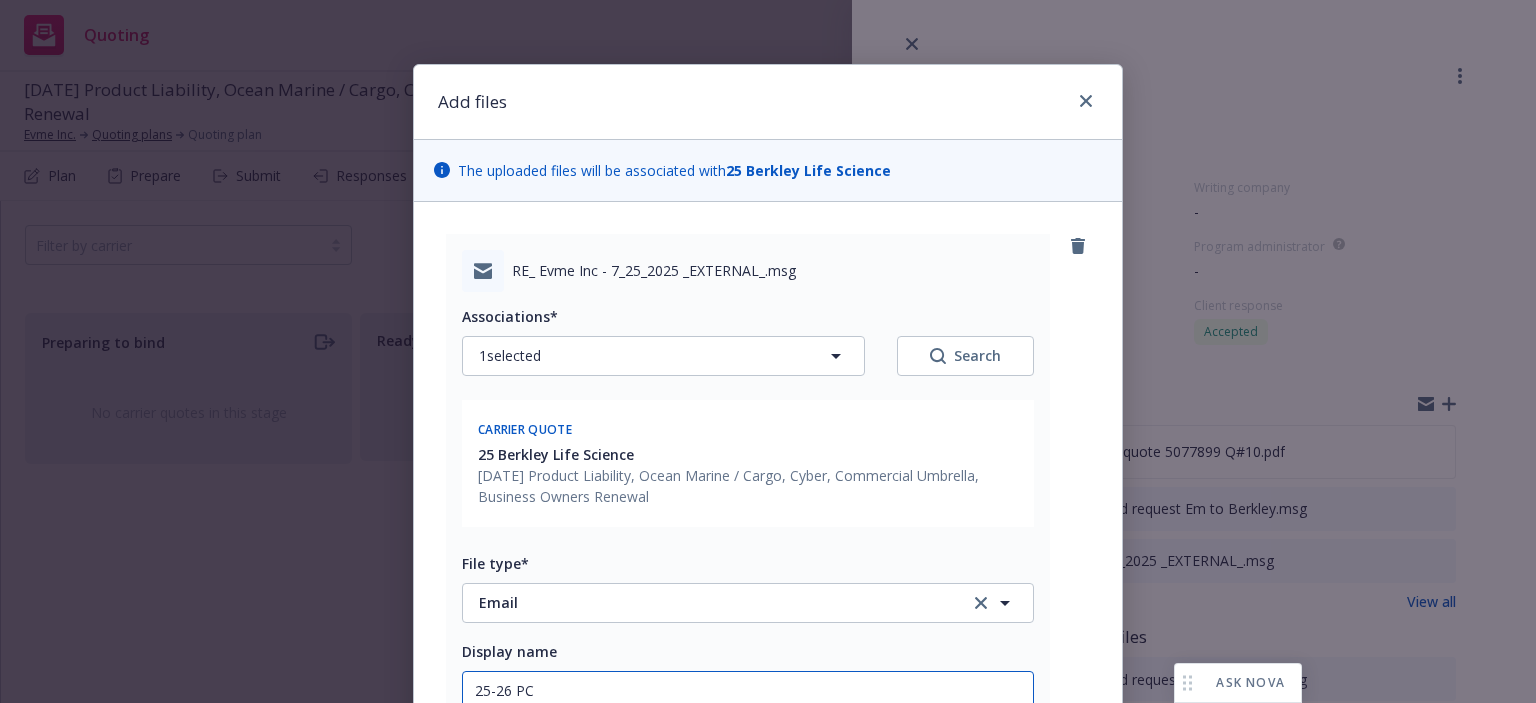 type on "x" 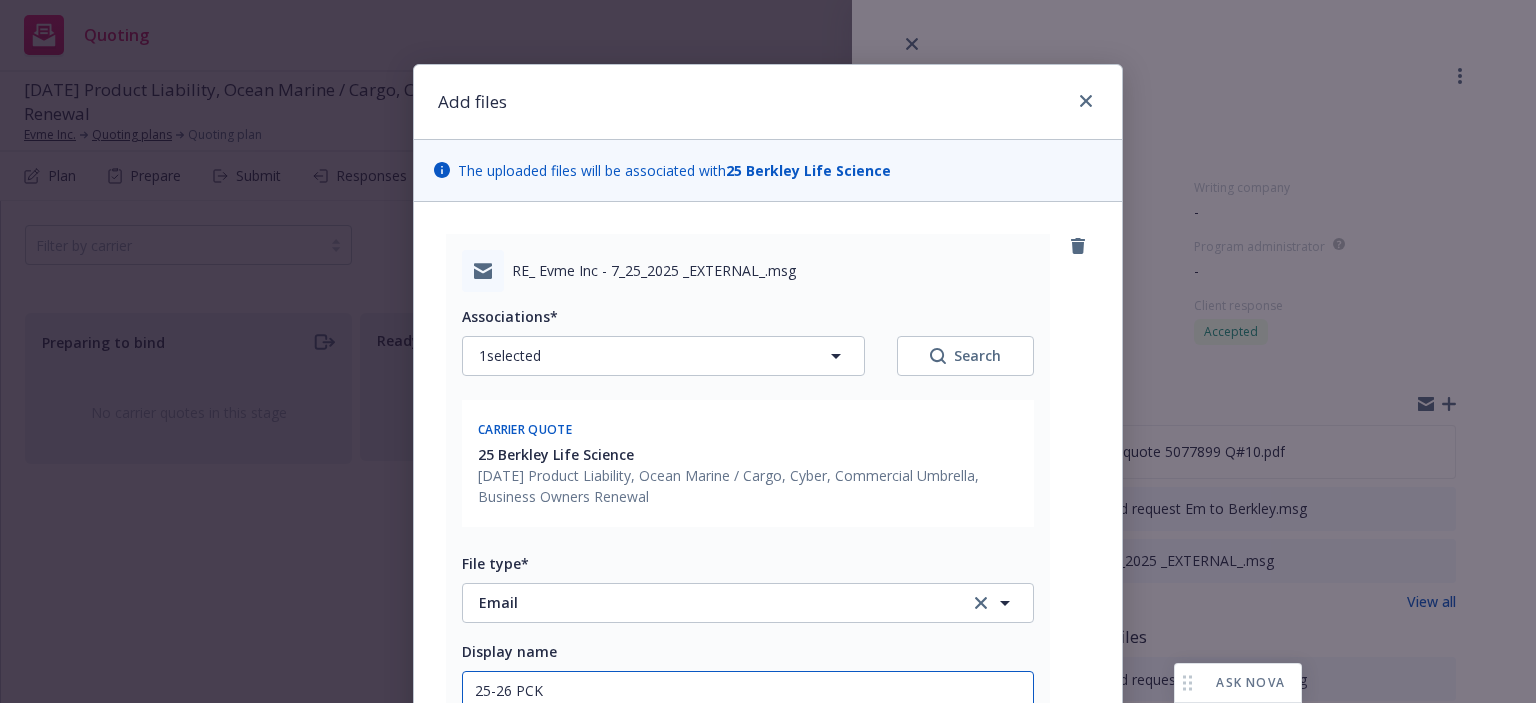 type on "x" 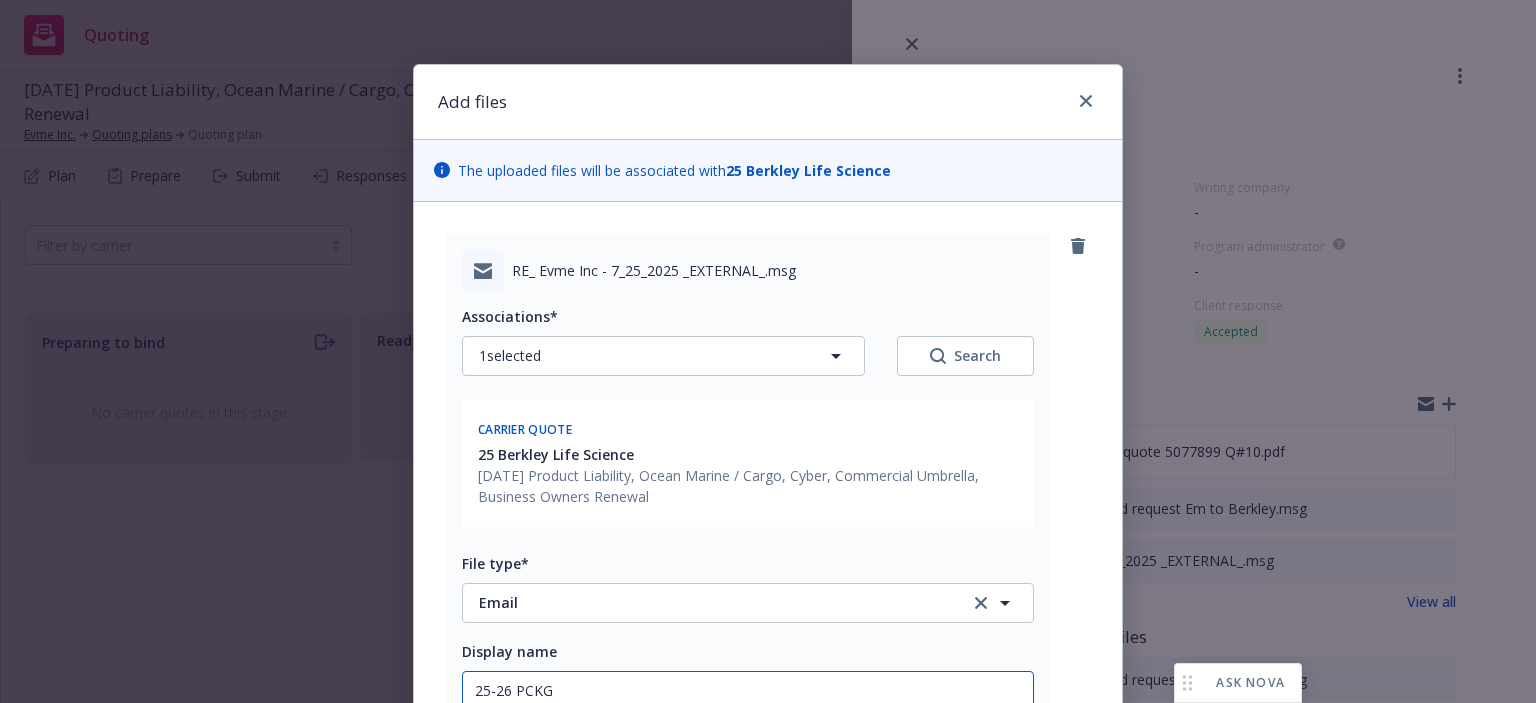 type on "x" 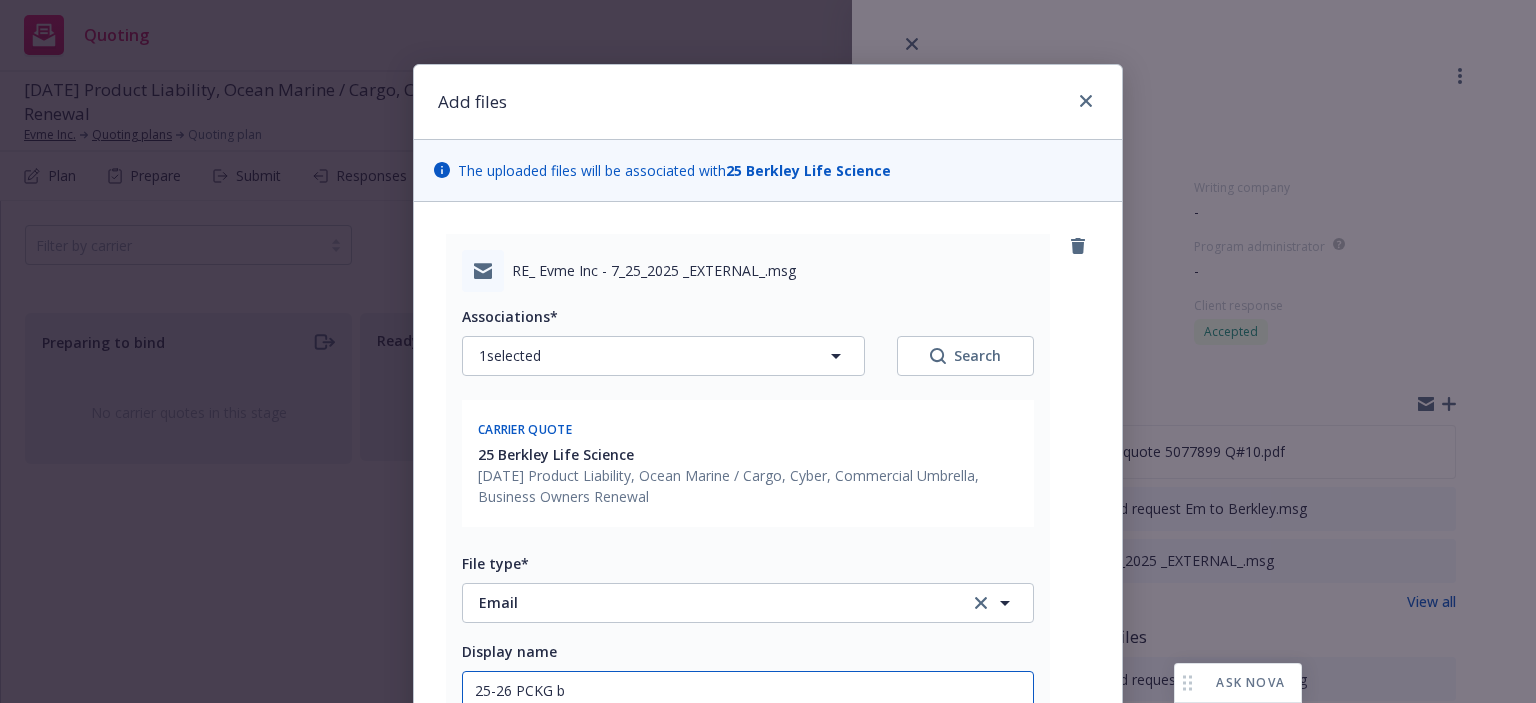 type on "x" 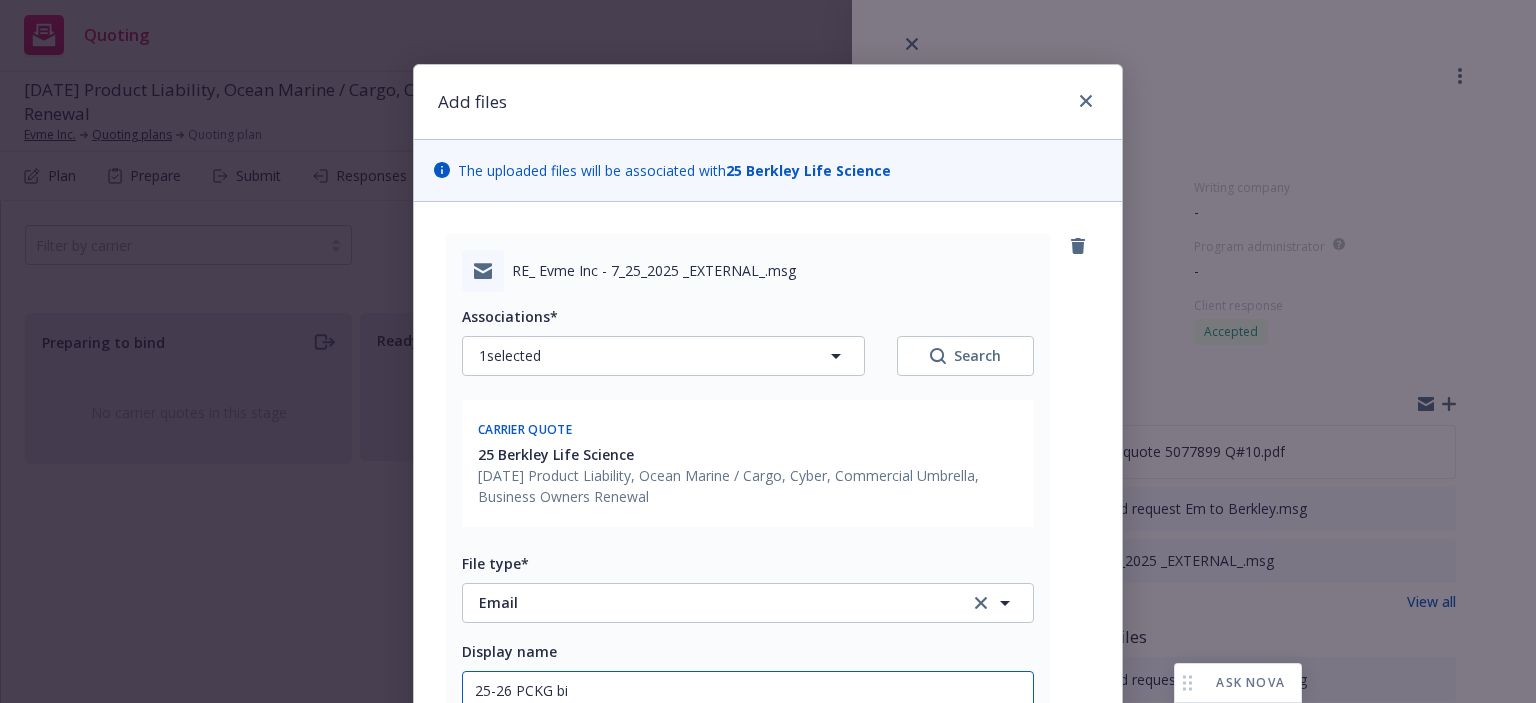 type on "x" 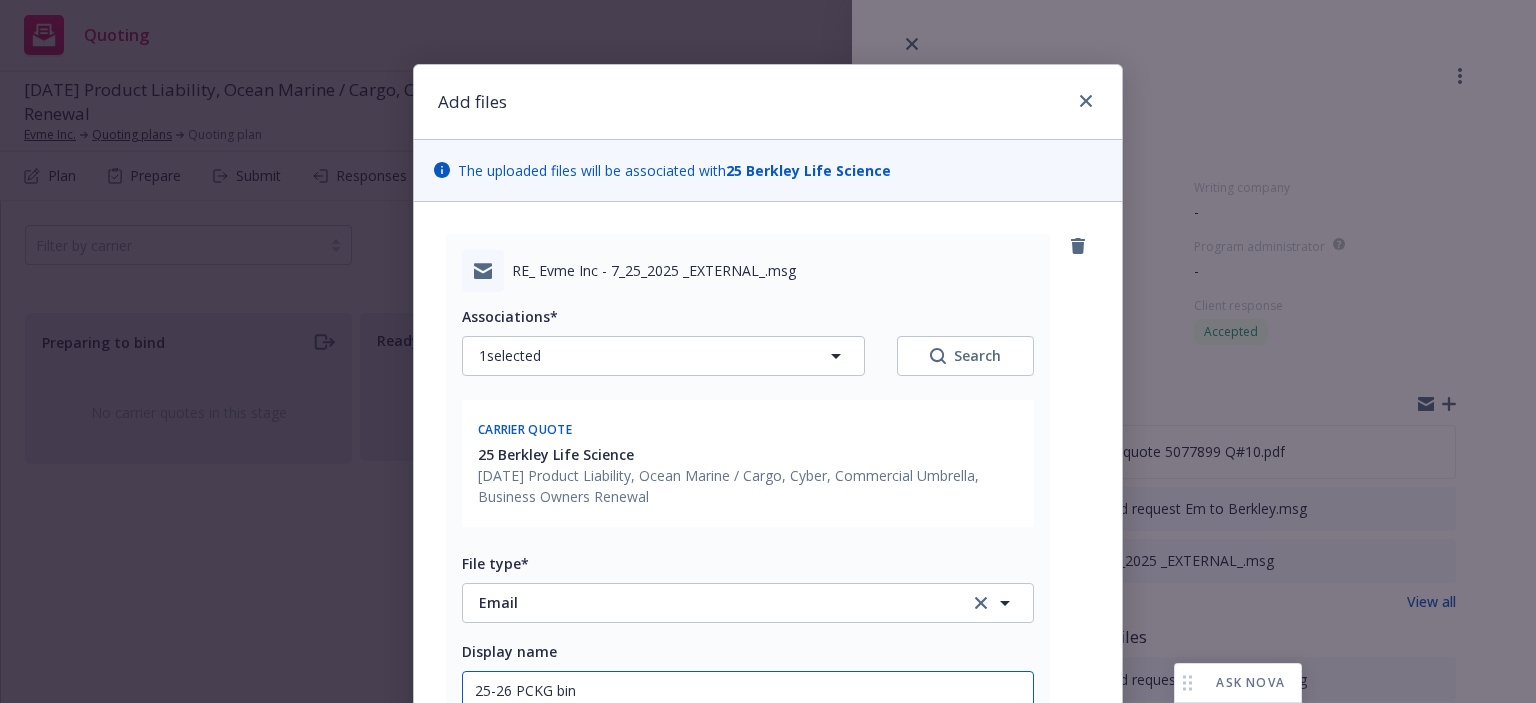 type on "x" 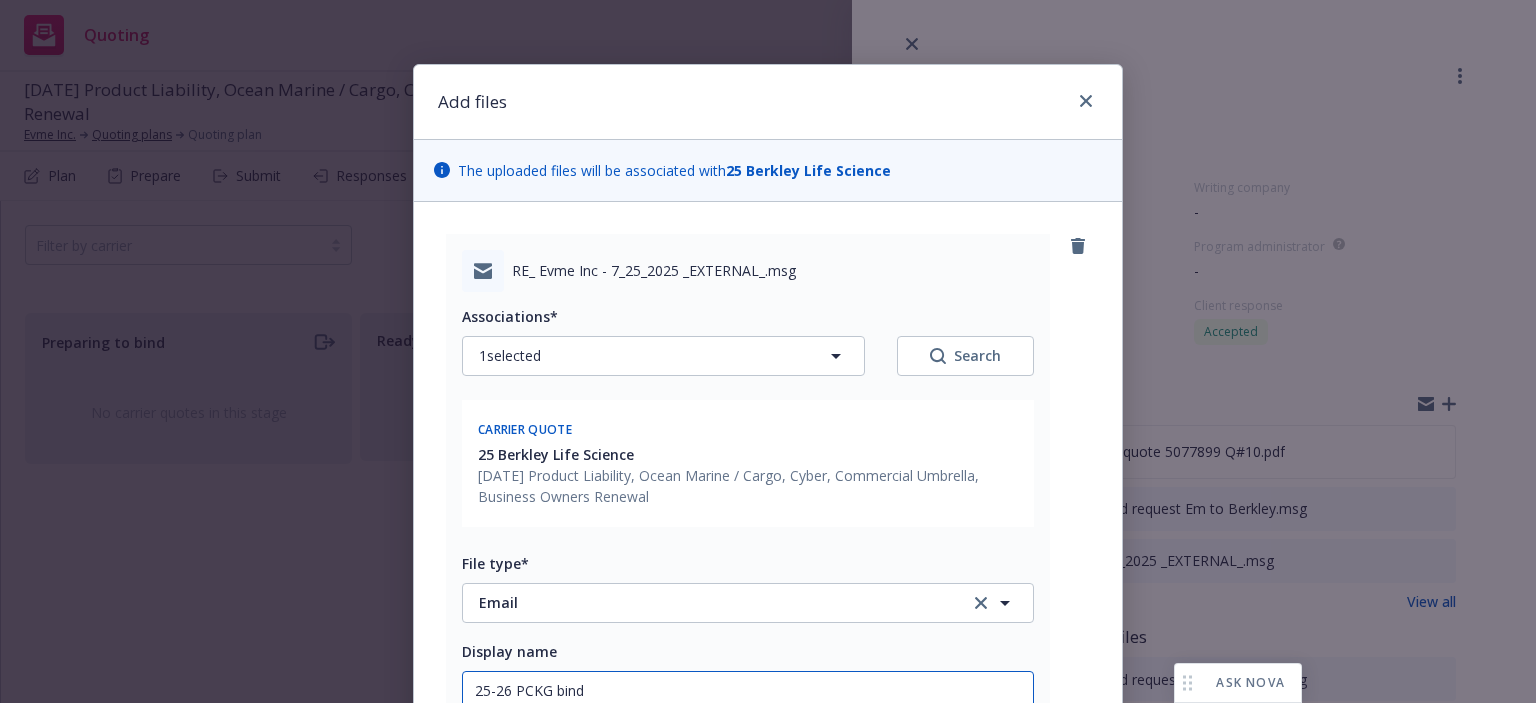 type on "x" 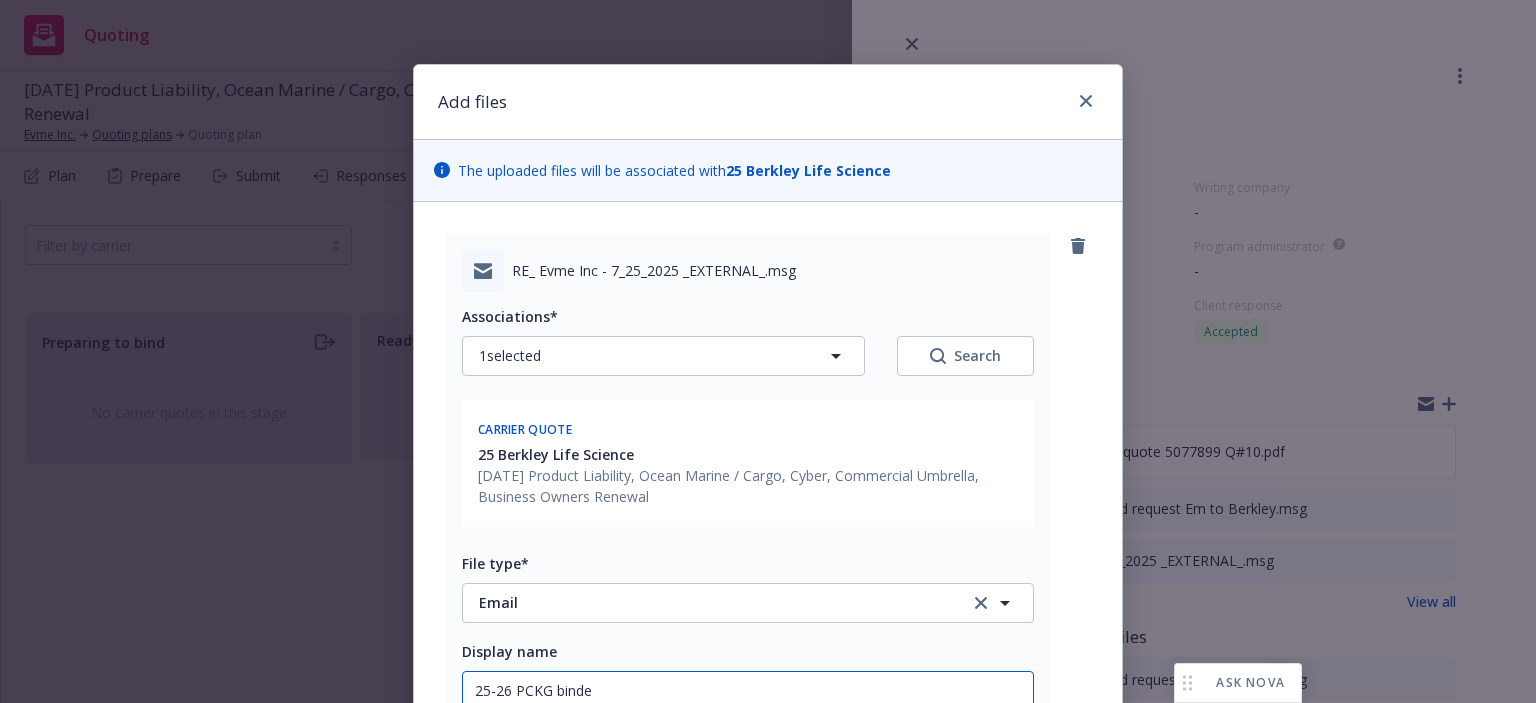 type on "x" 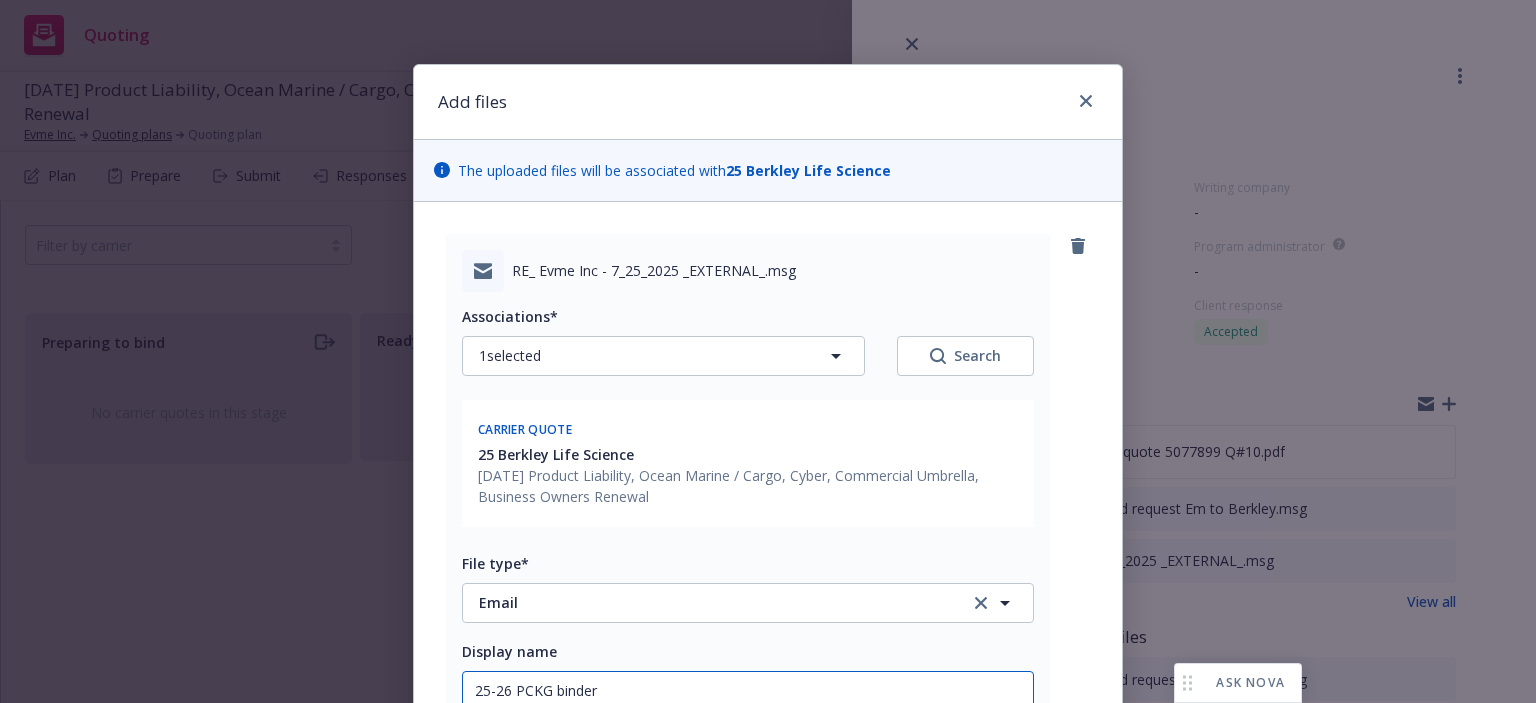 type on "x" 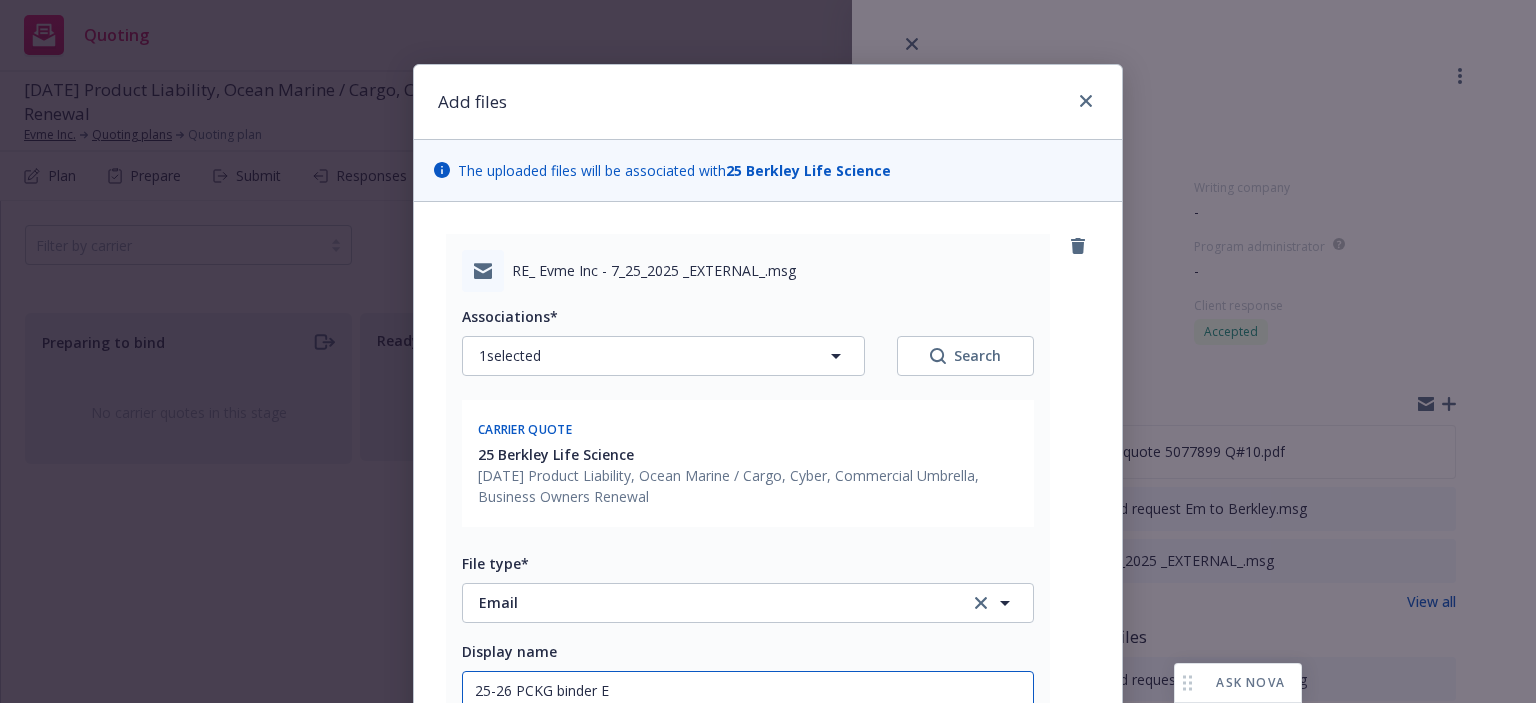type on "x" 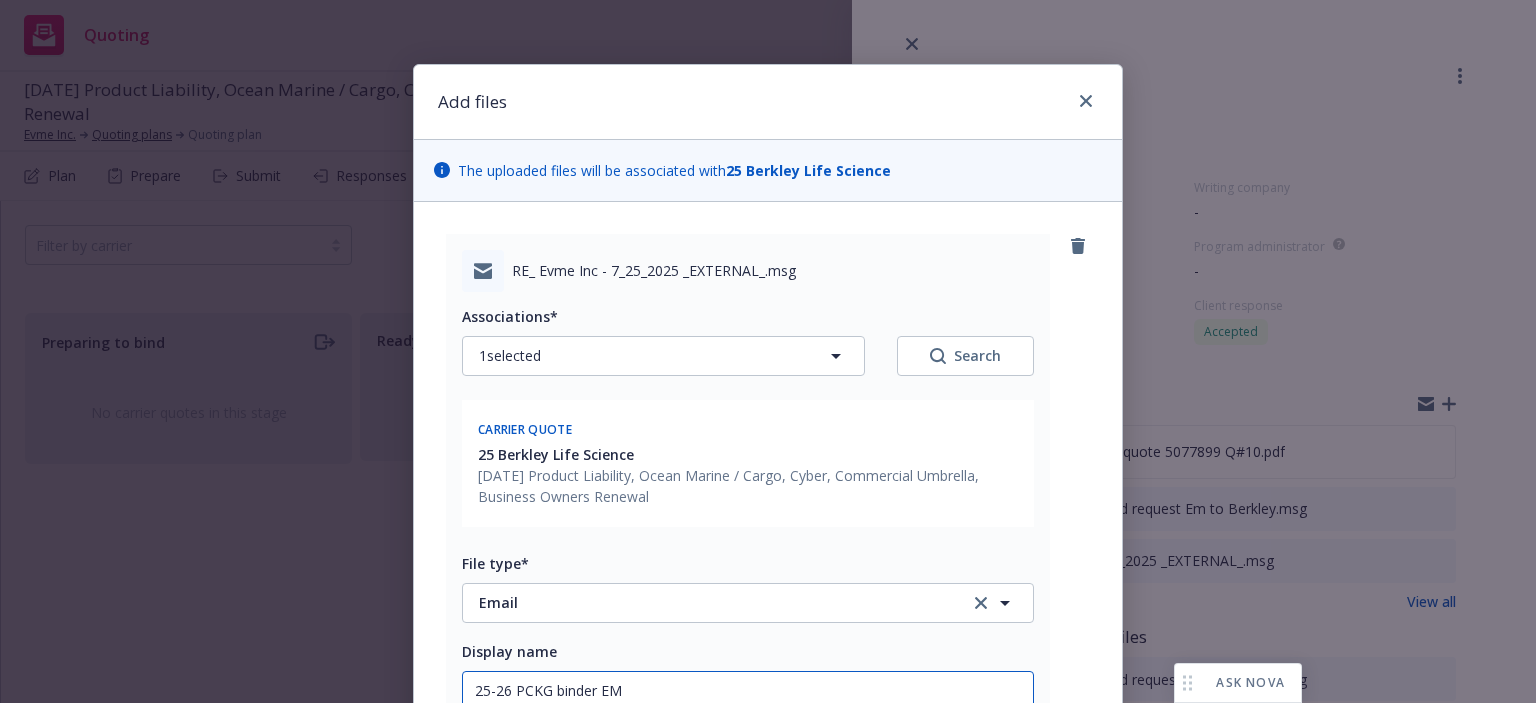 type on "x" 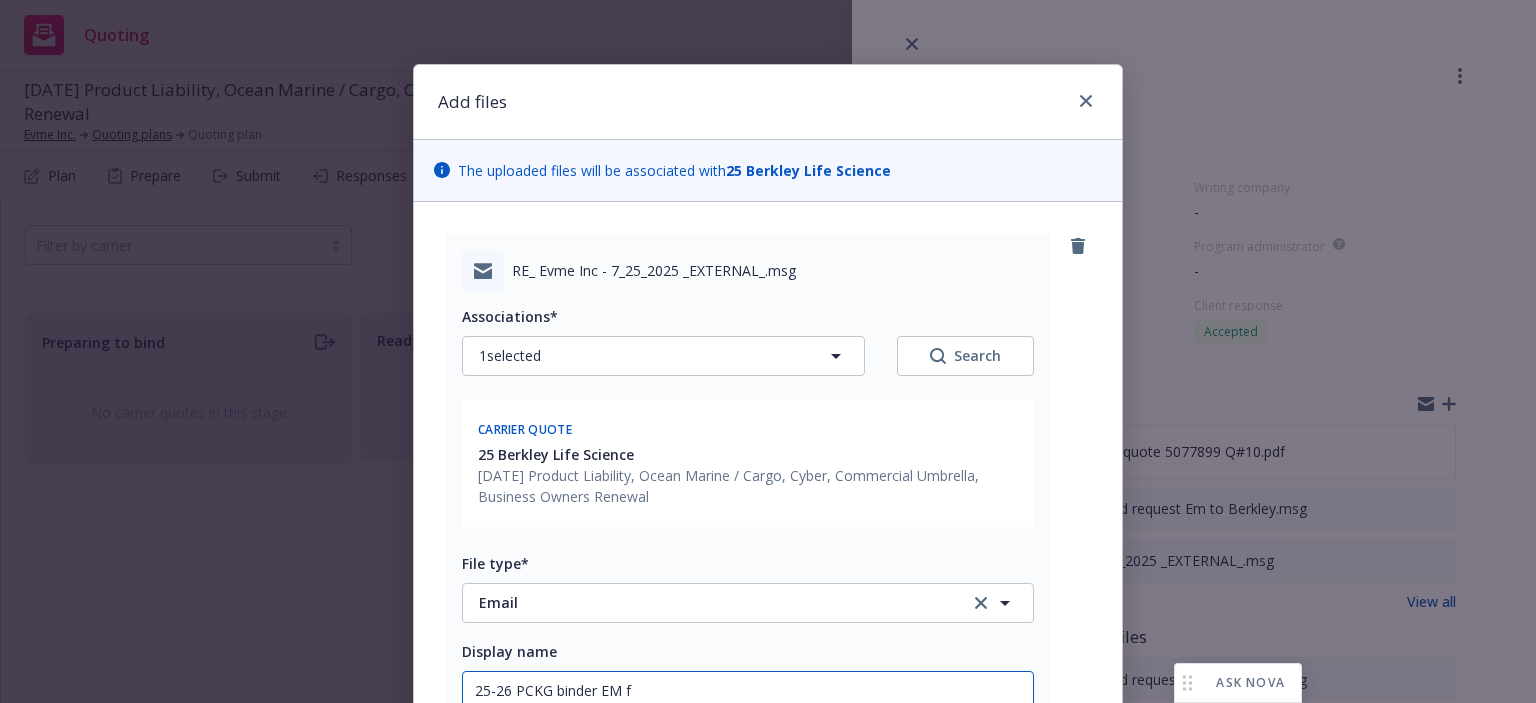 type on "x" 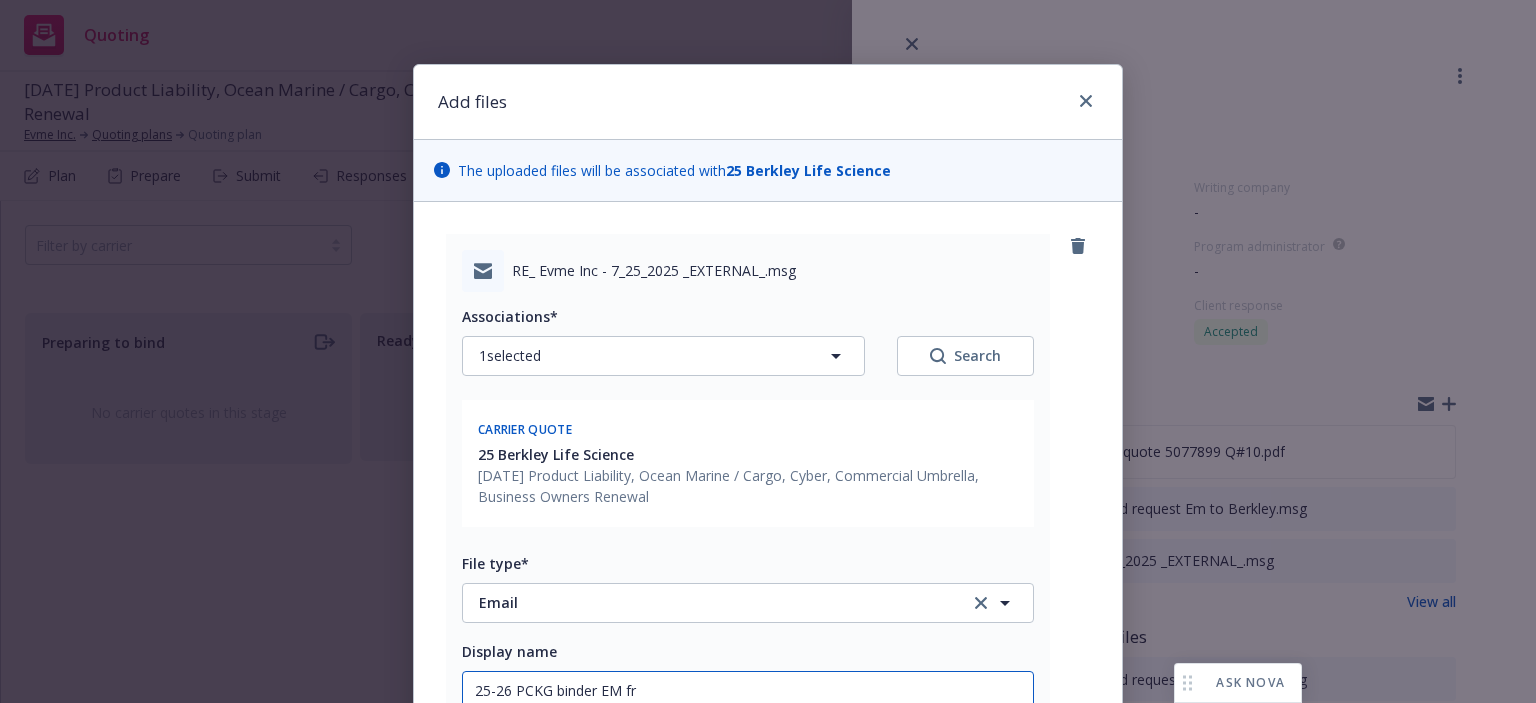 type on "25-26 PCKG binder EM frm" 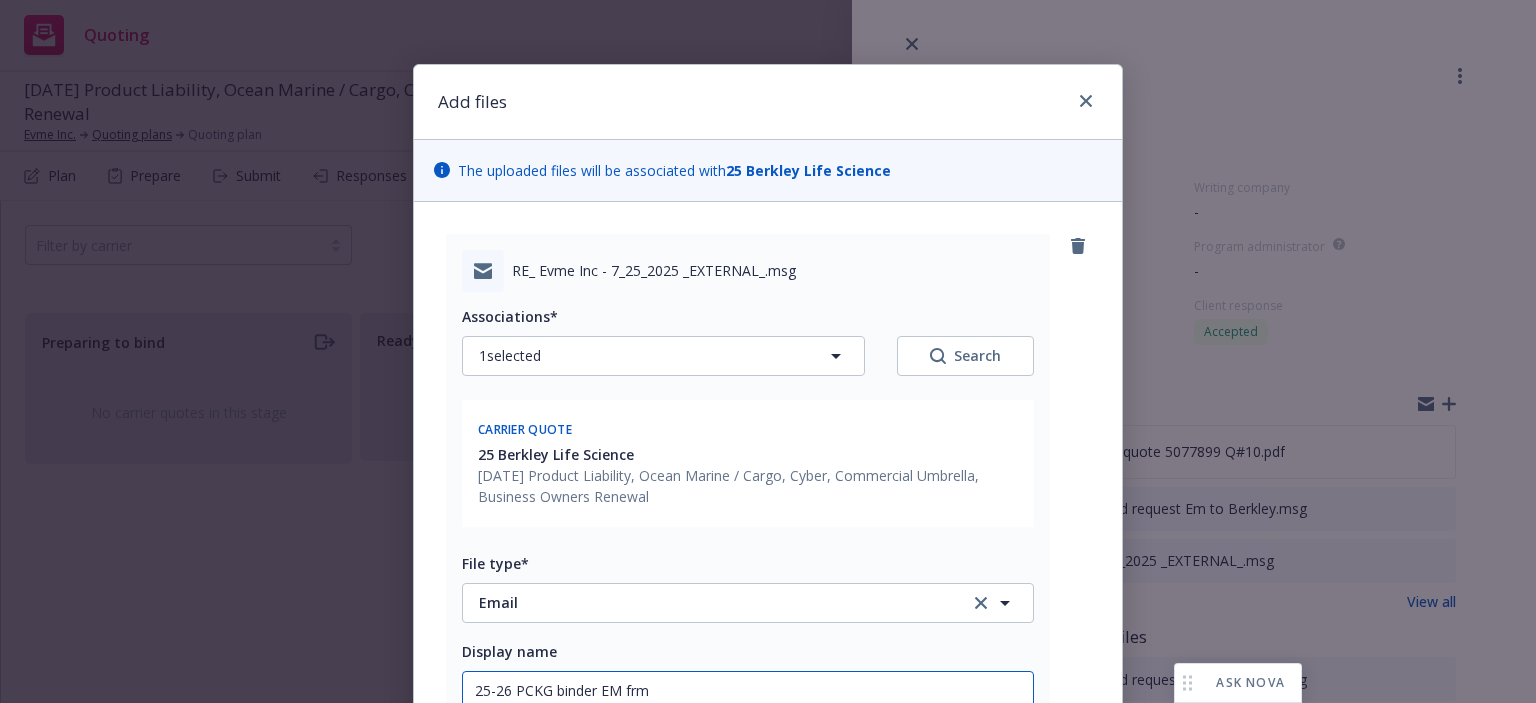 type on "x" 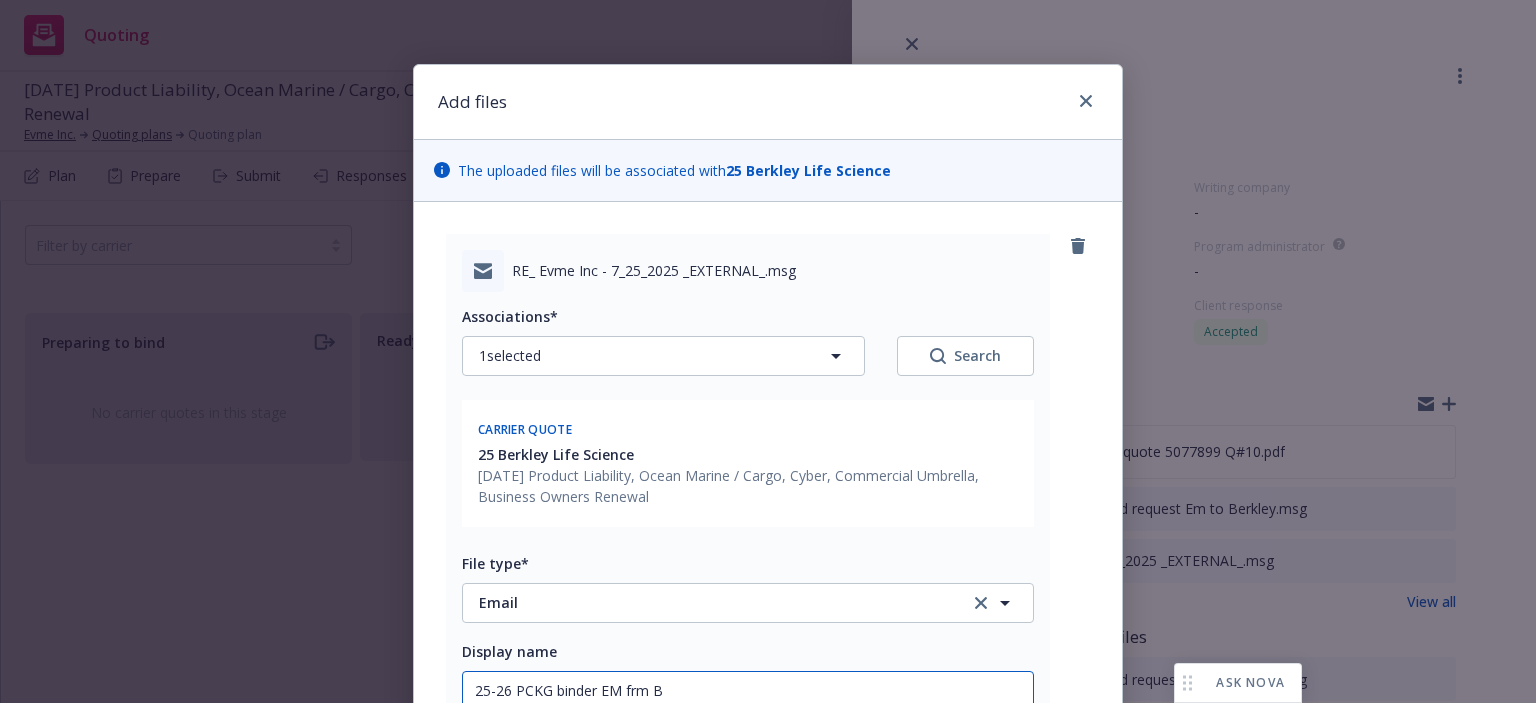 type on "x" 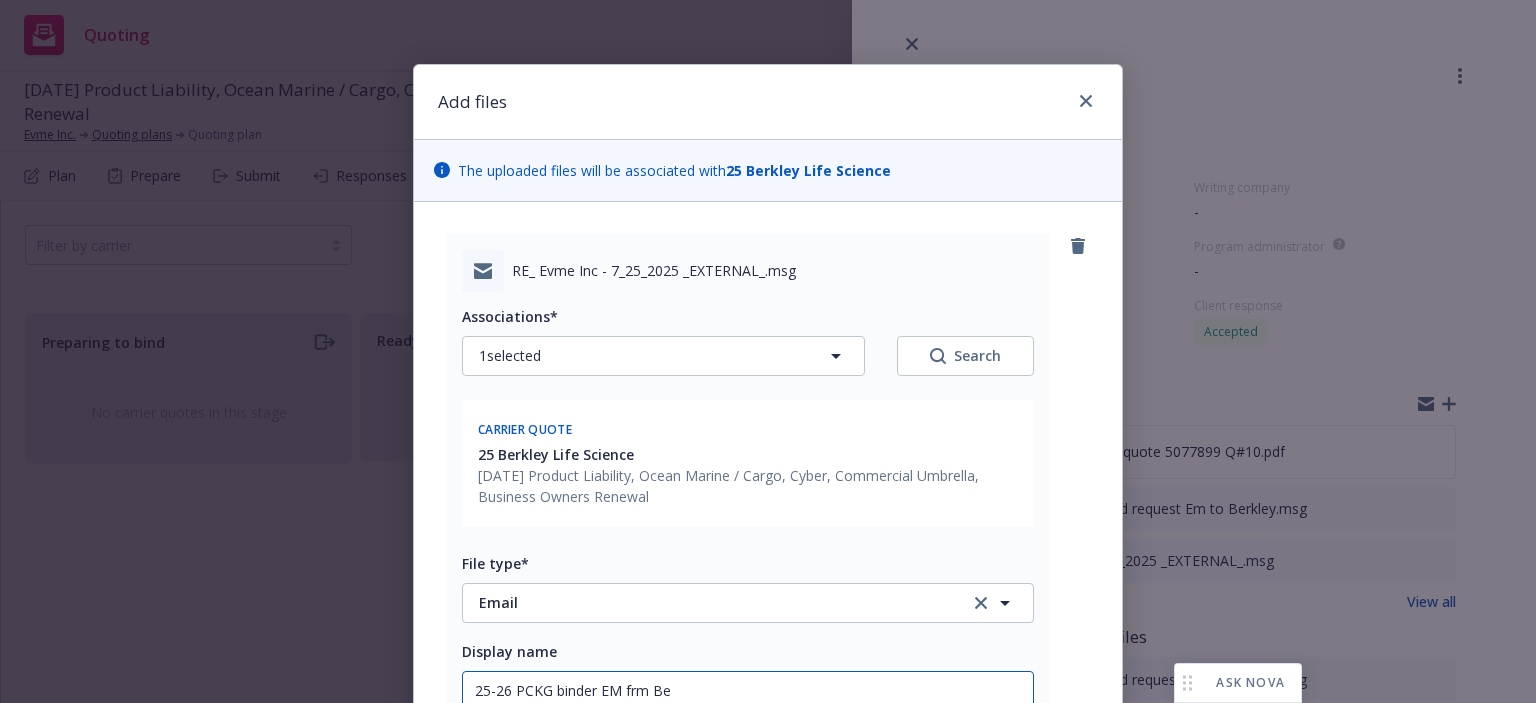 type on "x" 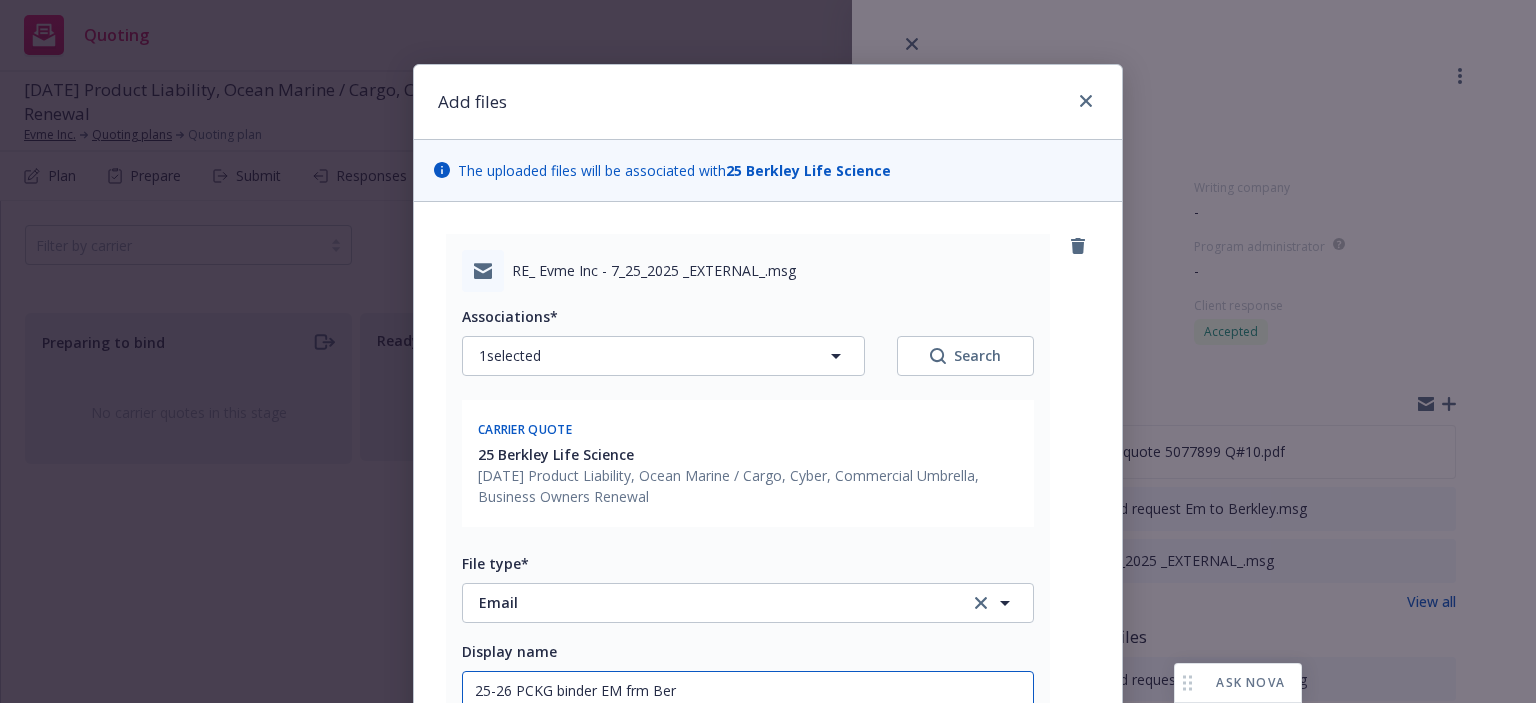 type on "x" 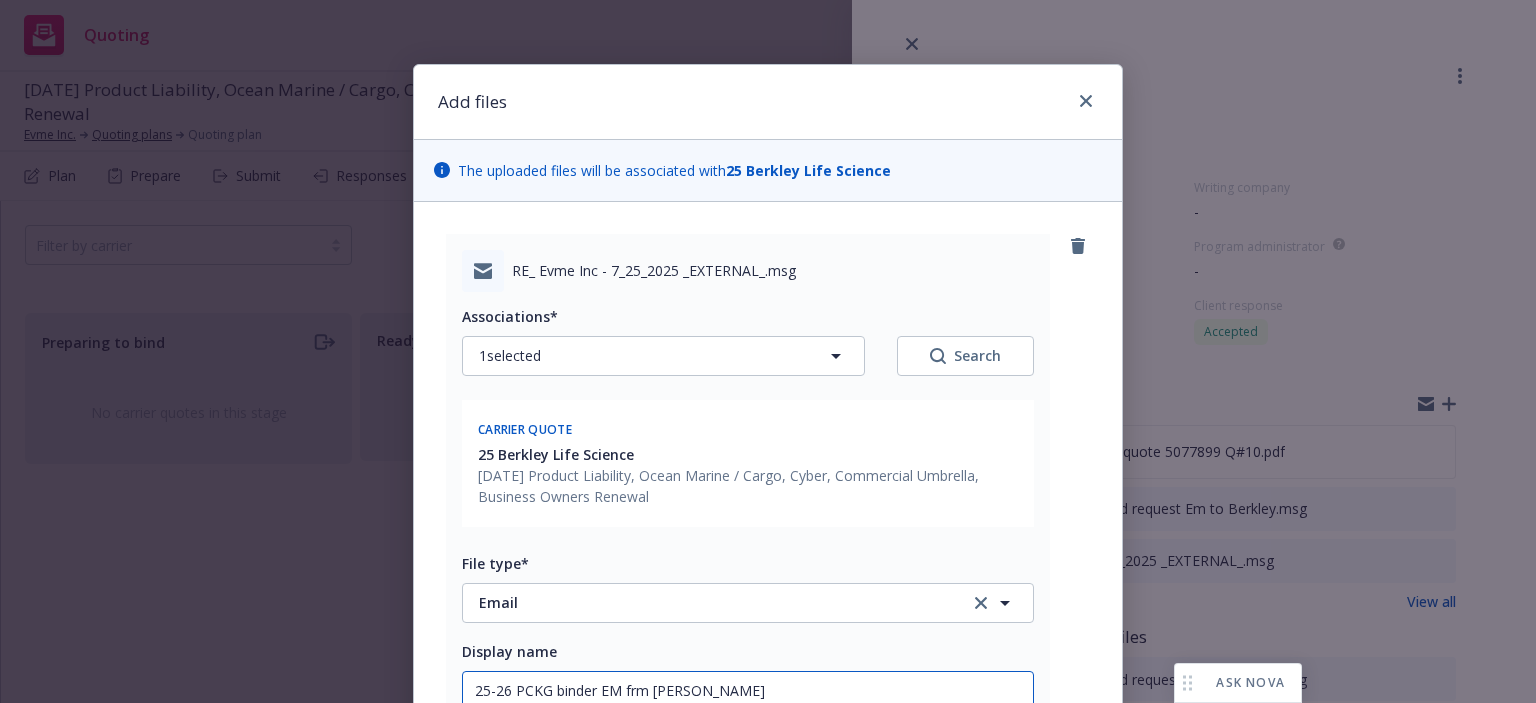 type on "x" 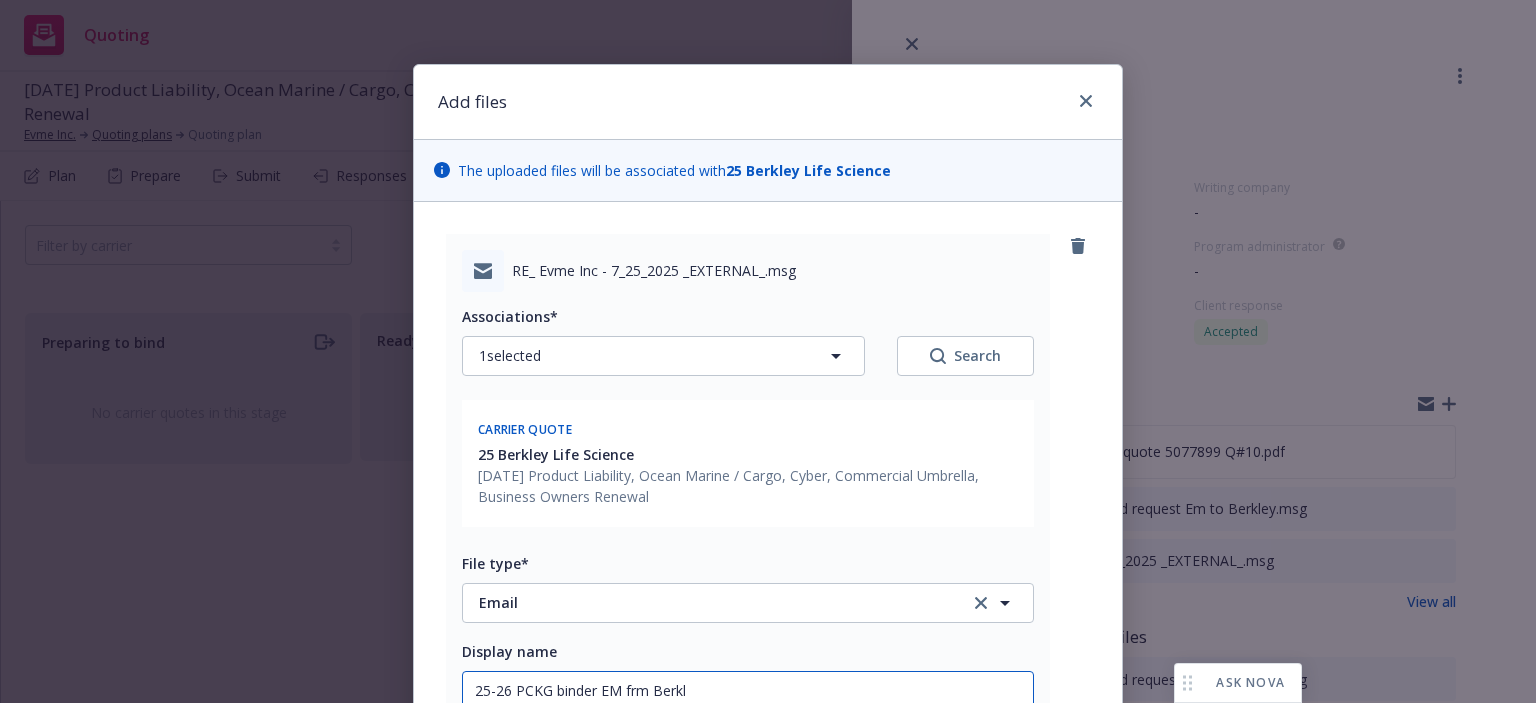 type on "x" 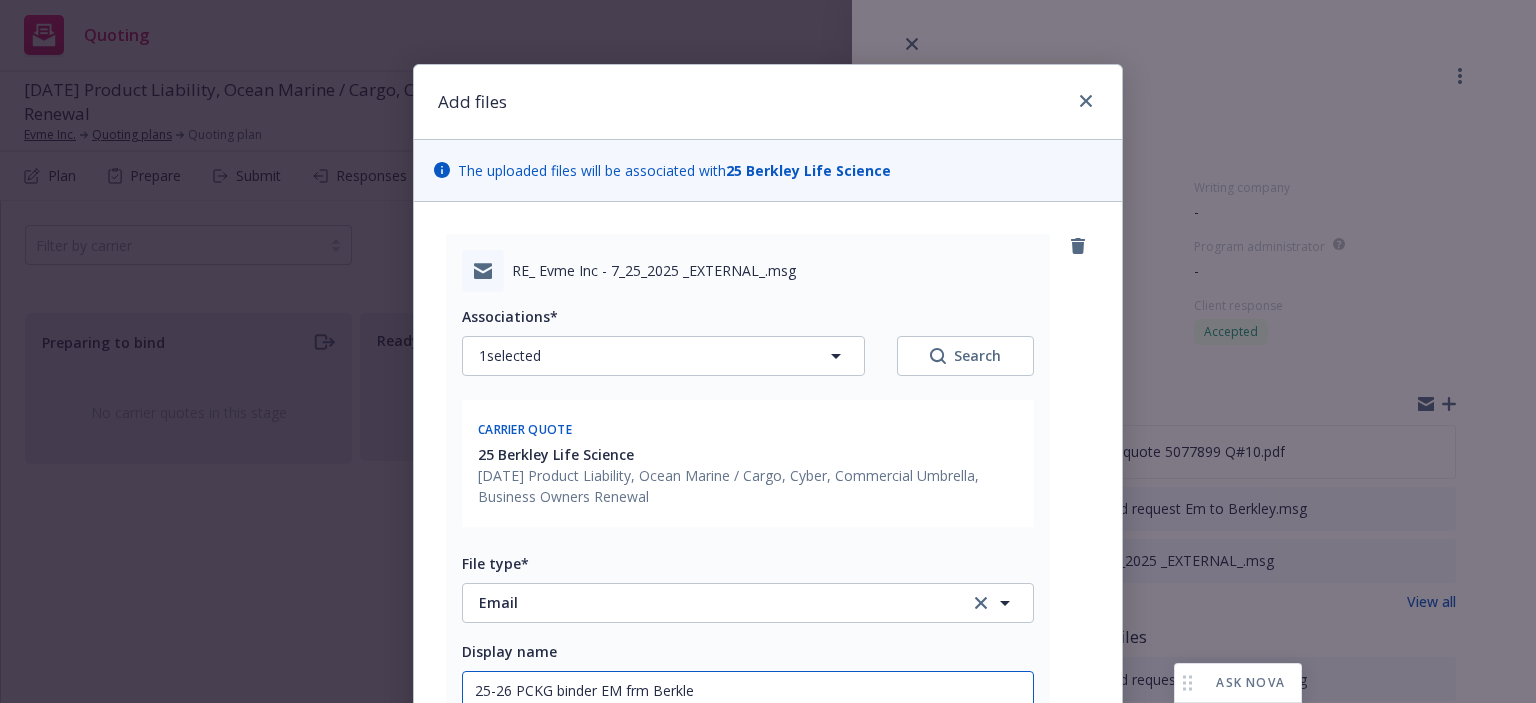 type on "x" 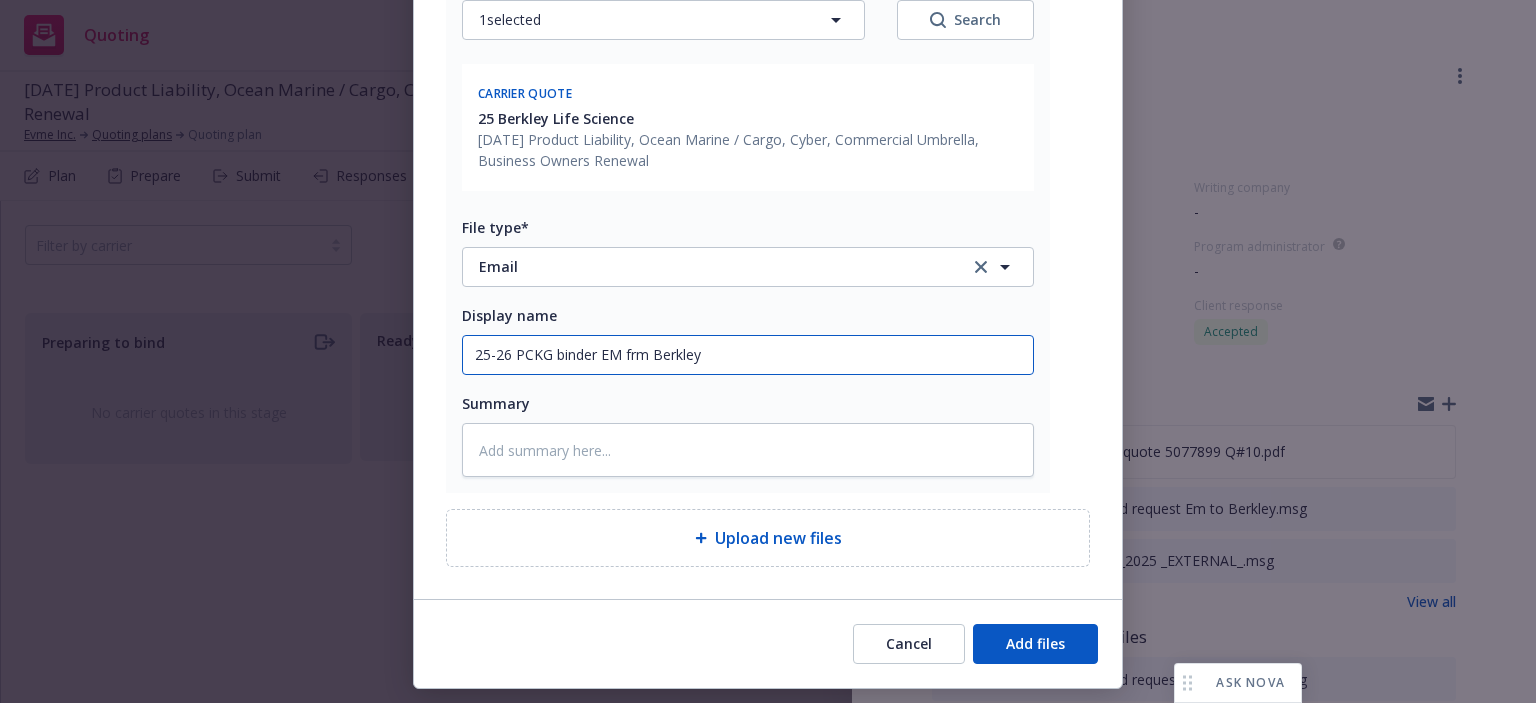 scroll, scrollTop: 384, scrollLeft: 0, axis: vertical 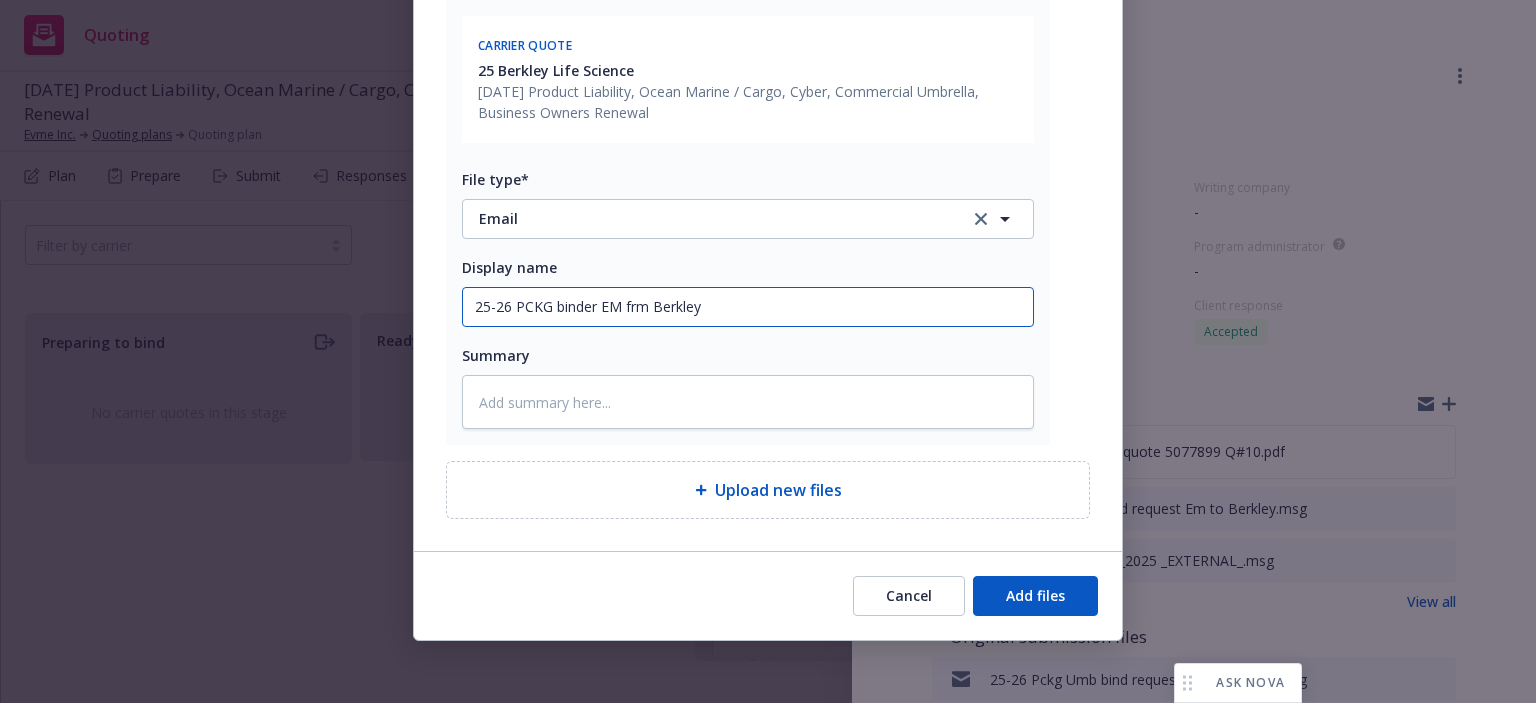 type on "25-26 PCKG binder EM frm Berkley" 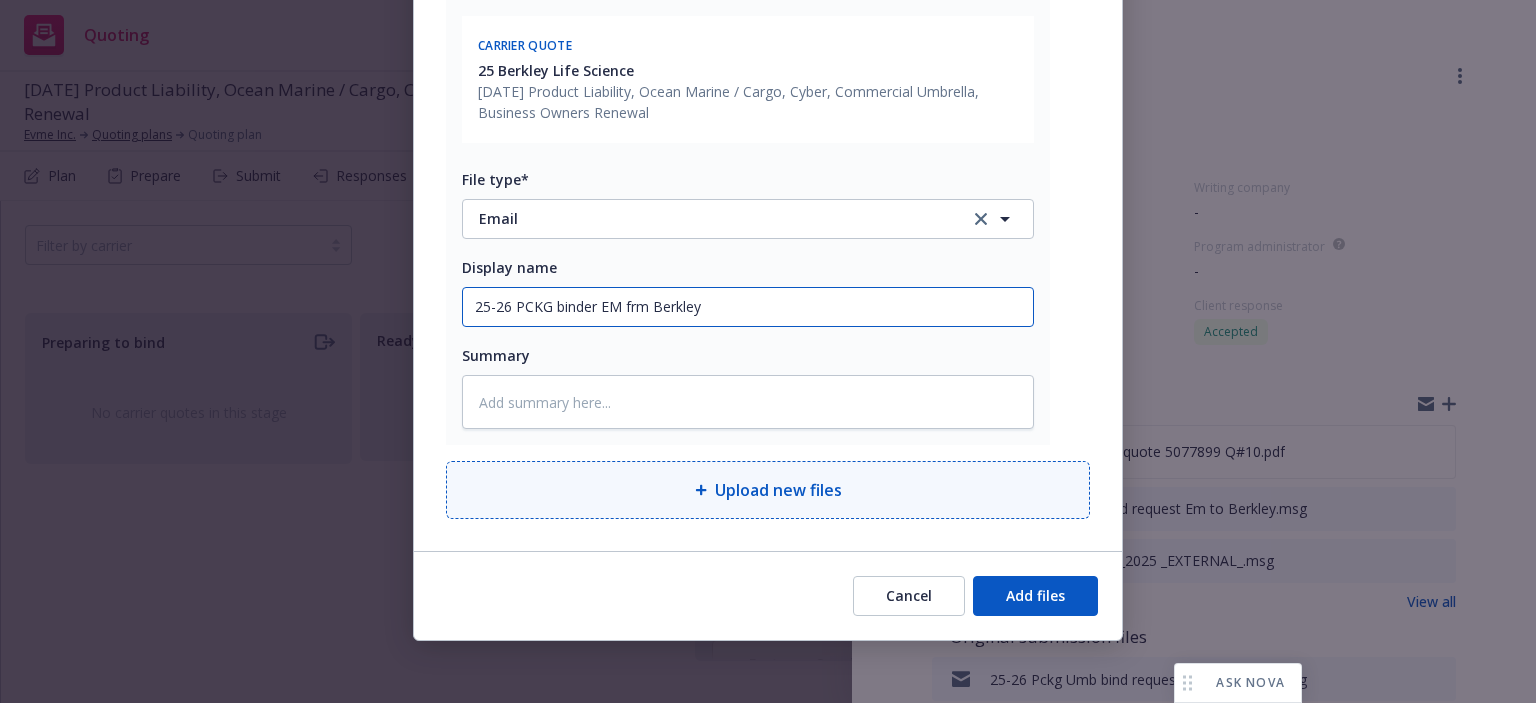 type on "x" 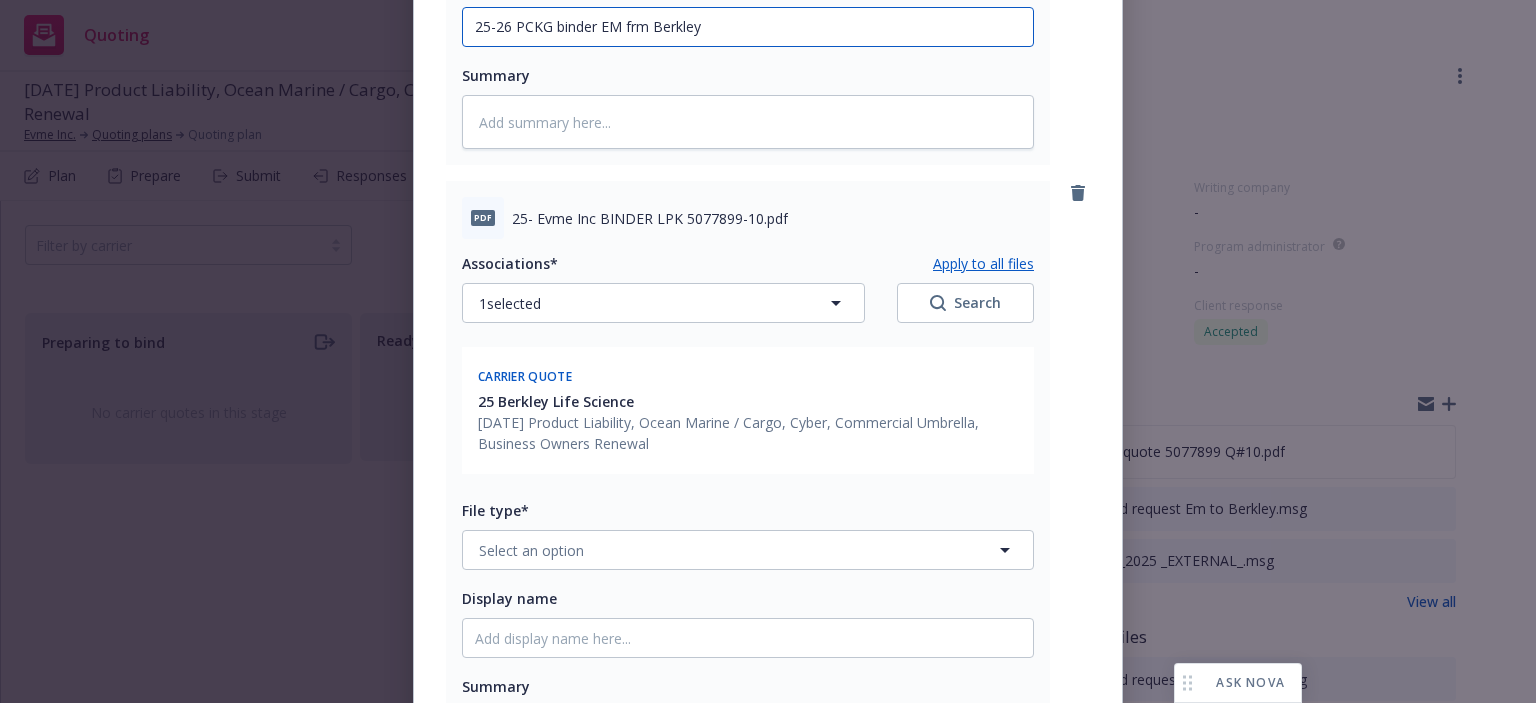 scroll, scrollTop: 784, scrollLeft: 0, axis: vertical 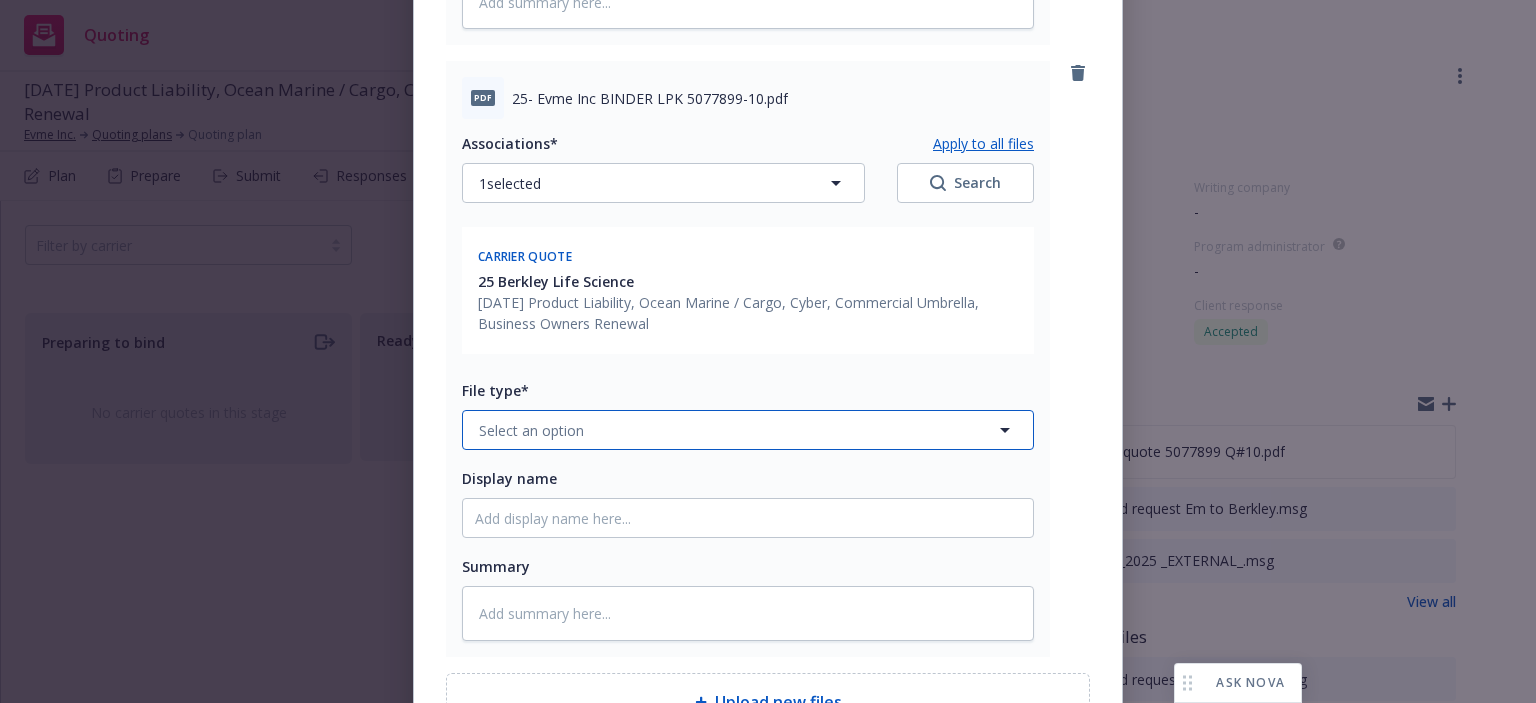 click on "Select an option" at bounding box center (748, 430) 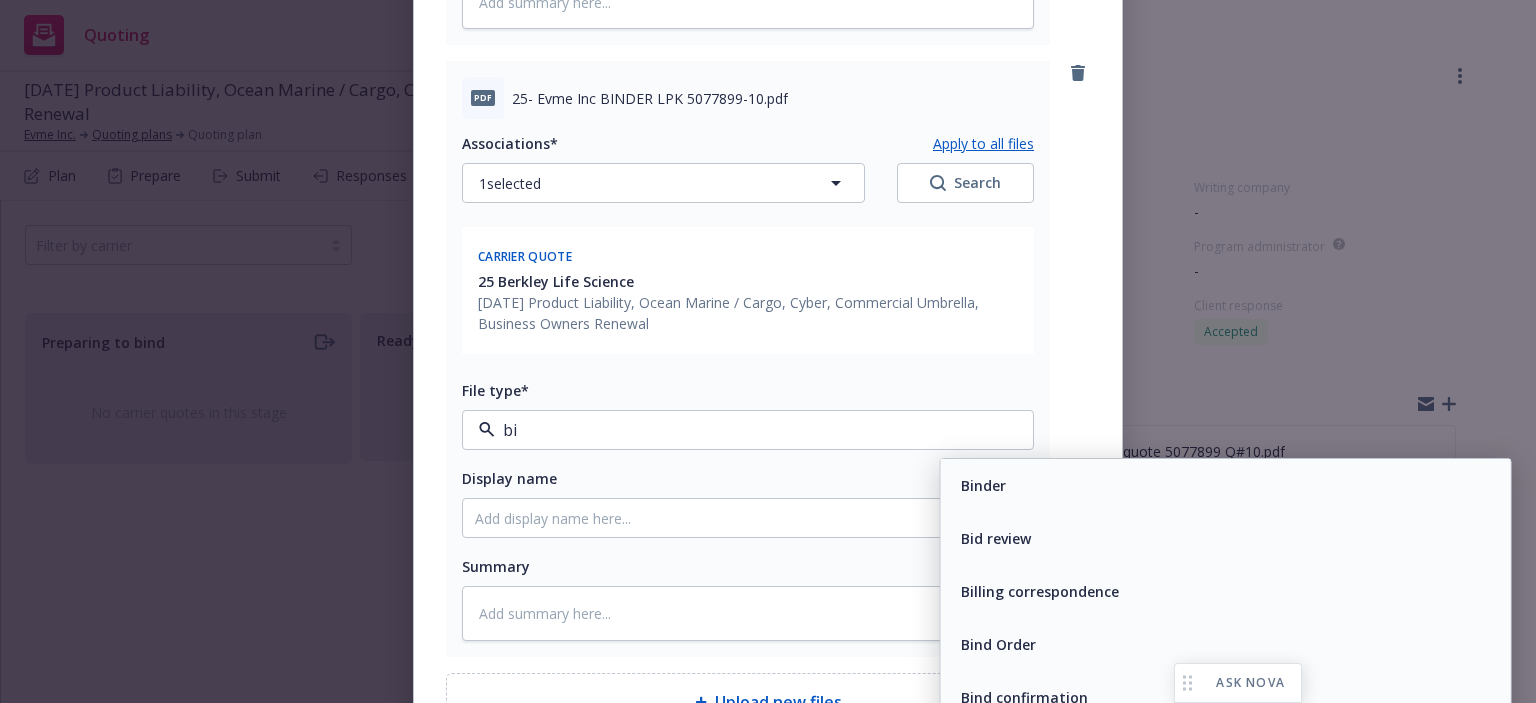 type on "bin" 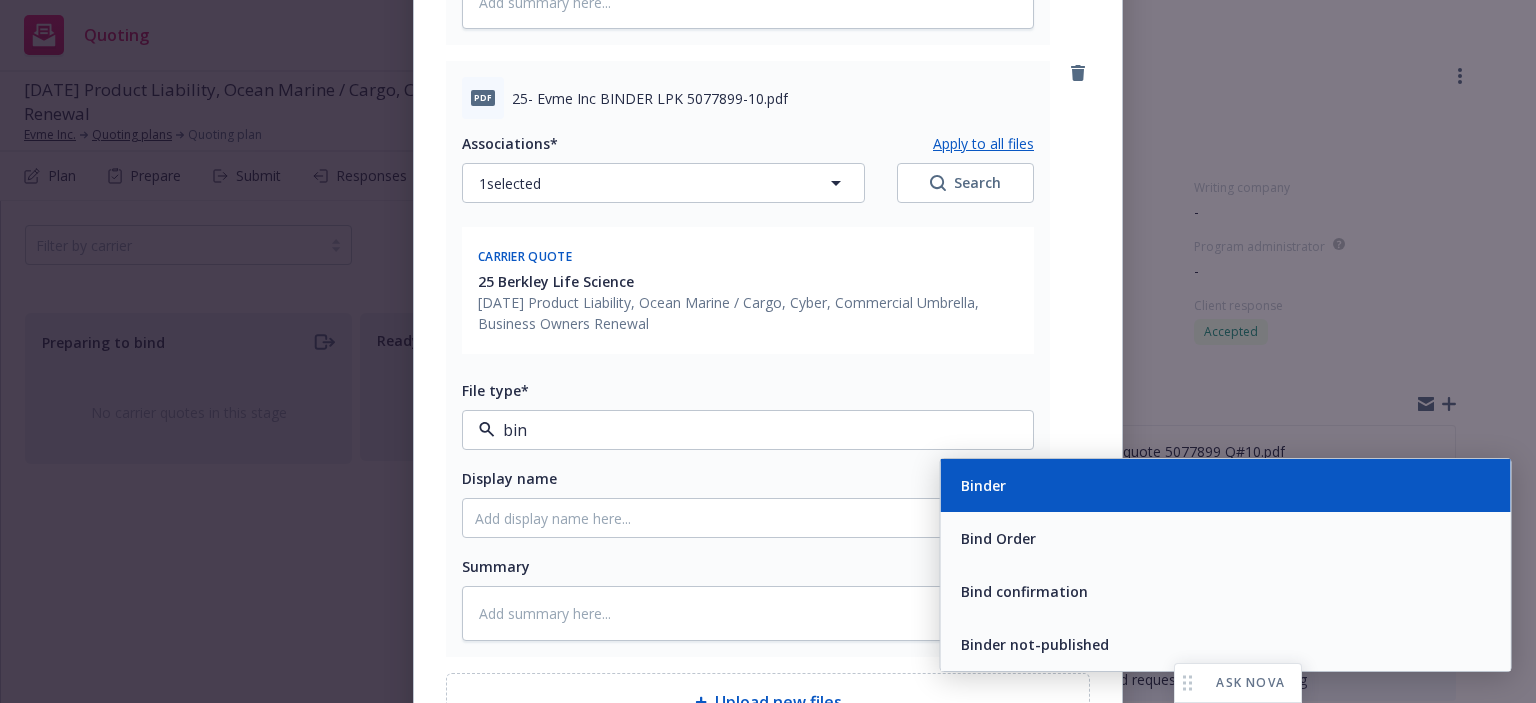 click on "Binder" at bounding box center (1226, 485) 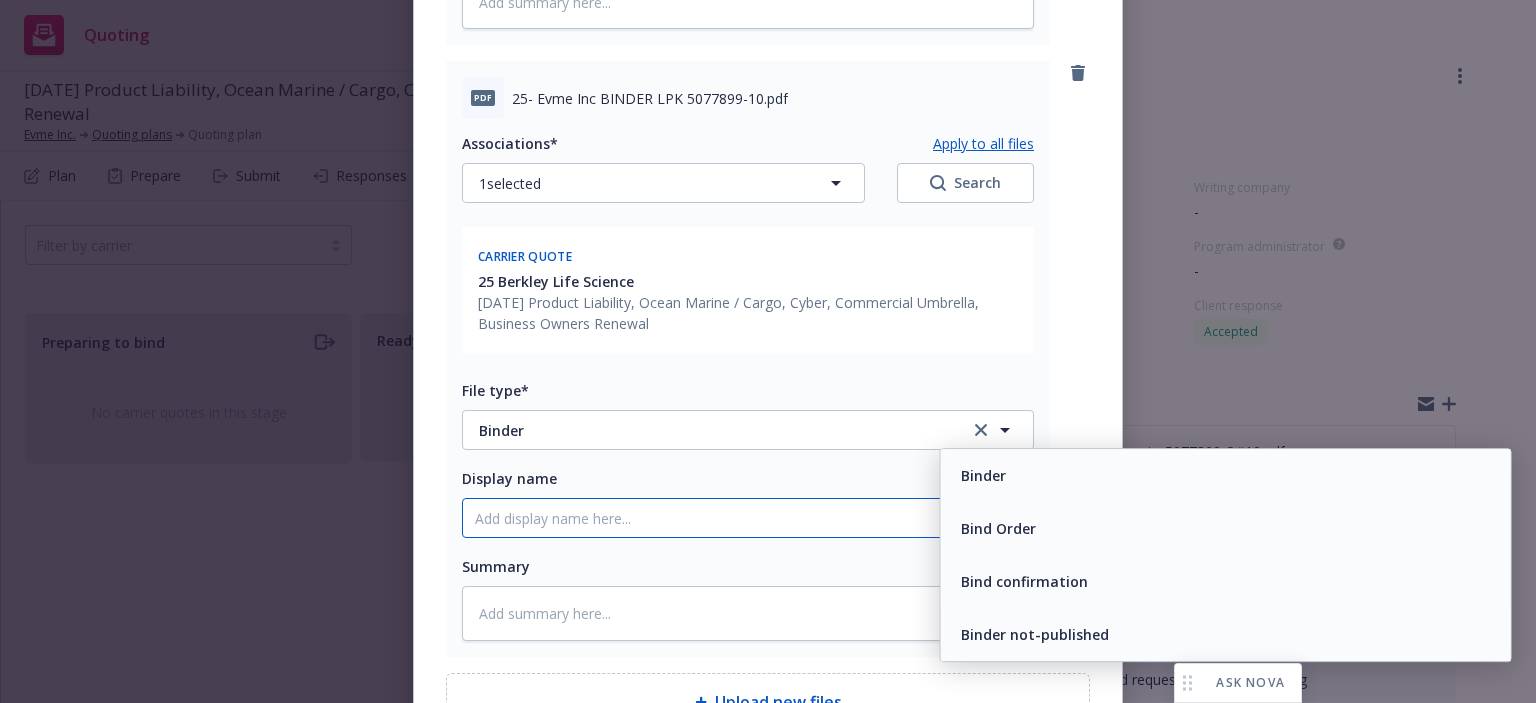 click on "Display name" at bounding box center [748, -93] 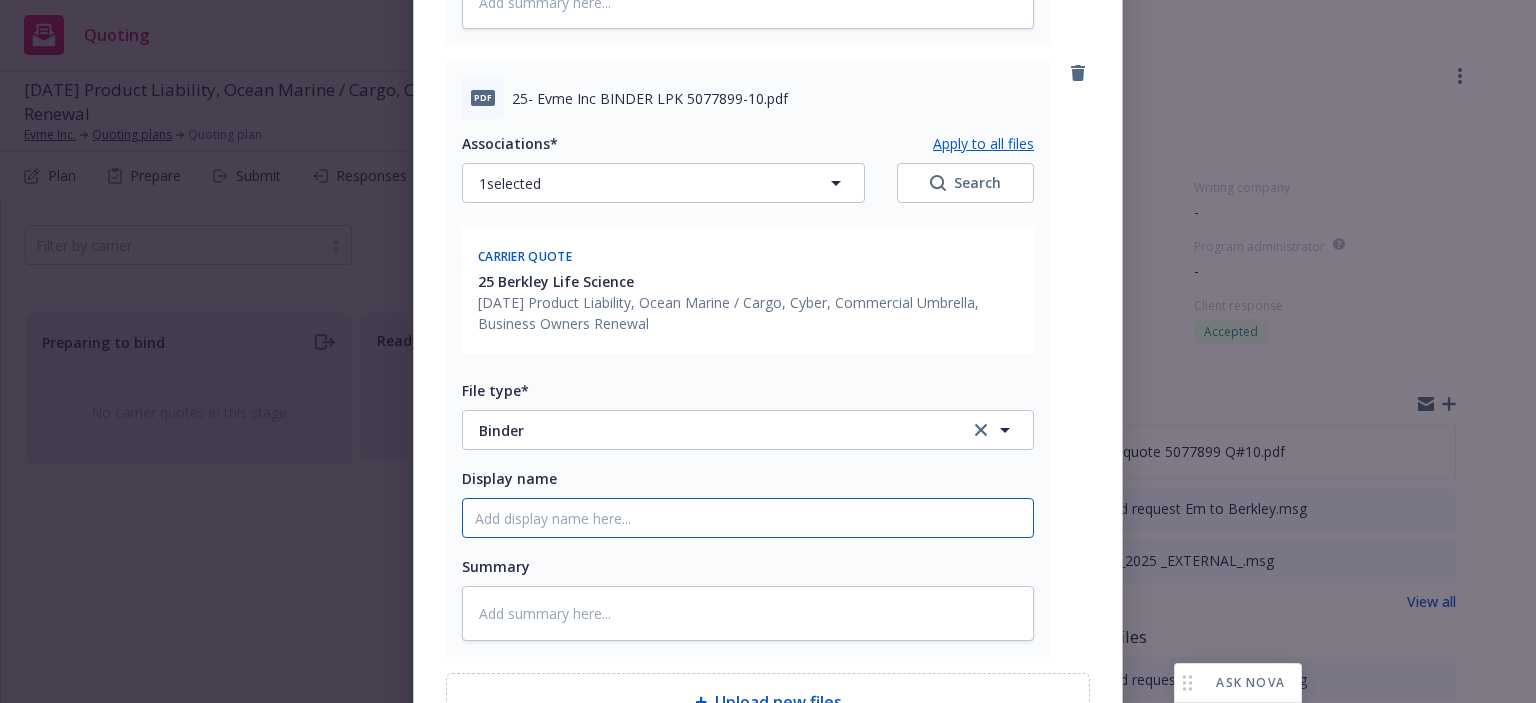 paste on "25-26 PCKG binder EM frm Berkley" 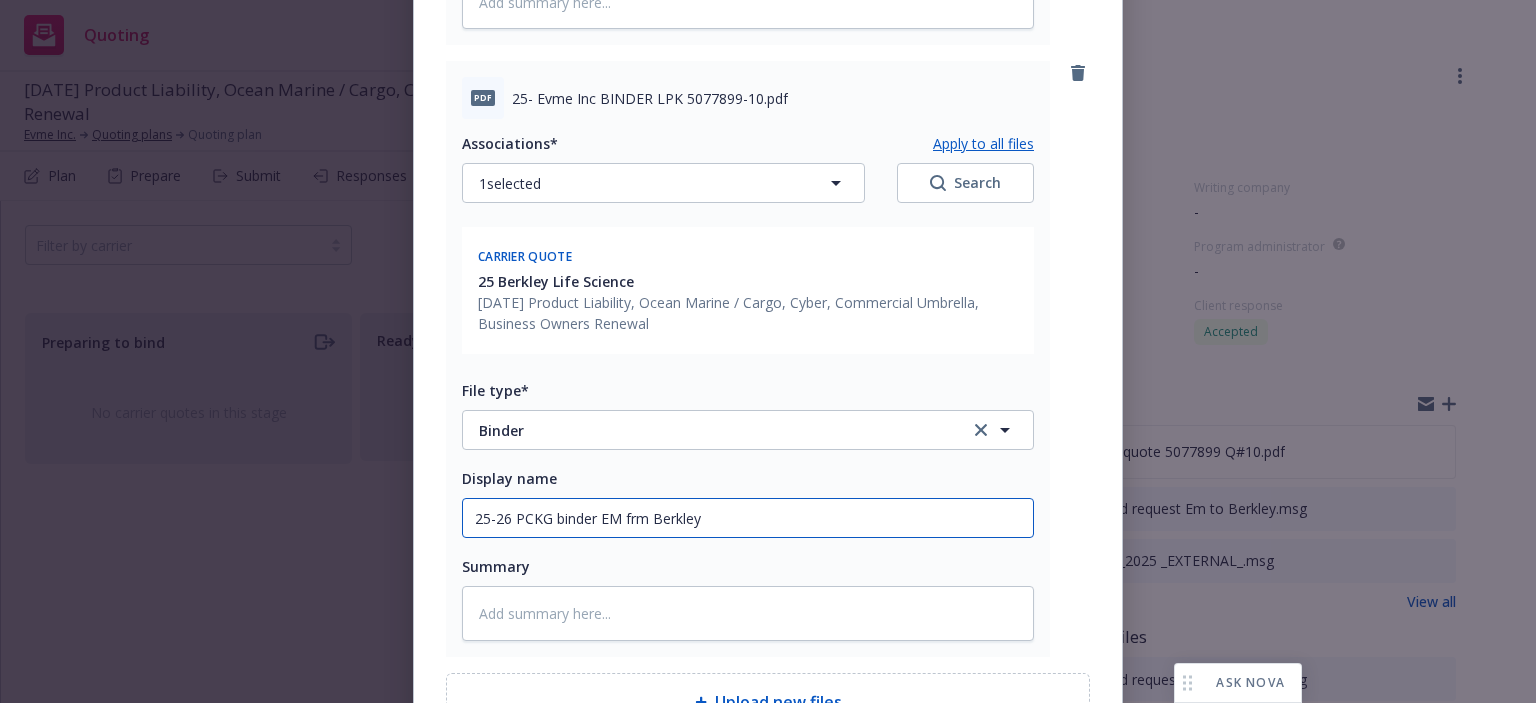 click on "25-26 PCKG binder EM frm Berkley" at bounding box center (748, -93) 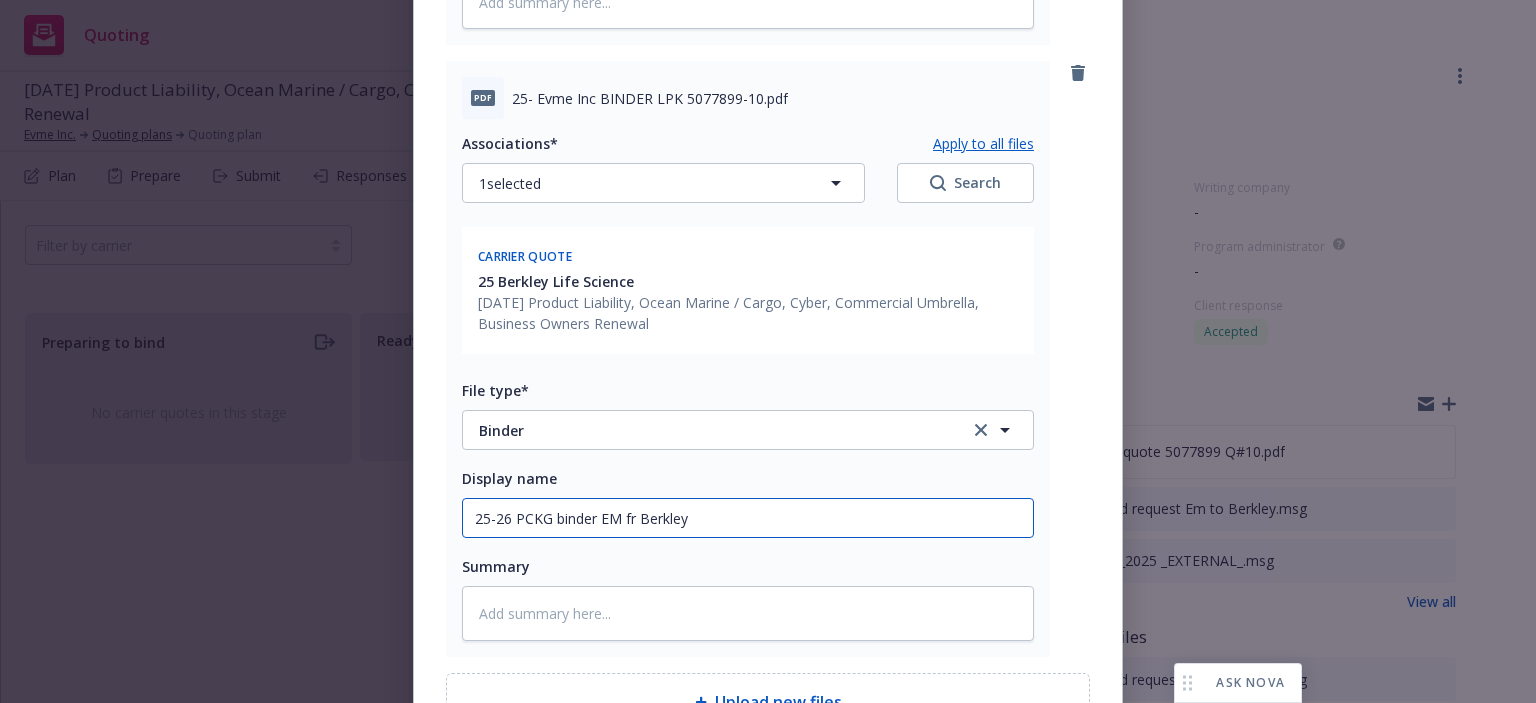type on "x" 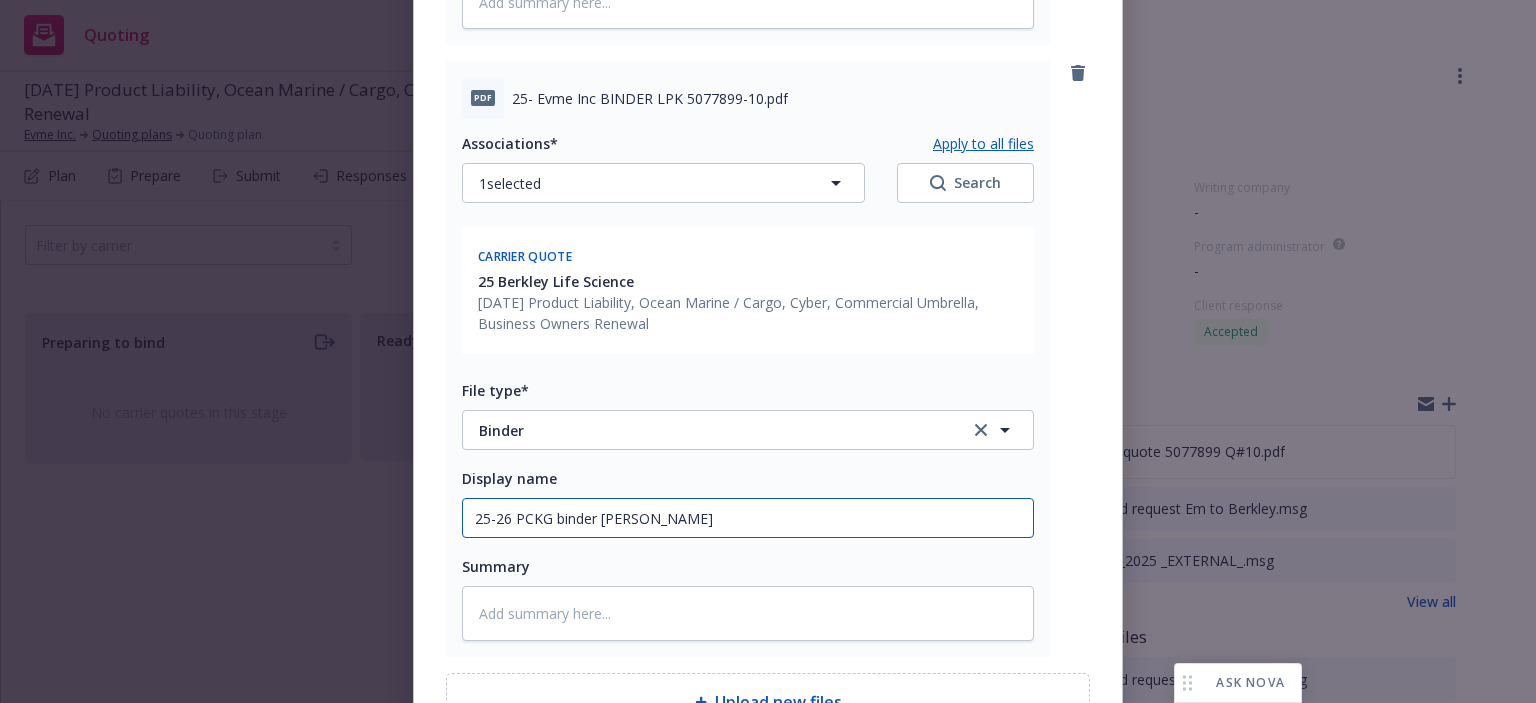type on "x" 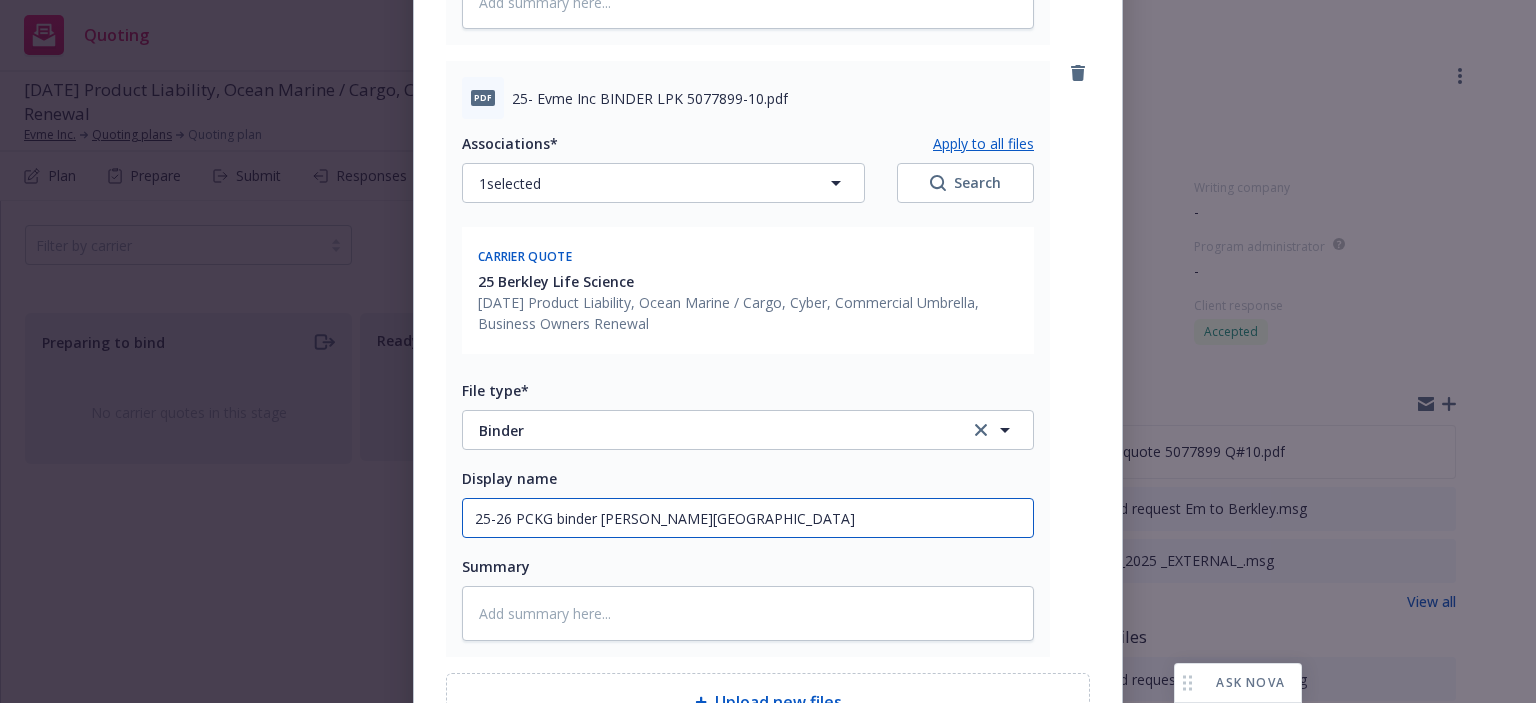 type on "x" 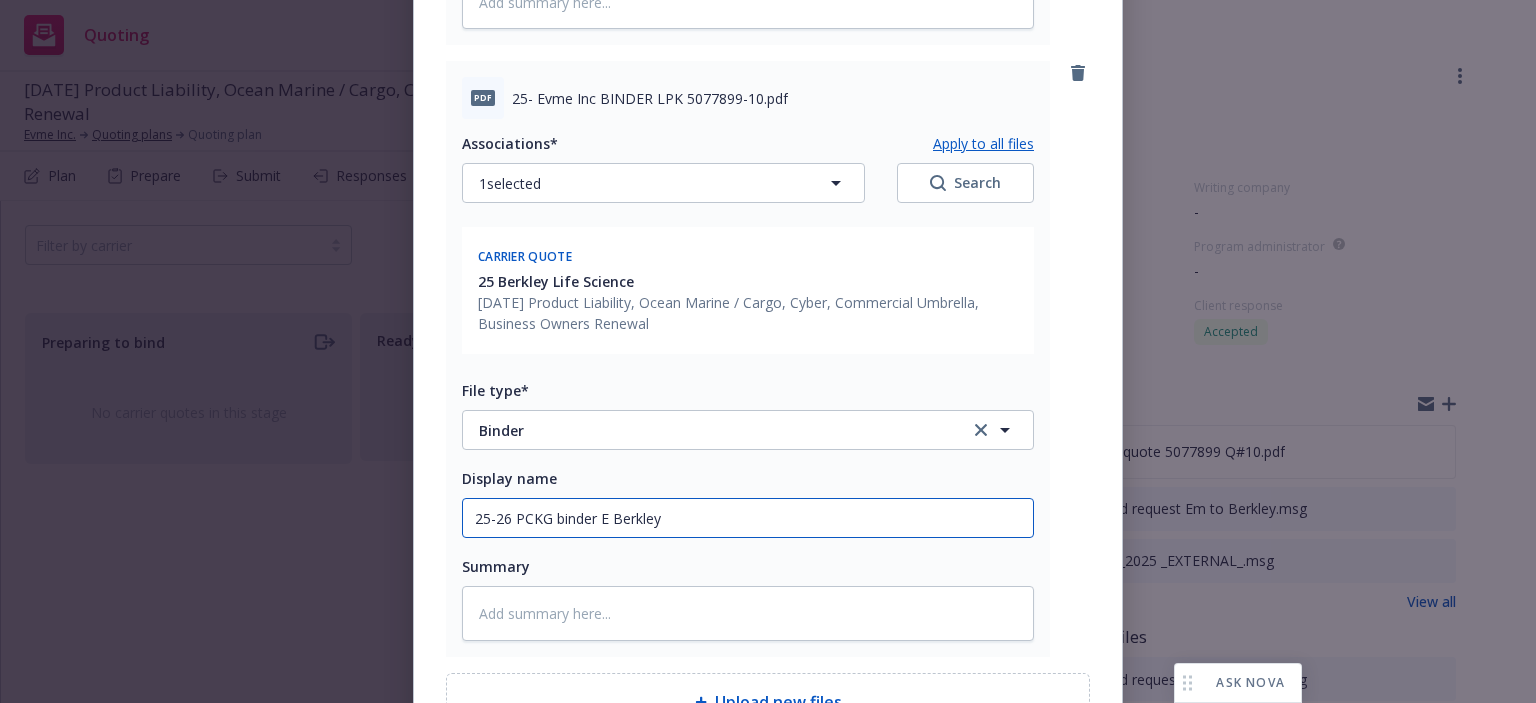 type on "x" 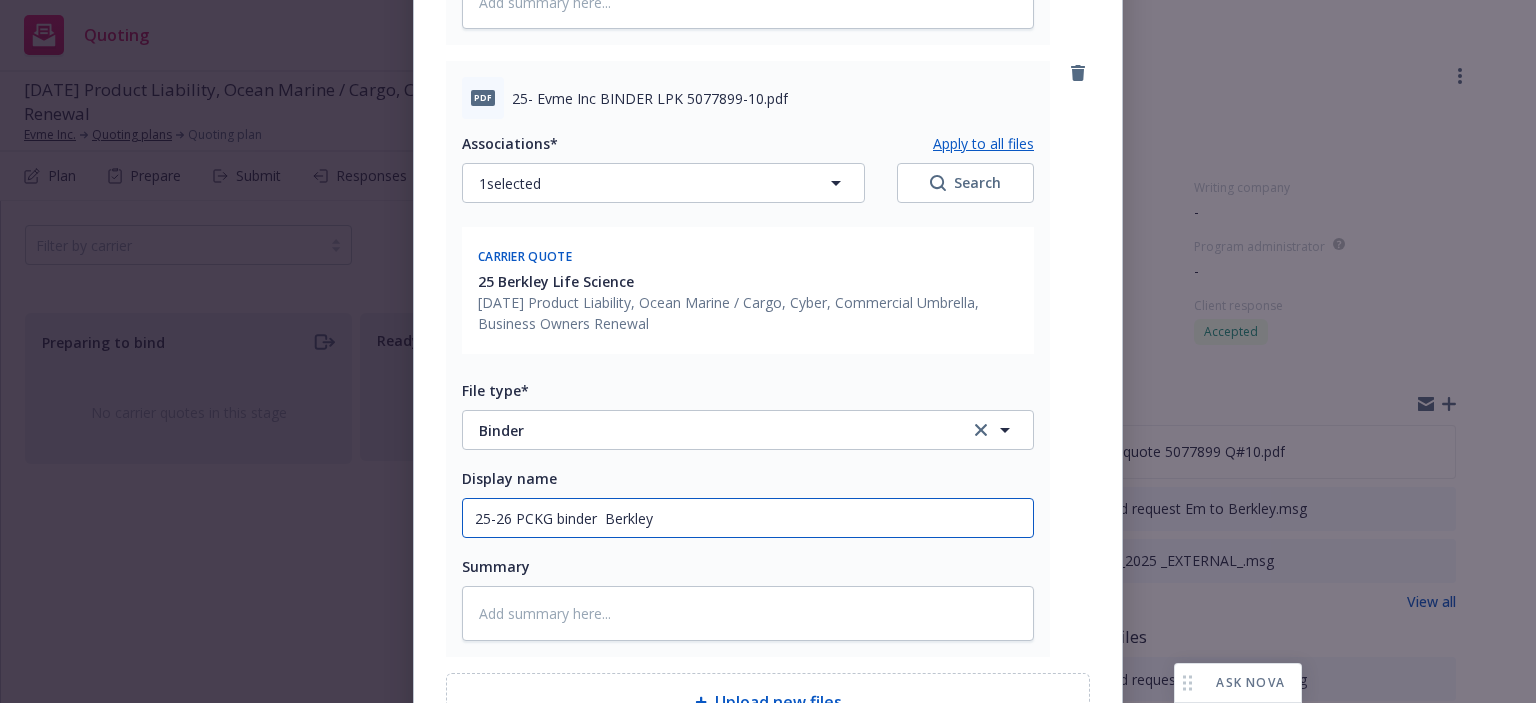type on "x" 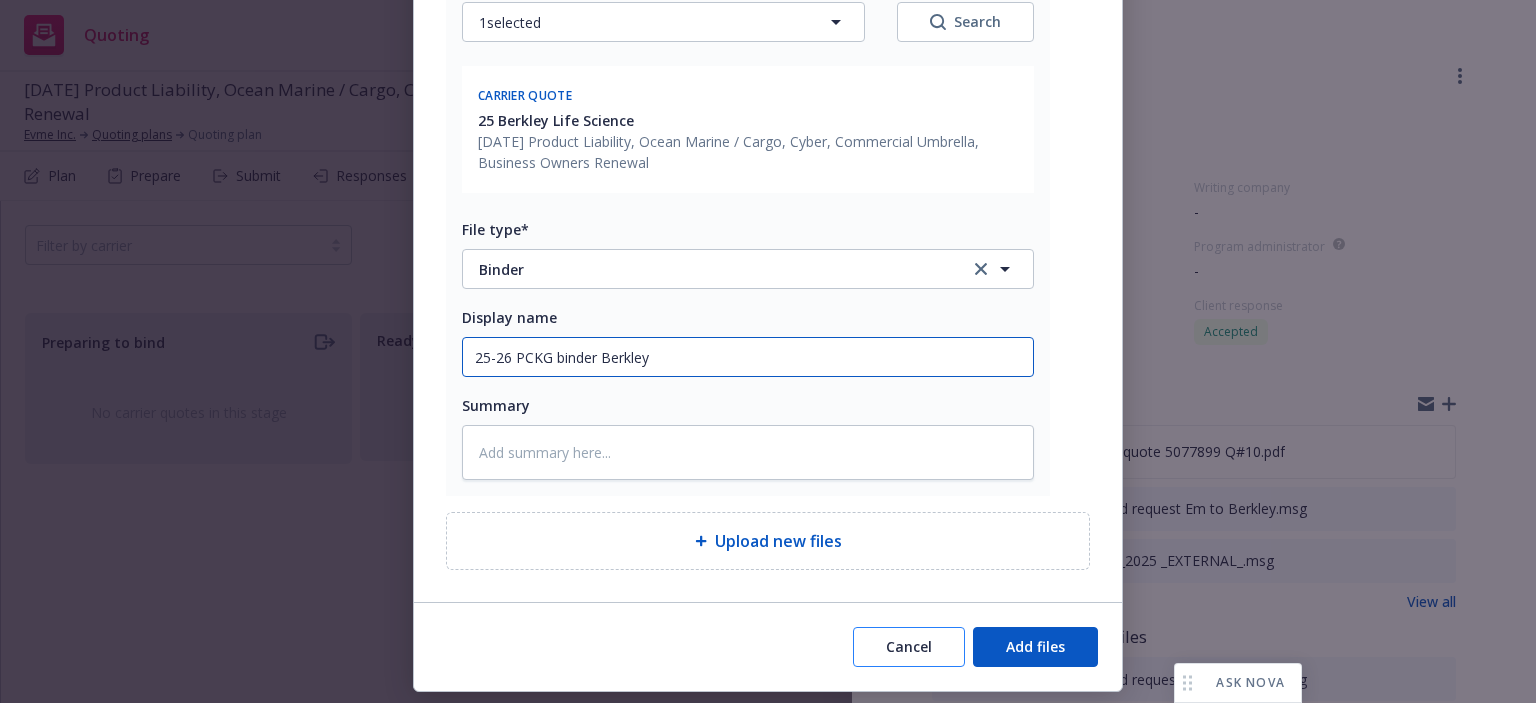 scroll, scrollTop: 996, scrollLeft: 0, axis: vertical 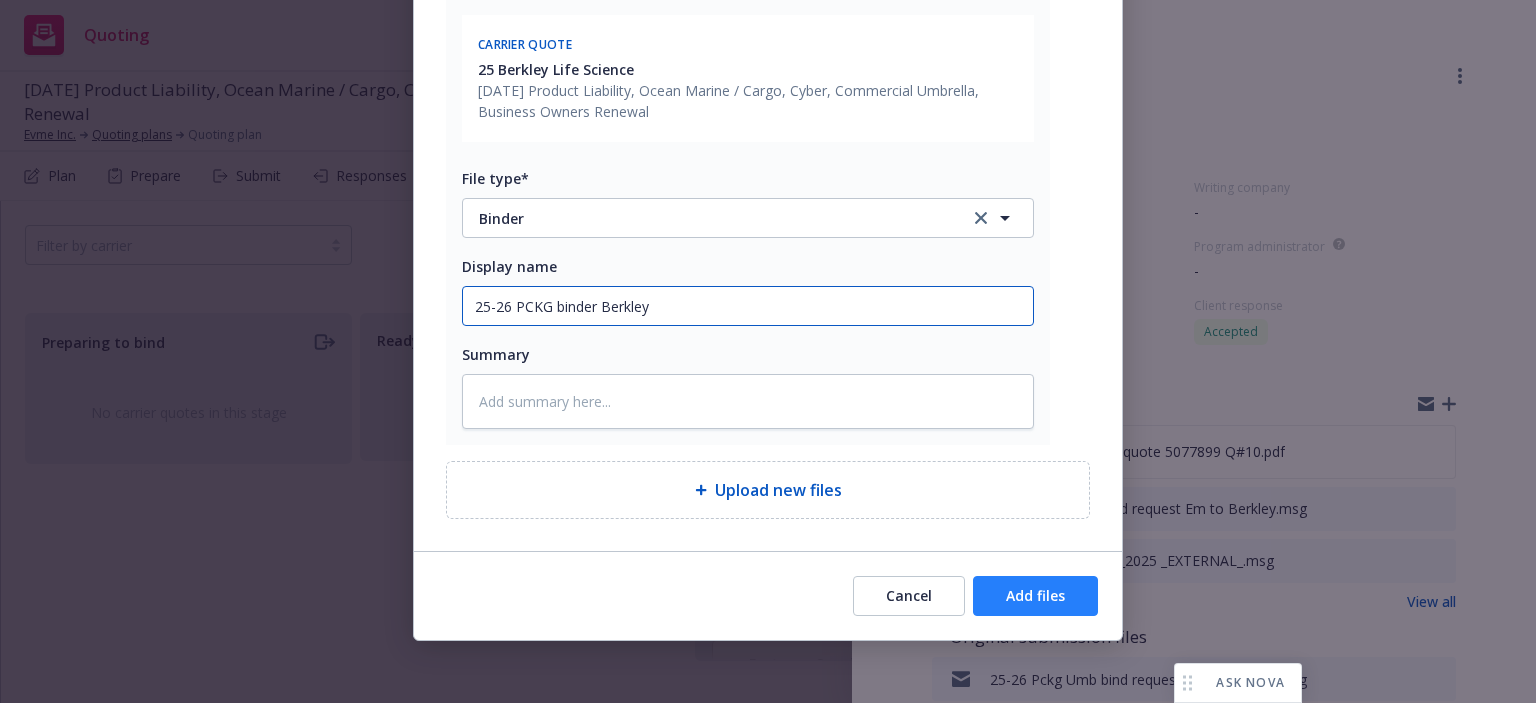 type on "25-26 PCKG binder Berkley" 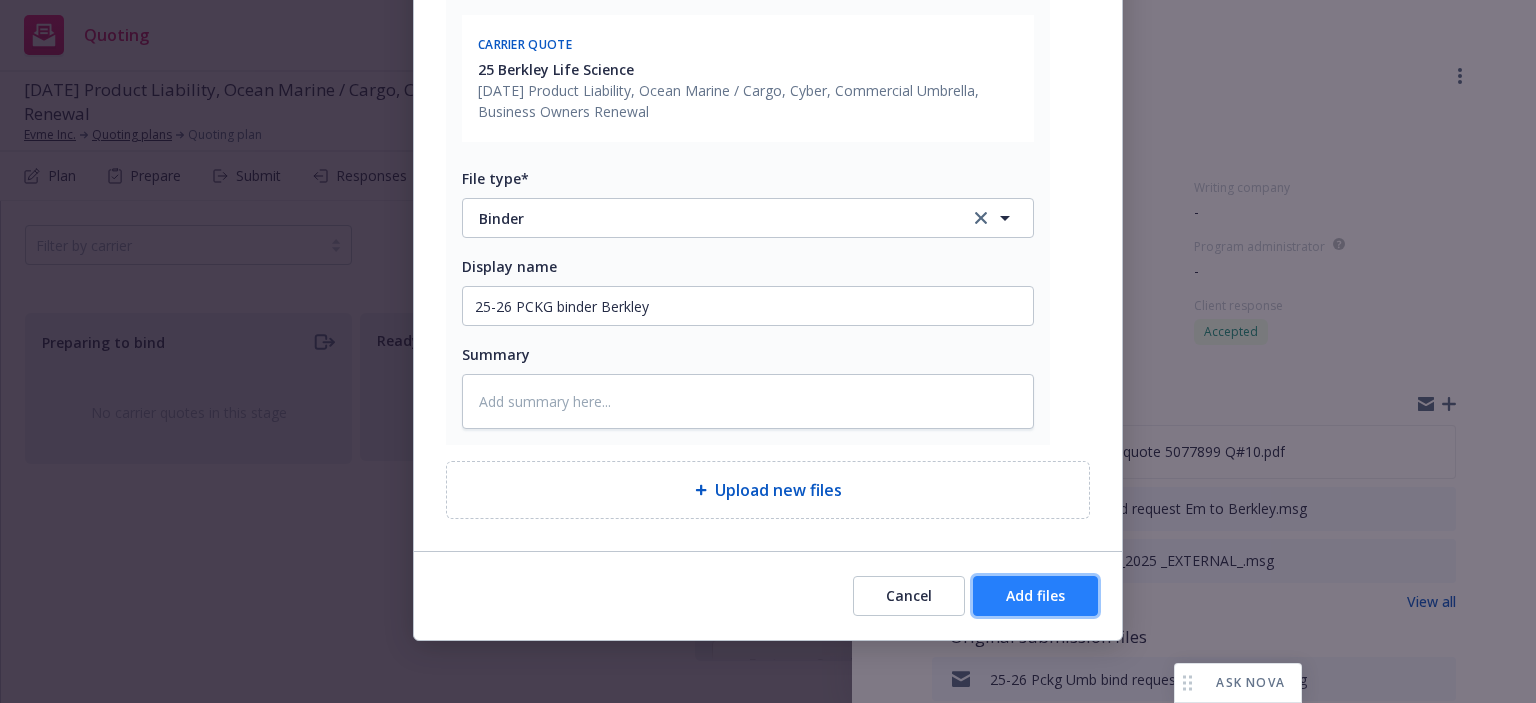 click on "Add files" at bounding box center (1035, 595) 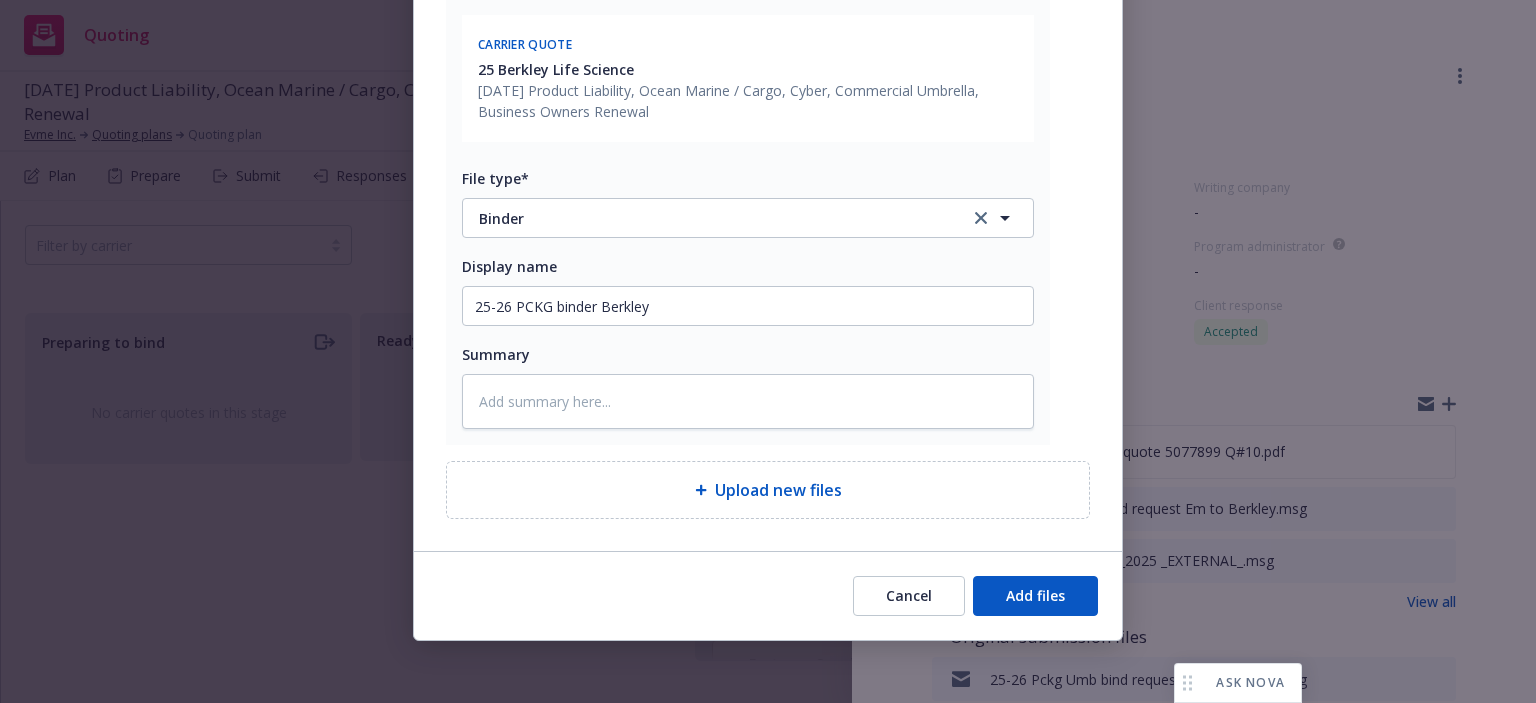 scroll, scrollTop: 922, scrollLeft: 0, axis: vertical 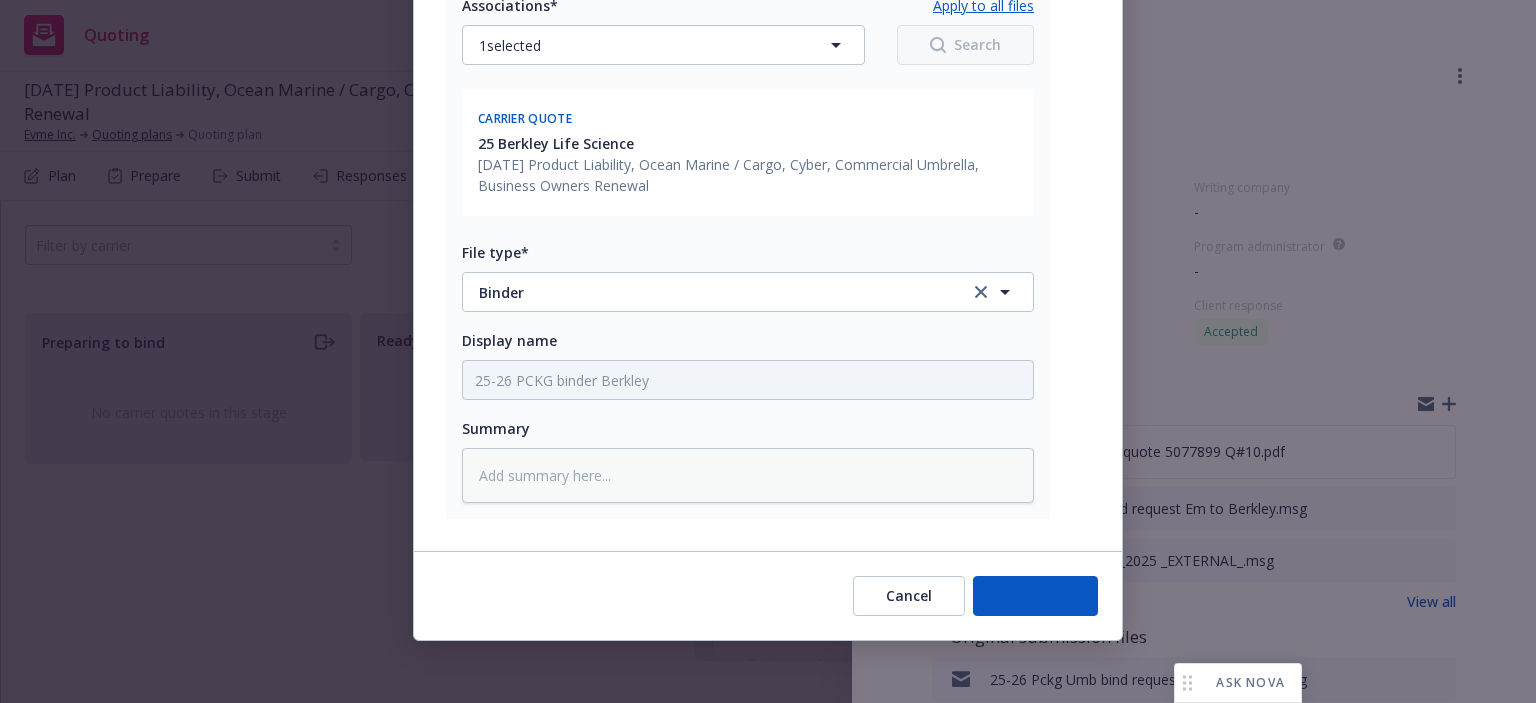 type on "x" 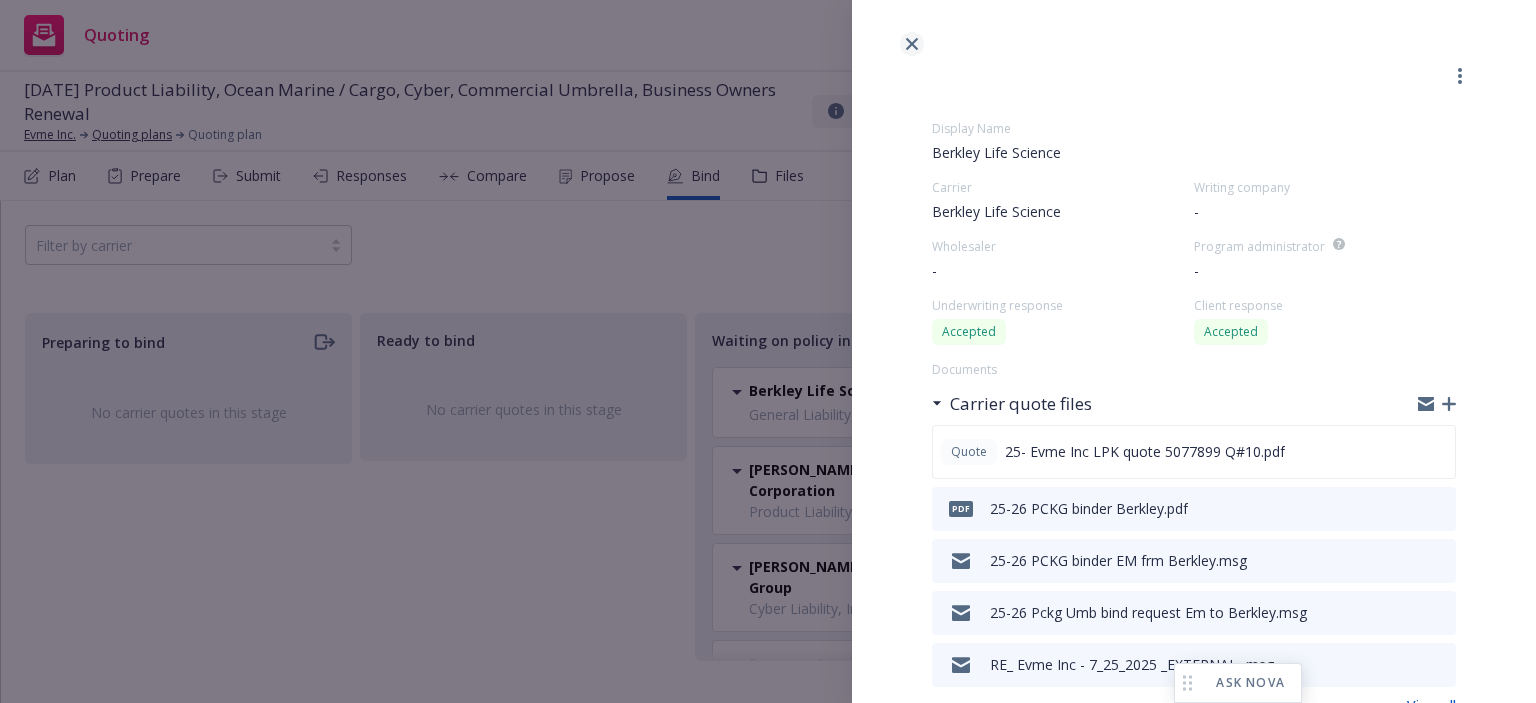 click 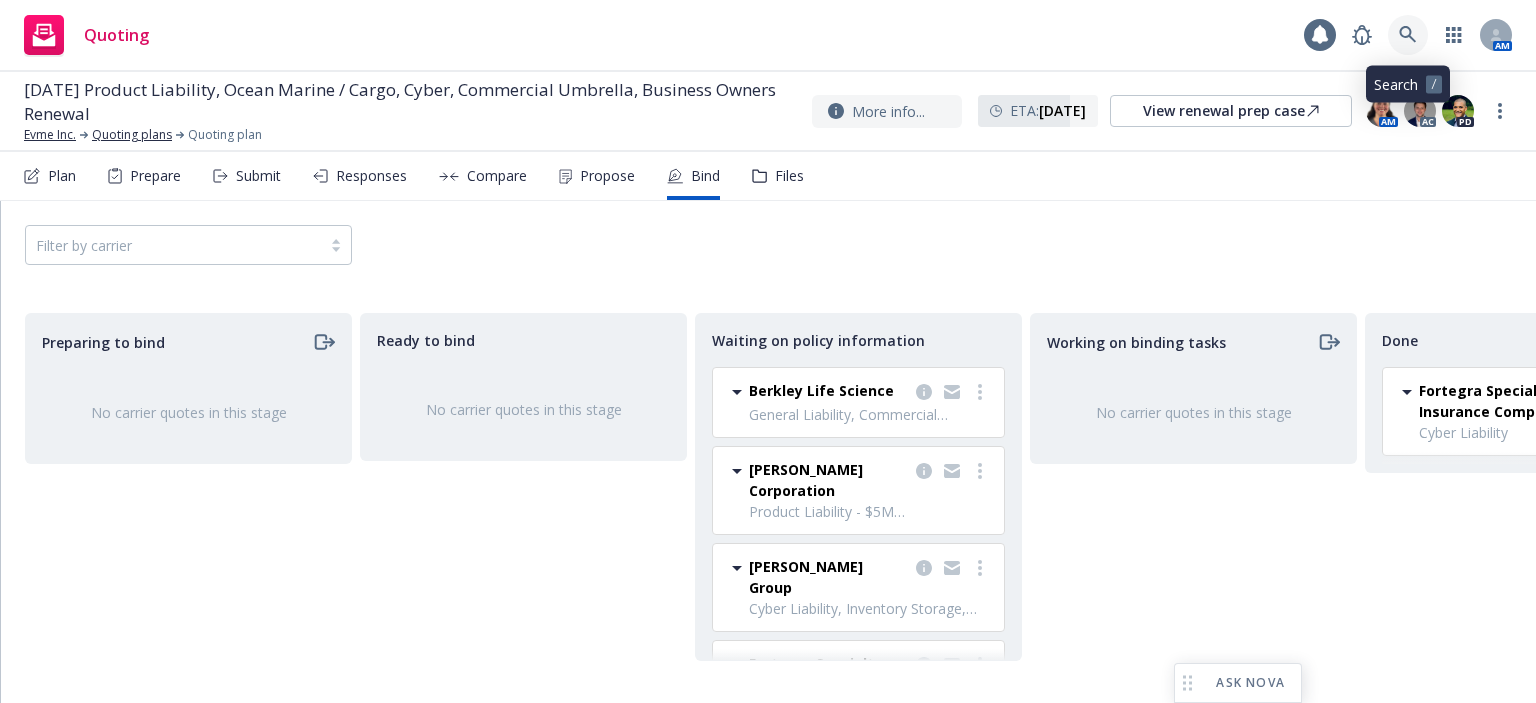 click 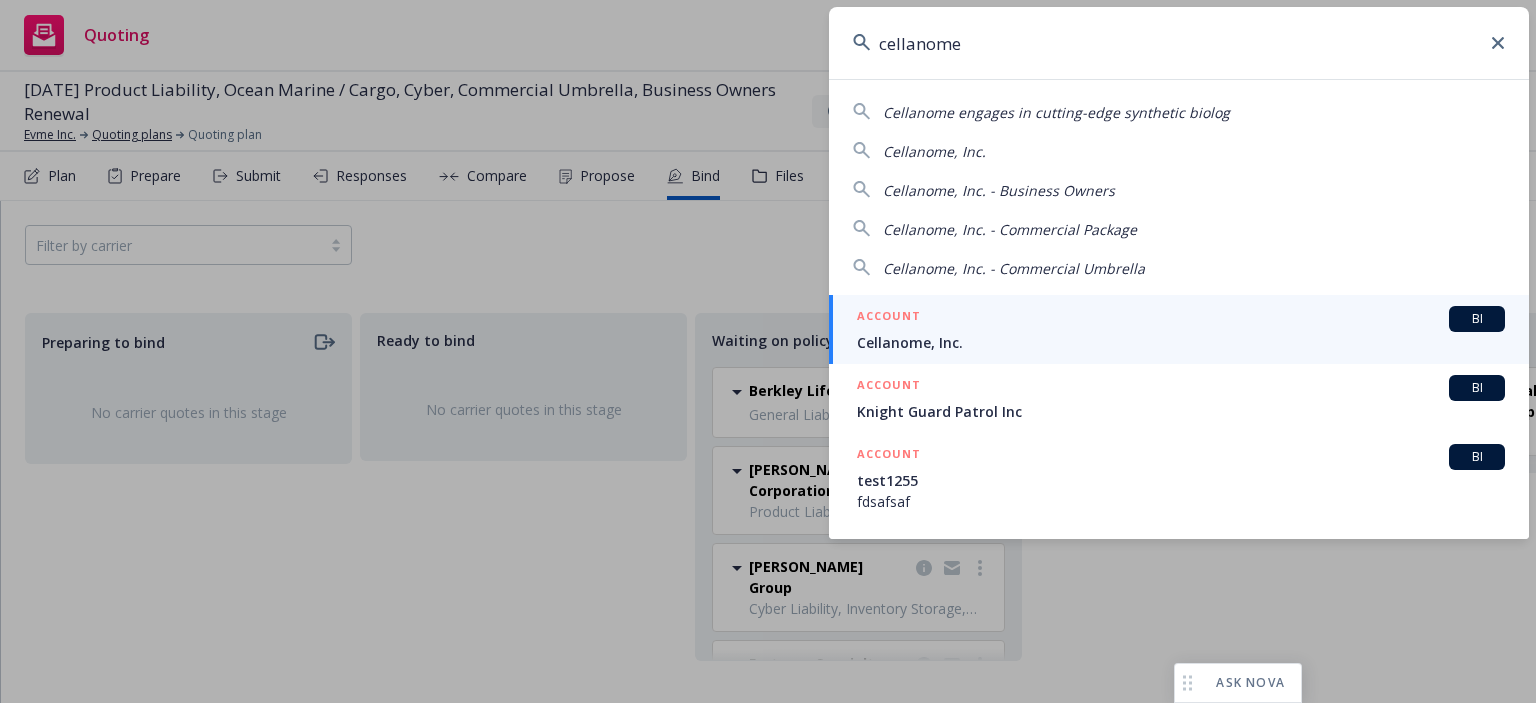 type on "cellanome" 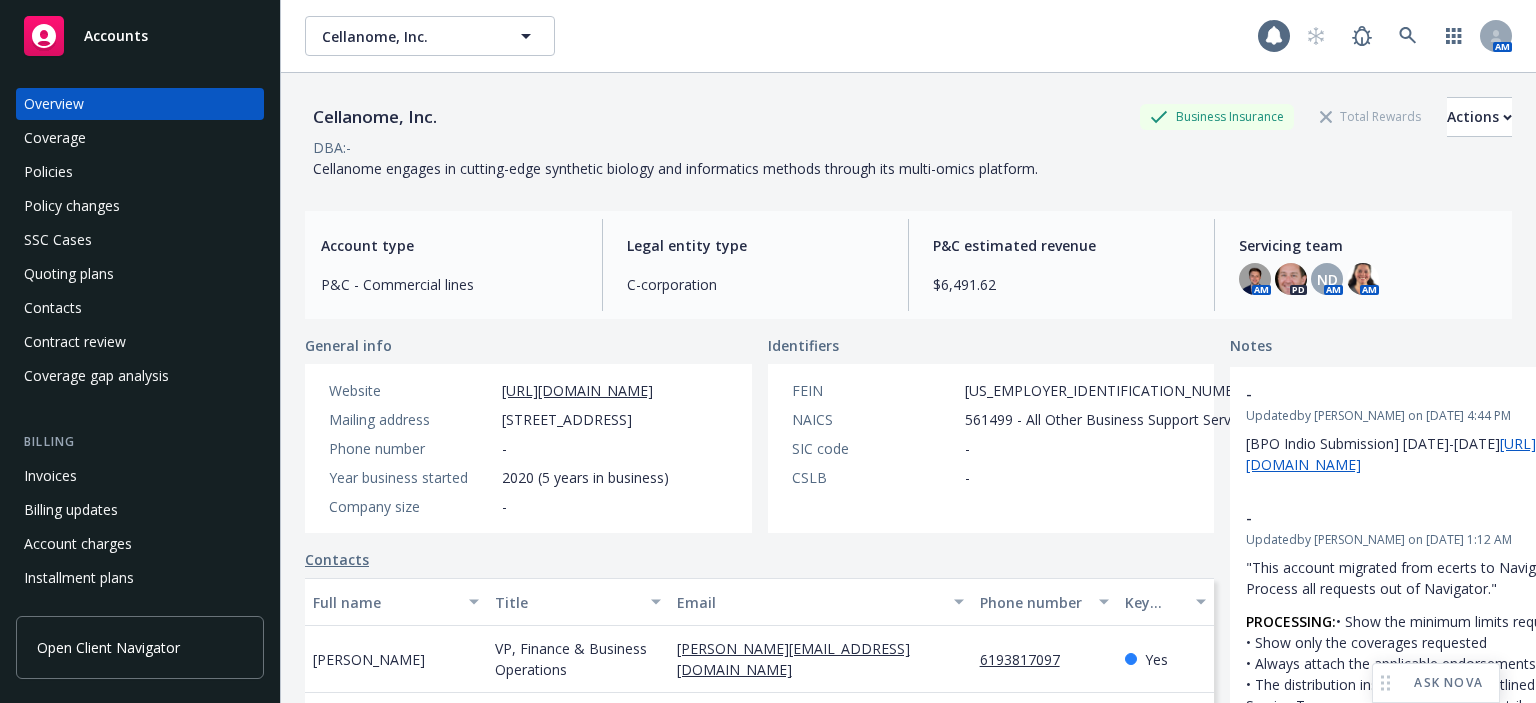 scroll, scrollTop: 0, scrollLeft: 0, axis: both 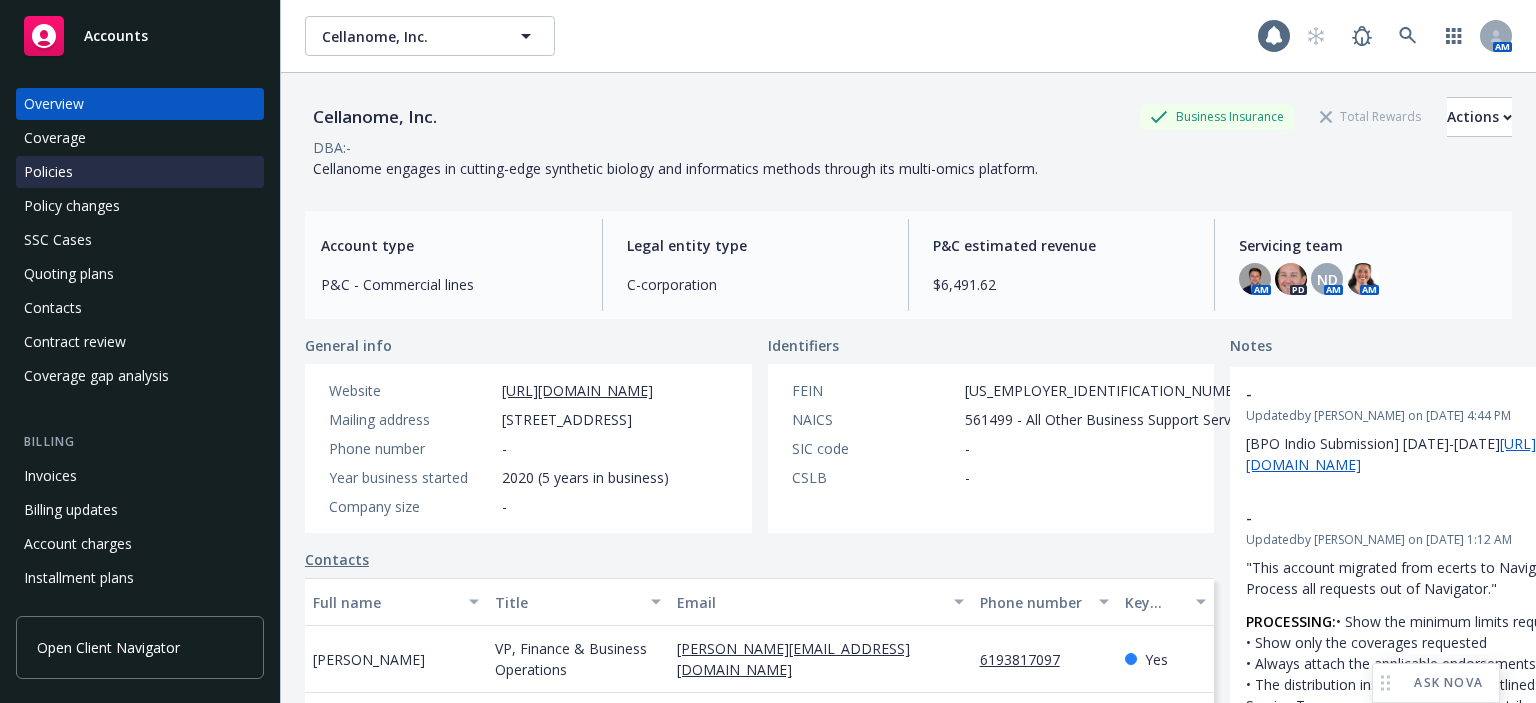 click on "Policies" at bounding box center [140, 172] 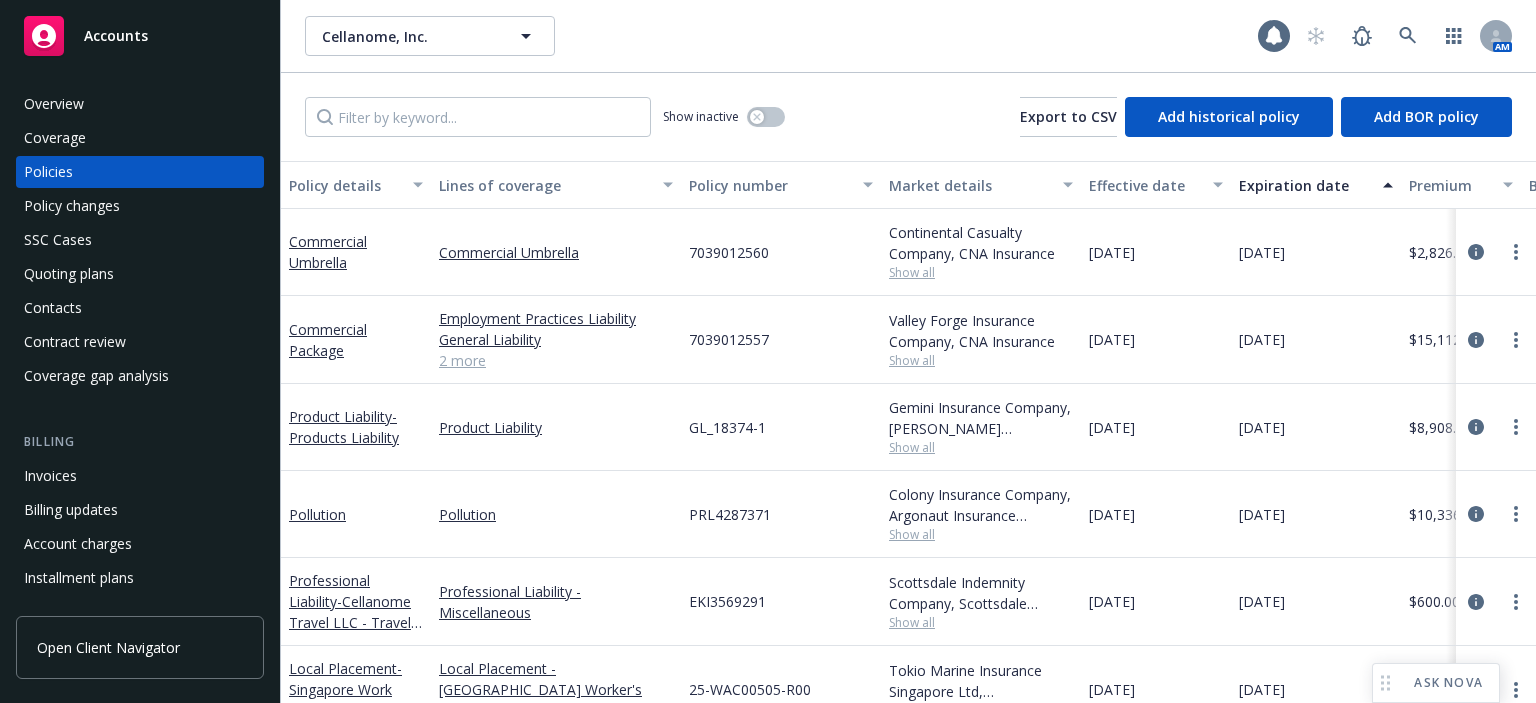 click on "7039012557" at bounding box center (729, 339) 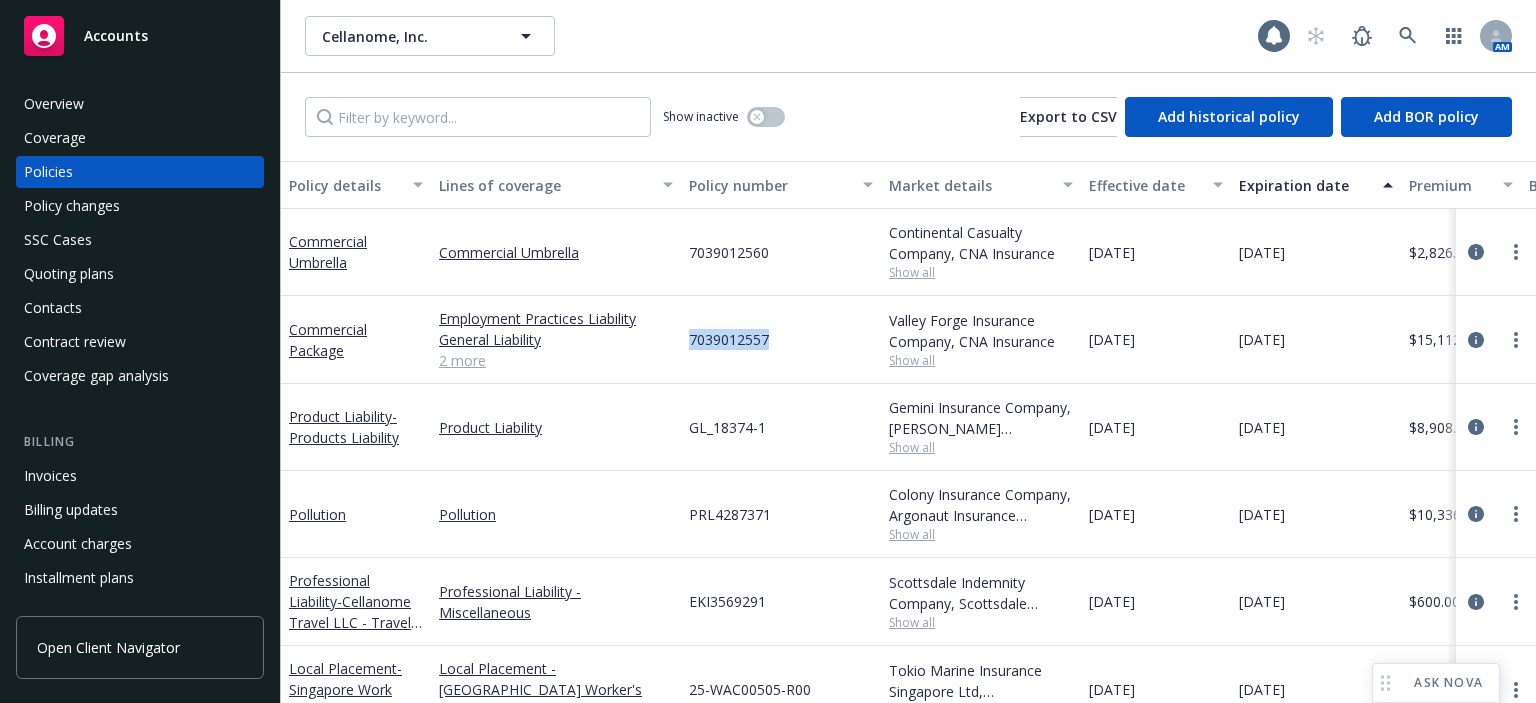 click on "7039012557" at bounding box center (729, 339) 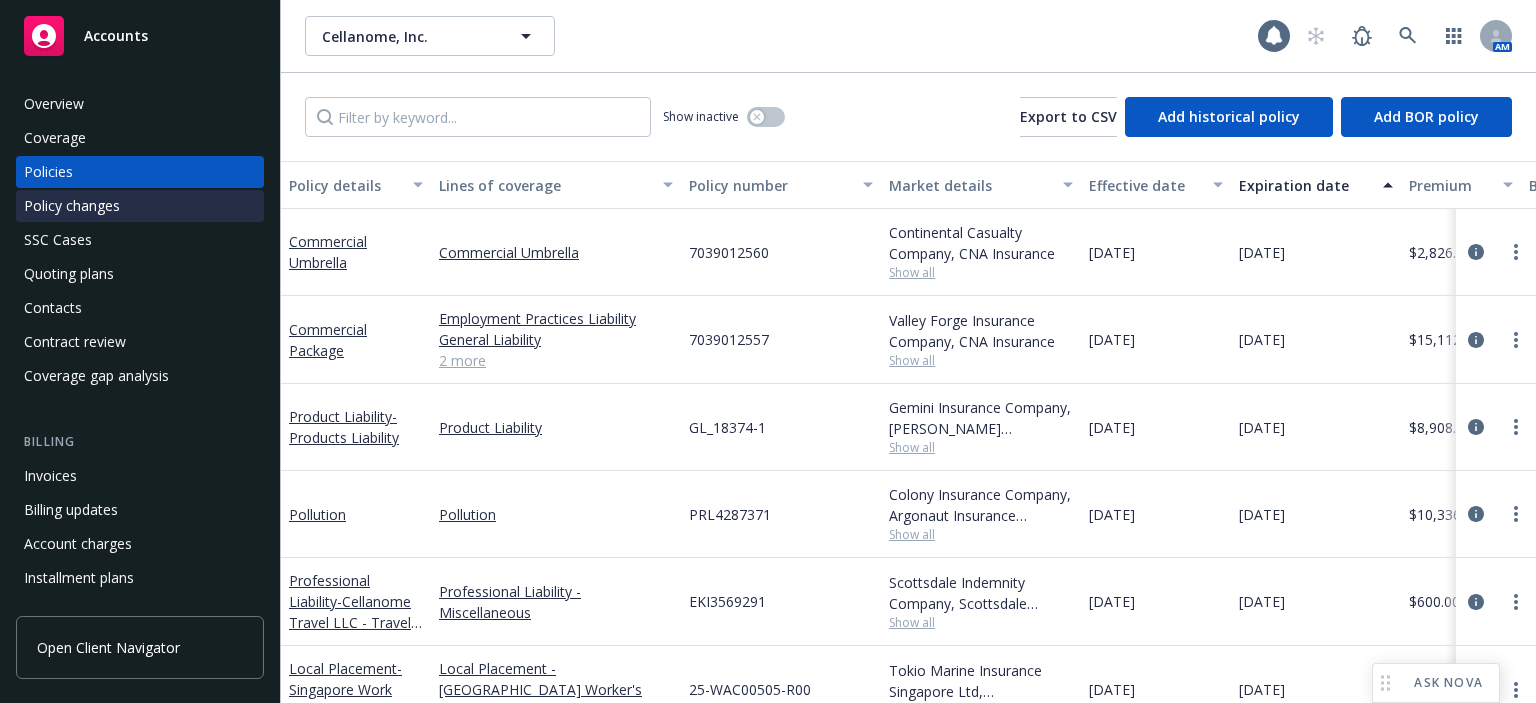 click on "Policy changes" at bounding box center [72, 206] 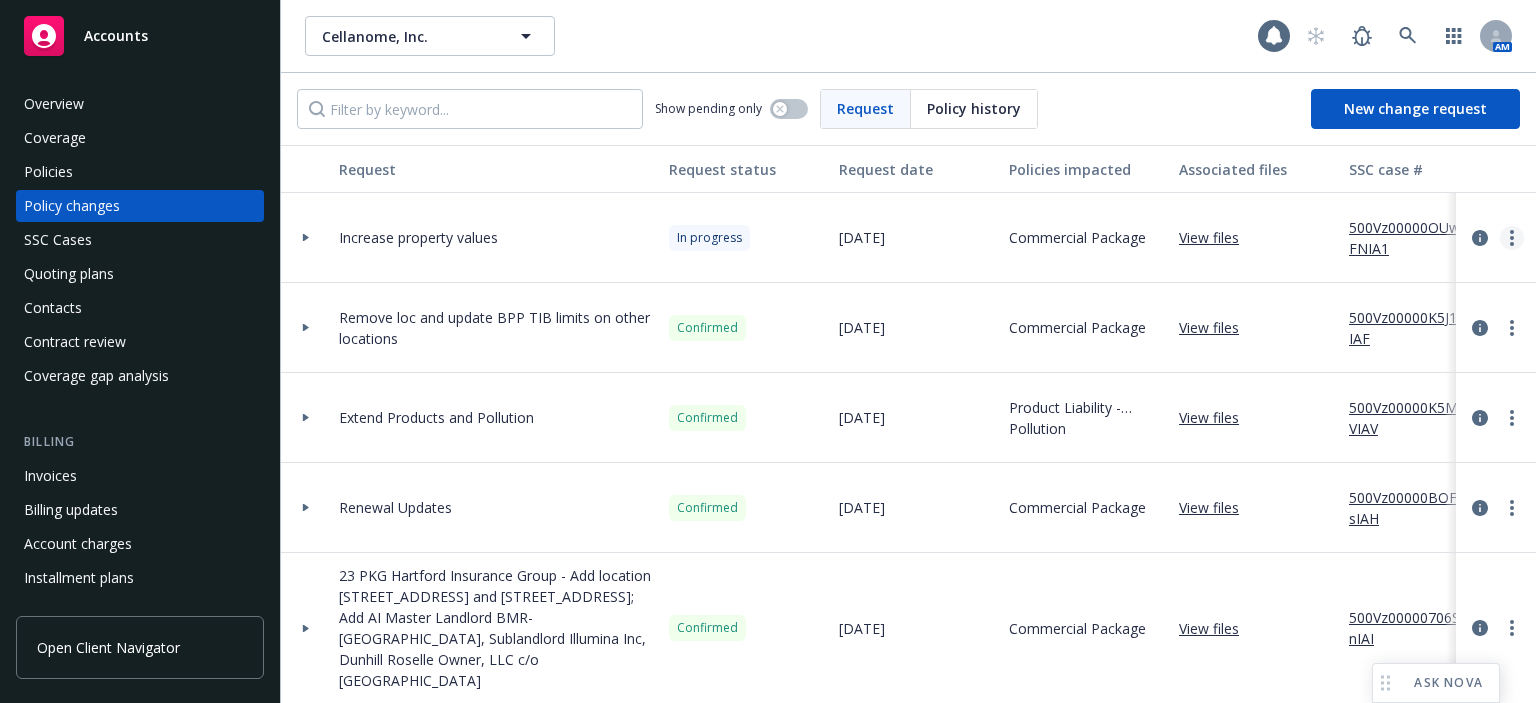 click at bounding box center [1512, 238] 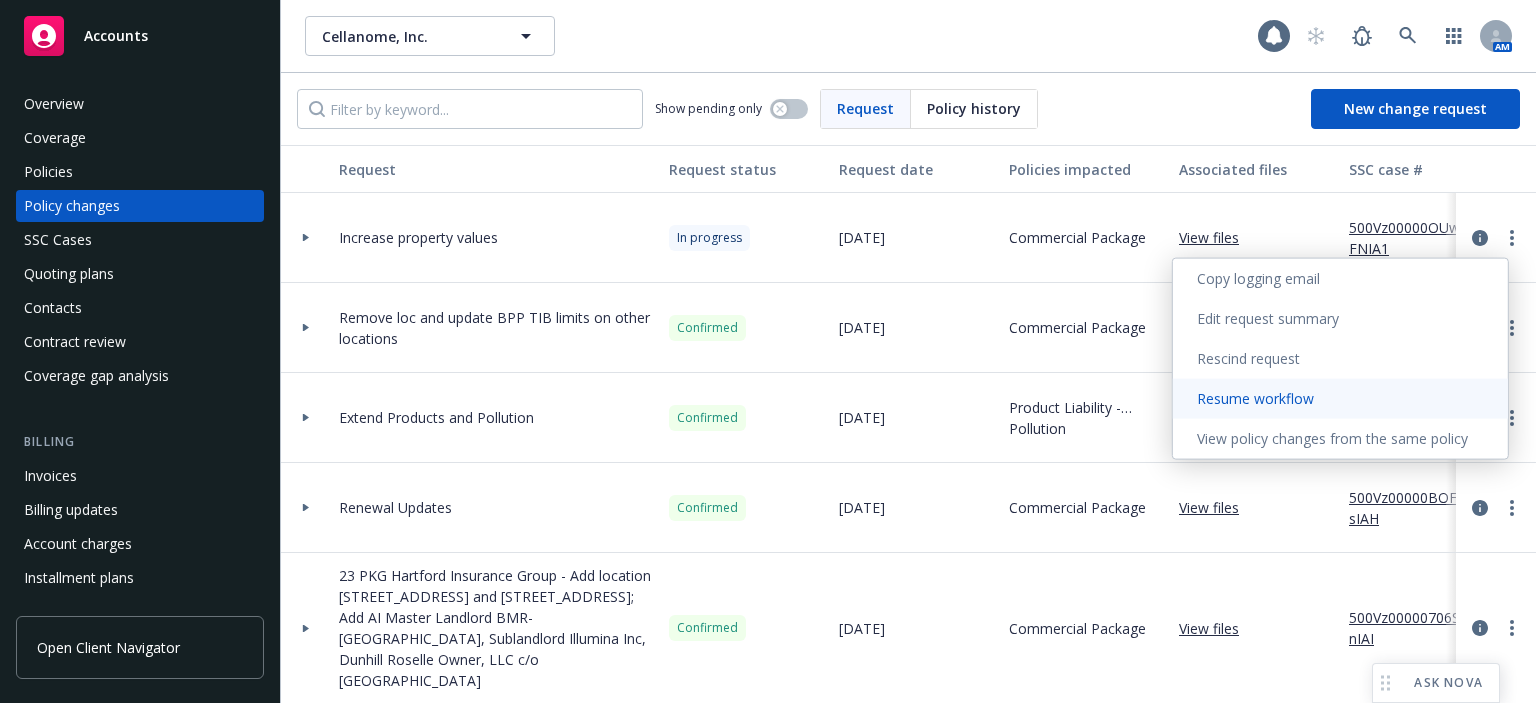 click on "Resume workflow" at bounding box center [1340, 399] 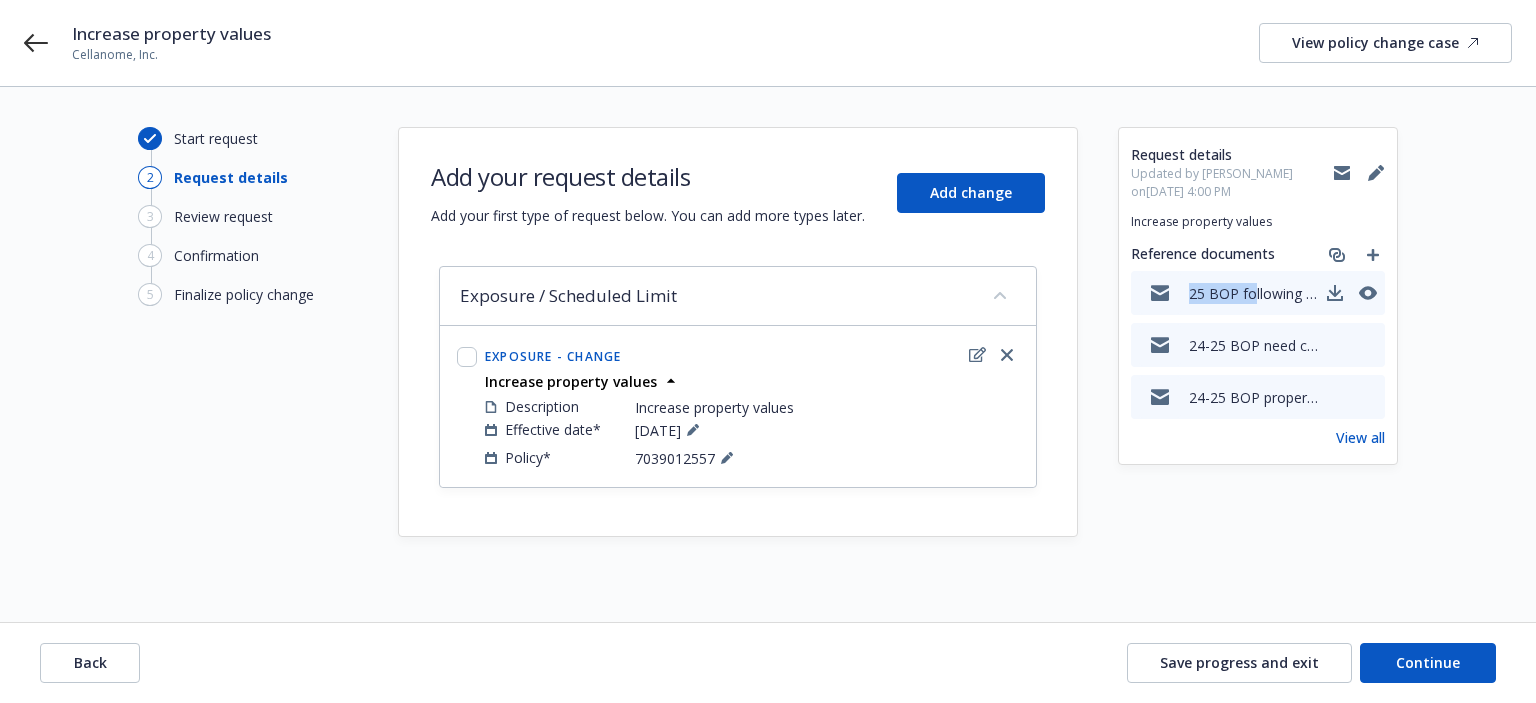 drag, startPoint x: 1192, startPoint y: 292, endPoint x: 1252, endPoint y: 288, distance: 60.133186 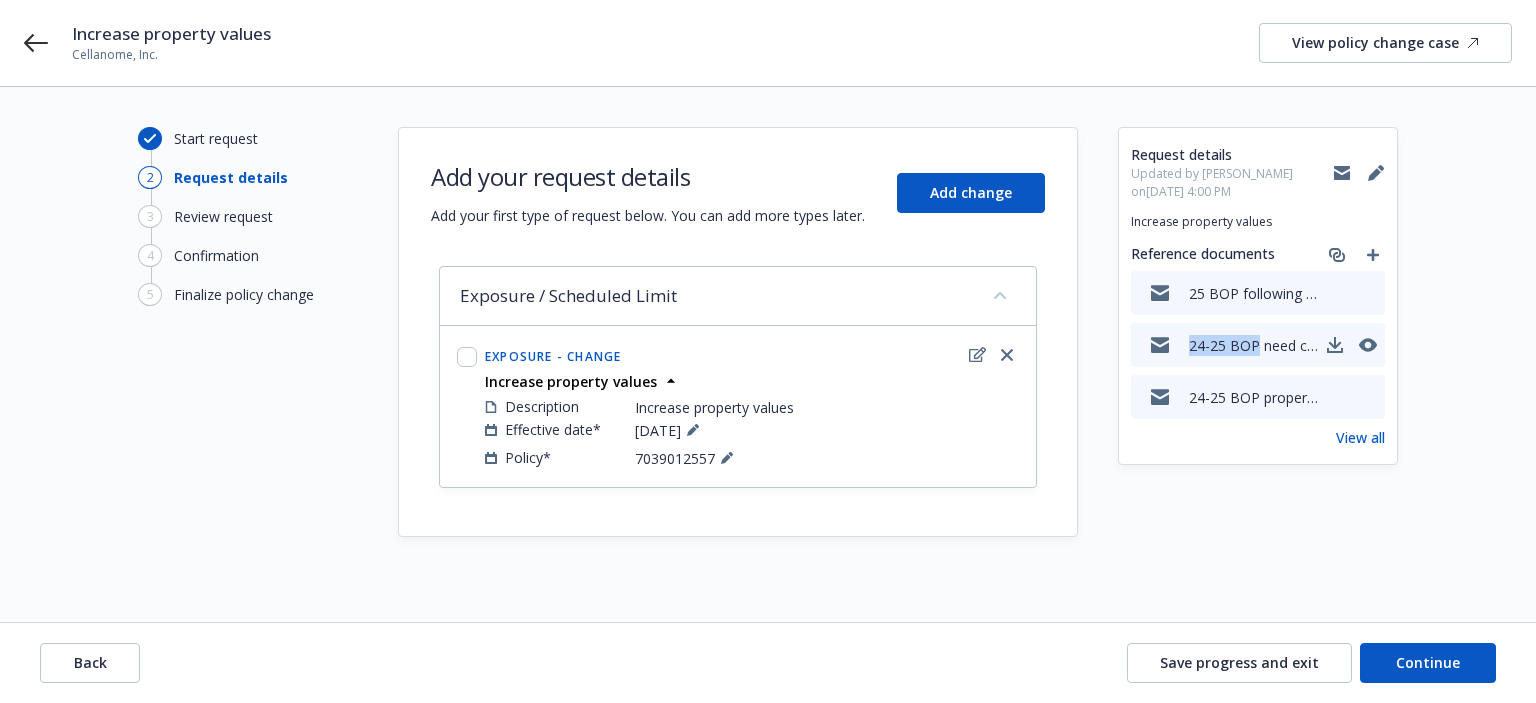 drag, startPoint x: 1184, startPoint y: 345, endPoint x: 1254, endPoint y: 339, distance: 70.256676 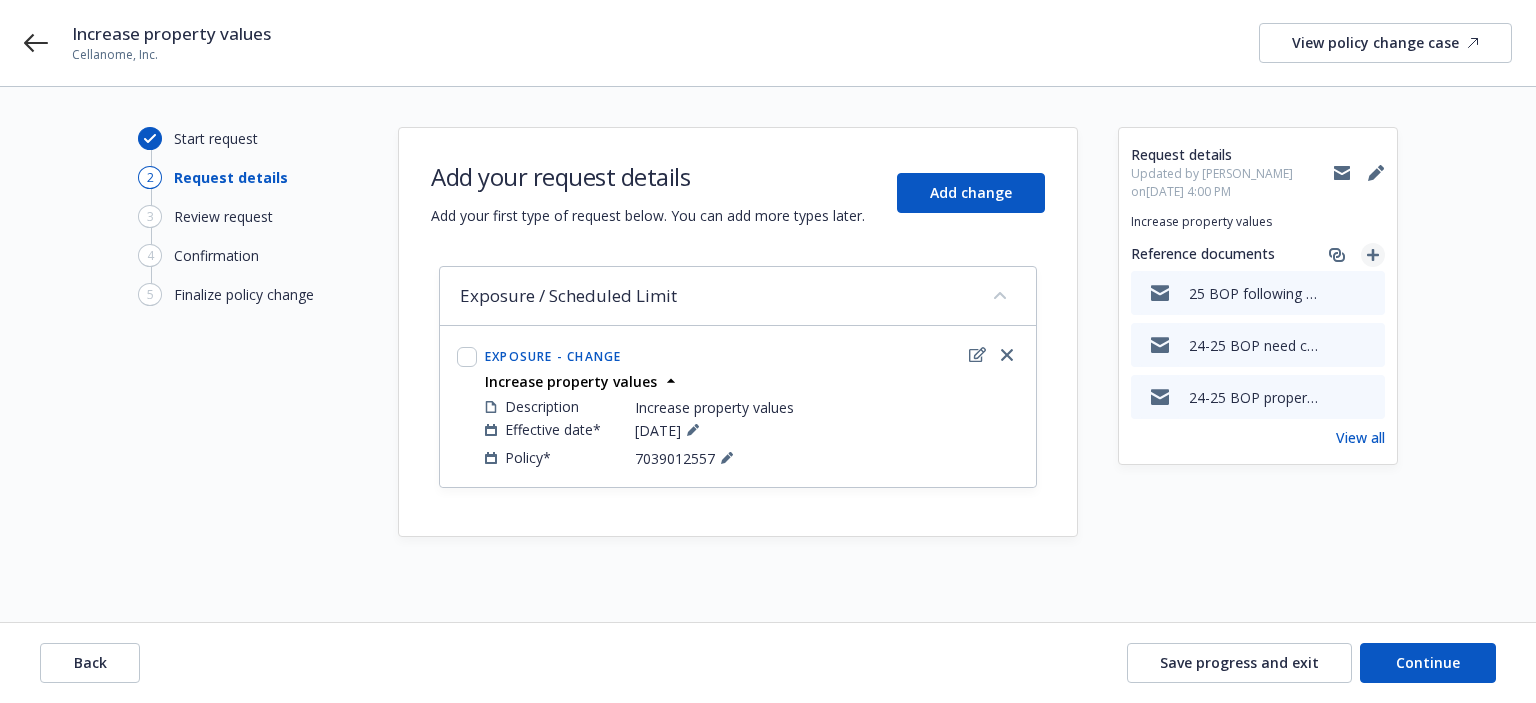 click 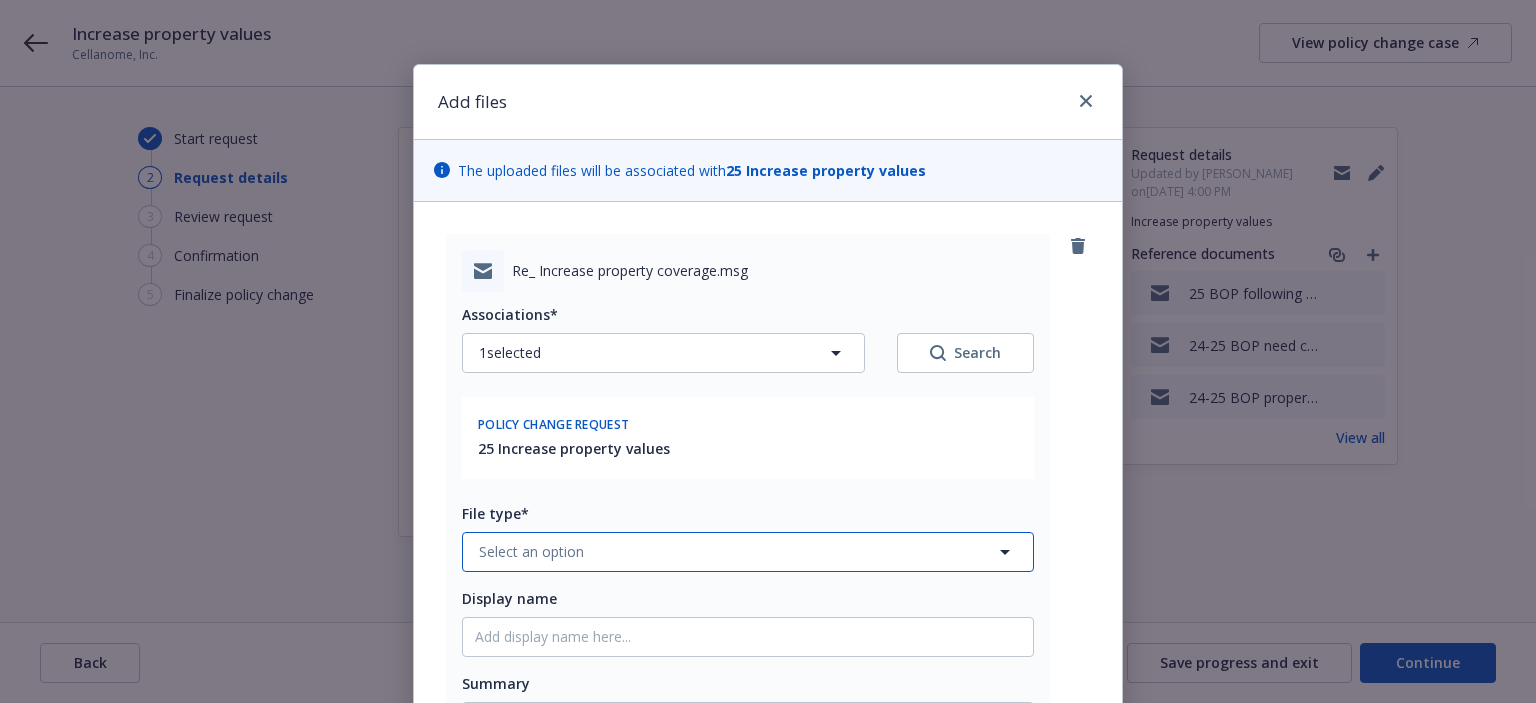 click on "Select an option" at bounding box center (748, 552) 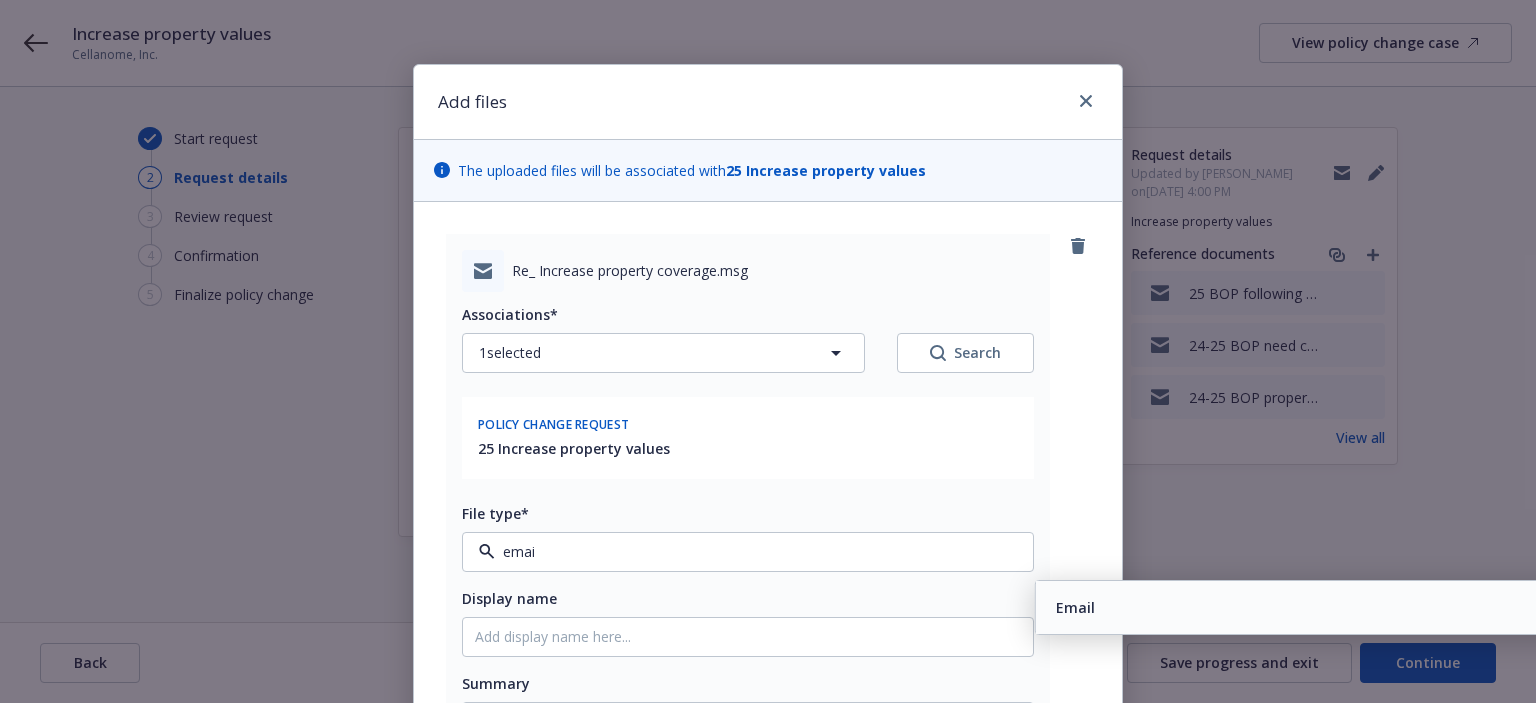 type on "email" 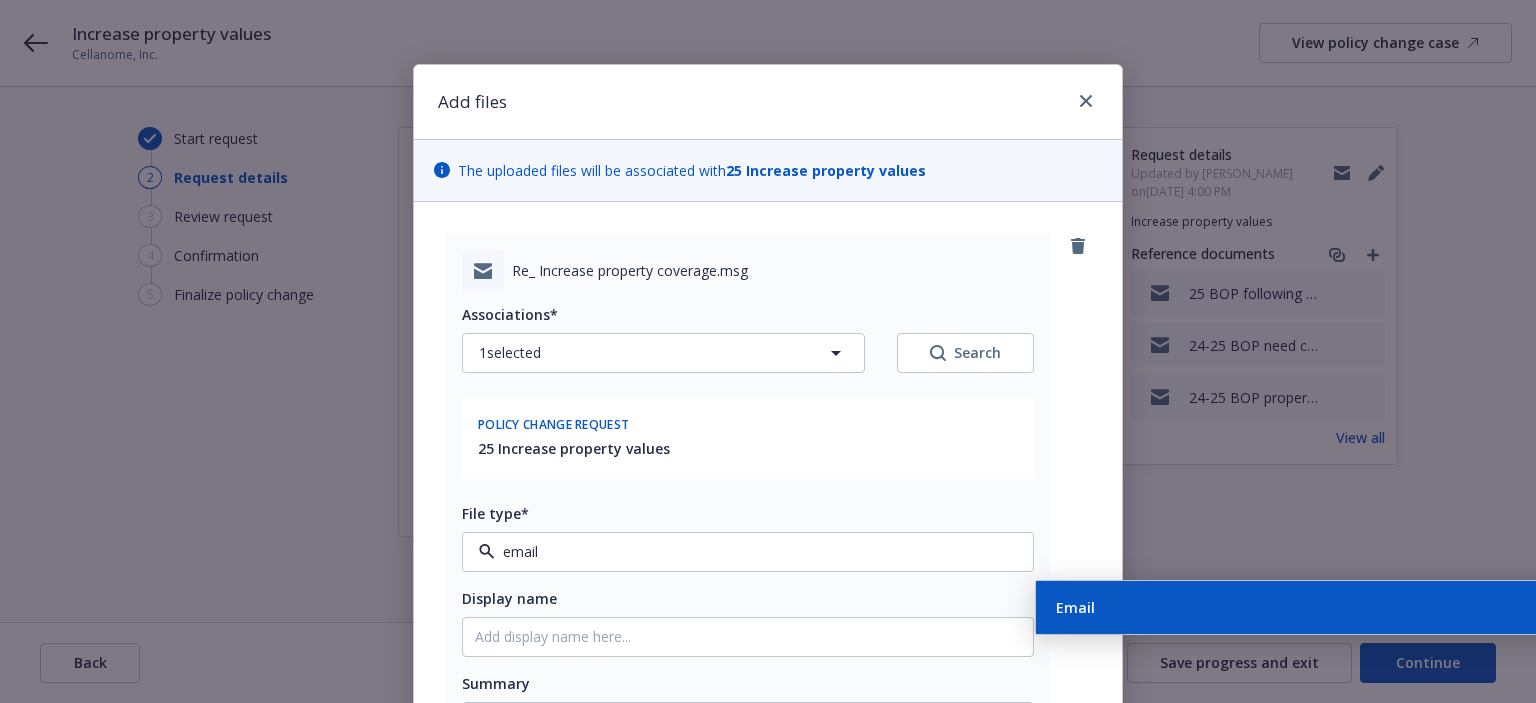 click on "Email" at bounding box center [1321, 607] 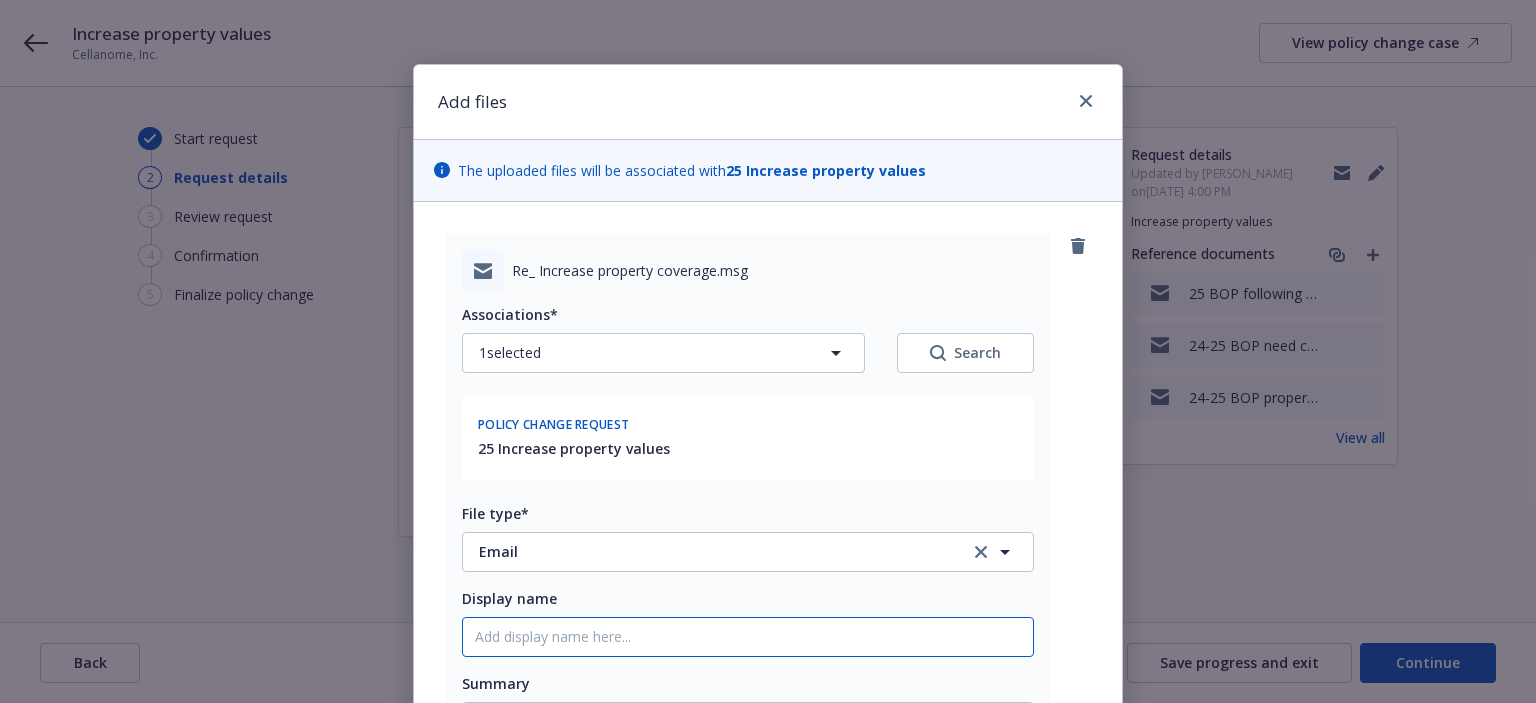 click on "Display name" at bounding box center (748, 637) 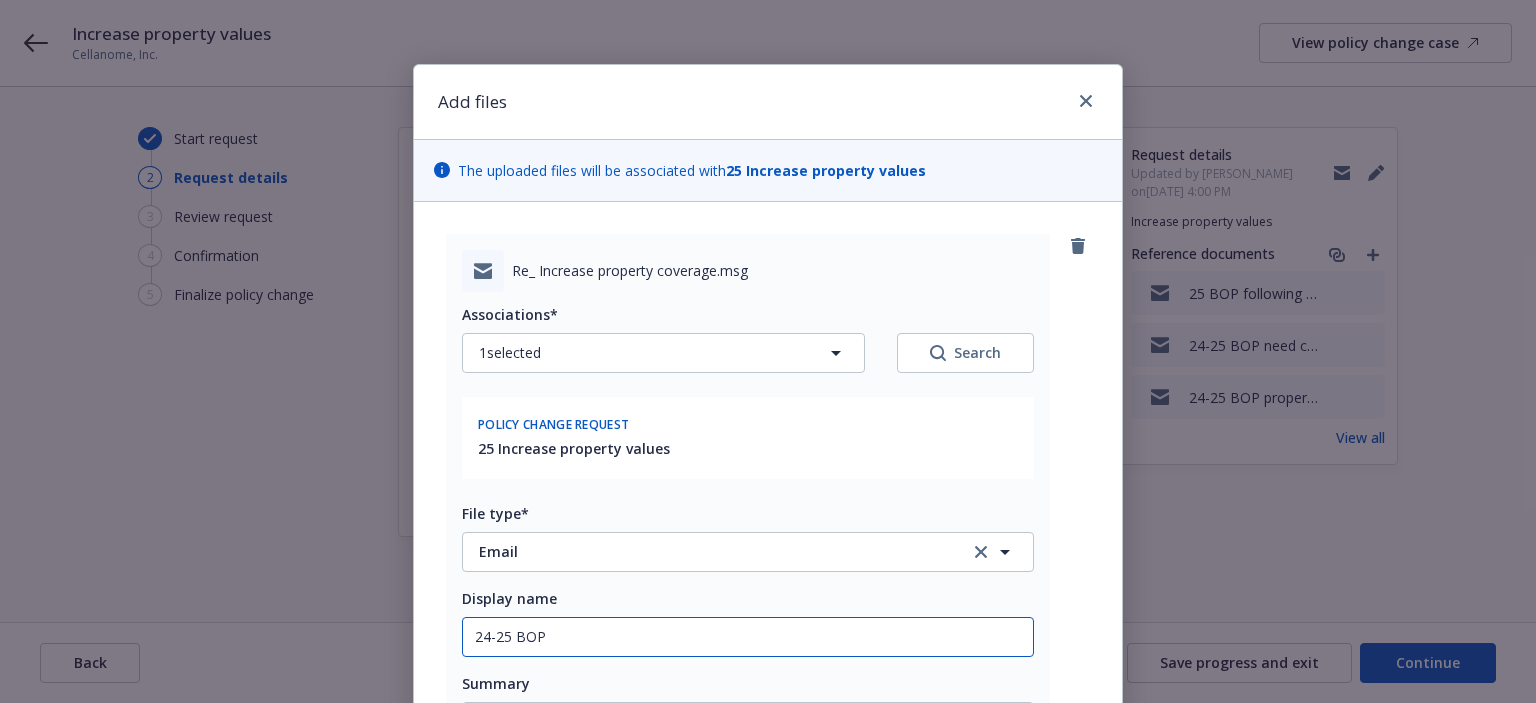 type on "x" 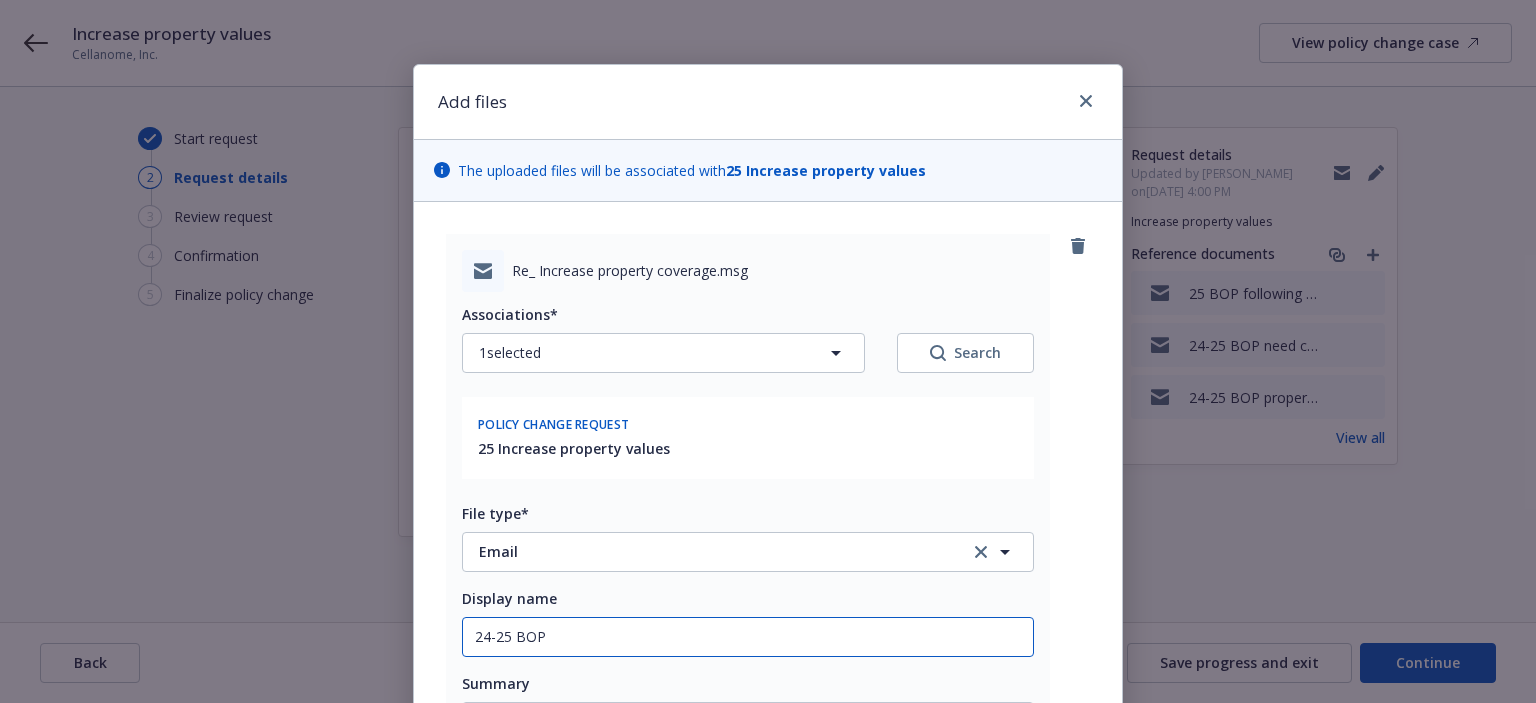 type on "x" 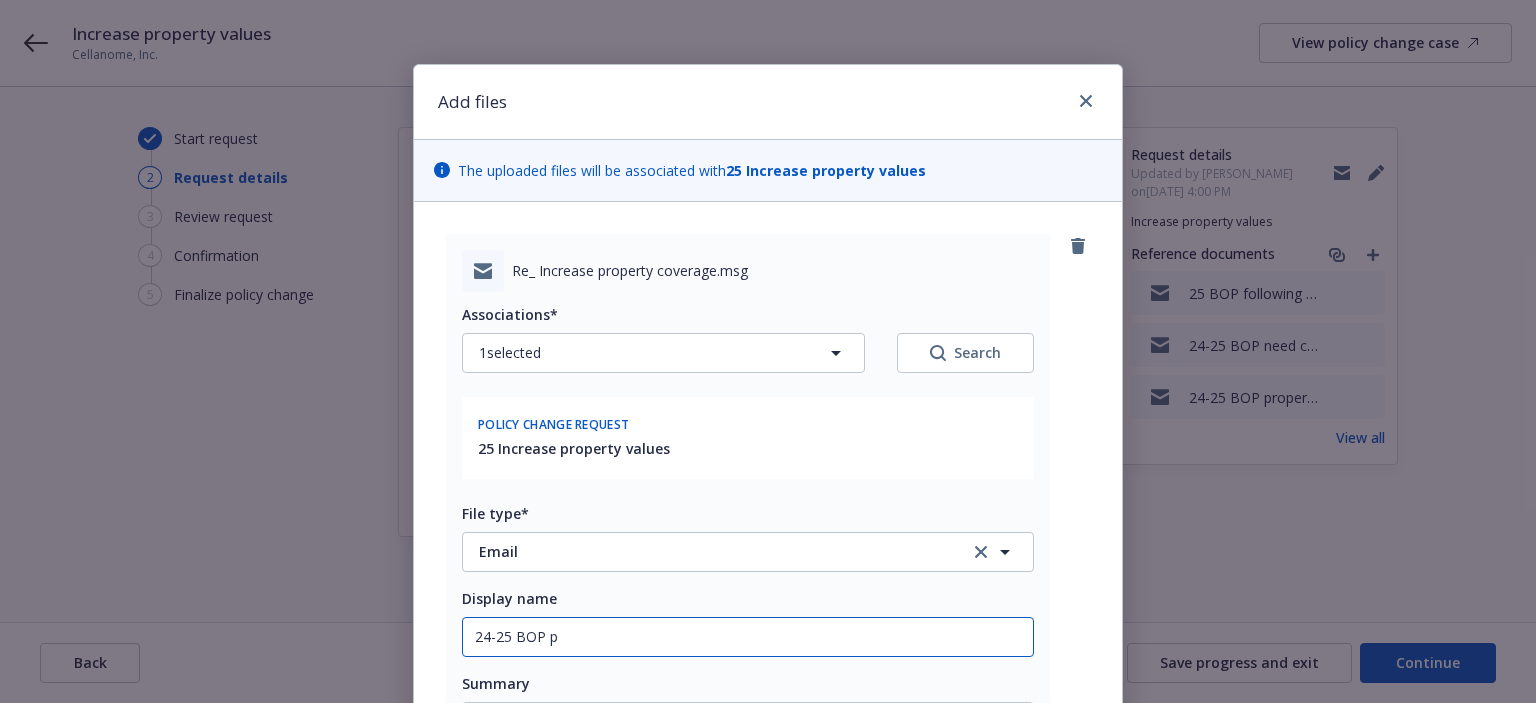 type on "x" 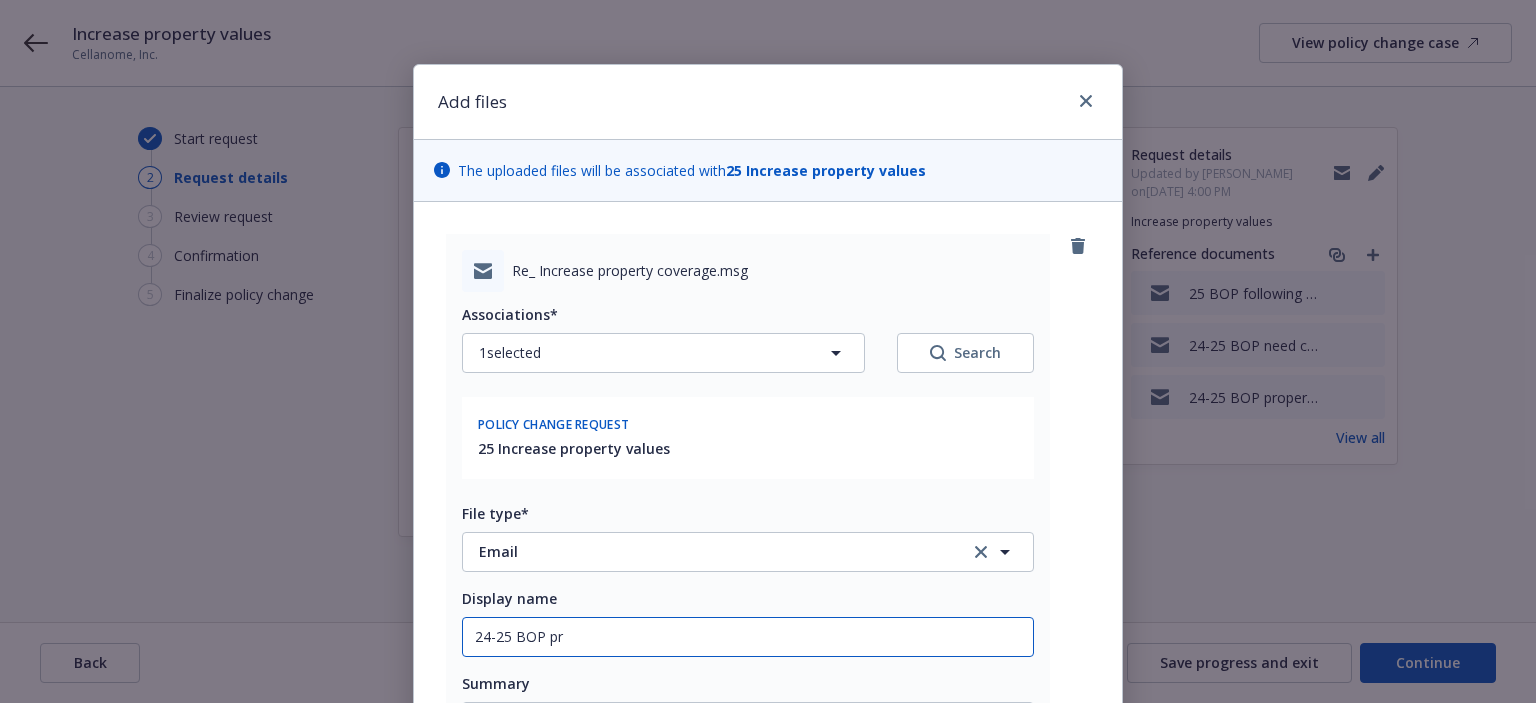 type on "x" 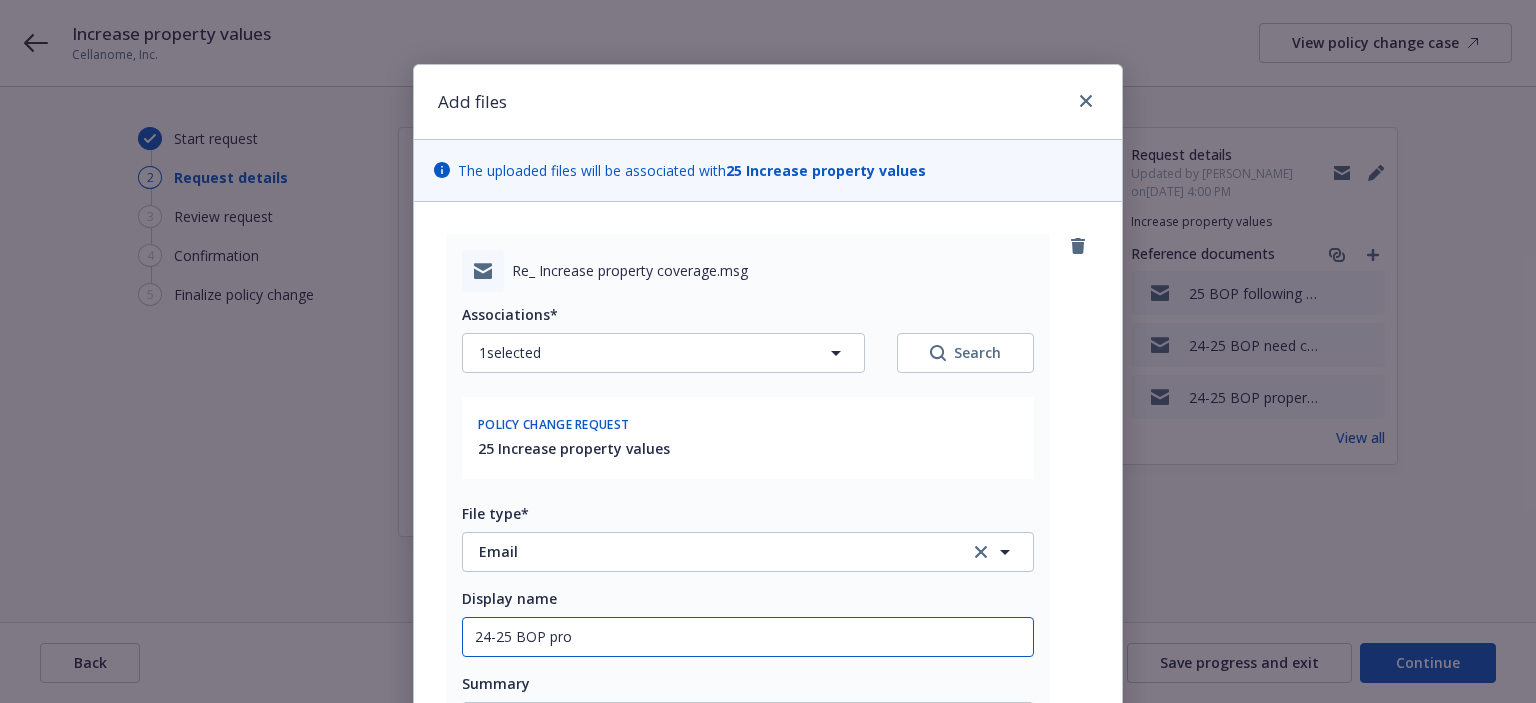 type on "x" 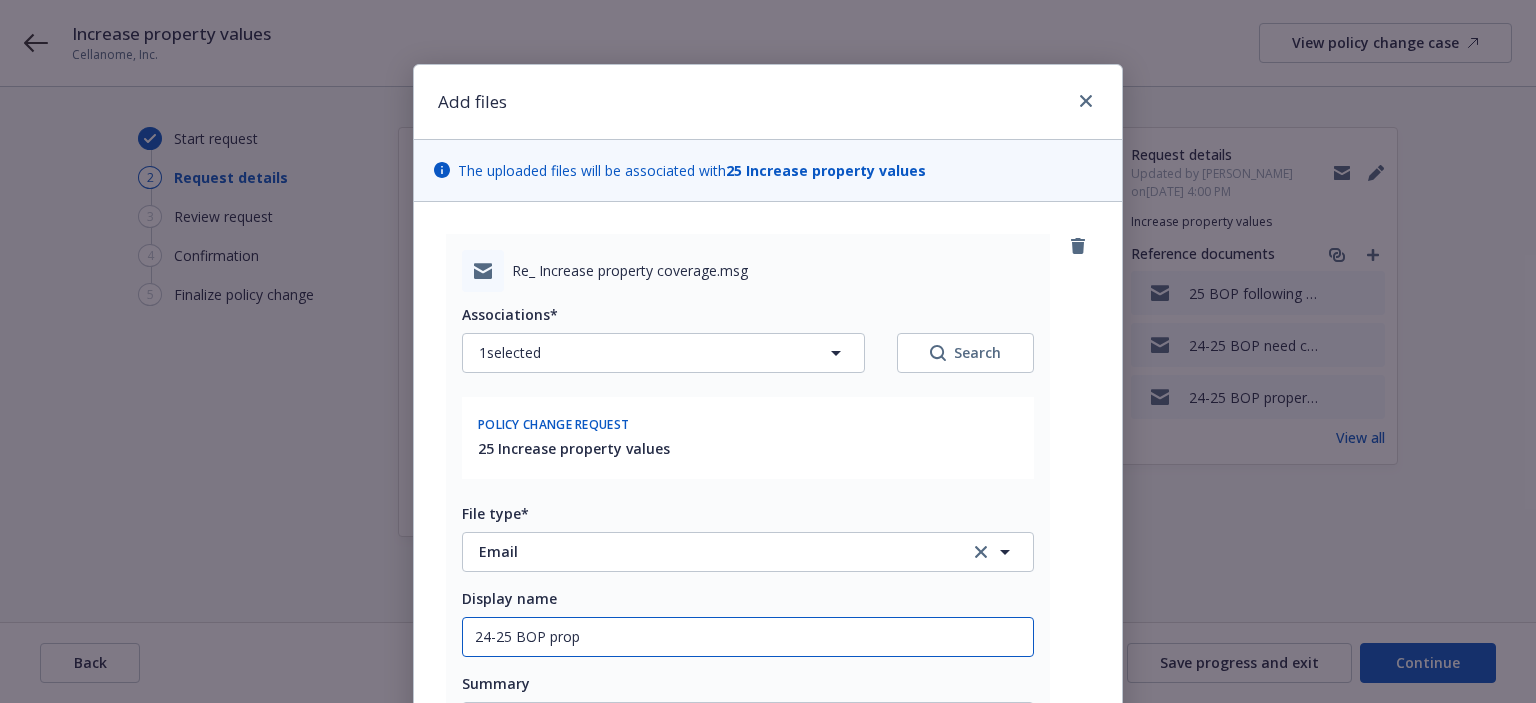type on "x" 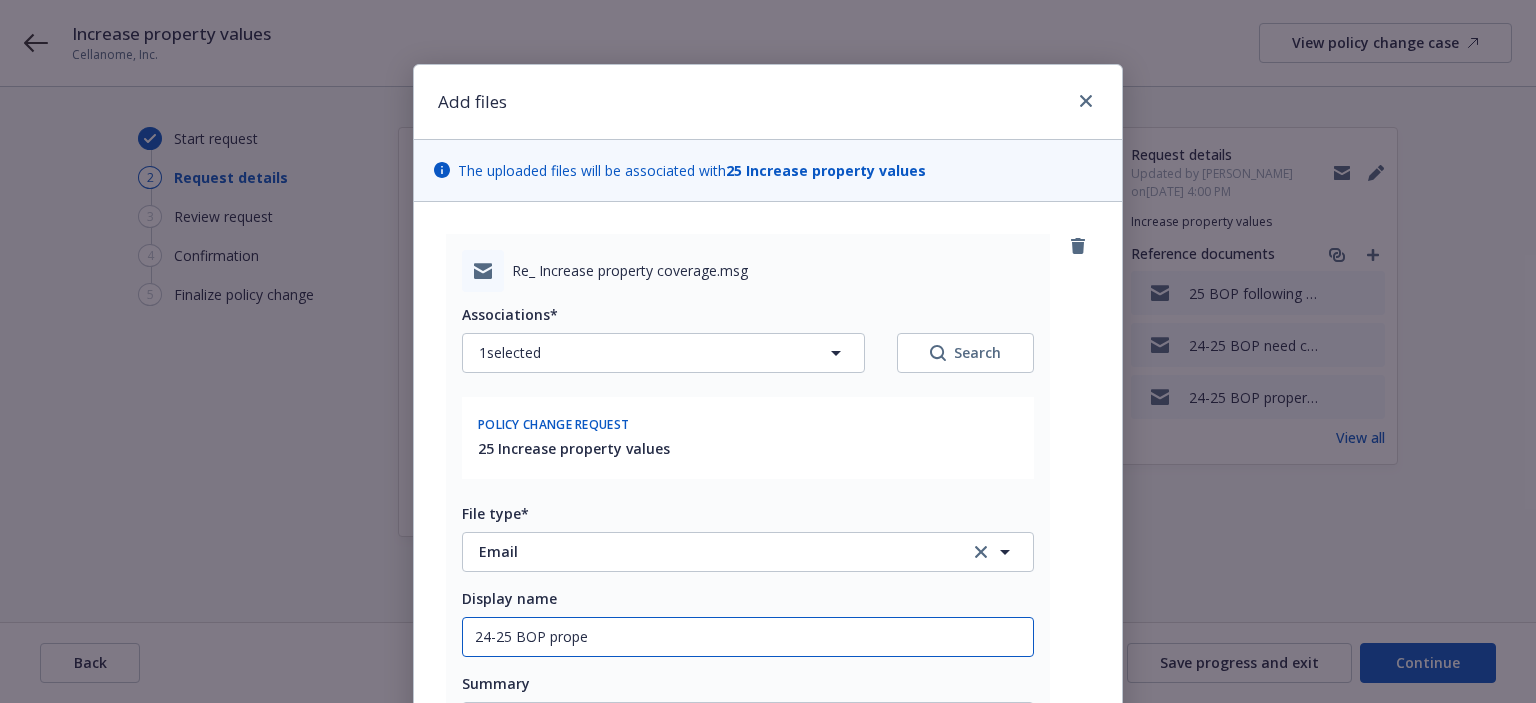 type on "x" 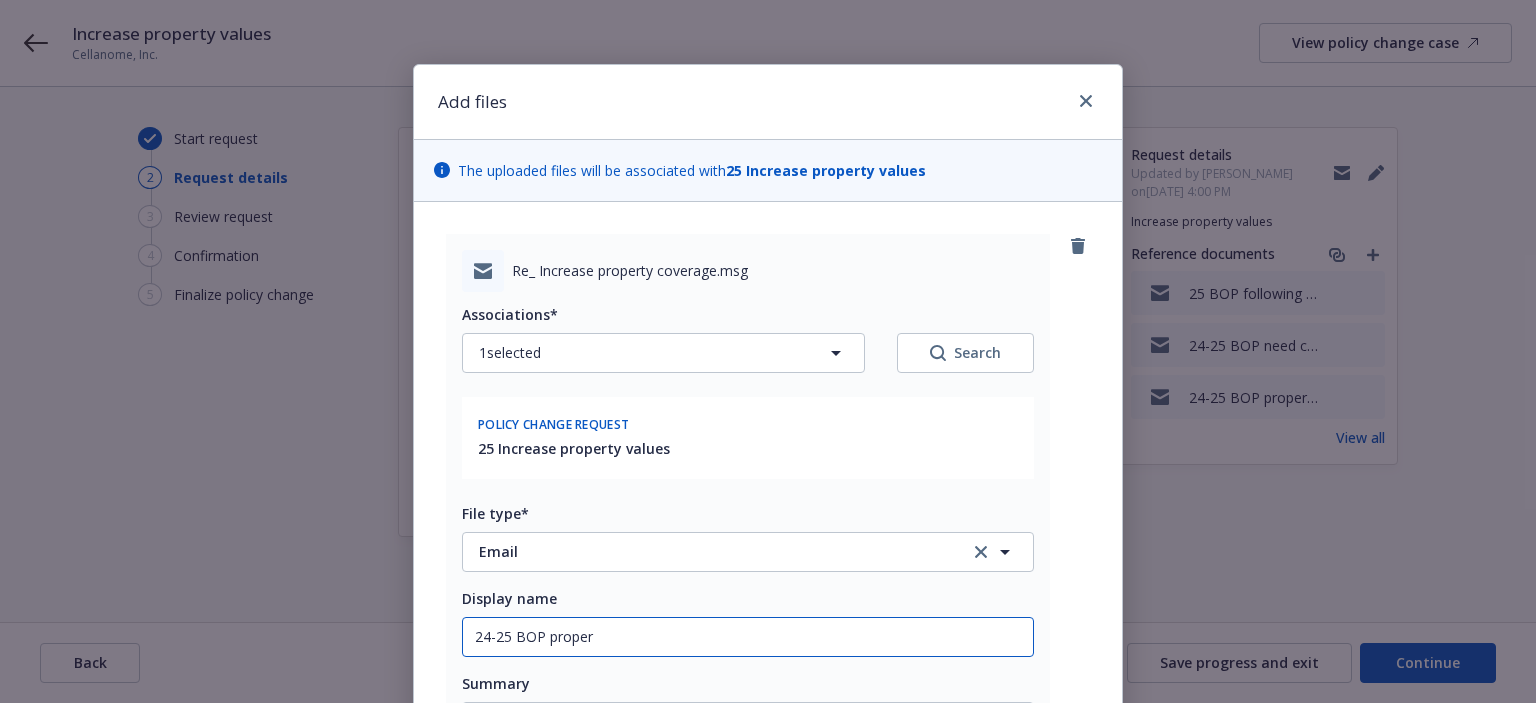 type on "x" 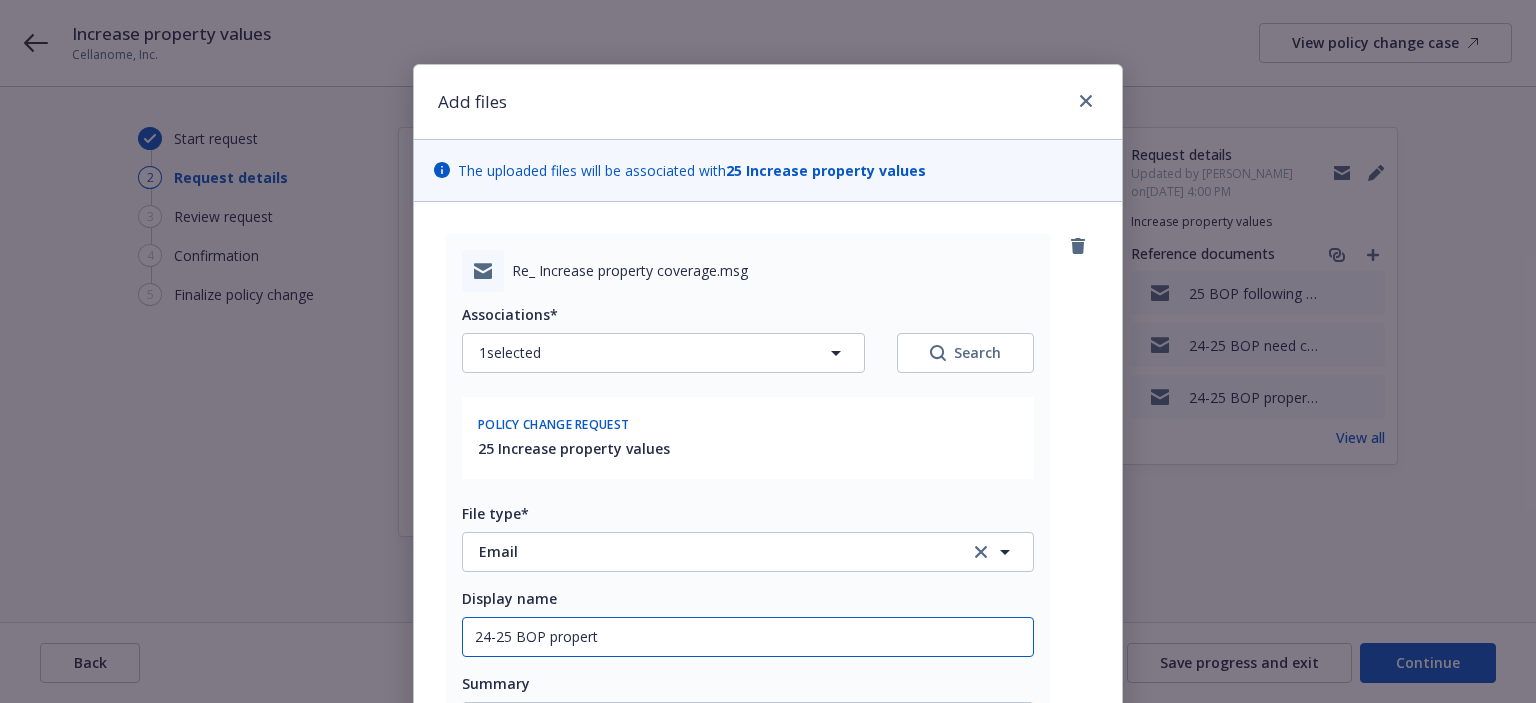 type on "24-25 BOP property" 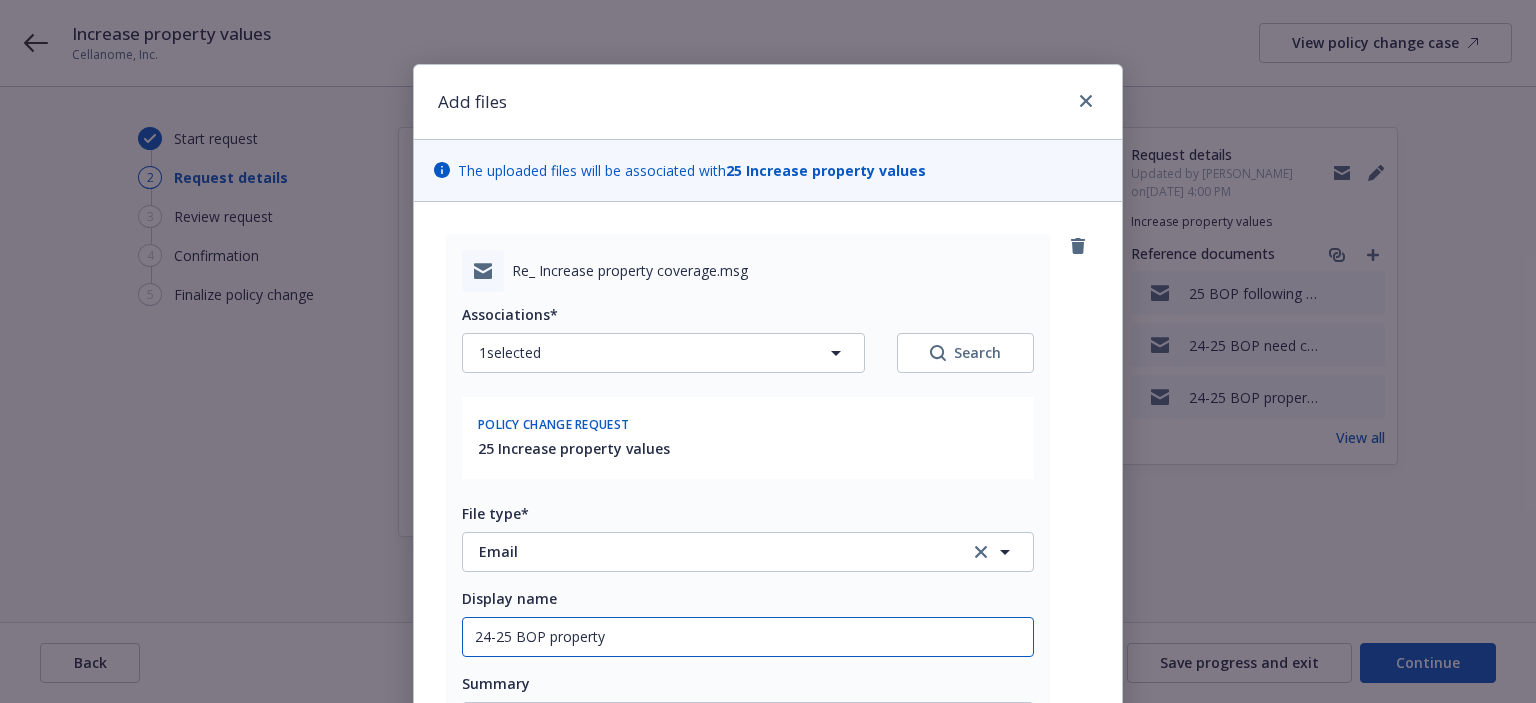 type on "x" 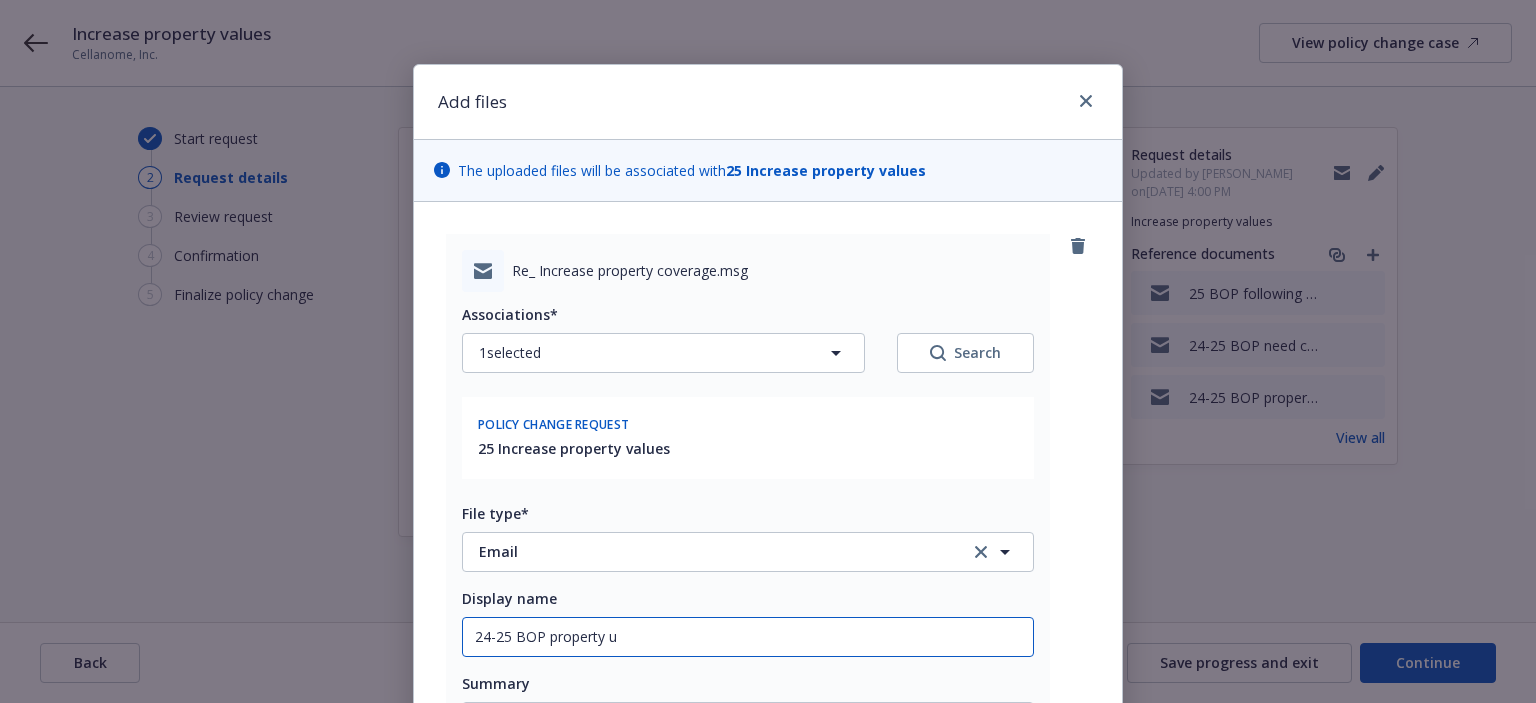 type on "24-25 BOP property up" 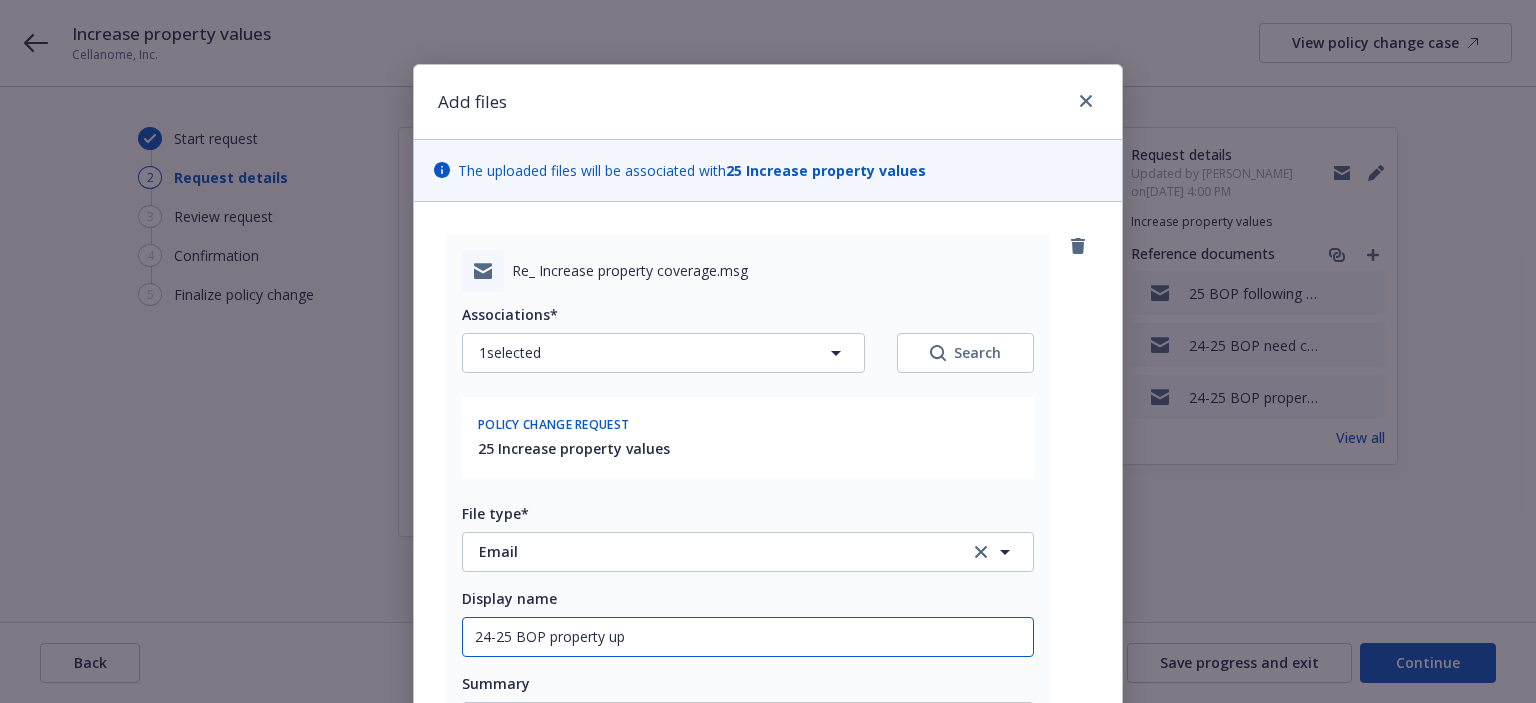 type on "x" 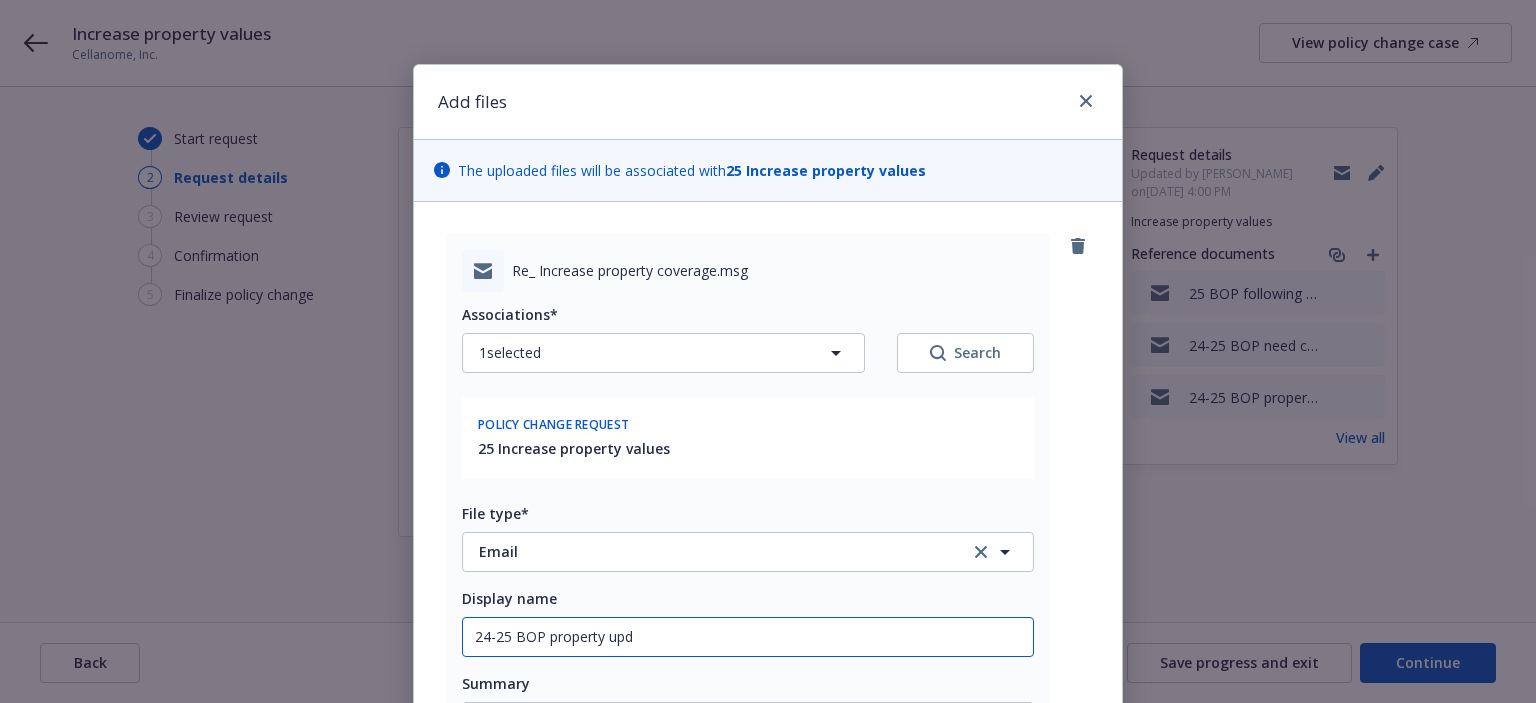 type on "x" 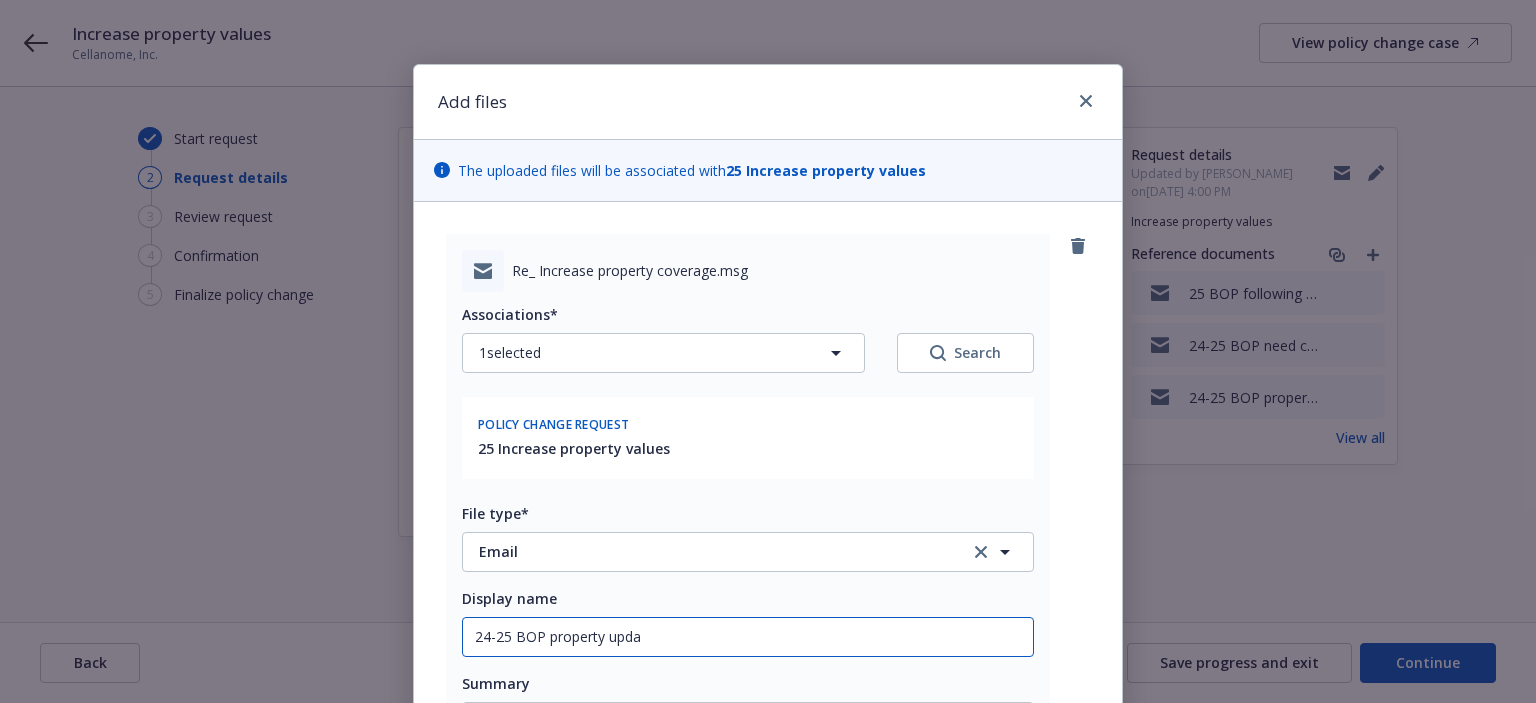 type on "x" 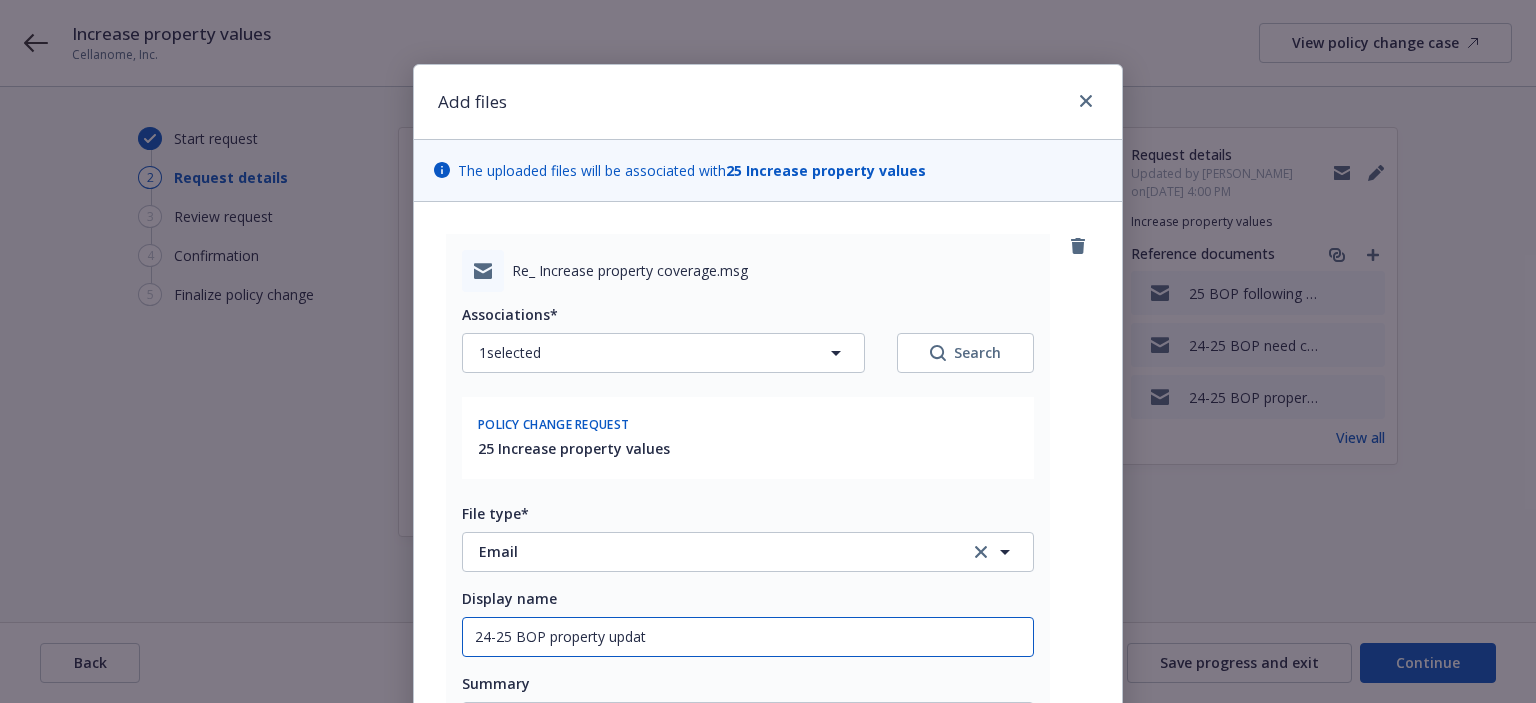 type on "x" 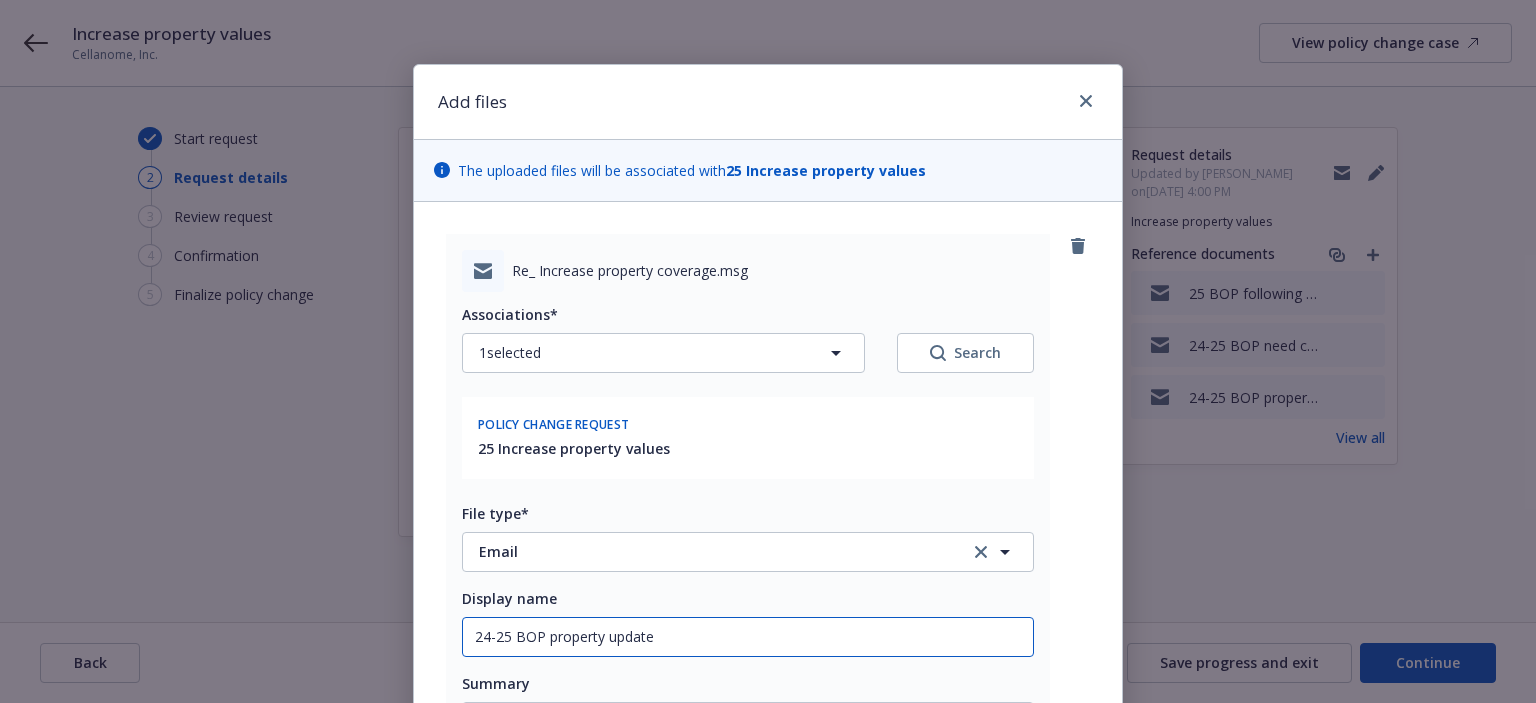 type on "x" 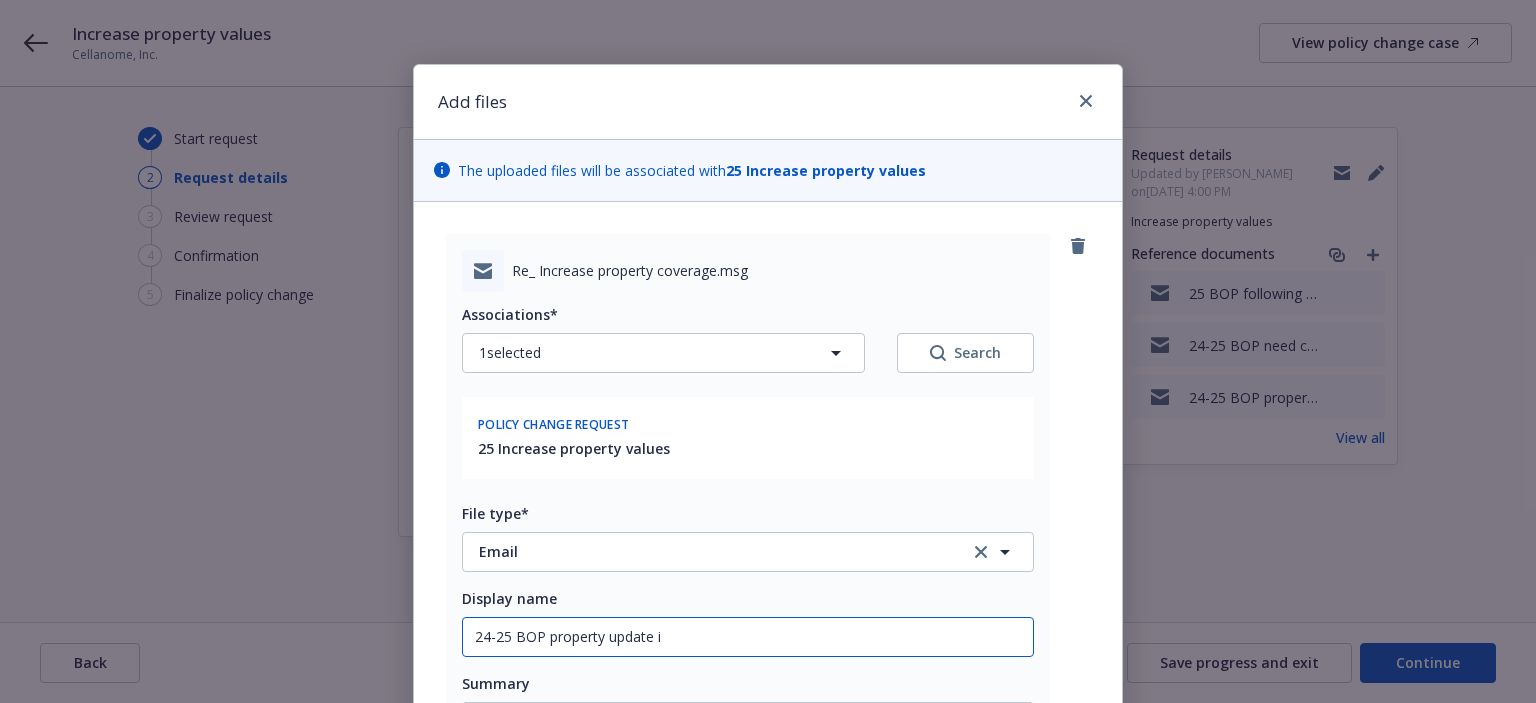 type on "x" 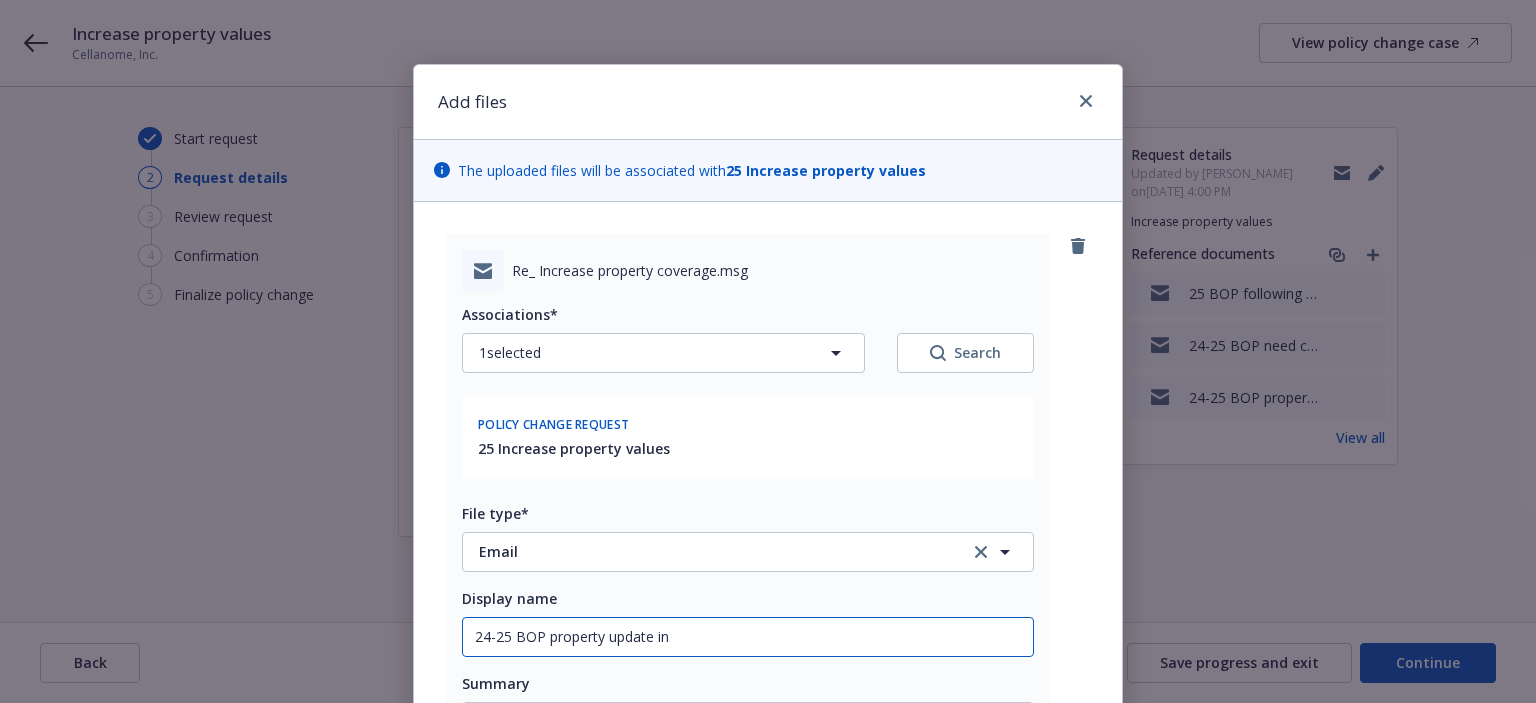 type on "24-25 BOP property update ino" 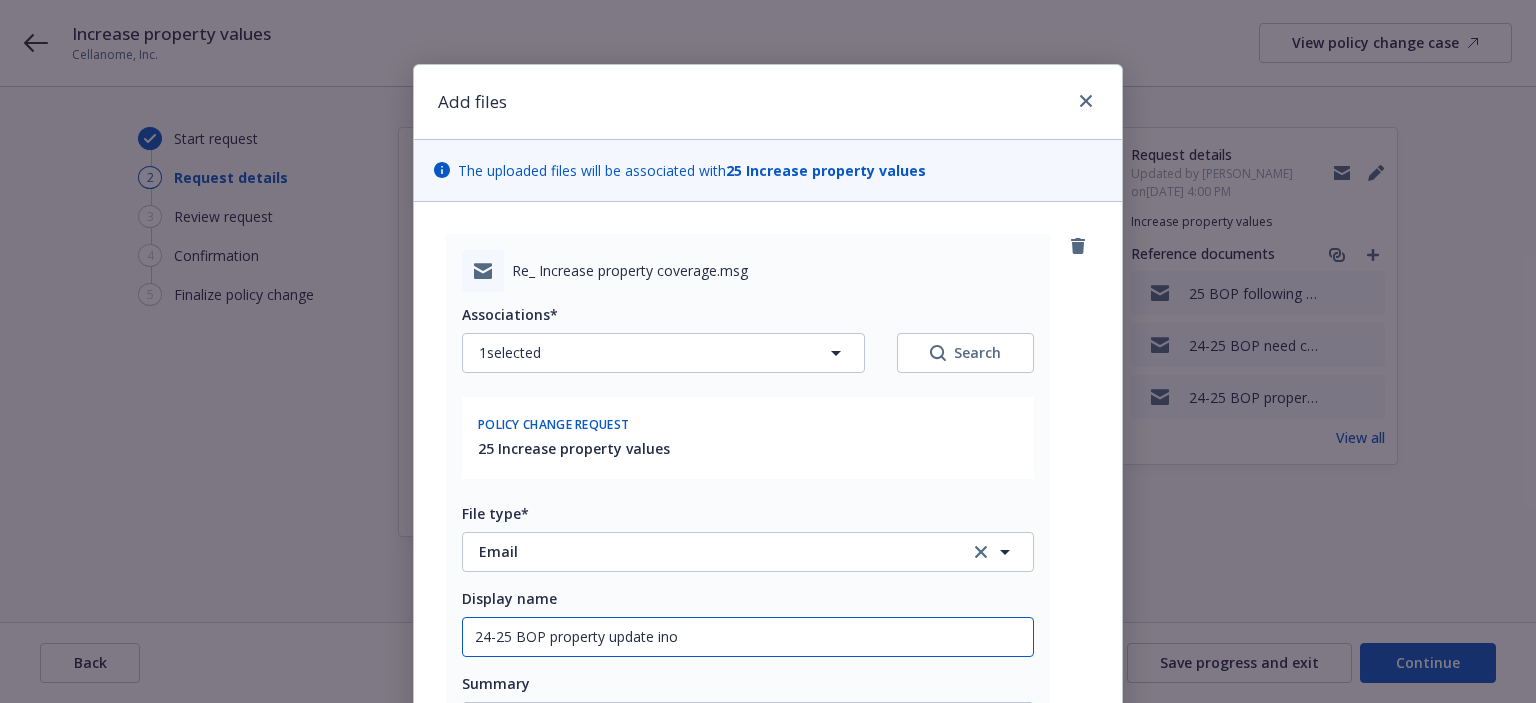 type on "x" 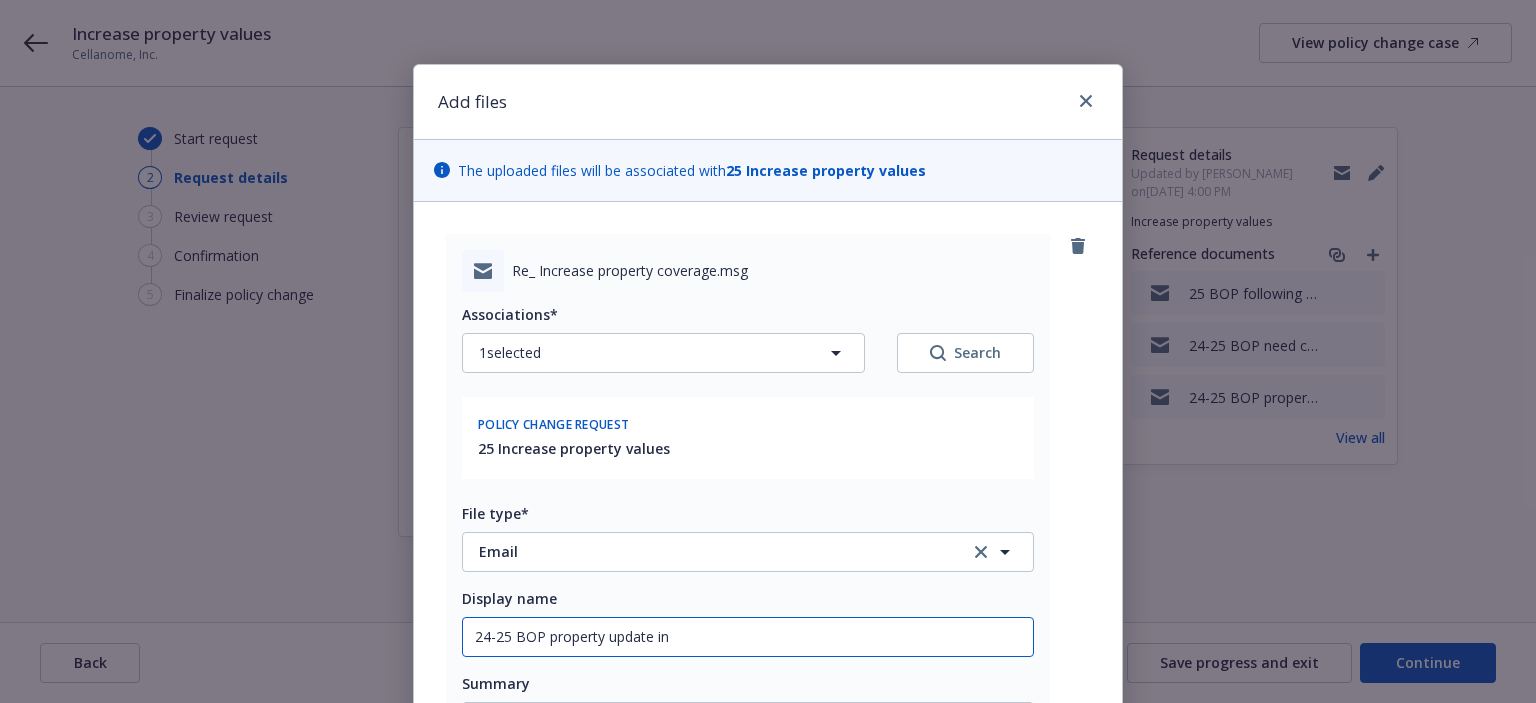 type on "x" 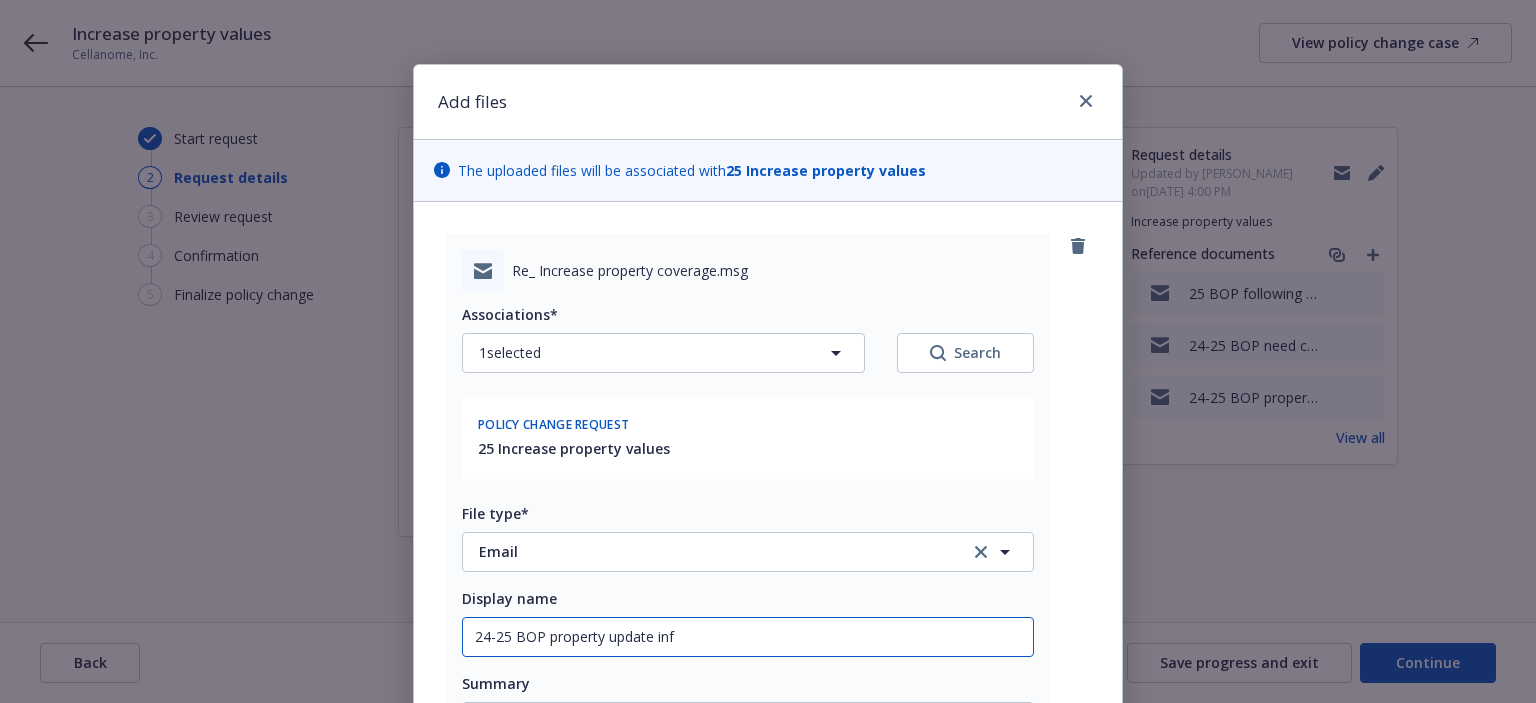 type on "x" 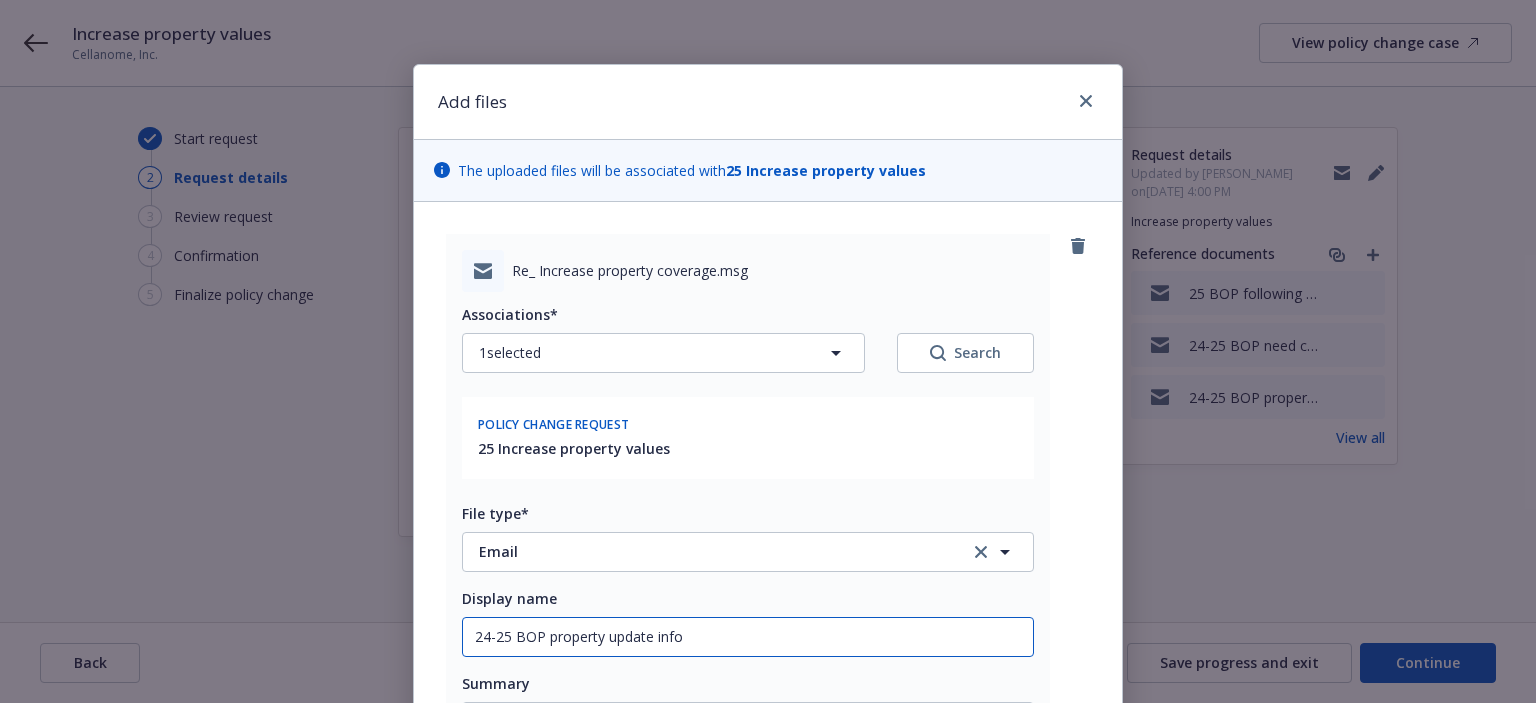type on "x" 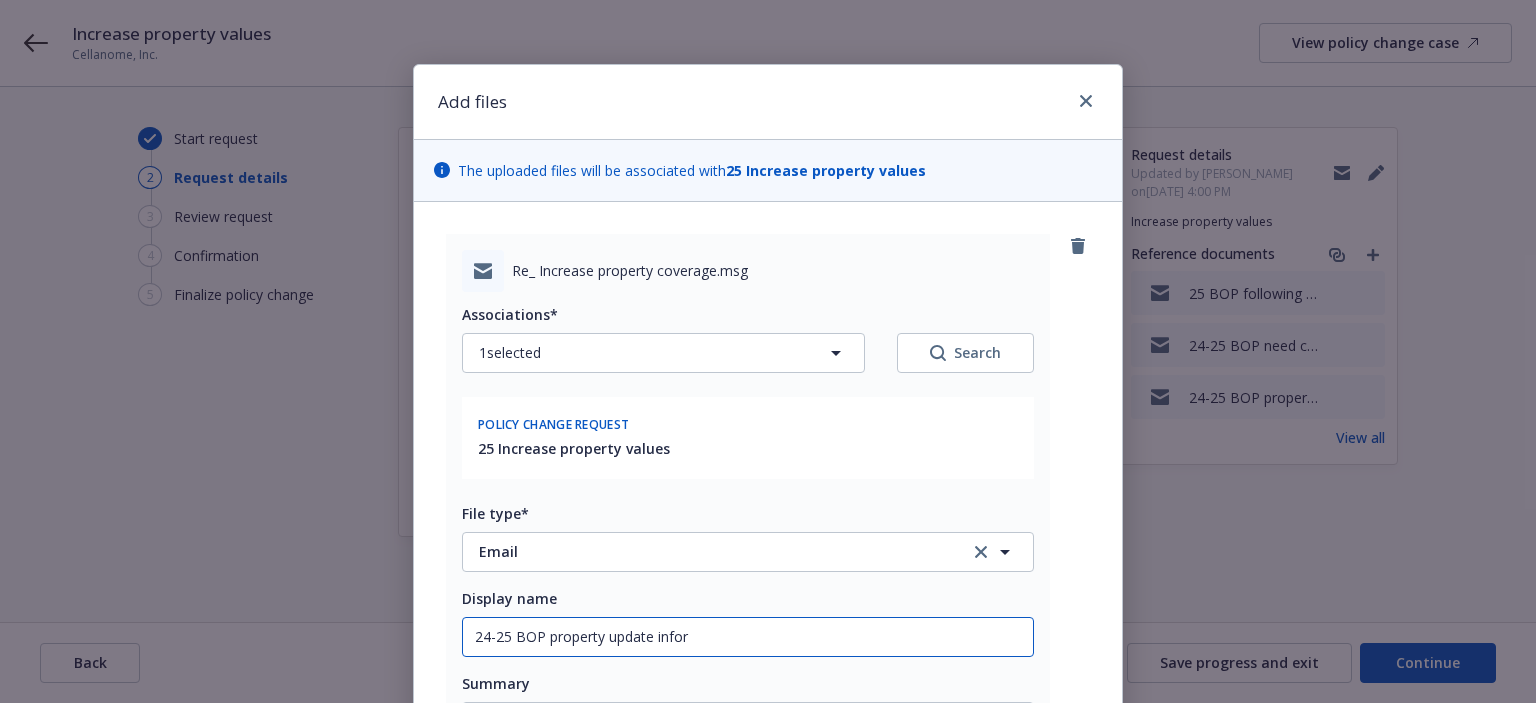 type on "x" 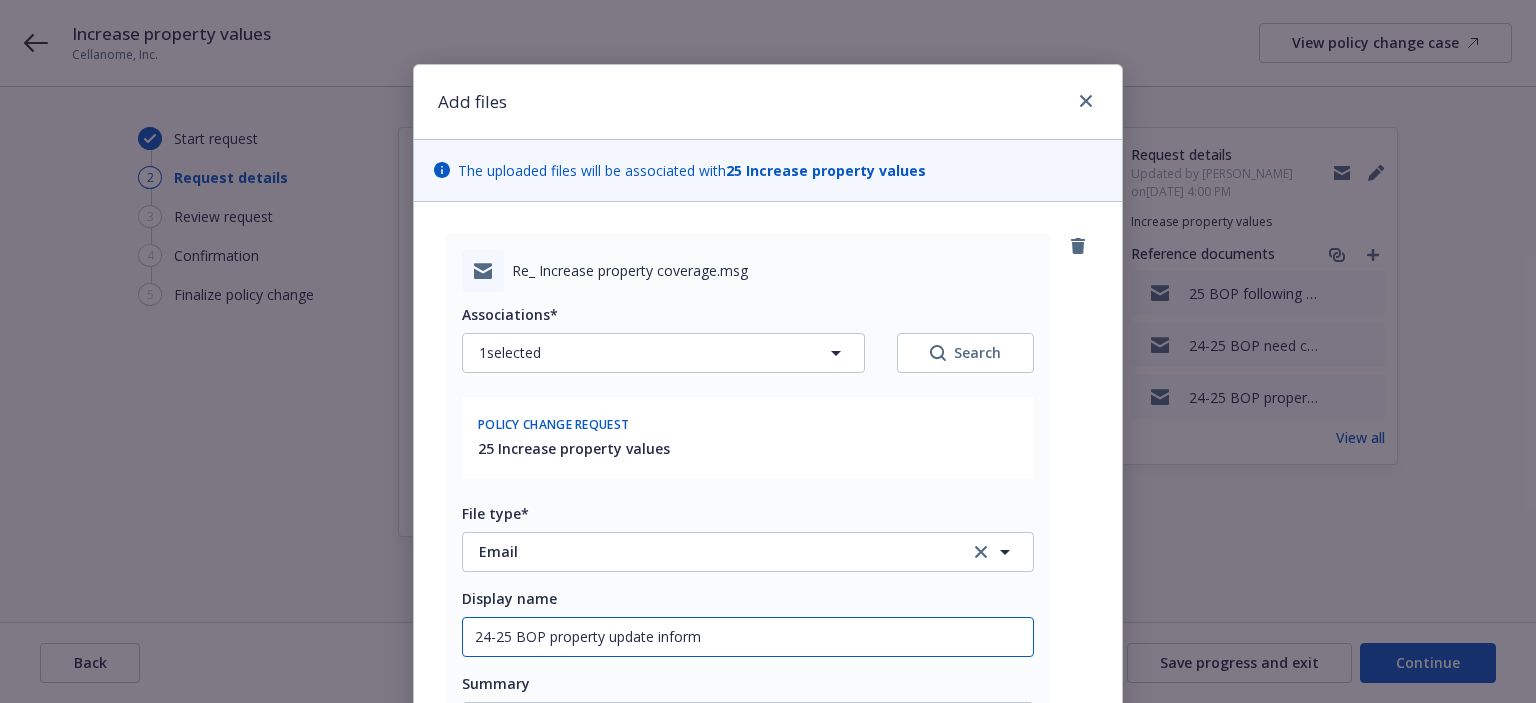 type on "x" 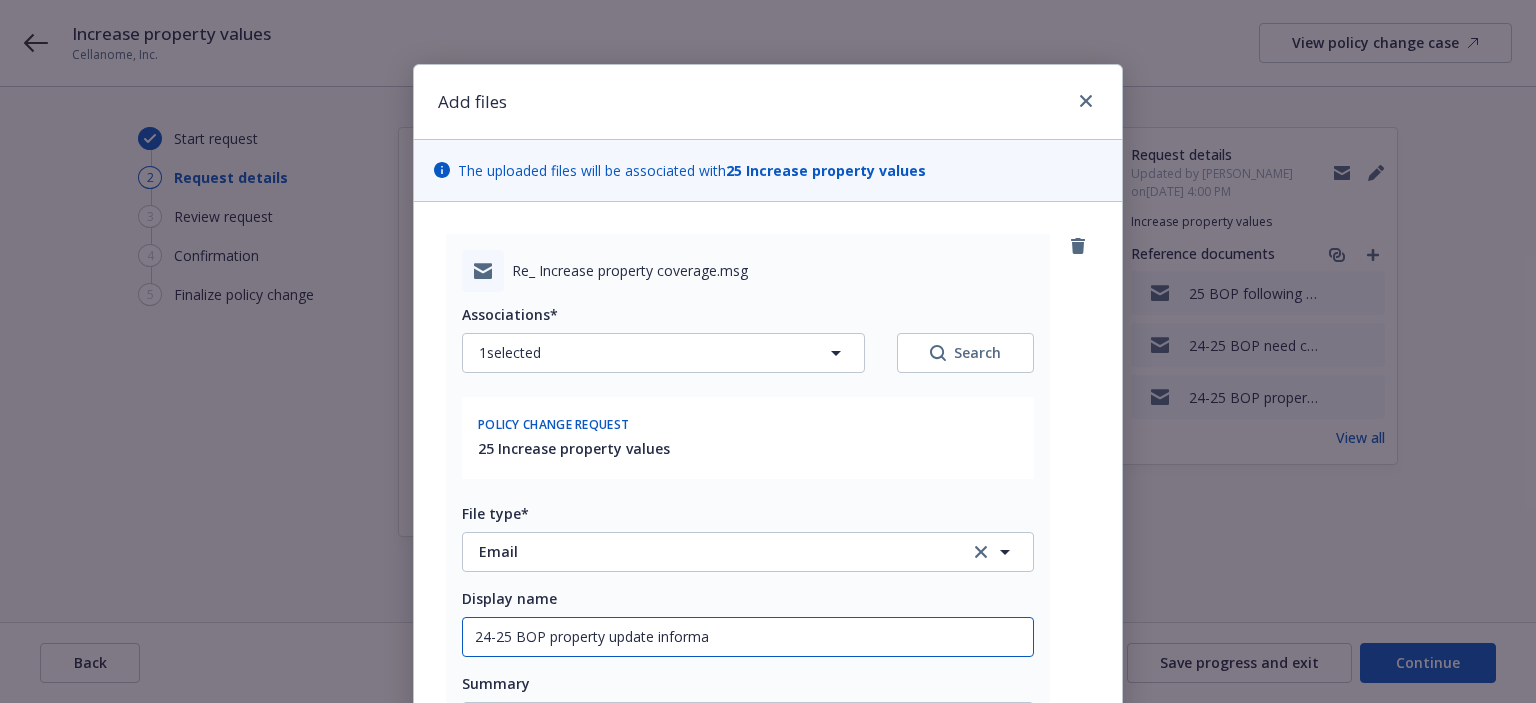 type on "x" 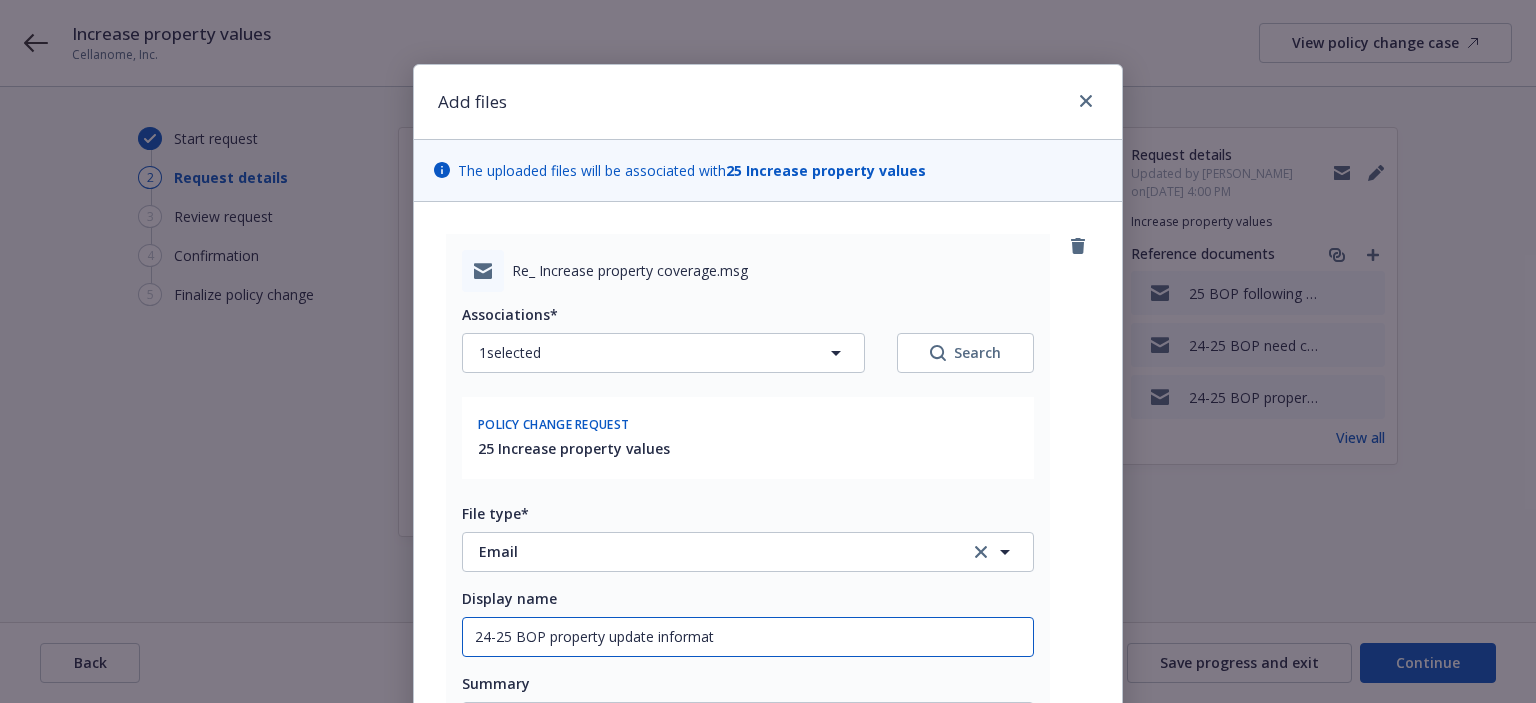 type on "24-25 BOP property update informati" 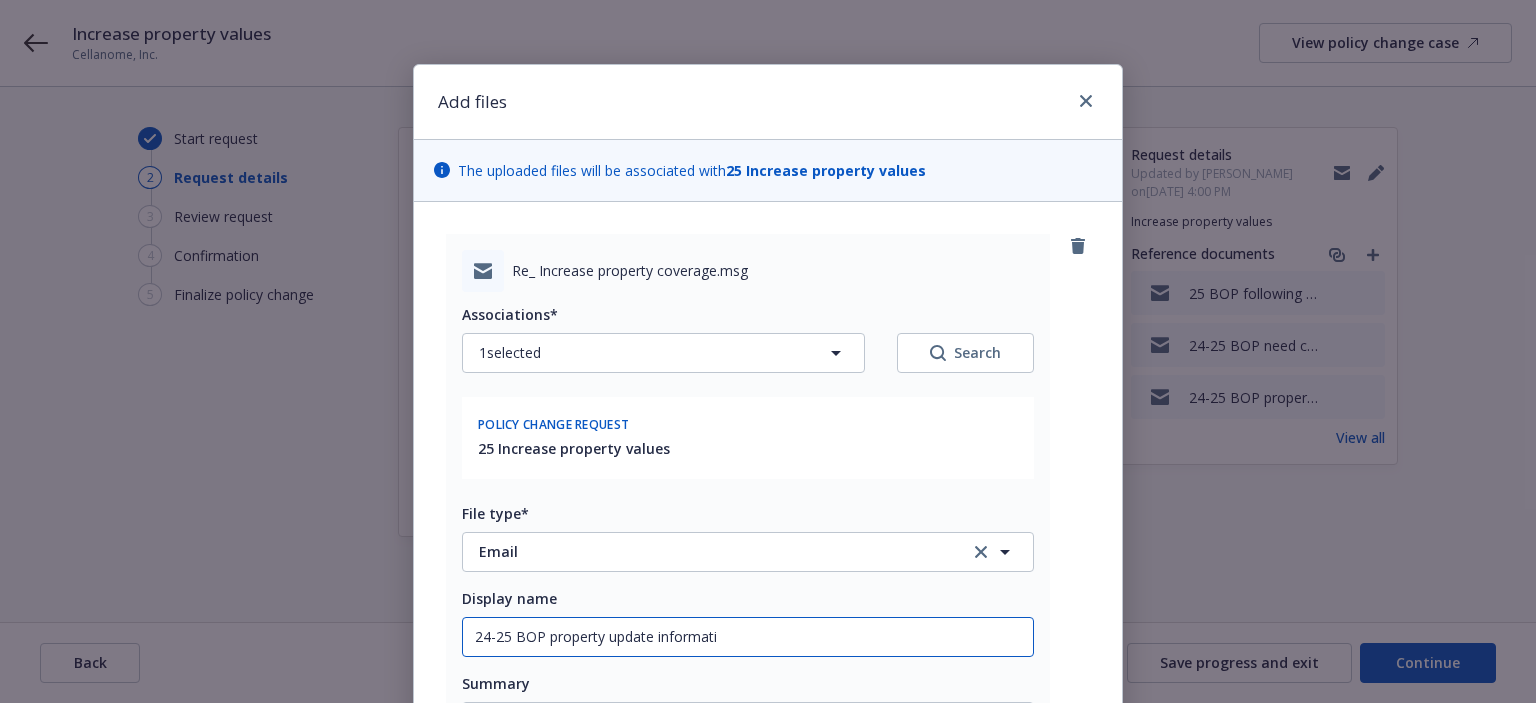 type on "x" 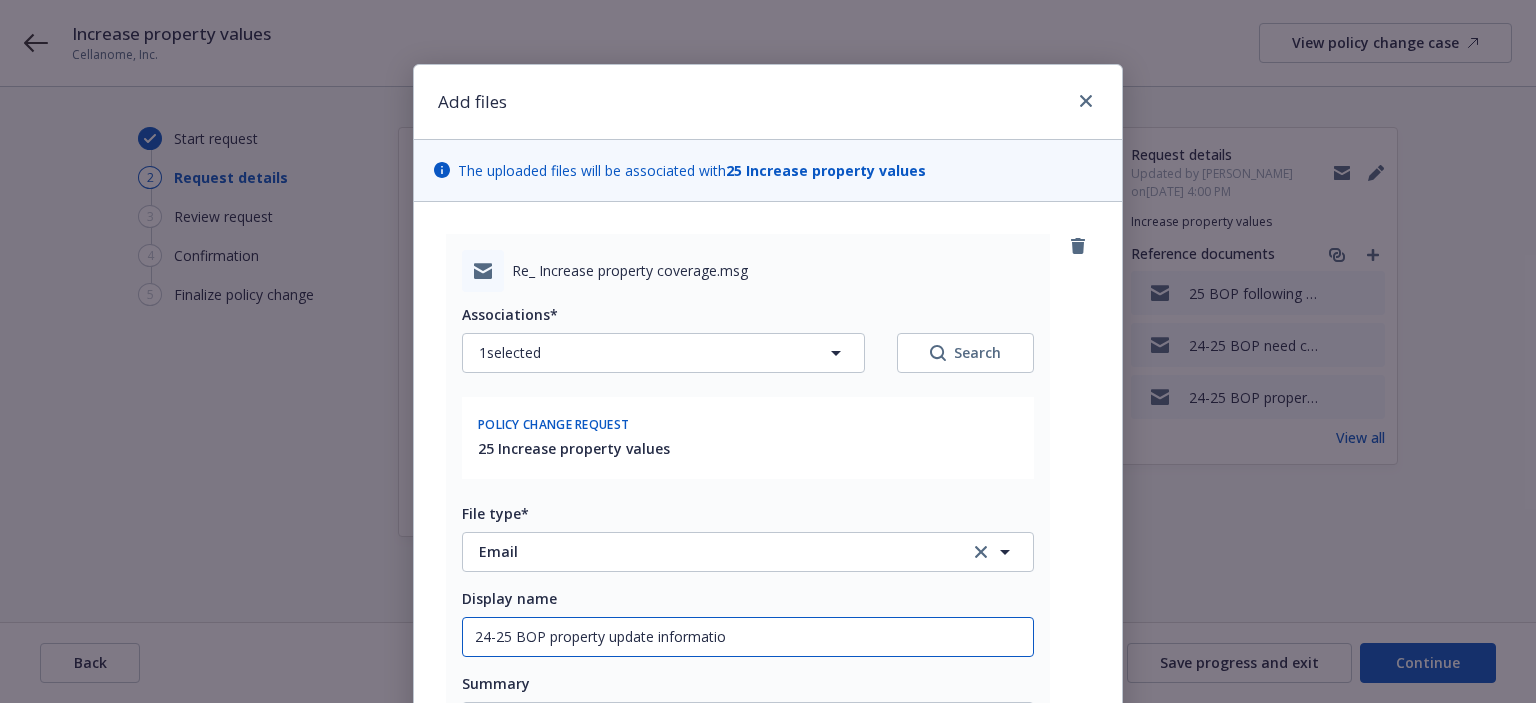 type on "x" 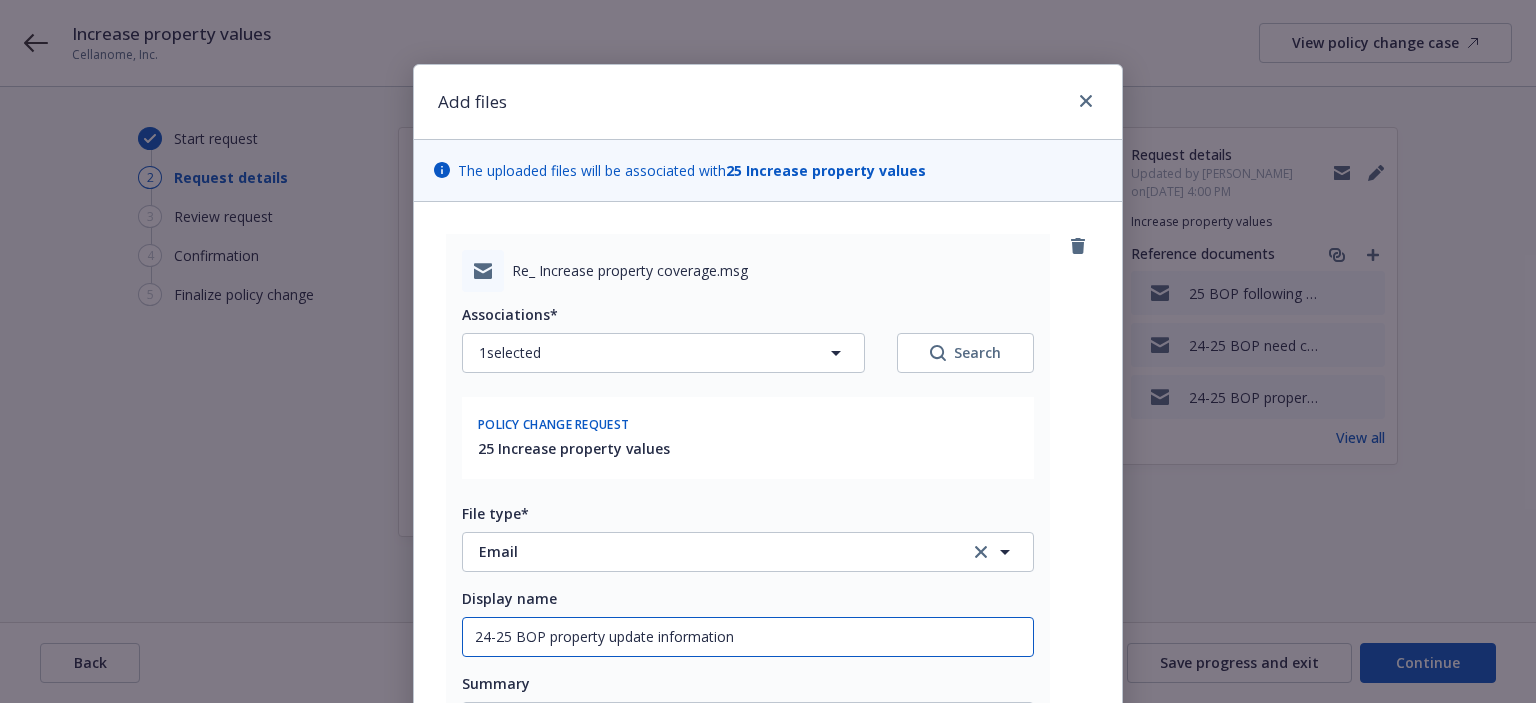 type on "24-25 BOP property update information" 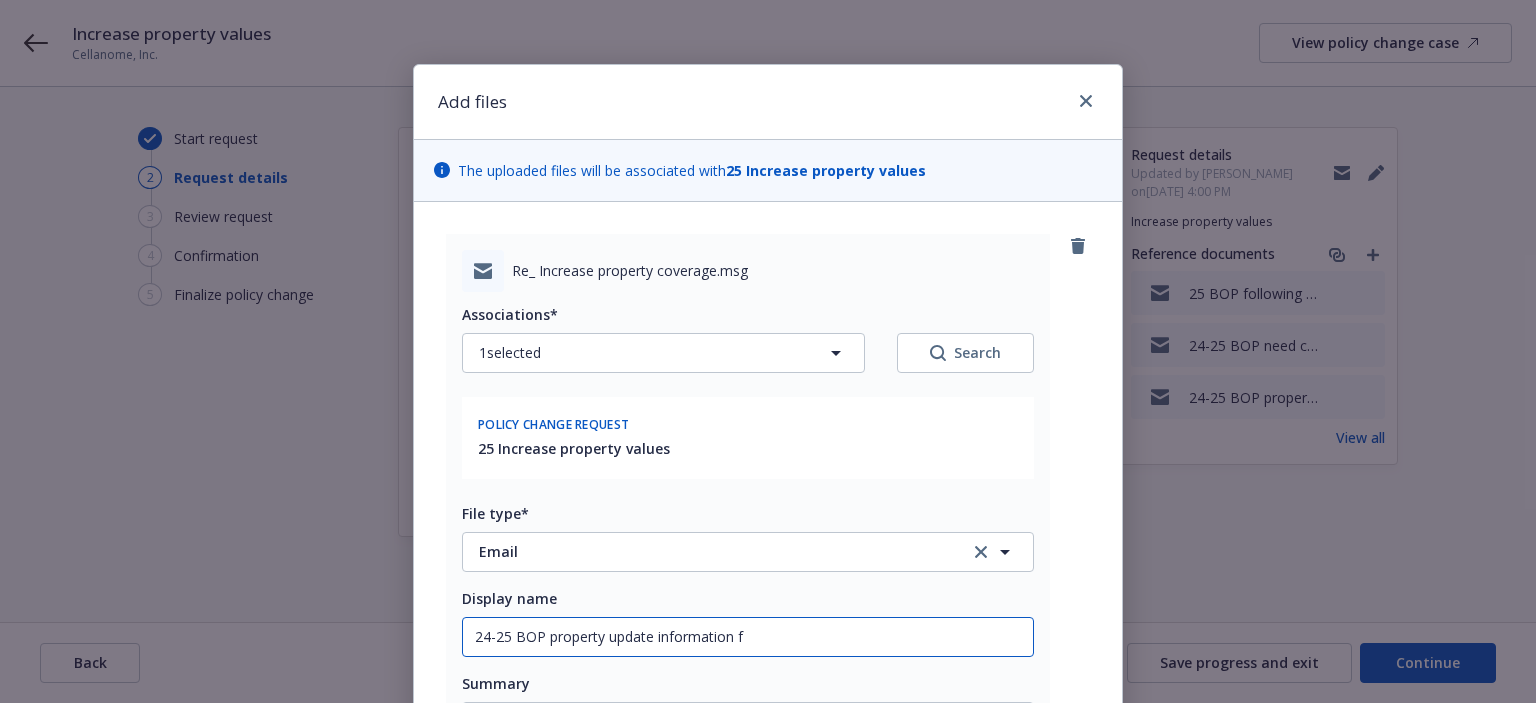 type on "x" 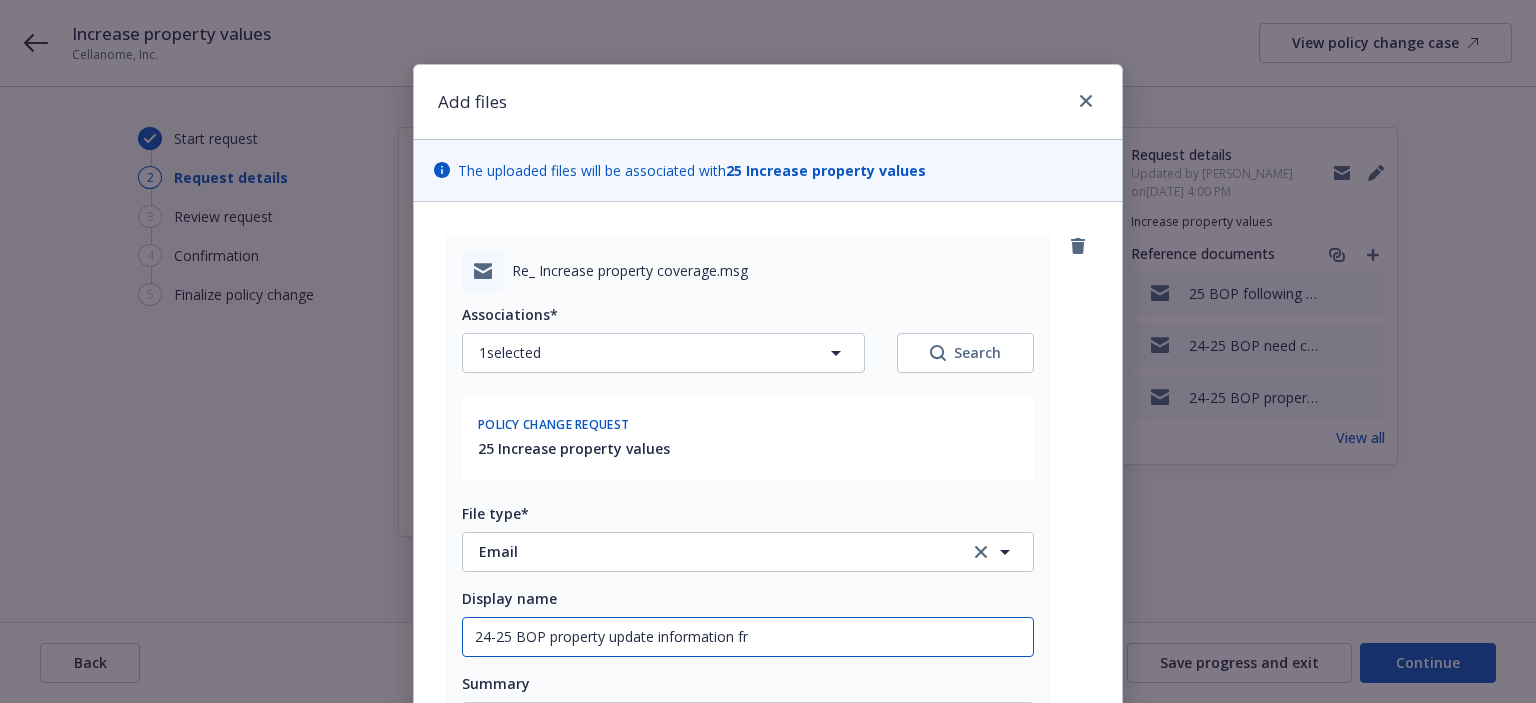 type on "x" 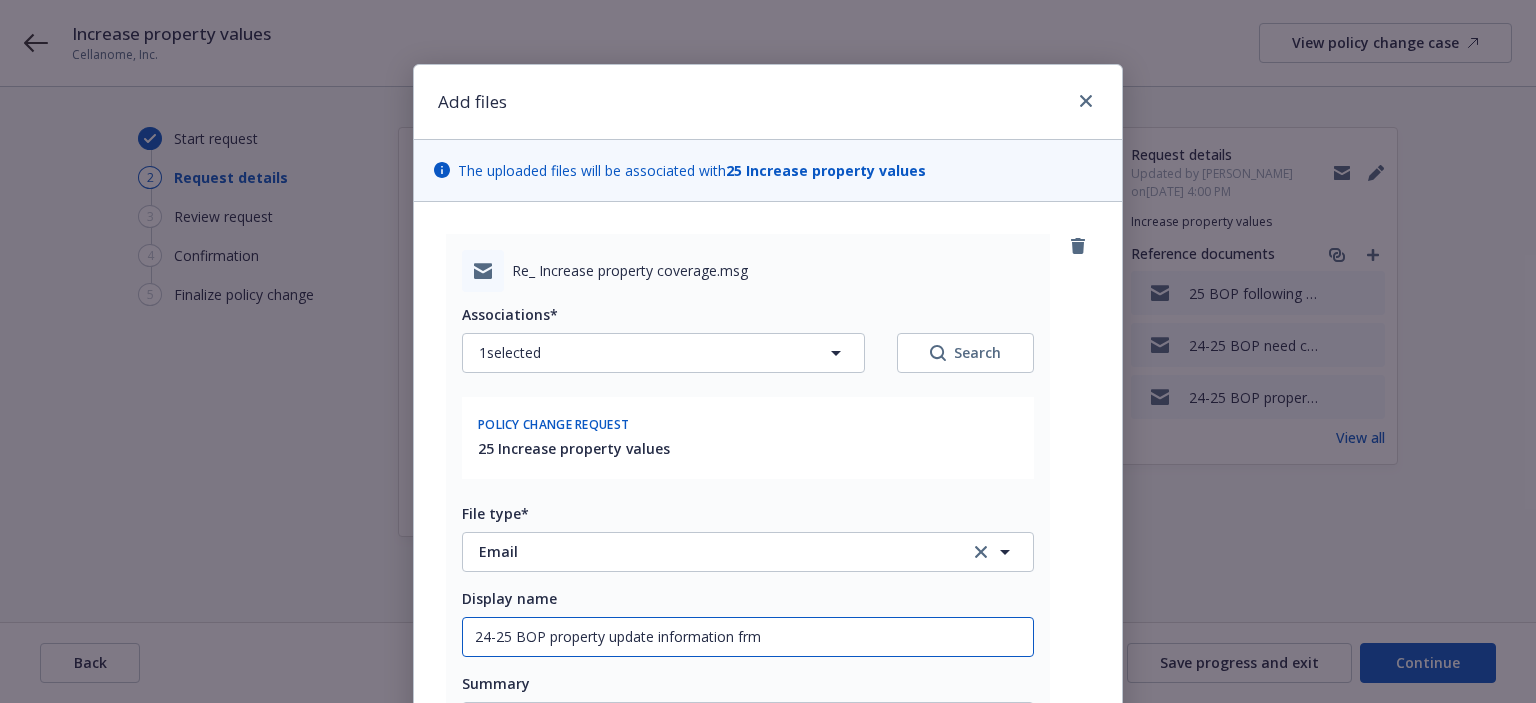 type on "x" 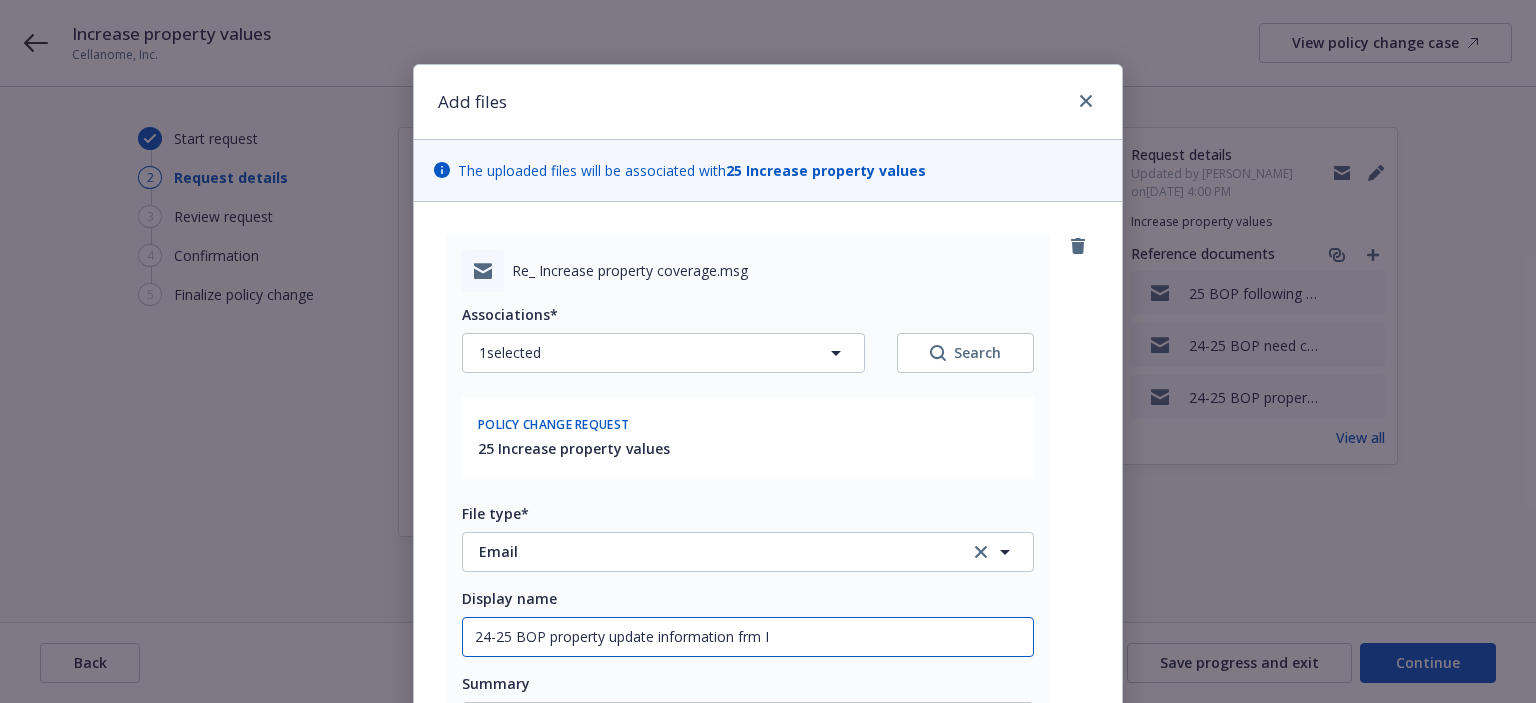 type on "x" 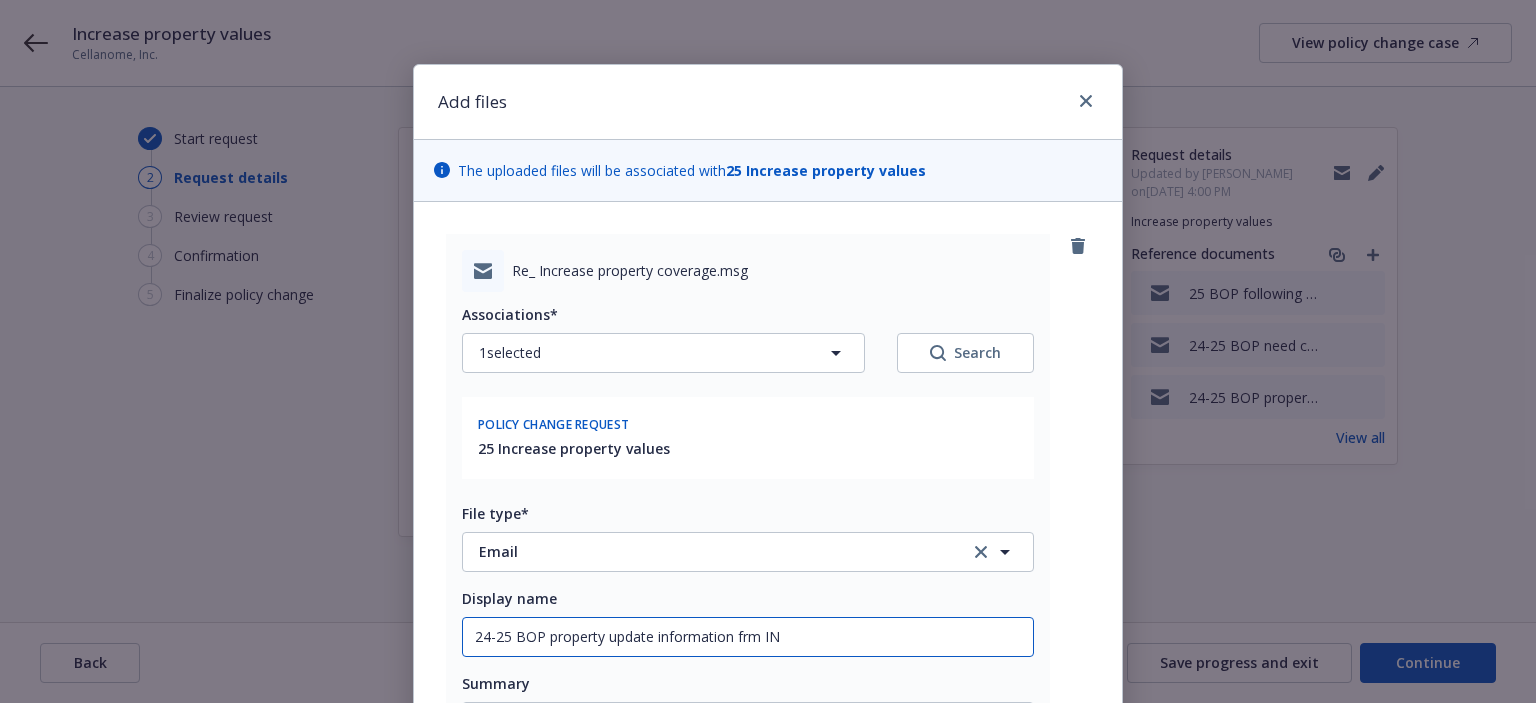 type on "x" 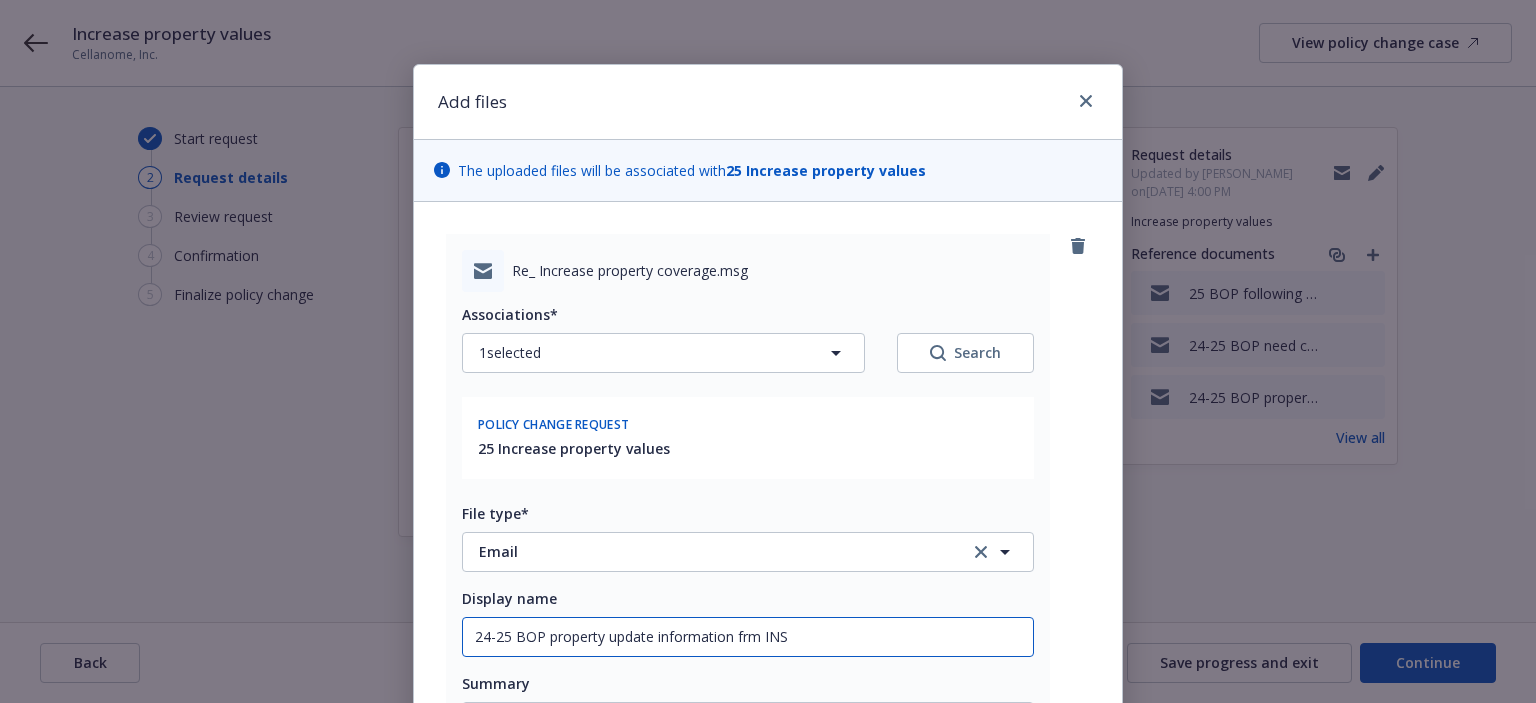 type on "x" 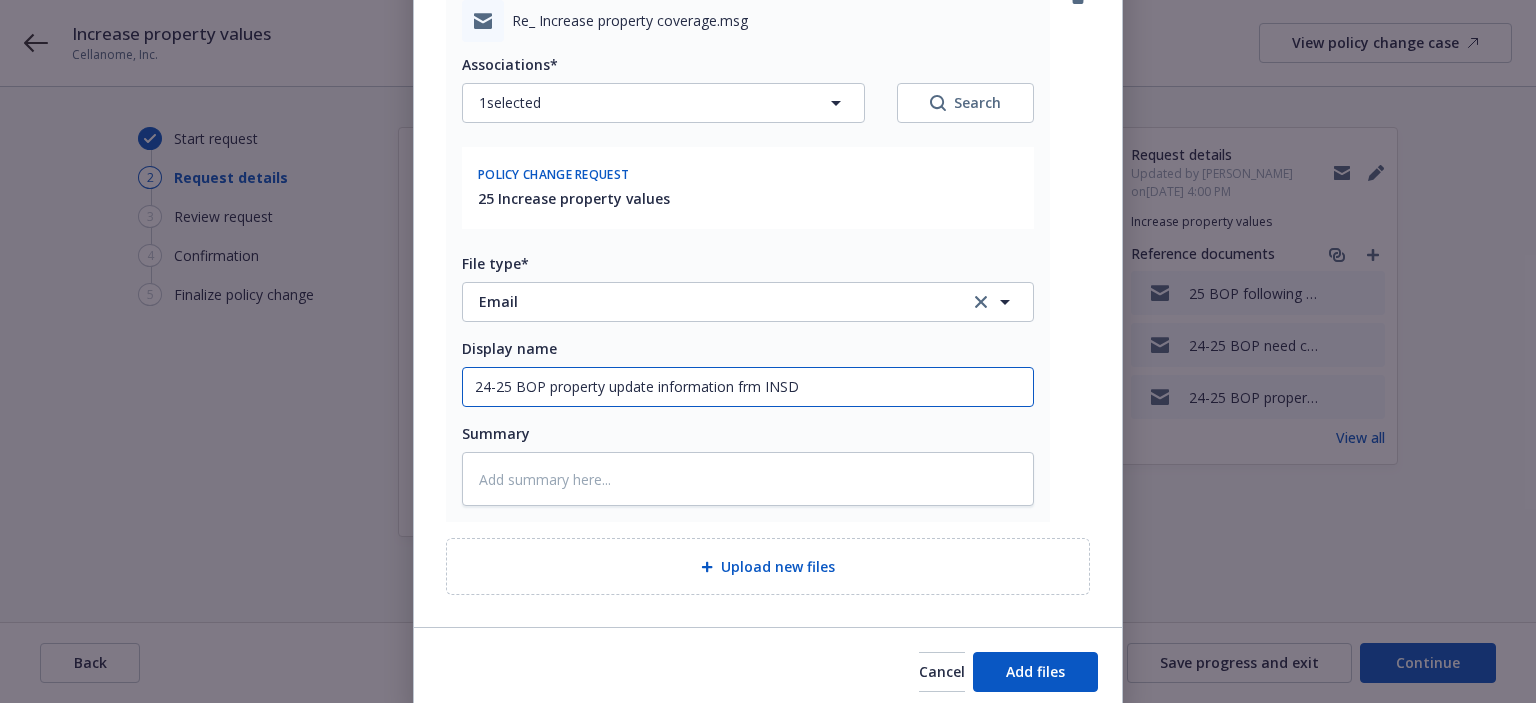 scroll, scrollTop: 326, scrollLeft: 0, axis: vertical 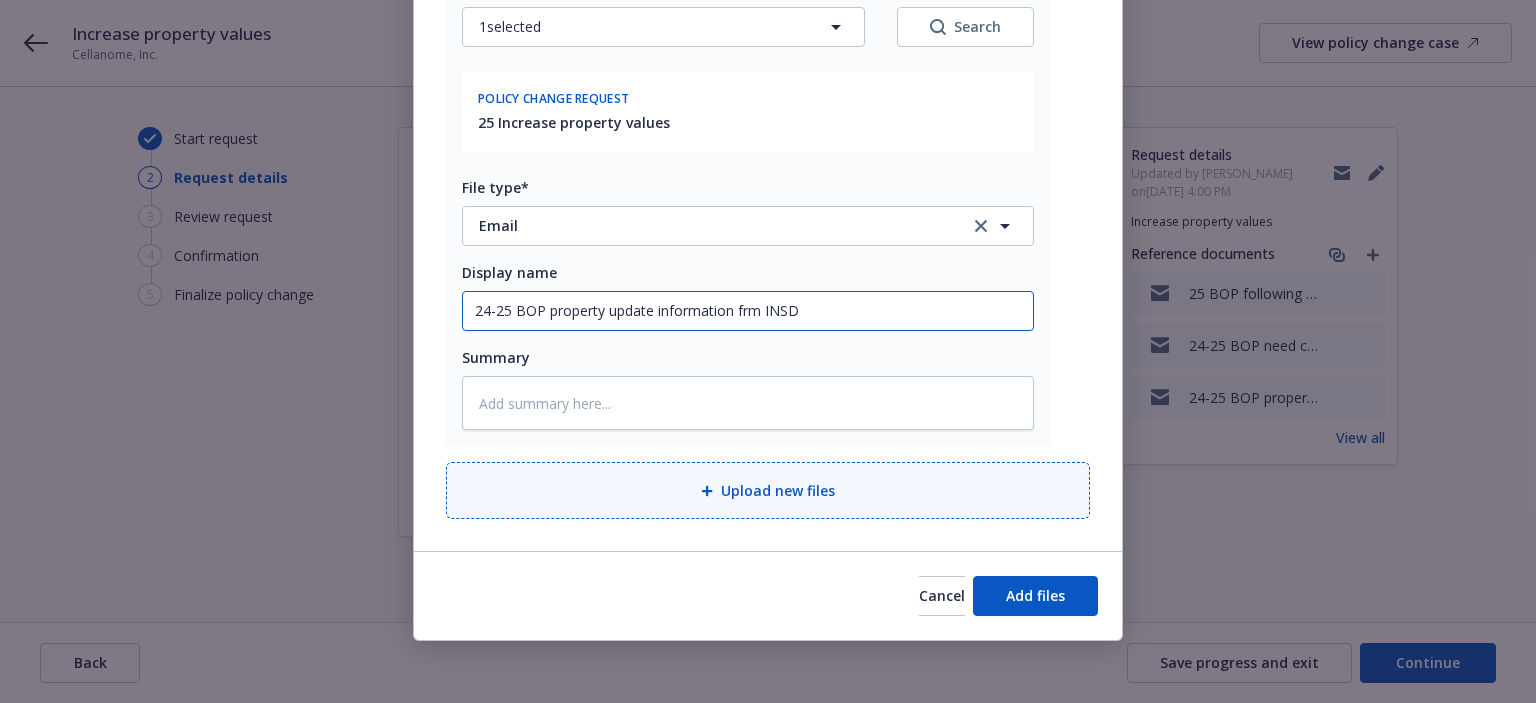 type on "24-25 BOP property update information frm INSD" 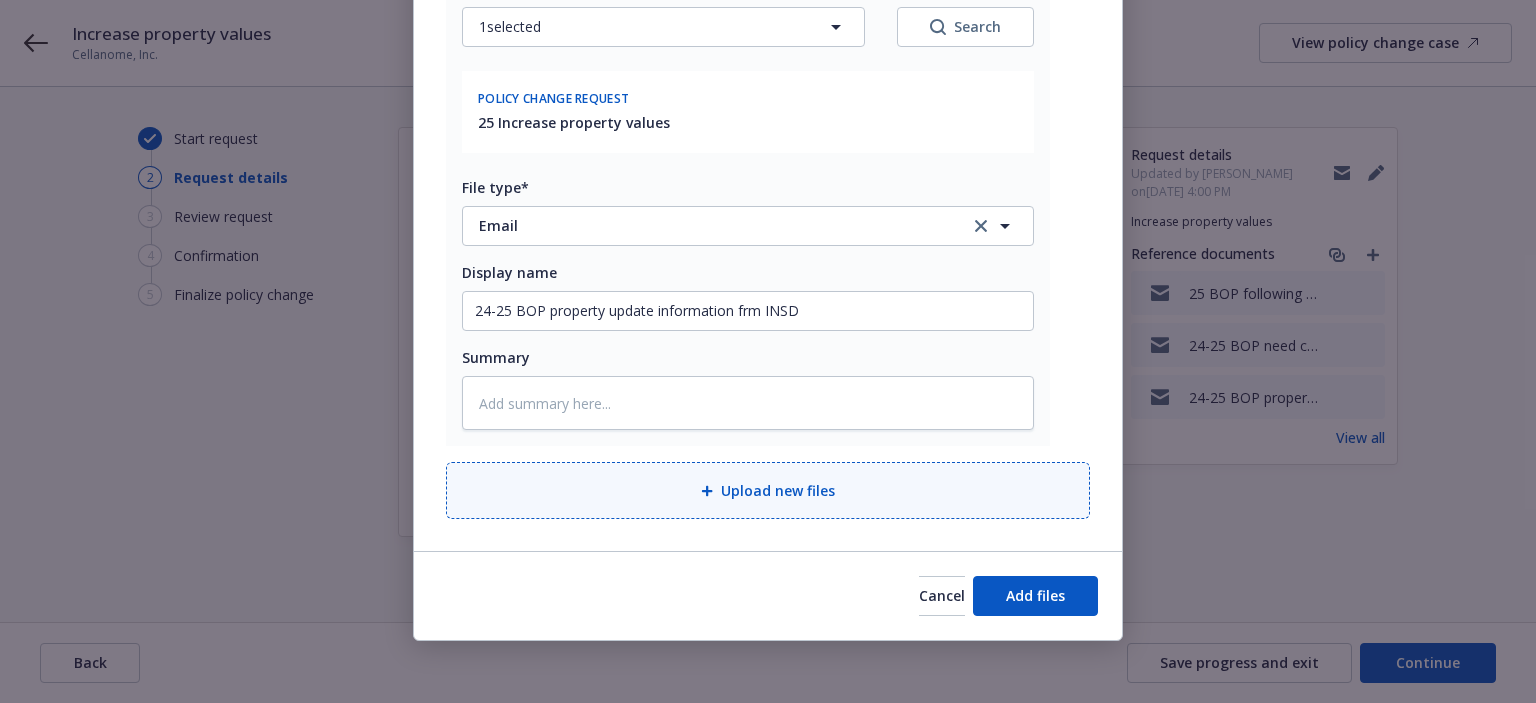 click on "Upload new files" at bounding box center (768, 490) 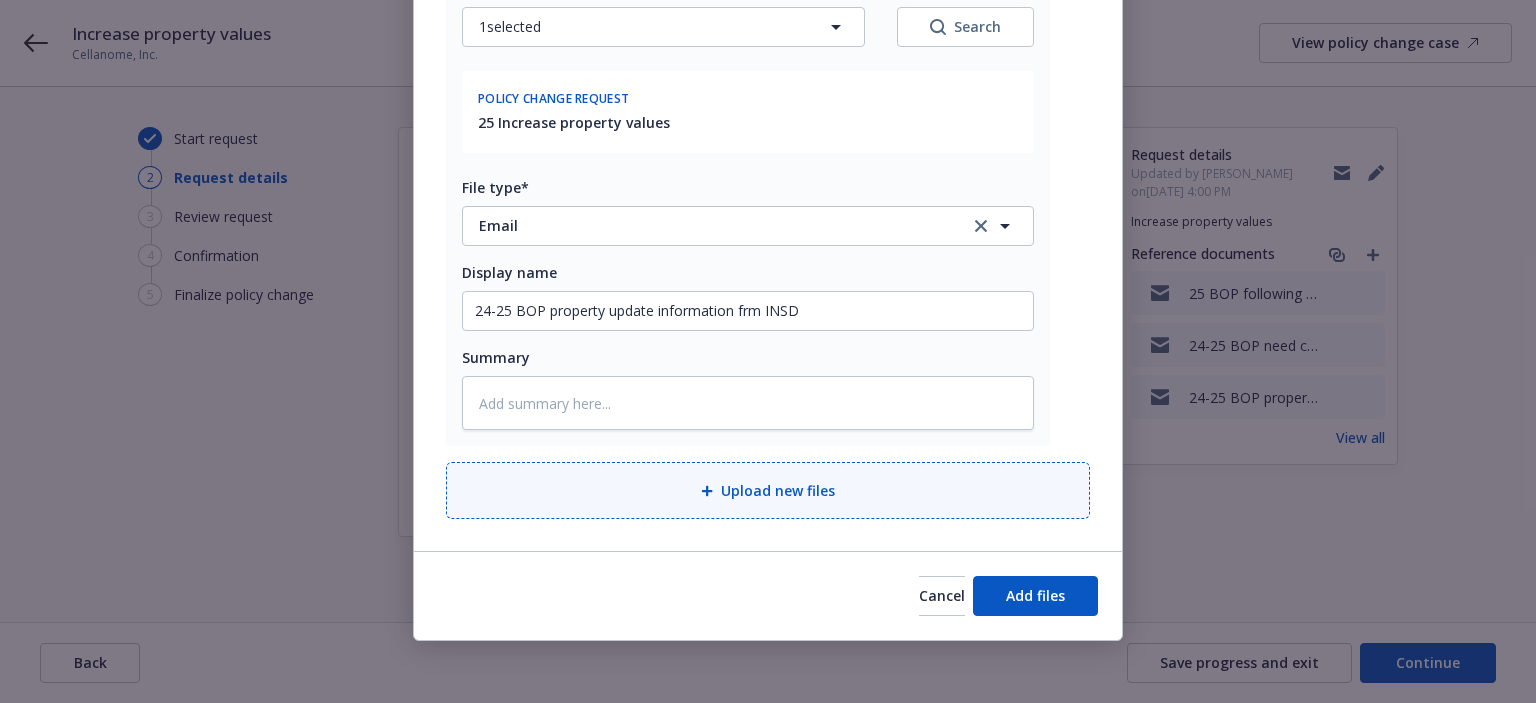 type on "x" 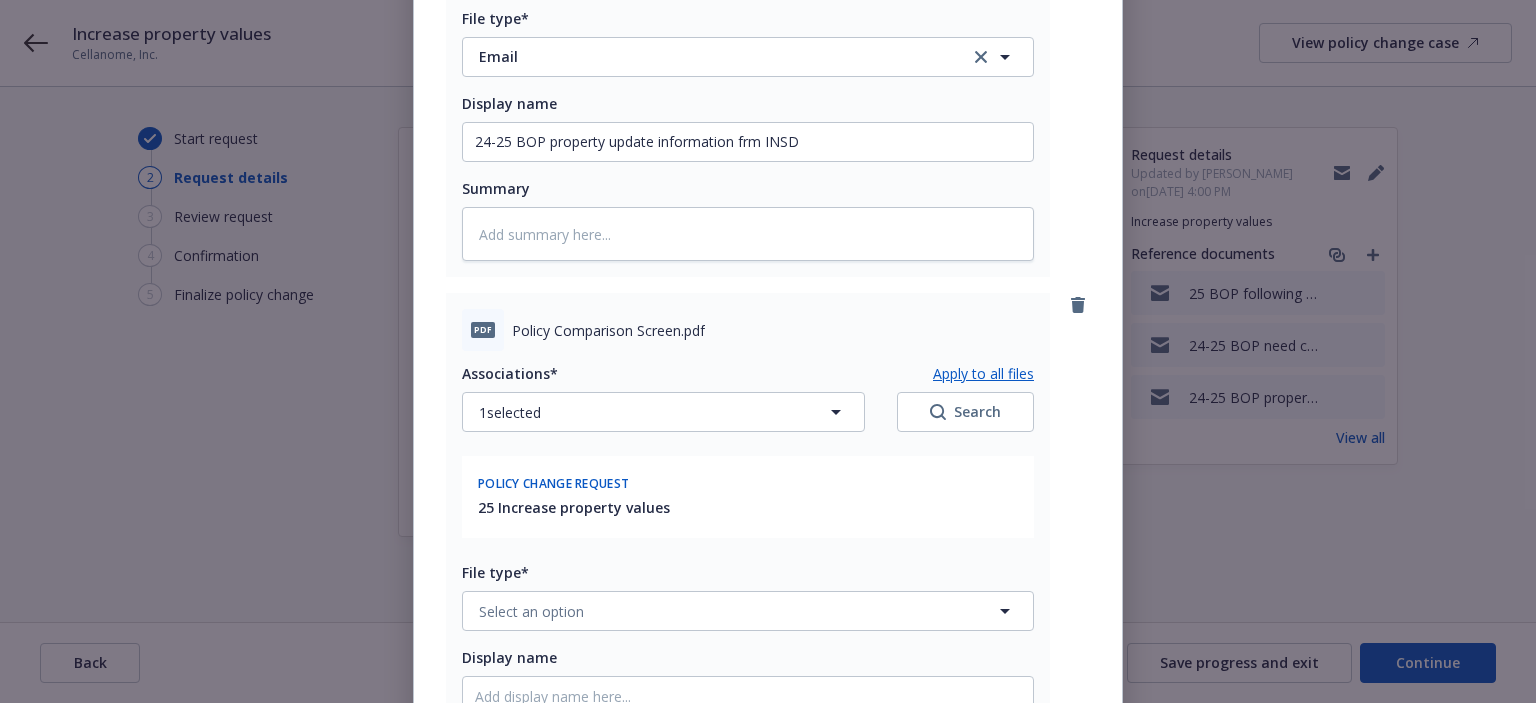 scroll, scrollTop: 526, scrollLeft: 0, axis: vertical 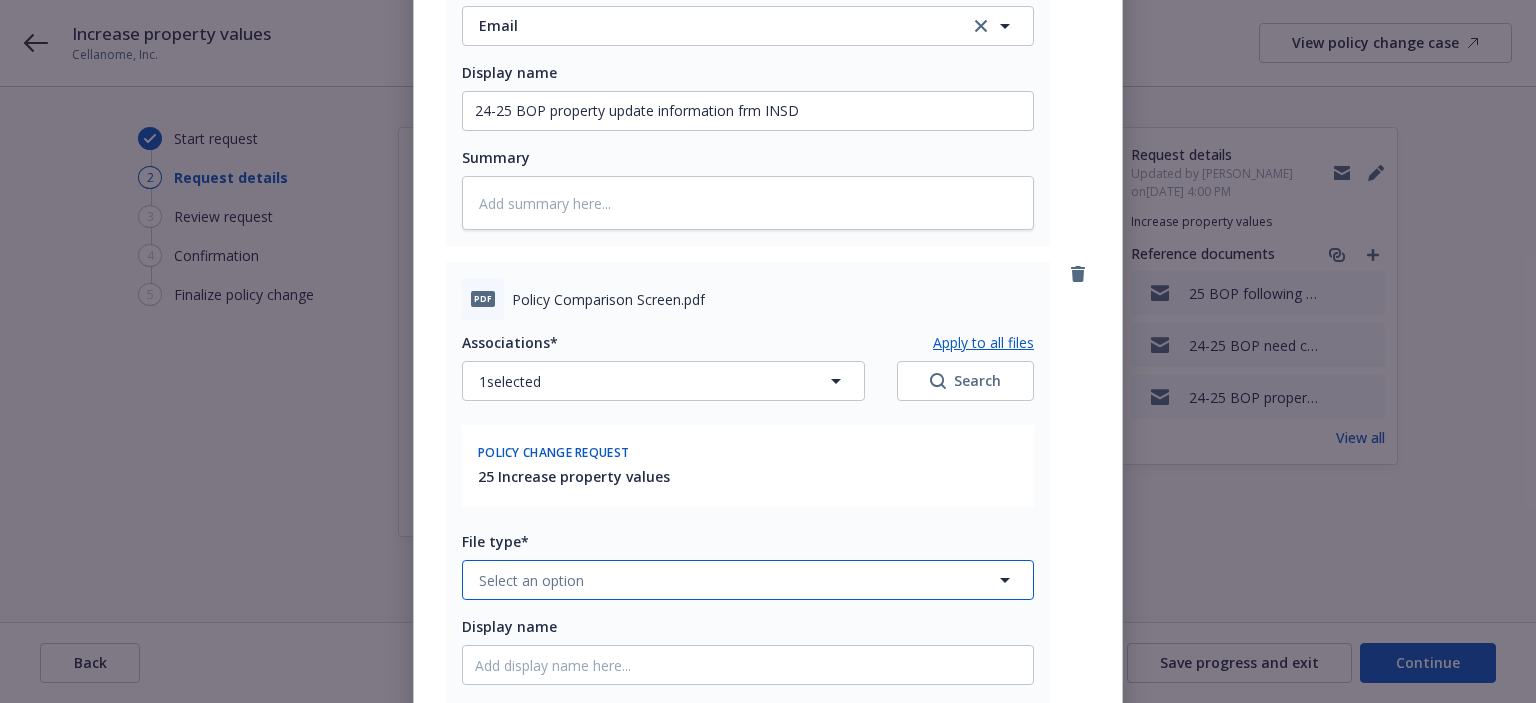 click on "Select an option" at bounding box center [748, 580] 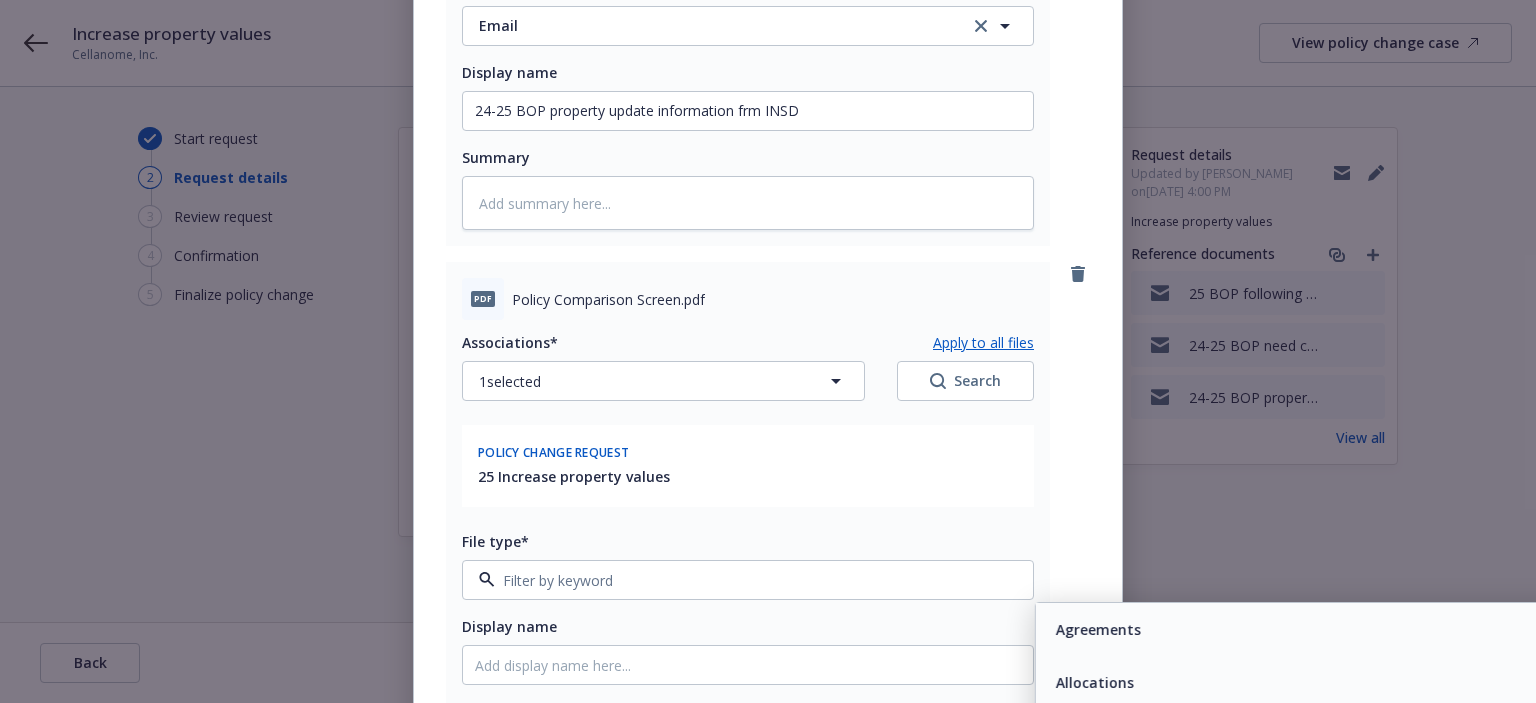 type on "e" 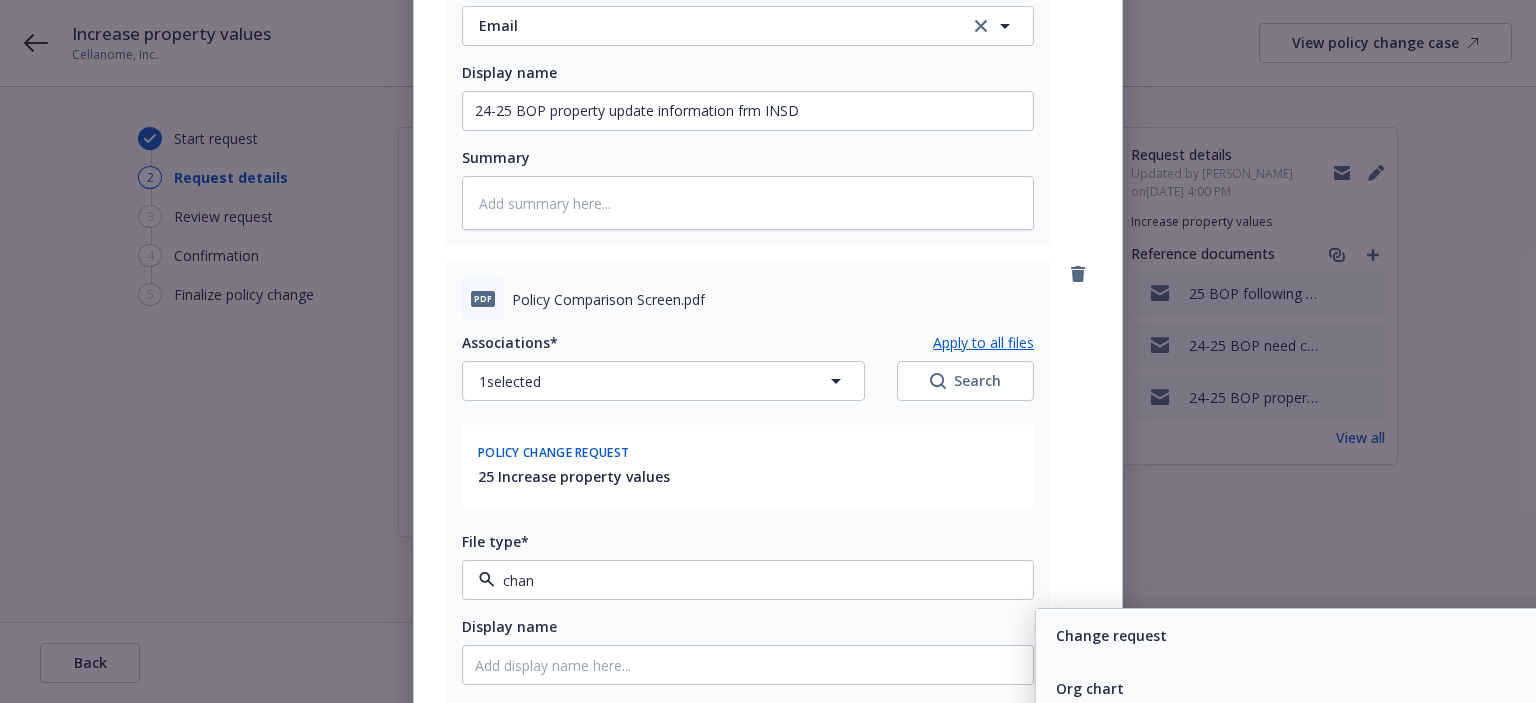 type on "[PERSON_NAME]" 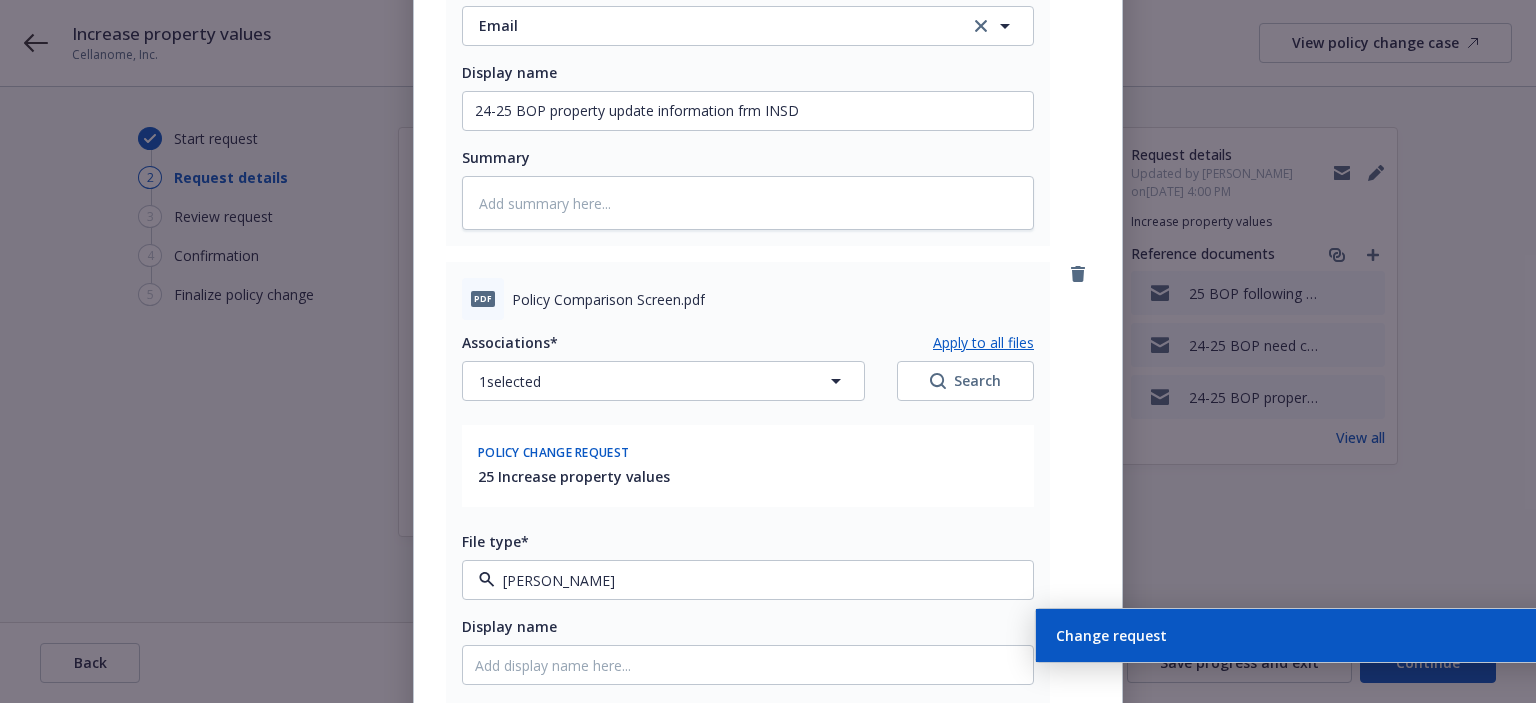 click on "Change request" at bounding box center (1321, 635) 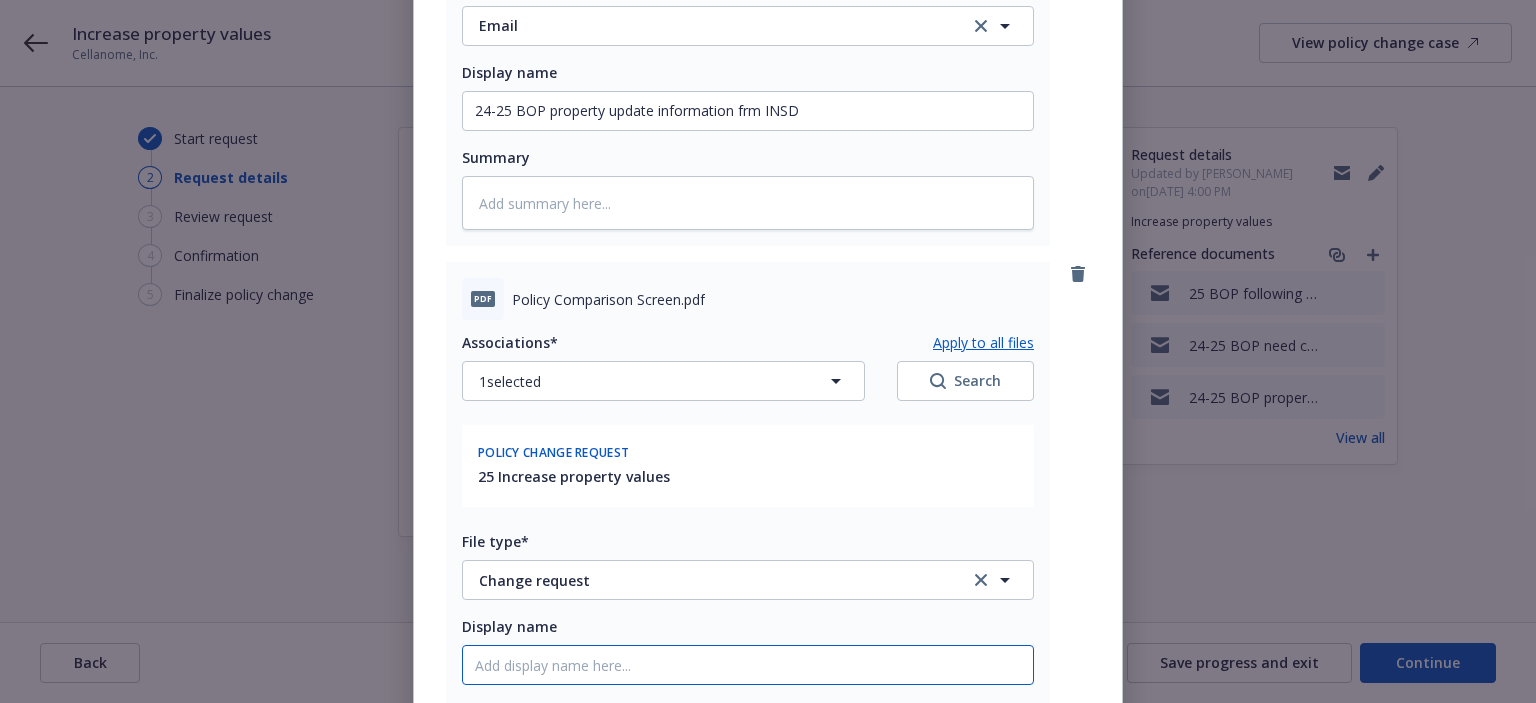 click on "Display name" at bounding box center [748, 111] 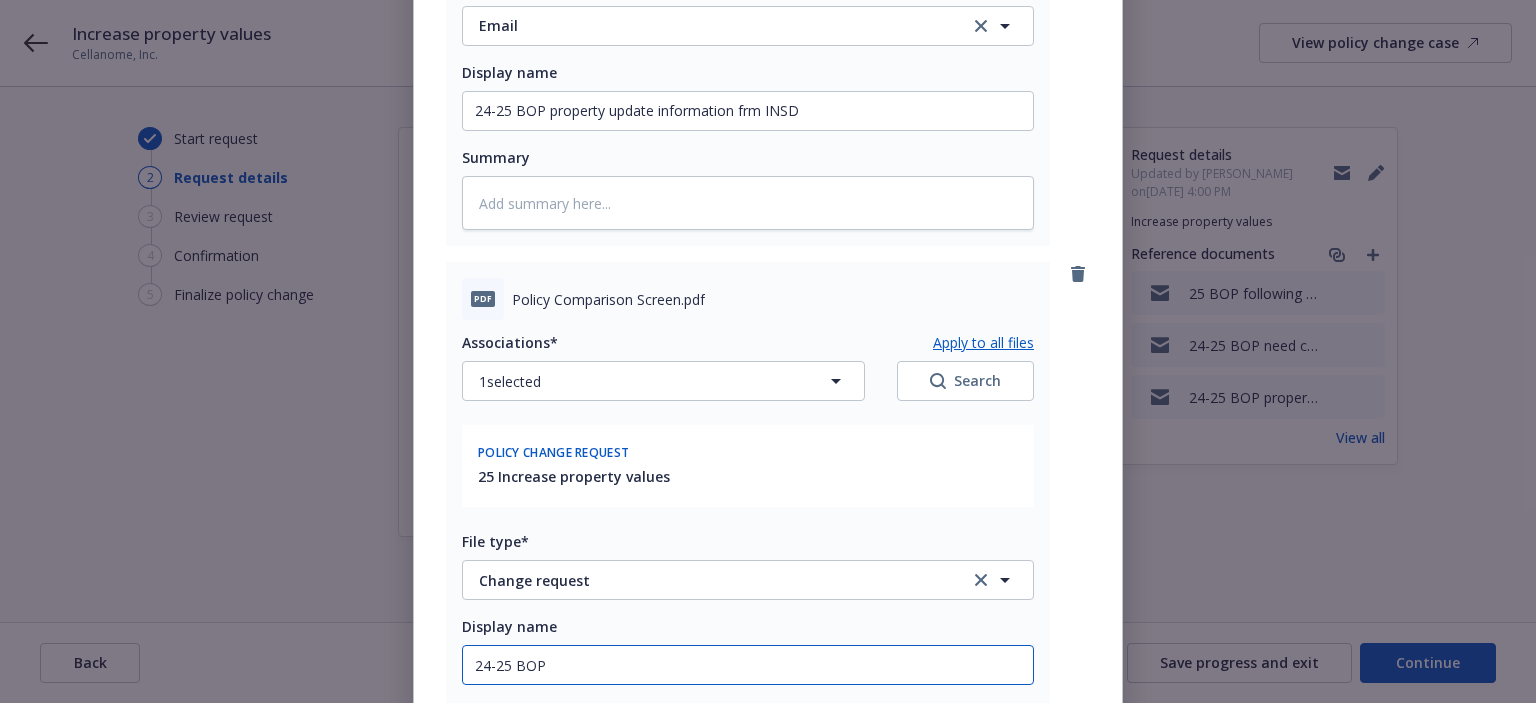 type on "x" 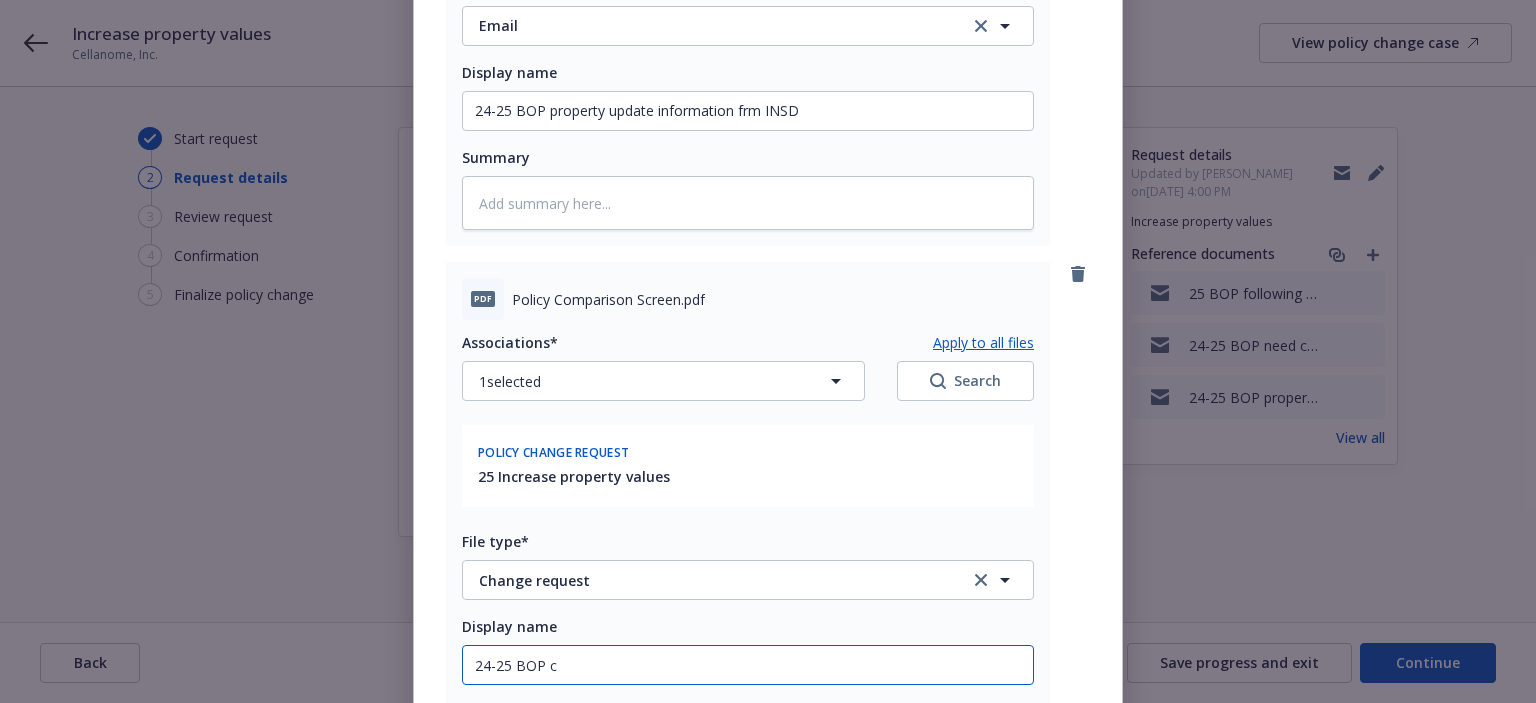 type on "x" 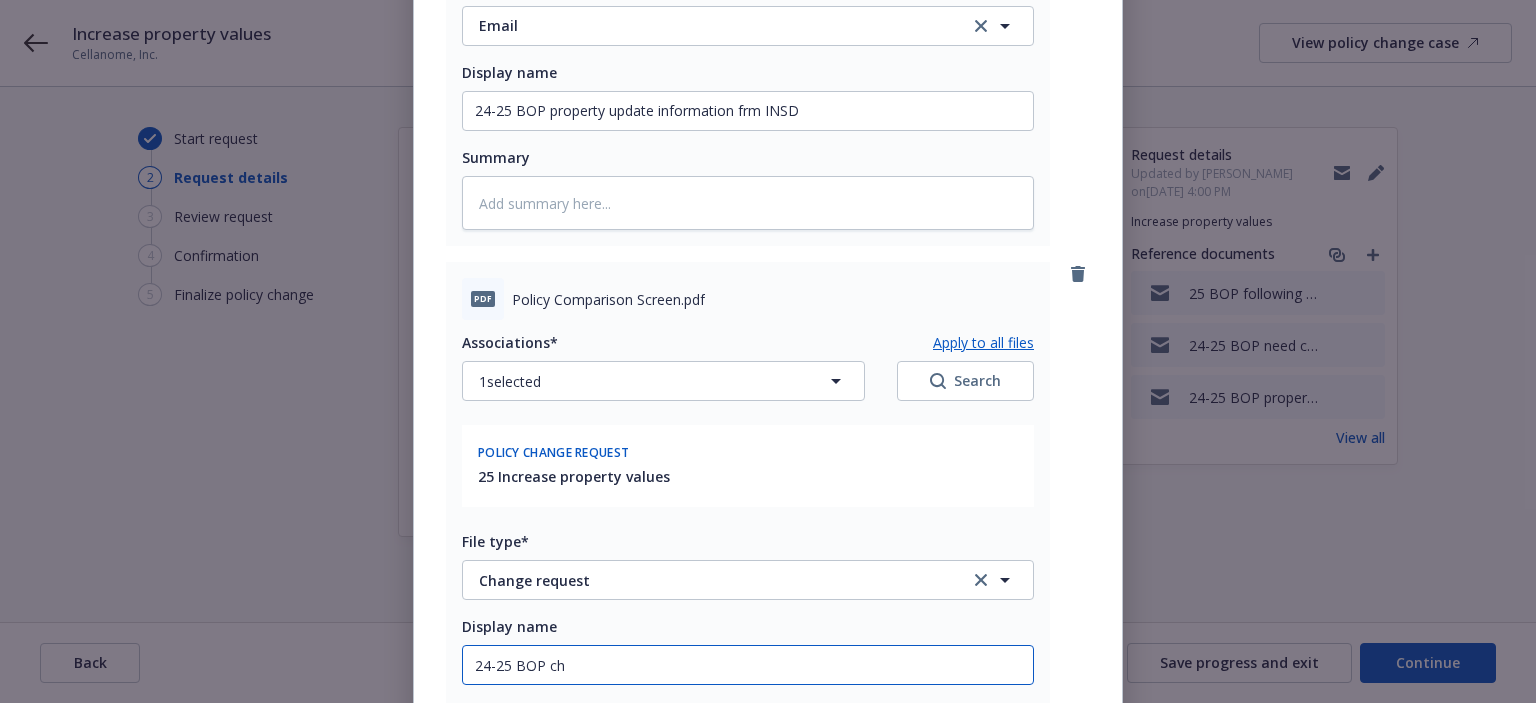 type on "x" 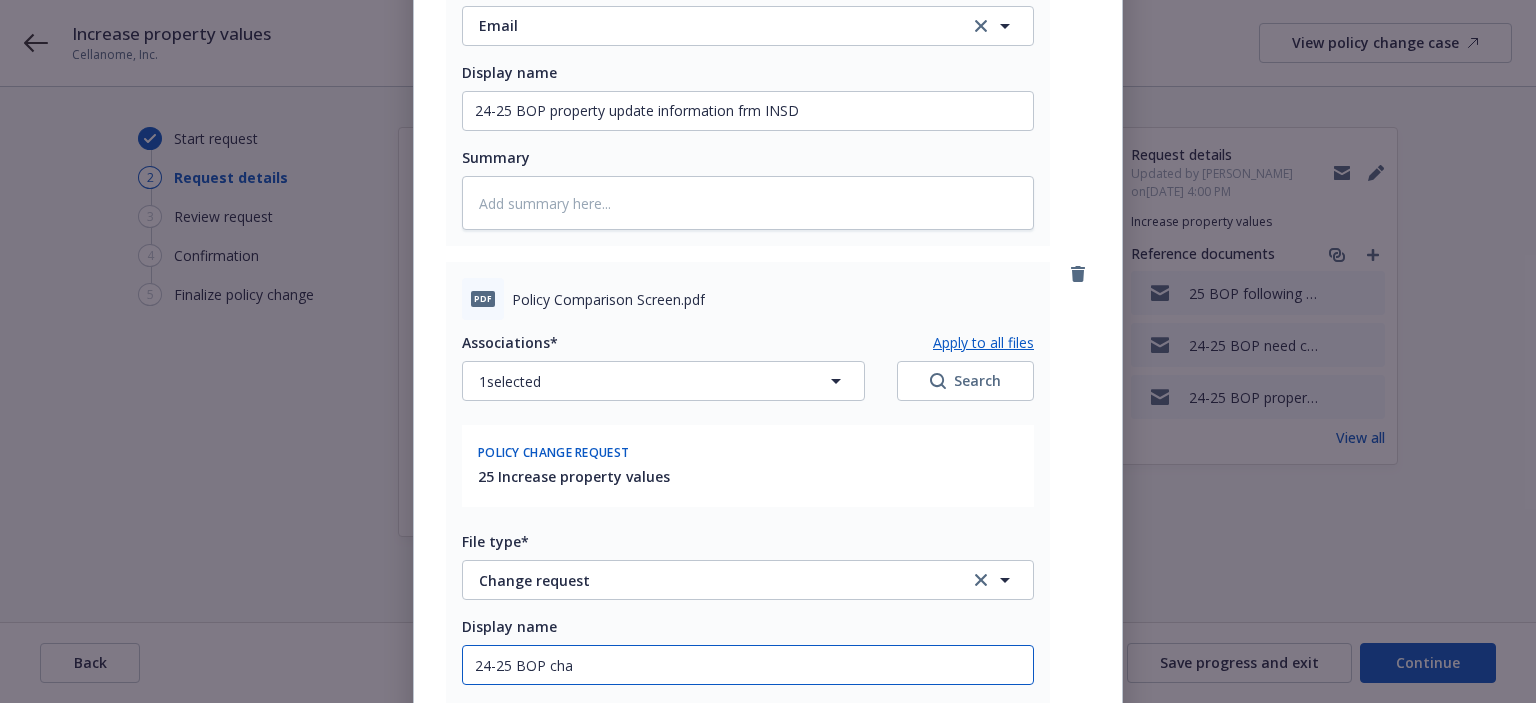 type on "24-25 [PERSON_NAME]" 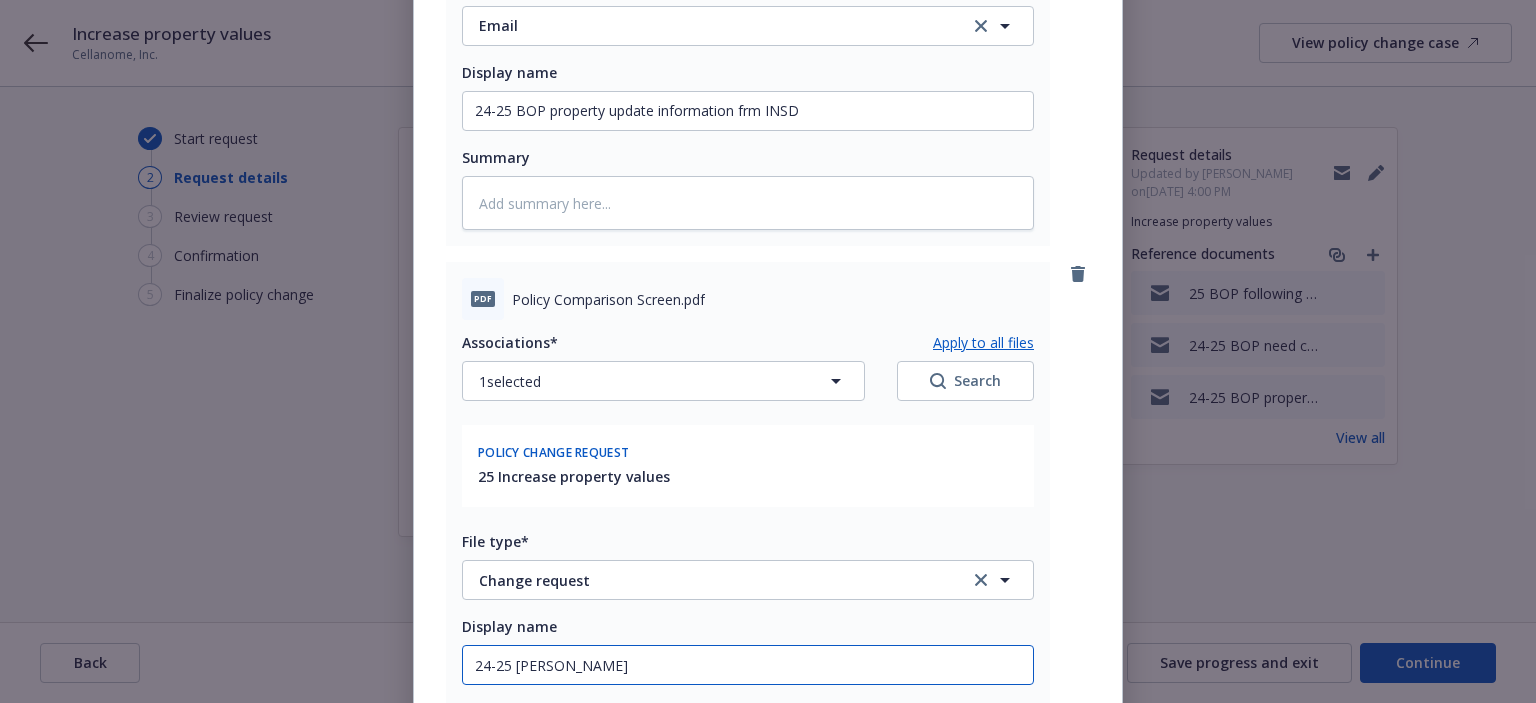 type on "x" 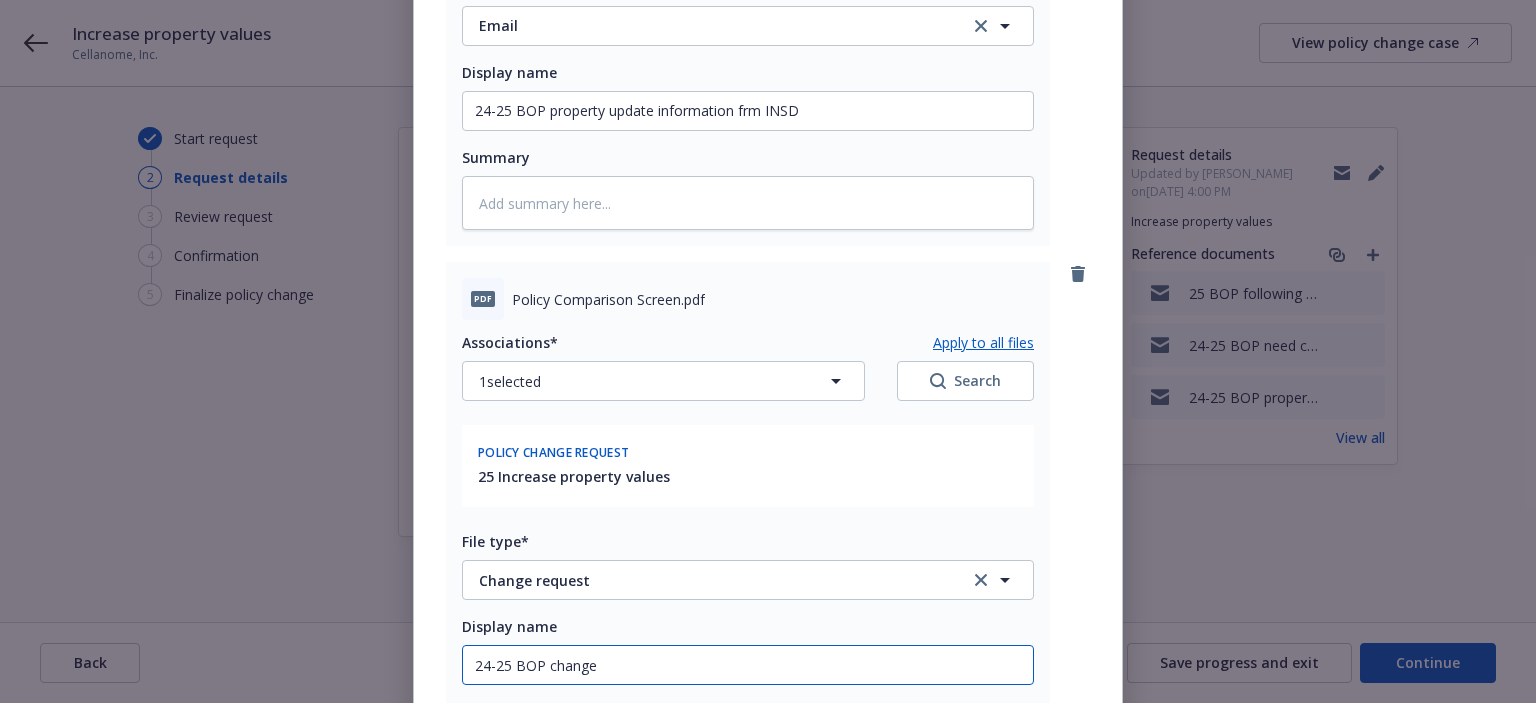 type on "24-25 BOP change" 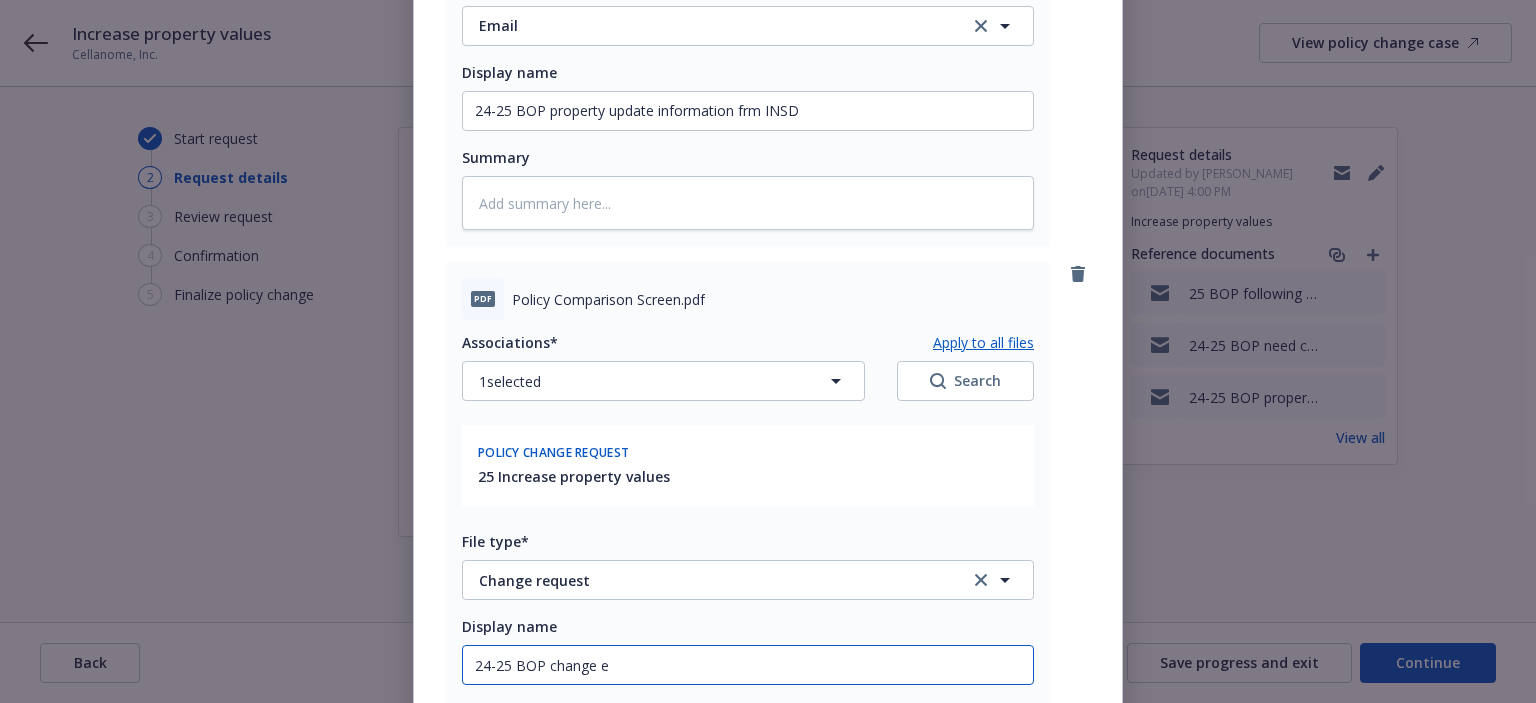type on "24-25 BOP change" 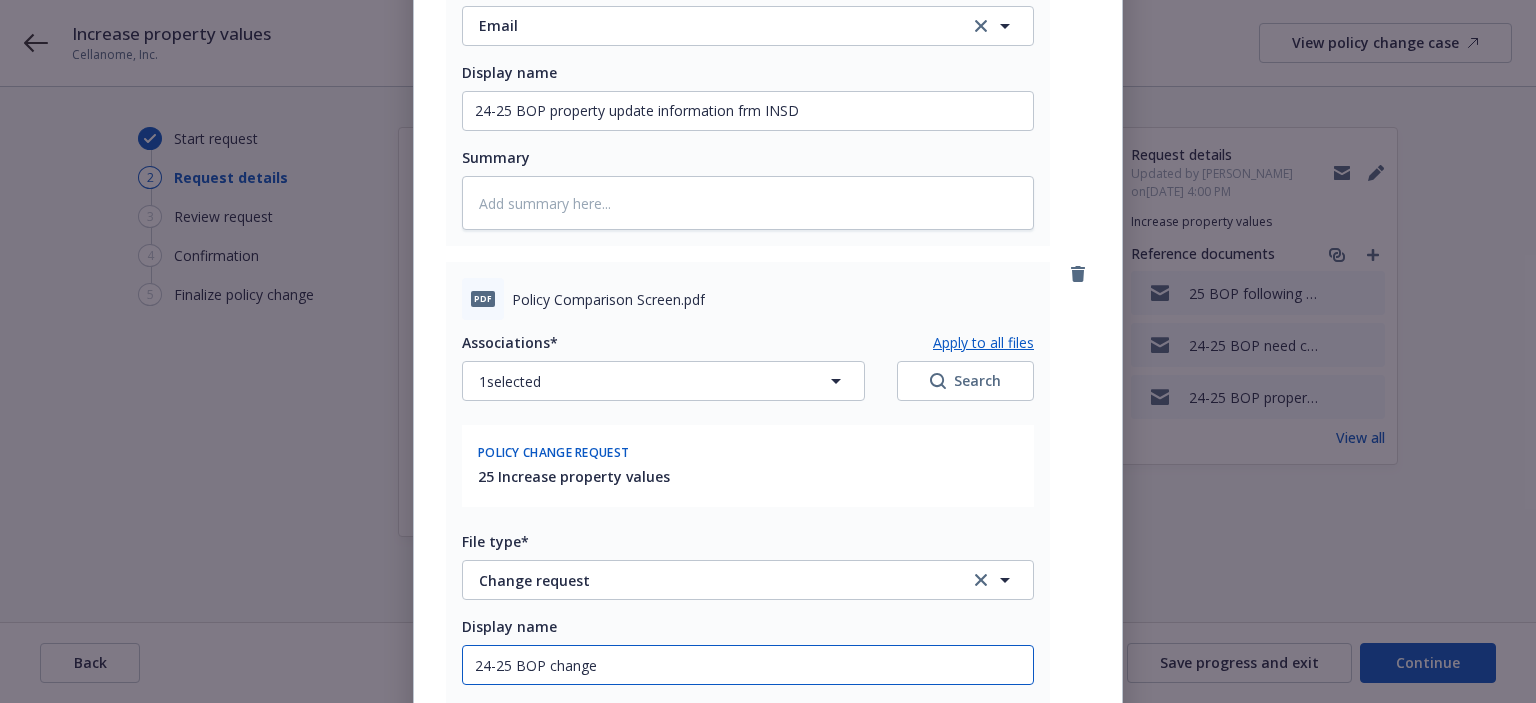 type on "x" 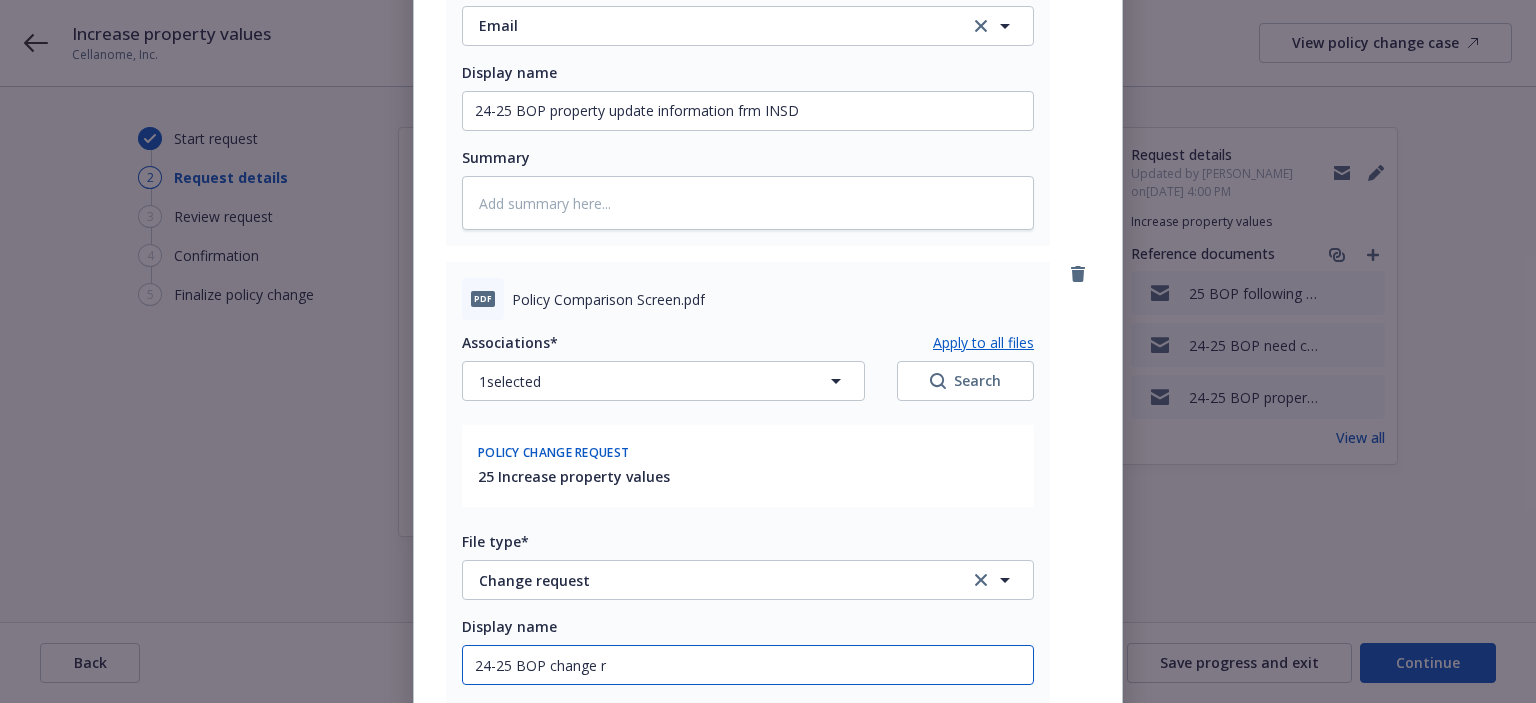 type on "x" 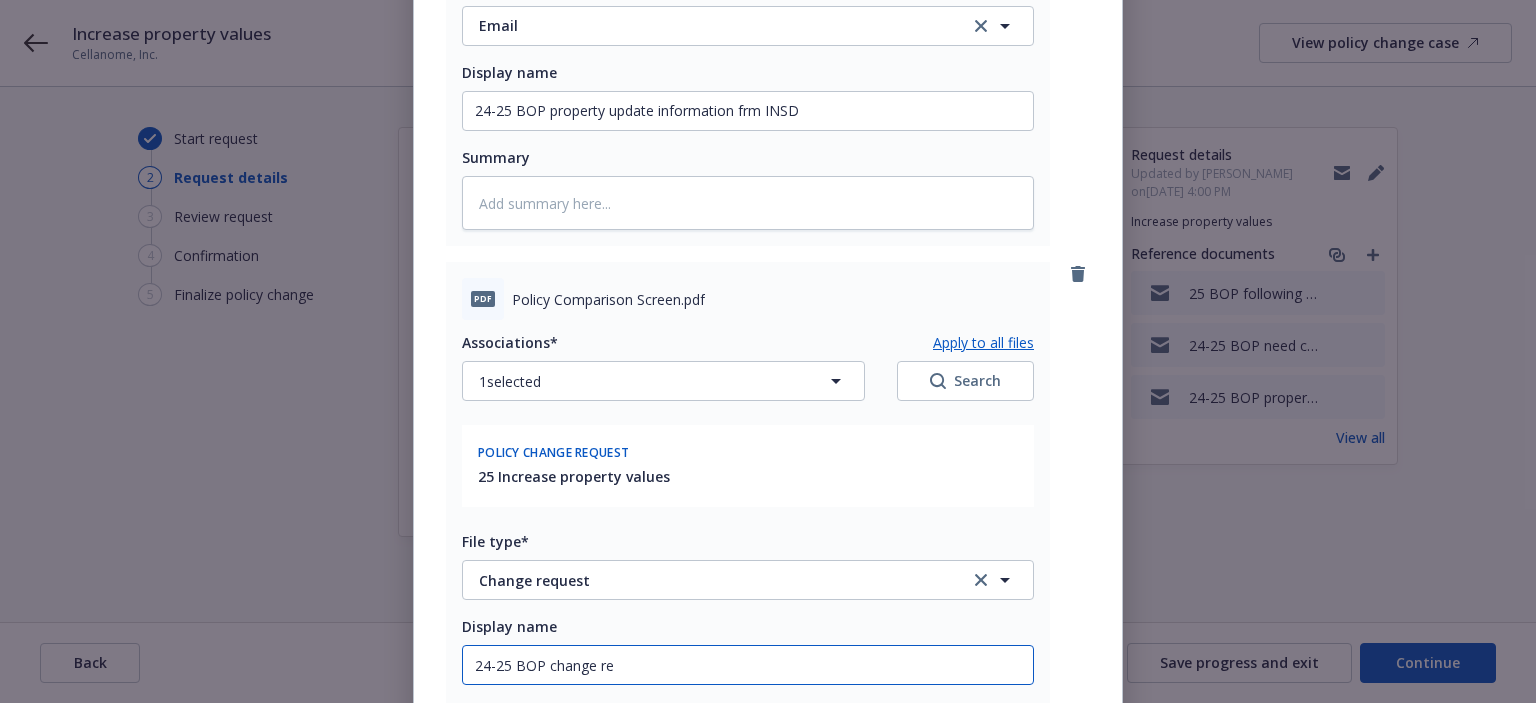 type on "x" 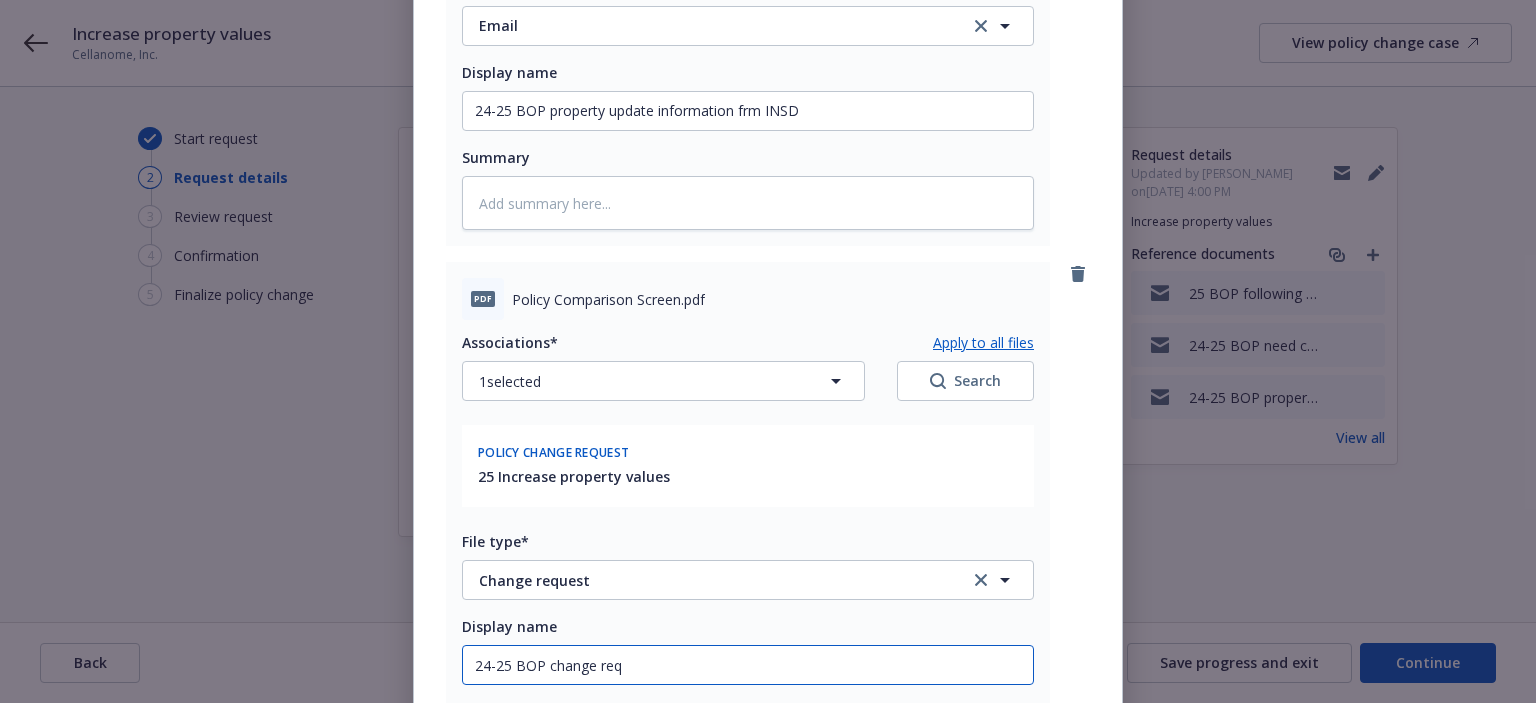 type on "x" 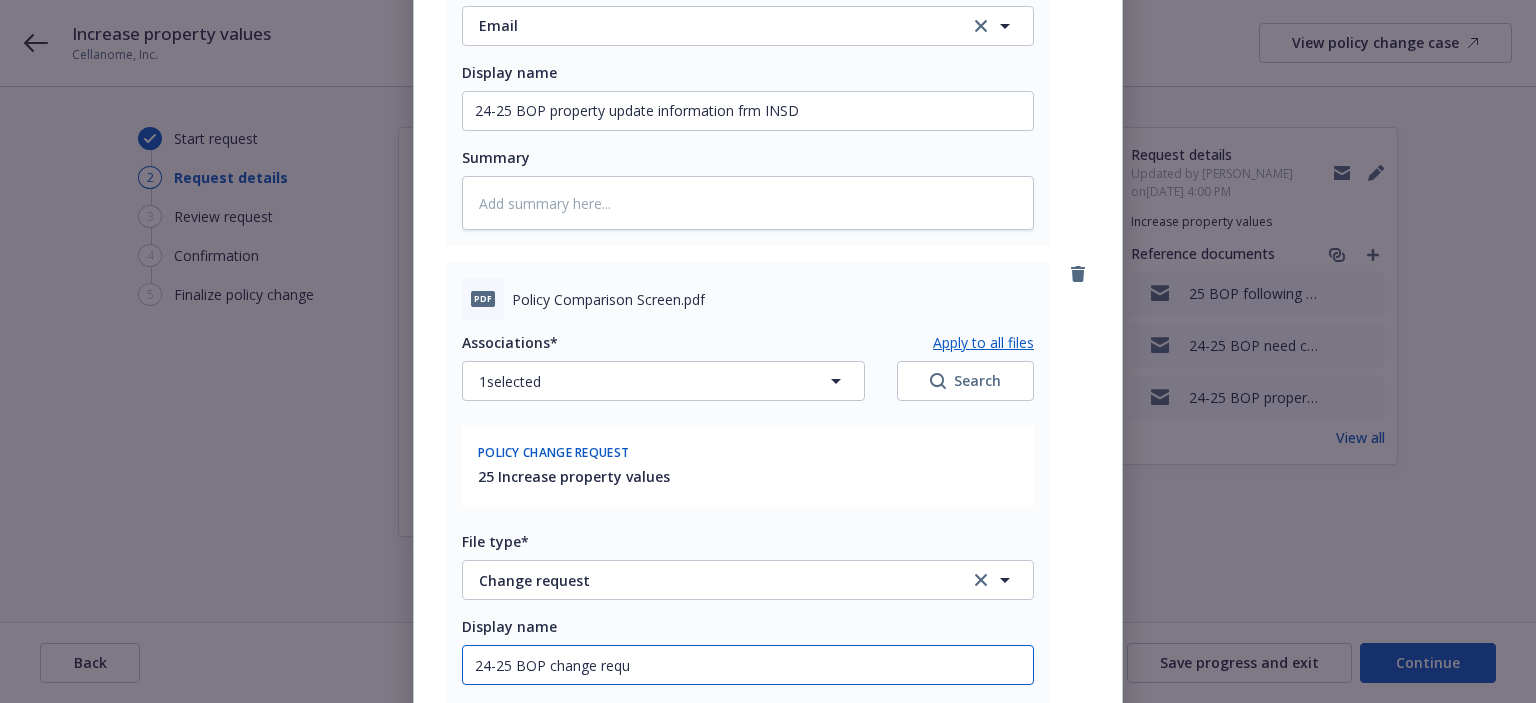 type on "x" 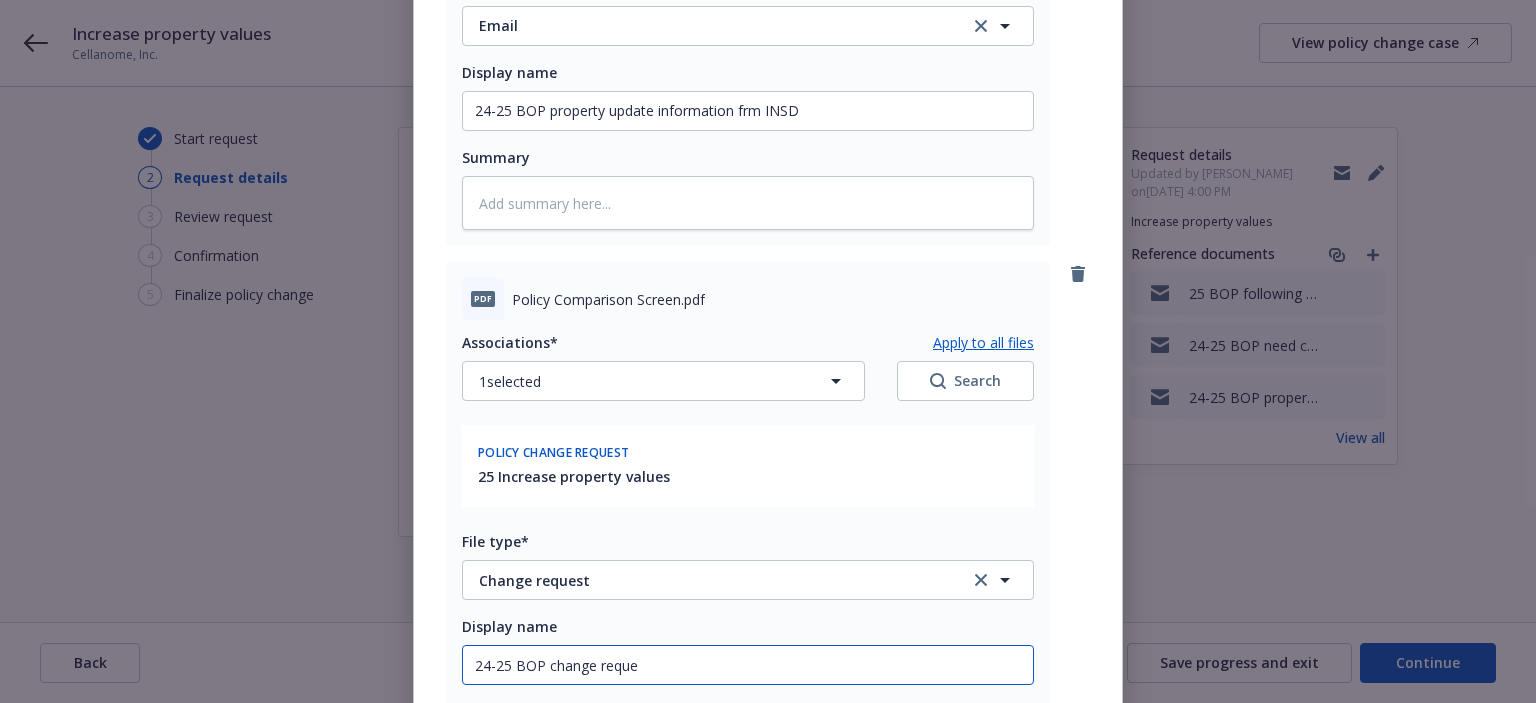 type on "x" 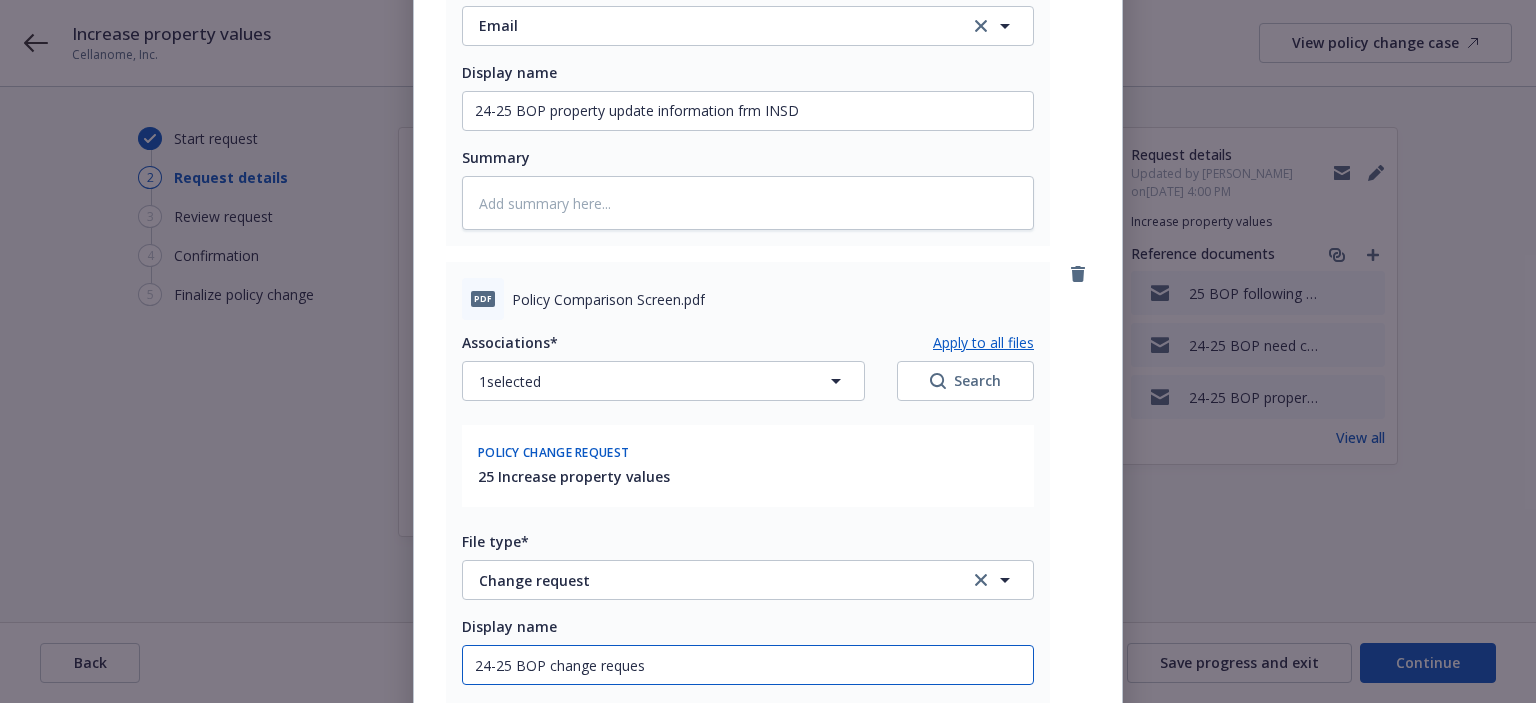 type on "x" 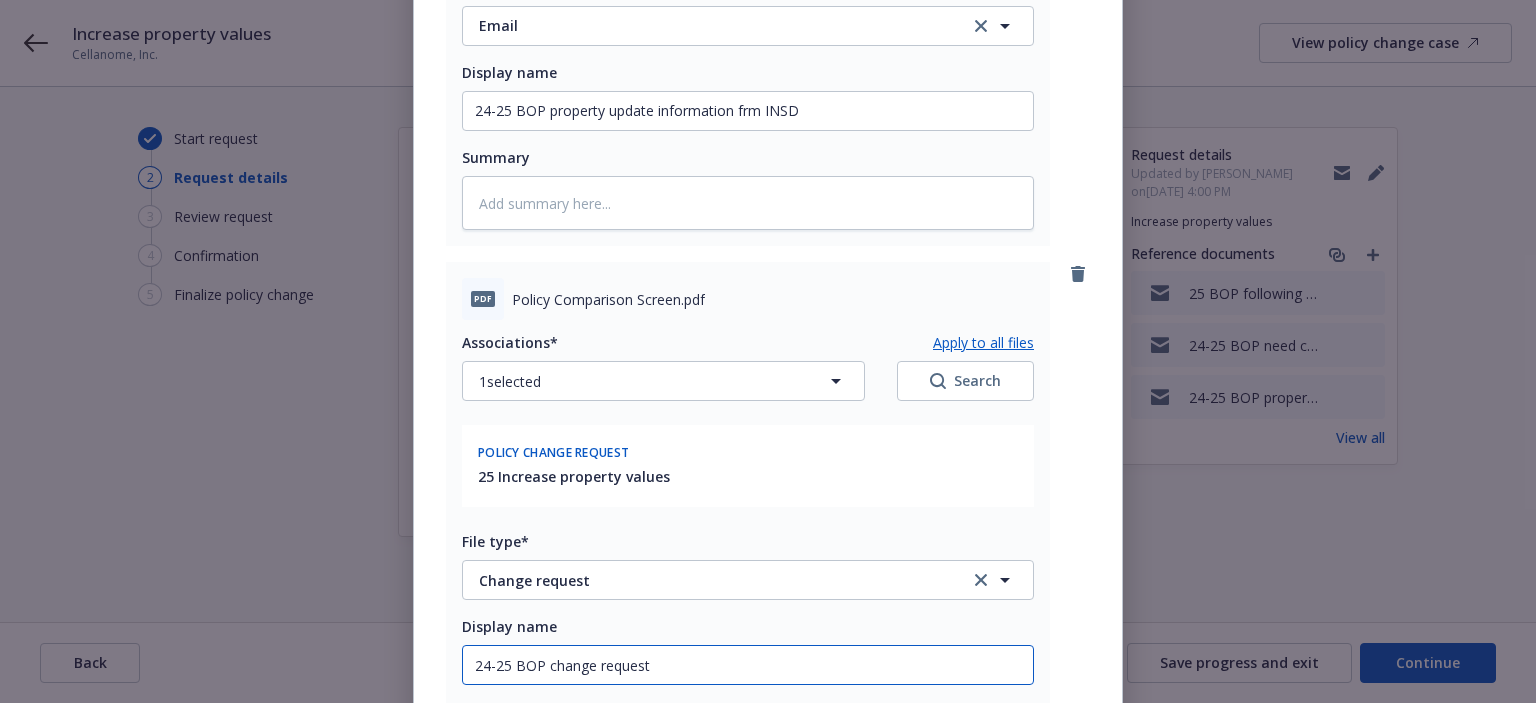 type on "x" 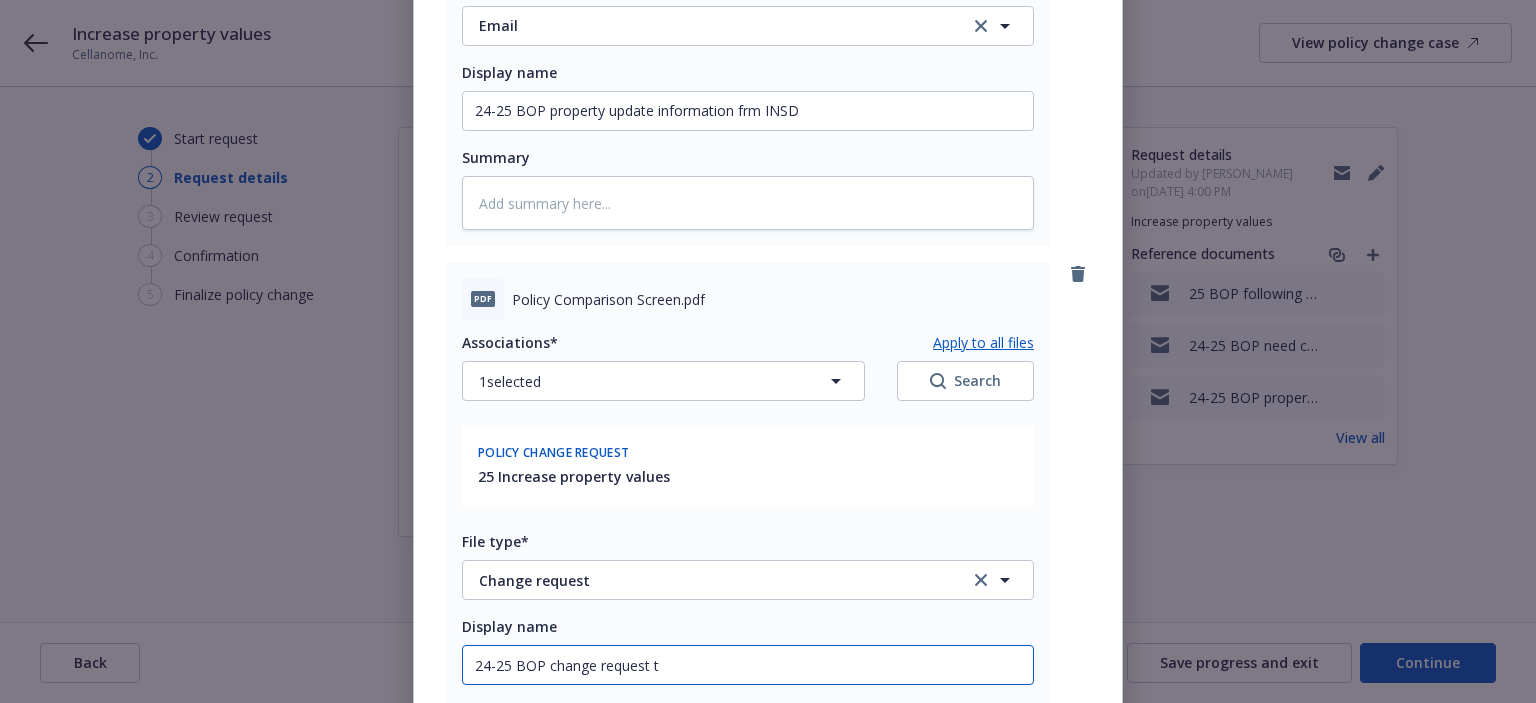 type on "x" 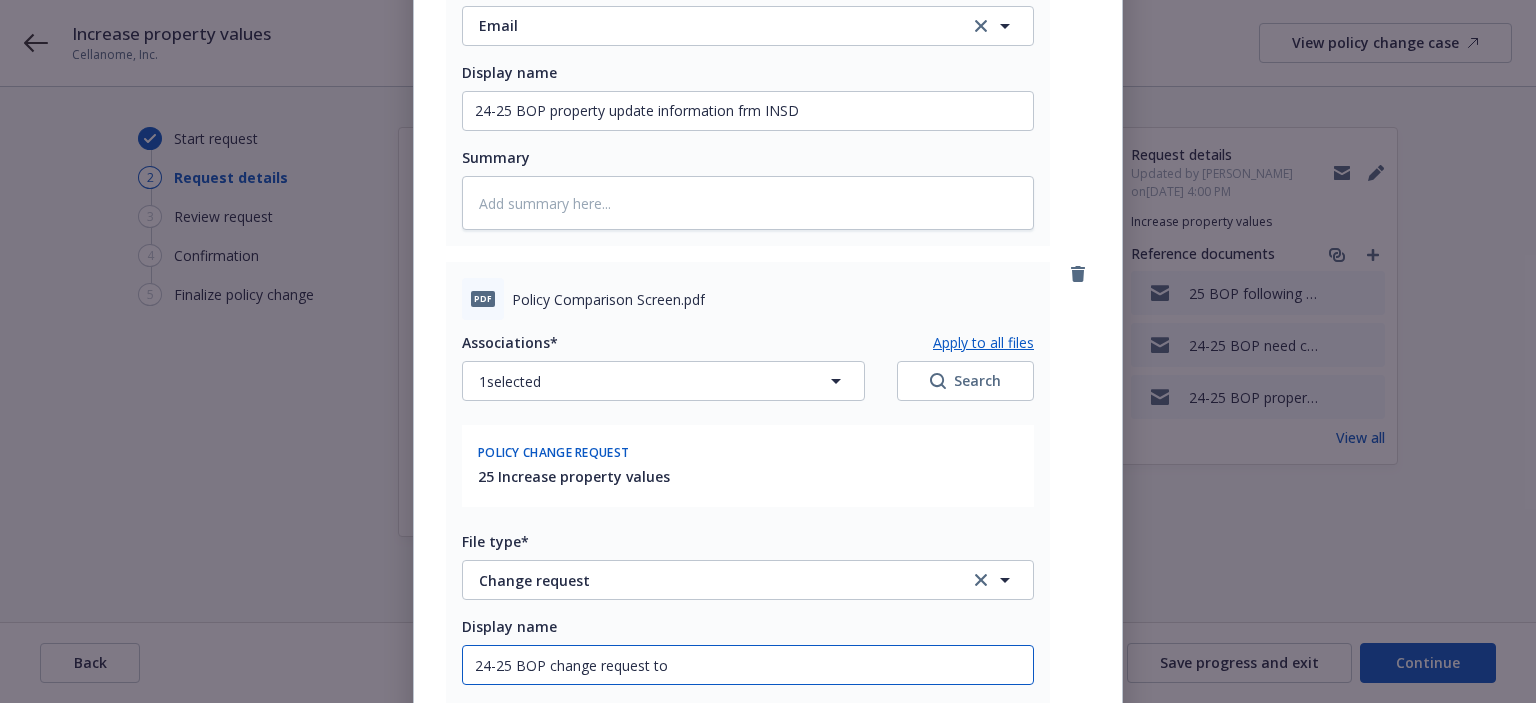type on "x" 